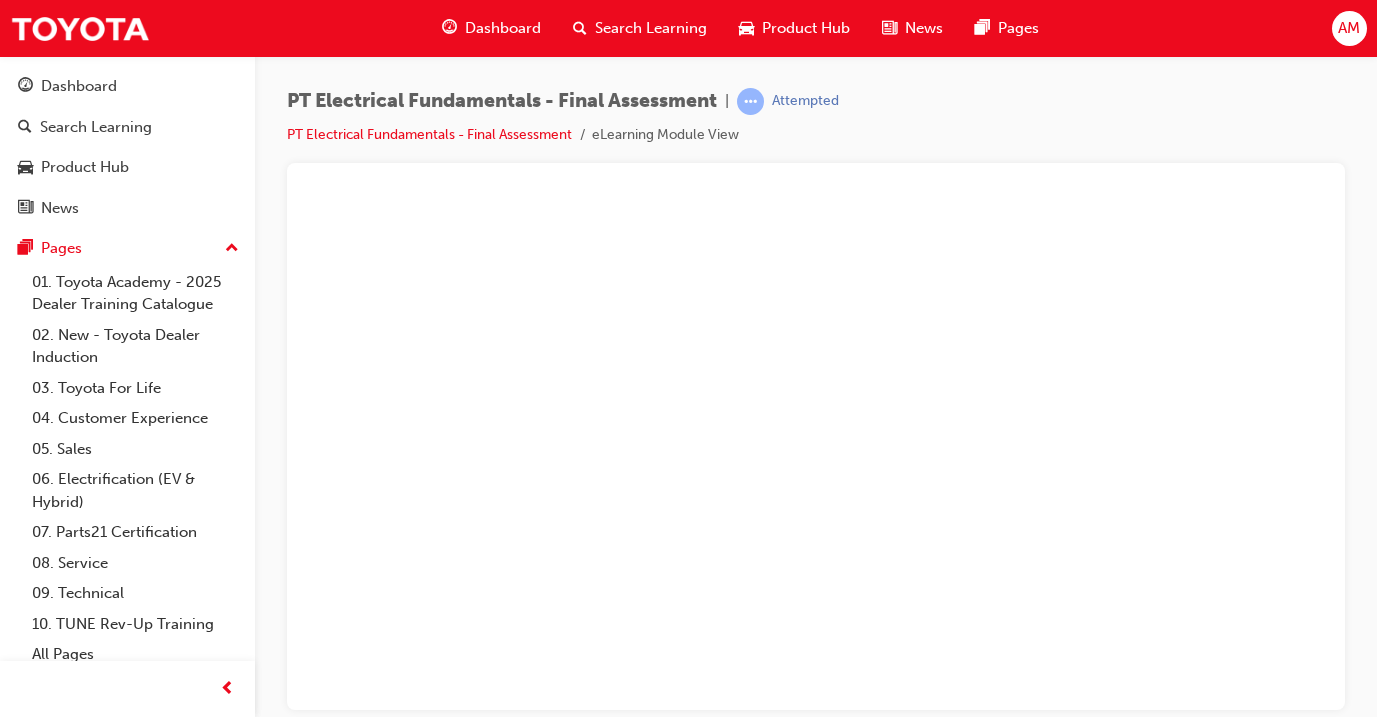 scroll, scrollTop: 0, scrollLeft: 0, axis: both 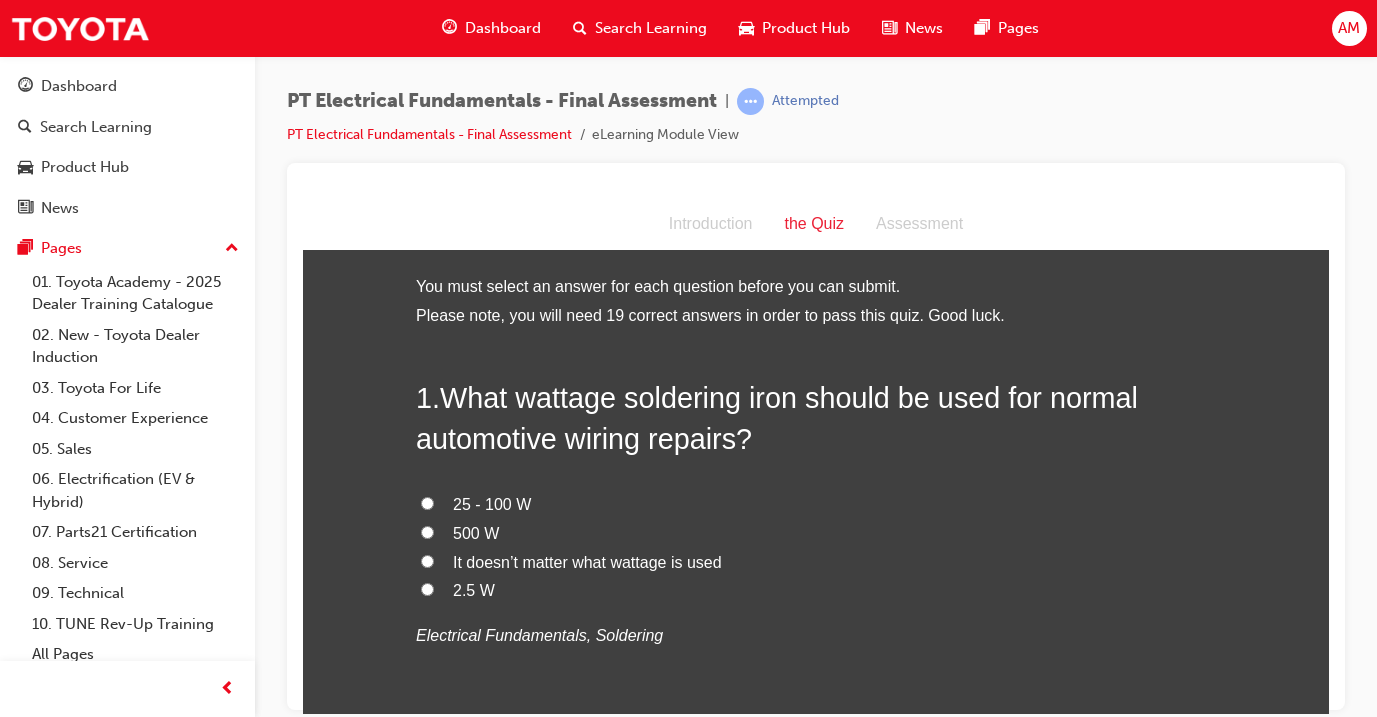 click on "25 - 100 W" at bounding box center [816, 504] 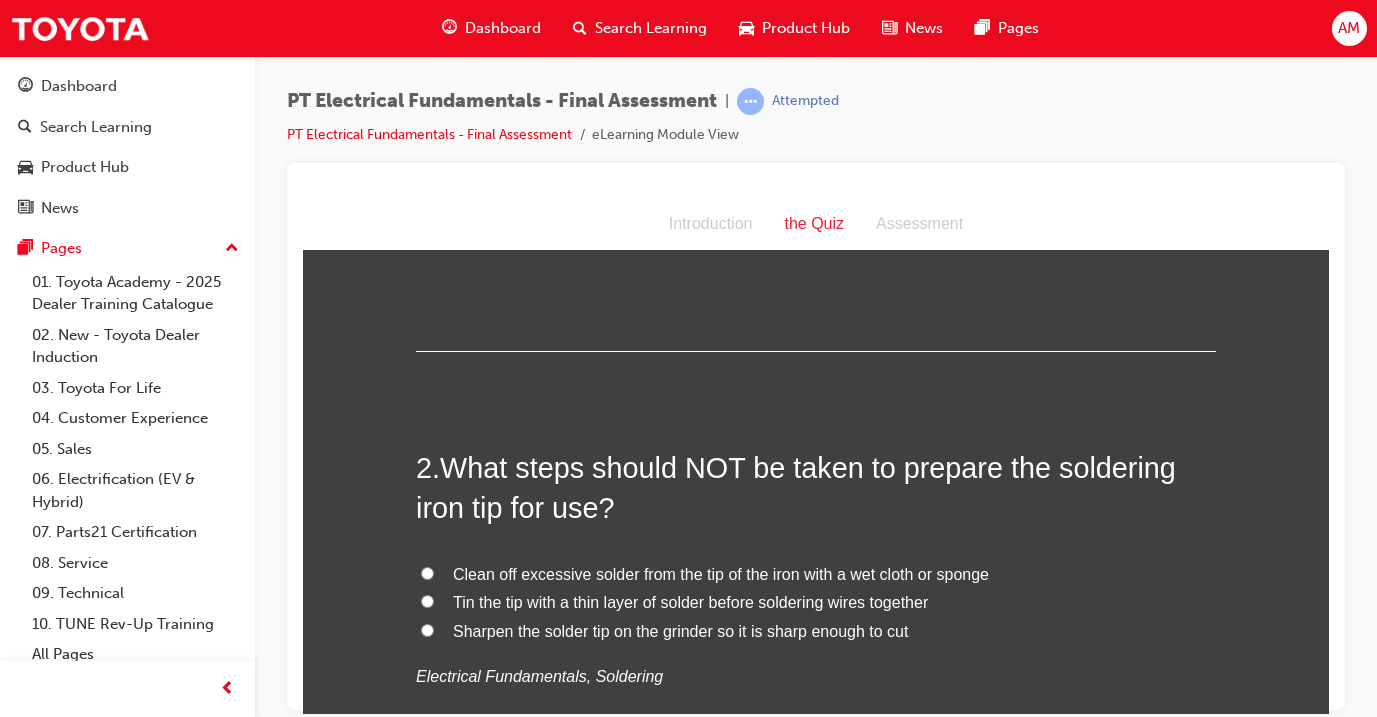 scroll, scrollTop: 377, scrollLeft: 0, axis: vertical 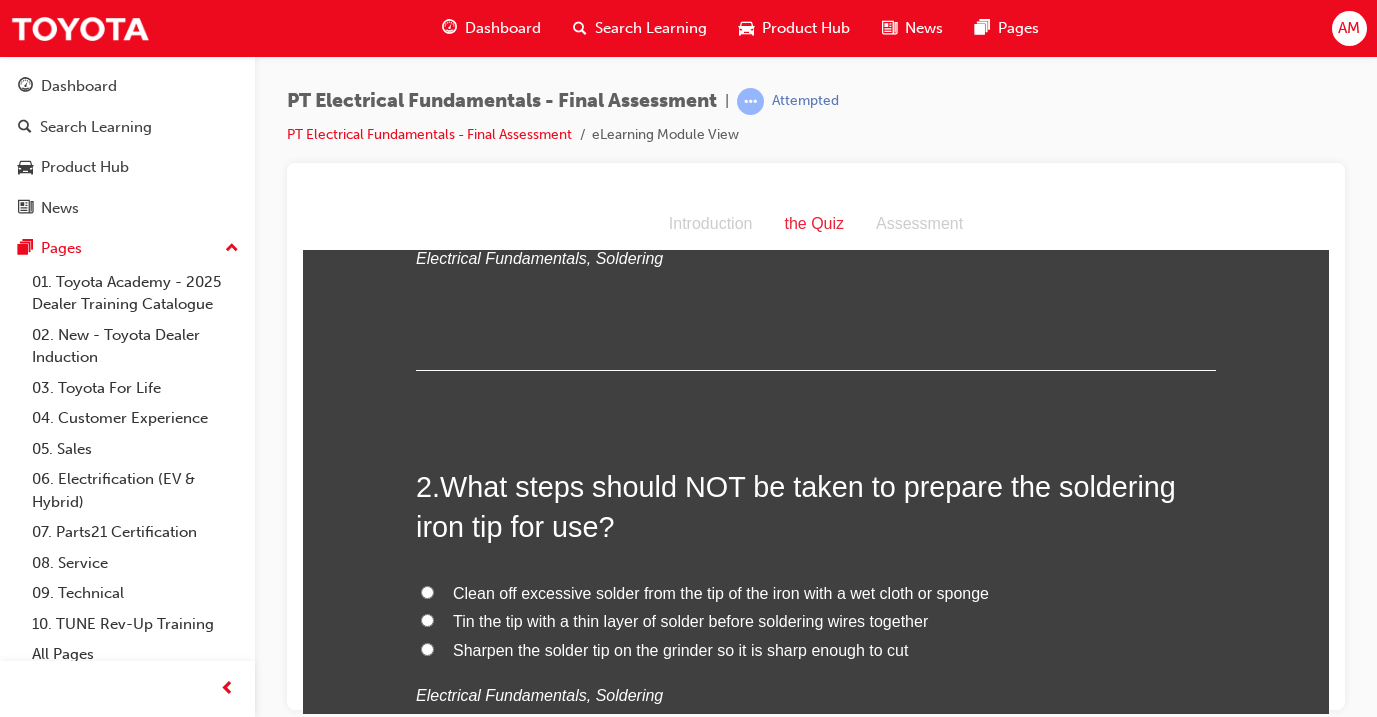 click on "Sharpen the solder tip on the grinder so it is sharp enough to cut" at bounding box center [680, 649] 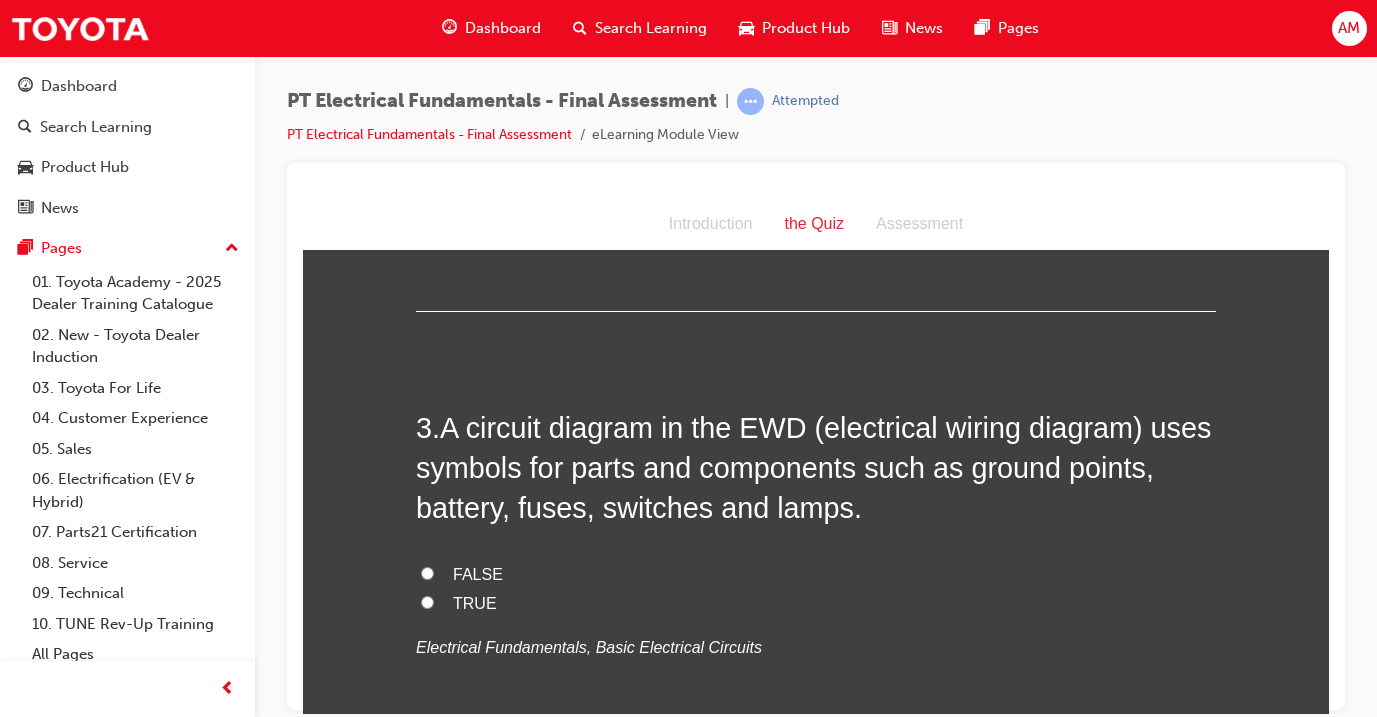 scroll, scrollTop: 872, scrollLeft: 0, axis: vertical 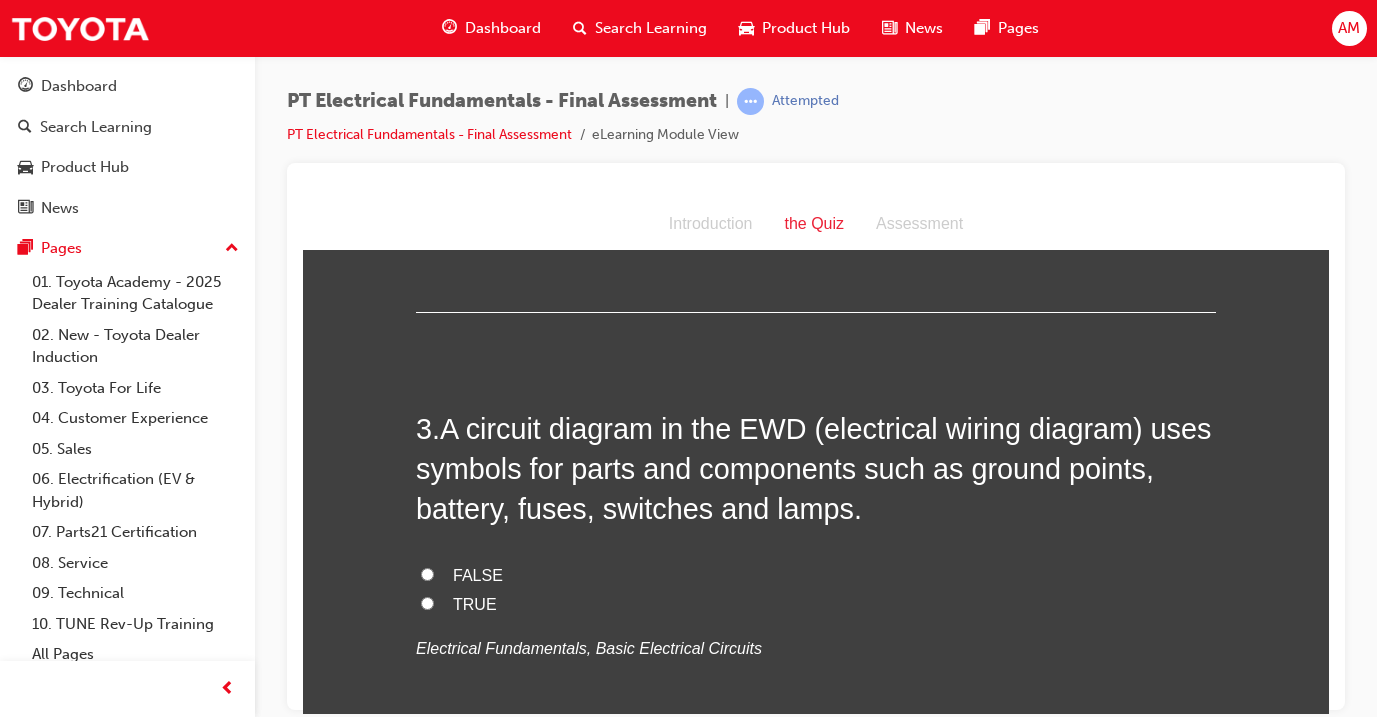 click on "TRUE" at bounding box center (475, 603) 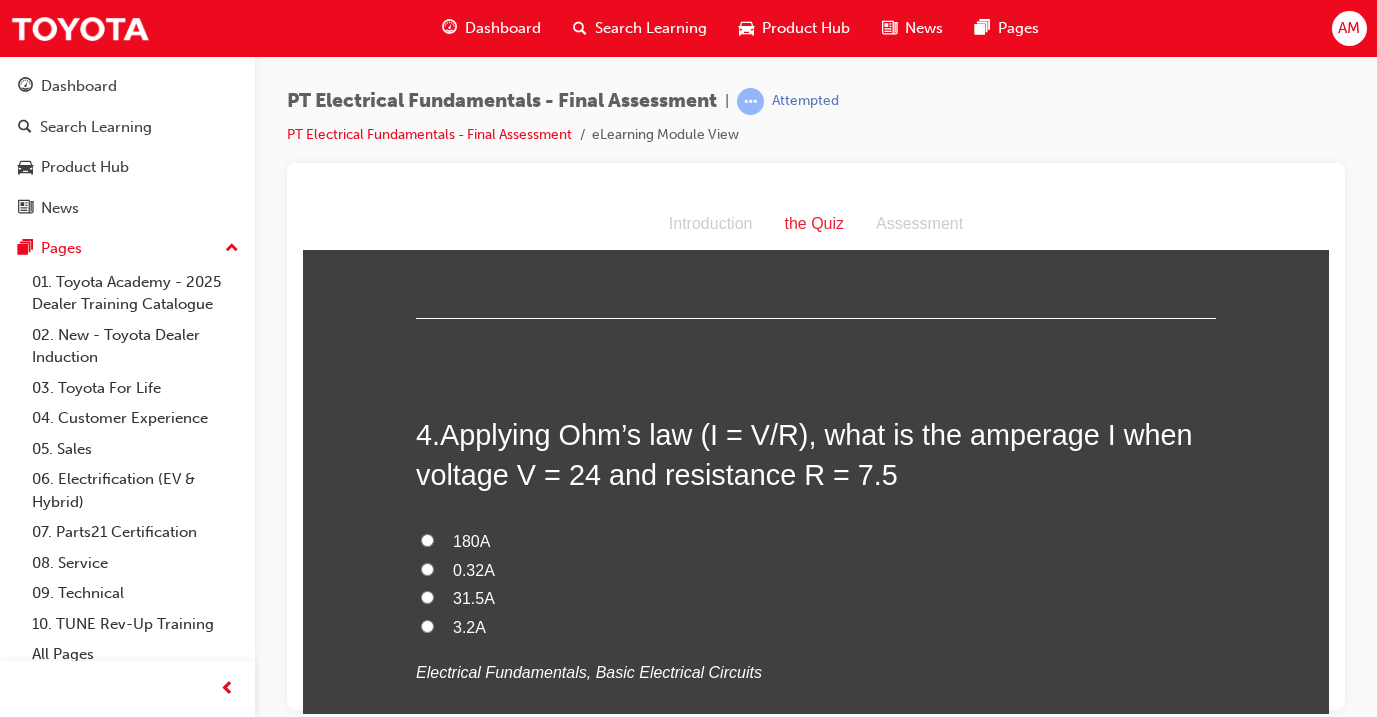 scroll, scrollTop: 1317, scrollLeft: 0, axis: vertical 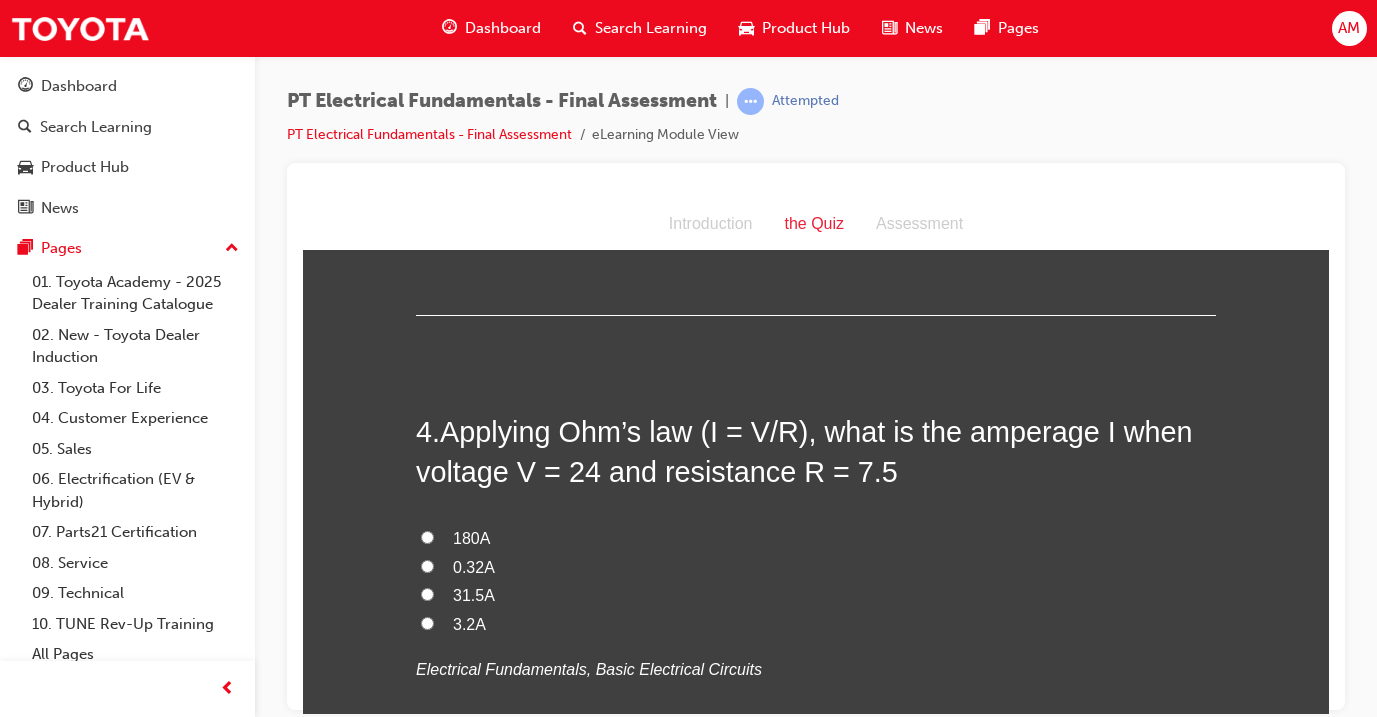click on "0.32A" at bounding box center [474, 566] 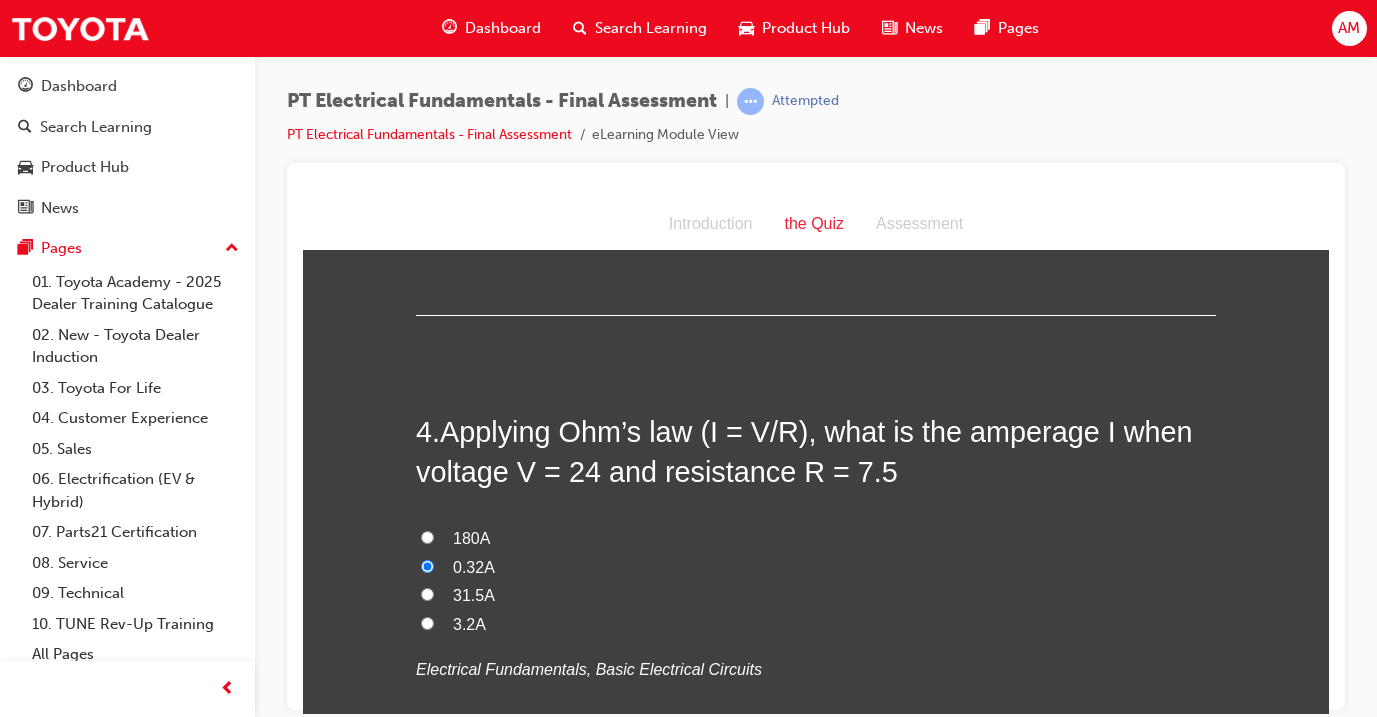 click on "31.5A" at bounding box center (816, 595) 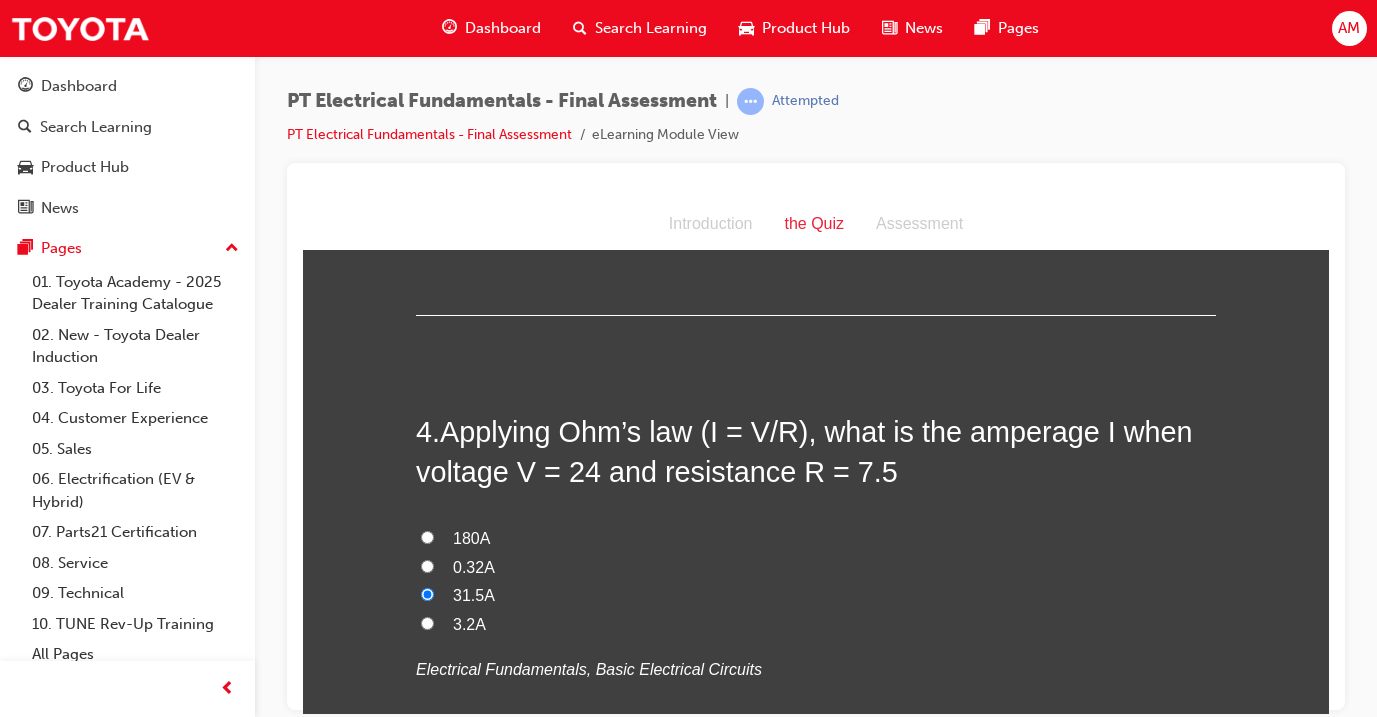 click on "3.2A" at bounding box center (816, 624) 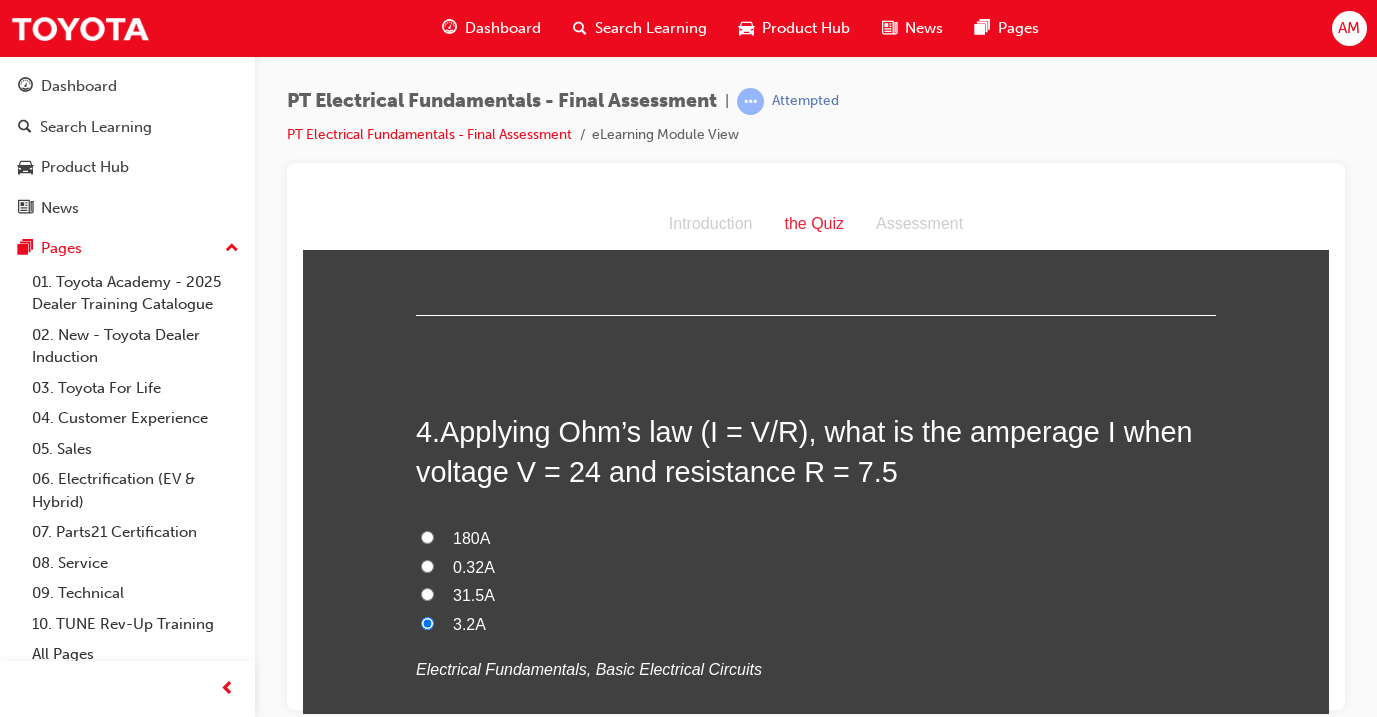 click on "3.2A" at bounding box center (469, 623) 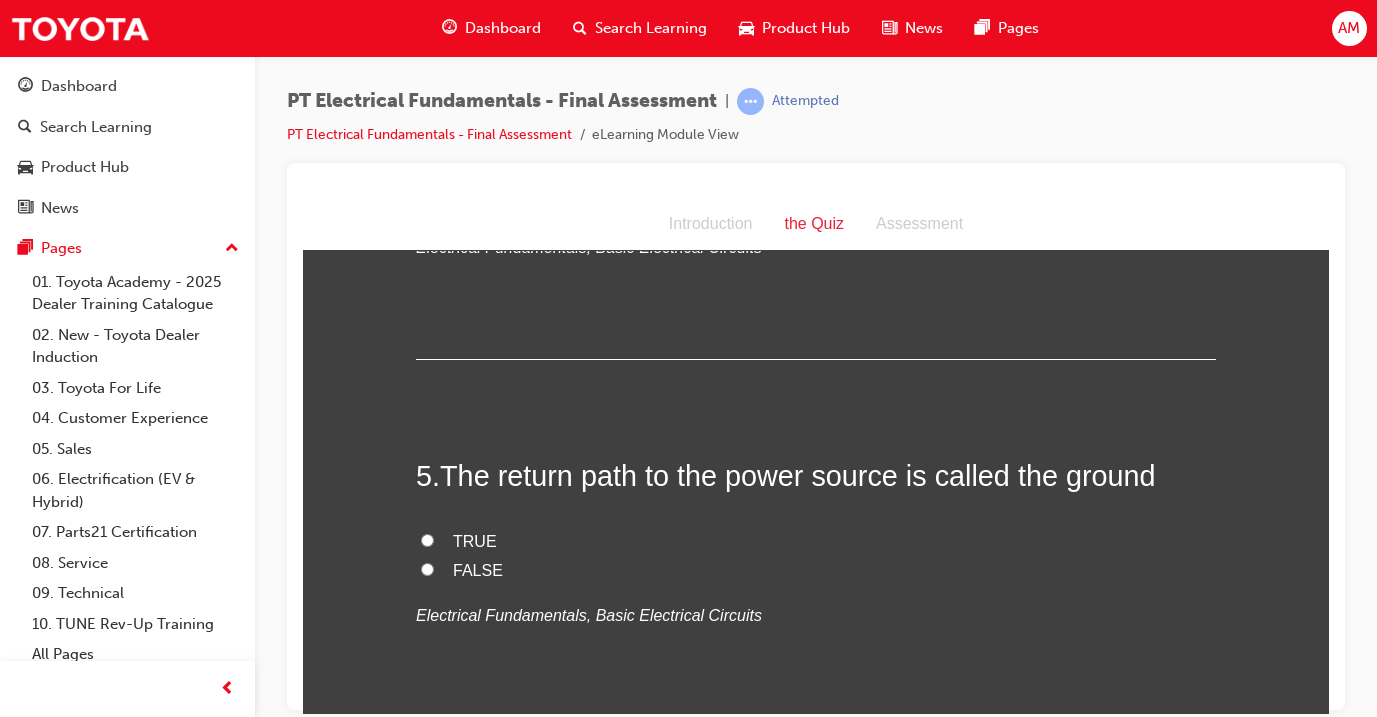 scroll, scrollTop: 1755, scrollLeft: 0, axis: vertical 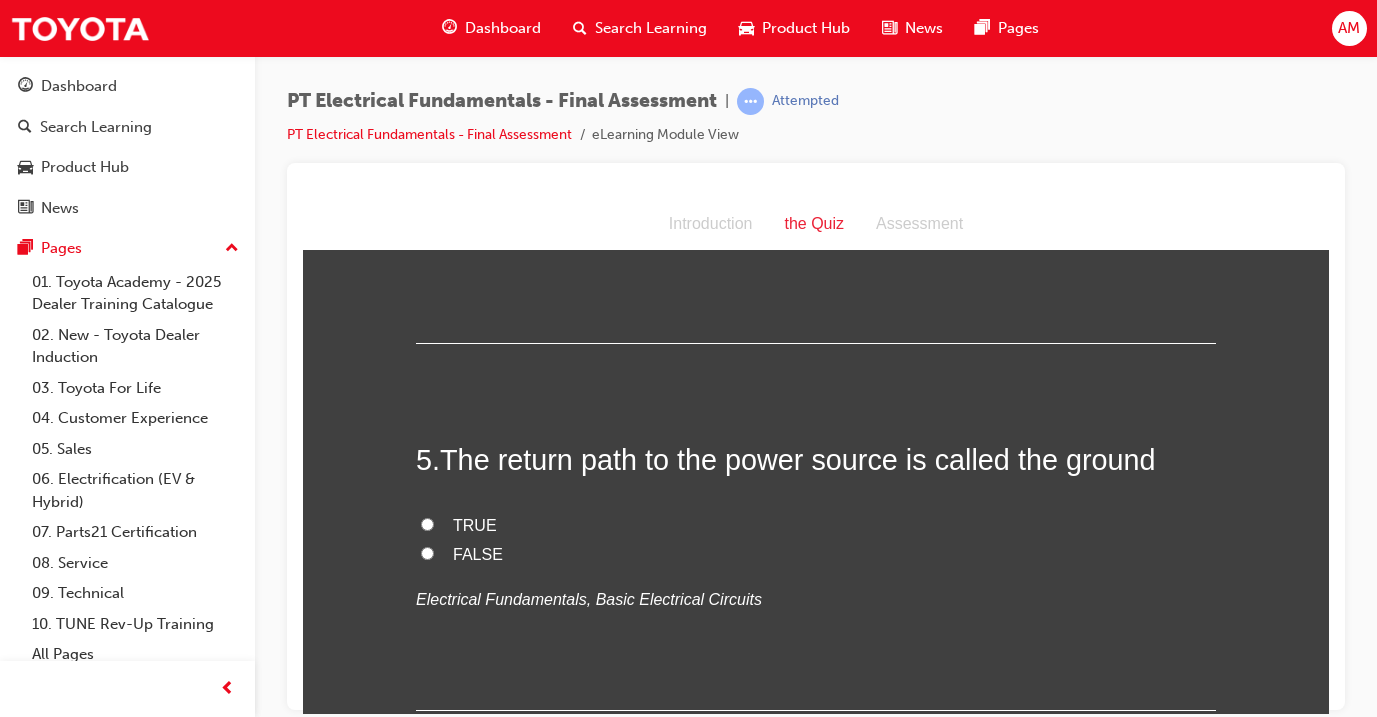 click on "FALSE" at bounding box center (478, 553) 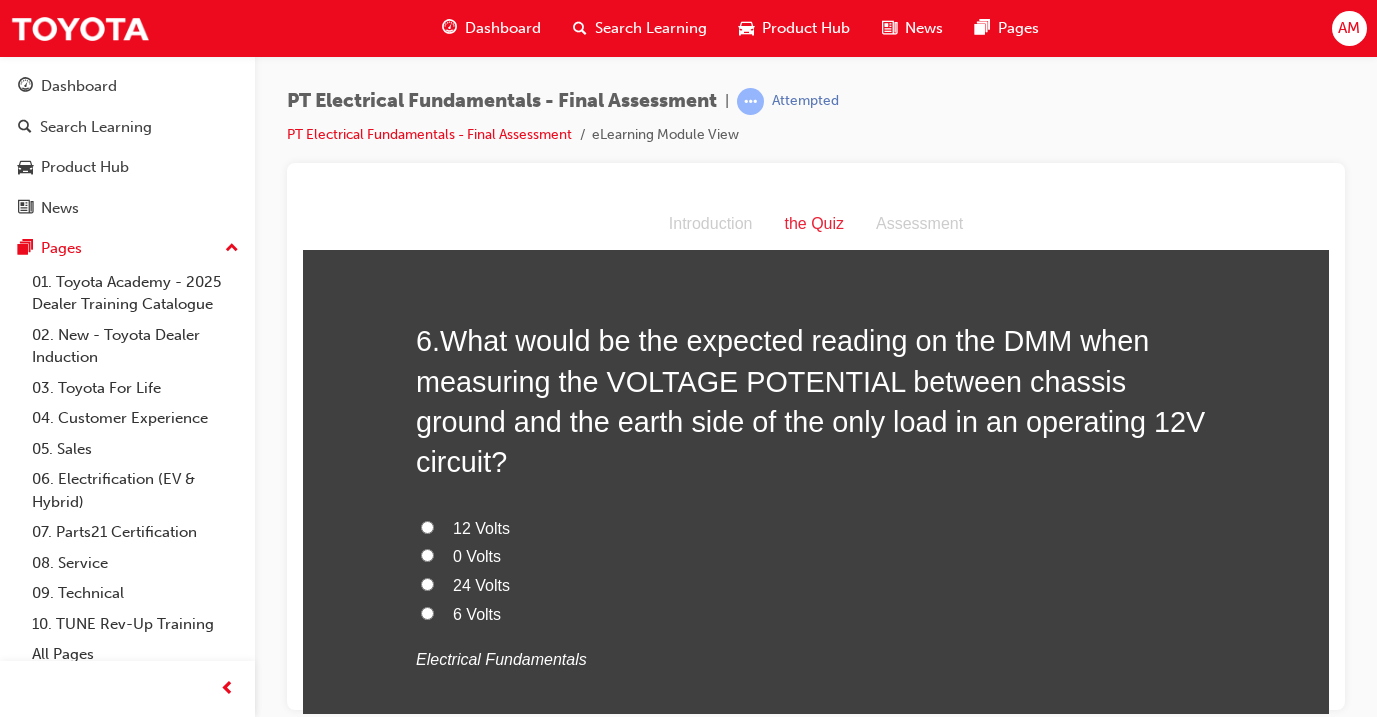 scroll, scrollTop: 2247, scrollLeft: 0, axis: vertical 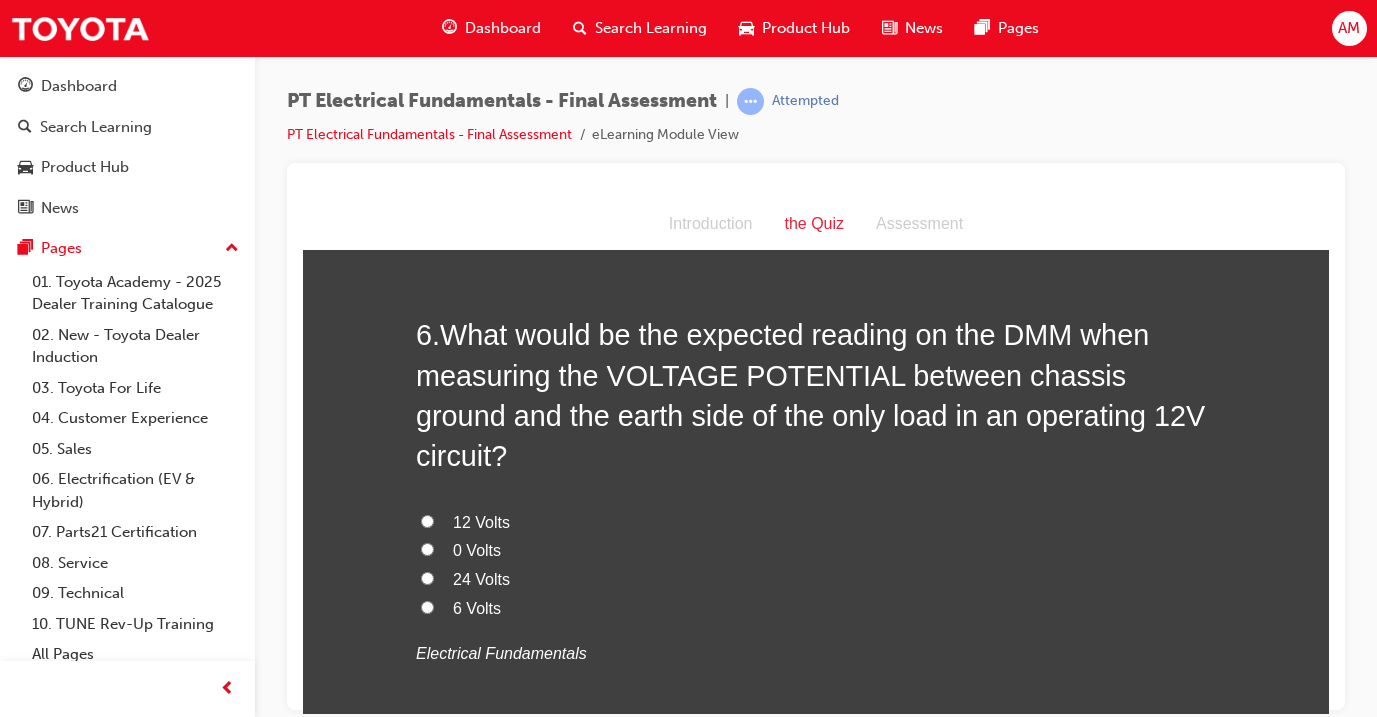 click on "0 Volts" at bounding box center (477, 549) 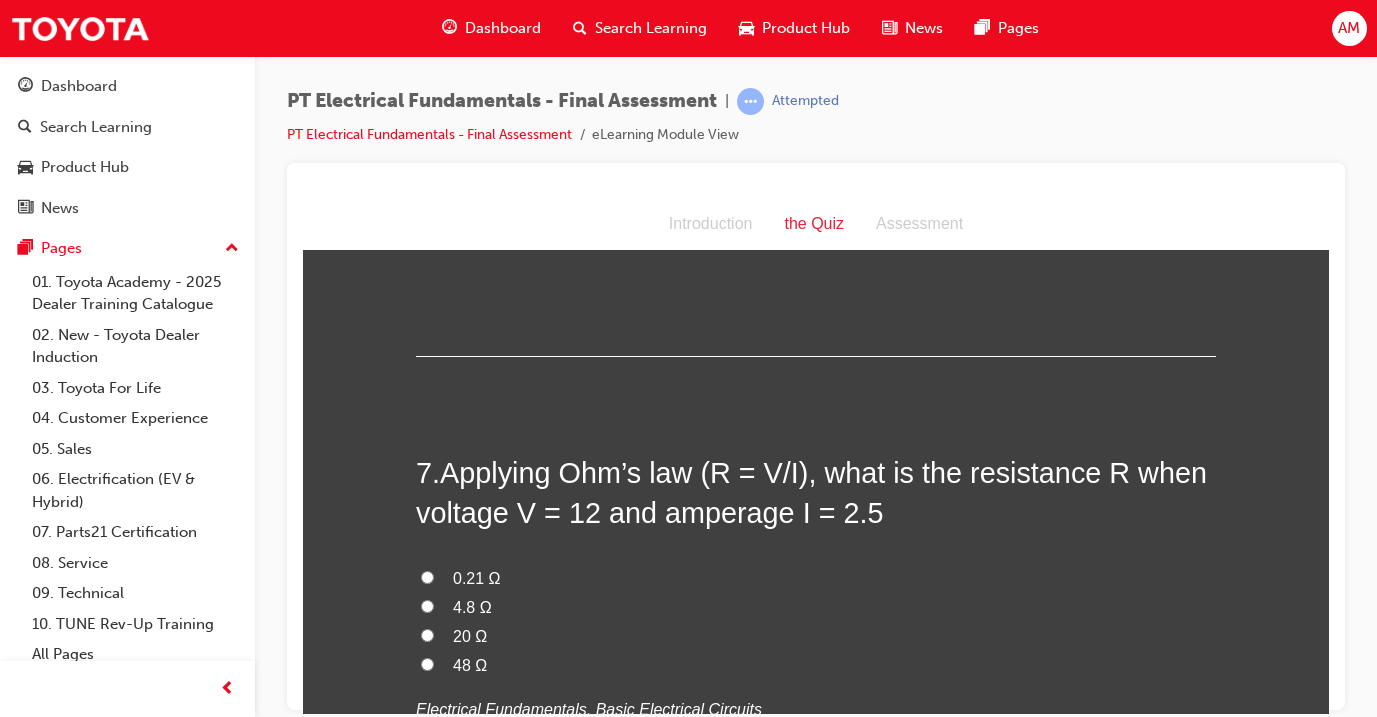 scroll, scrollTop: 2658, scrollLeft: 0, axis: vertical 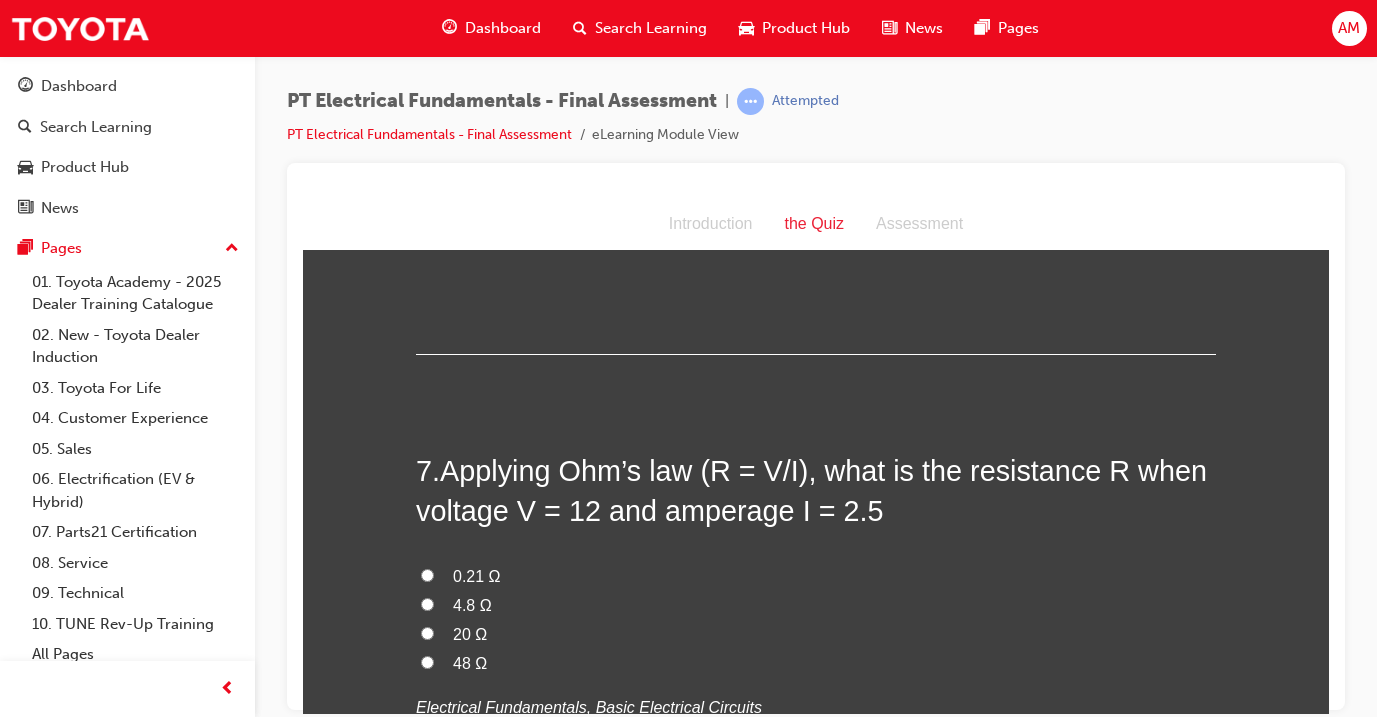 click on "4.8 Ω" at bounding box center [472, 604] 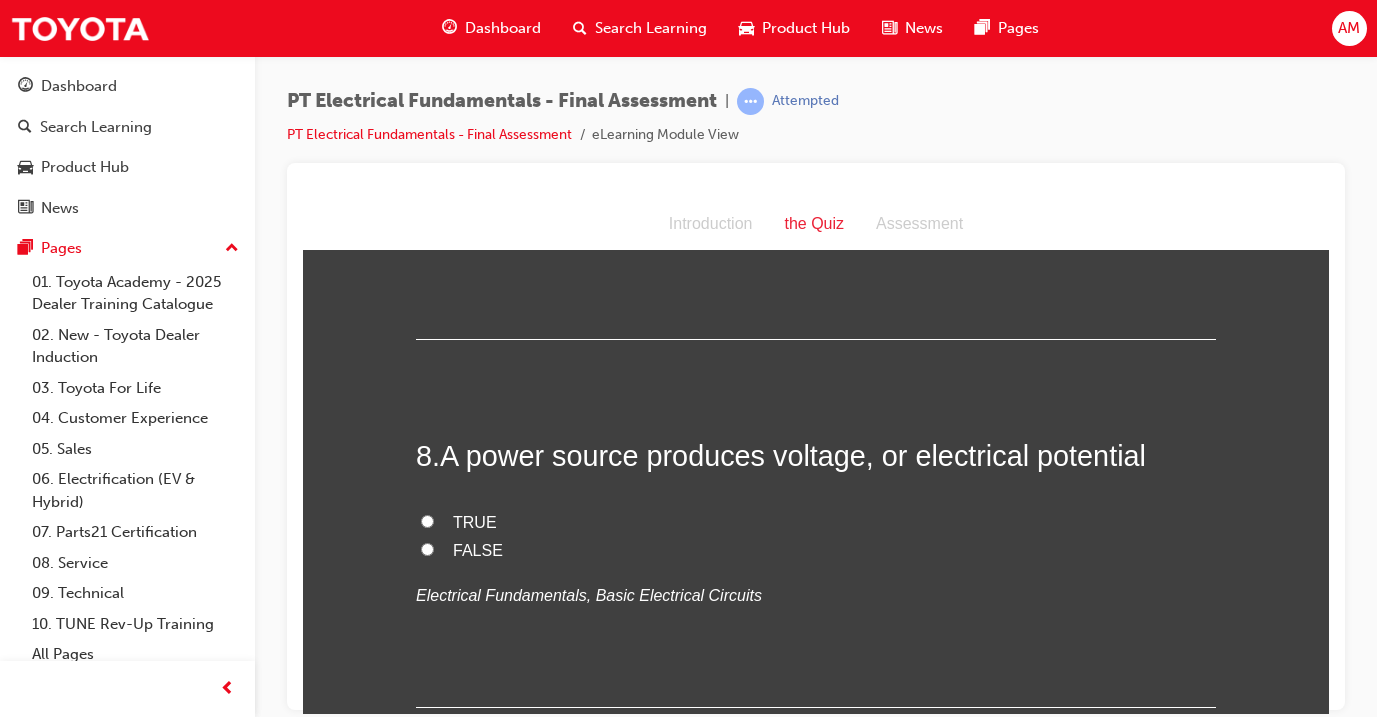 scroll, scrollTop: 3134, scrollLeft: 0, axis: vertical 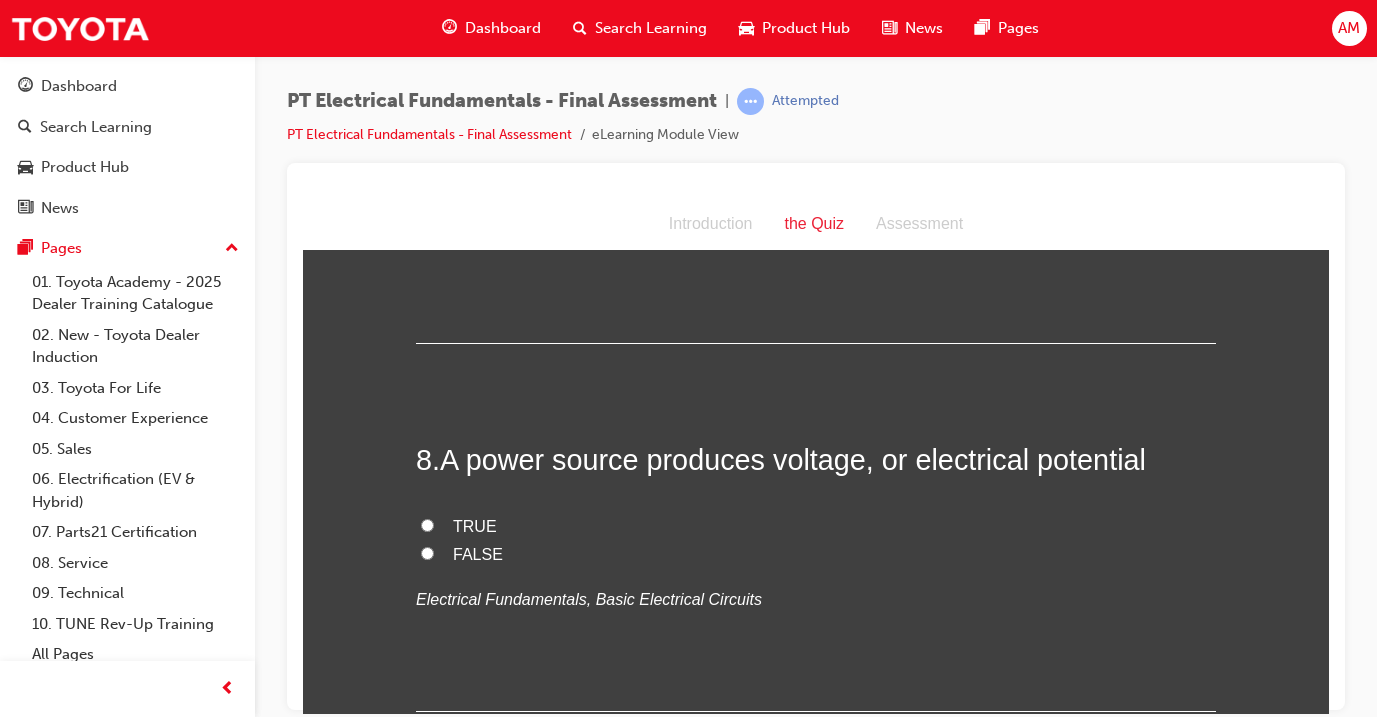 click on "FALSE" at bounding box center (478, 553) 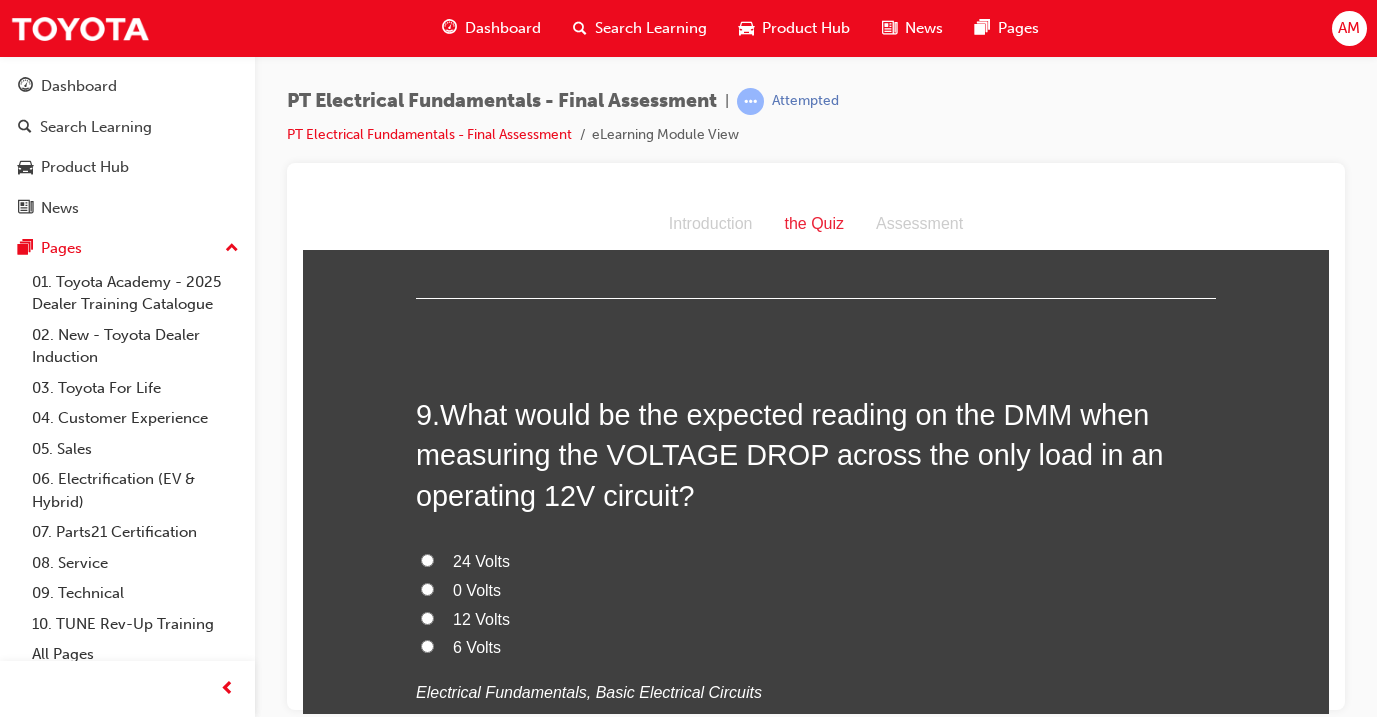 scroll, scrollTop: 3548, scrollLeft: 0, axis: vertical 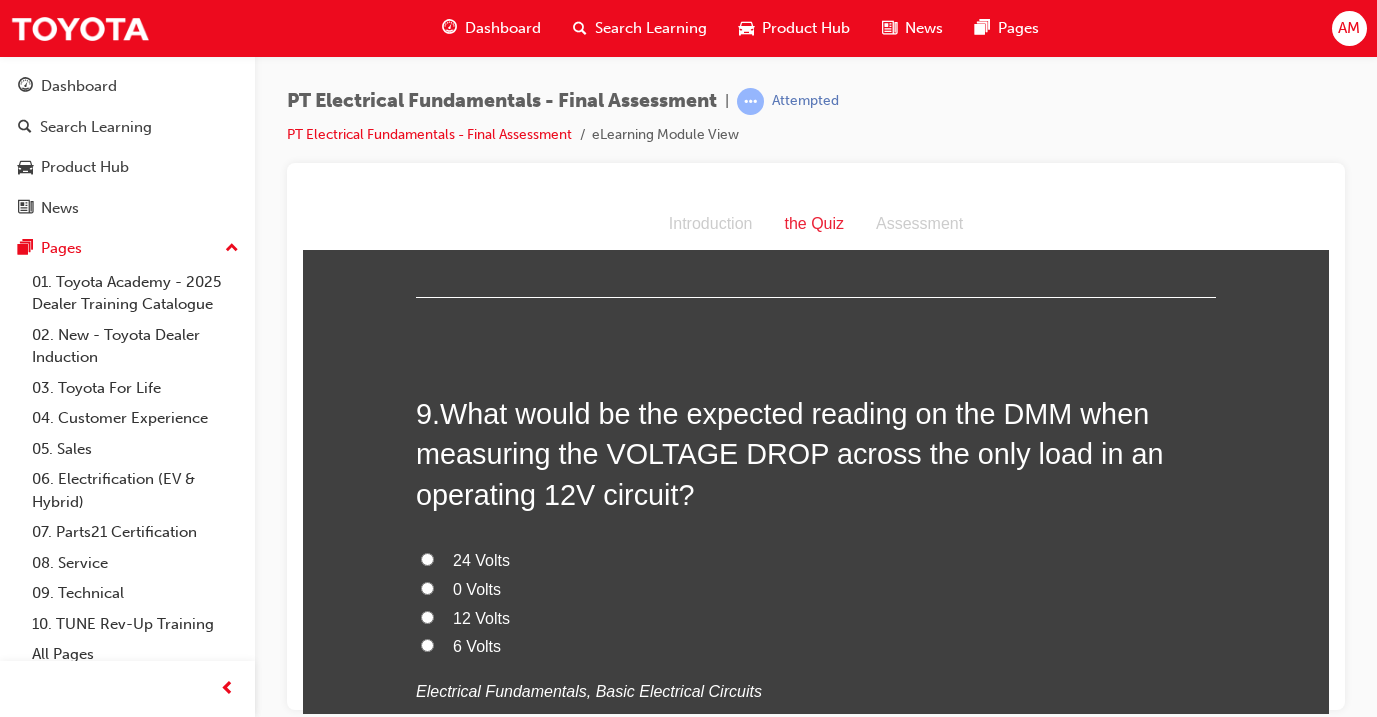 click on "12 Volts" at bounding box center [481, 617] 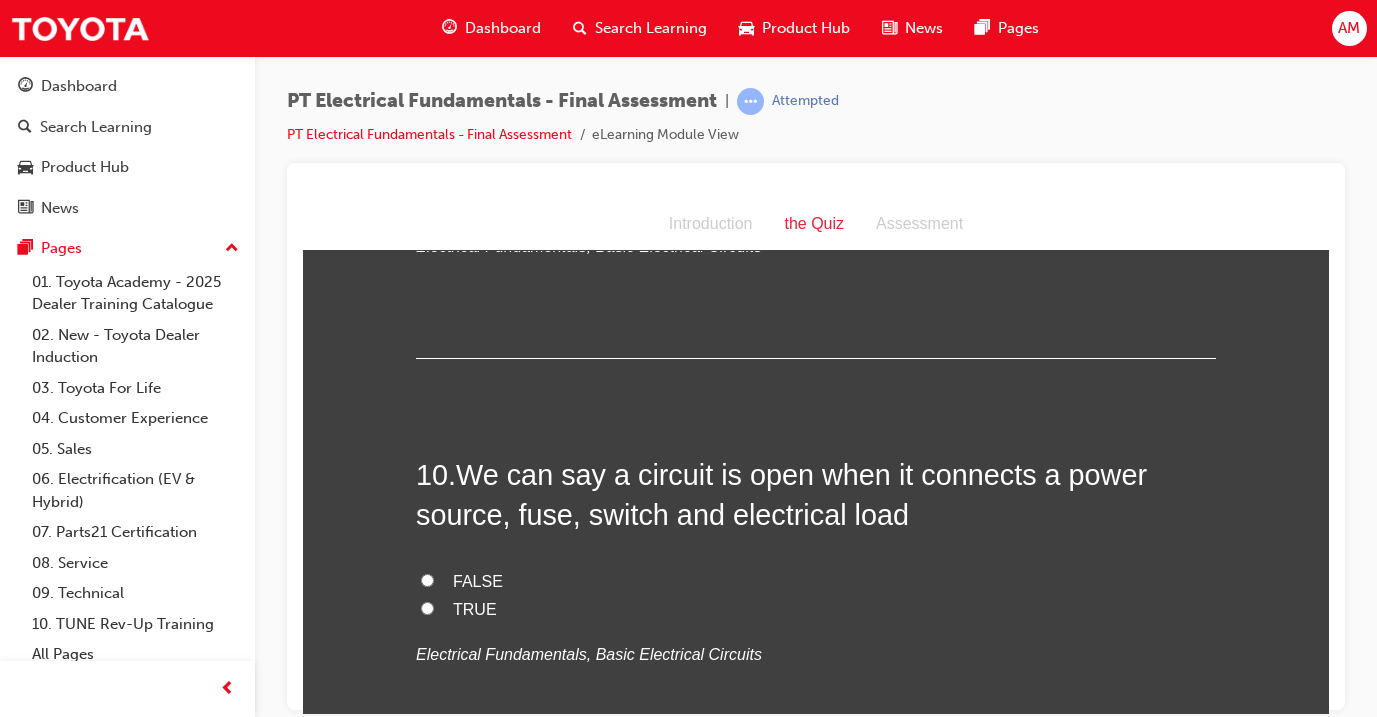 scroll, scrollTop: 4001, scrollLeft: 0, axis: vertical 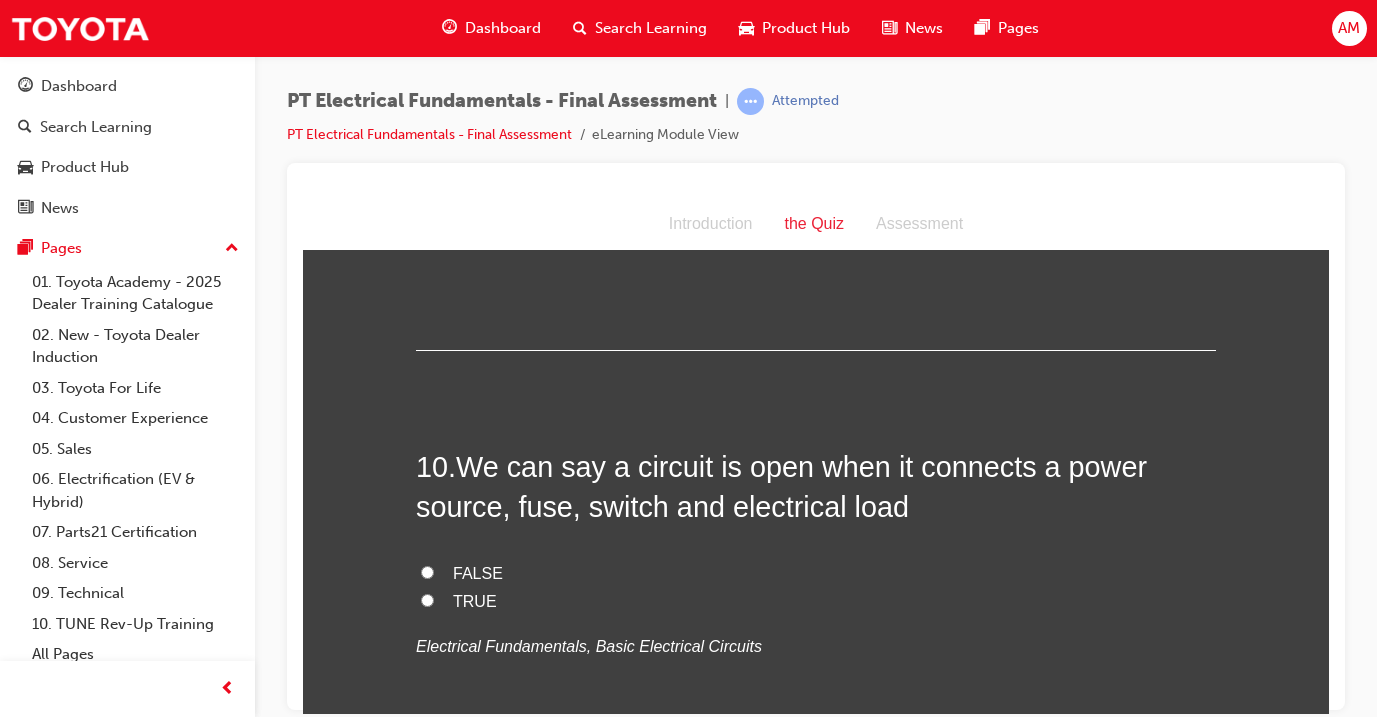 click on "FALSE" at bounding box center (816, 573) 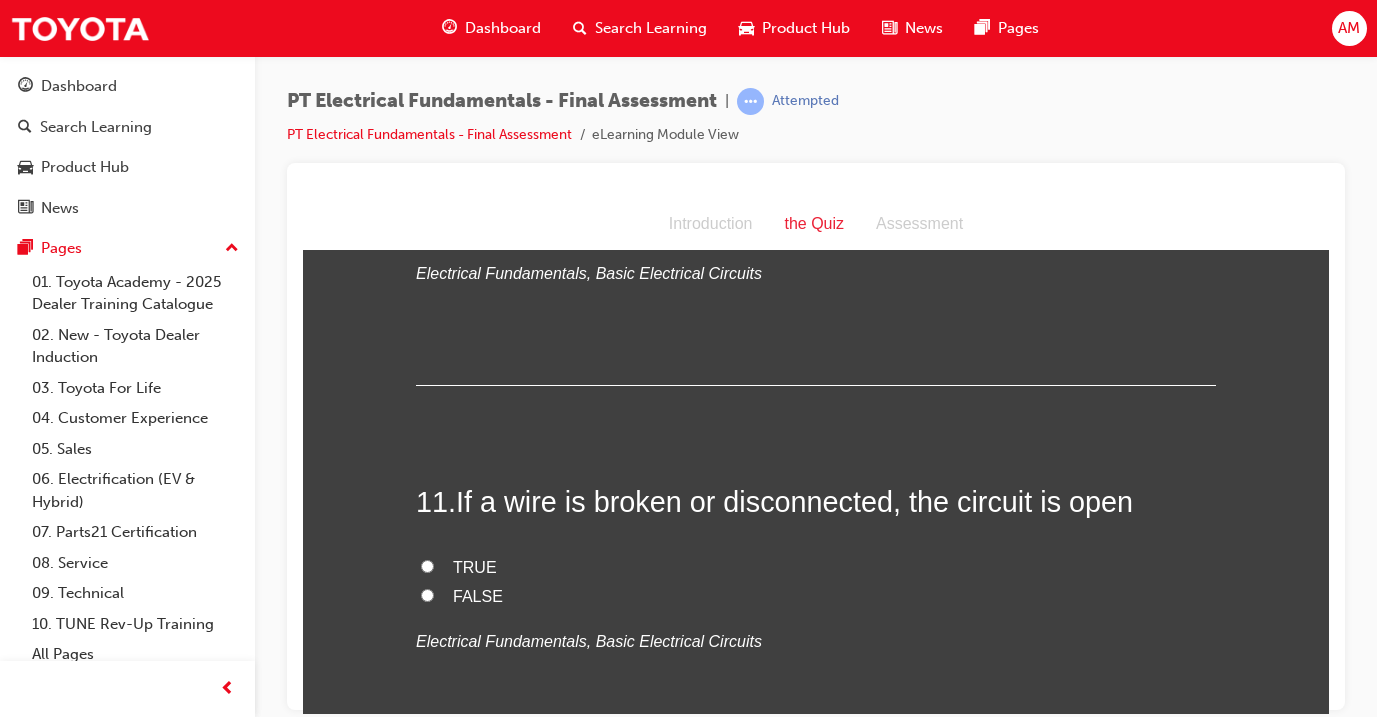 scroll, scrollTop: 4381, scrollLeft: 0, axis: vertical 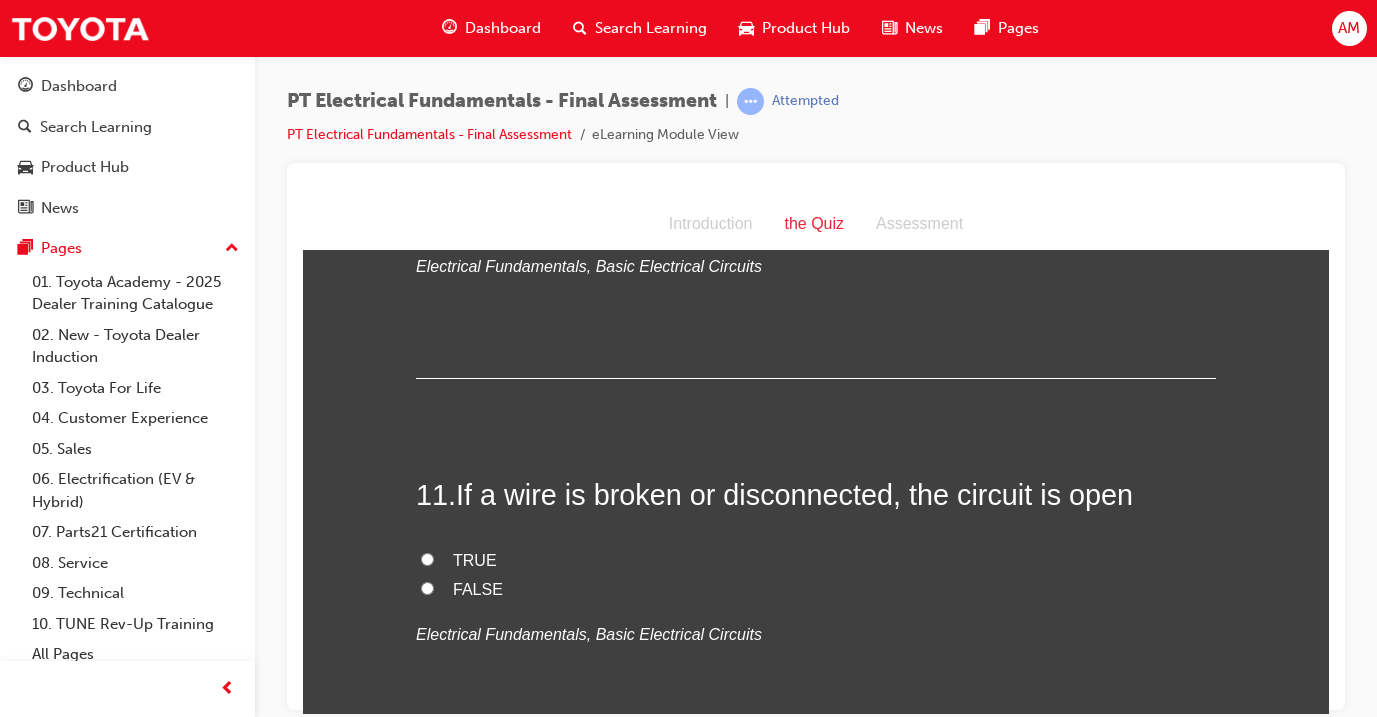 click on "TRUE" at bounding box center (816, 560) 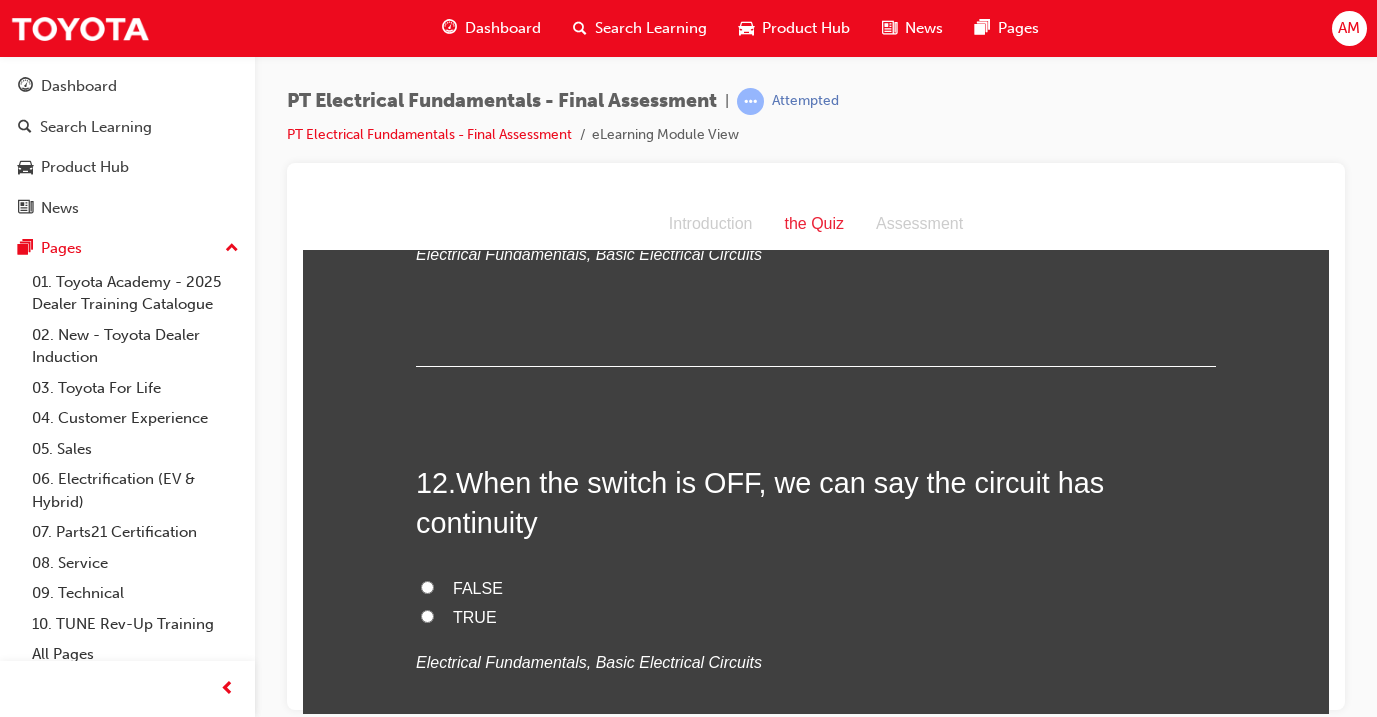 scroll, scrollTop: 4764, scrollLeft: 0, axis: vertical 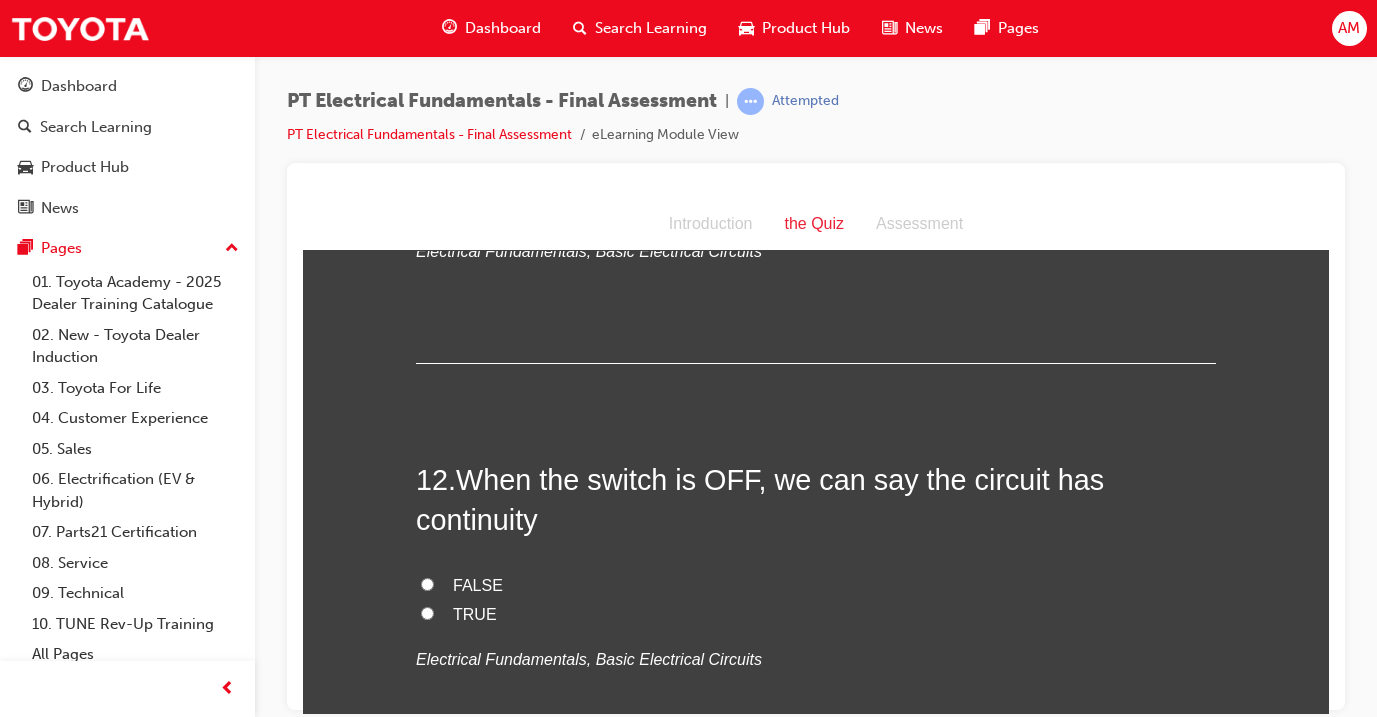 click on "FALSE" at bounding box center [816, 585] 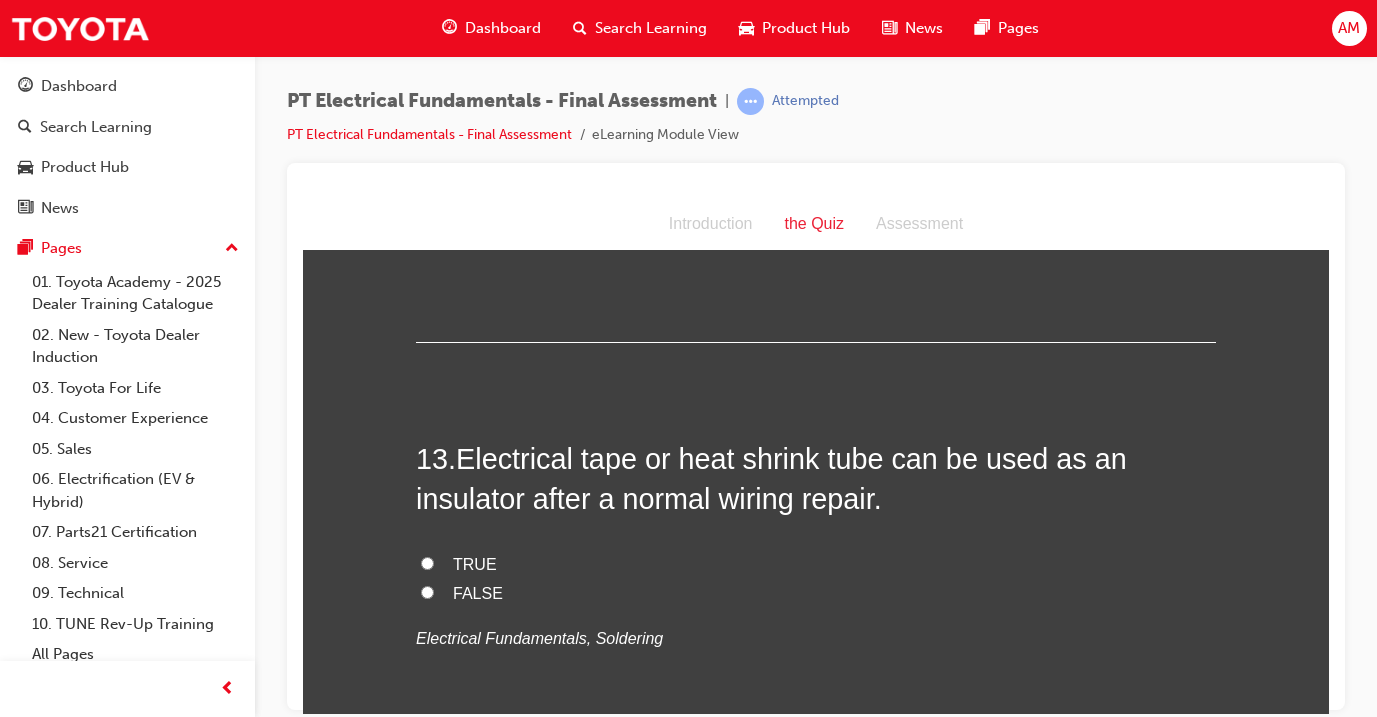 scroll, scrollTop: 5195, scrollLeft: 0, axis: vertical 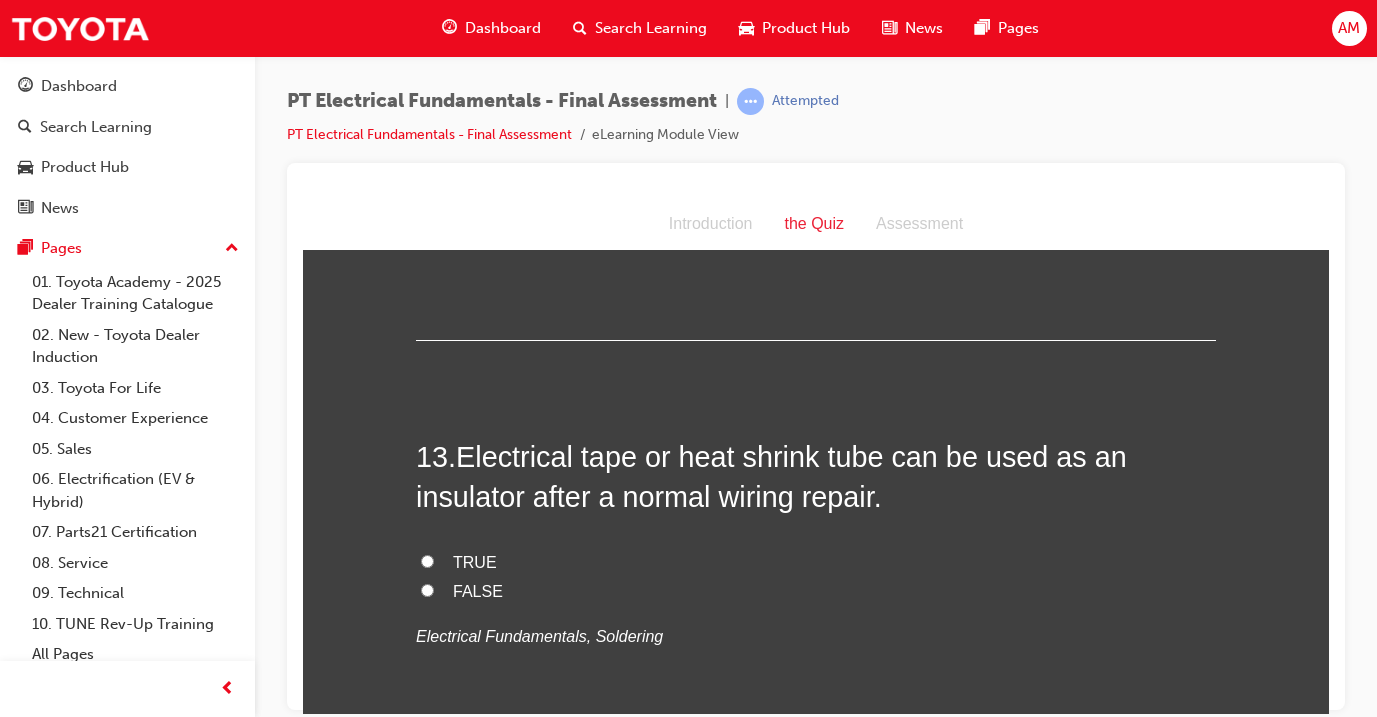 click on "TRUE" at bounding box center [816, 562] 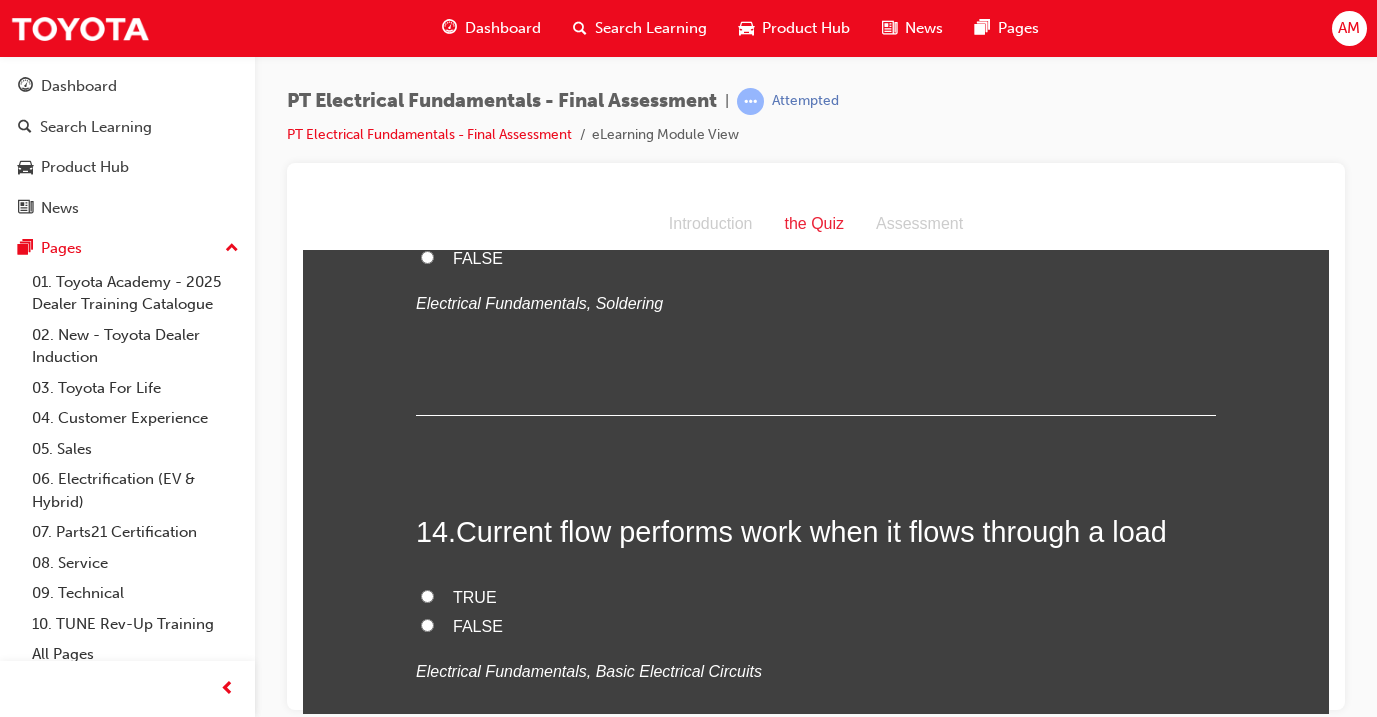 scroll, scrollTop: 5563, scrollLeft: 0, axis: vertical 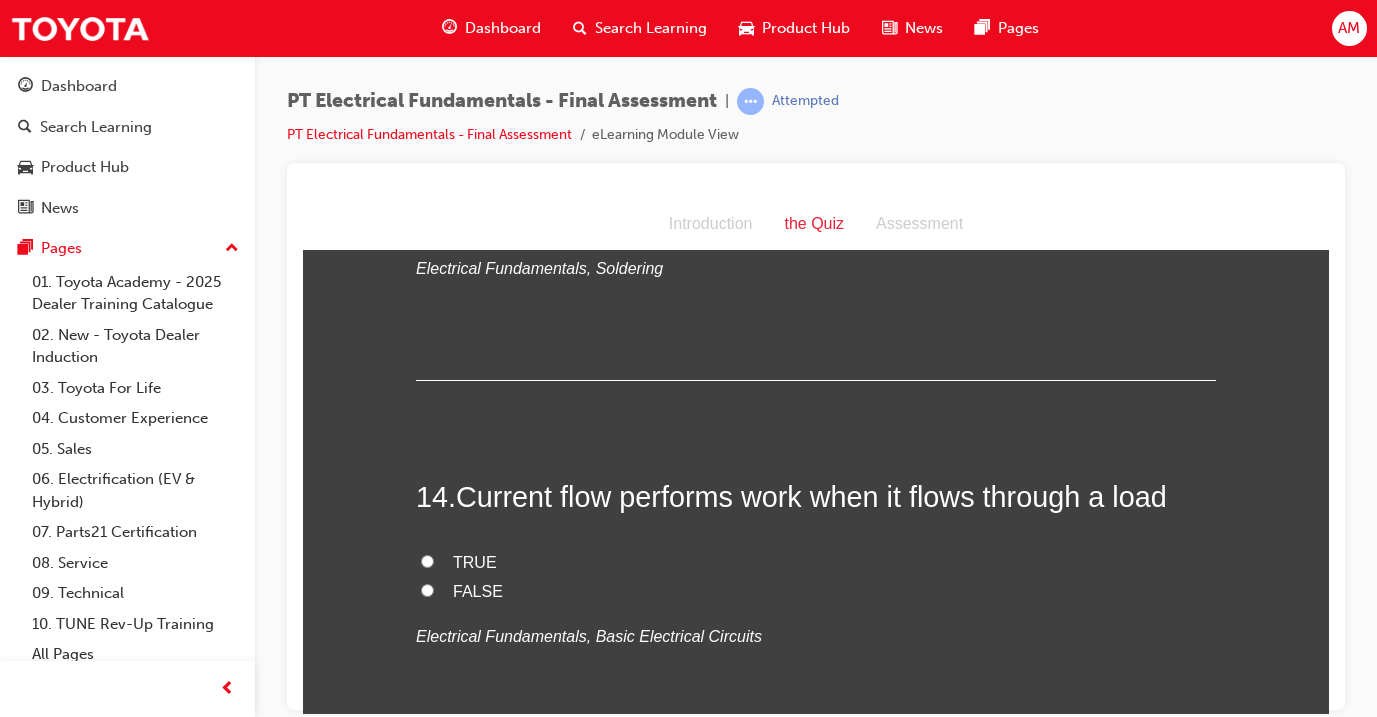 click on "FALSE" at bounding box center (816, 591) 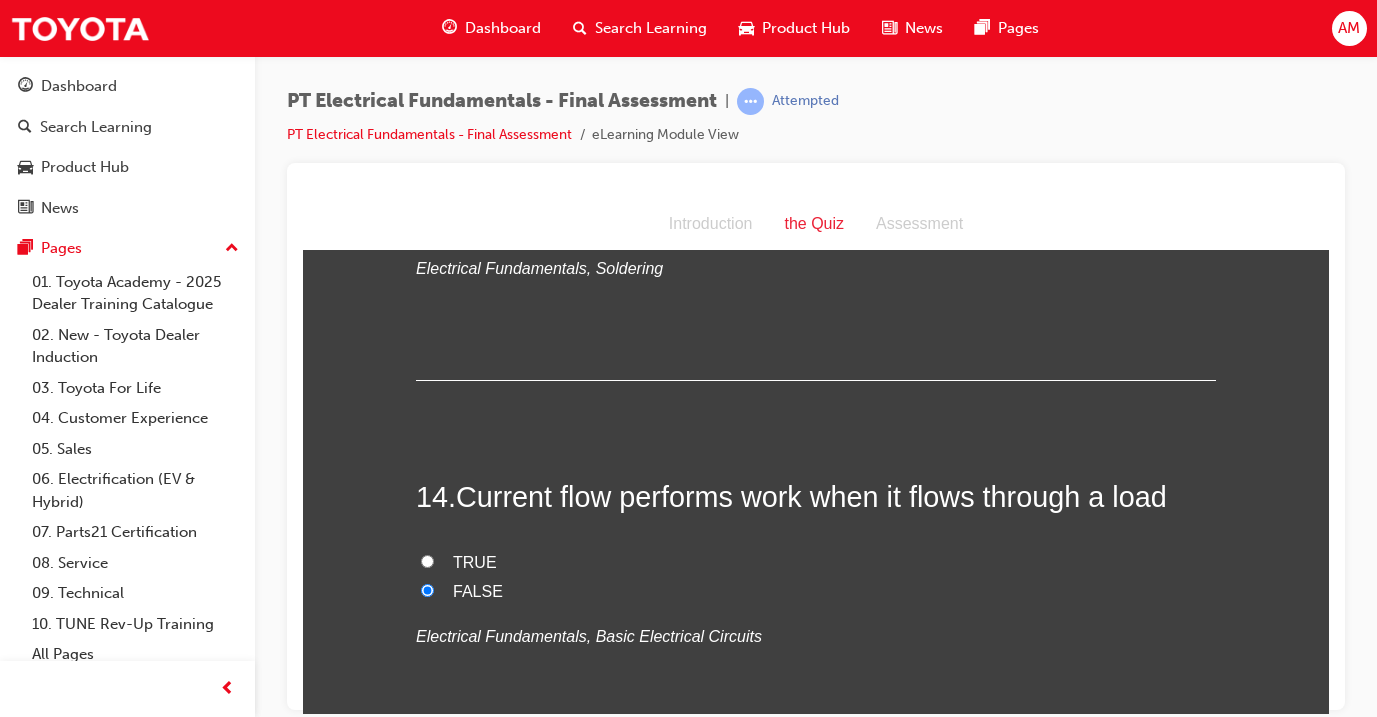 click on "TRUE" at bounding box center (816, 562) 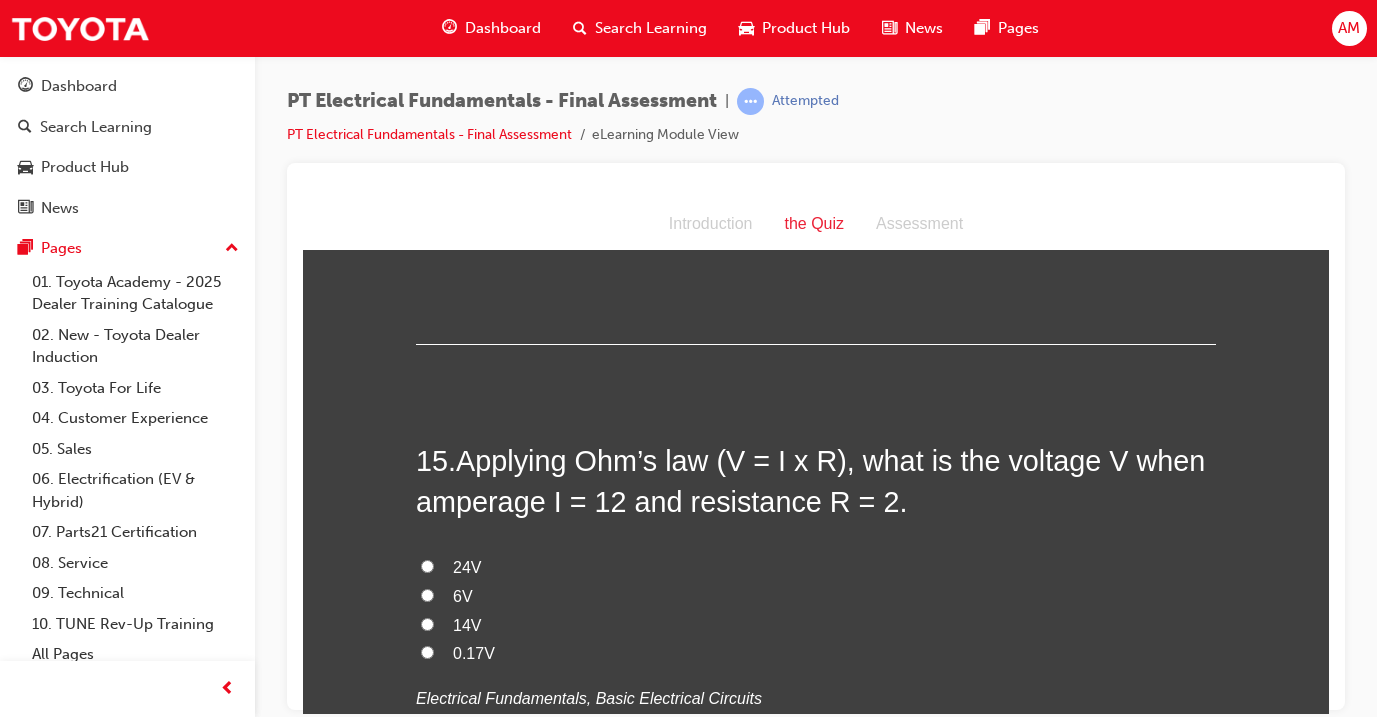 scroll, scrollTop: 5965, scrollLeft: 0, axis: vertical 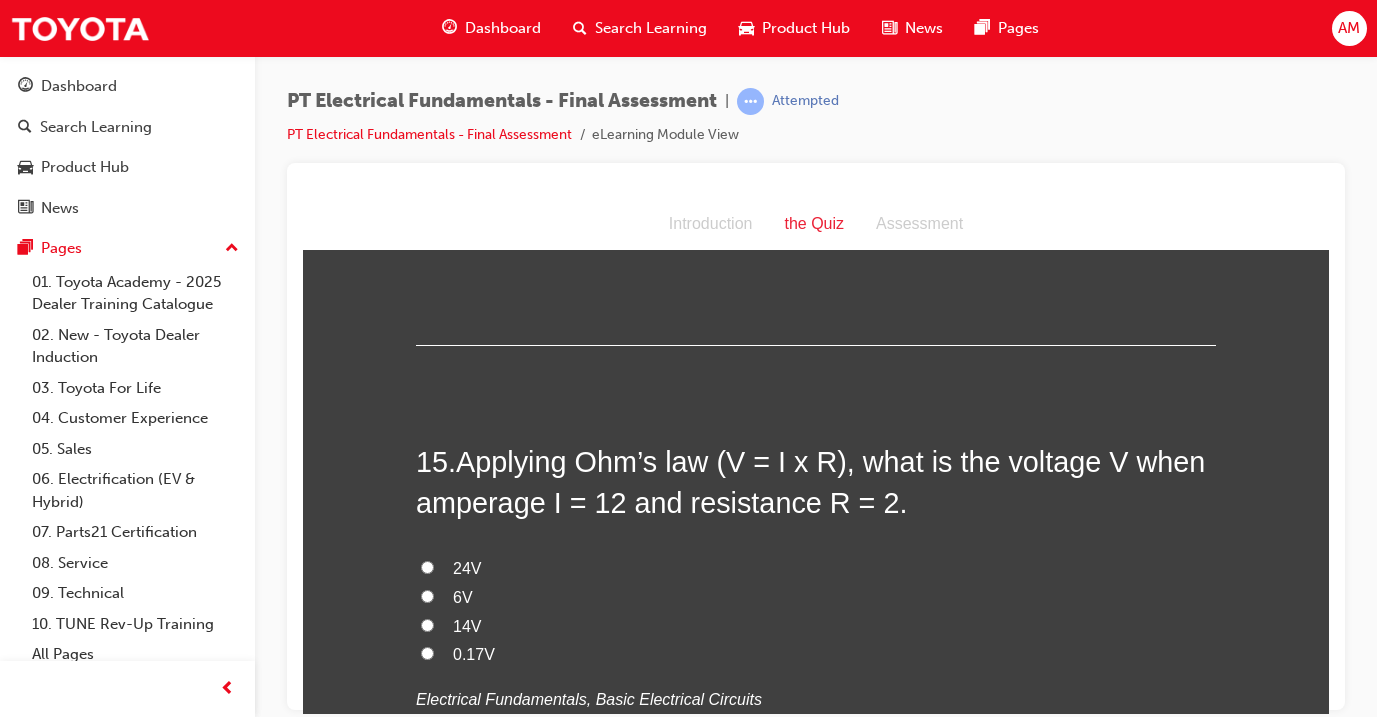 click on "24V" at bounding box center [467, 567] 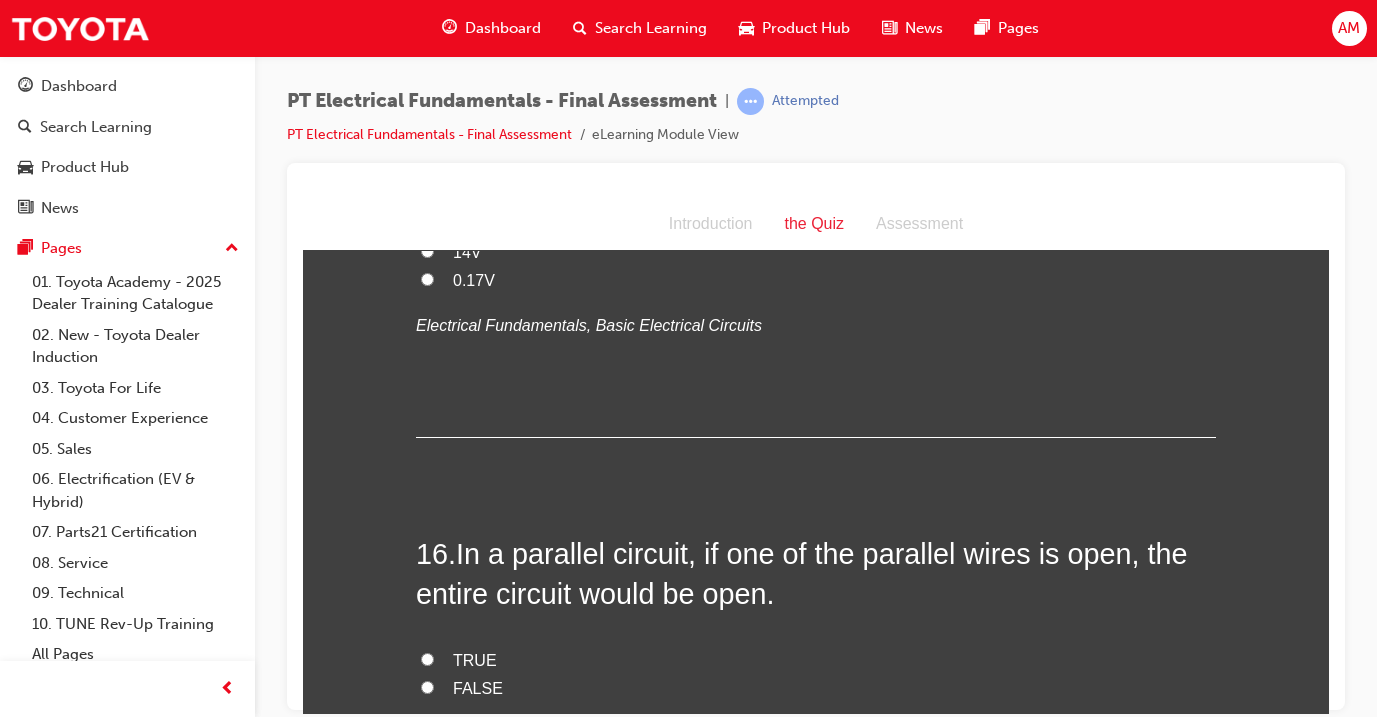 scroll, scrollTop: 6350, scrollLeft: 0, axis: vertical 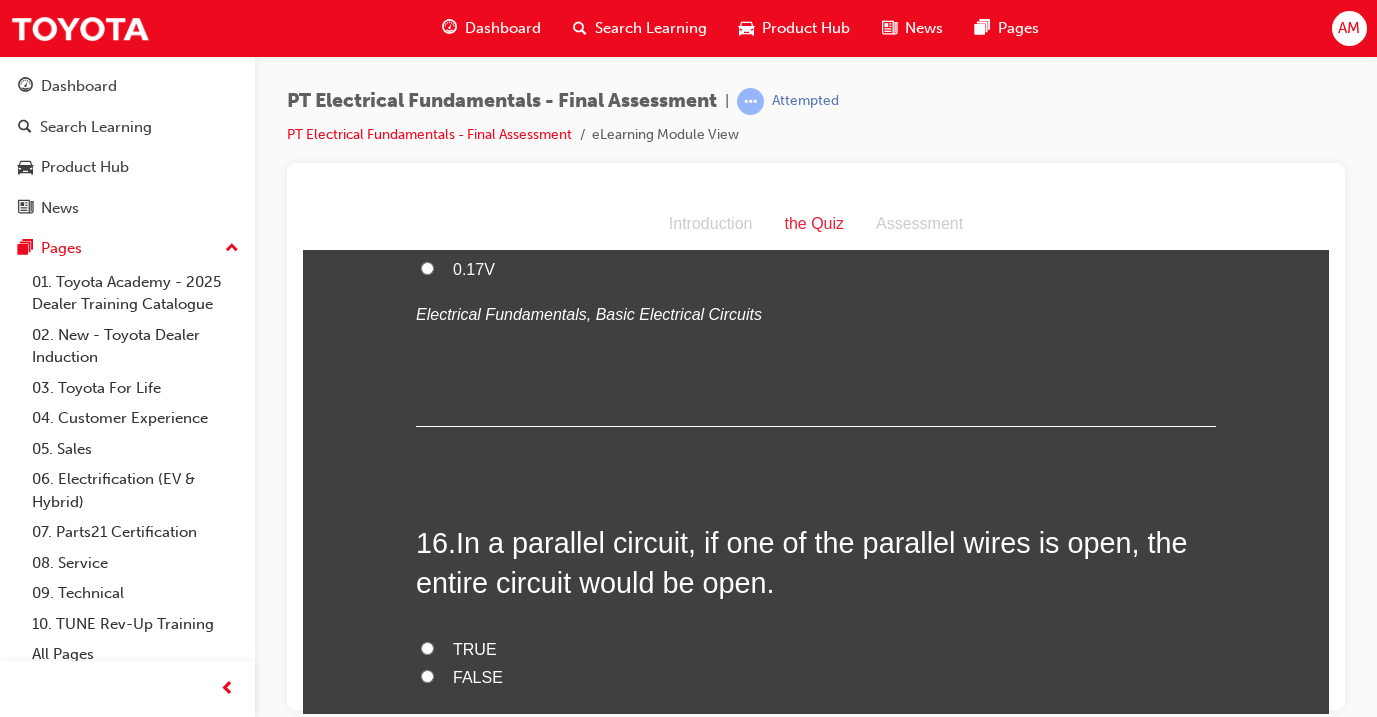 click on "FALSE" at bounding box center [816, 677] 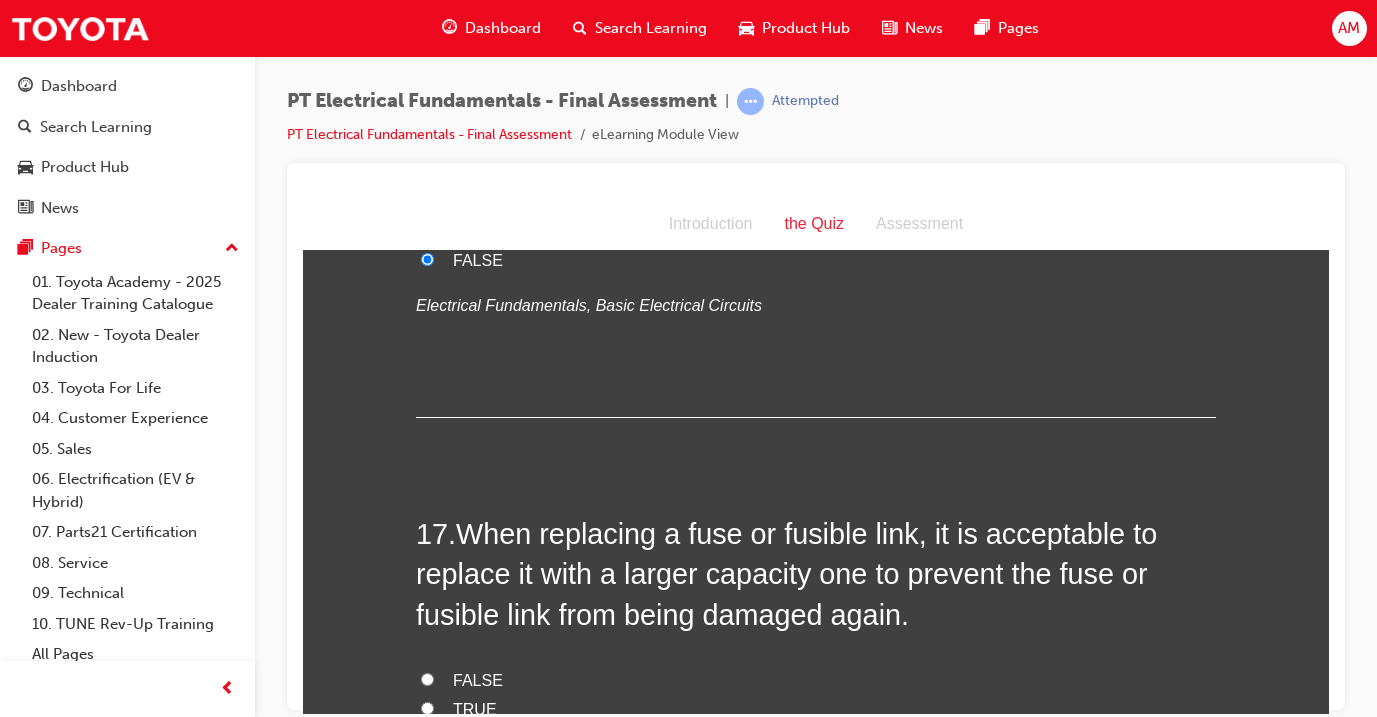 scroll, scrollTop: 6768, scrollLeft: 0, axis: vertical 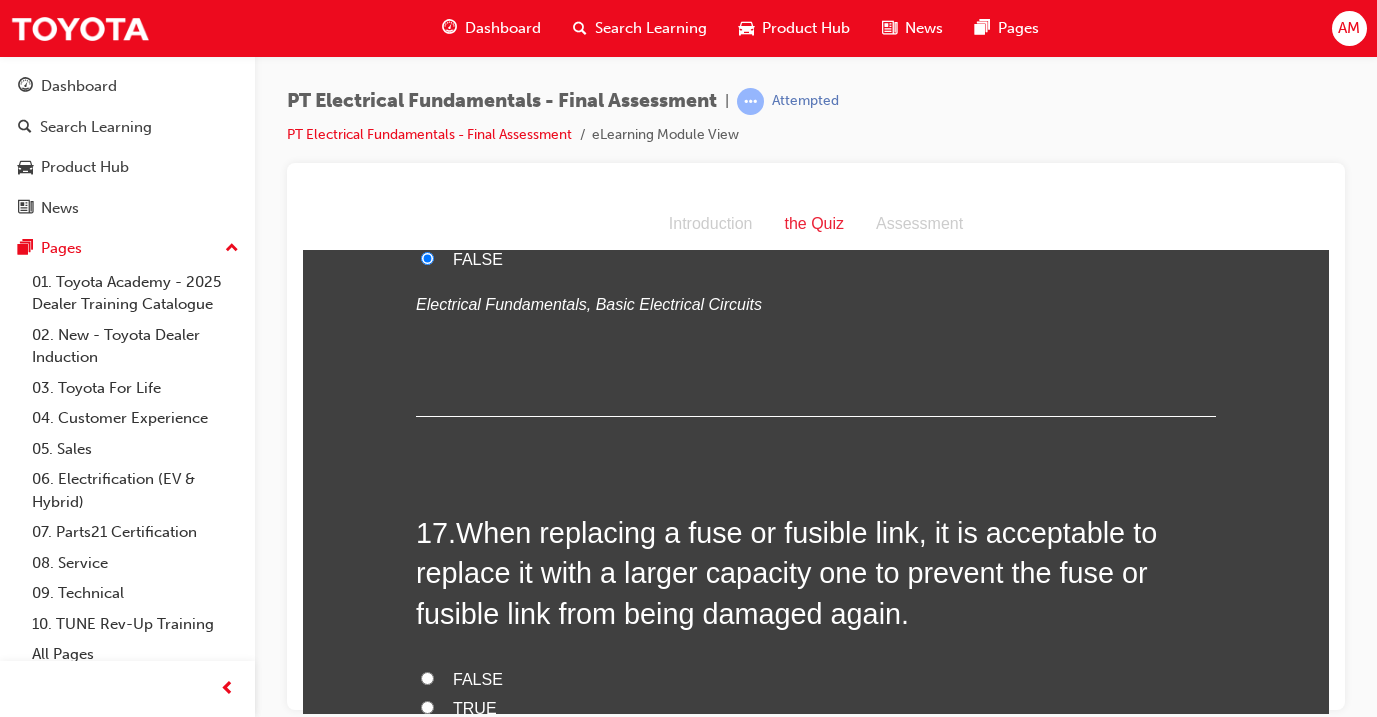 click on "FALSE" at bounding box center [816, 679] 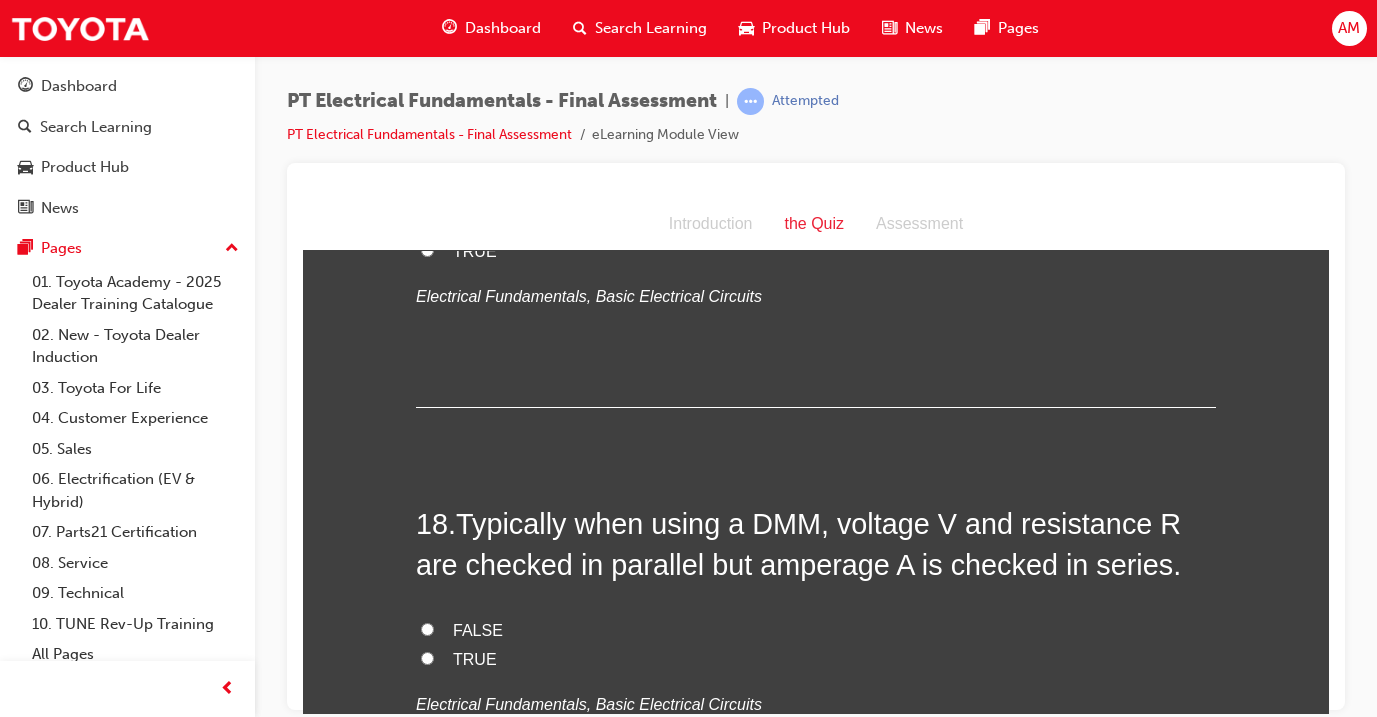 scroll, scrollTop: 7229, scrollLeft: 0, axis: vertical 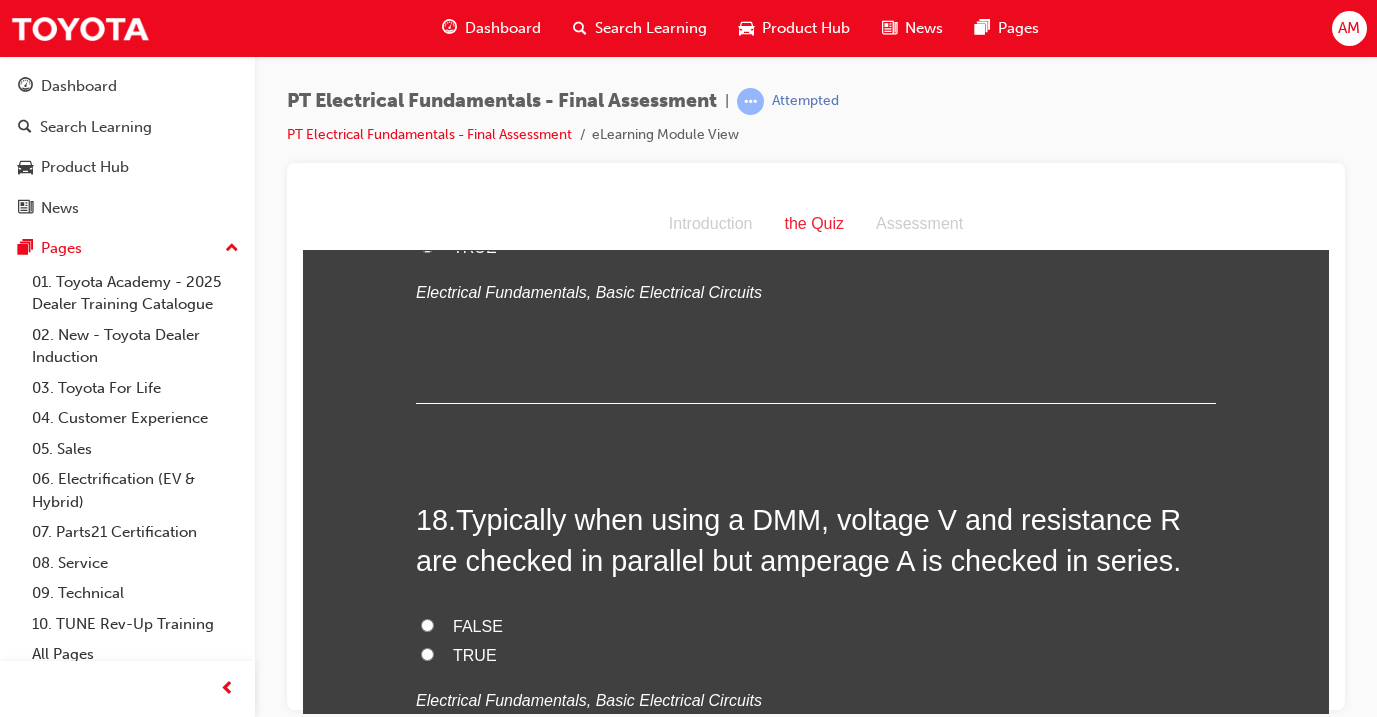 click on "TRUE" at bounding box center [475, 654] 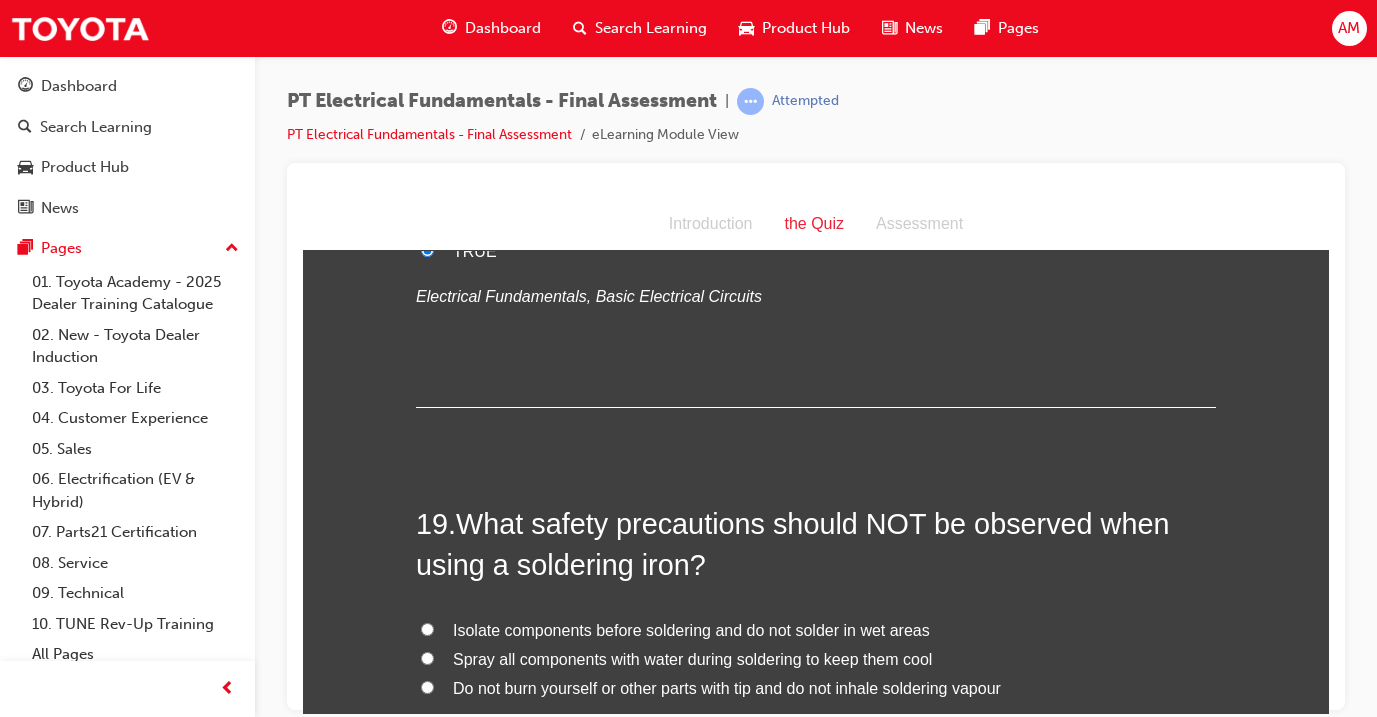scroll, scrollTop: 7640, scrollLeft: 0, axis: vertical 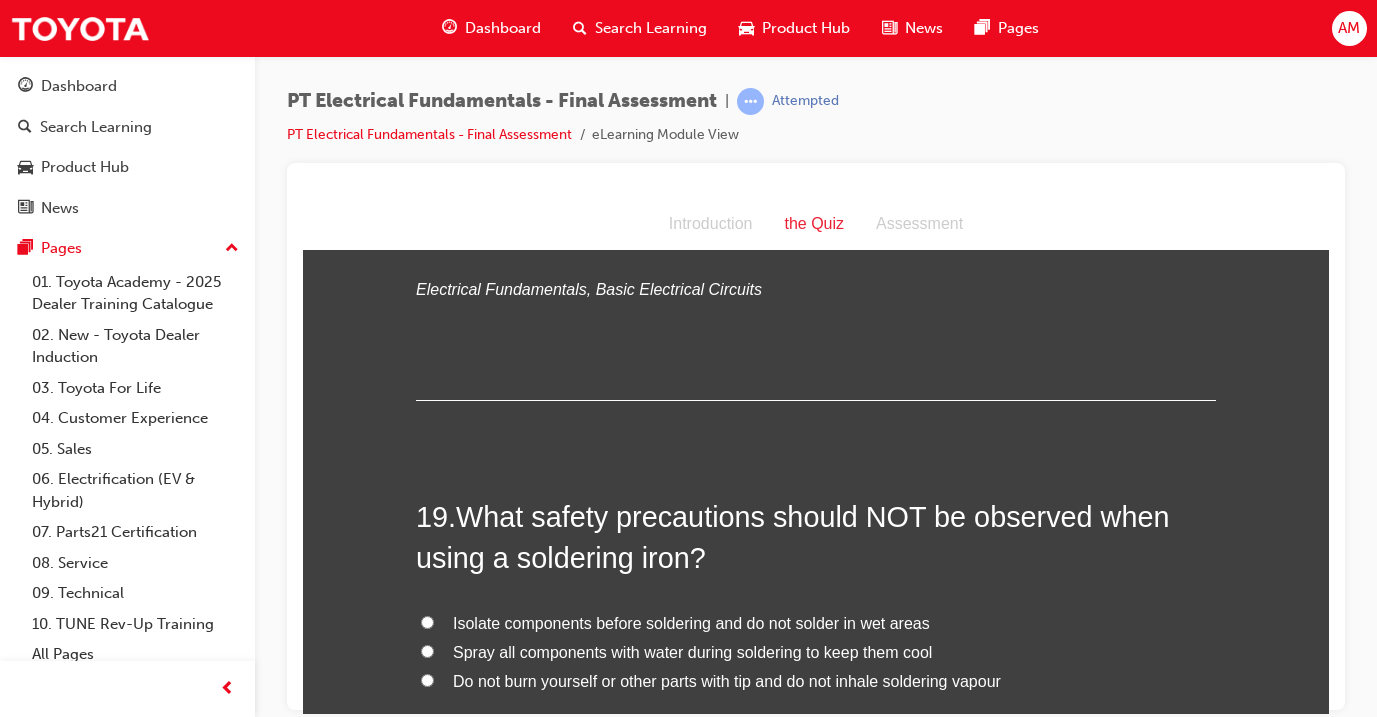 click on "Spray all components with water during soldering to keep them cool" at bounding box center [692, 651] 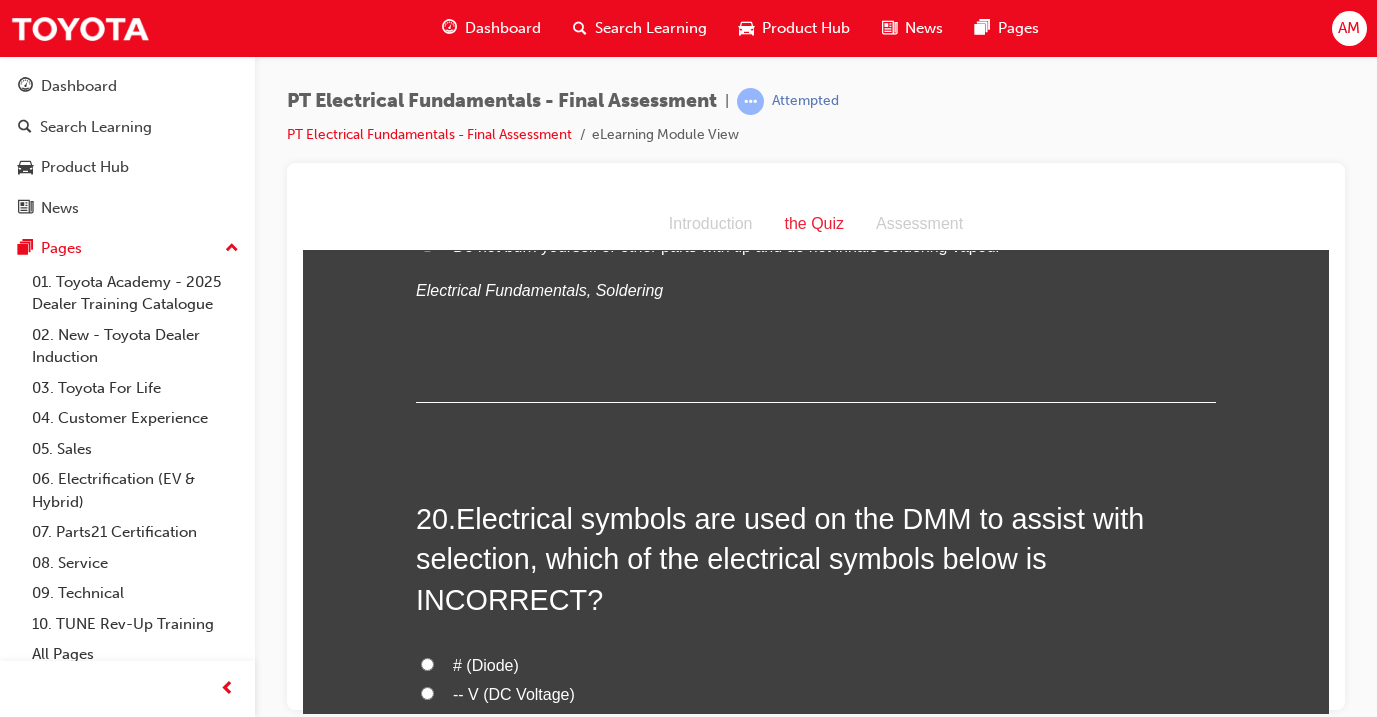 scroll, scrollTop: 8084, scrollLeft: 0, axis: vertical 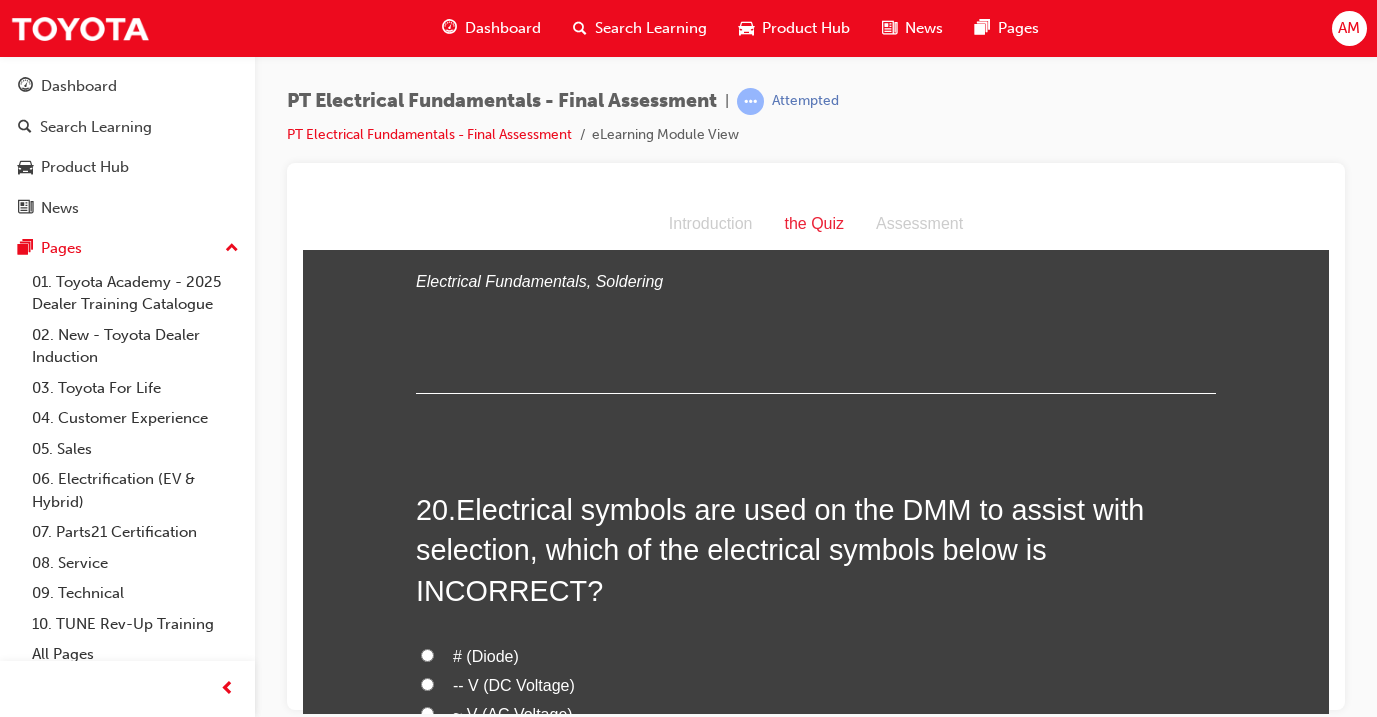 click on "-- V (DC Voltage)" at bounding box center (514, 684) 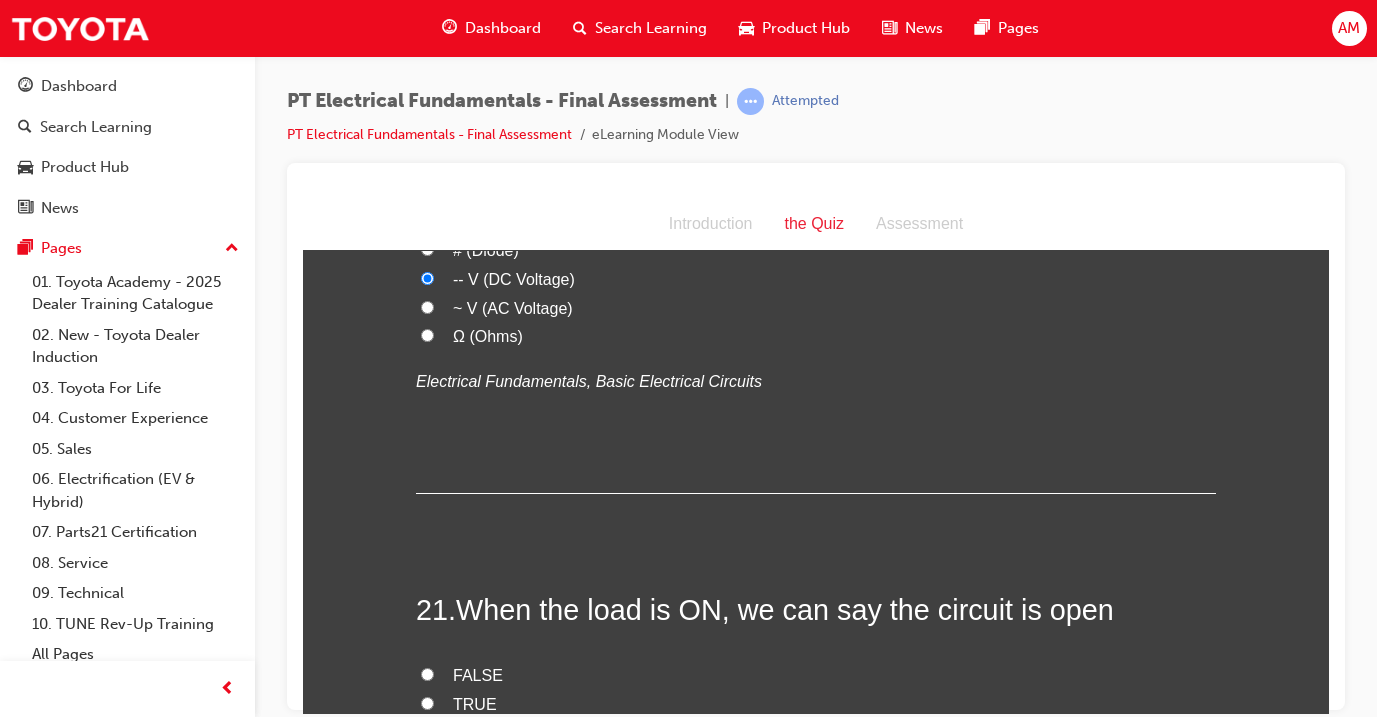scroll, scrollTop: 8500, scrollLeft: 0, axis: vertical 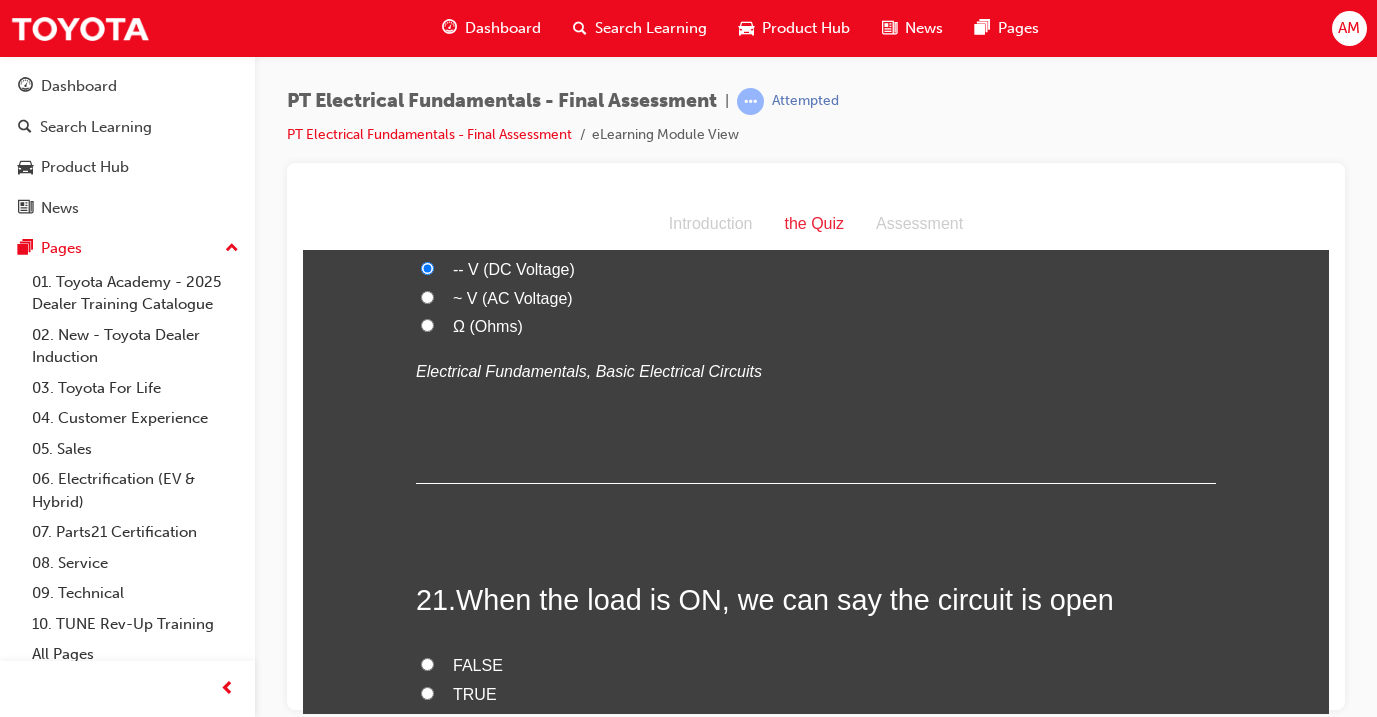 click on "TRUE" at bounding box center (816, 694) 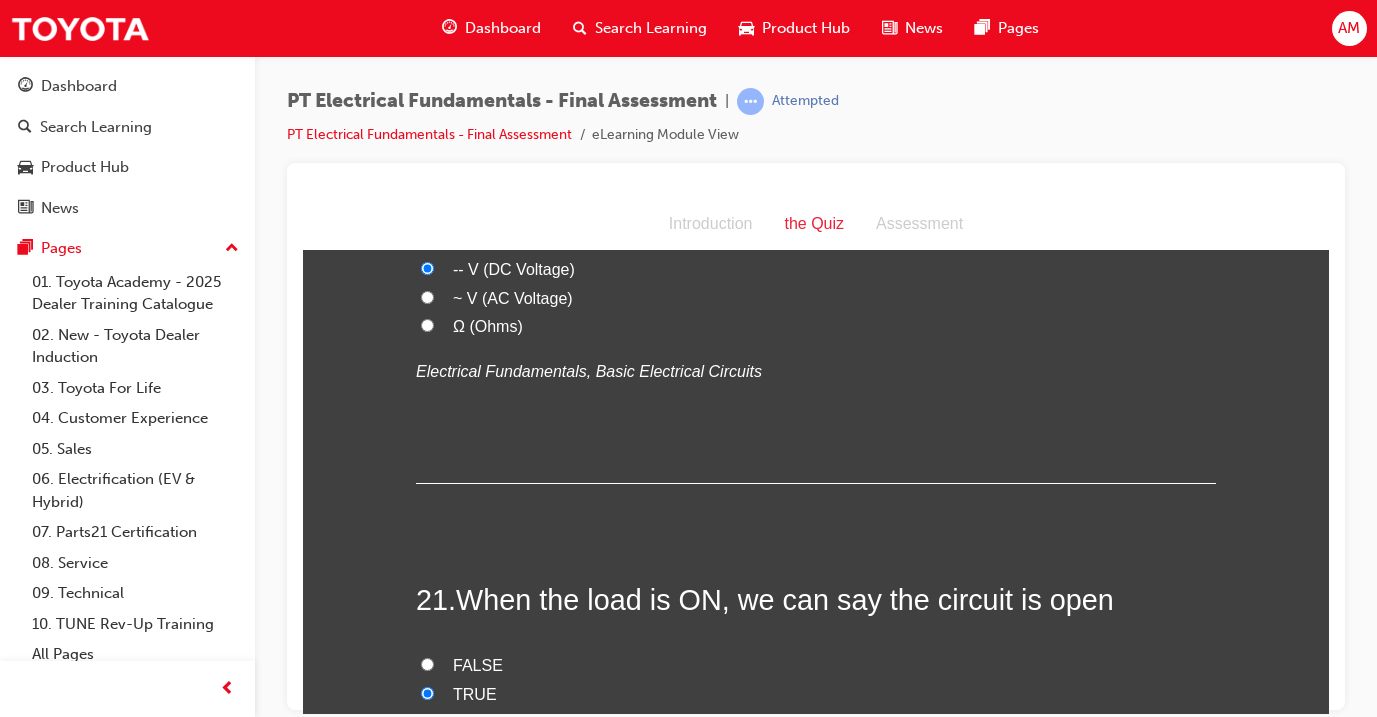 click on "FALSE" at bounding box center (816, 665) 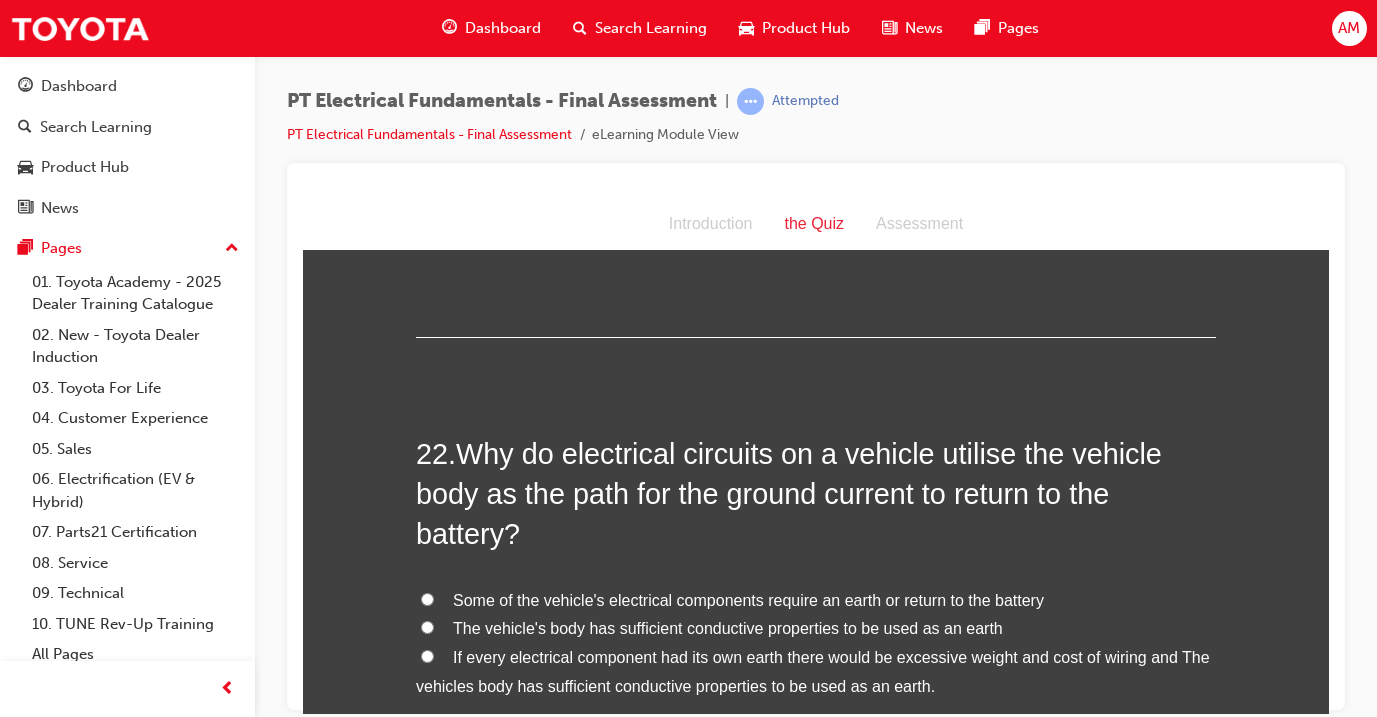 scroll, scrollTop: 9016, scrollLeft: 0, axis: vertical 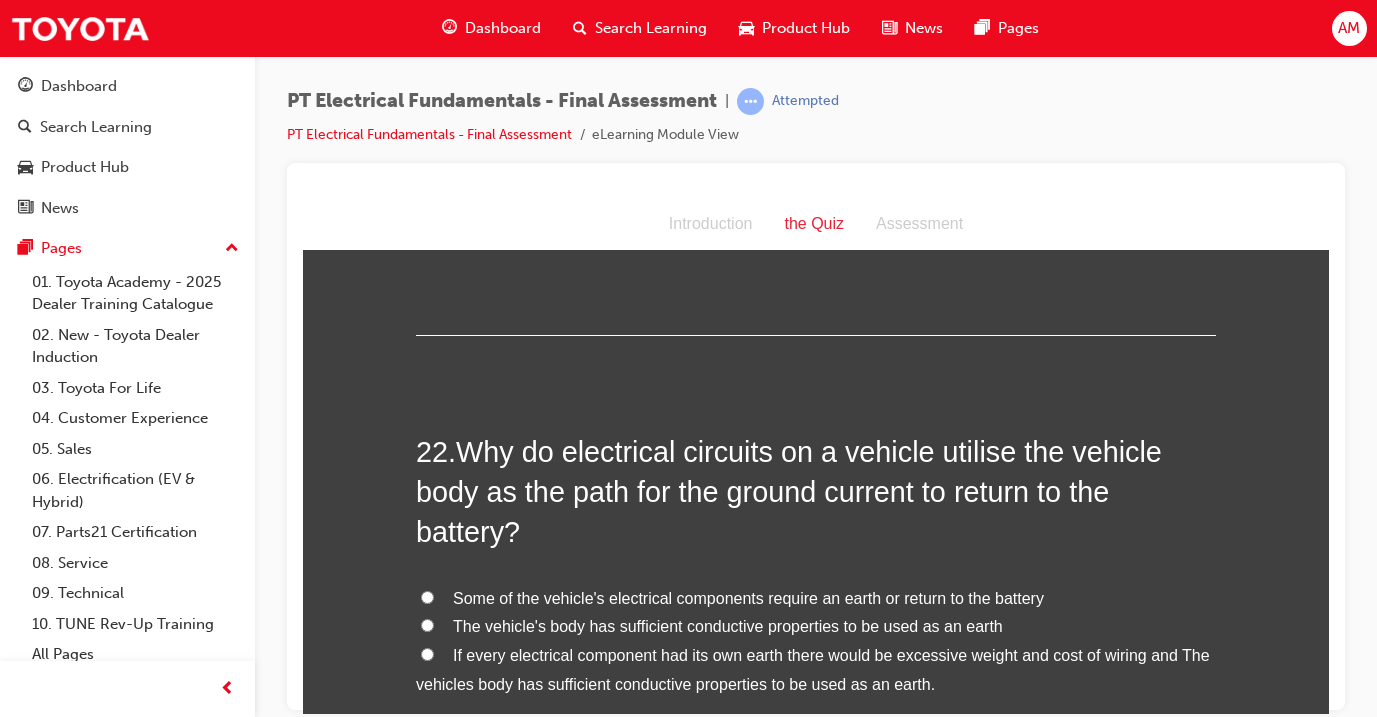 click on "If every electrical component had its own earth there would be excessive weight and cost of wiring and The vehicles body has sufficient conductive properties to be used as an earth." at bounding box center (816, 670) 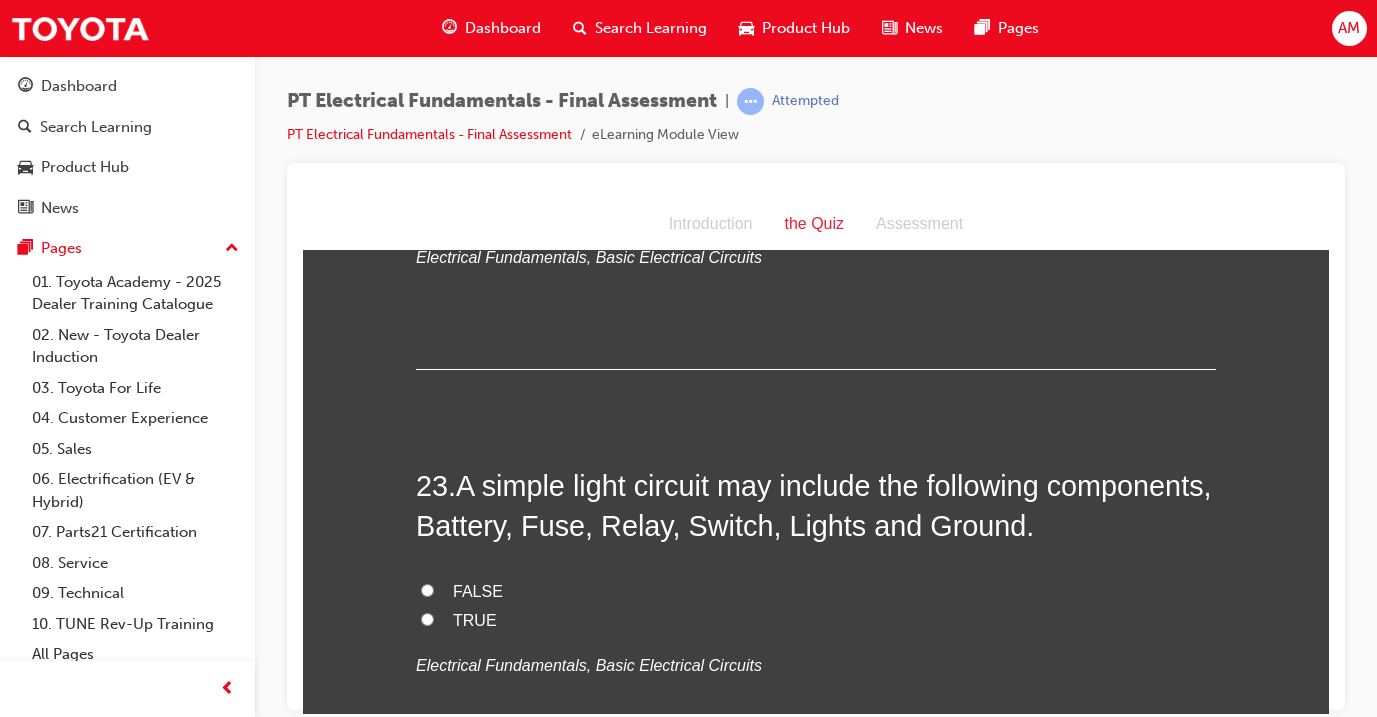scroll, scrollTop: 9488, scrollLeft: 0, axis: vertical 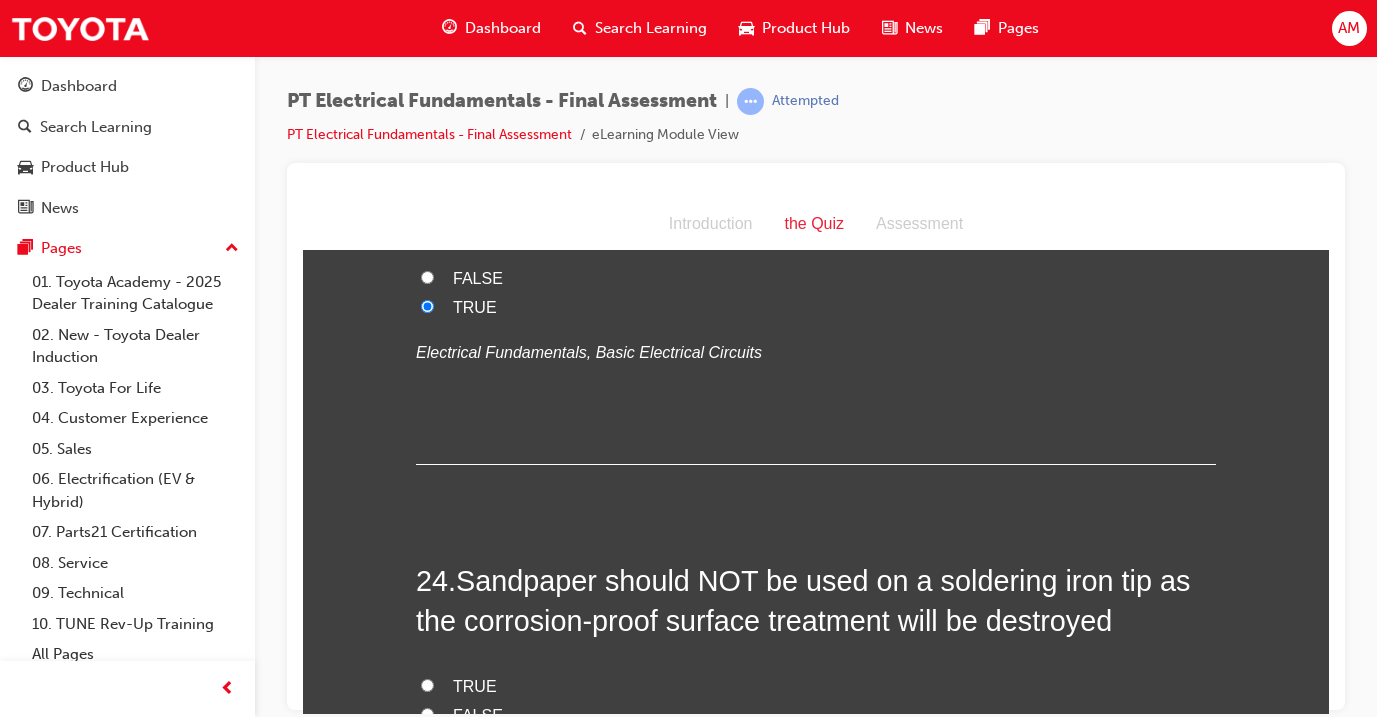 click on "FALSE" at bounding box center [478, 714] 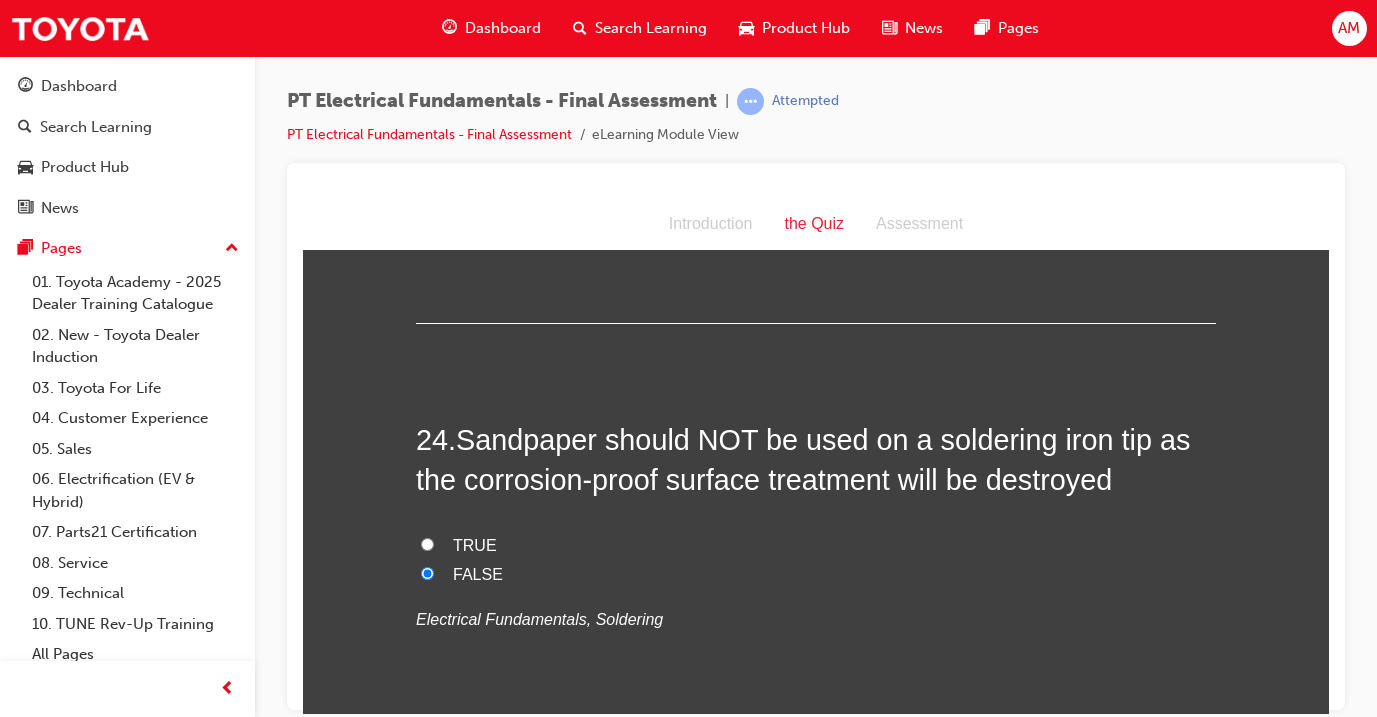 scroll, scrollTop: 9941, scrollLeft: 0, axis: vertical 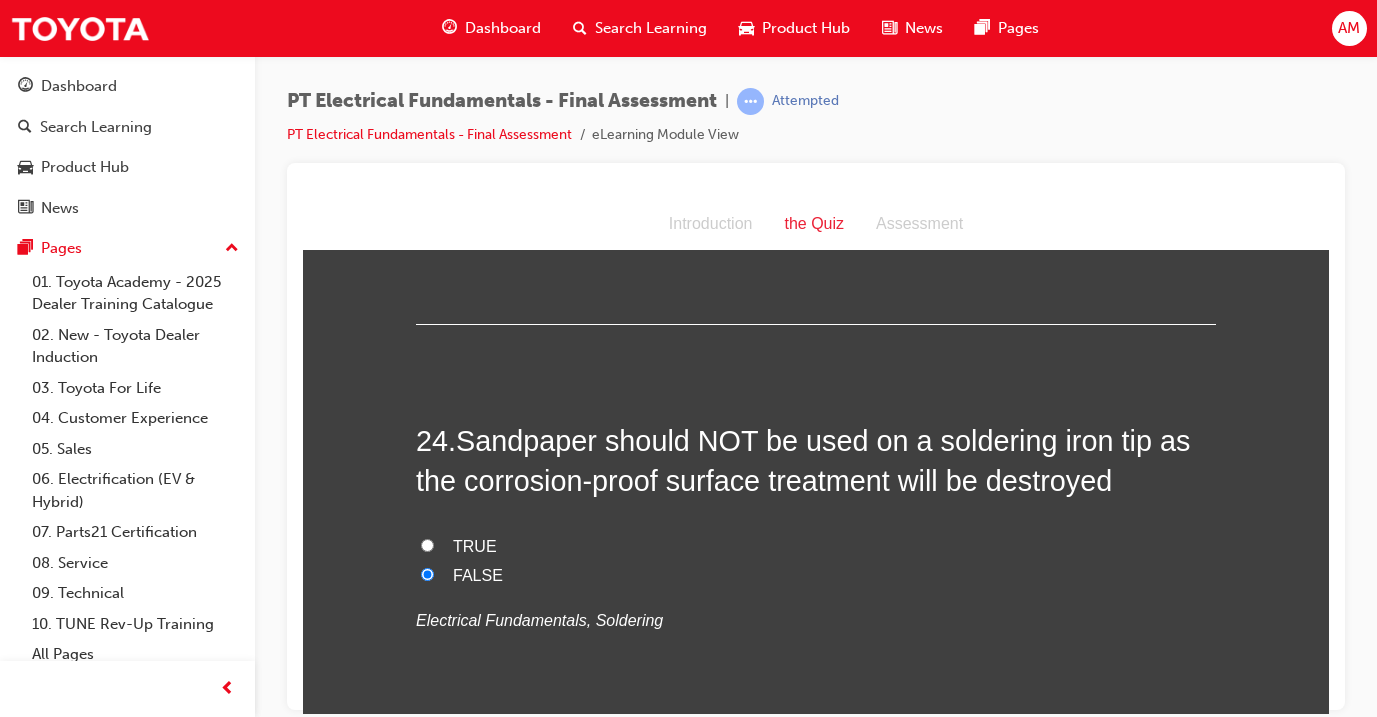 click on "Submit Answers" at bounding box center (814, 856) 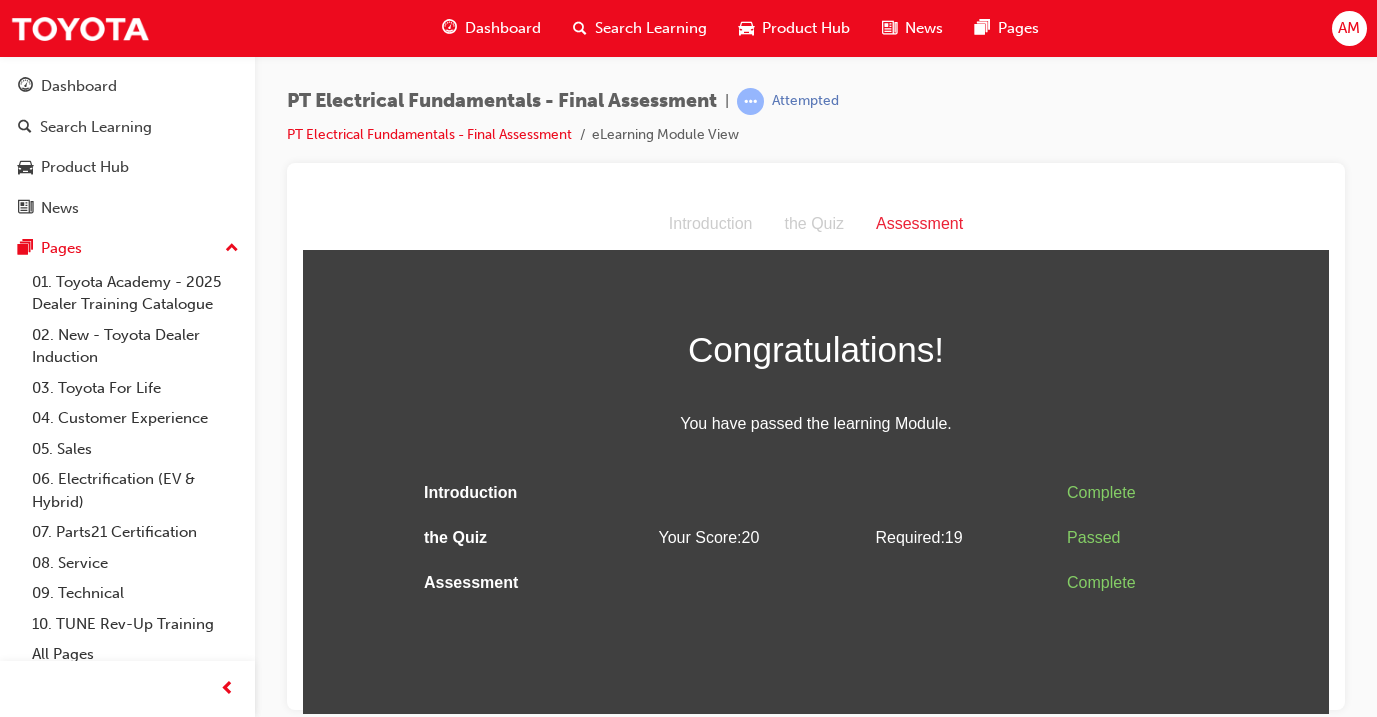 scroll, scrollTop: 0, scrollLeft: 0, axis: both 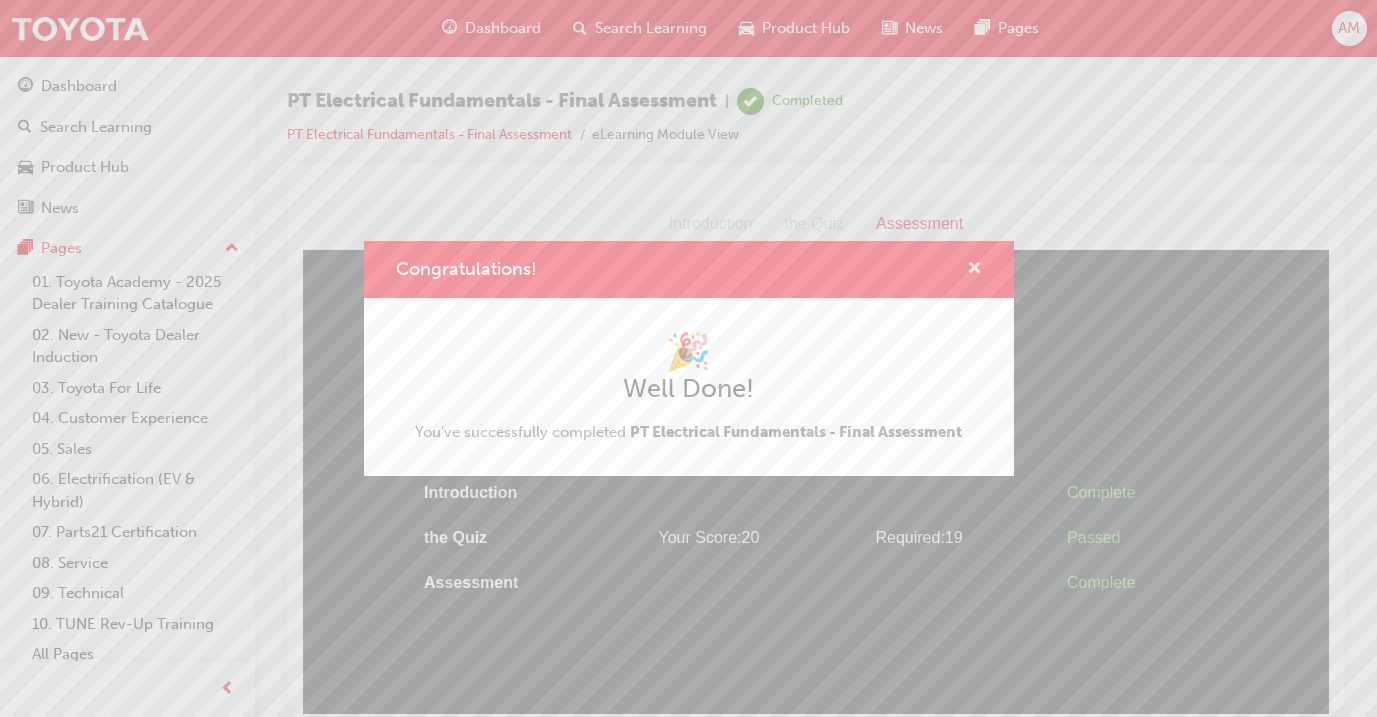 click at bounding box center (974, 270) 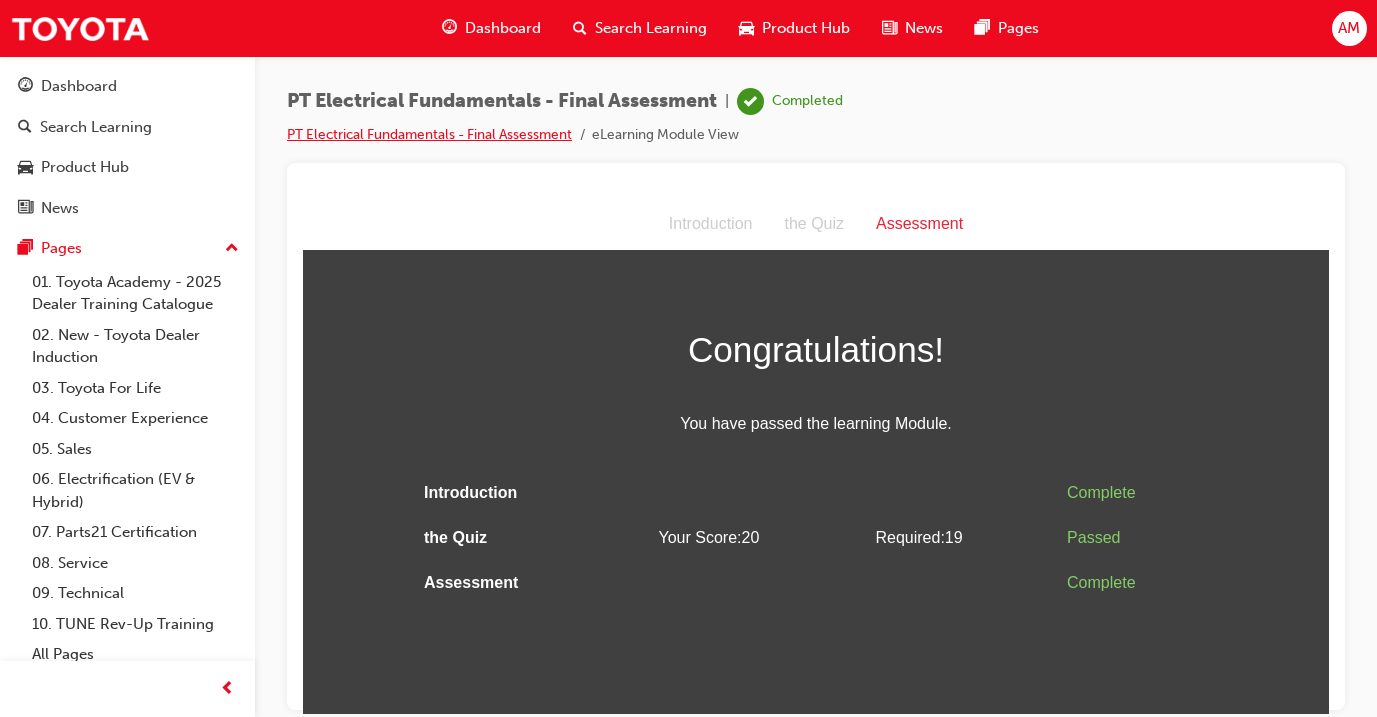click on "PT Electrical Fundamentals - Final Assessment" at bounding box center [429, 134] 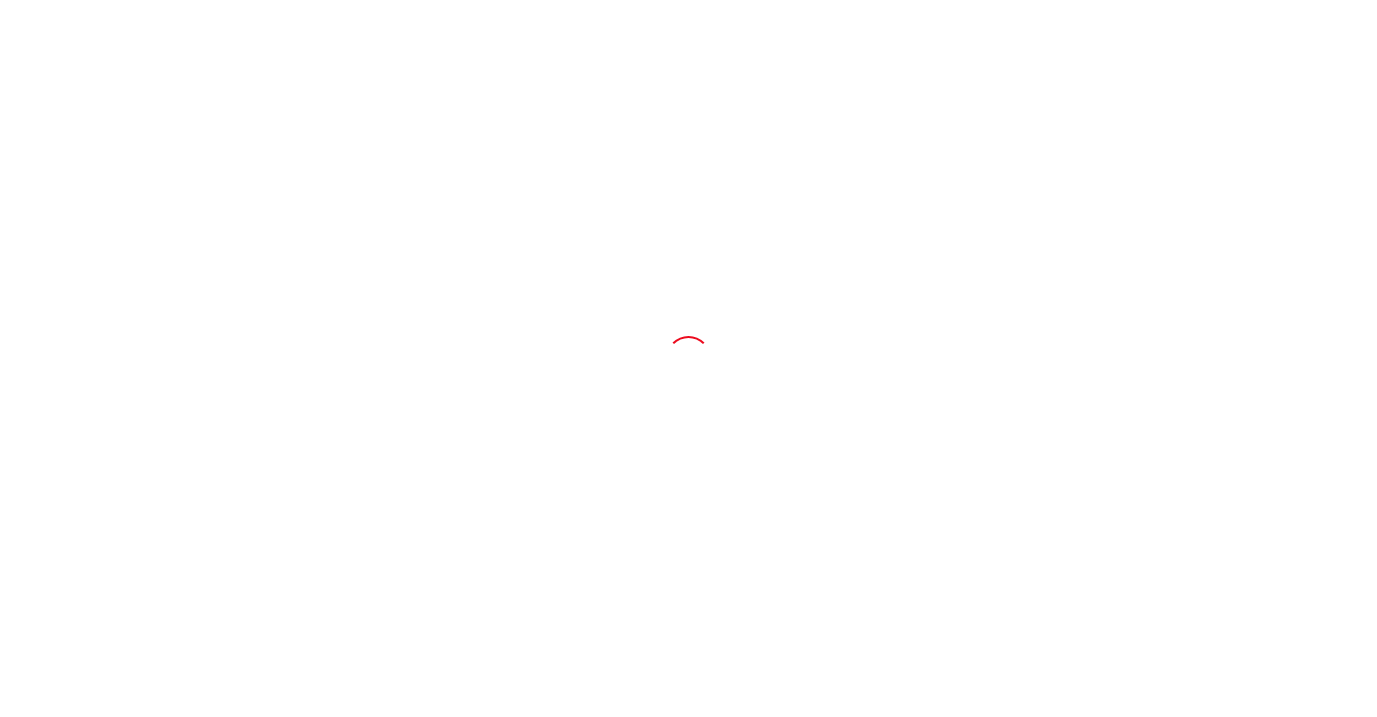 scroll, scrollTop: 0, scrollLeft: 0, axis: both 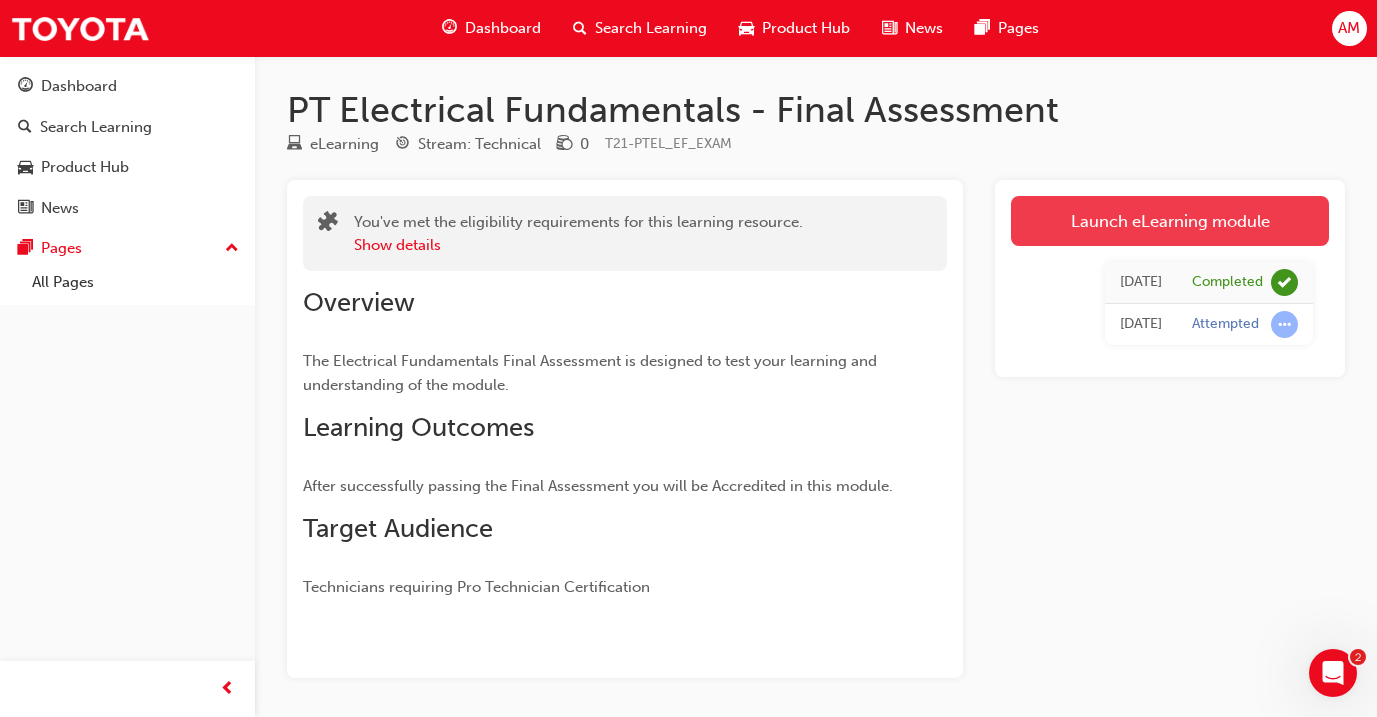 click on "Launch eLearning module" at bounding box center (1170, 221) 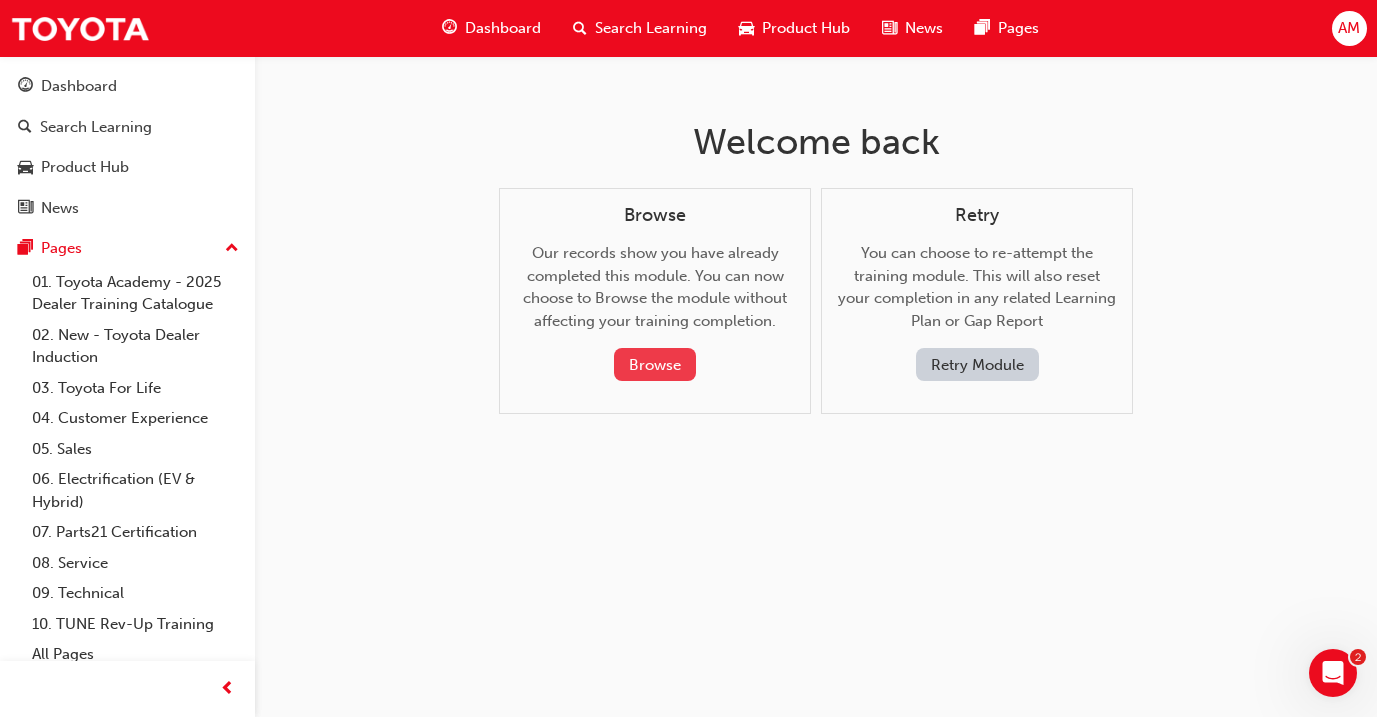 click on "Browse" at bounding box center (655, 364) 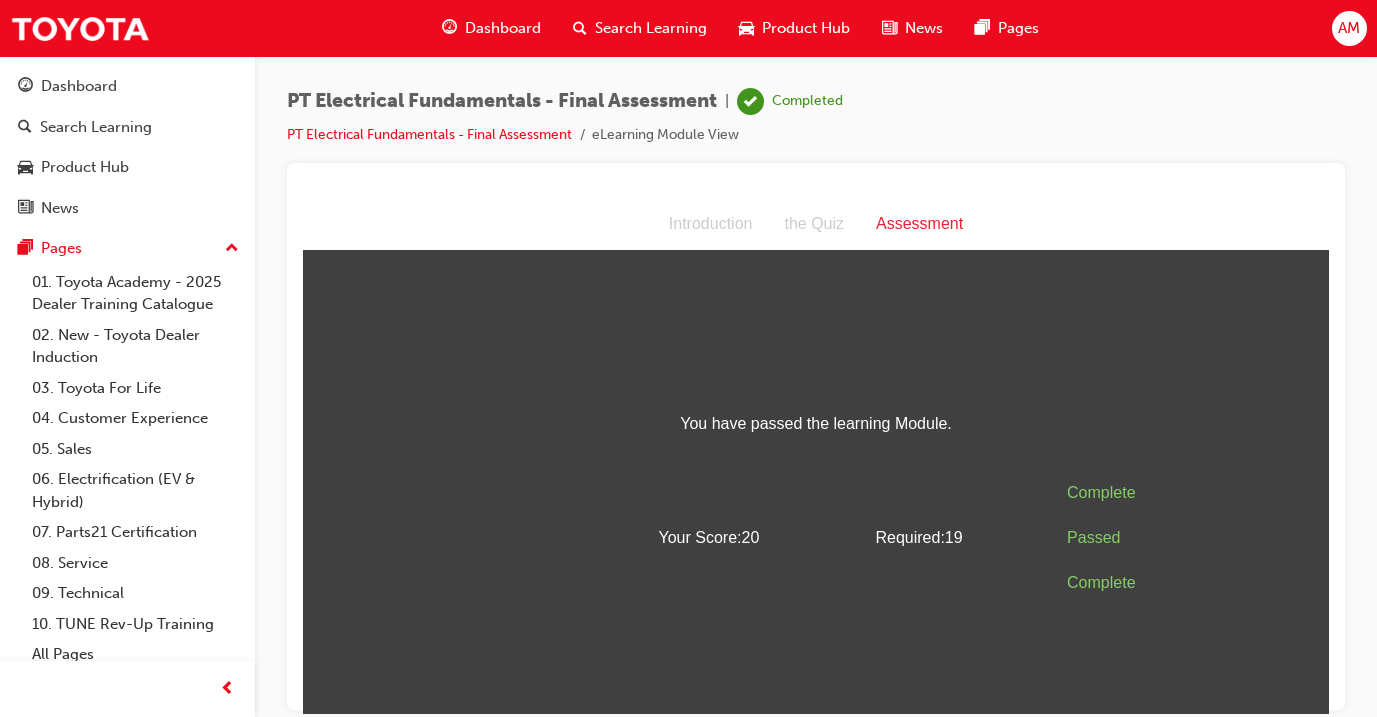 scroll, scrollTop: 0, scrollLeft: 0, axis: both 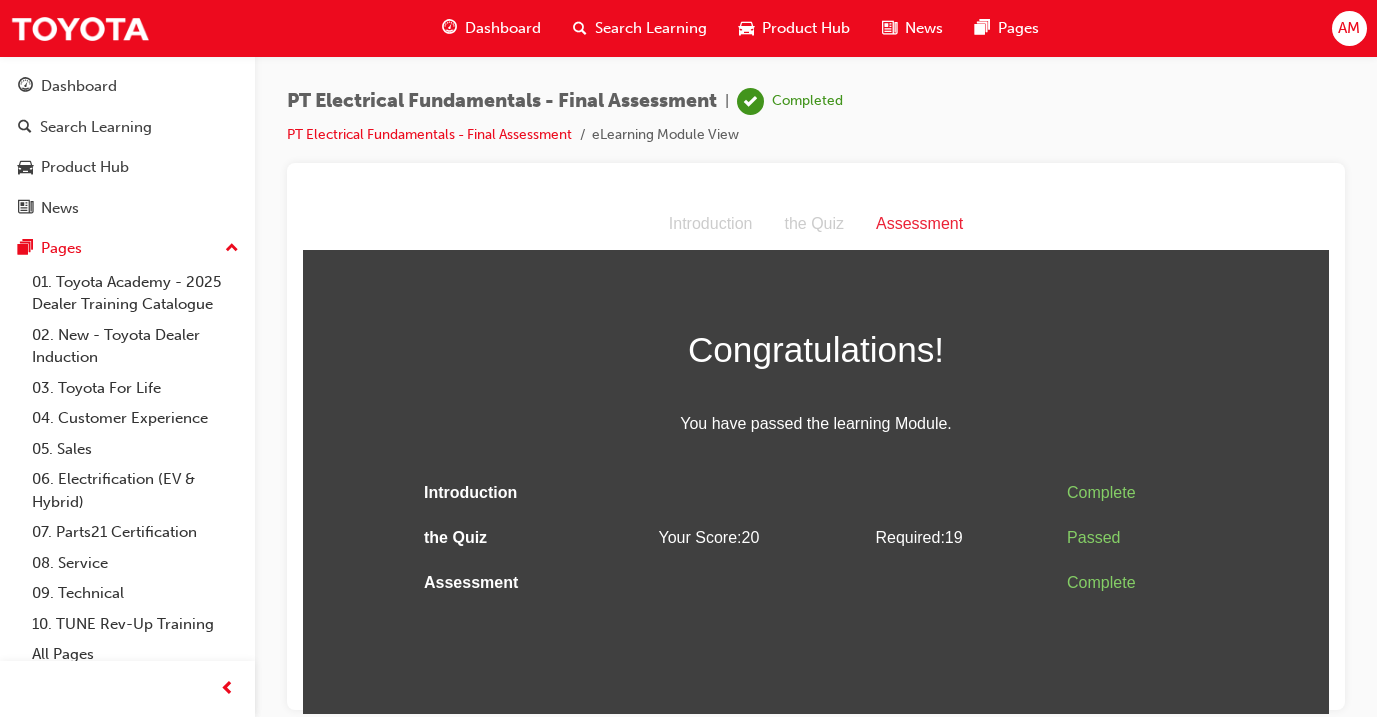 click on "Dashboard" at bounding box center [503, 28] 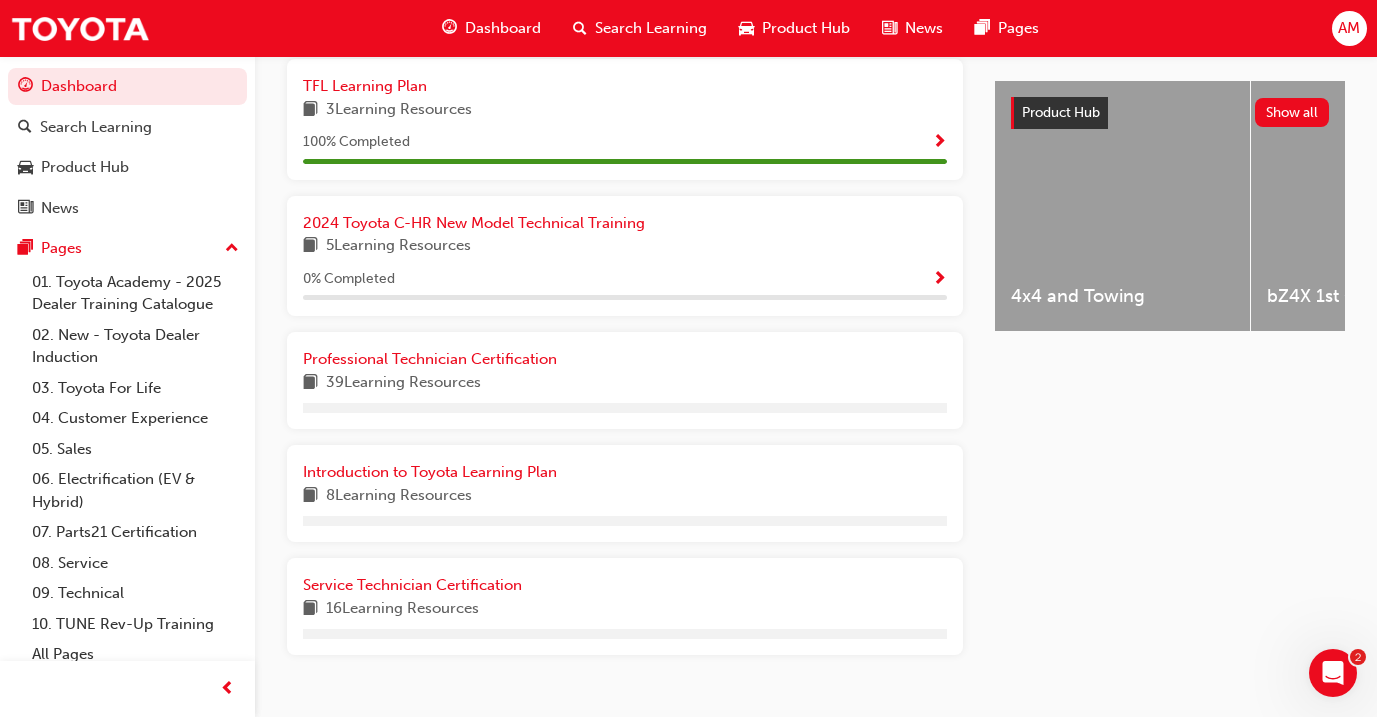 scroll, scrollTop: 692, scrollLeft: 0, axis: vertical 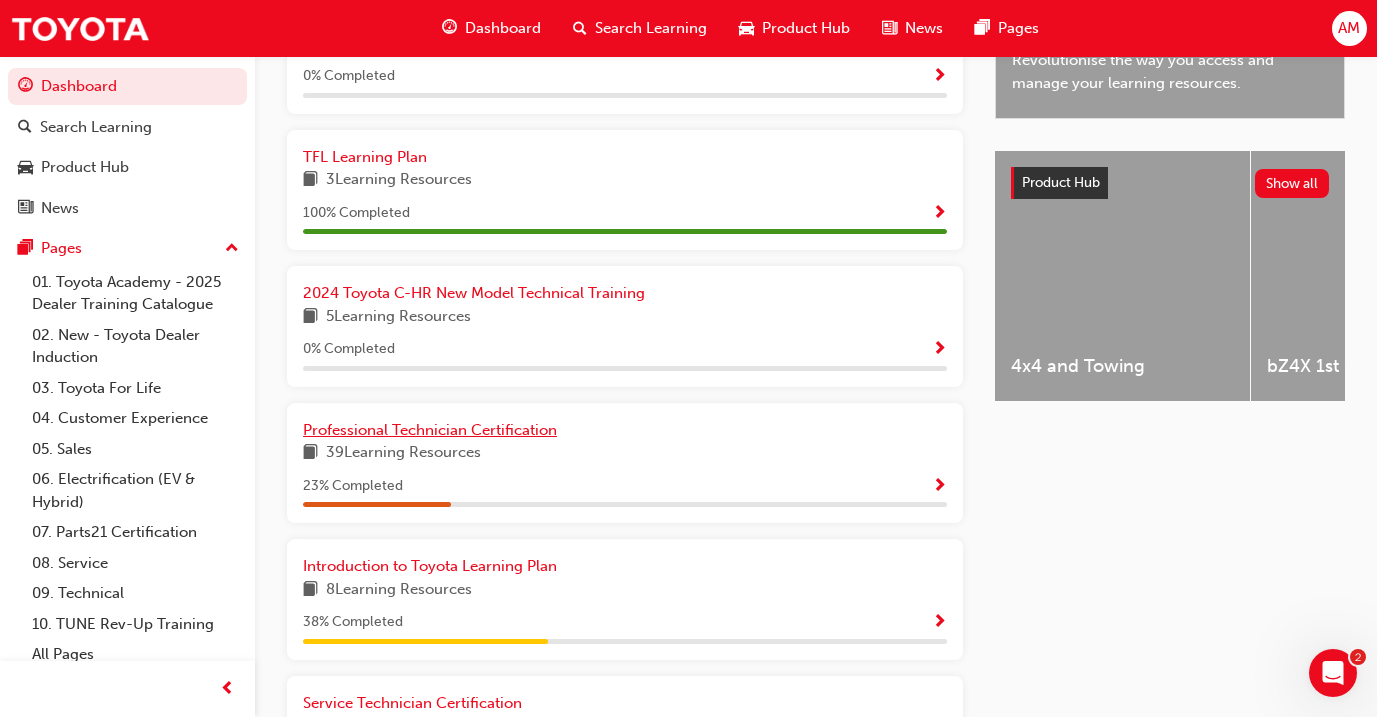 click on "Professional Technician Certification" at bounding box center [430, 430] 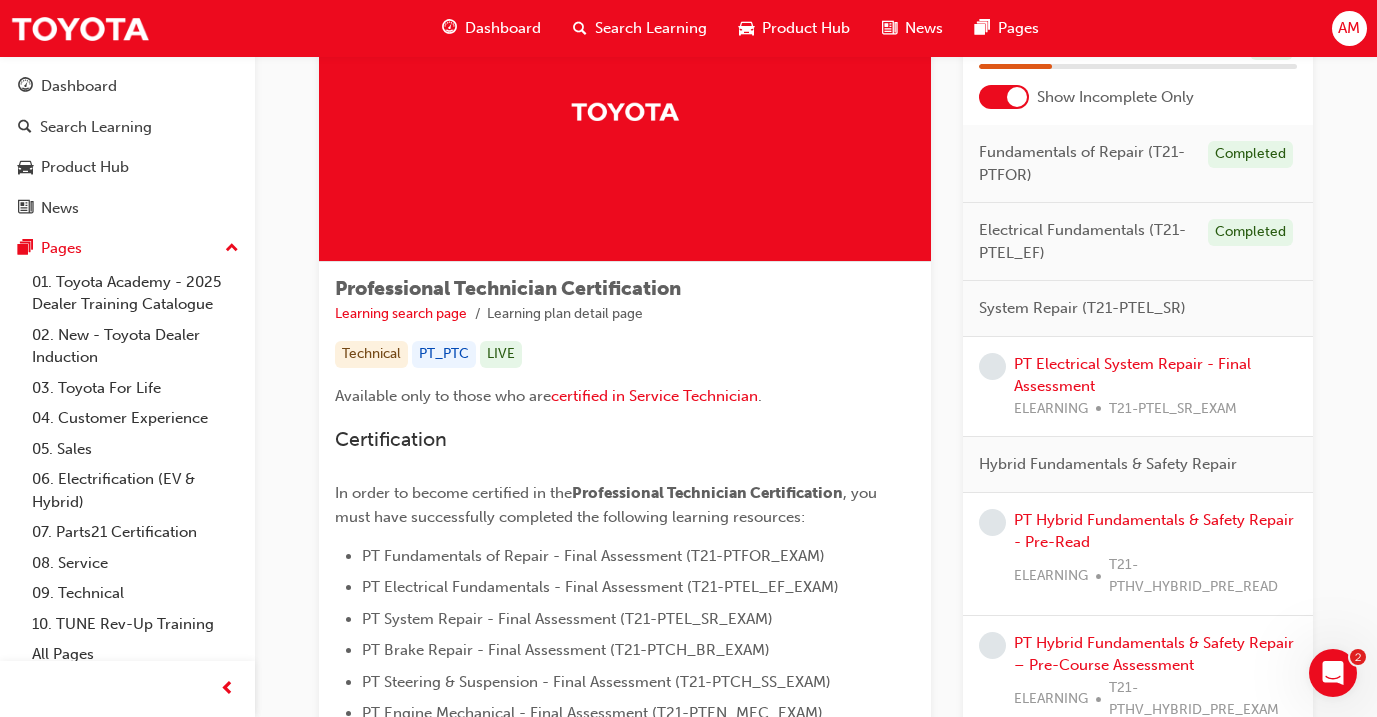 scroll, scrollTop: 170, scrollLeft: 0, axis: vertical 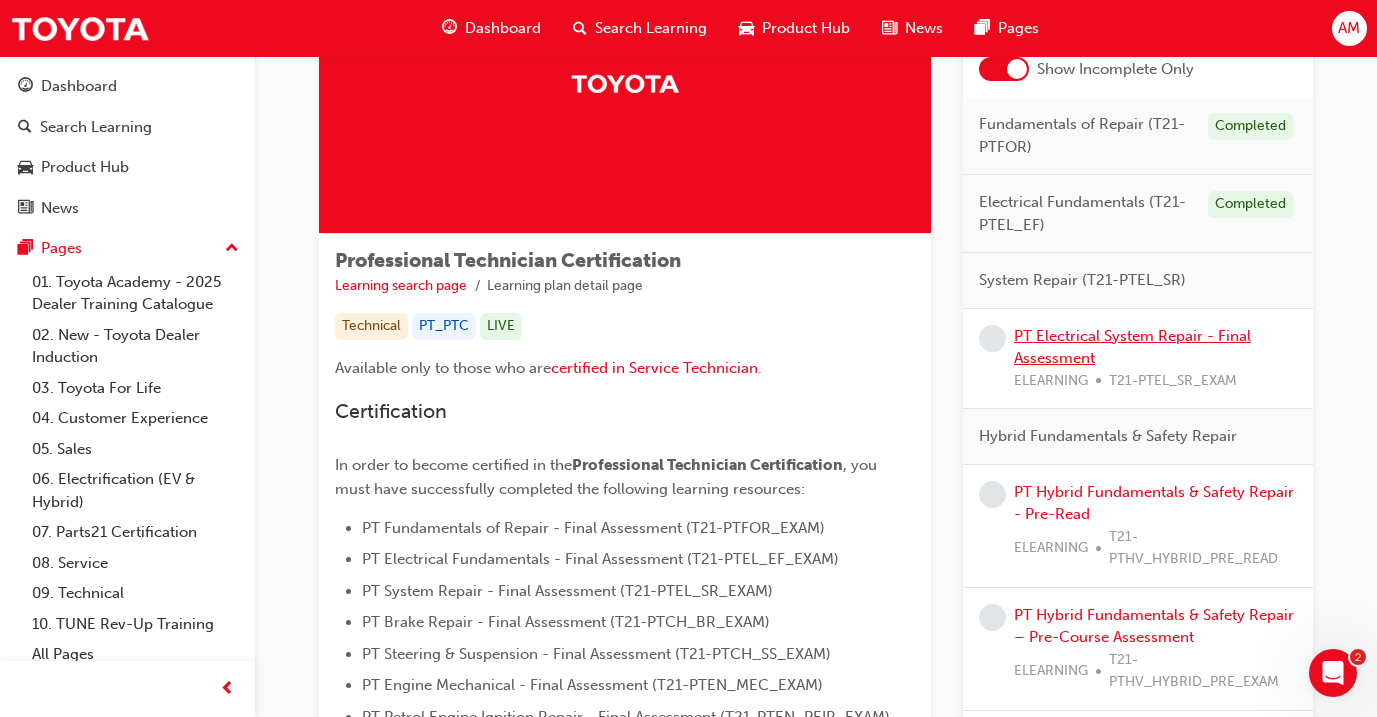 click on "PT Electrical System Repair - Final Assessment" at bounding box center (1132, 347) 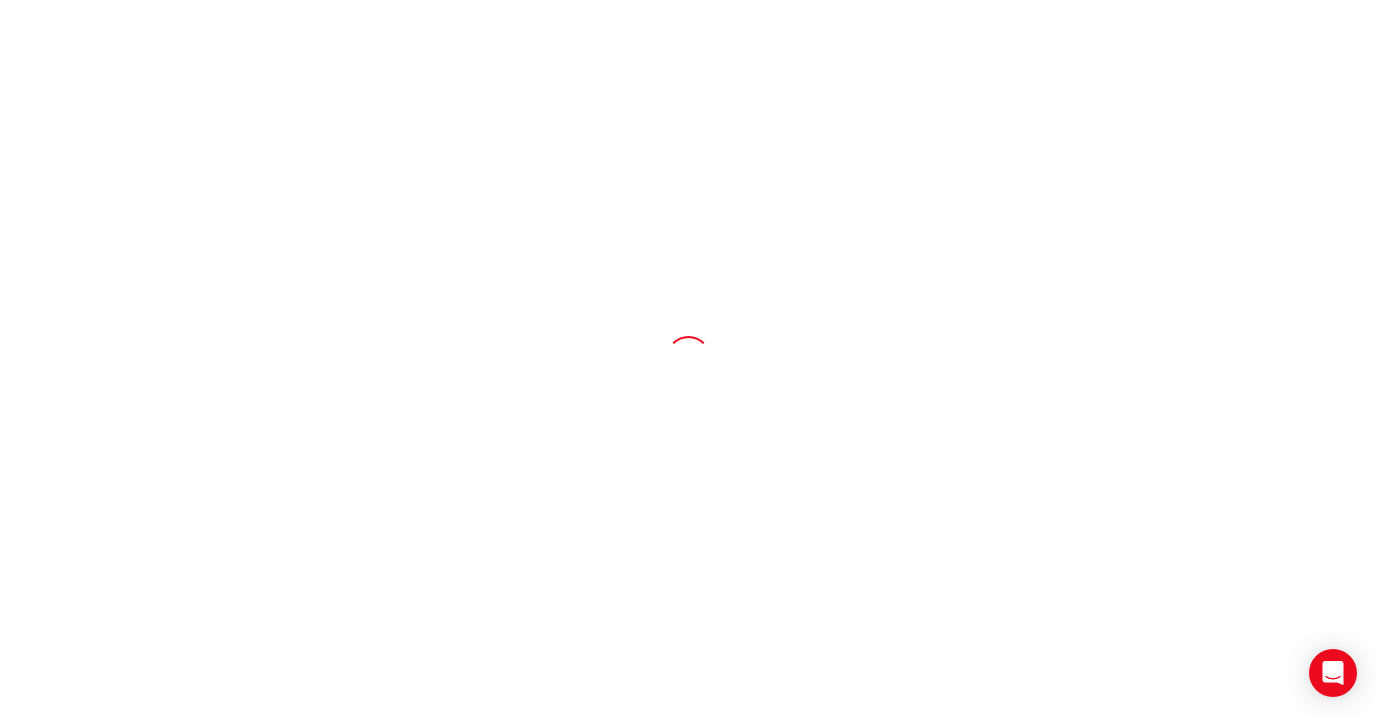 scroll, scrollTop: 0, scrollLeft: 0, axis: both 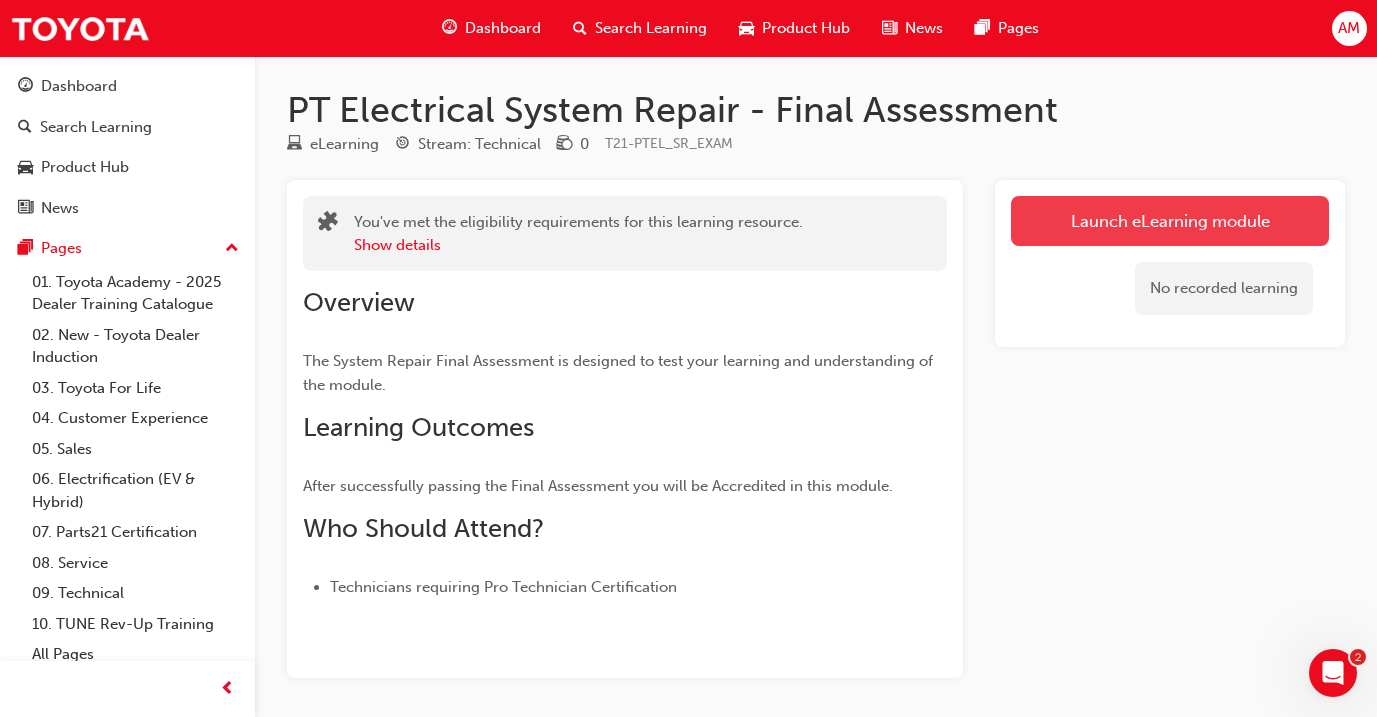 click on "Launch eLearning module" at bounding box center (1170, 221) 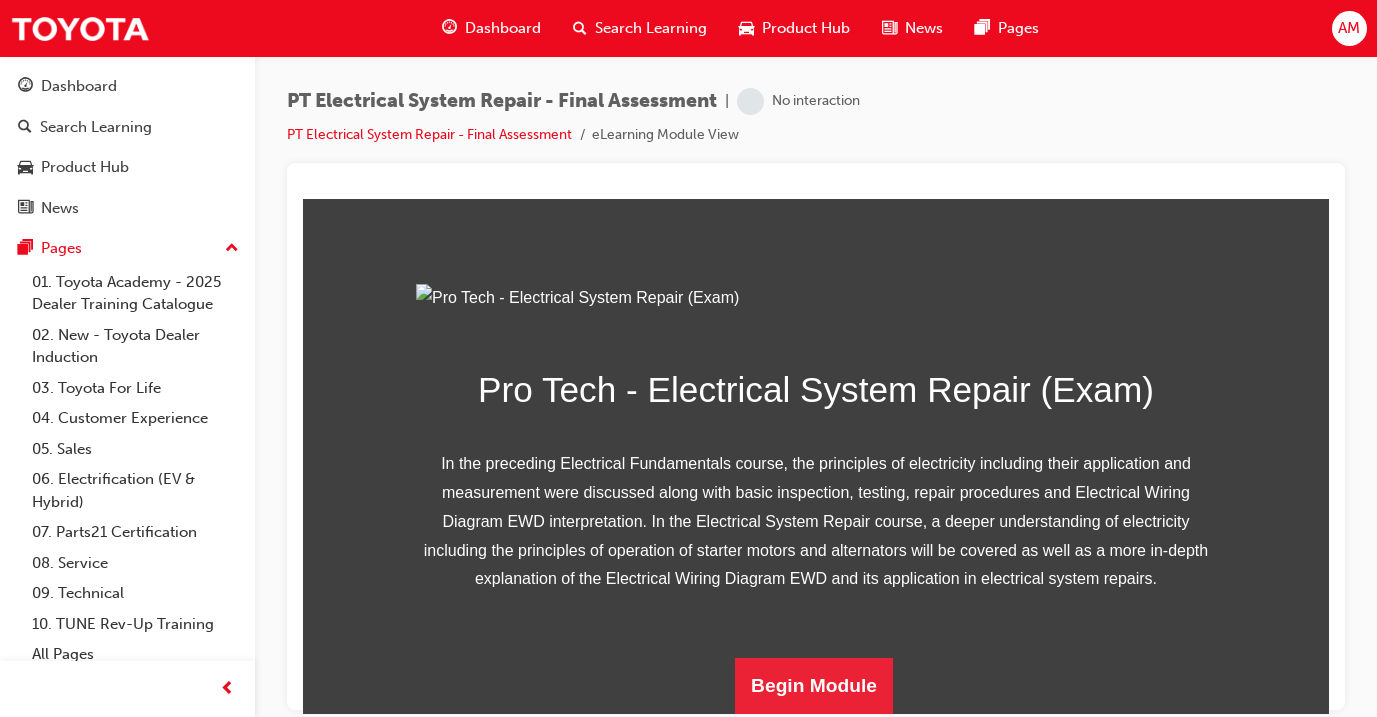 scroll, scrollTop: 0, scrollLeft: 0, axis: both 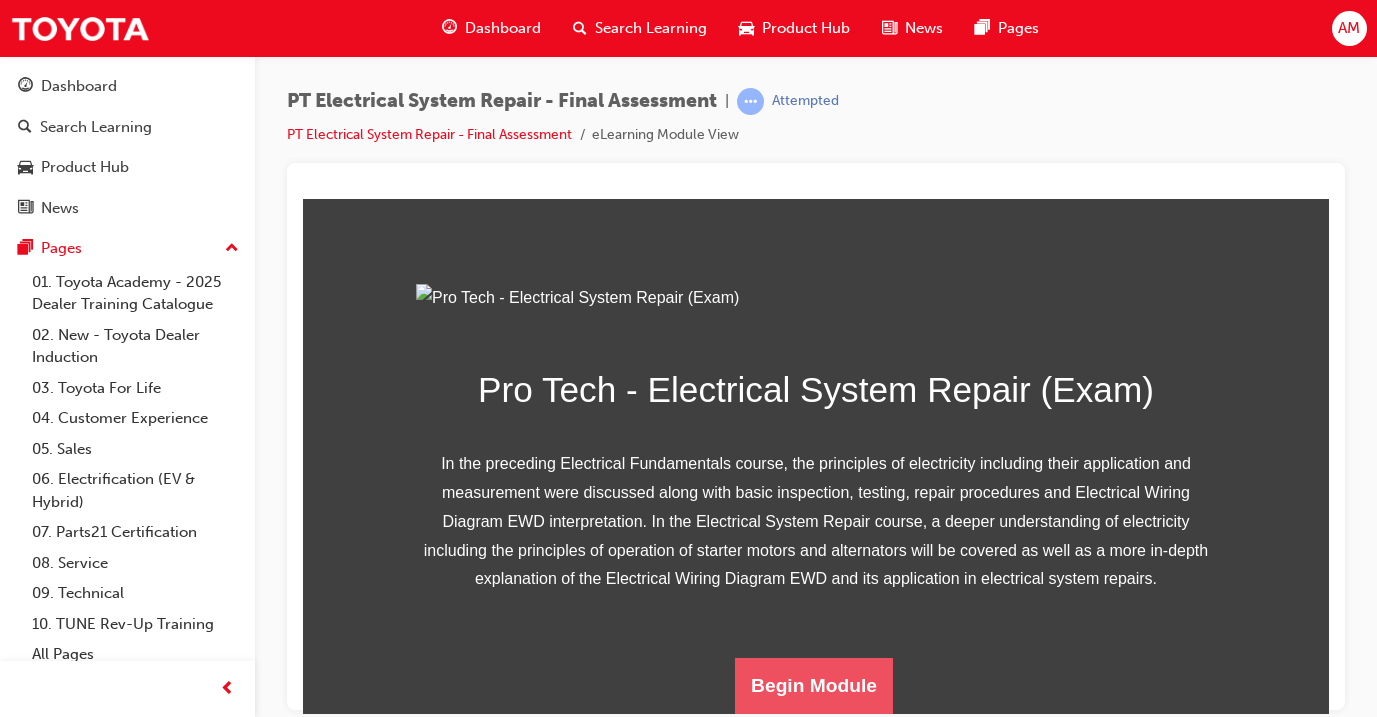click on "Begin Module" at bounding box center [814, 685] 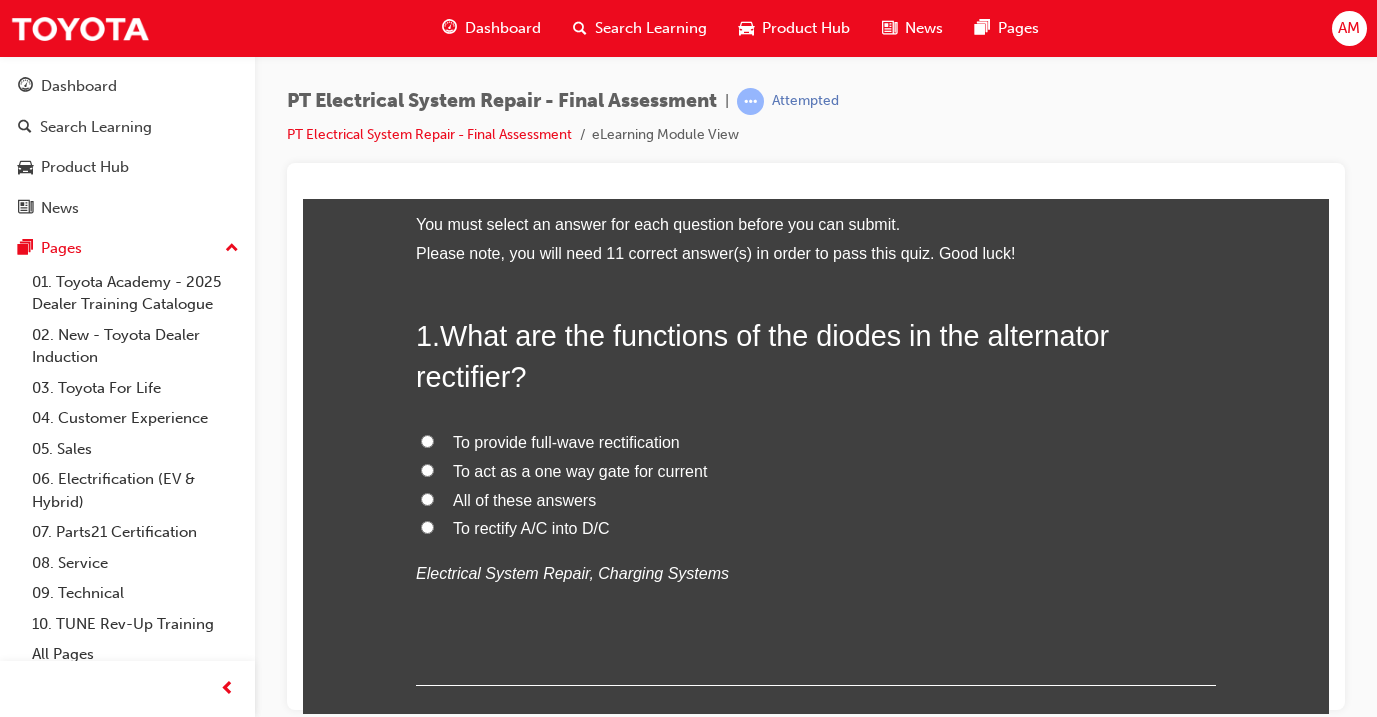 scroll, scrollTop: 97, scrollLeft: 0, axis: vertical 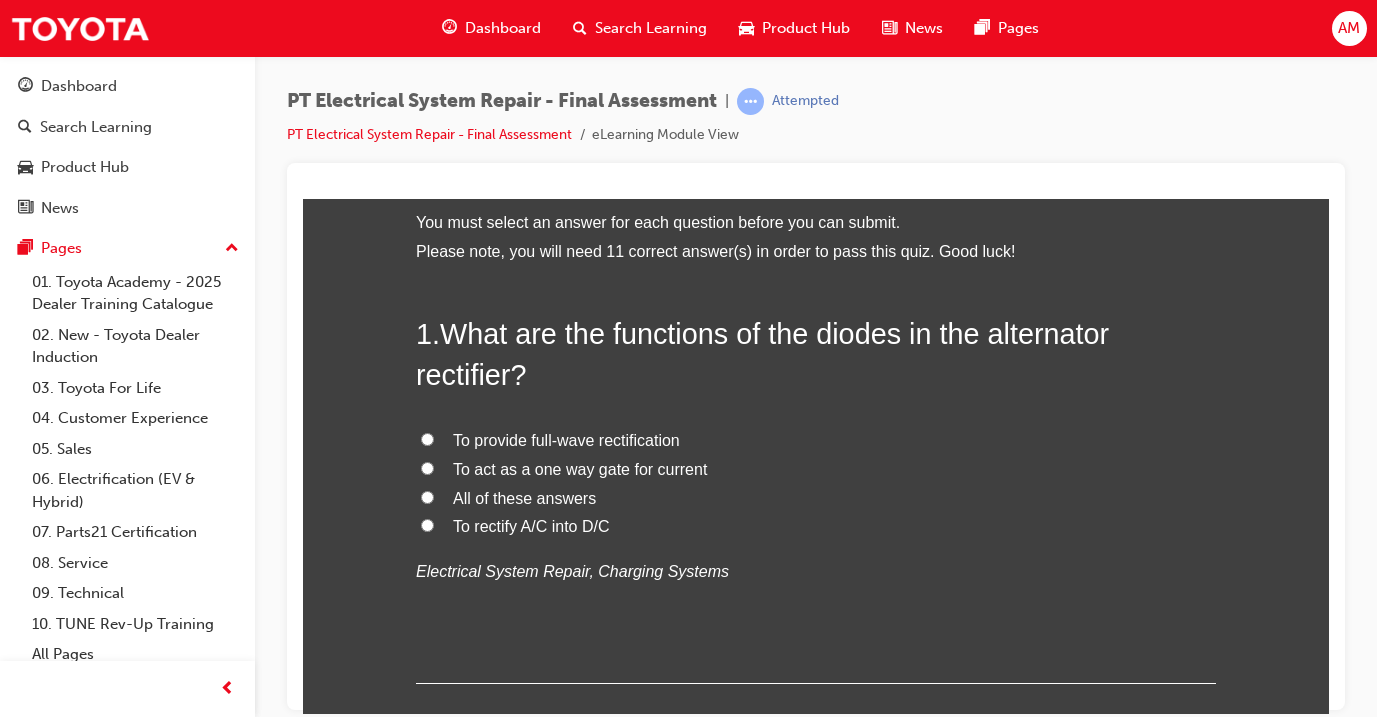 click on "All of these answers" at bounding box center [524, 497] 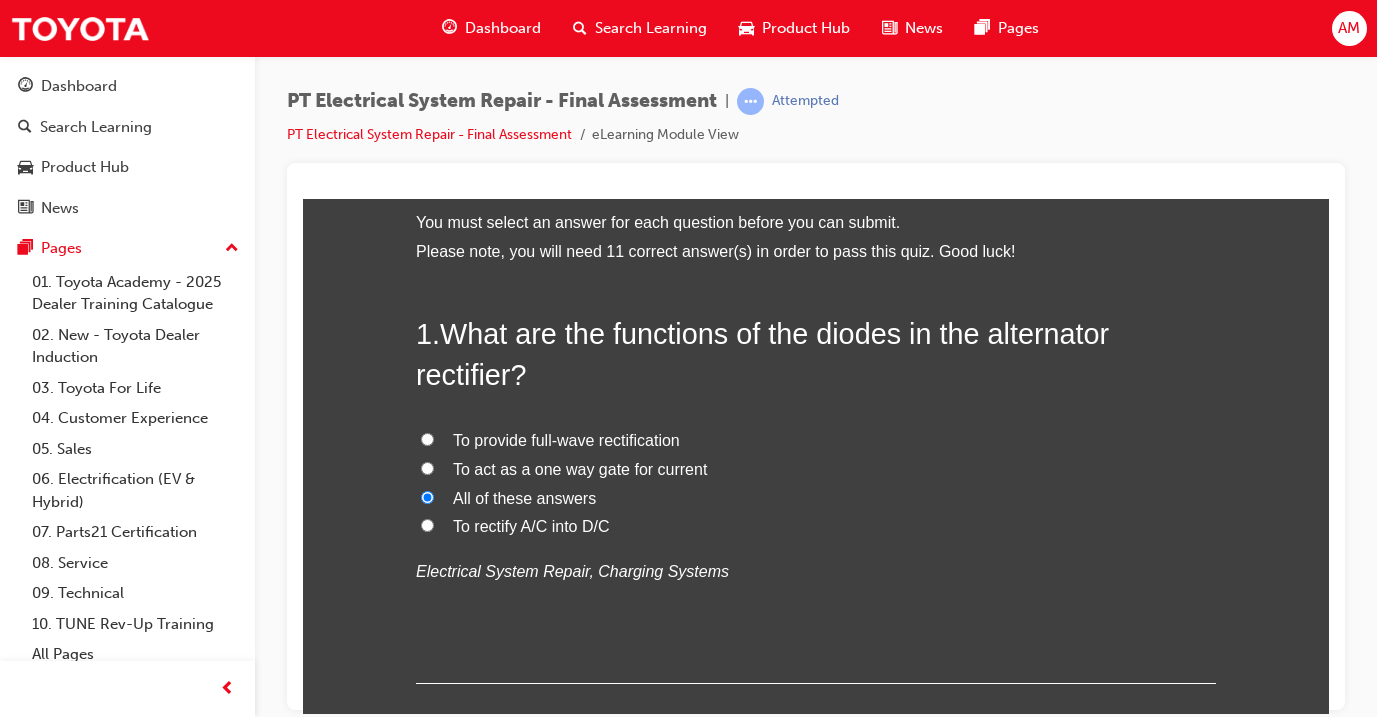 radio on "true" 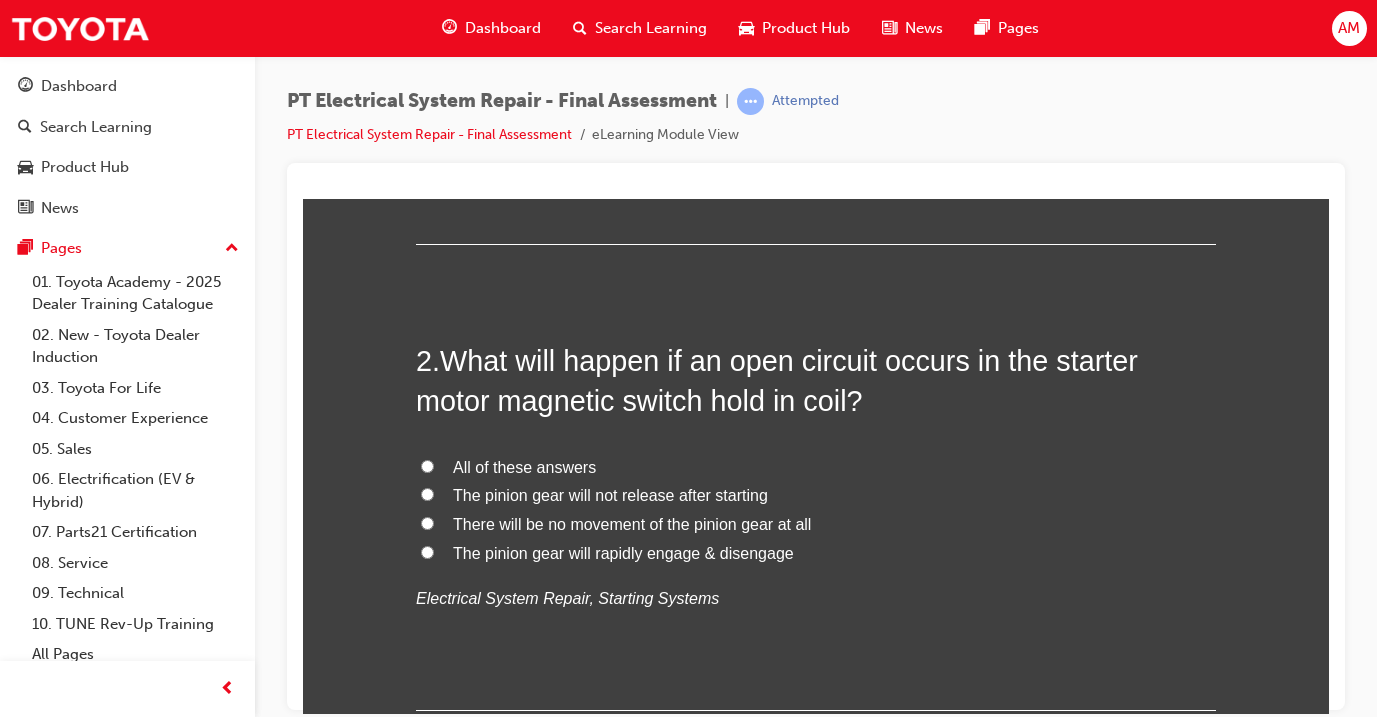 scroll, scrollTop: 548, scrollLeft: 0, axis: vertical 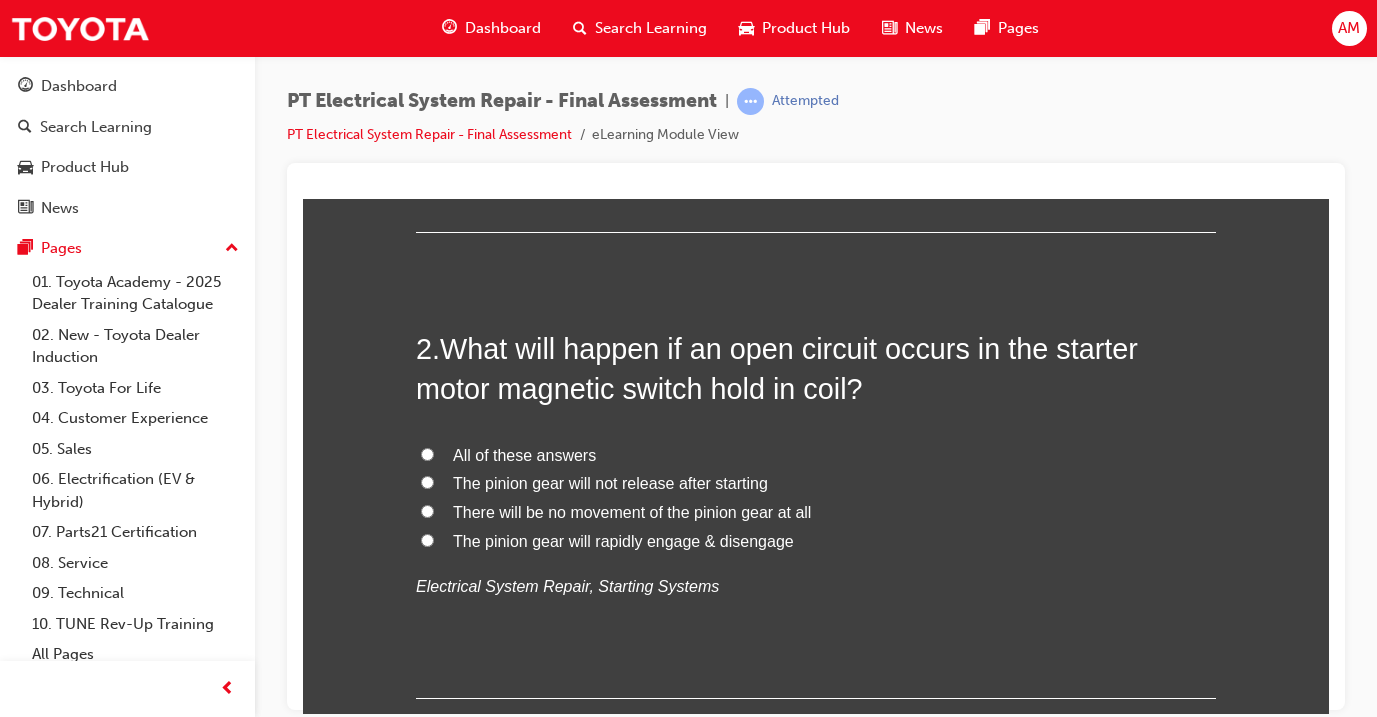click on "The pinion gear will rapidly engage & disengage" at bounding box center [623, 540] 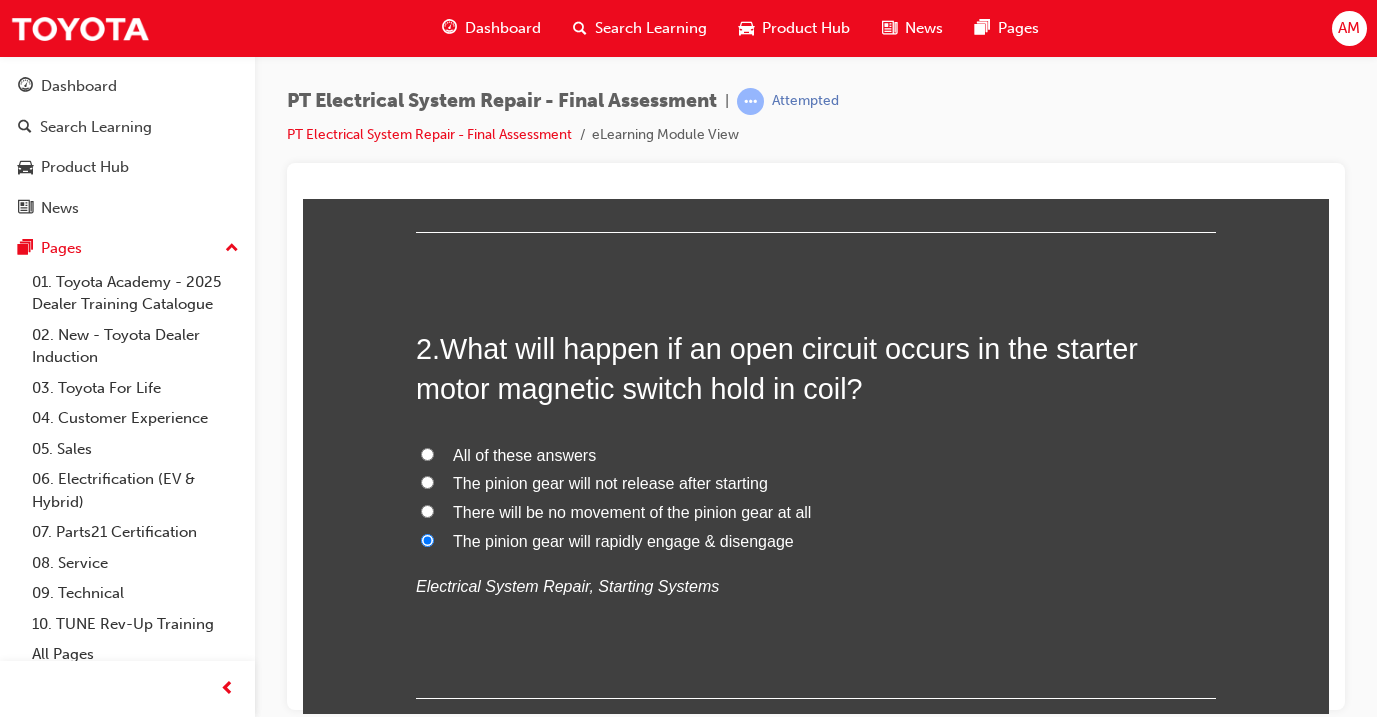 radio on "true" 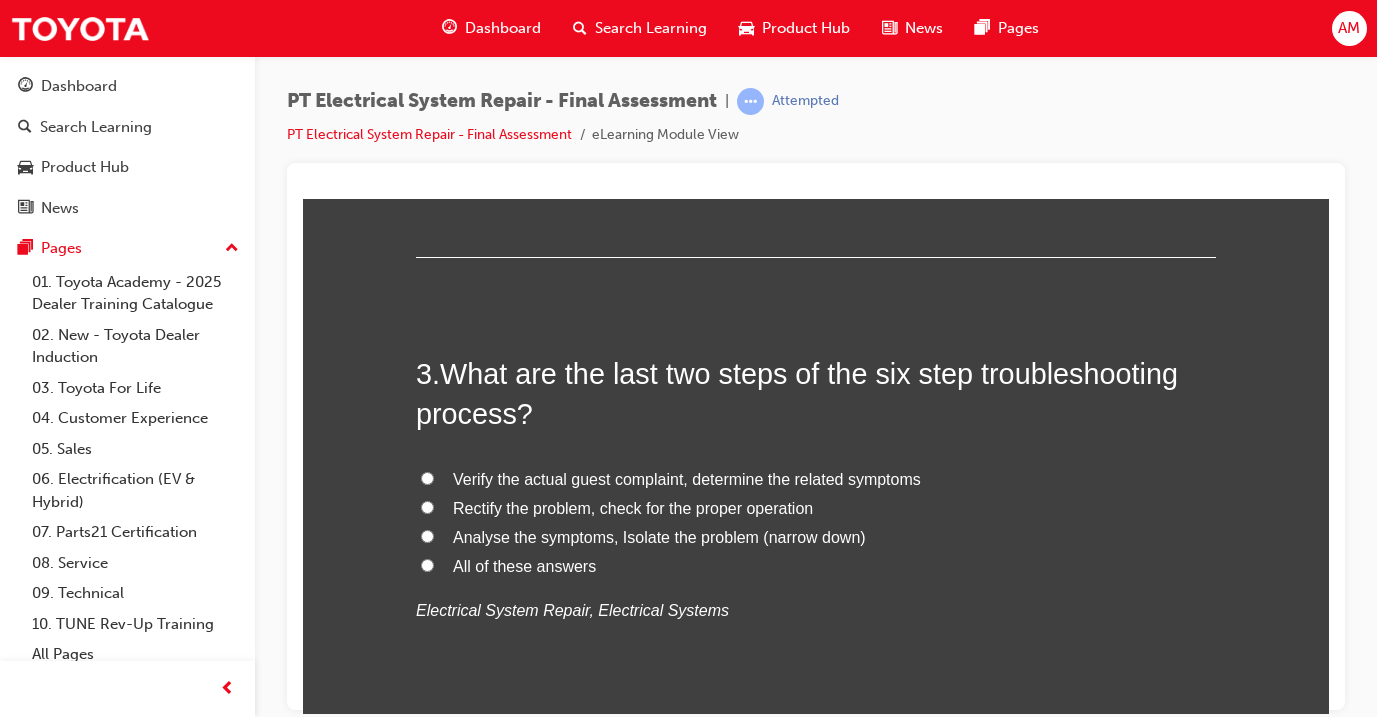 scroll, scrollTop: 1034, scrollLeft: 0, axis: vertical 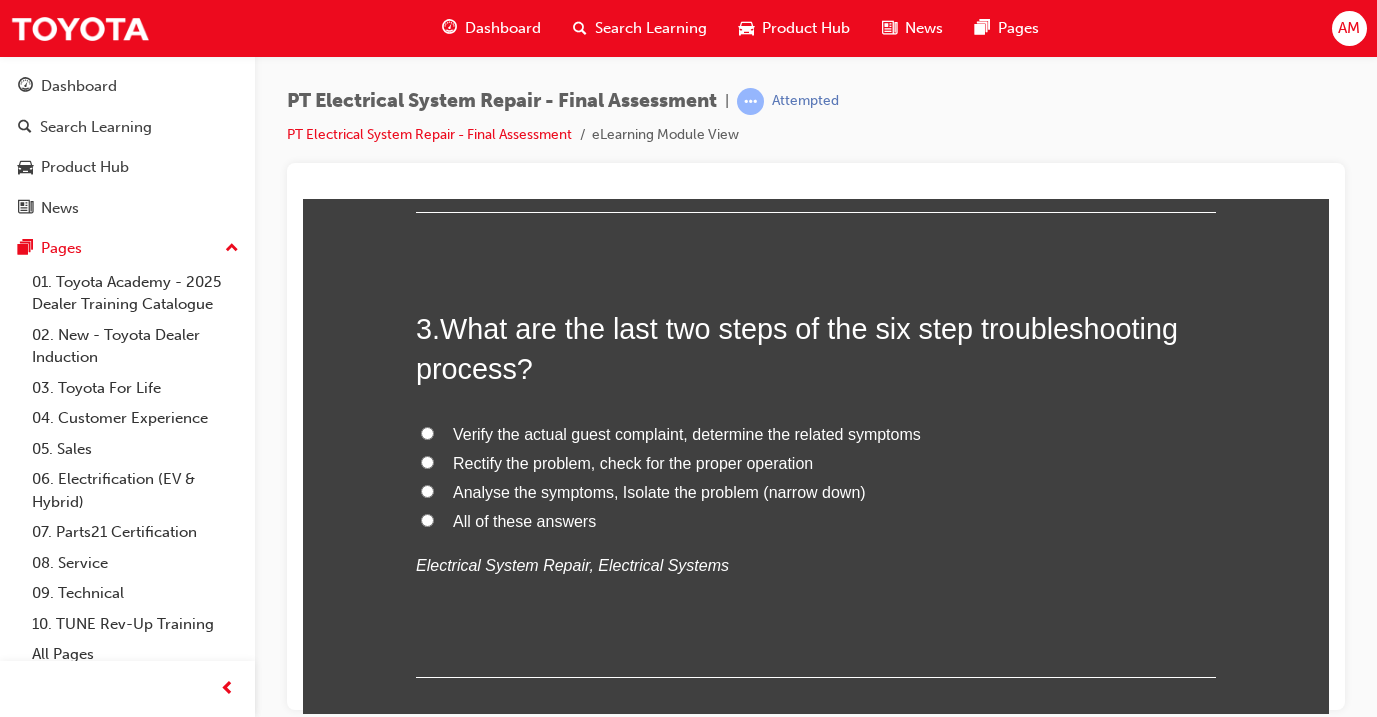 click on "Verify the actual guest complaint, determine the related symptoms" at bounding box center [687, 433] 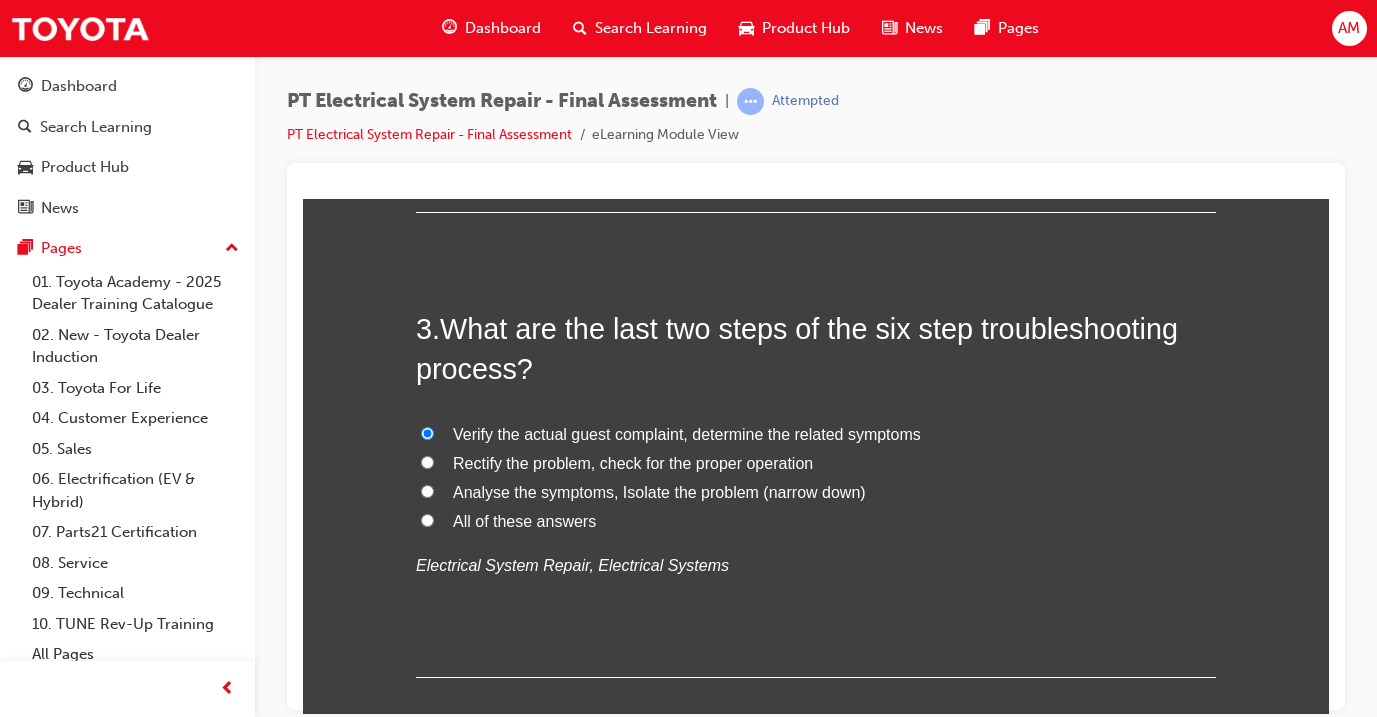 radio on "true" 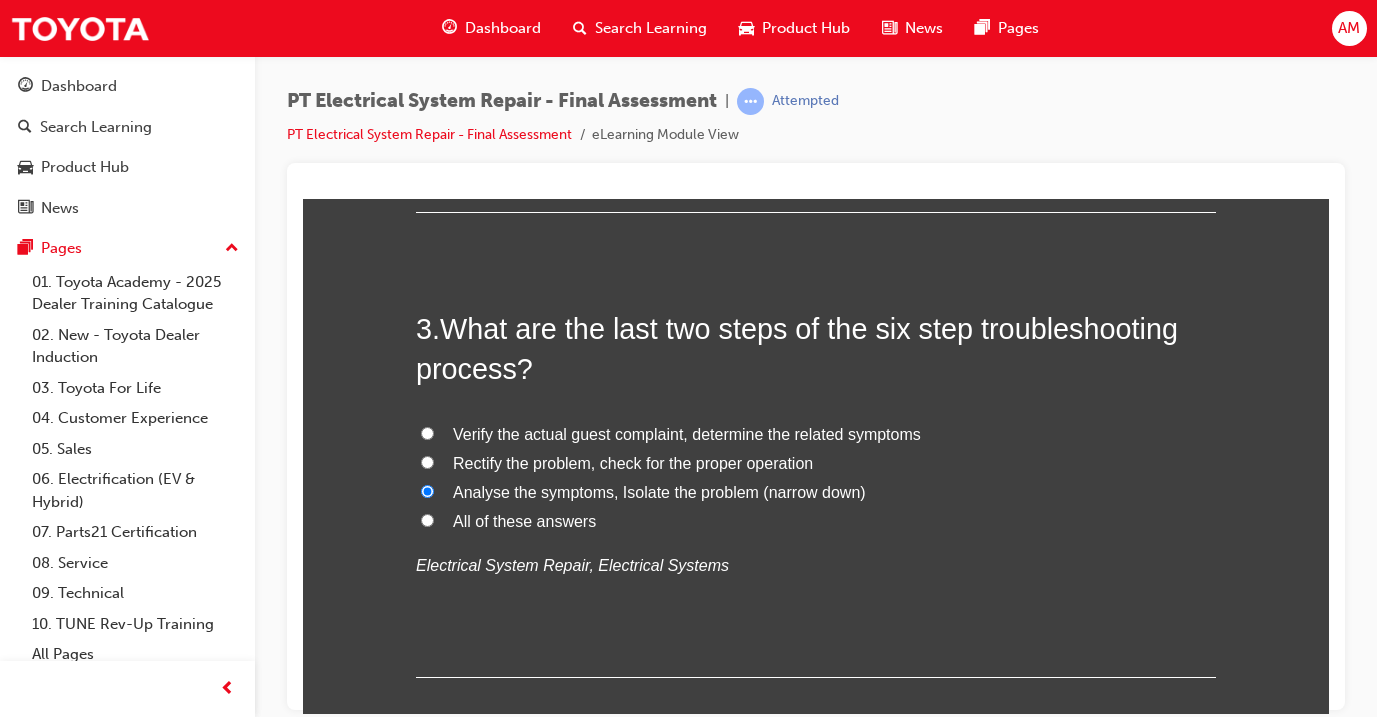 click on "All of these answers" at bounding box center (524, 520) 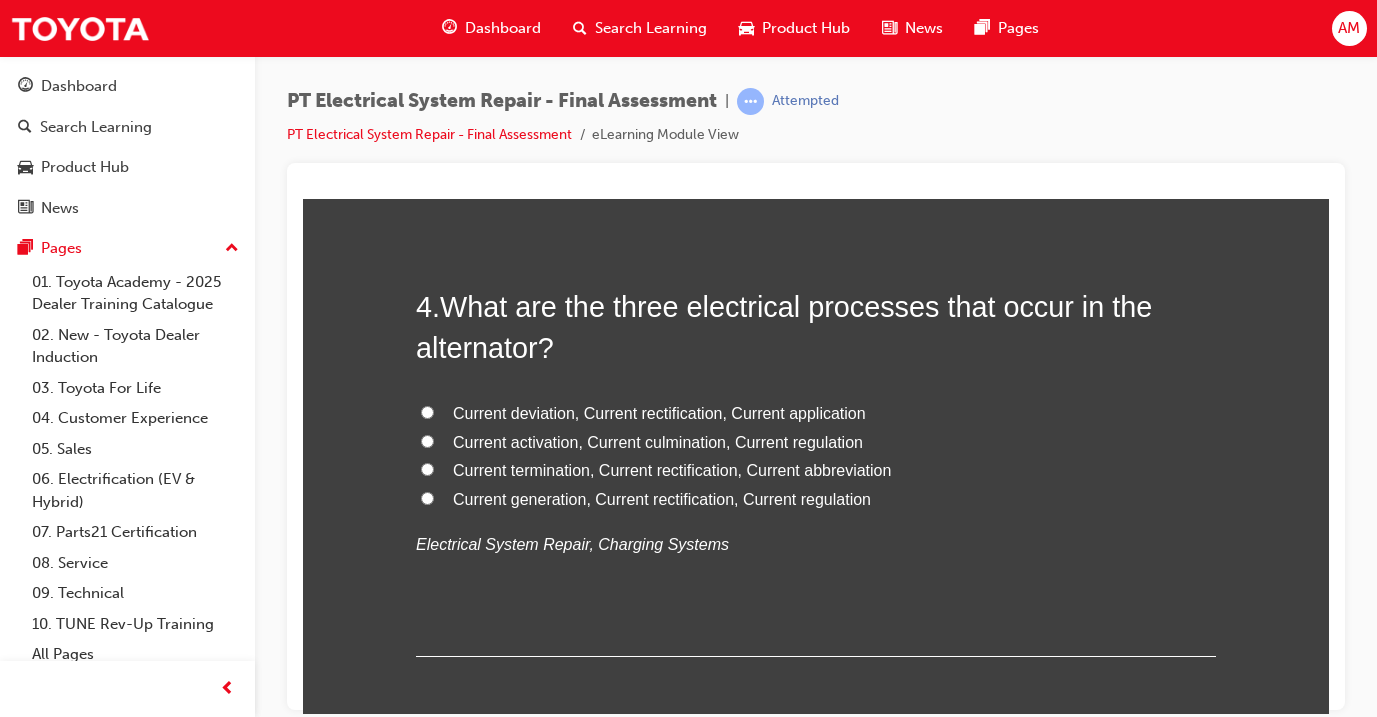 scroll, scrollTop: 1526, scrollLeft: 0, axis: vertical 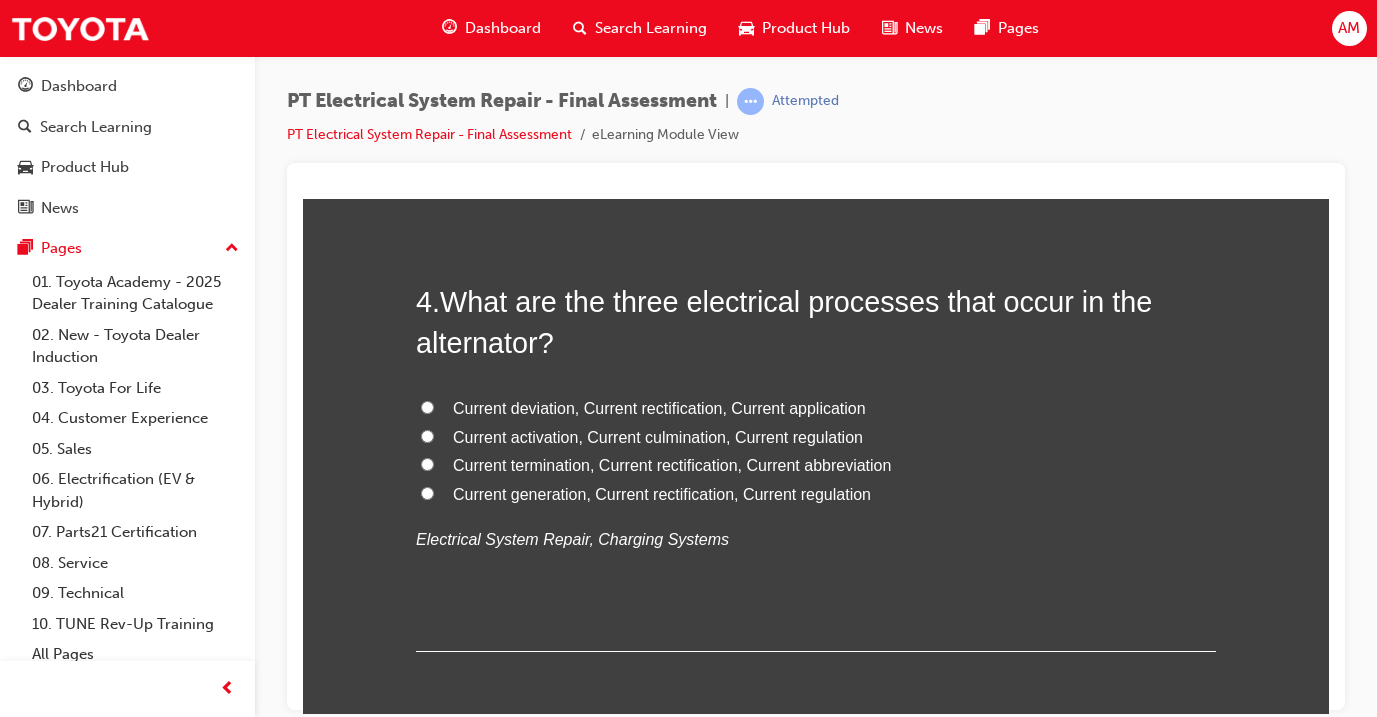 click on "Current activation, Current culmination, Current regulation" at bounding box center [658, 436] 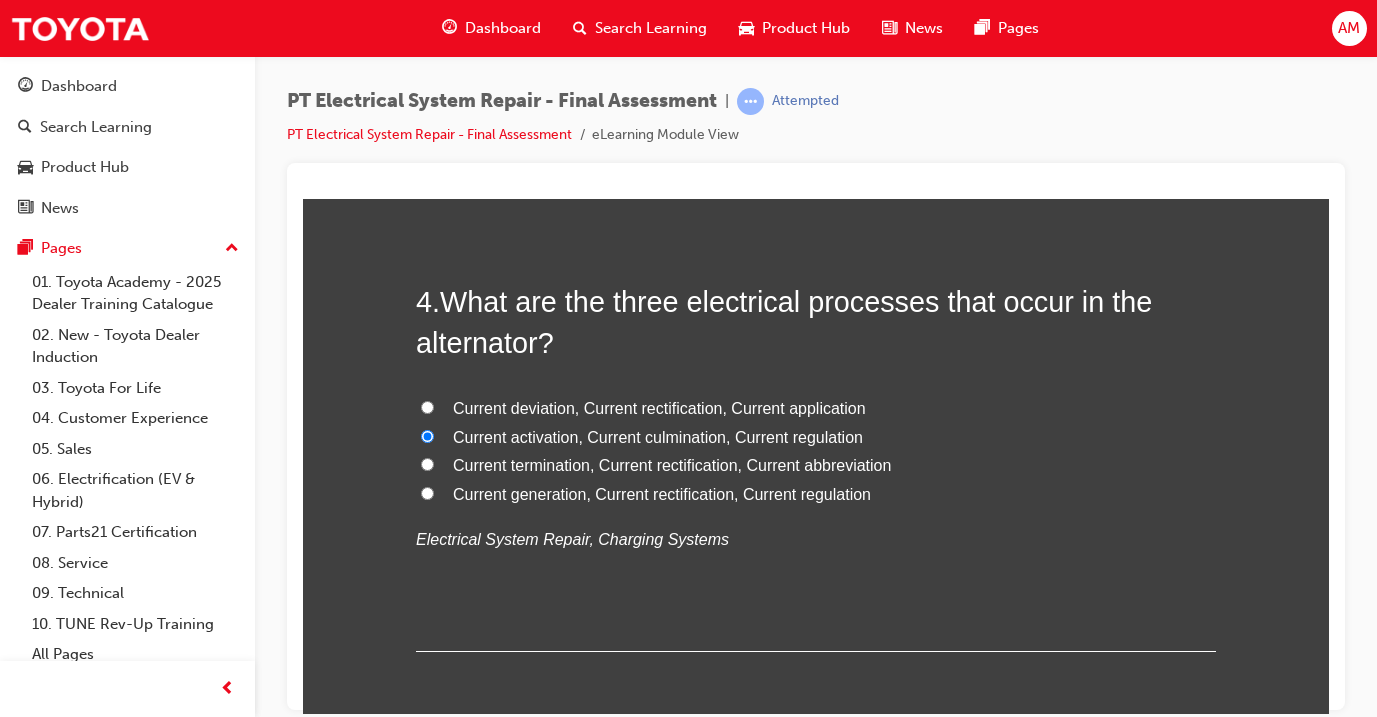 radio on "true" 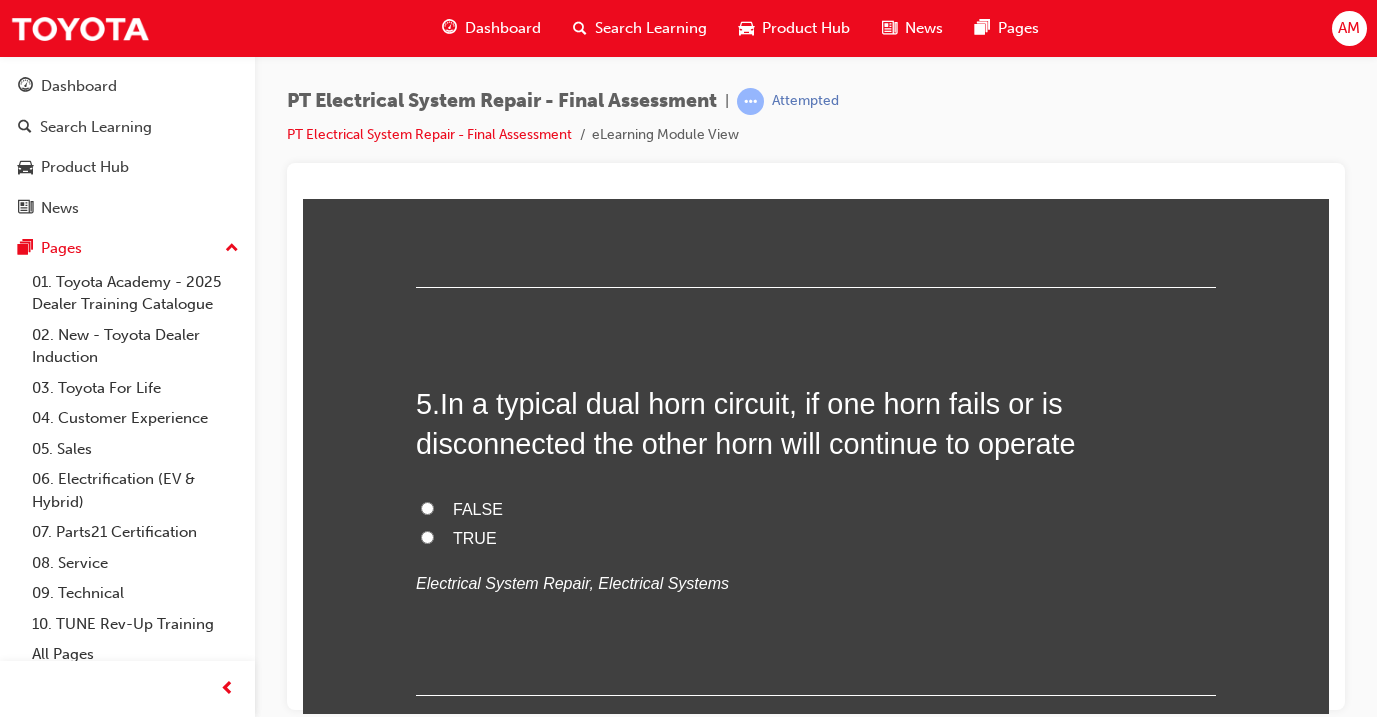 scroll, scrollTop: 1884, scrollLeft: 0, axis: vertical 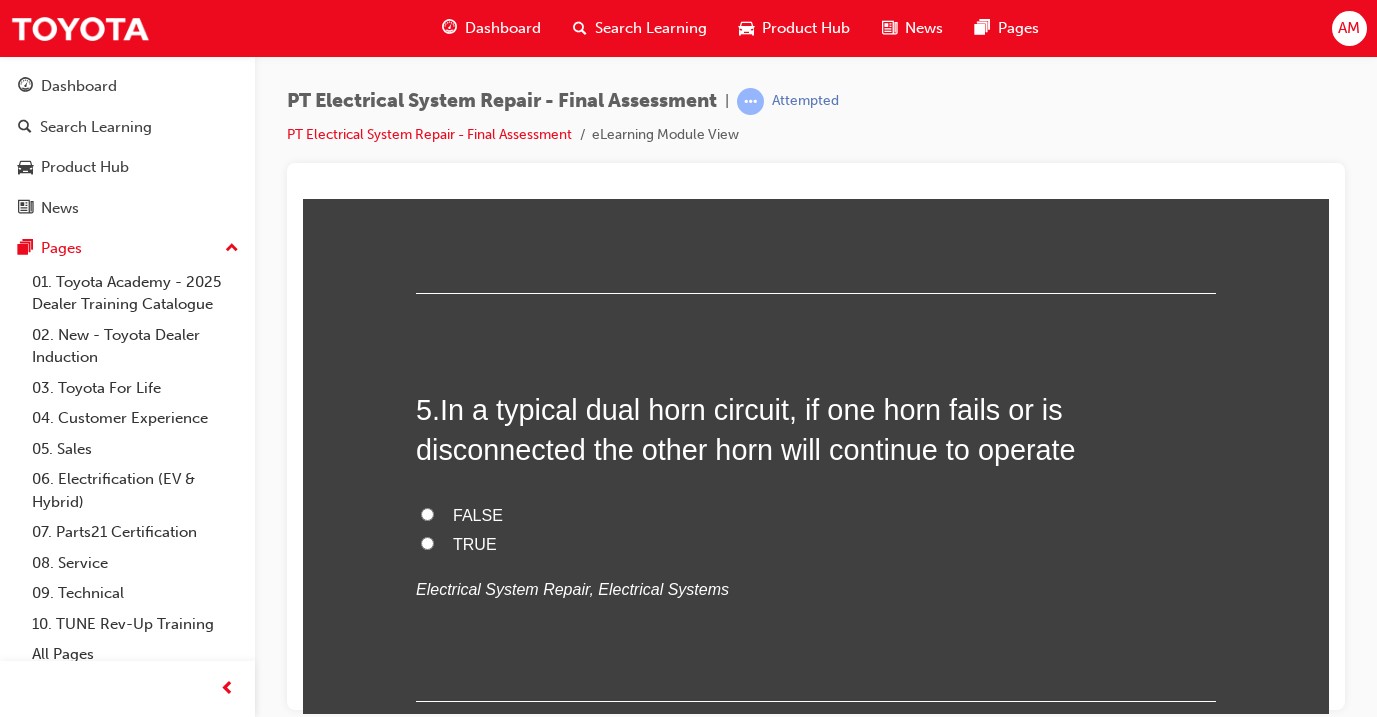 click on "TRUE" at bounding box center (816, 544) 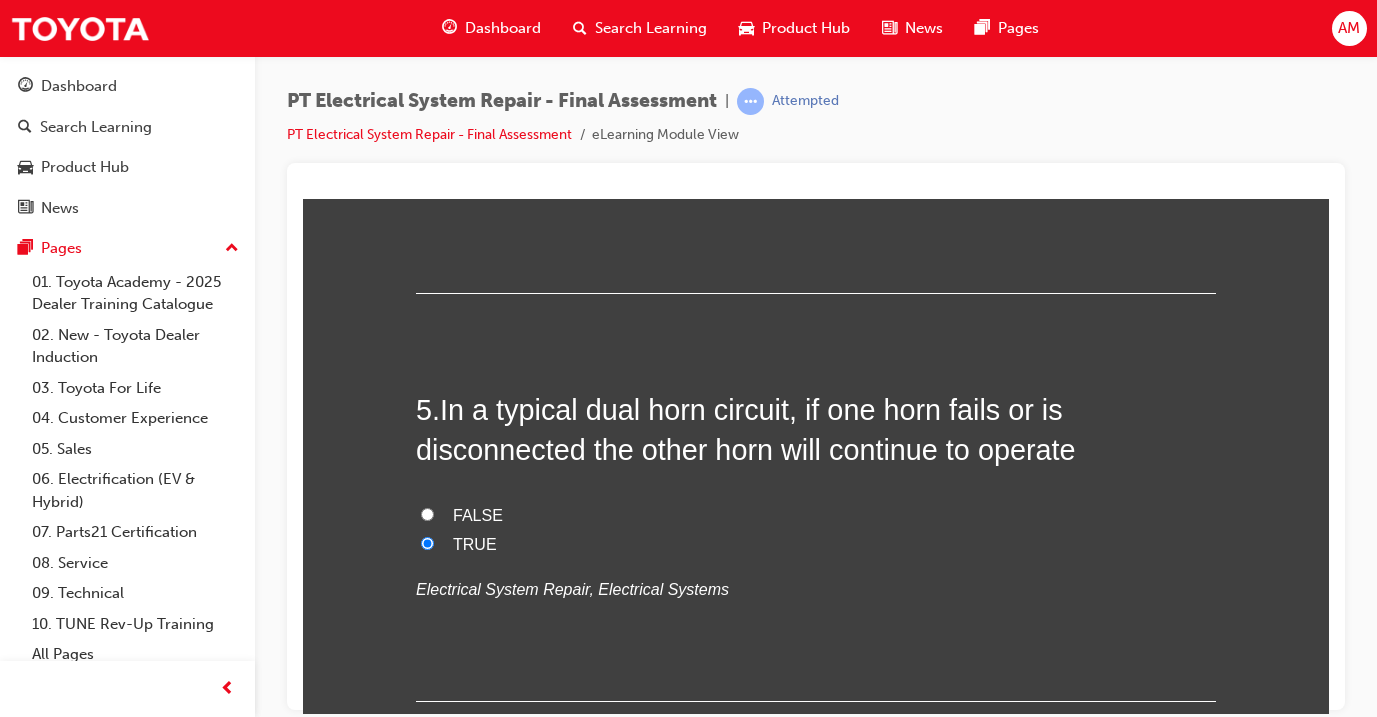 radio on "true" 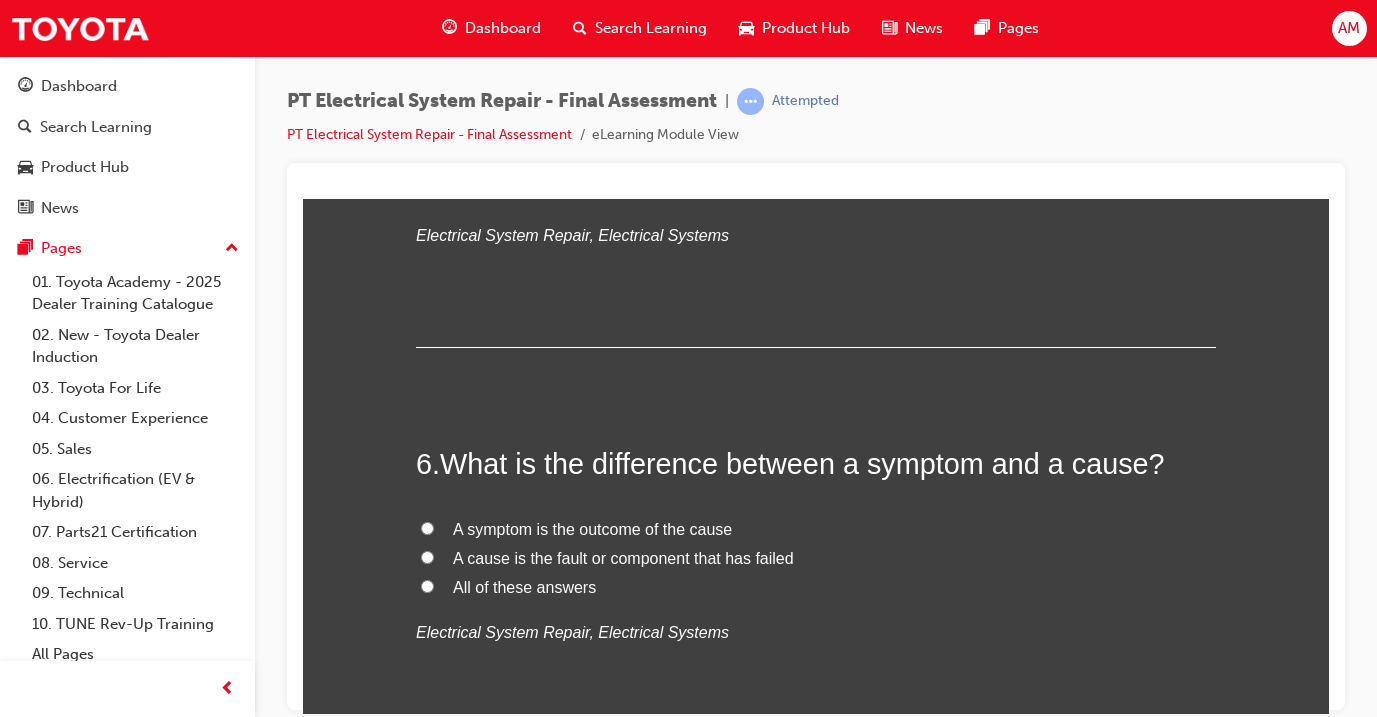 scroll, scrollTop: 2240, scrollLeft: 0, axis: vertical 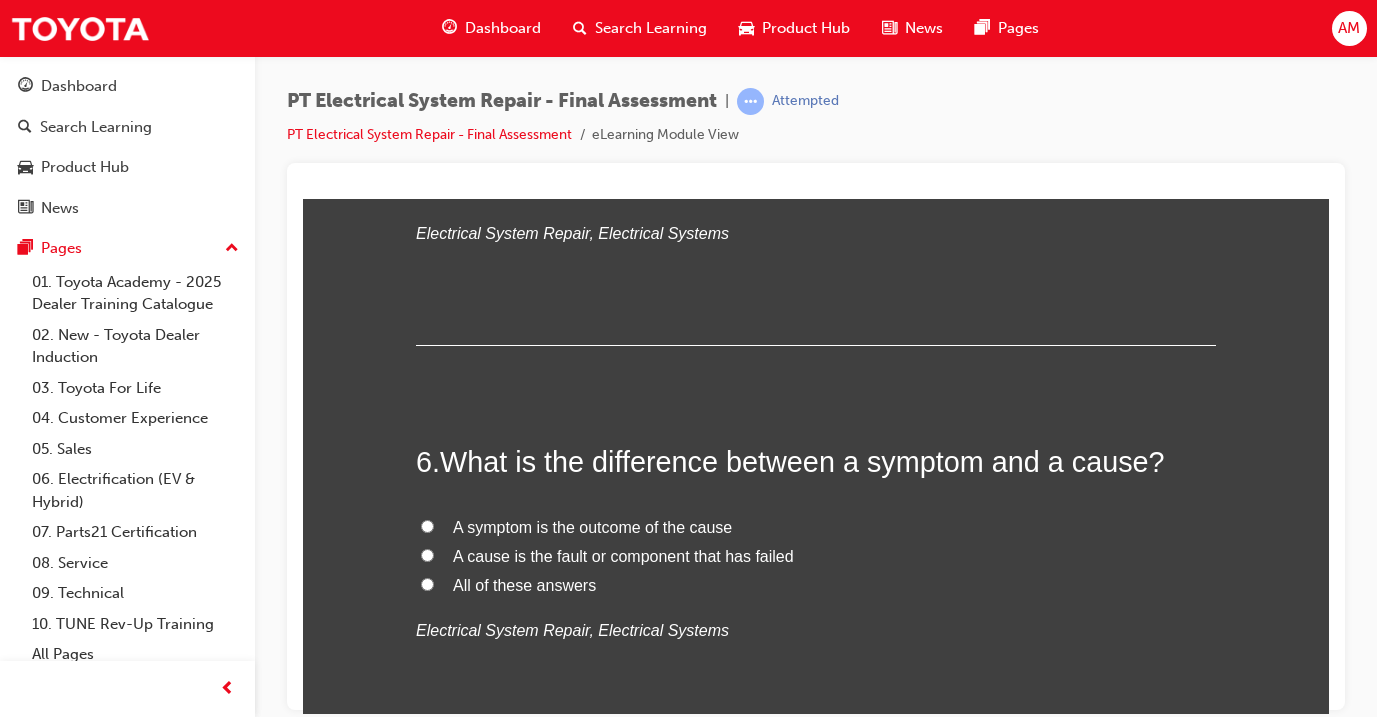 click on "All of these answers" at bounding box center [816, 585] 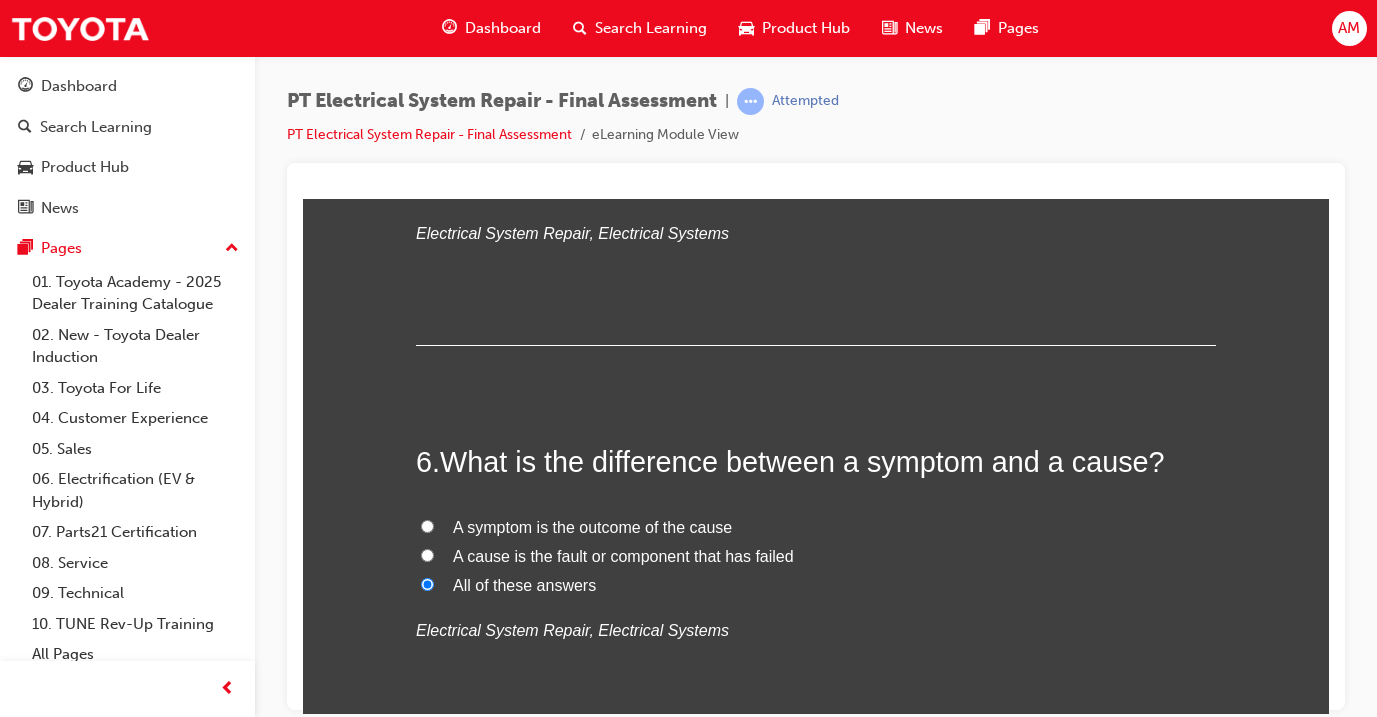 radio on "true" 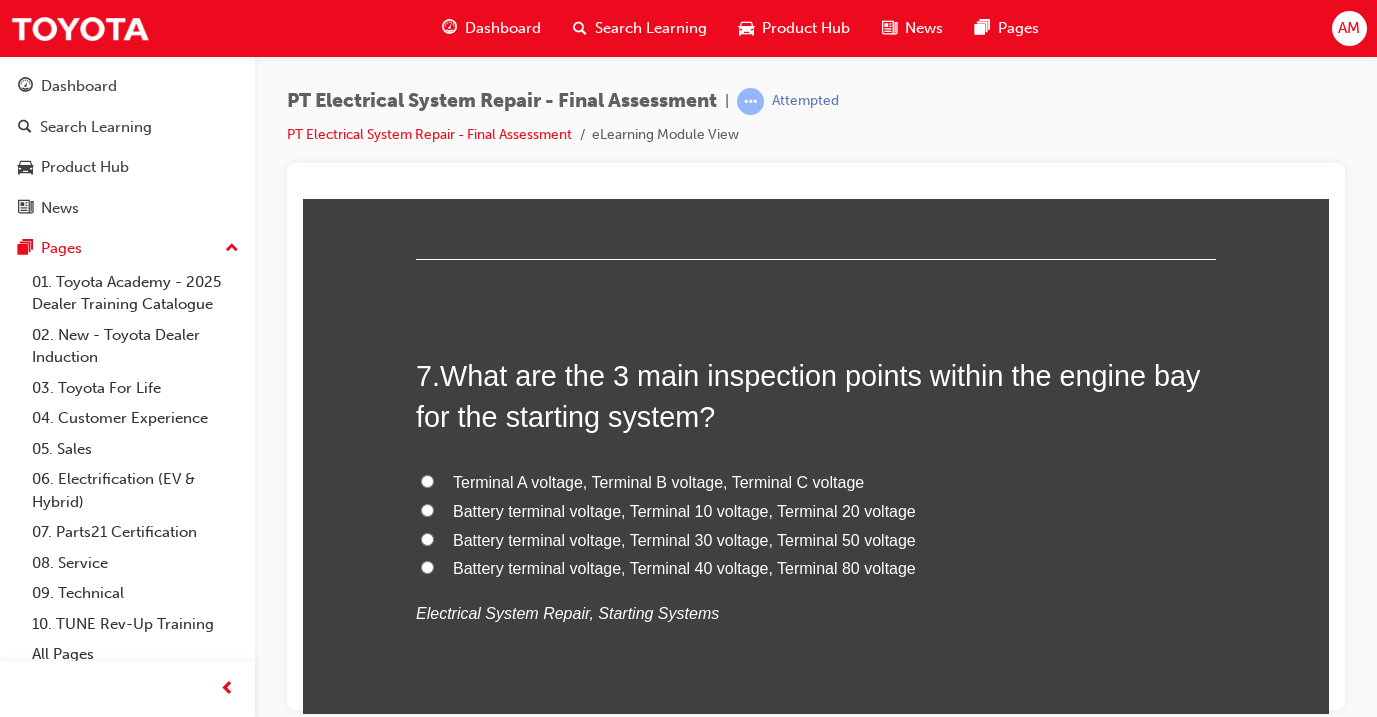 scroll, scrollTop: 2719, scrollLeft: 0, axis: vertical 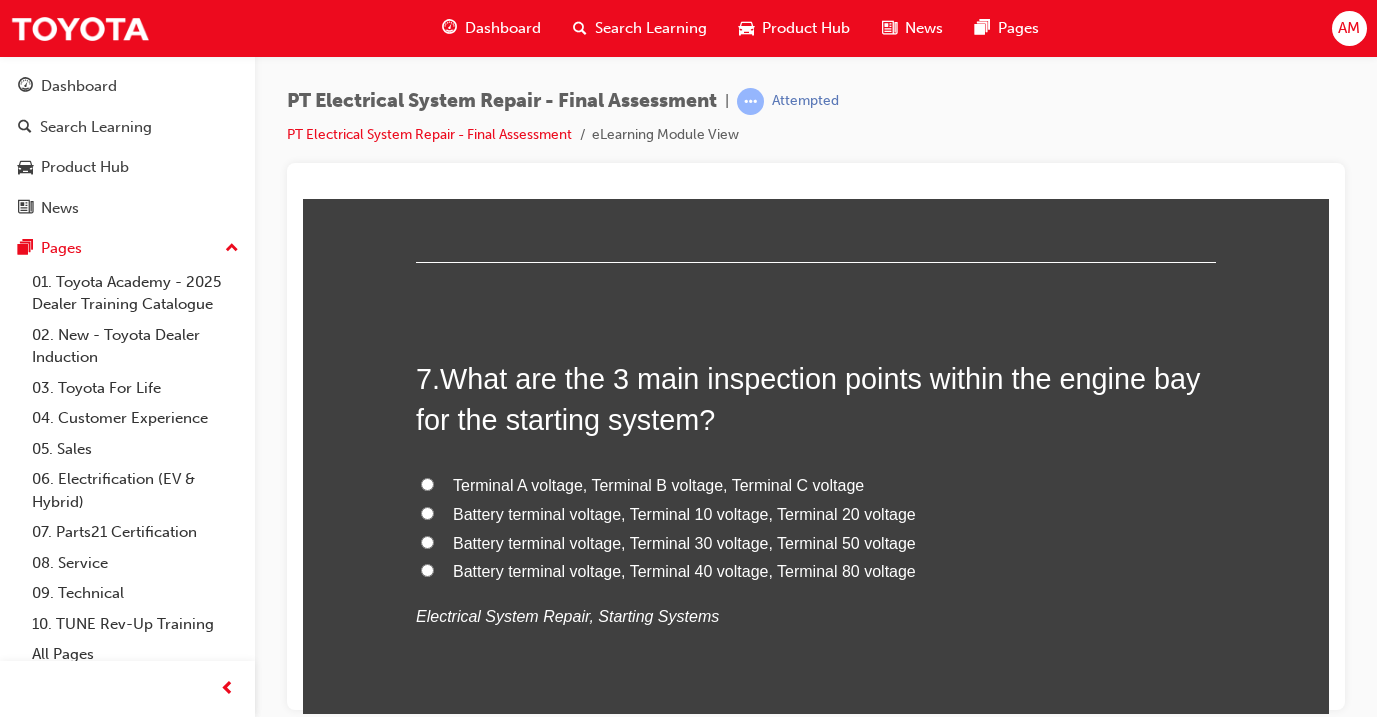 click on "Battery terminal voltage, Terminal 30 voltage, Terminal 50 voltage" at bounding box center [684, 542] 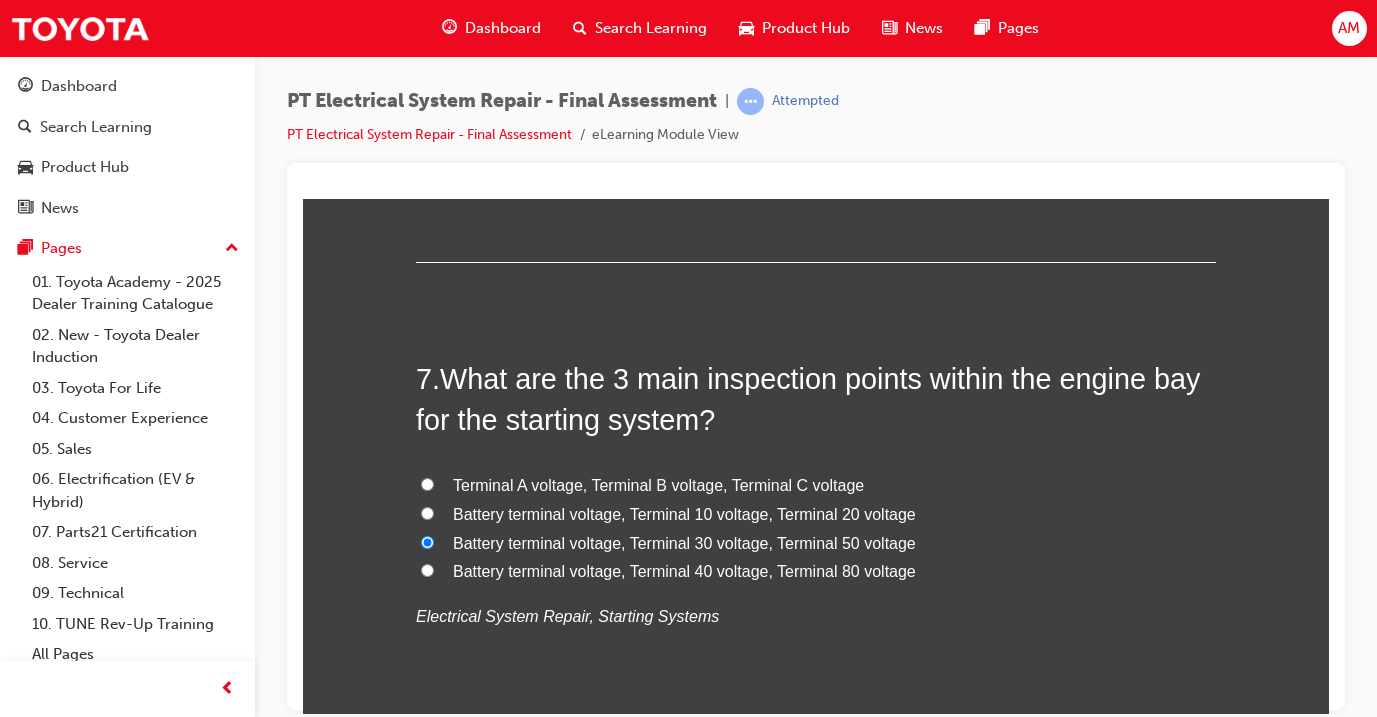 radio on "true" 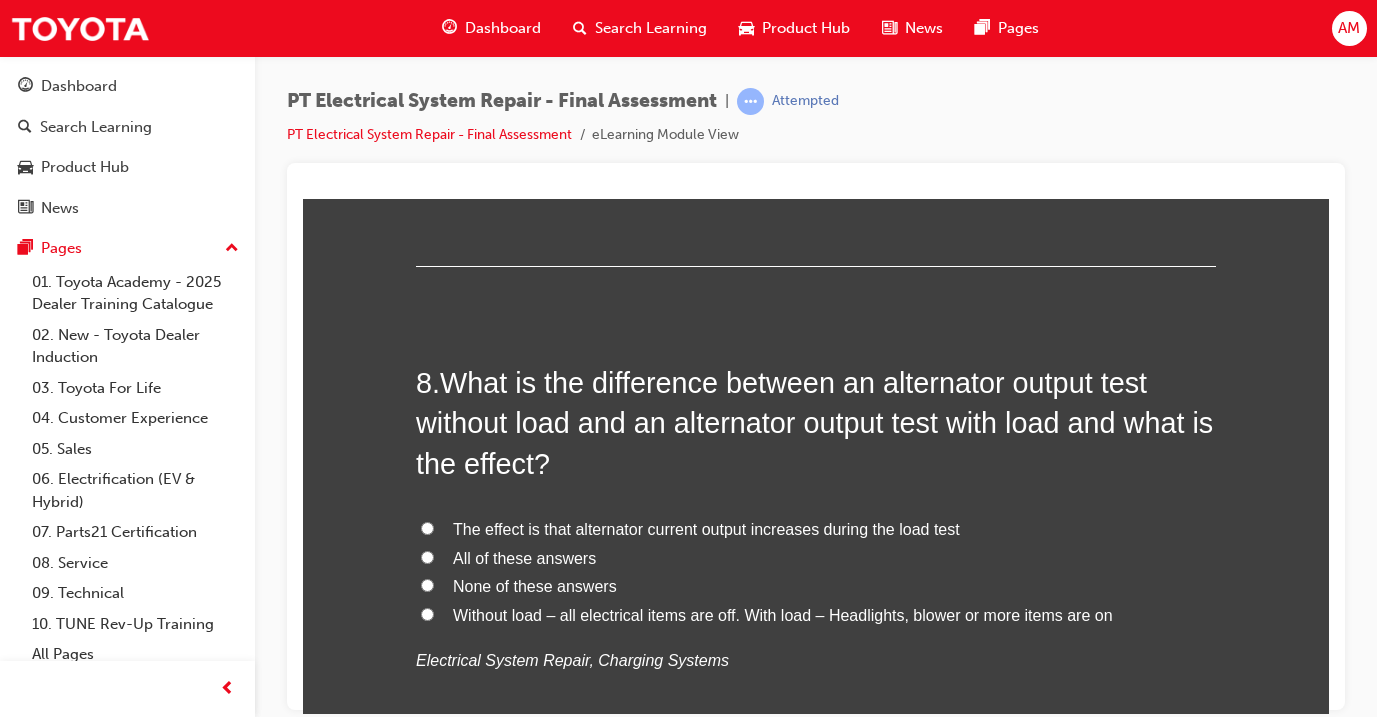 scroll, scrollTop: 3184, scrollLeft: 0, axis: vertical 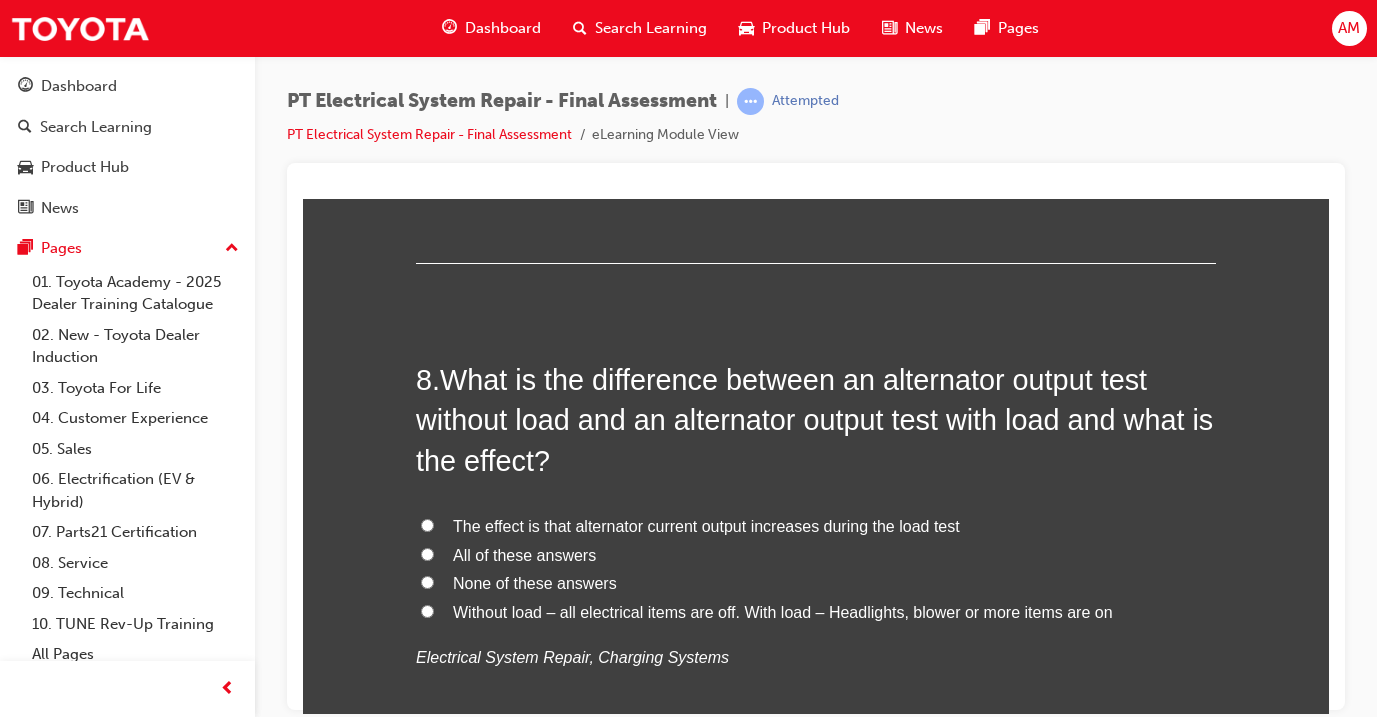 click on "All of these answers" at bounding box center (816, 555) 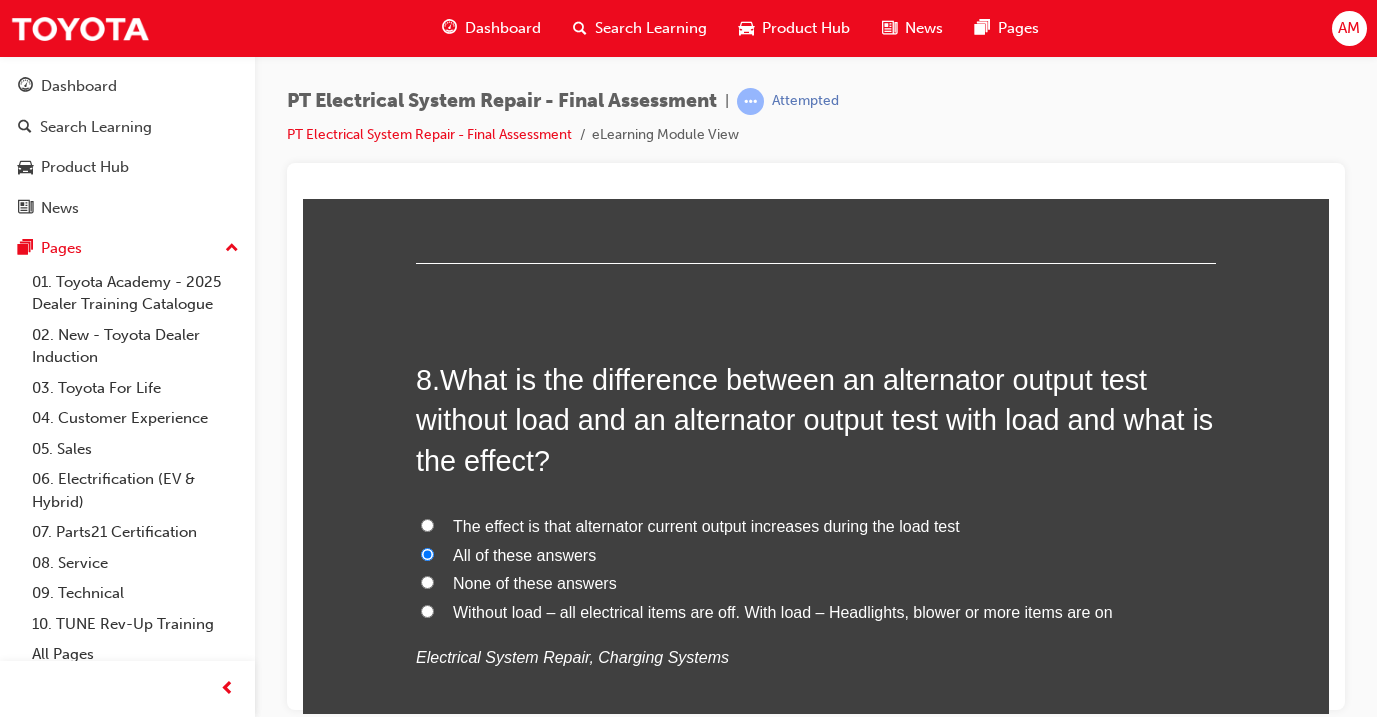 radio on "true" 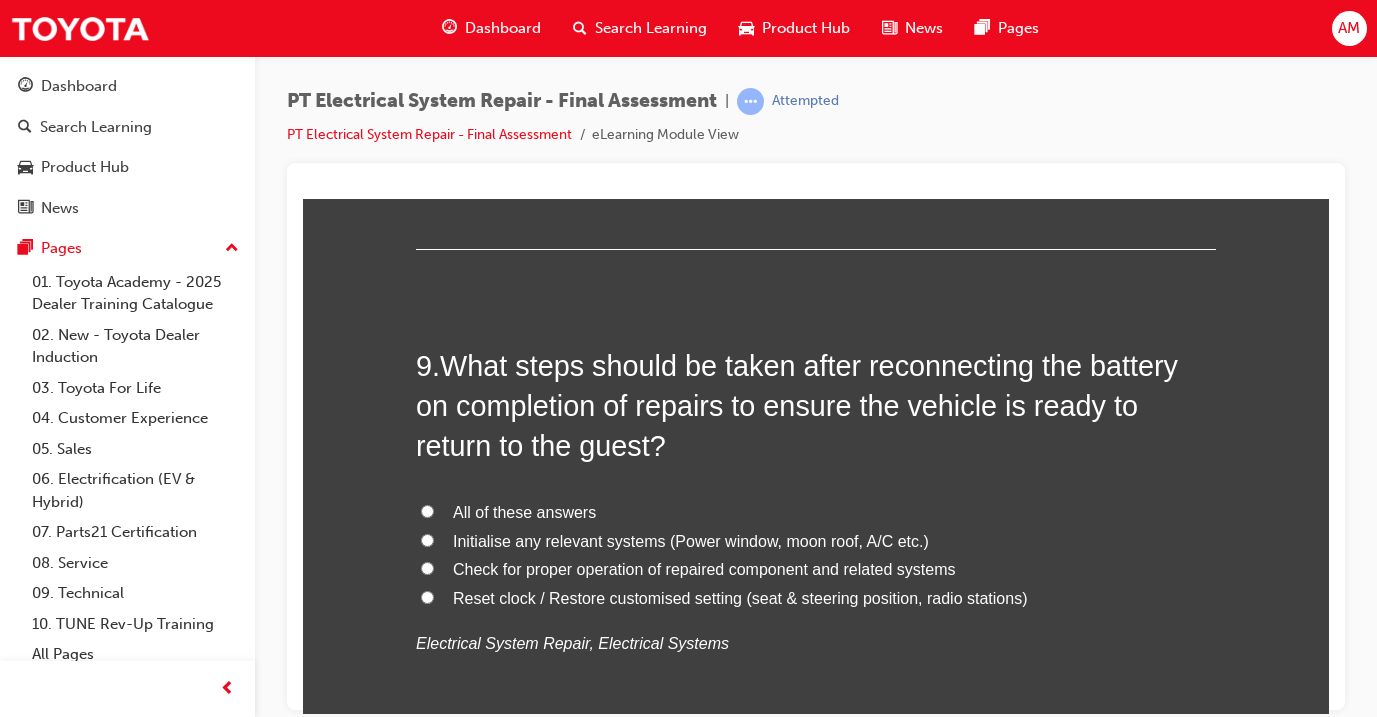 scroll, scrollTop: 3708, scrollLeft: 0, axis: vertical 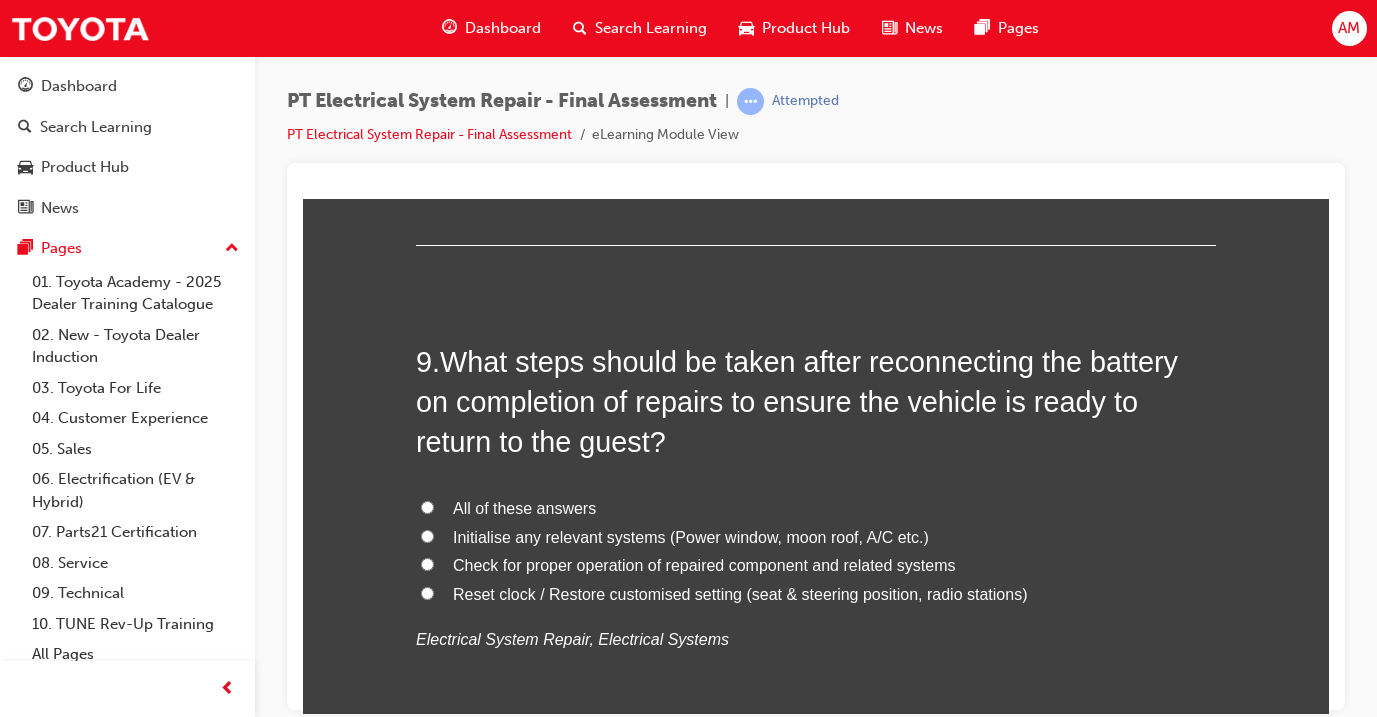 click on "All of these answers" at bounding box center (524, 507) 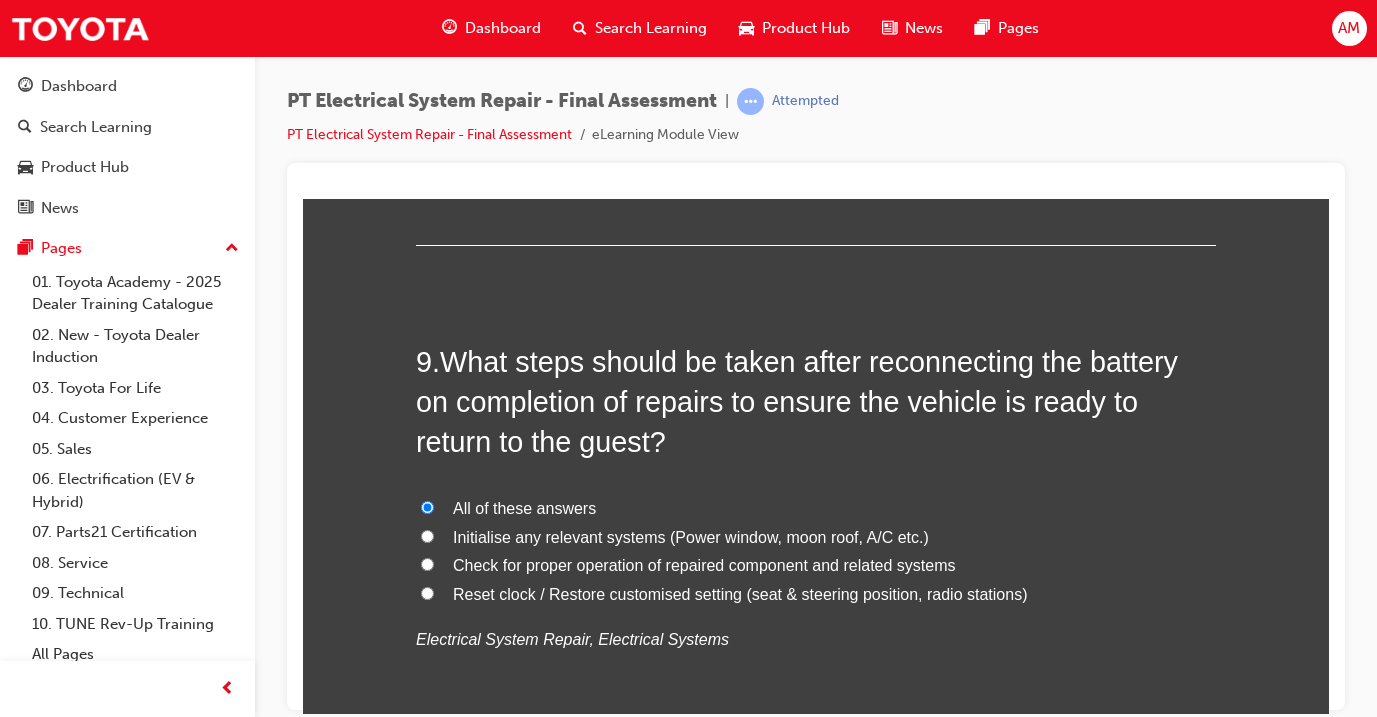 radio on "true" 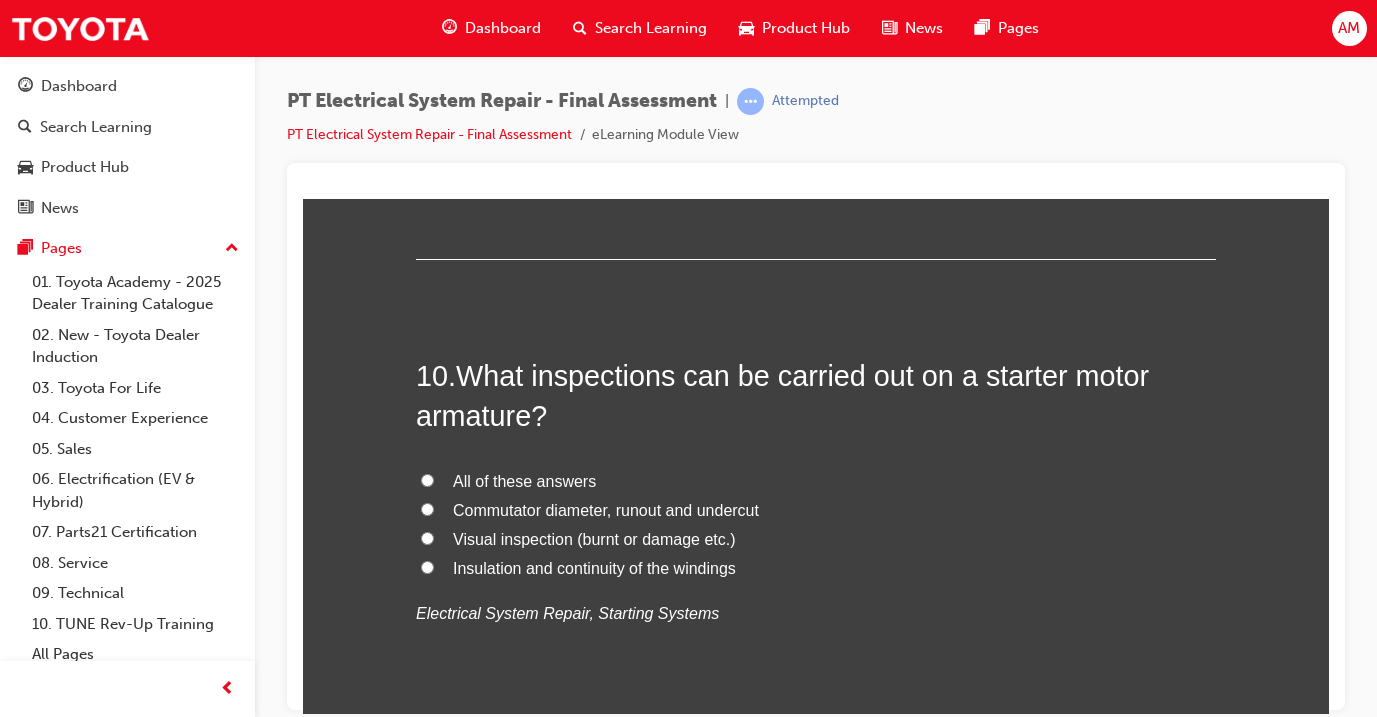 scroll, scrollTop: 4201, scrollLeft: 0, axis: vertical 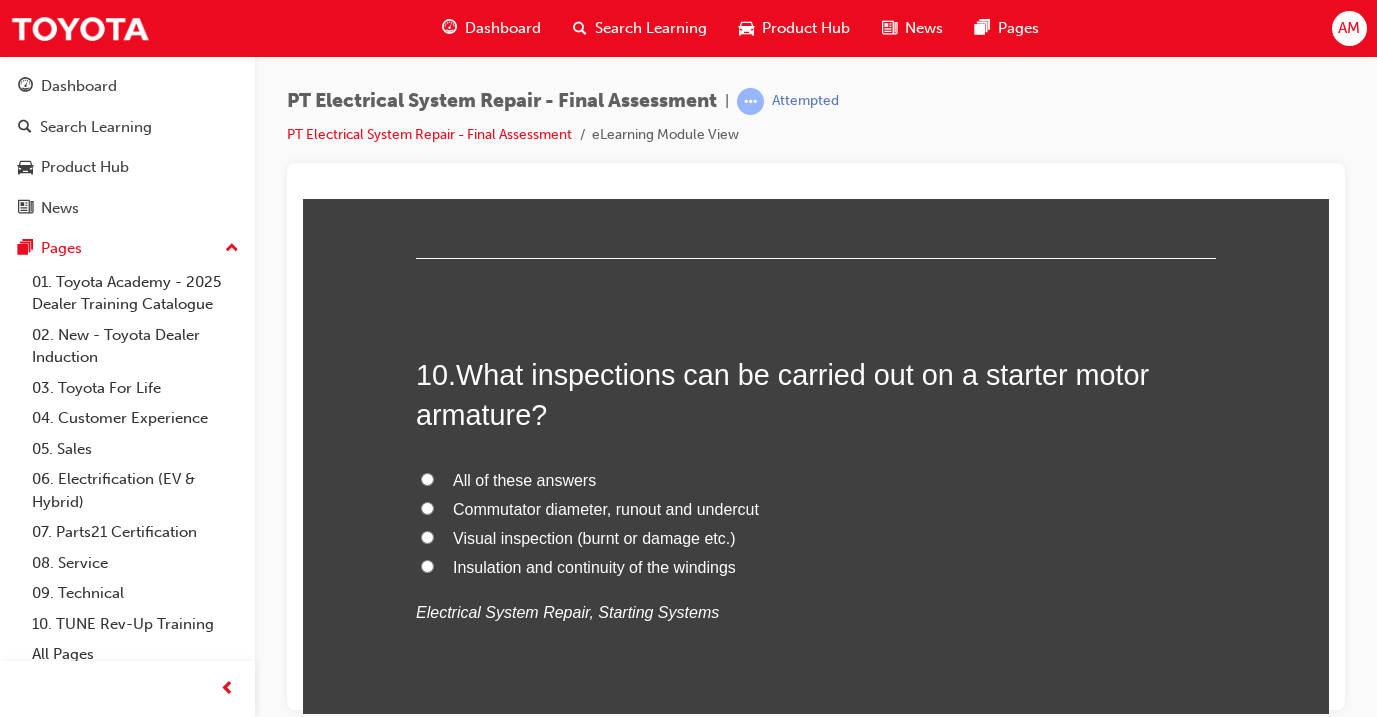 click on "All of these answers" at bounding box center (524, 479) 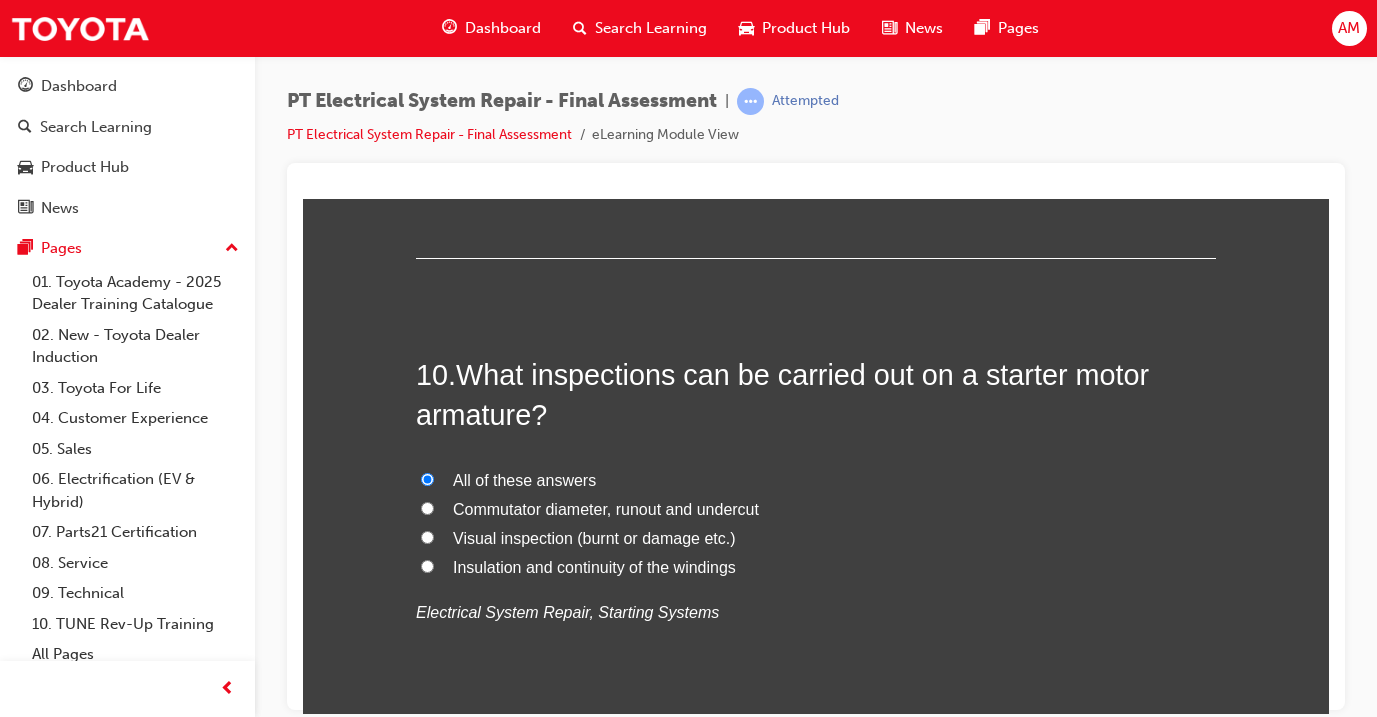 radio on "true" 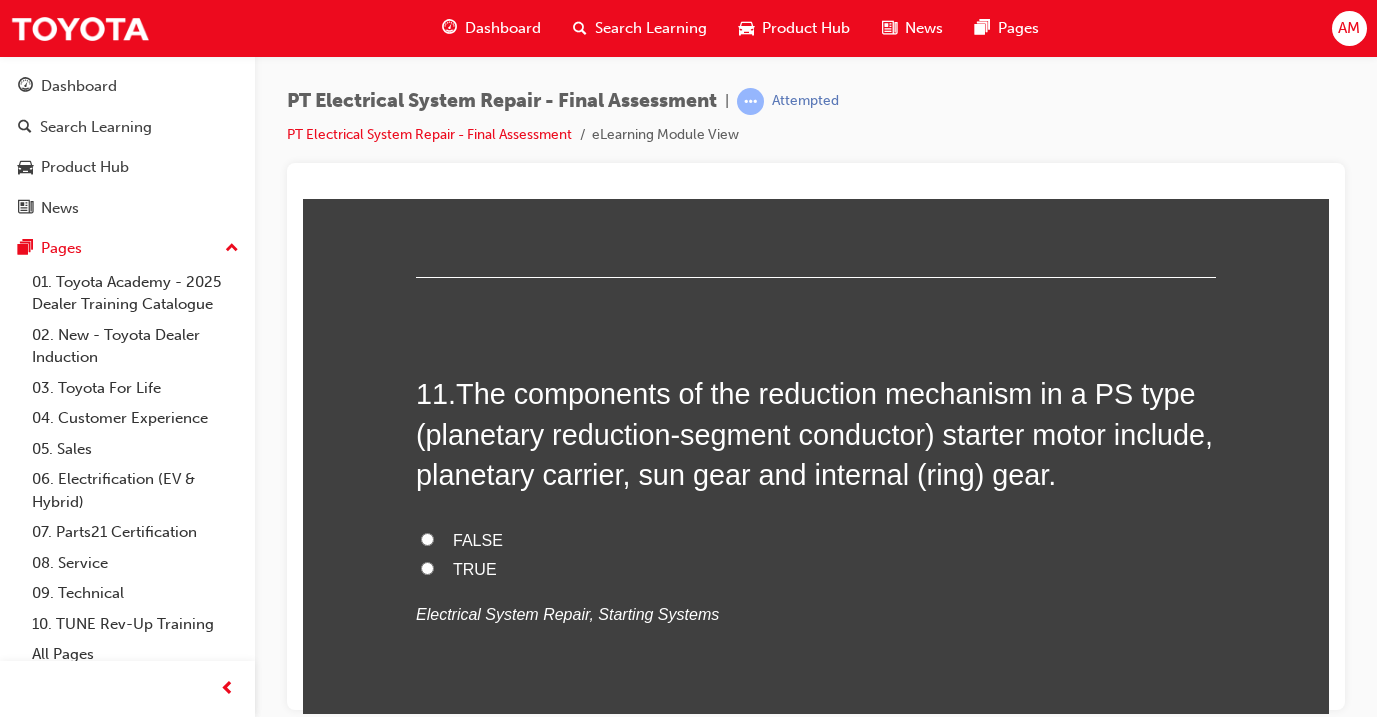 scroll, scrollTop: 4652, scrollLeft: 0, axis: vertical 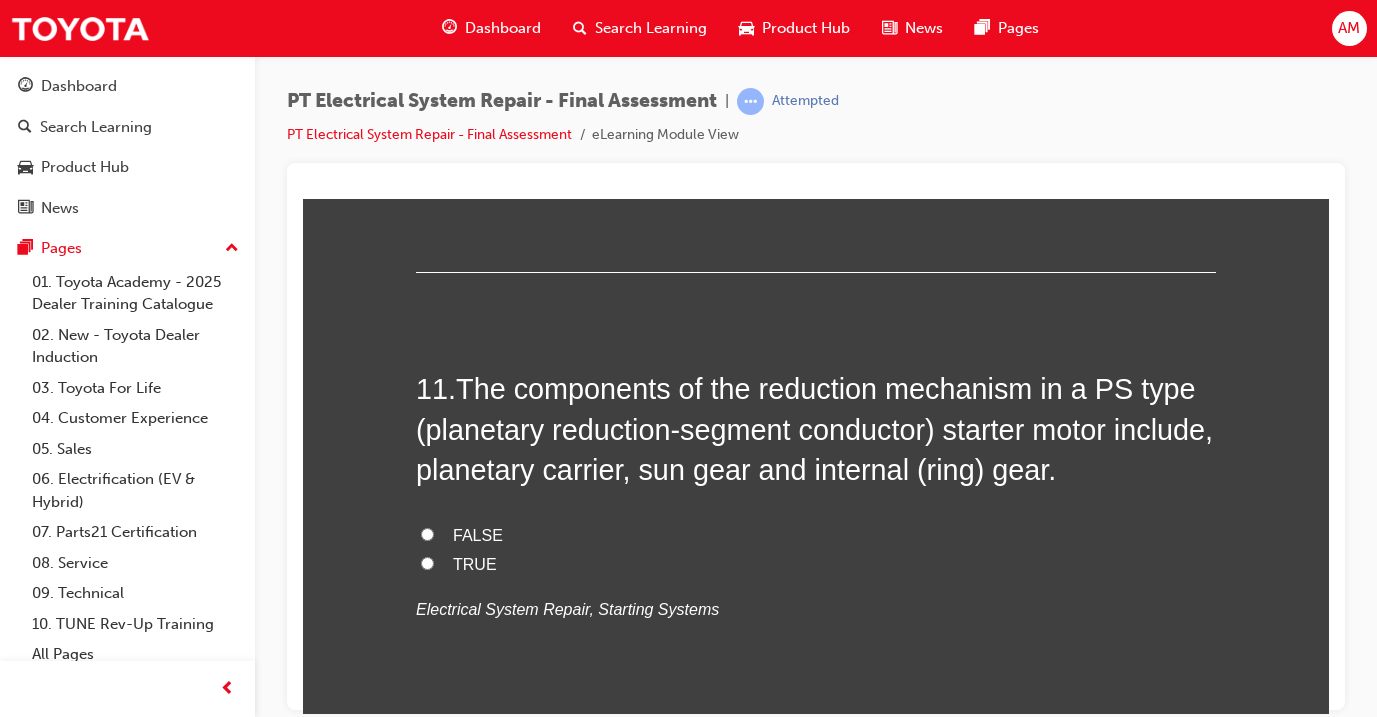 click on "TRUE" at bounding box center (816, 564) 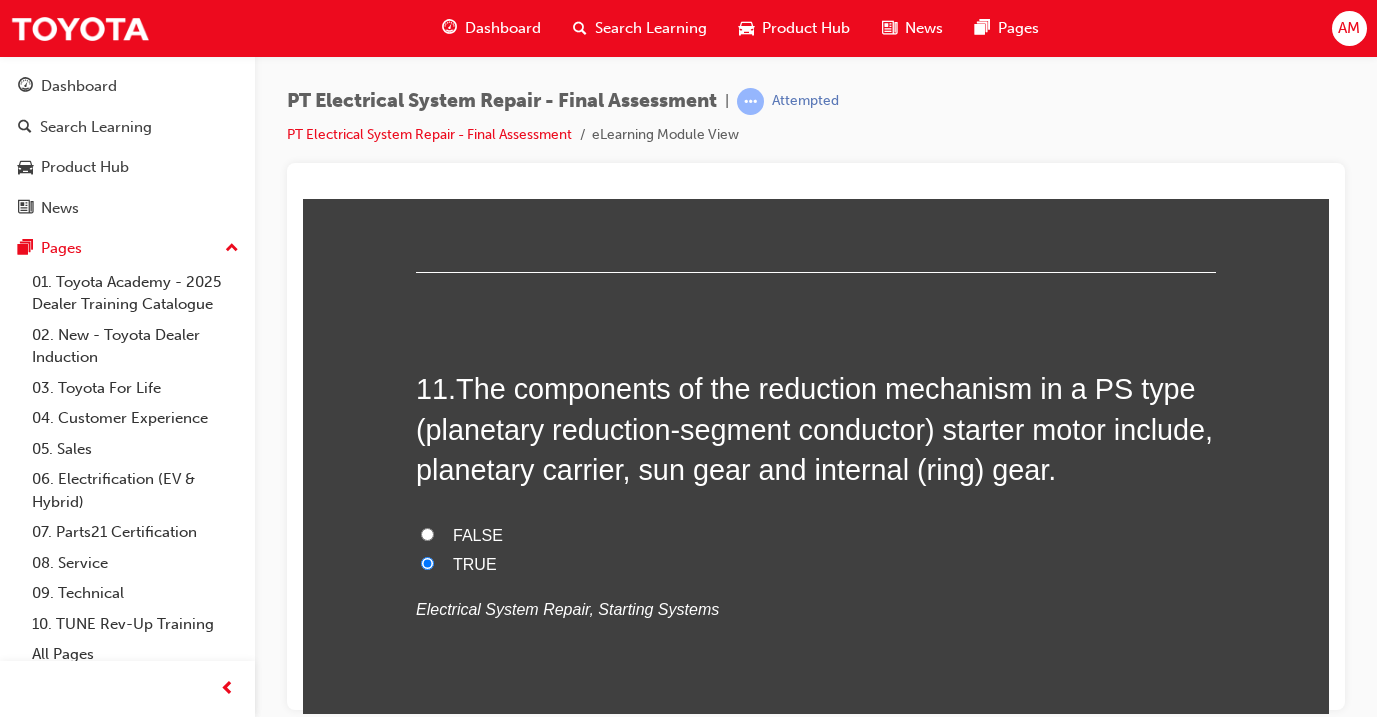 radio on "true" 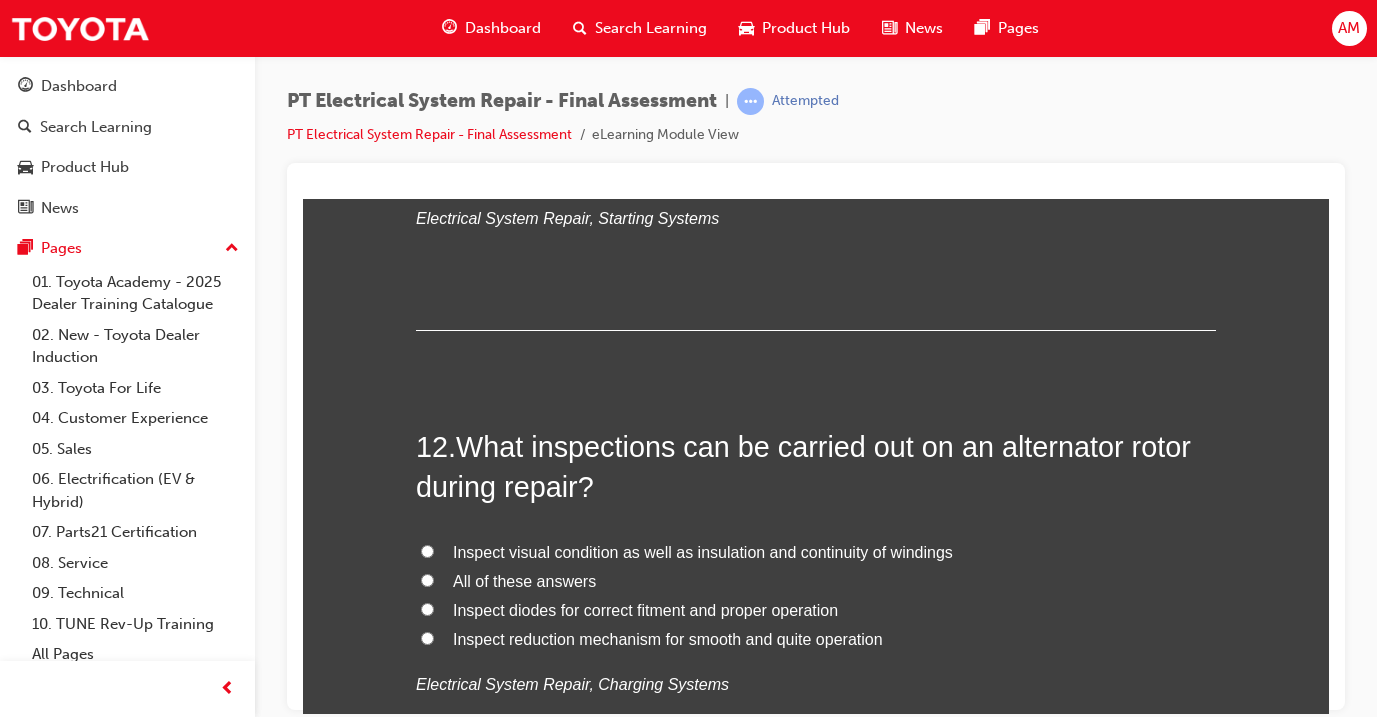 scroll, scrollTop: 5042, scrollLeft: 0, axis: vertical 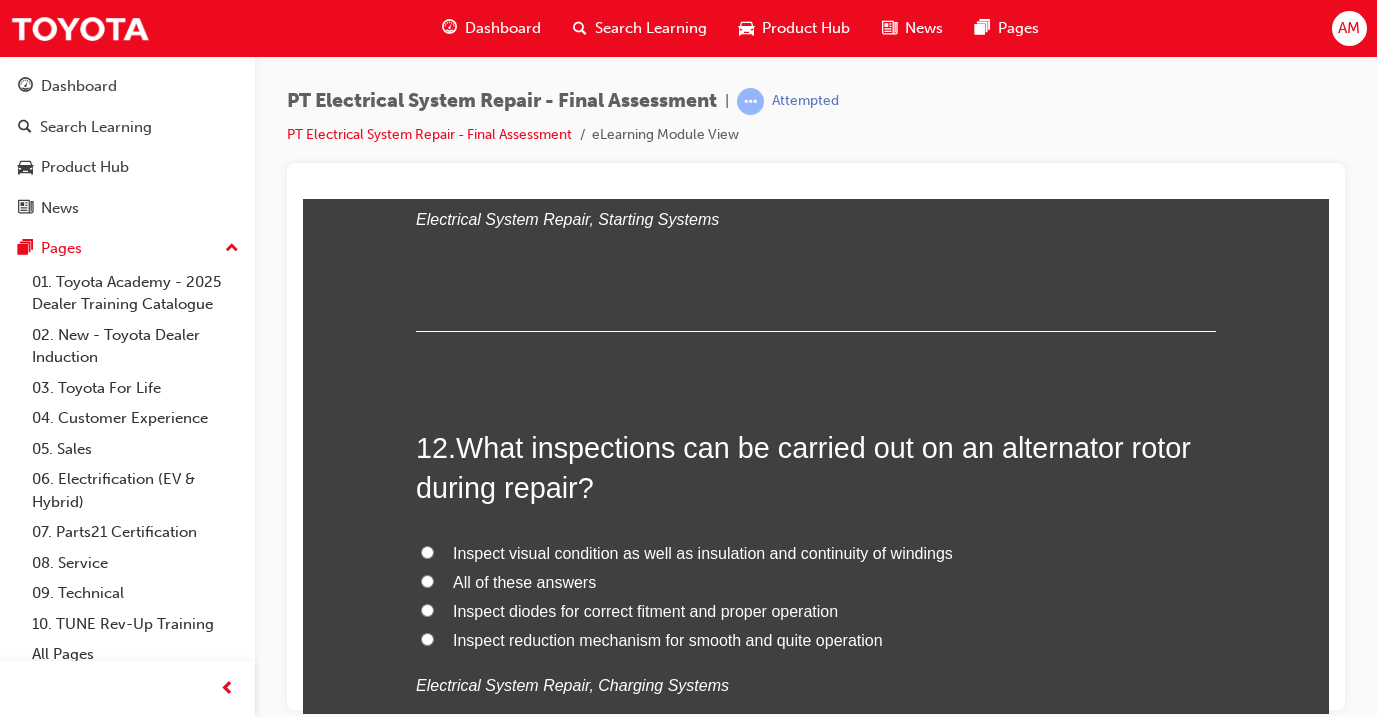 click on "All of these answers" at bounding box center (524, 581) 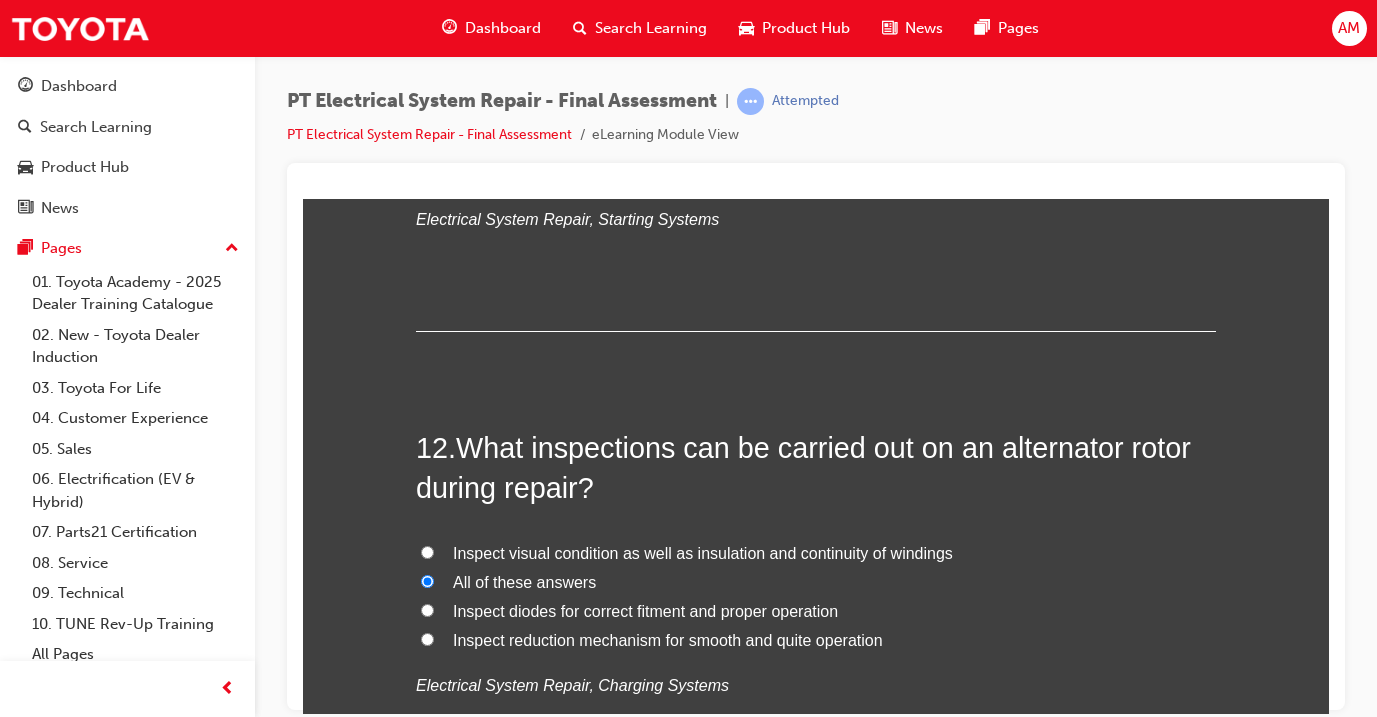 radio on "true" 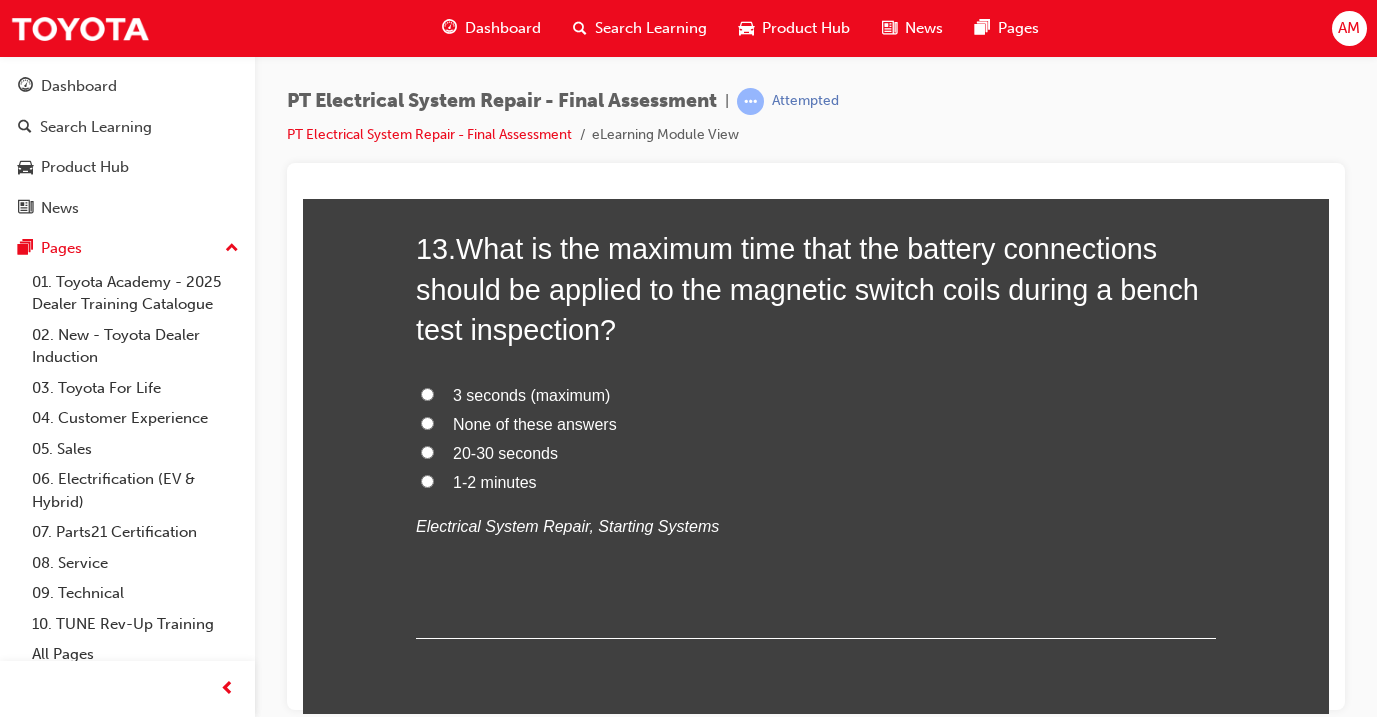 scroll, scrollTop: 5682, scrollLeft: 0, axis: vertical 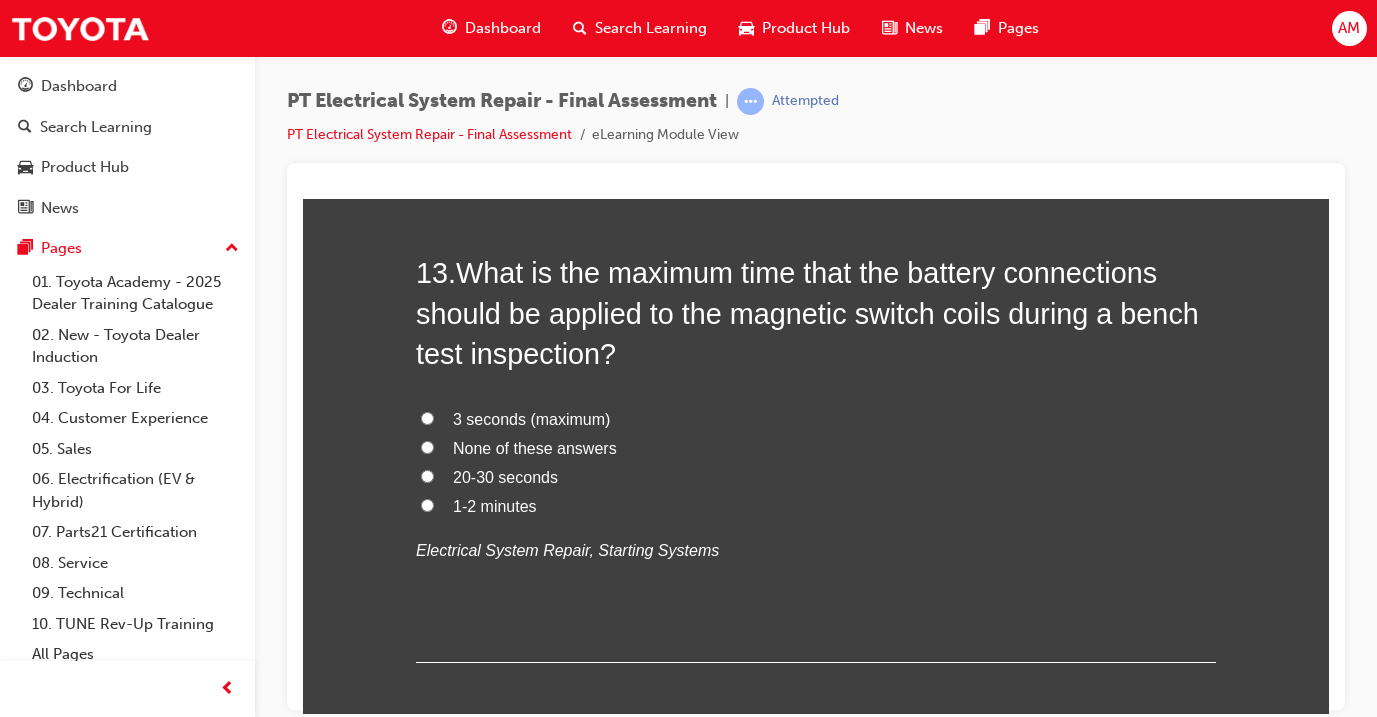click on "20-30 seconds" at bounding box center [505, 476] 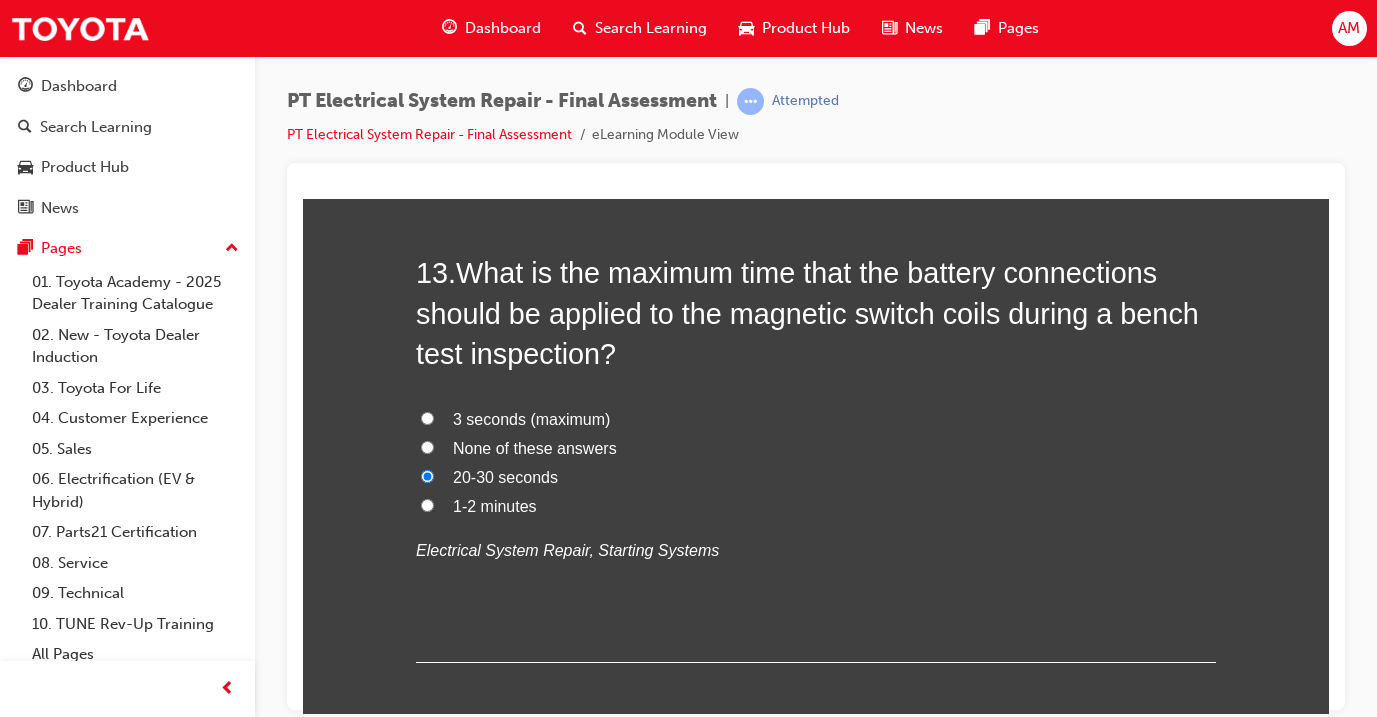 radio on "true" 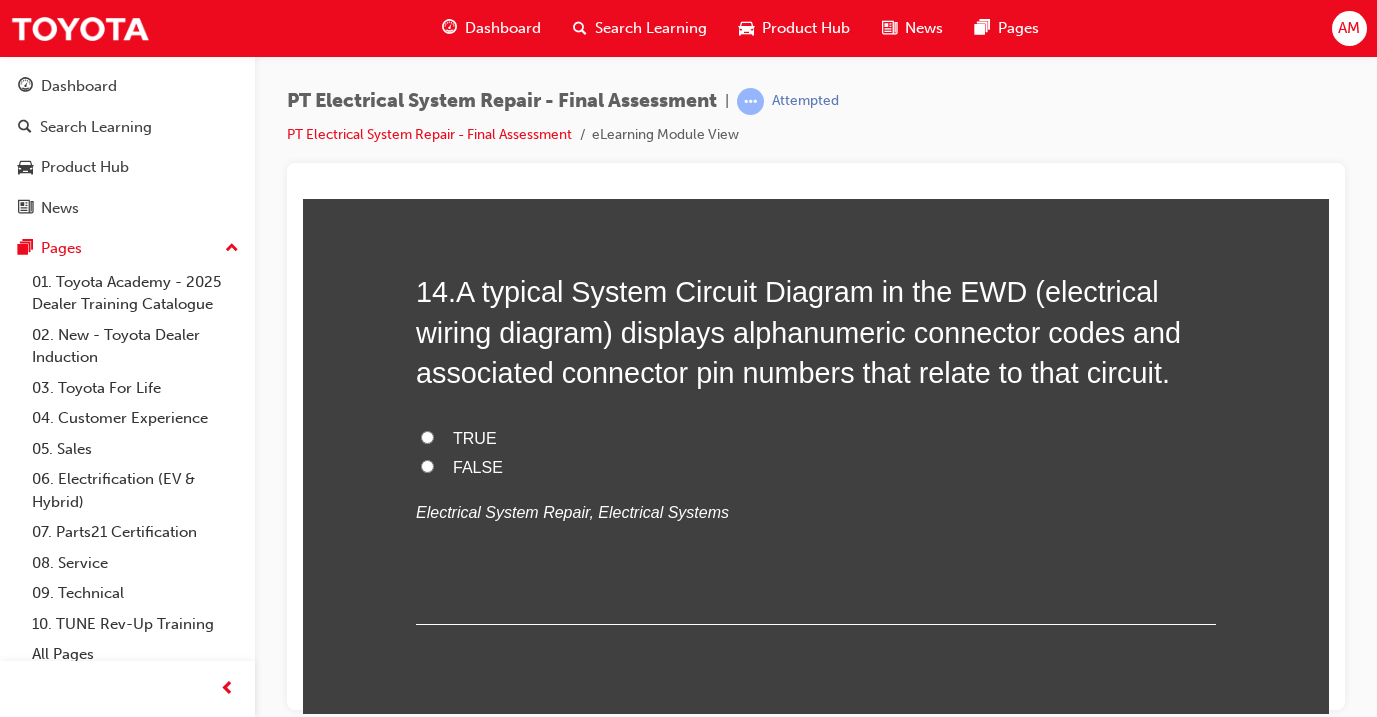 scroll, scrollTop: 6168, scrollLeft: 0, axis: vertical 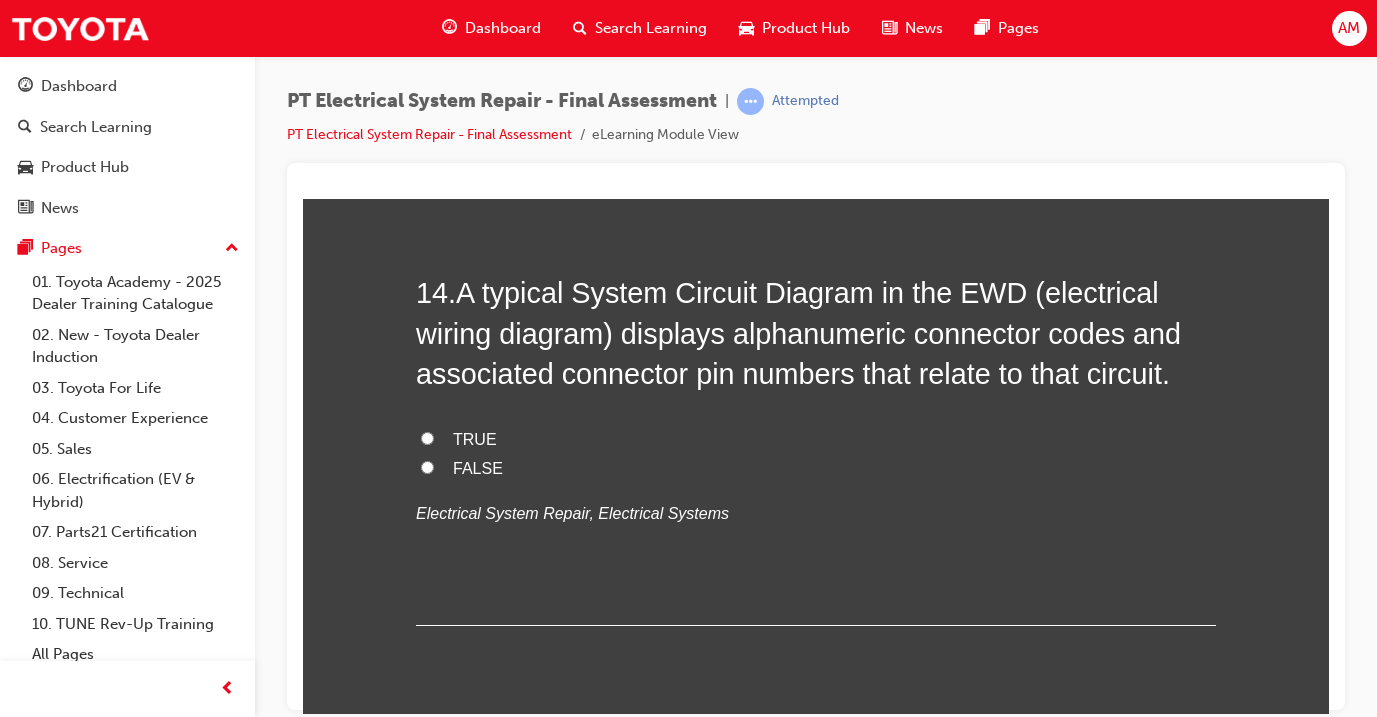 click on "FALSE" at bounding box center (478, 467) 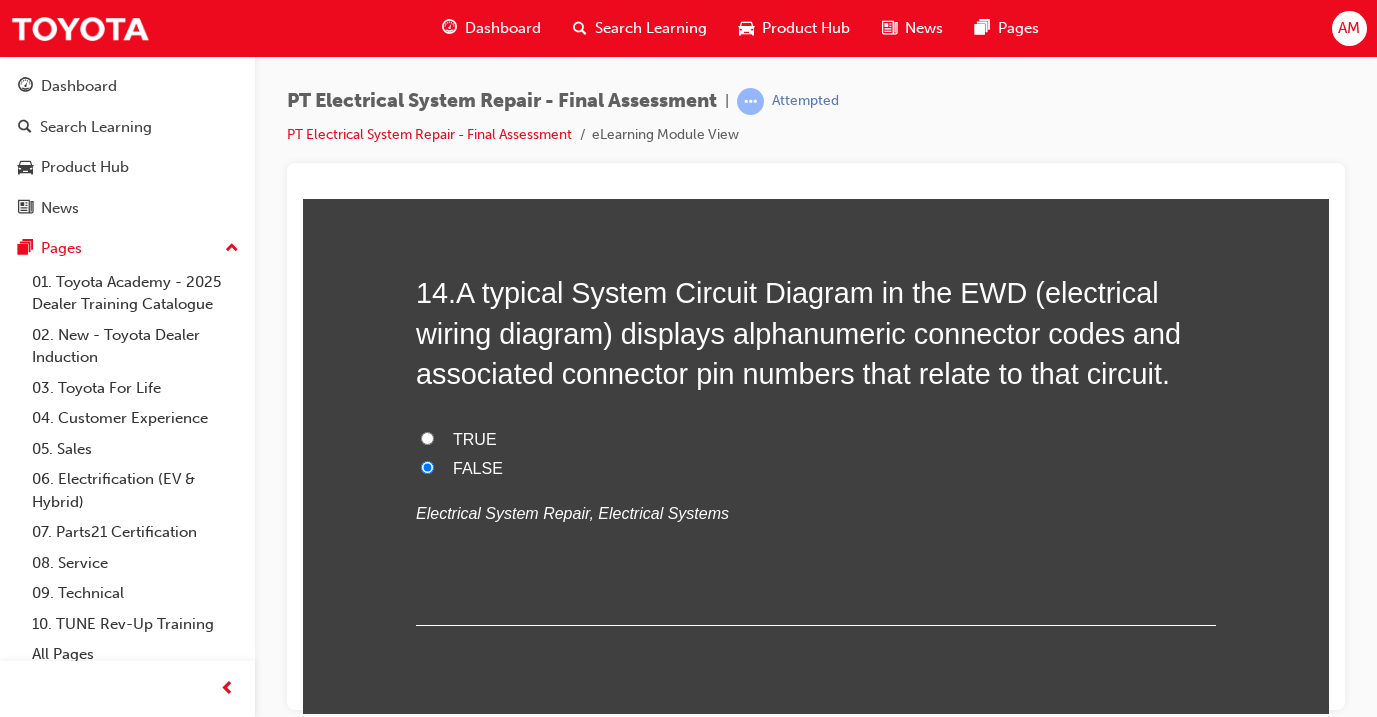 radio on "true" 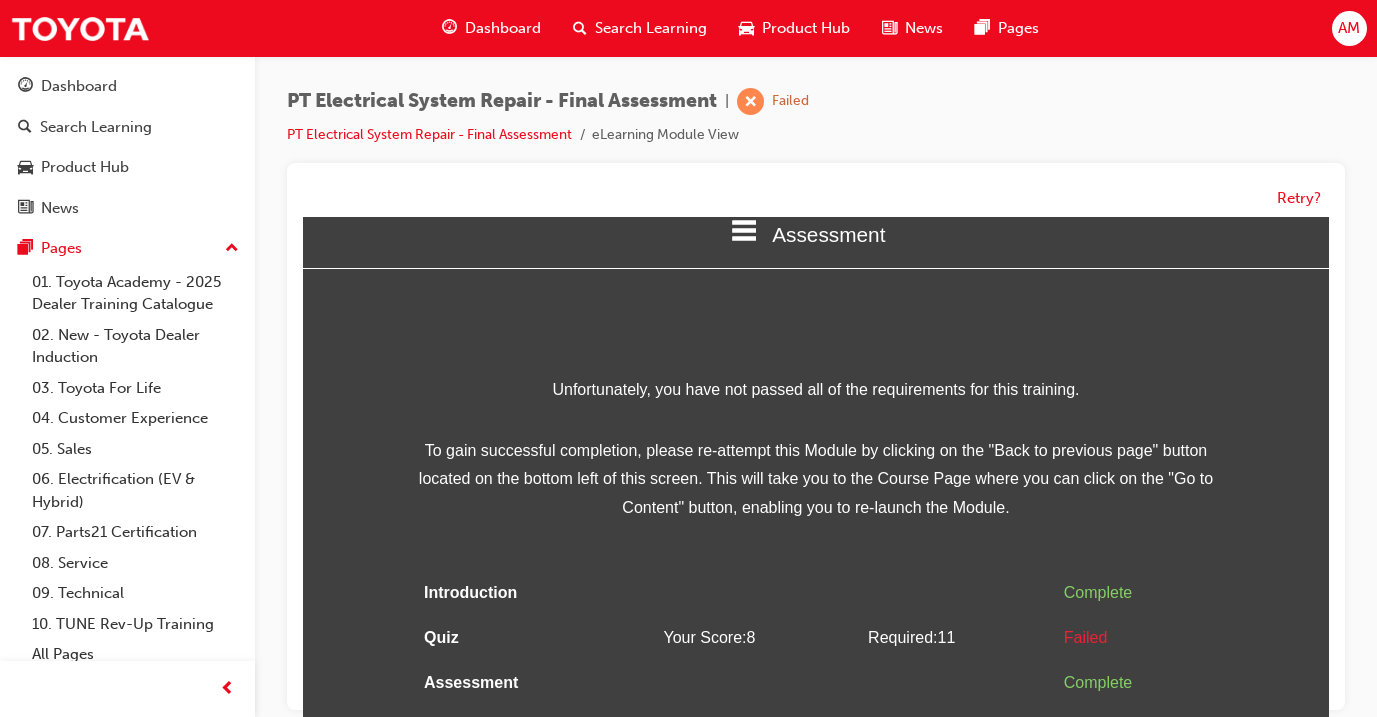 scroll, scrollTop: 27, scrollLeft: 0, axis: vertical 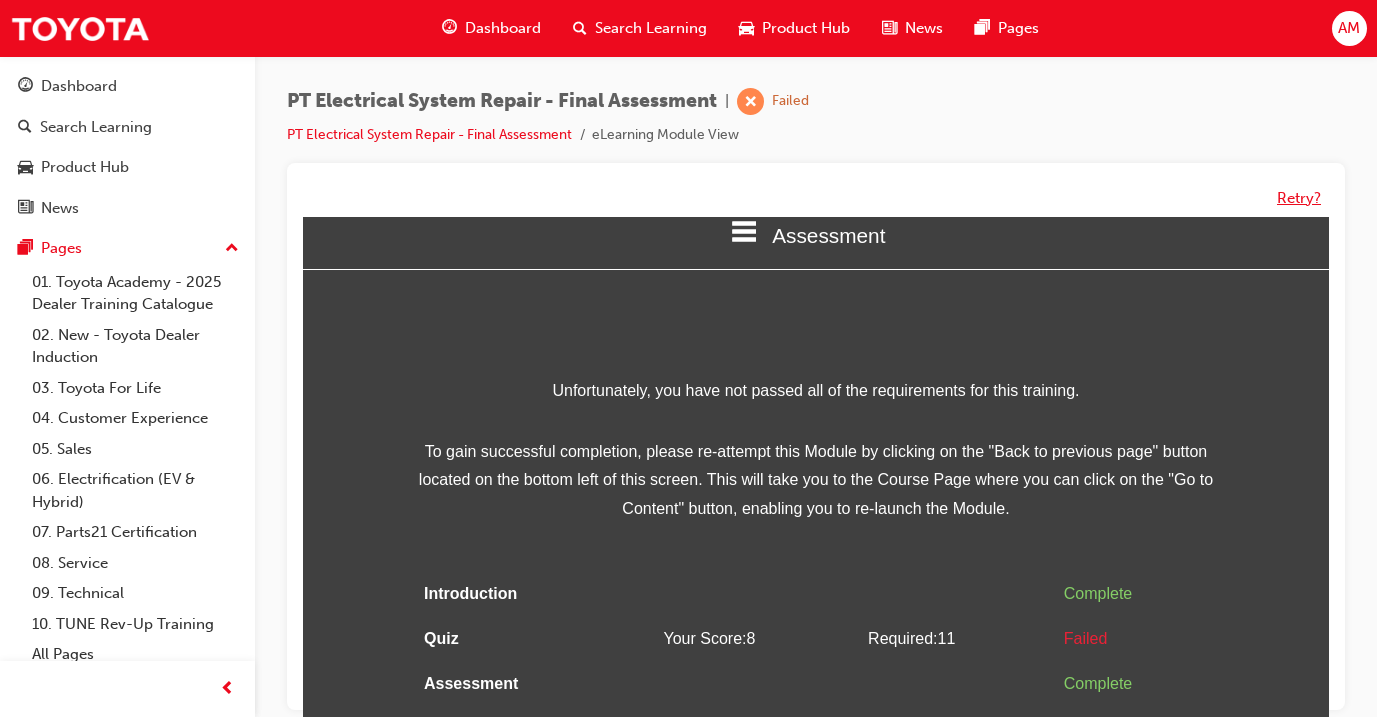 click on "Retry?" at bounding box center [1299, 198] 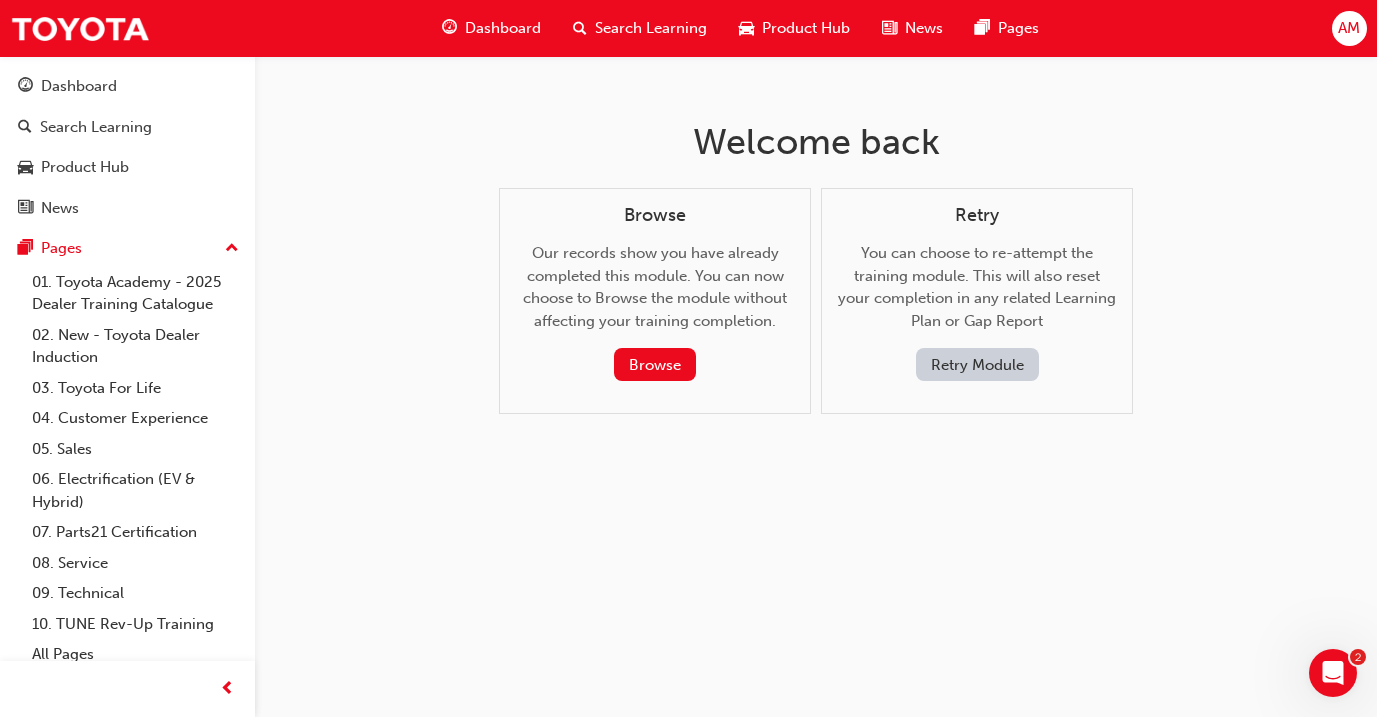 click on "Retry Module" at bounding box center (977, 364) 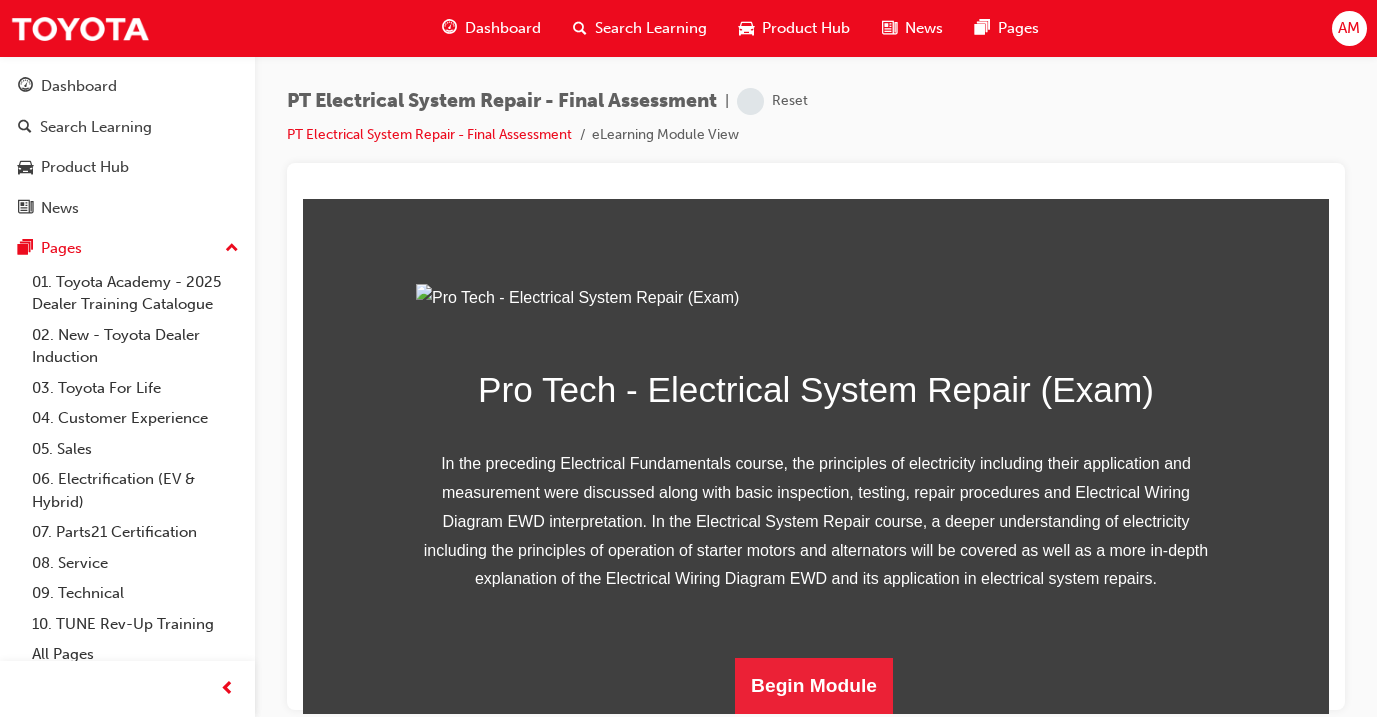 scroll, scrollTop: 0, scrollLeft: 0, axis: both 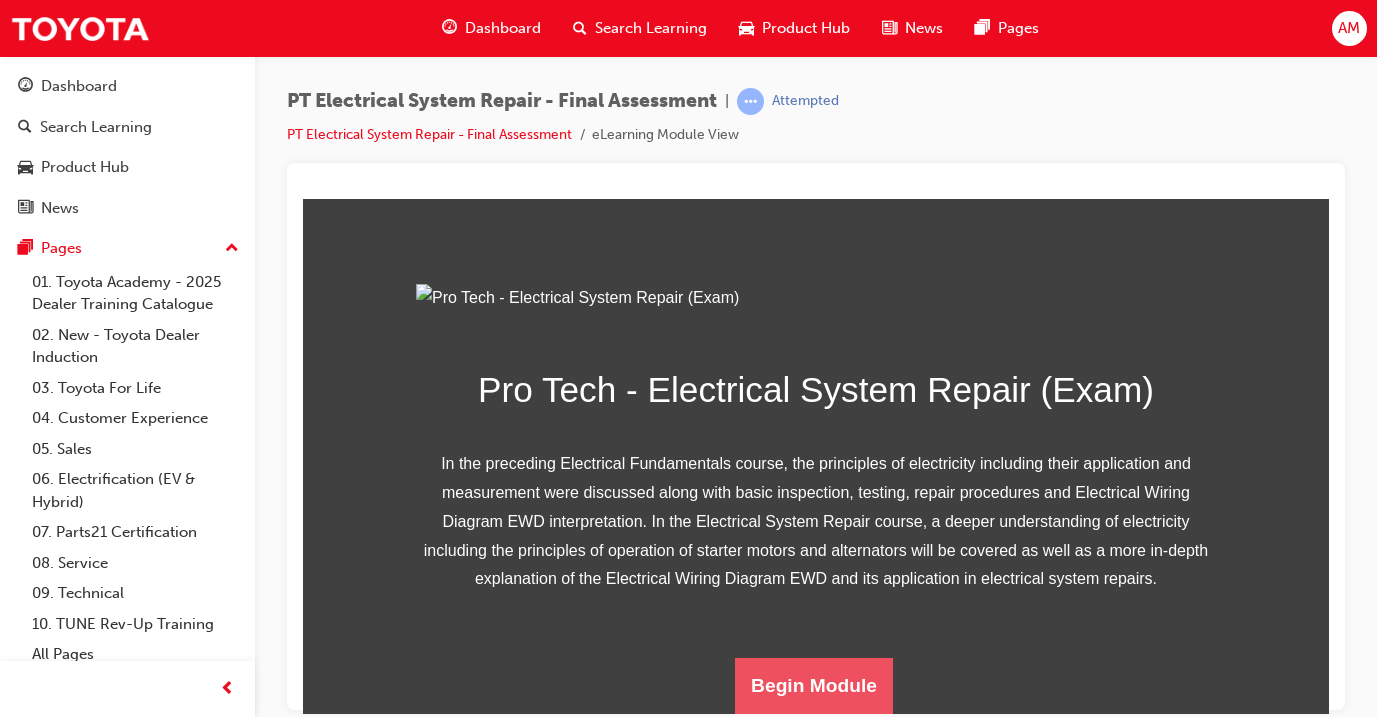 click on "Begin Module" at bounding box center [814, 685] 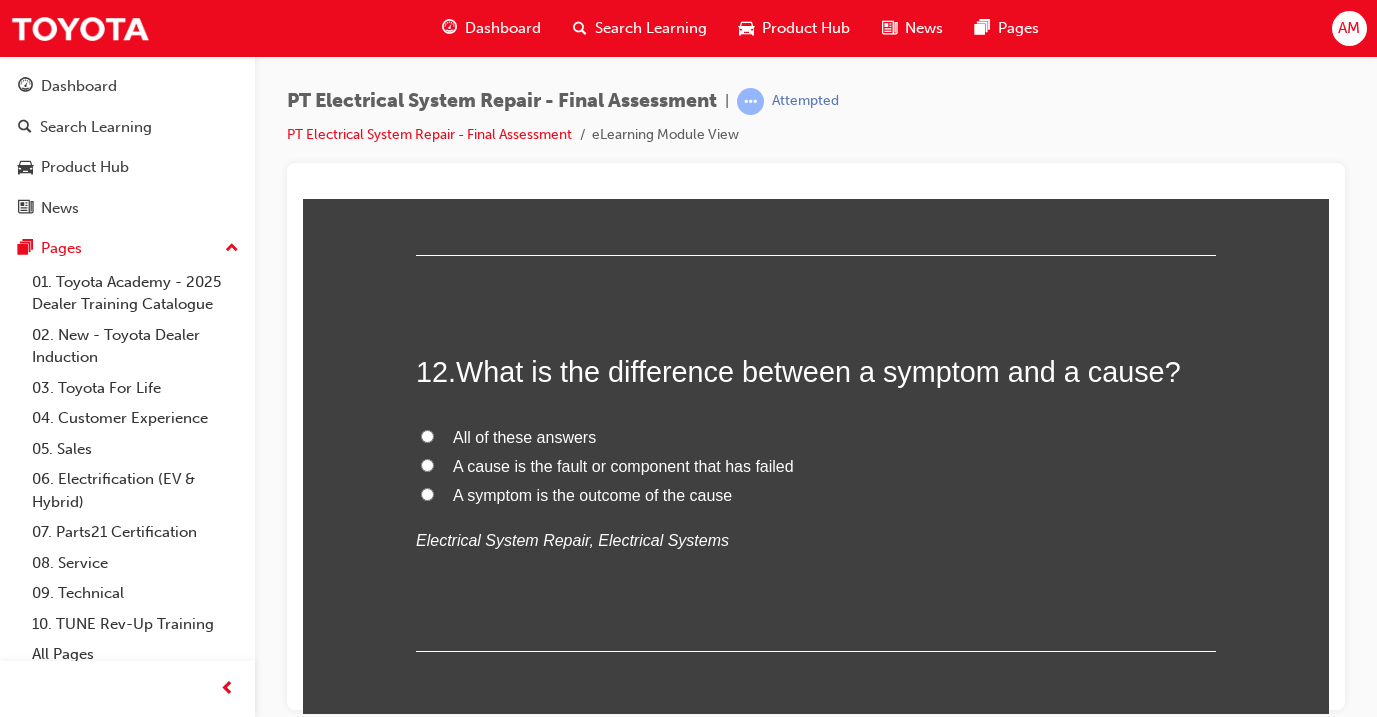 scroll, scrollTop: 5206, scrollLeft: 0, axis: vertical 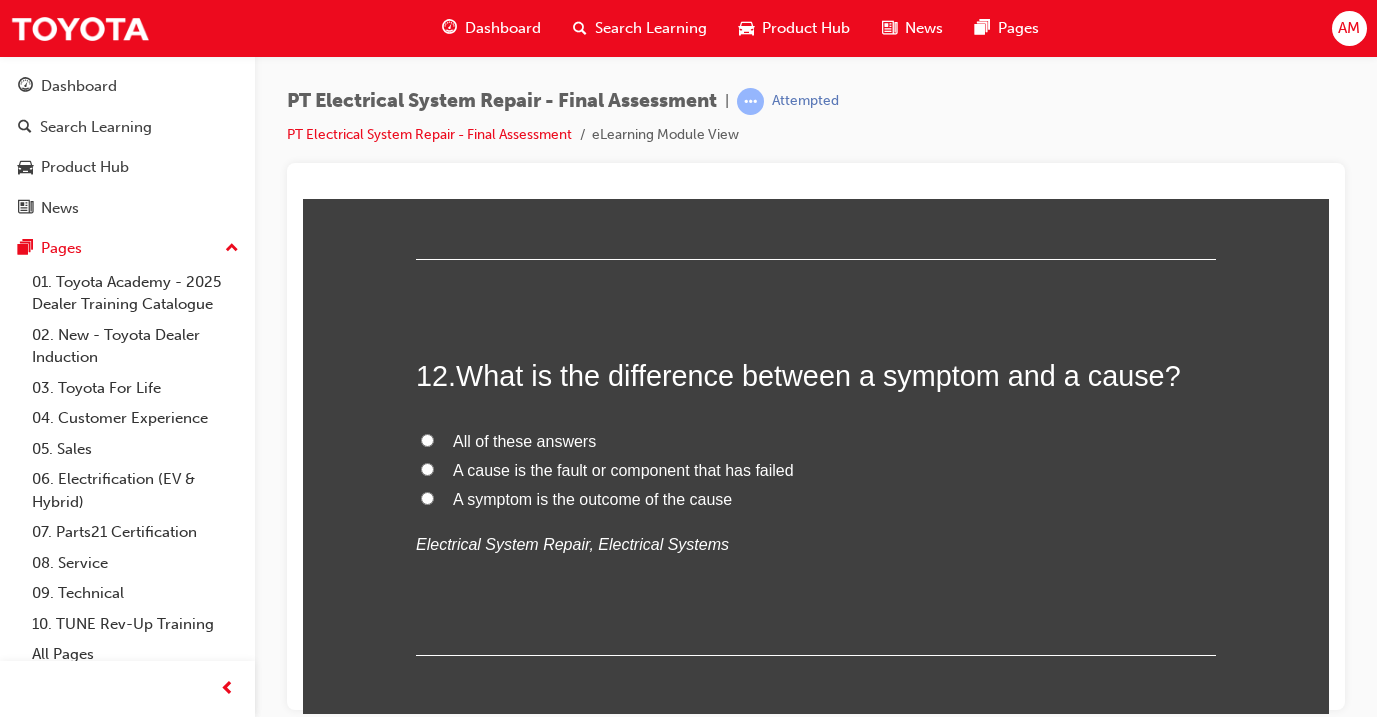 click on "All of these answers" at bounding box center [524, 440] 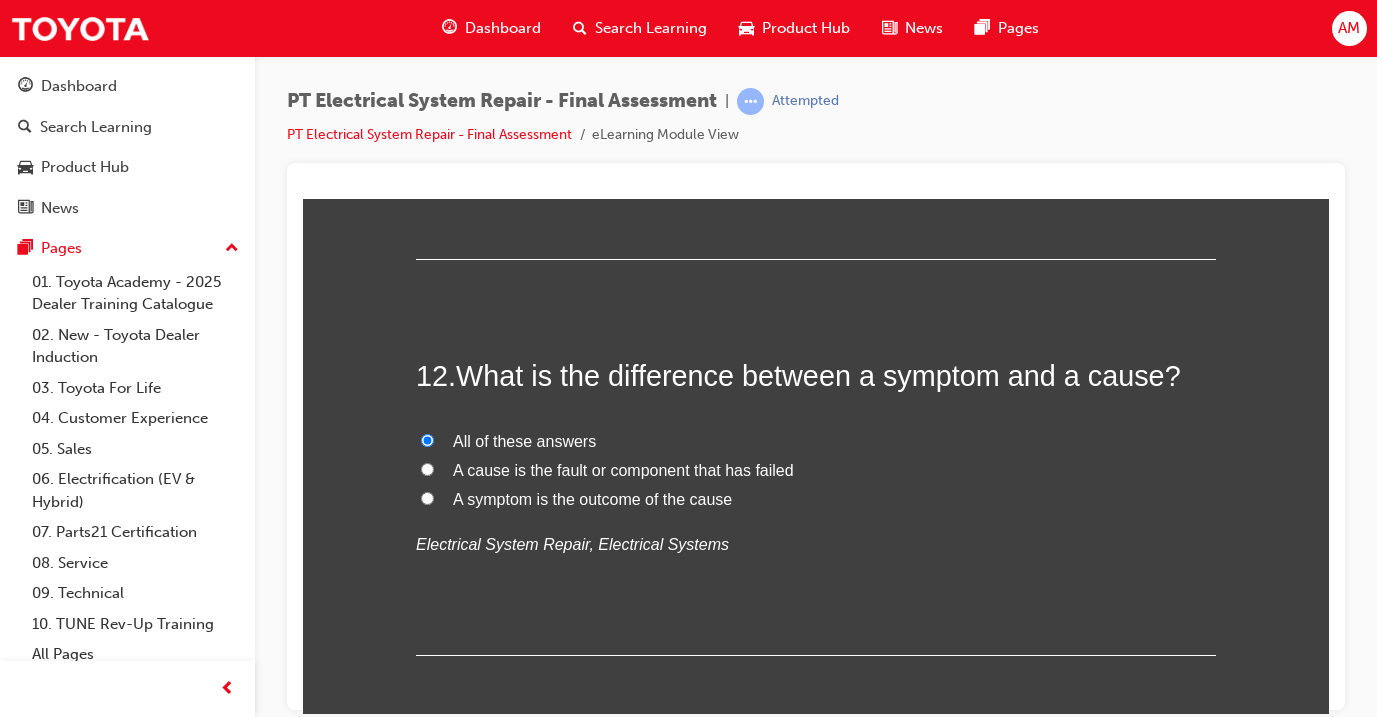 radio on "true" 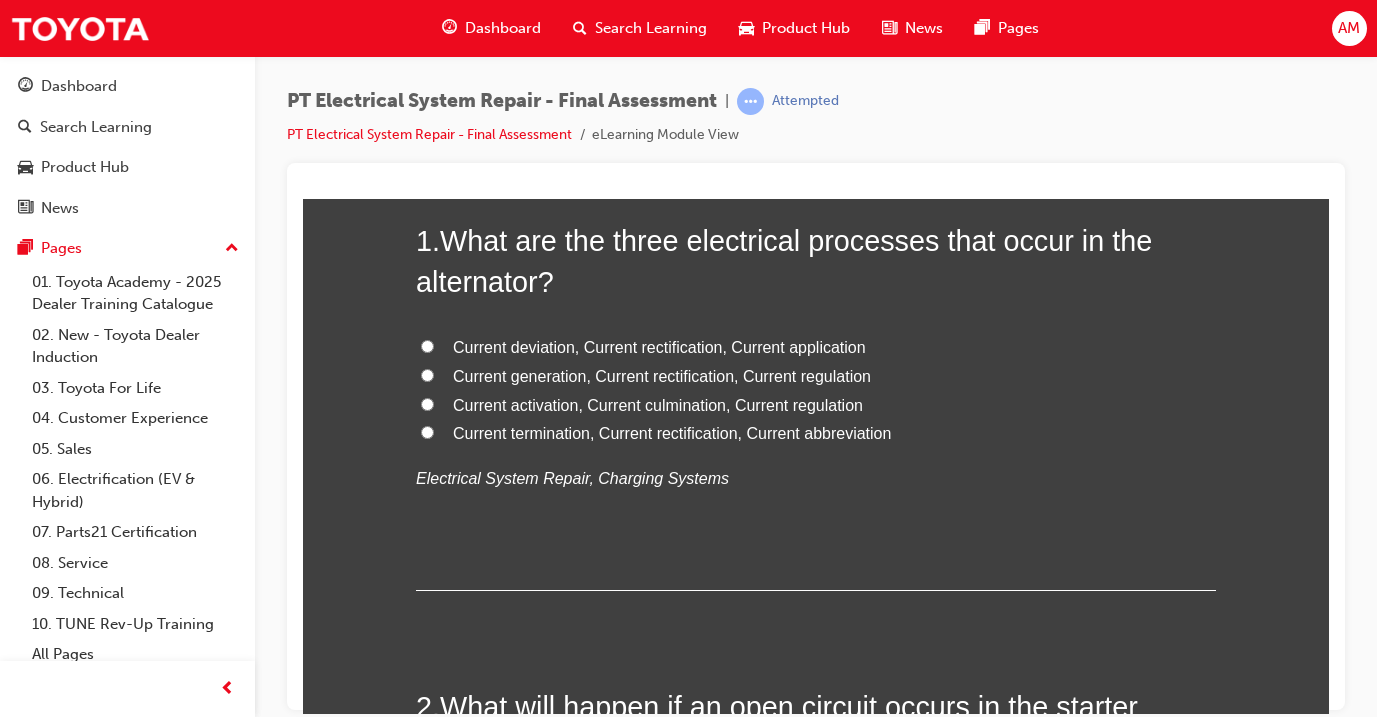 scroll, scrollTop: 191, scrollLeft: 0, axis: vertical 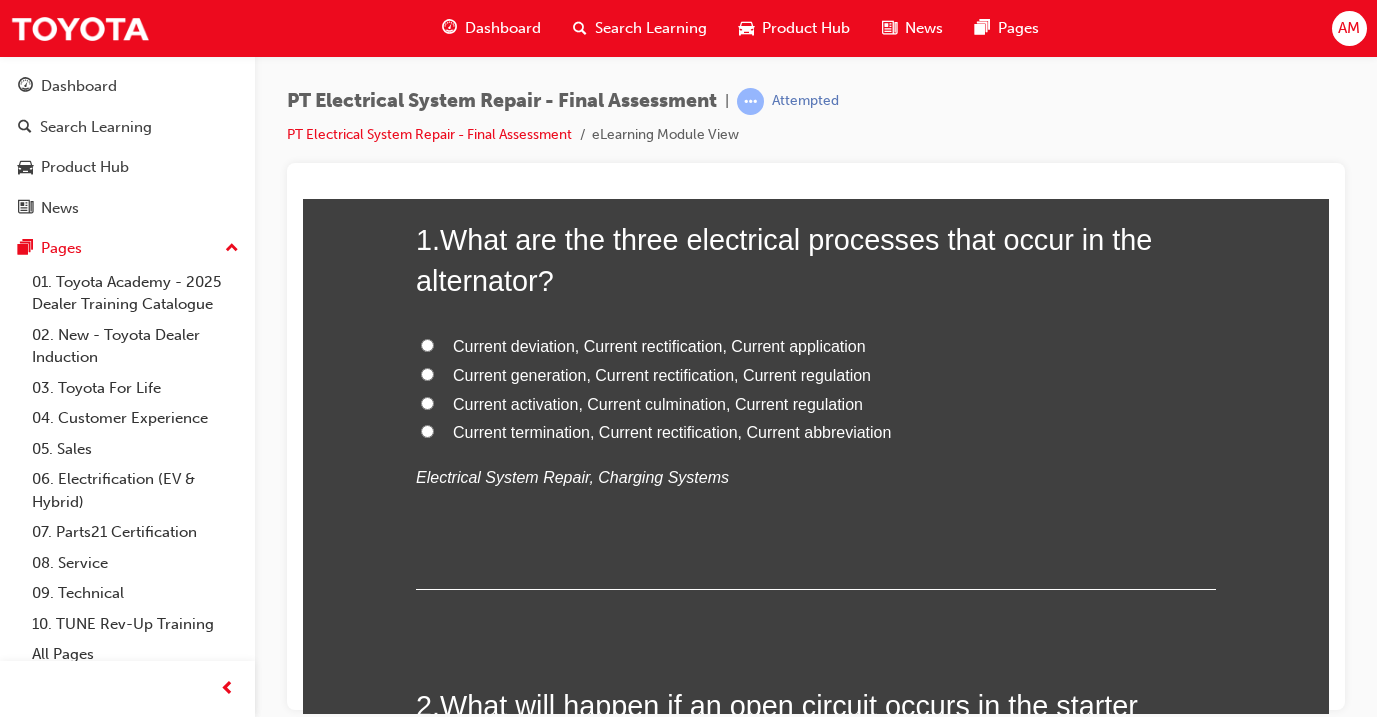 click on "Current generation, Current rectification, Current regulation" at bounding box center (662, 374) 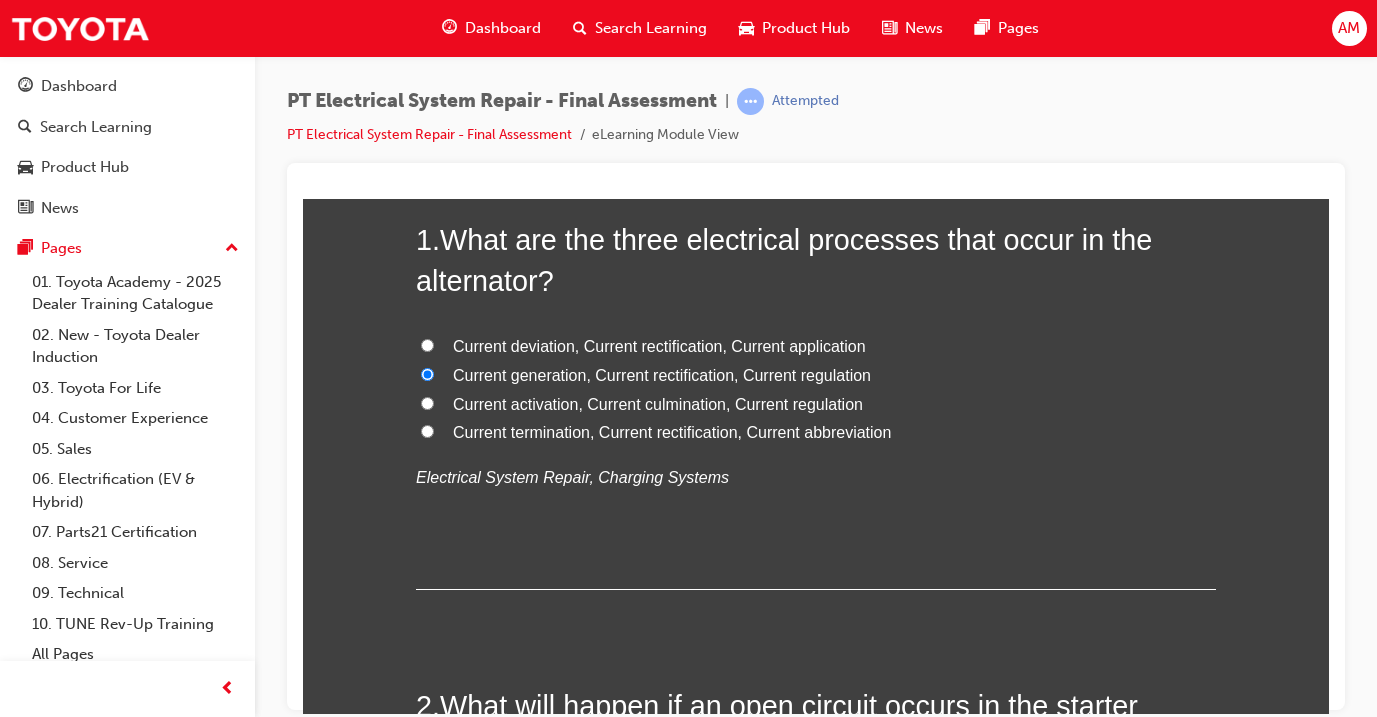 radio on "true" 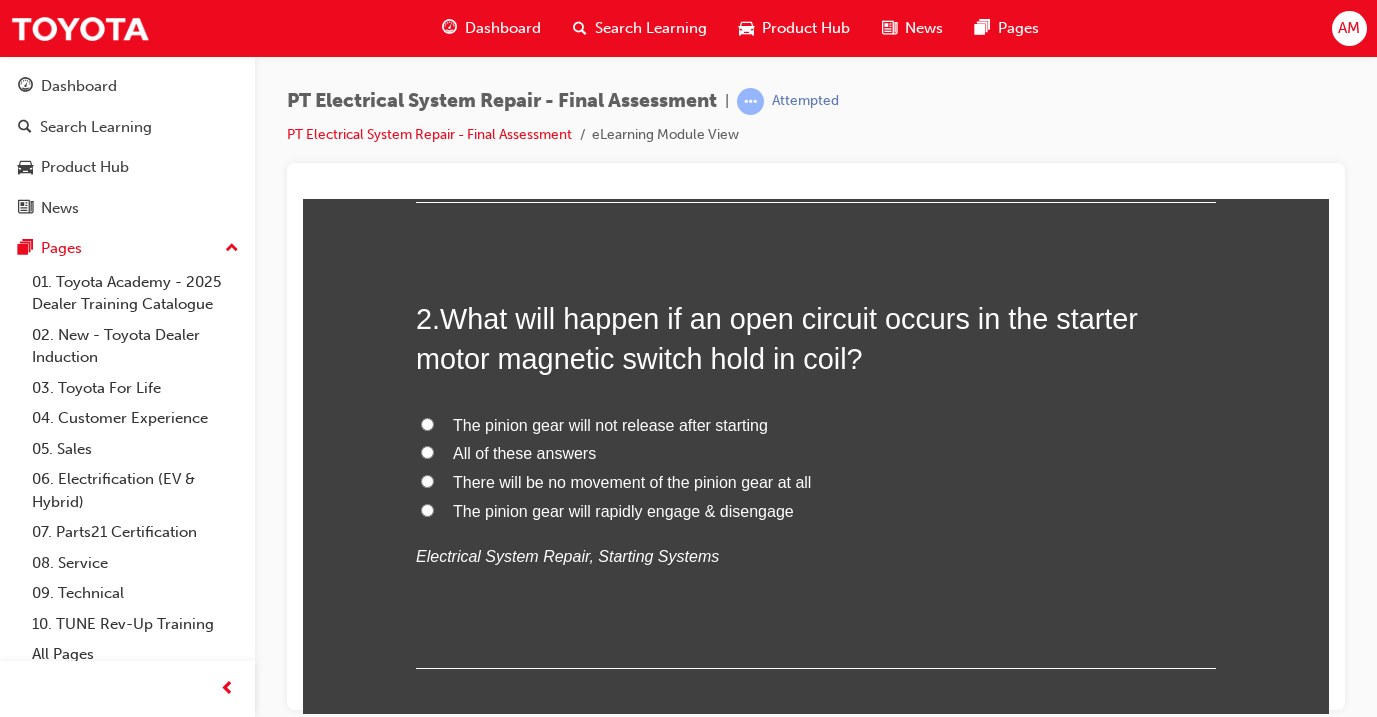 scroll, scrollTop: 580, scrollLeft: 0, axis: vertical 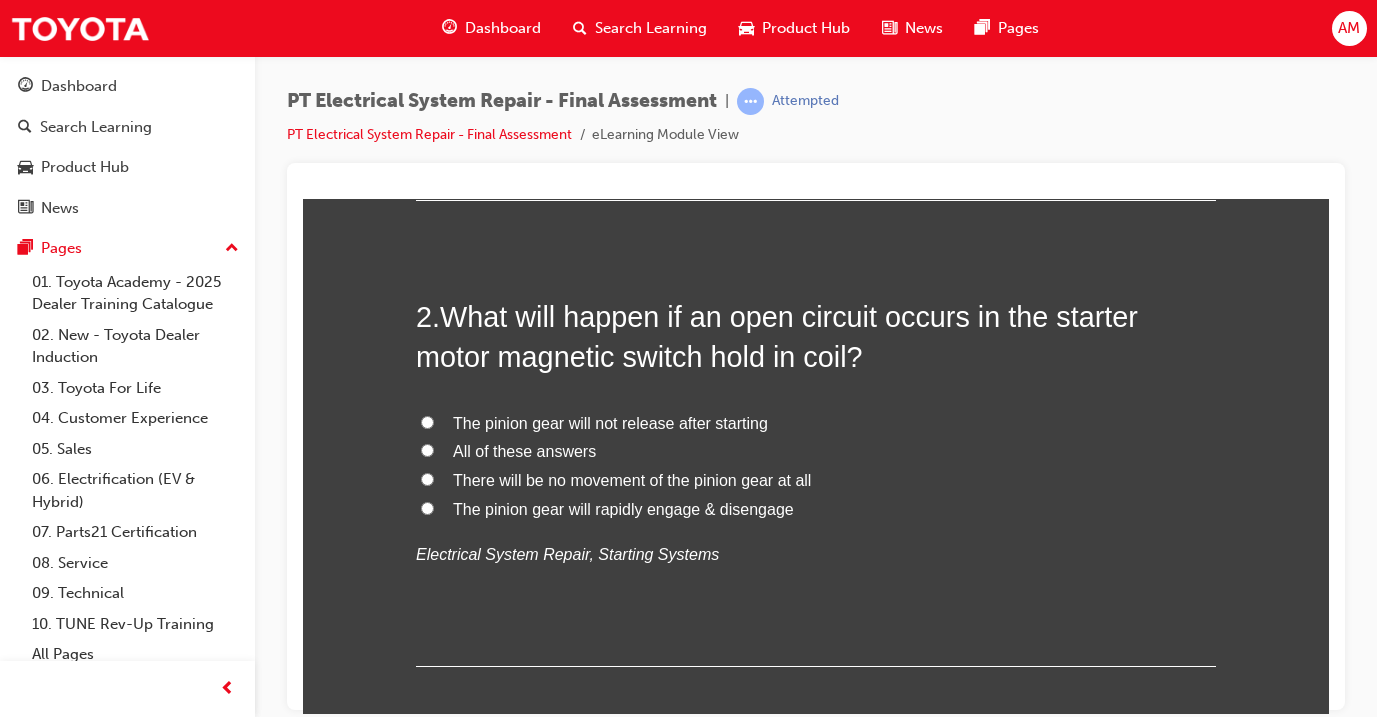 click on "The pinion gear will rapidly engage & disengage" at bounding box center [623, 508] 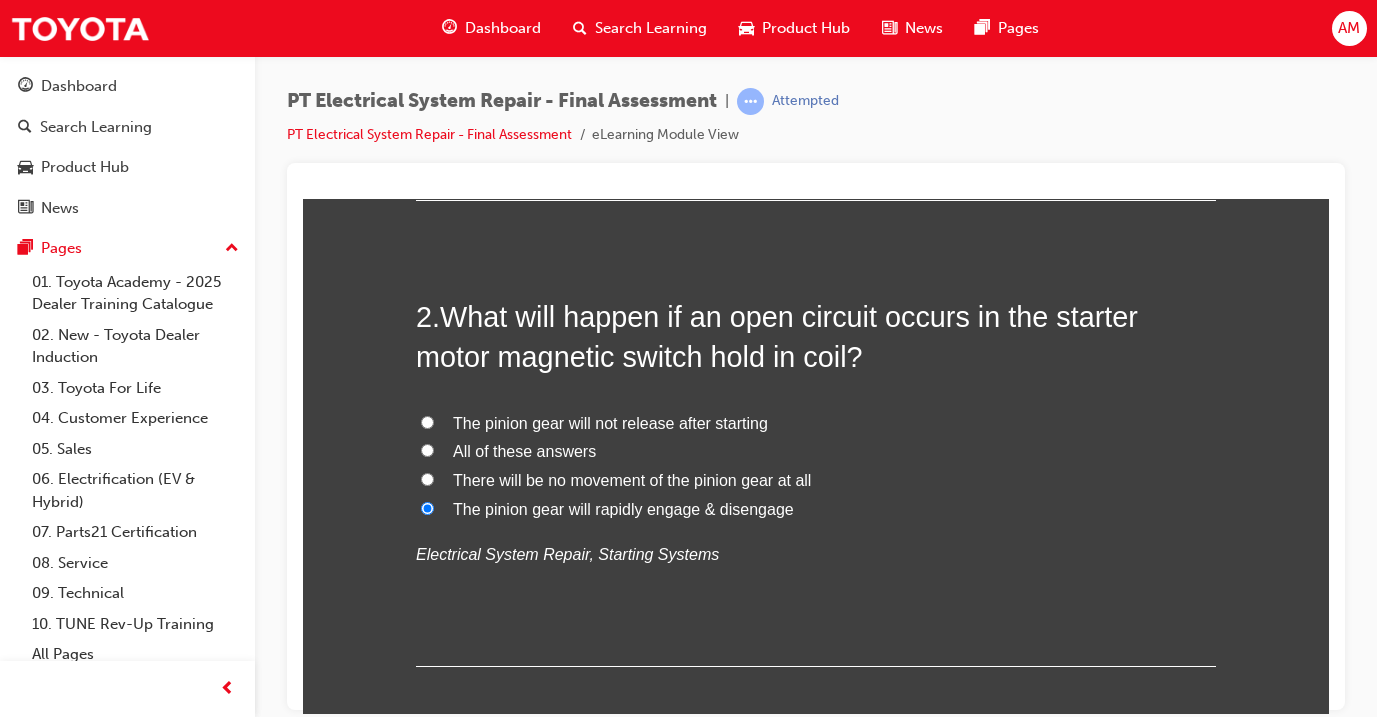 radio on "true" 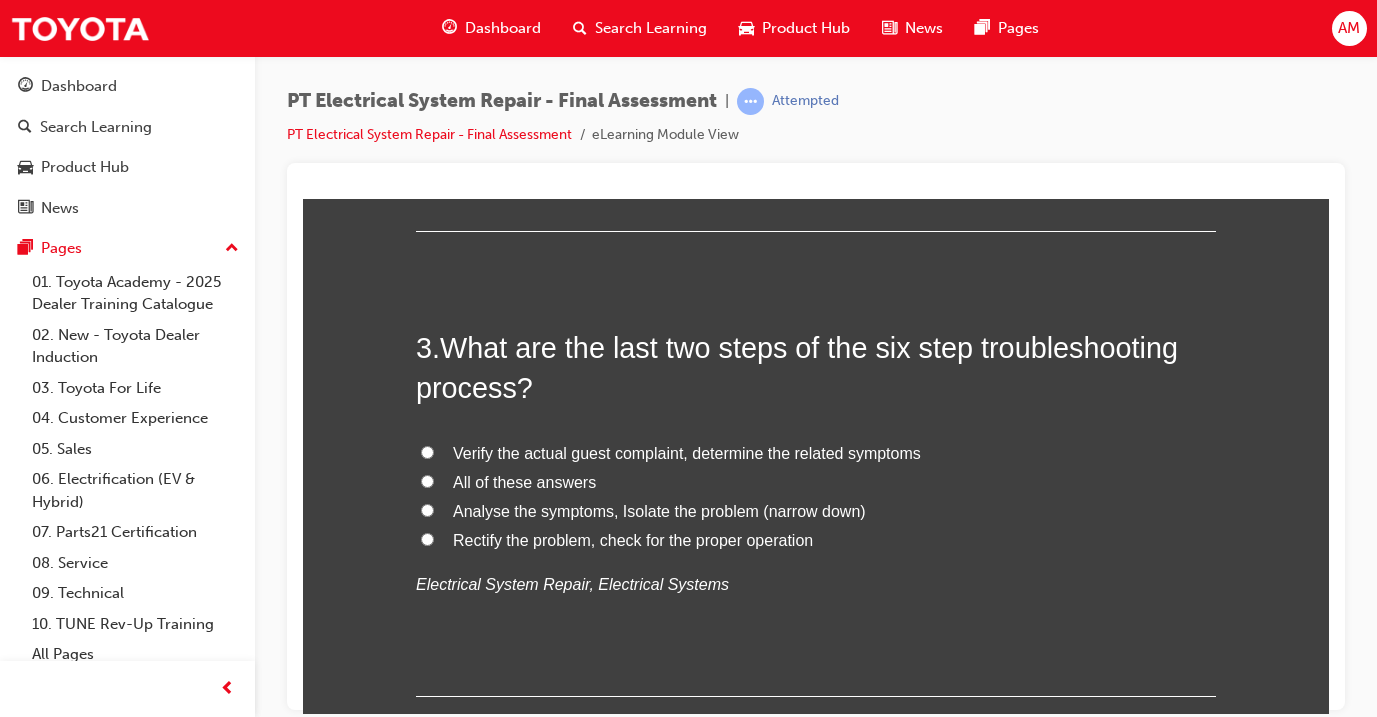 scroll, scrollTop: 1020, scrollLeft: 0, axis: vertical 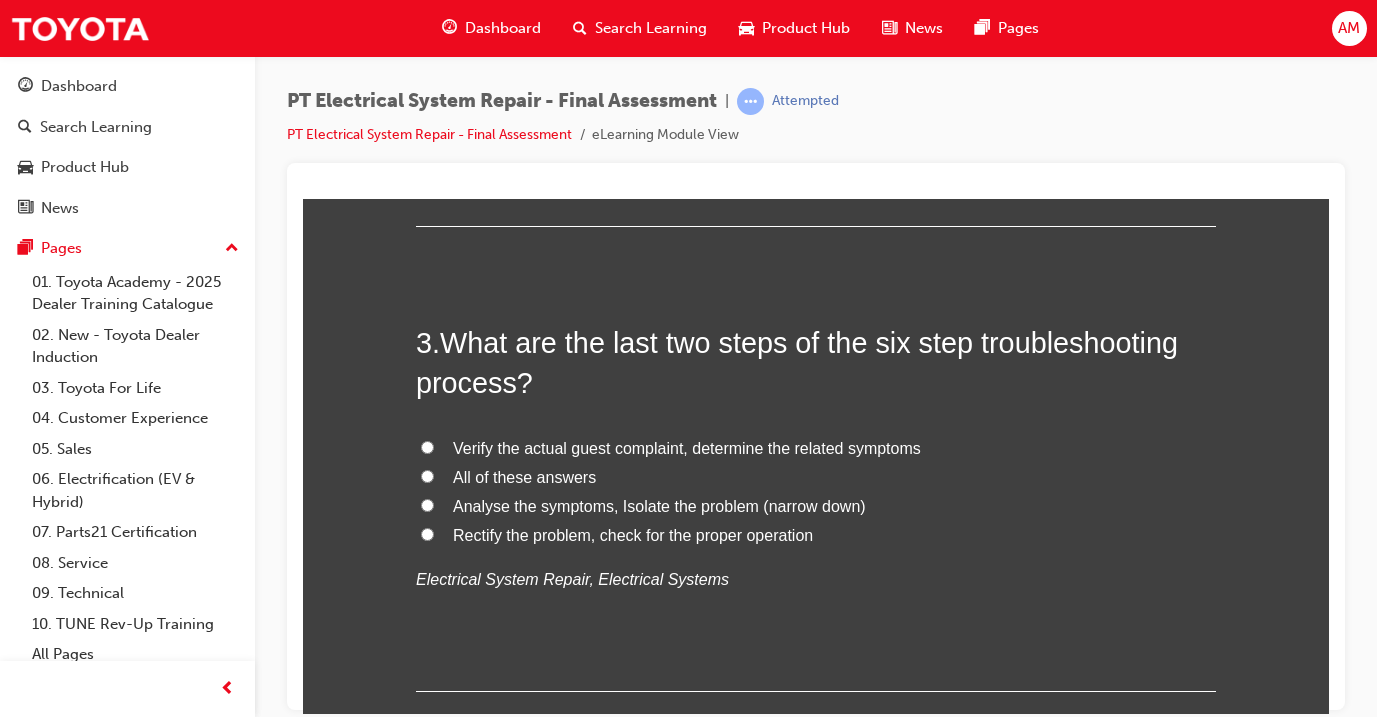 click on "All of these answers" at bounding box center [816, 477] 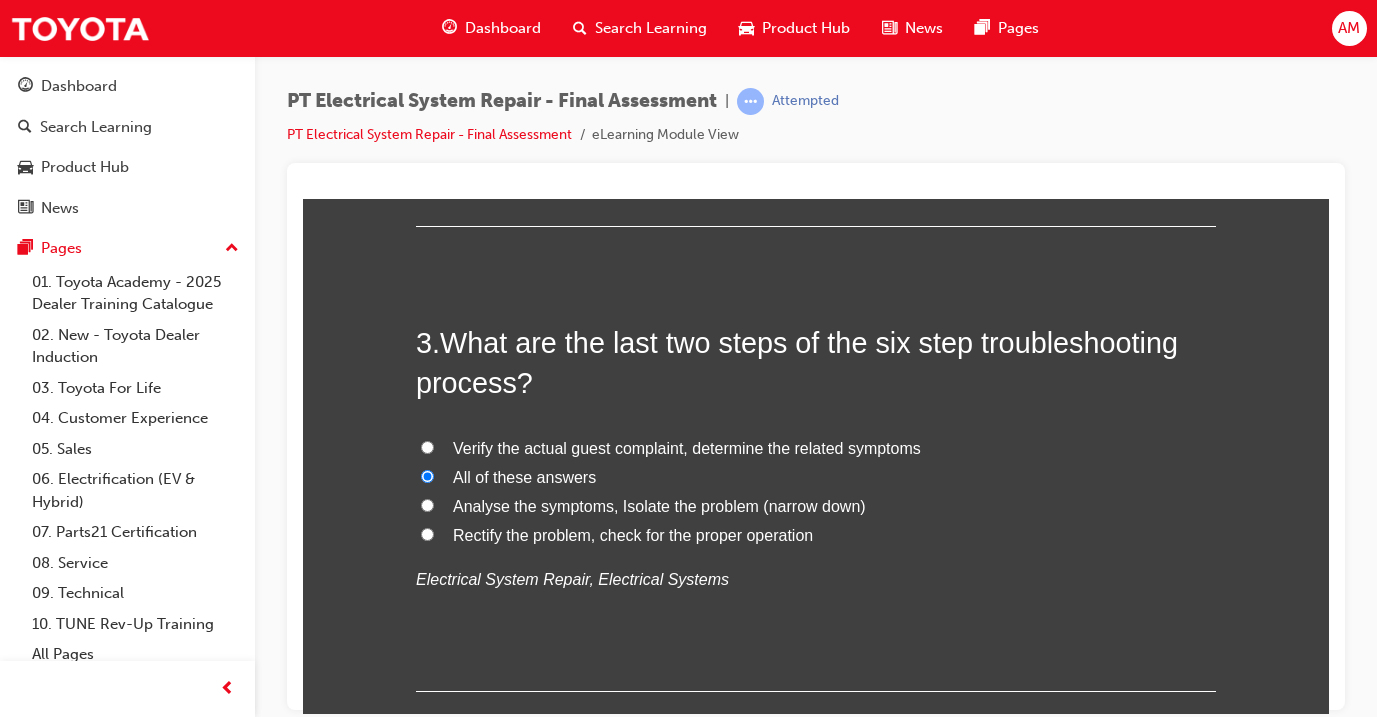 radio on "true" 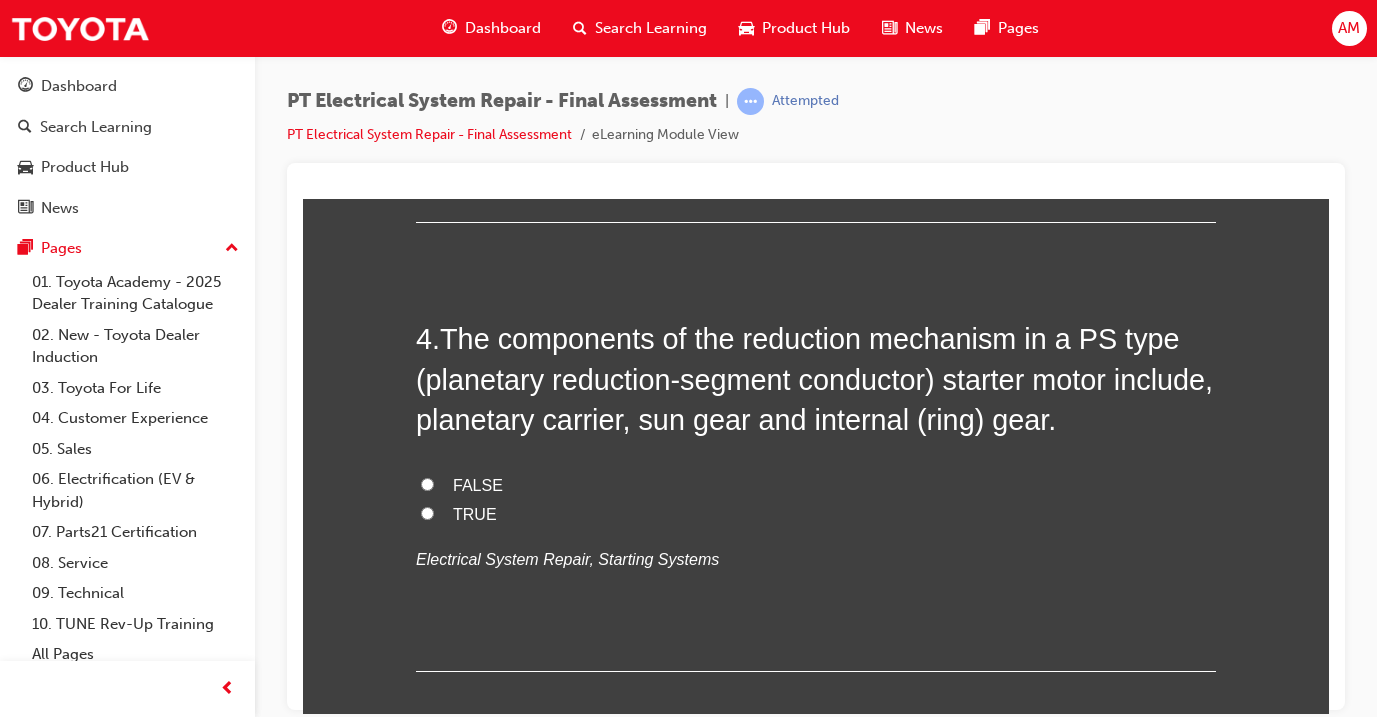 scroll, scrollTop: 1497, scrollLeft: 0, axis: vertical 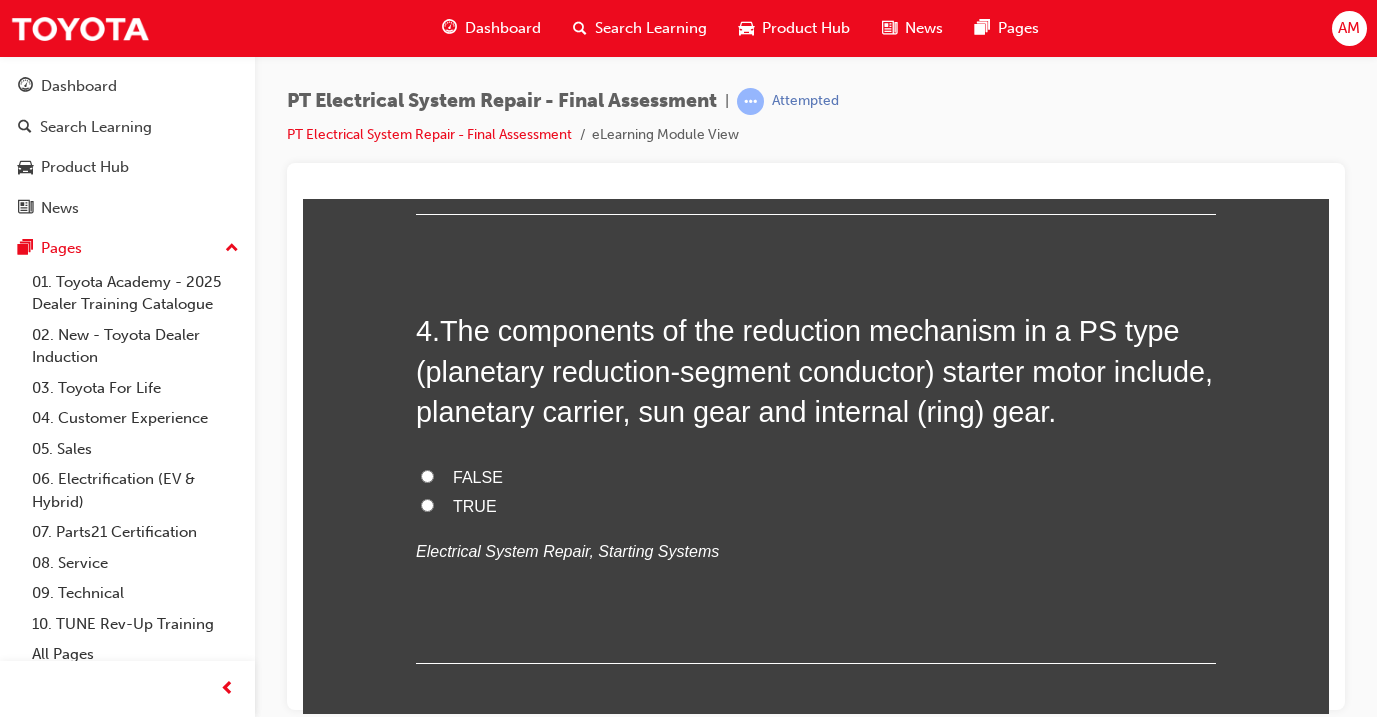 click on "TRUE" at bounding box center (816, 506) 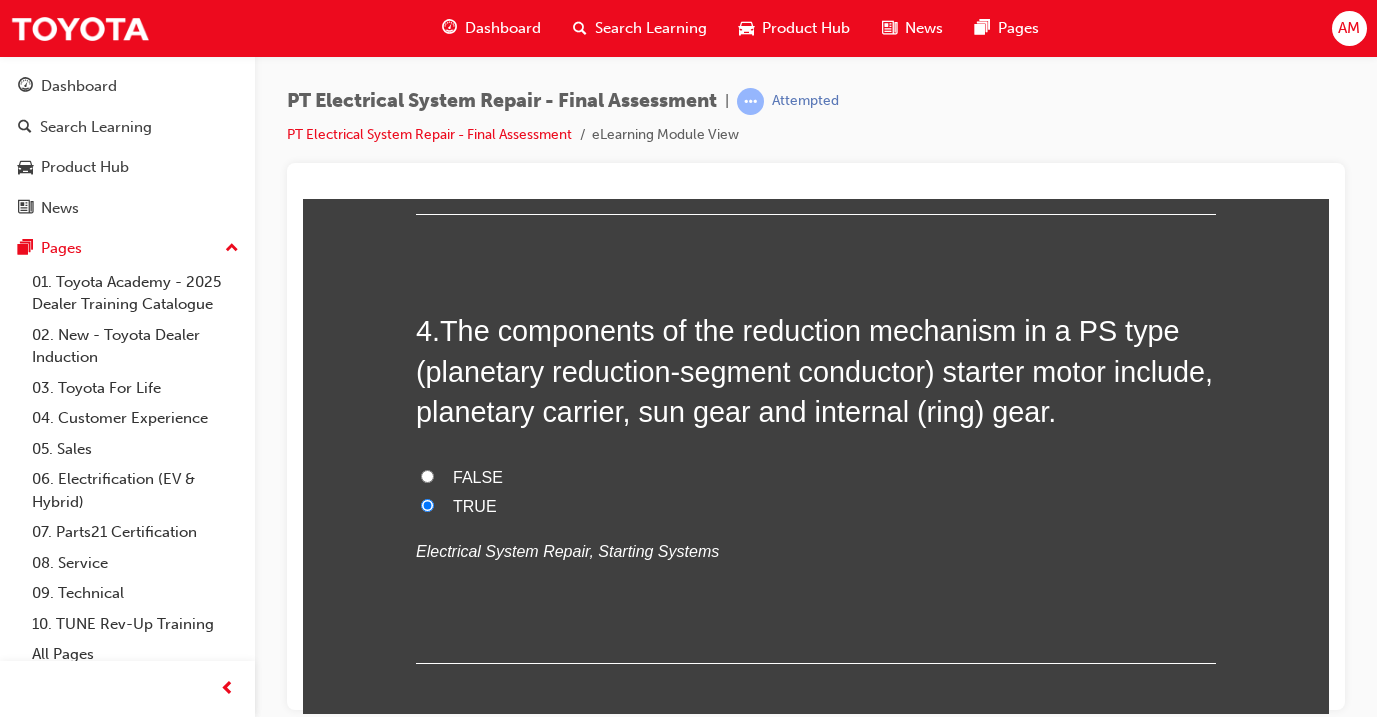 radio on "true" 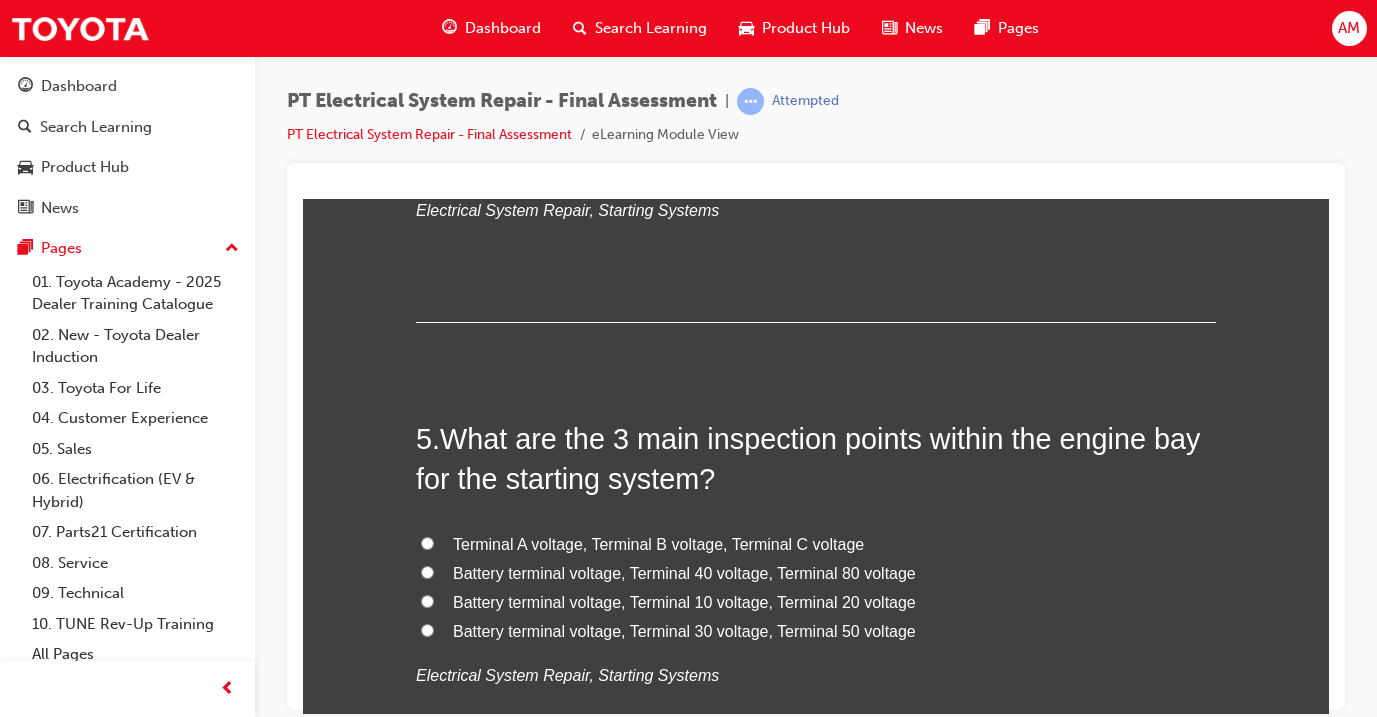 scroll, scrollTop: 1860, scrollLeft: 0, axis: vertical 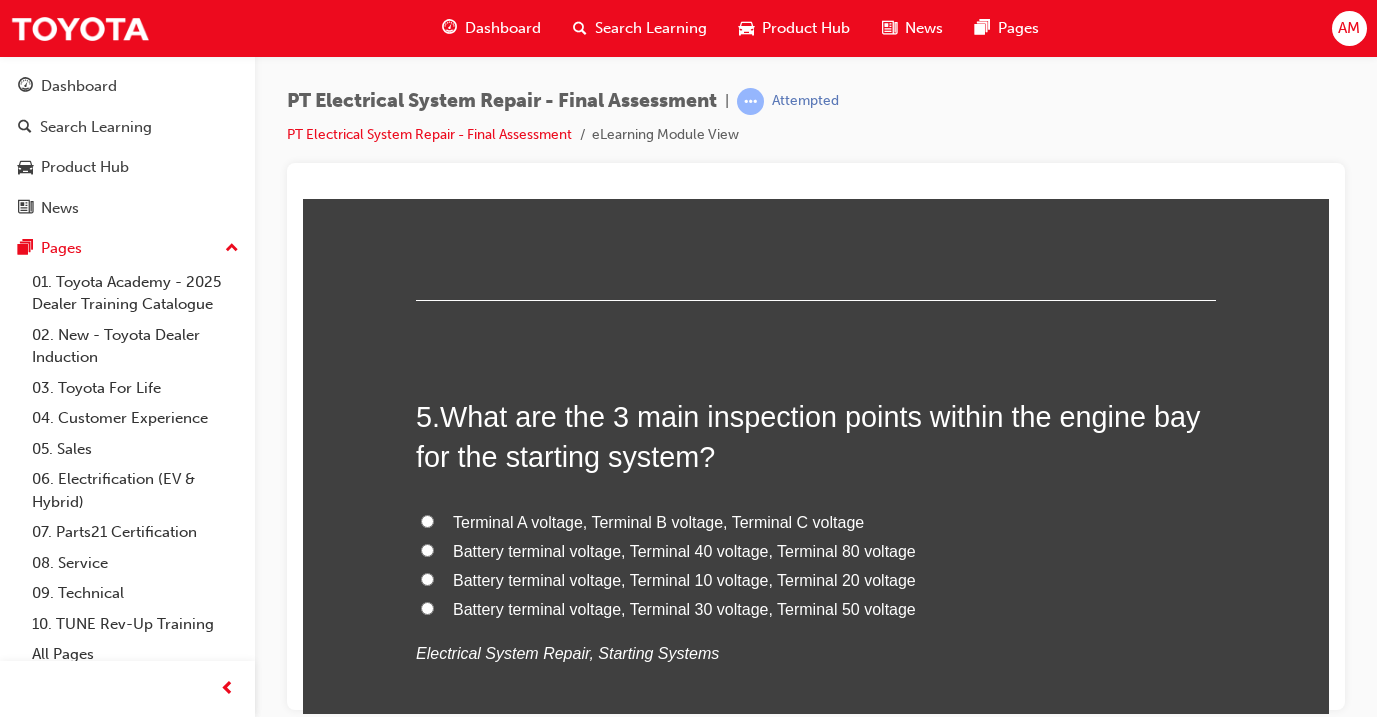 click on "Battery terminal voltage, Terminal 40 voltage, Terminal 80 voltage" at bounding box center [684, 550] 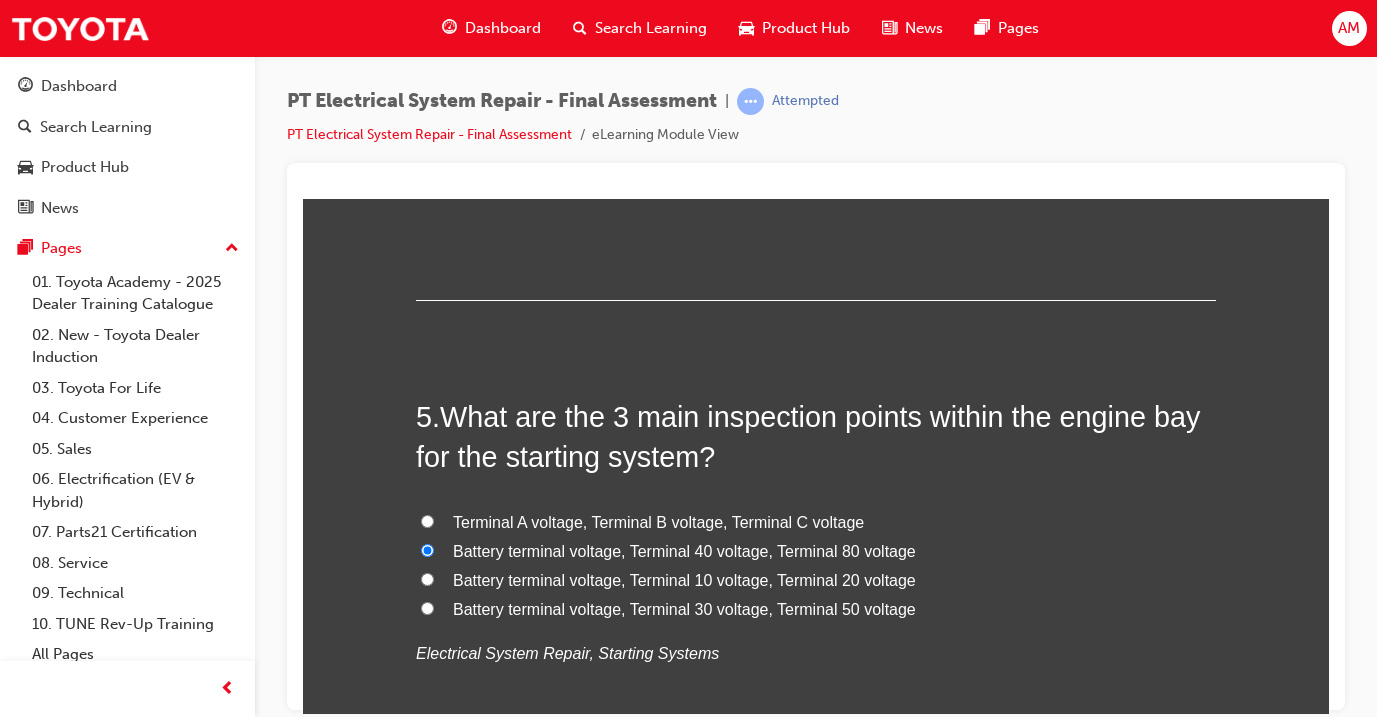 radio on "true" 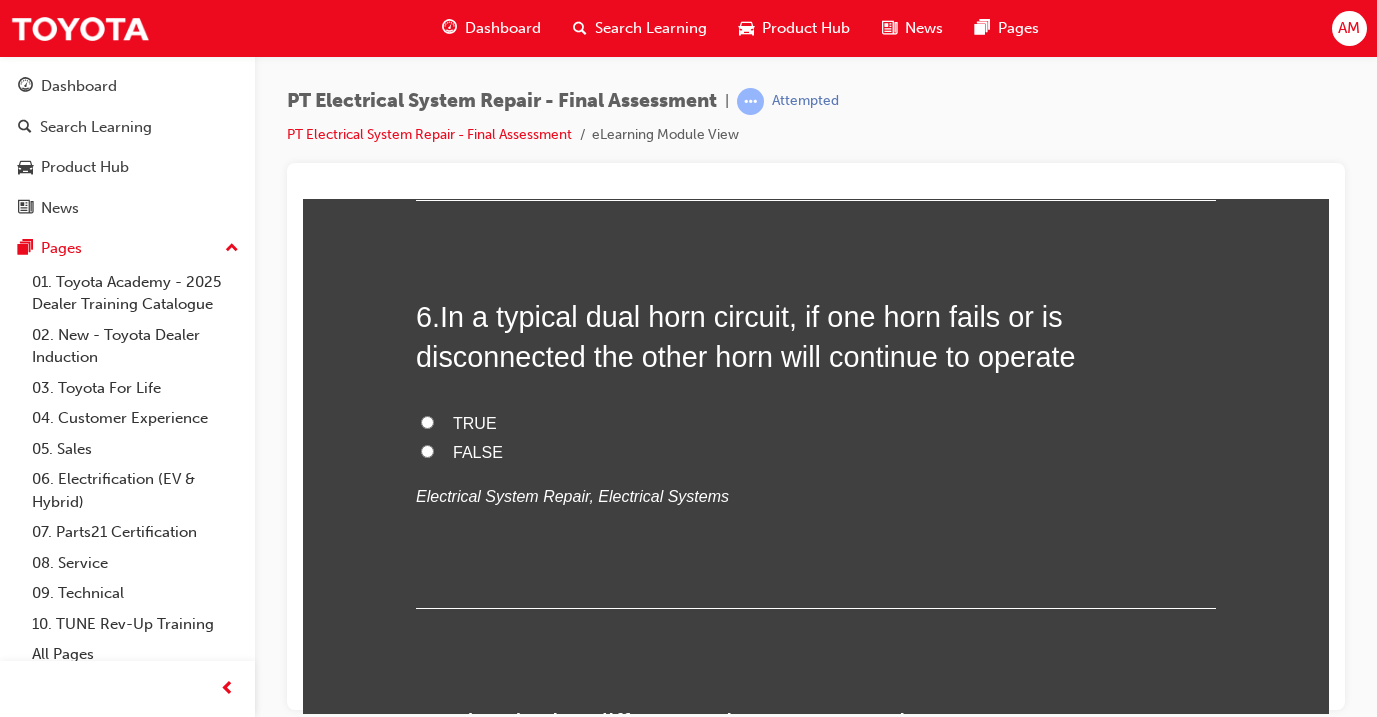 scroll, scrollTop: 2426, scrollLeft: 0, axis: vertical 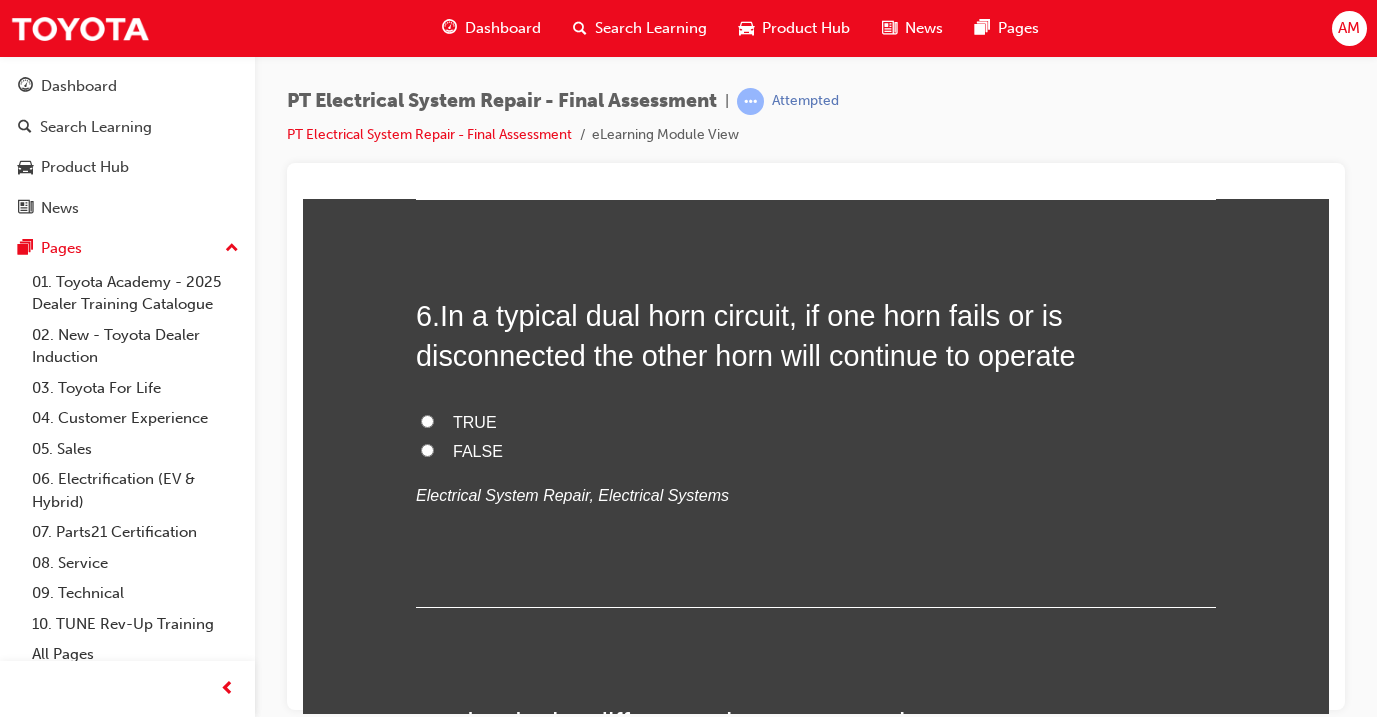 click on "FALSE" at bounding box center (816, 451) 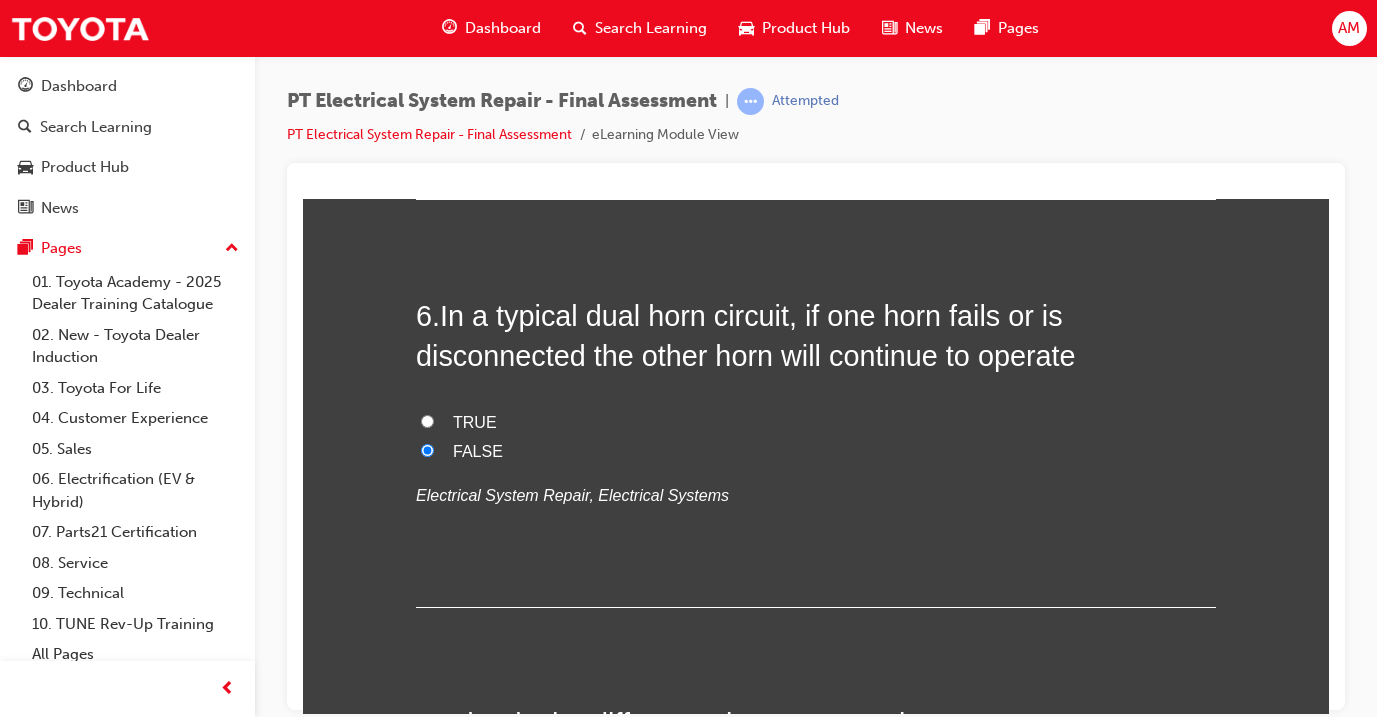radio on "true" 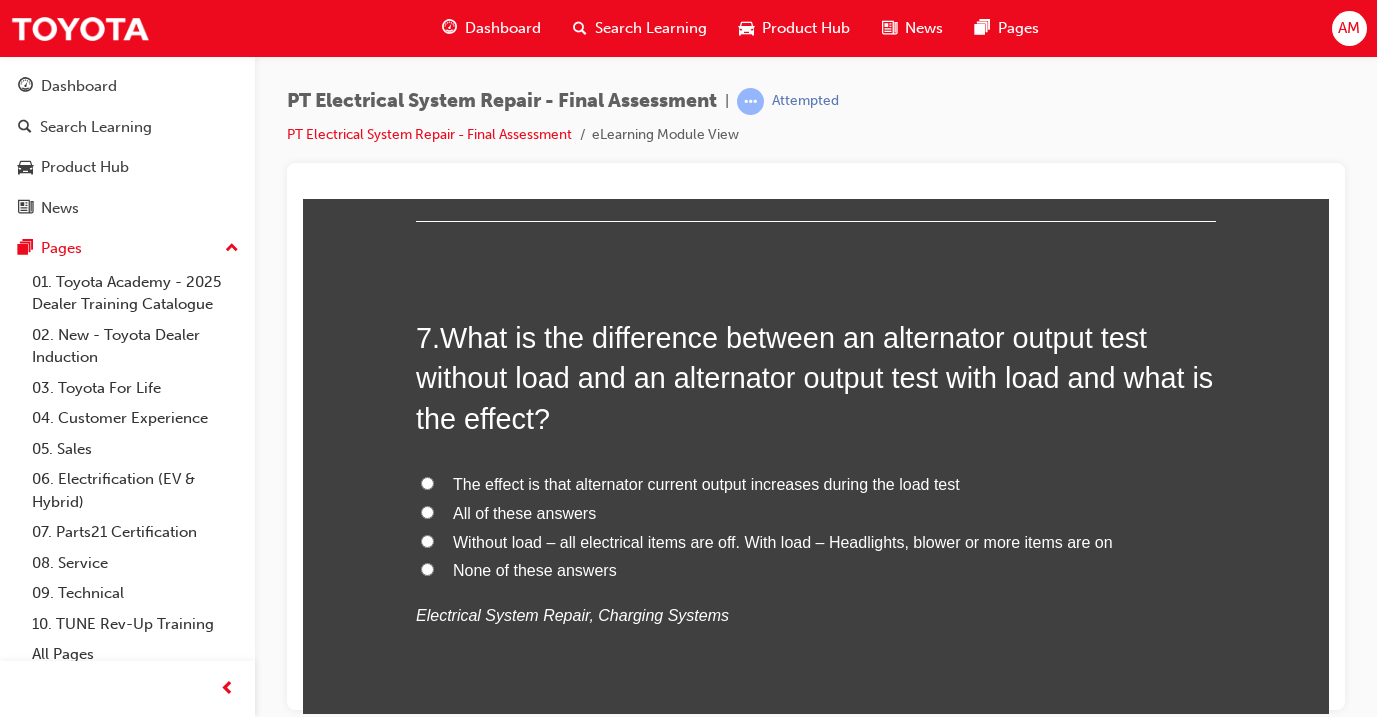scroll, scrollTop: 2824, scrollLeft: 0, axis: vertical 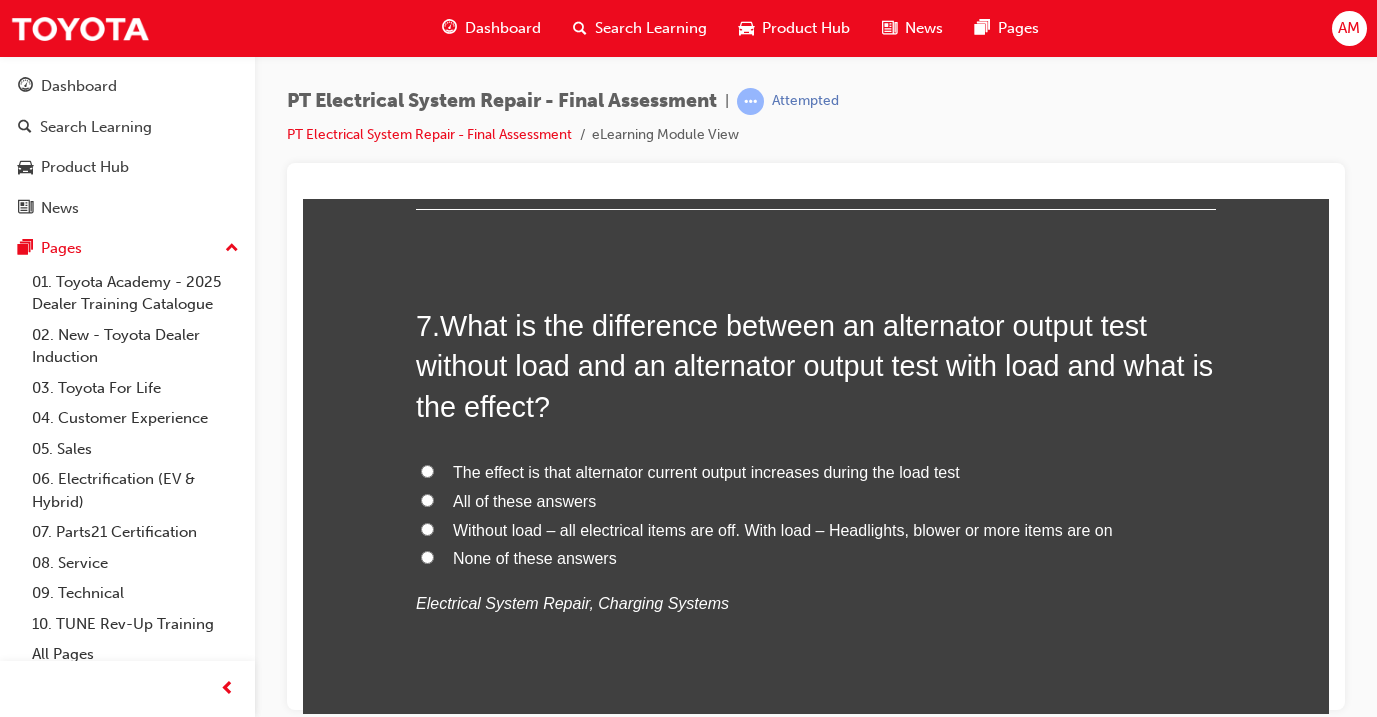 click on "The effect is that alternator current output increases during the load test" at bounding box center [706, 471] 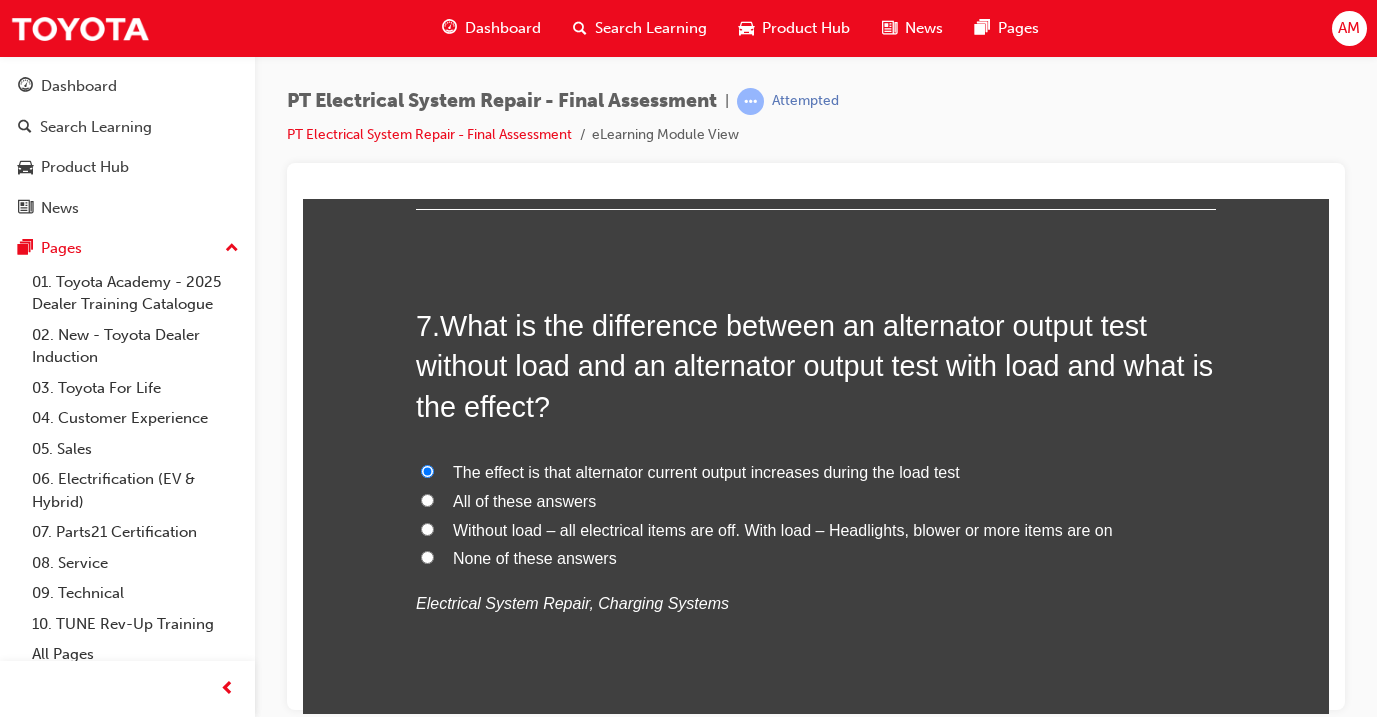 radio on "true" 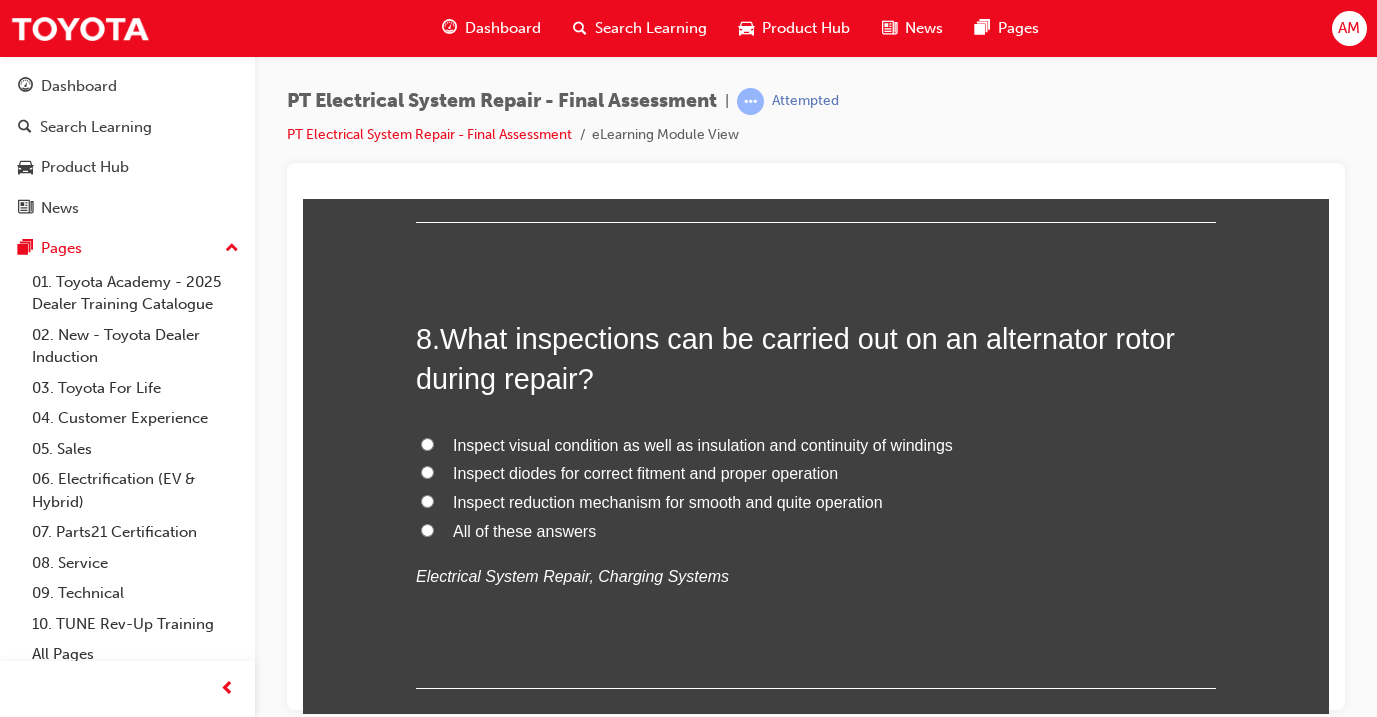 scroll, scrollTop: 3316, scrollLeft: 0, axis: vertical 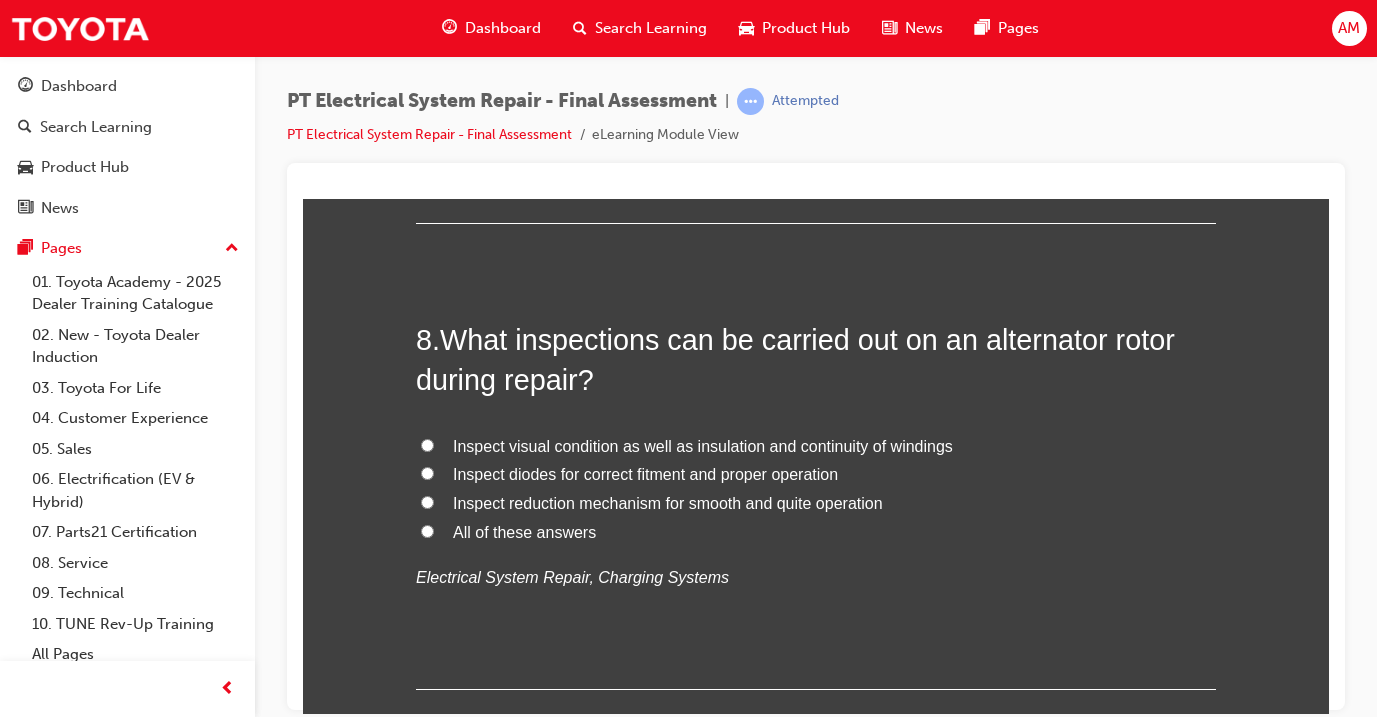 click on "All of these answers" at bounding box center (816, 532) 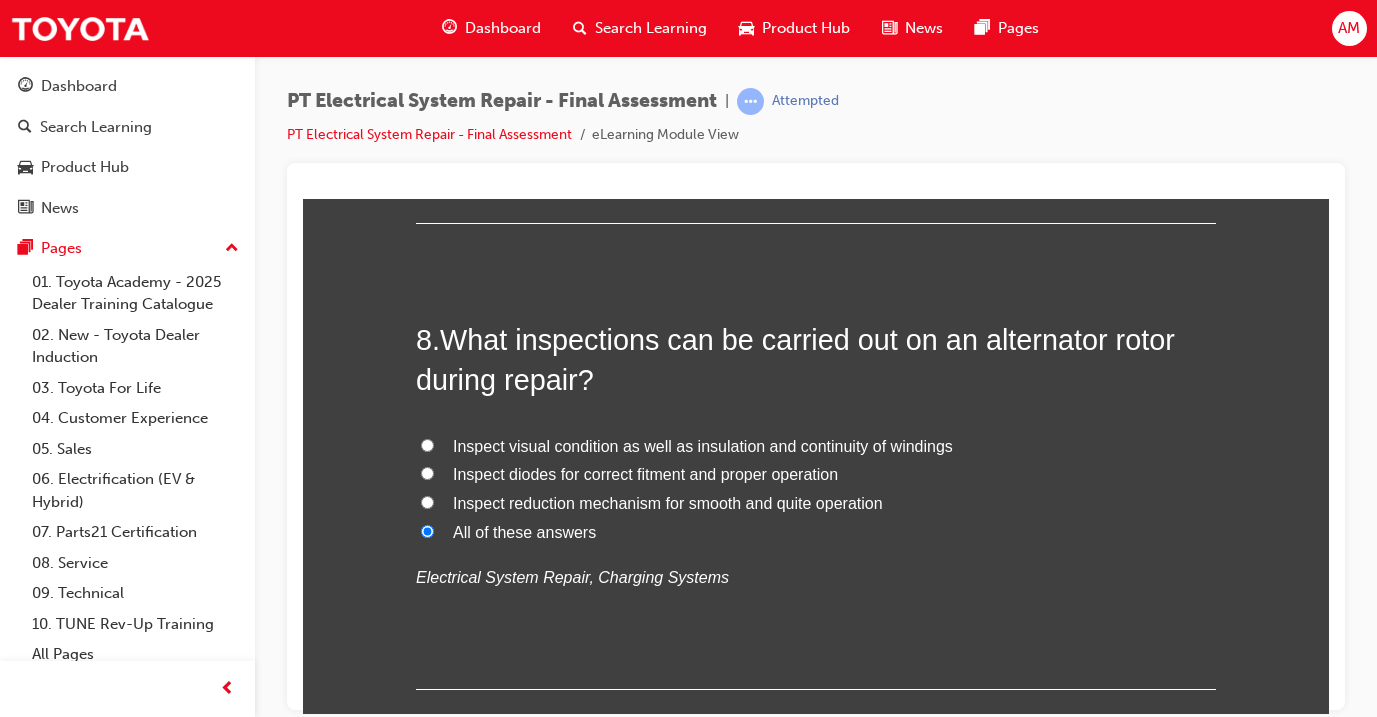 radio on "true" 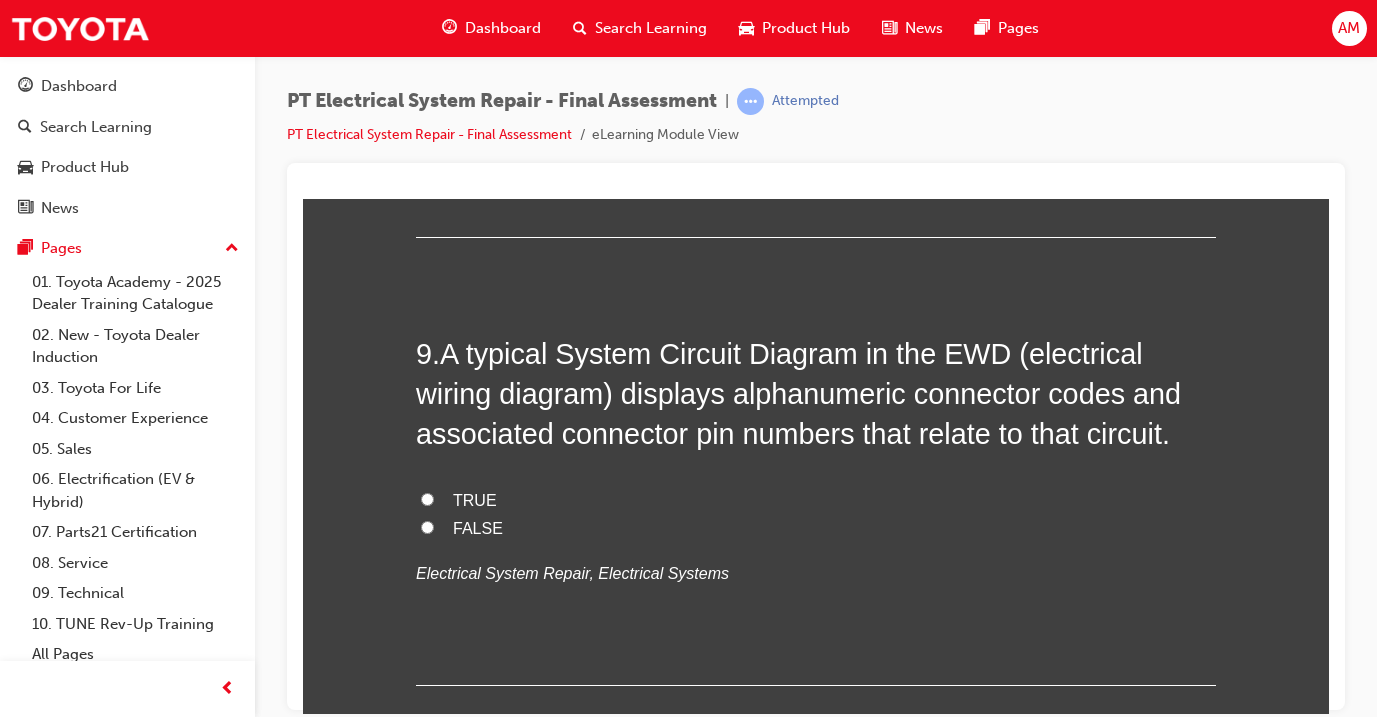 scroll, scrollTop: 3775, scrollLeft: 0, axis: vertical 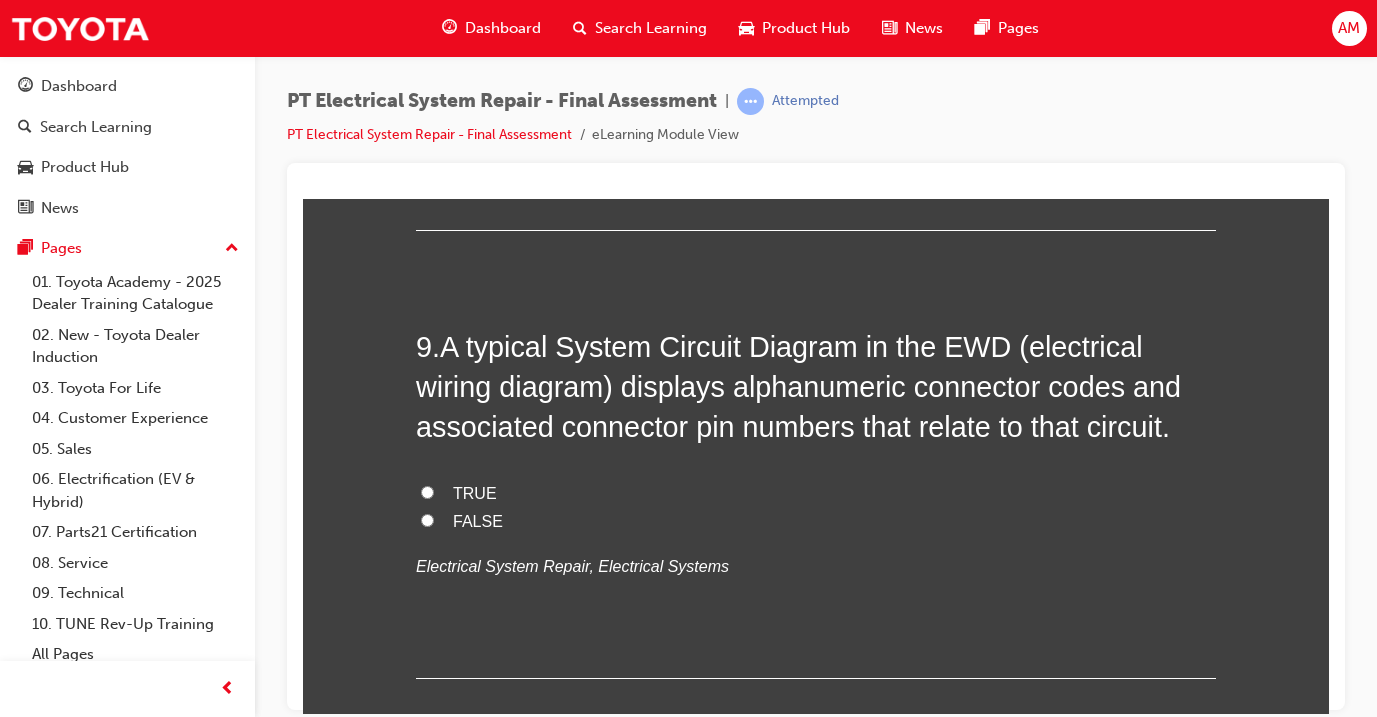 click on "TRUE" at bounding box center [816, 493] 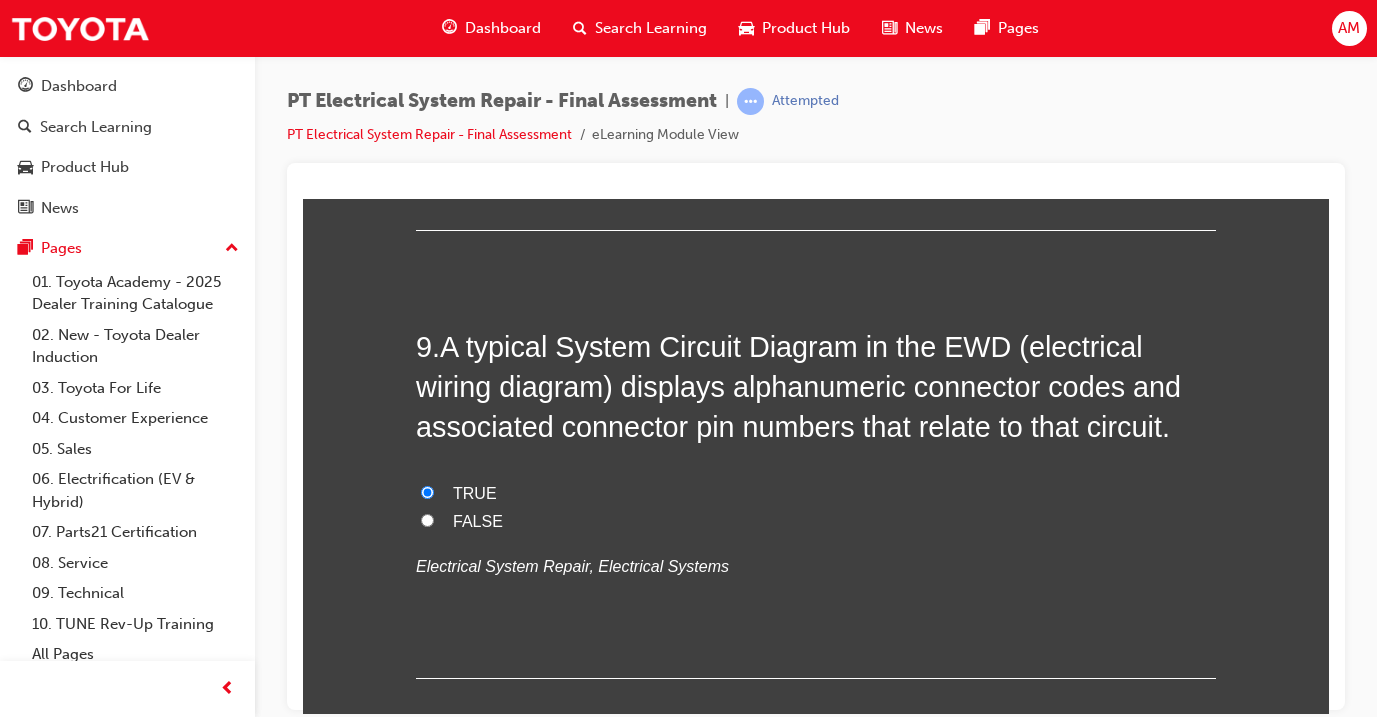 radio on "true" 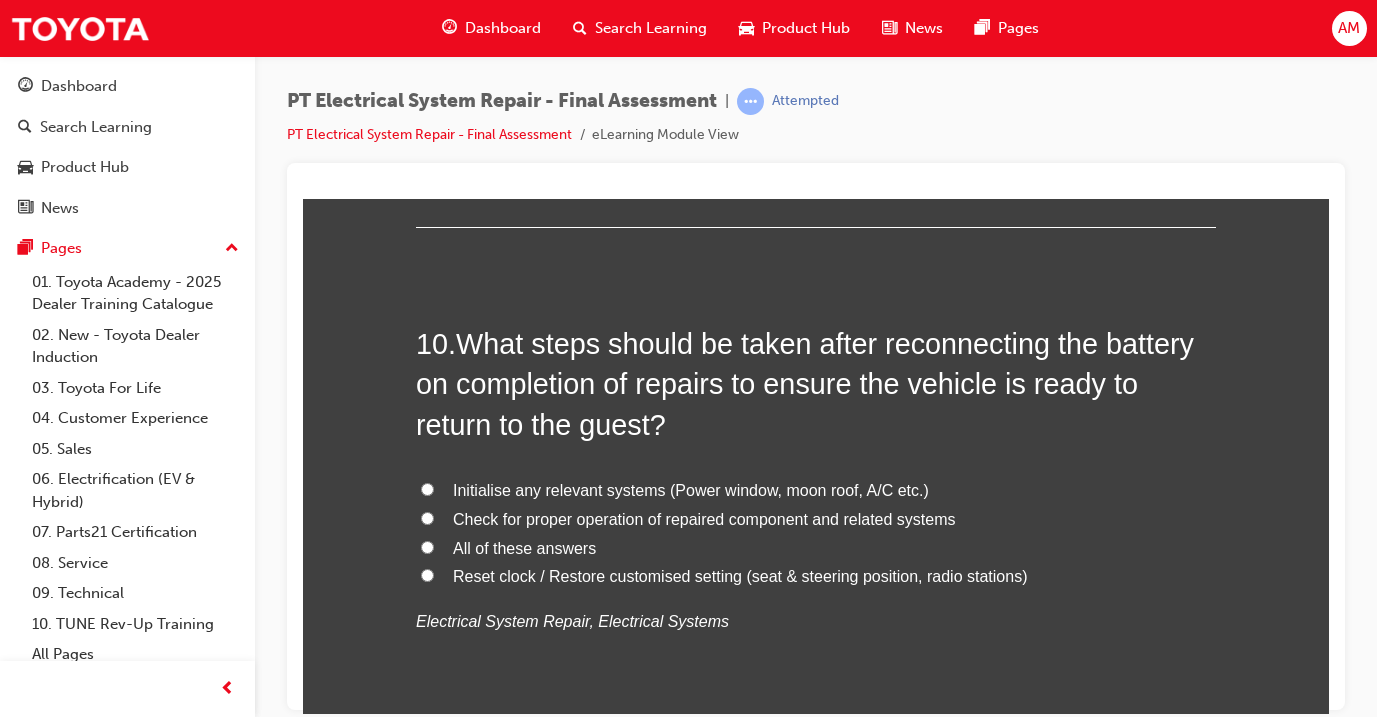 scroll, scrollTop: 4230, scrollLeft: 0, axis: vertical 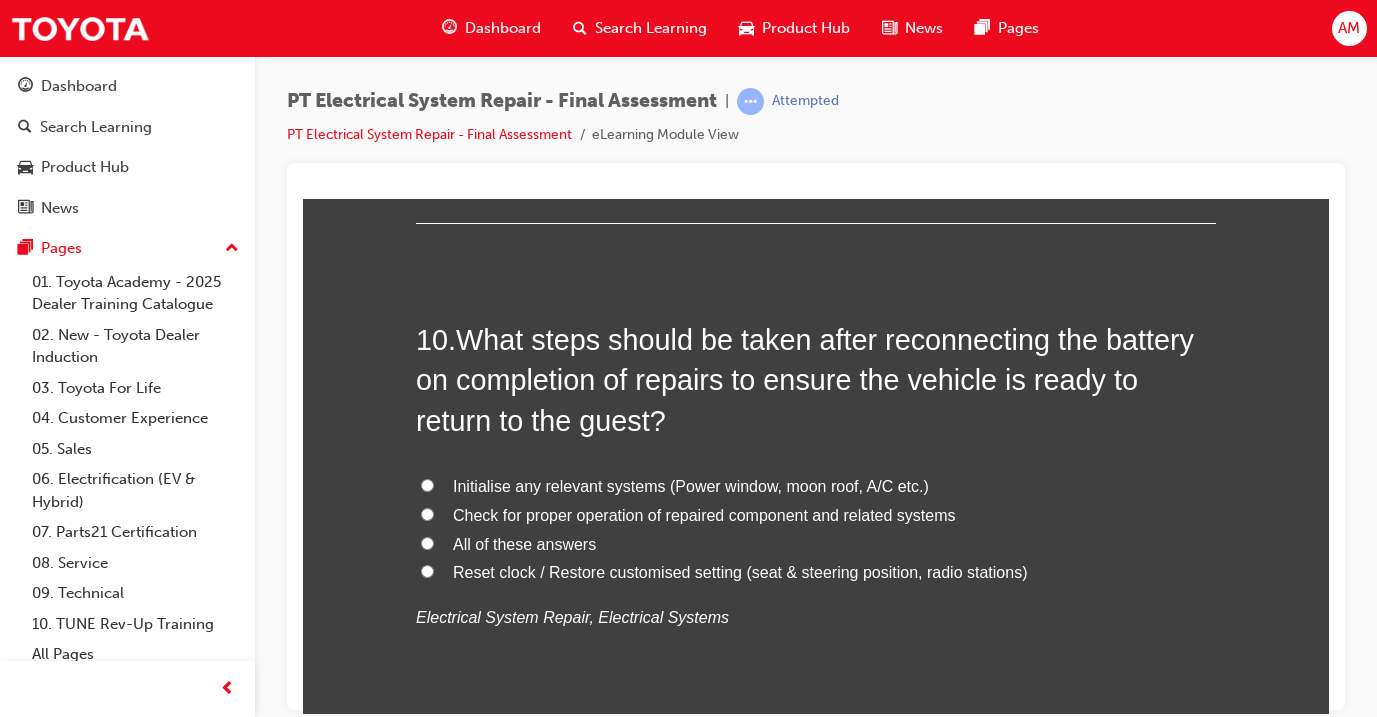 click on "All of these answers" at bounding box center (524, 543) 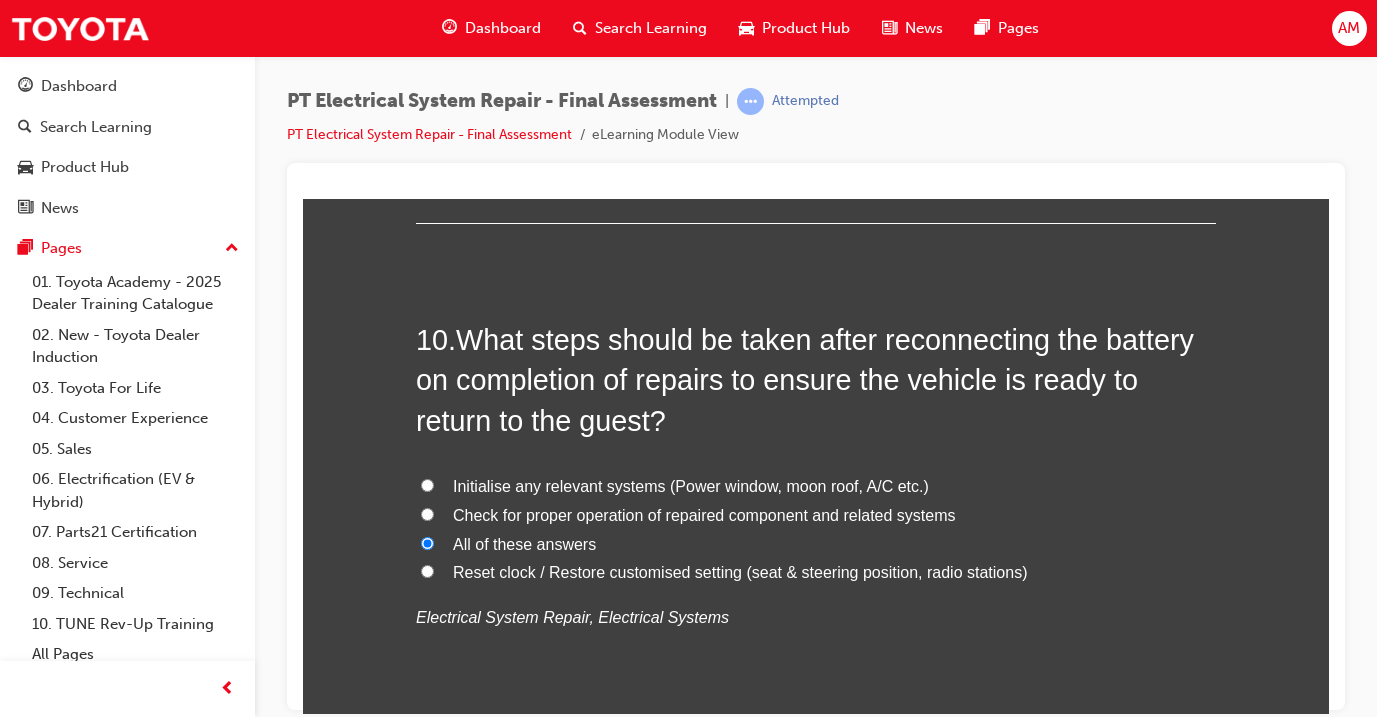 radio on "true" 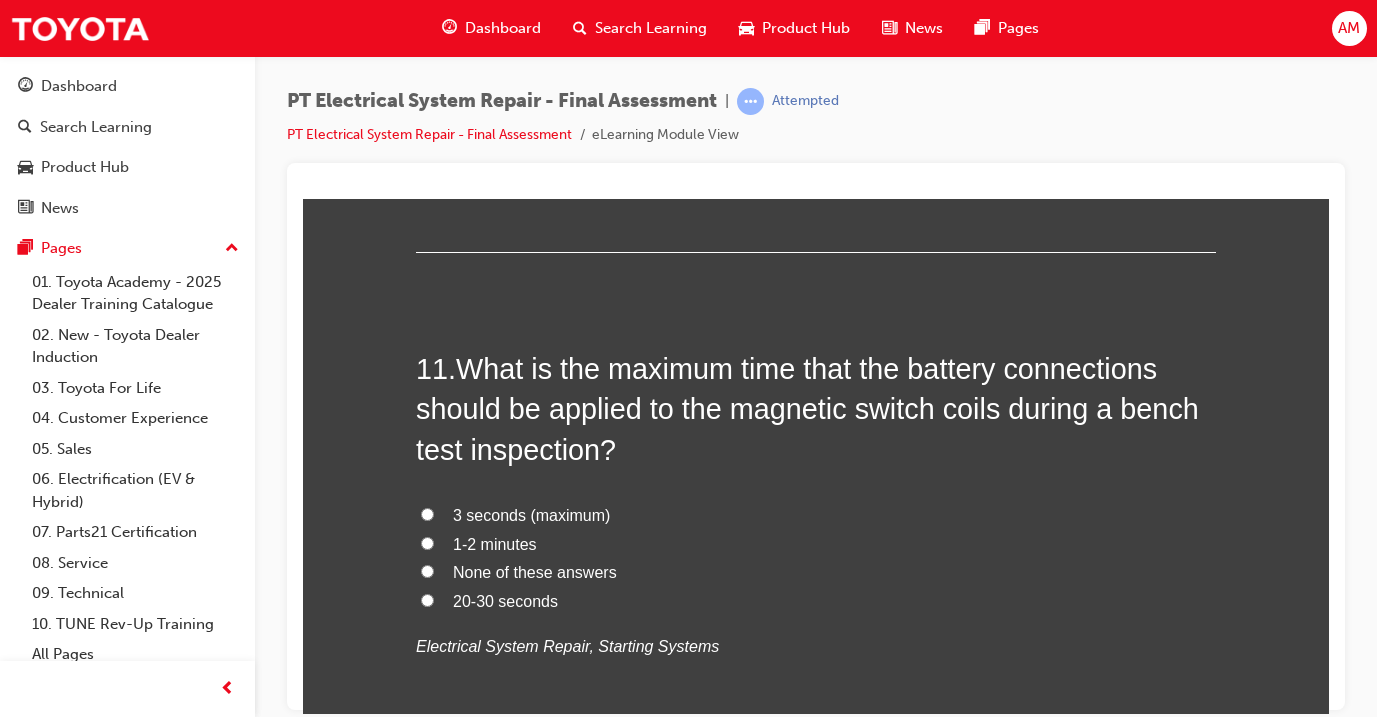 scroll, scrollTop: 4702, scrollLeft: 0, axis: vertical 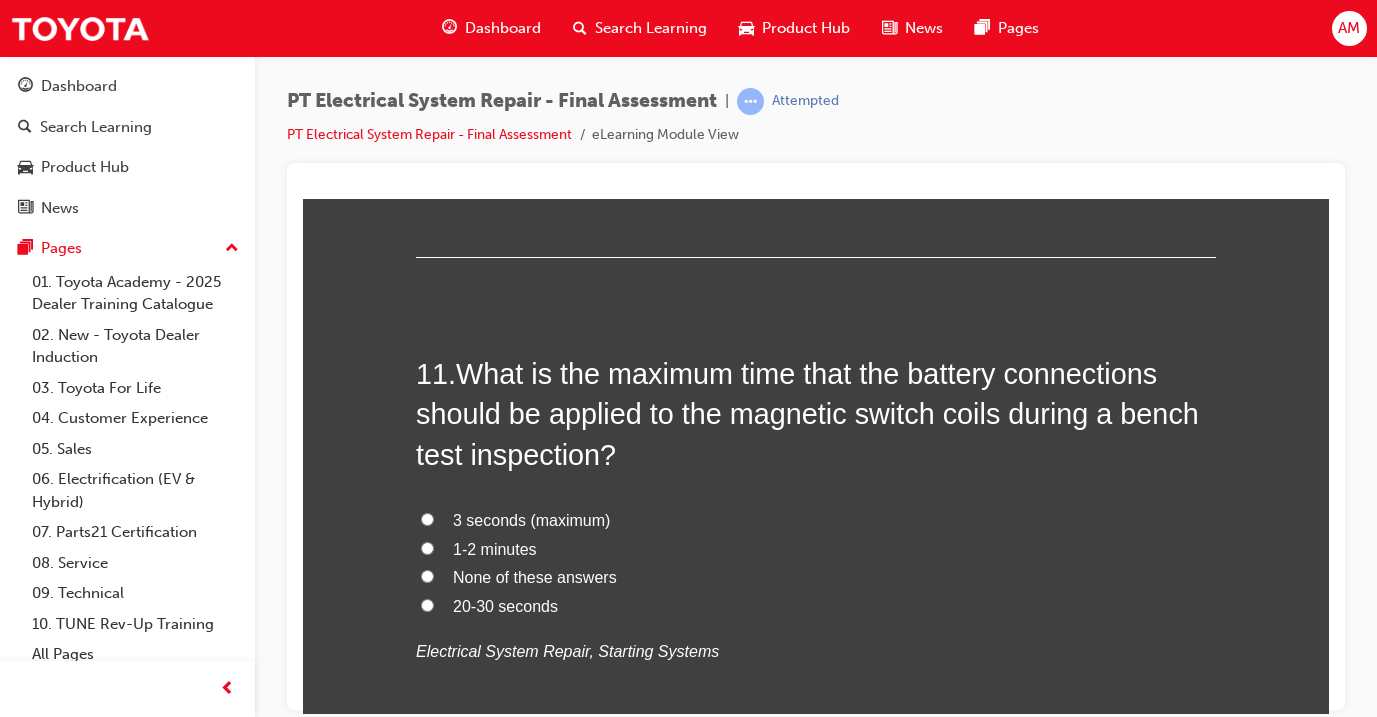 click on "3 seconds (maximum)" at bounding box center (531, 519) 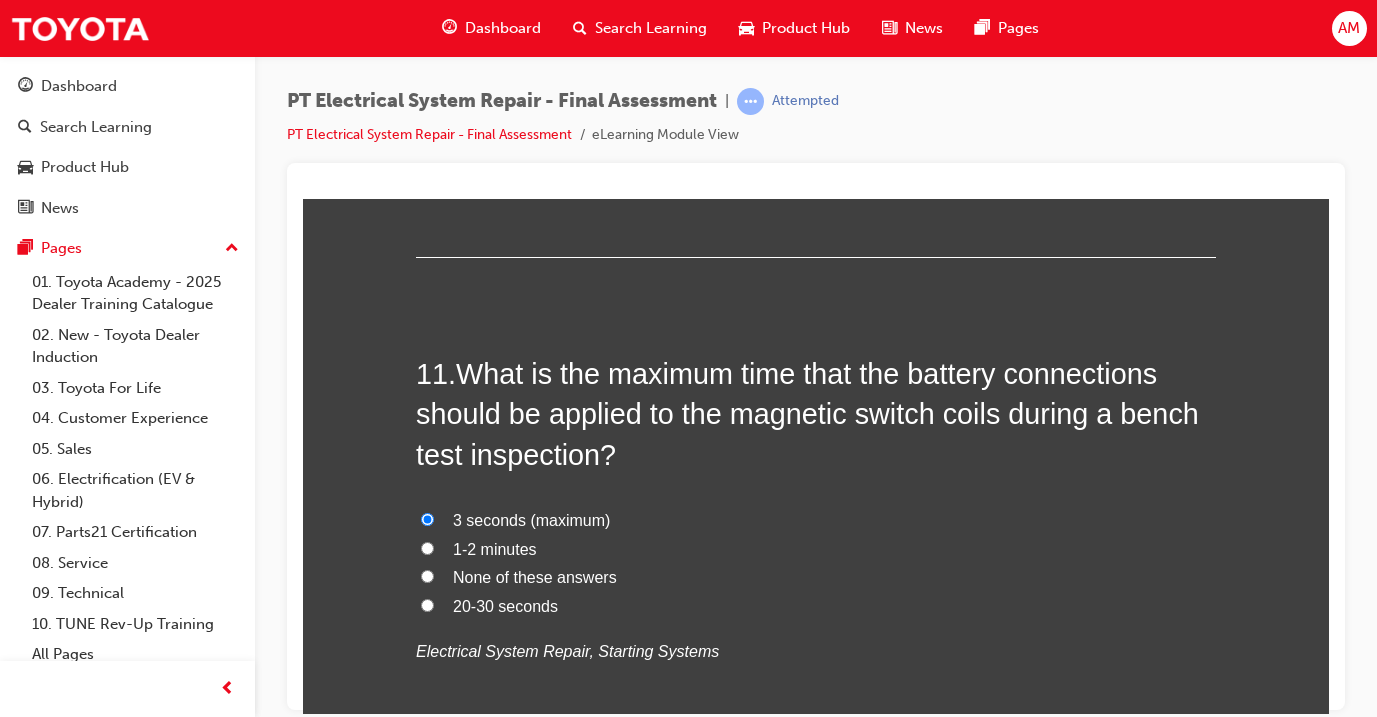 radio on "true" 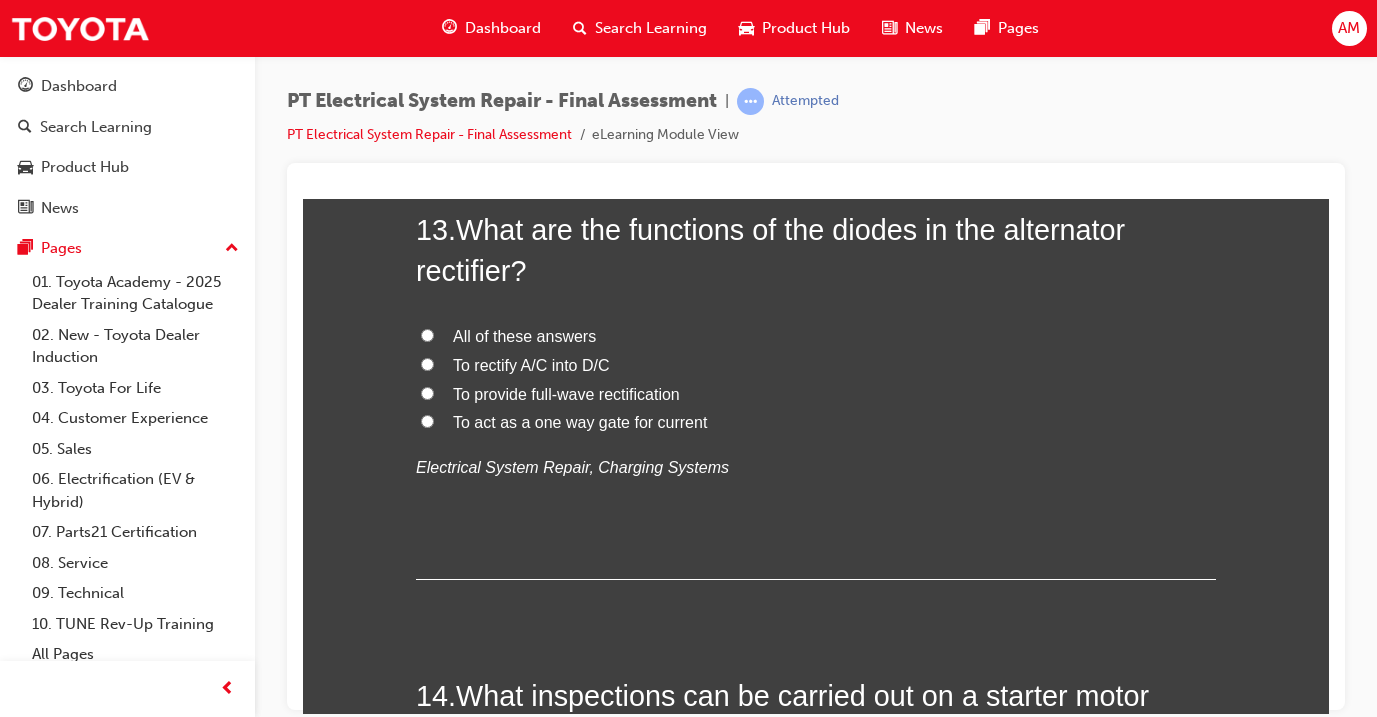 scroll, scrollTop: 5747, scrollLeft: 0, axis: vertical 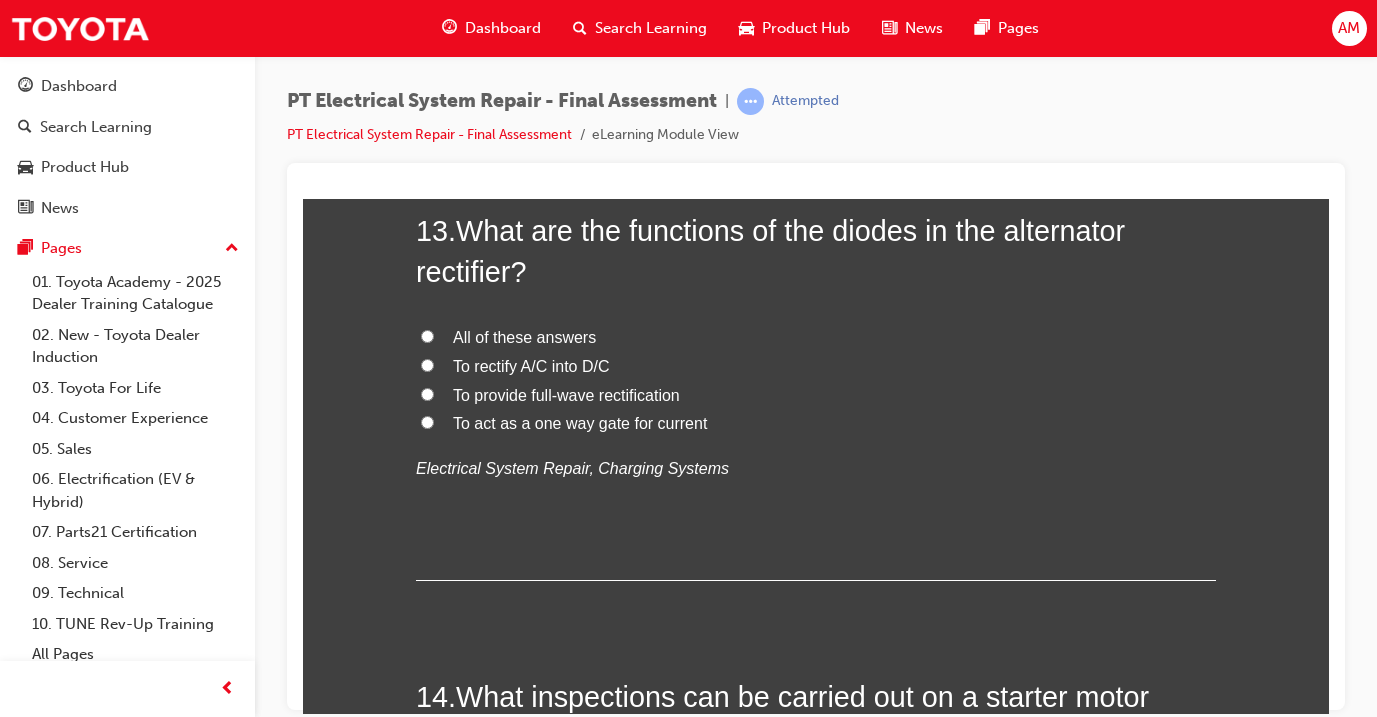 click on "All of these answers" at bounding box center [524, 336] 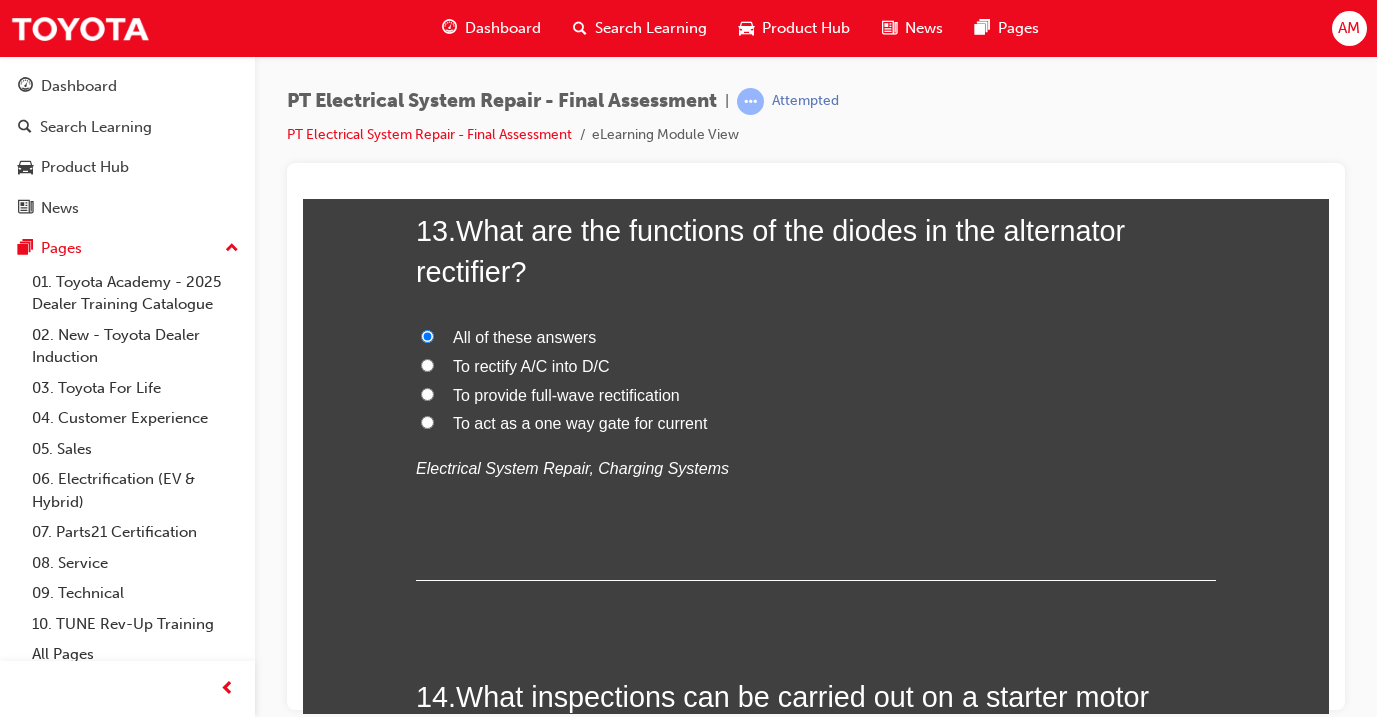 radio on "true" 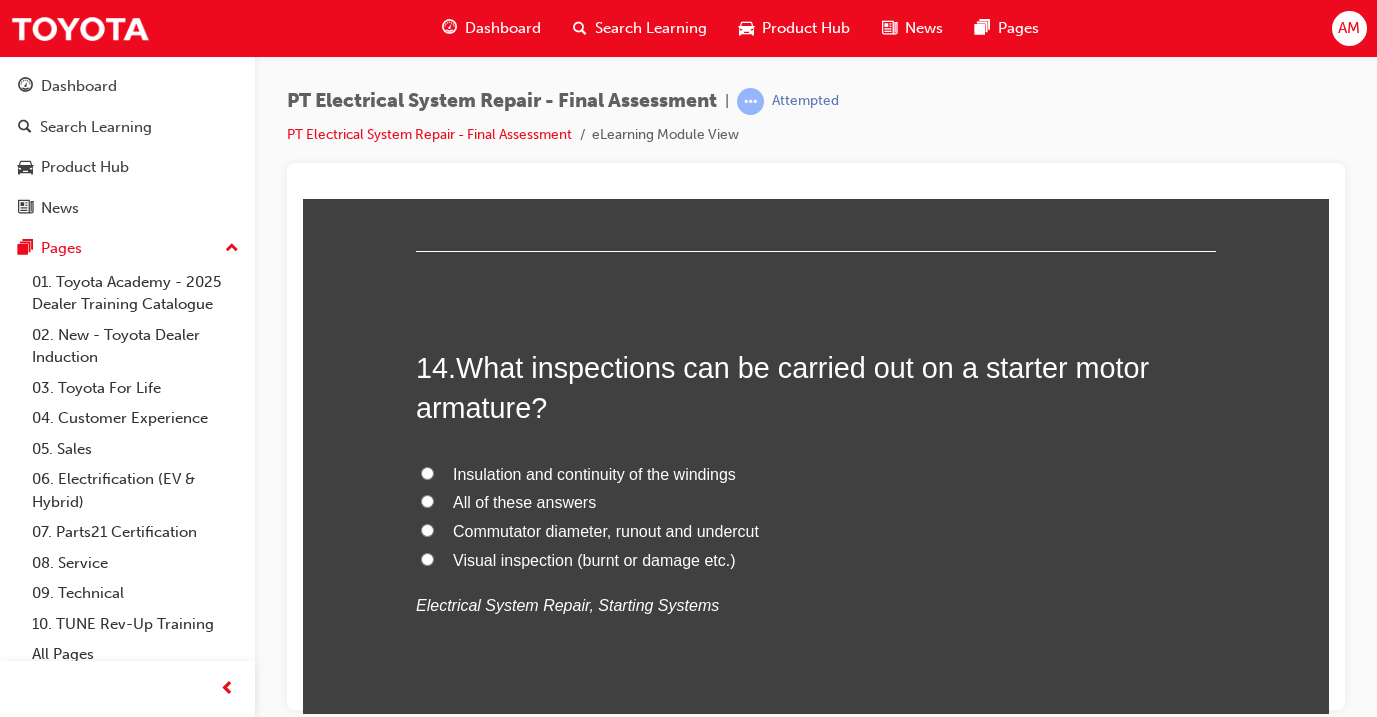 scroll, scrollTop: 6075, scrollLeft: 0, axis: vertical 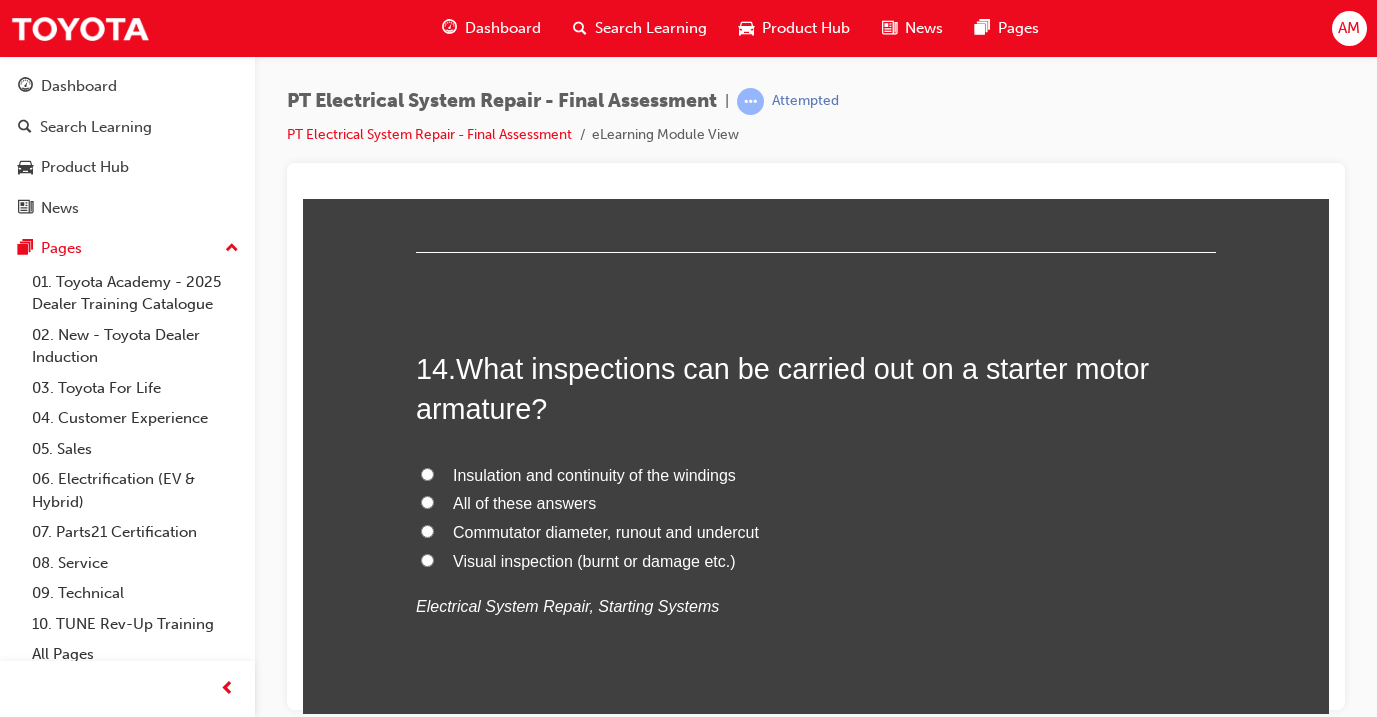 click on "All of these answers" at bounding box center (524, 502) 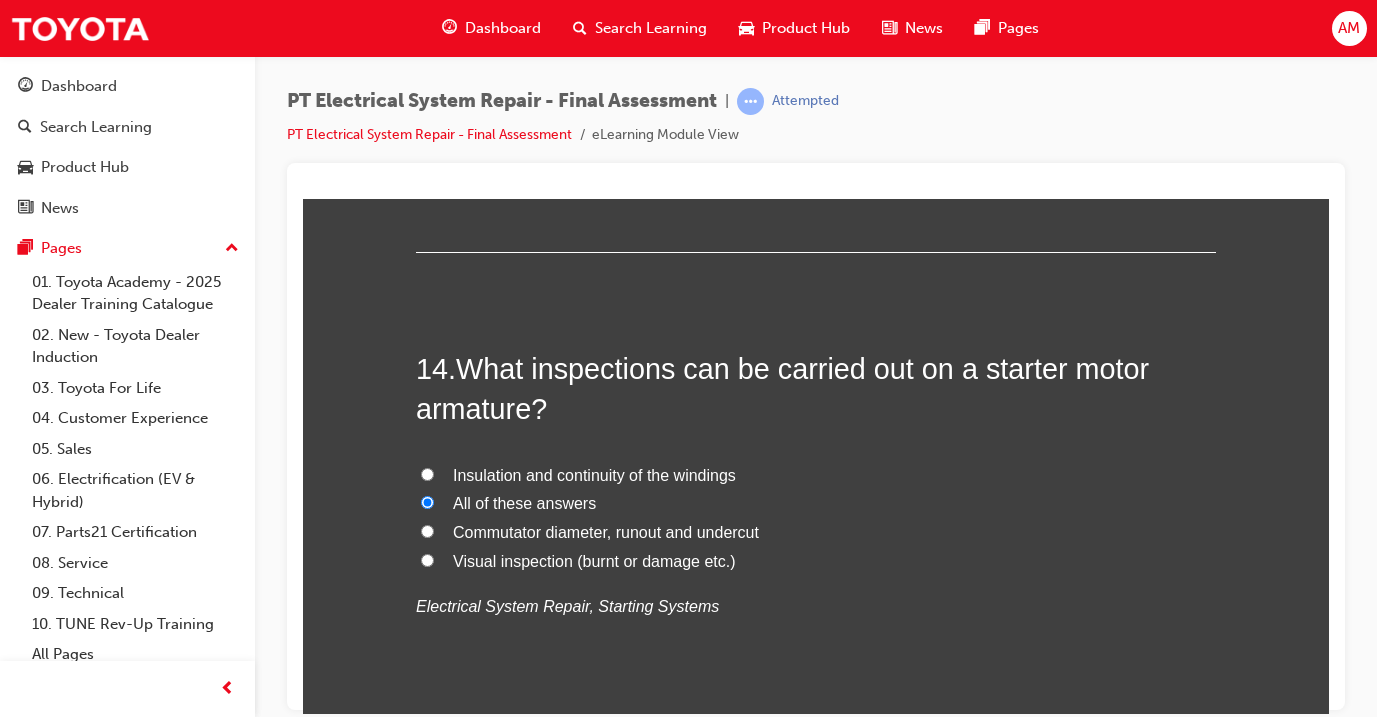 radio on "true" 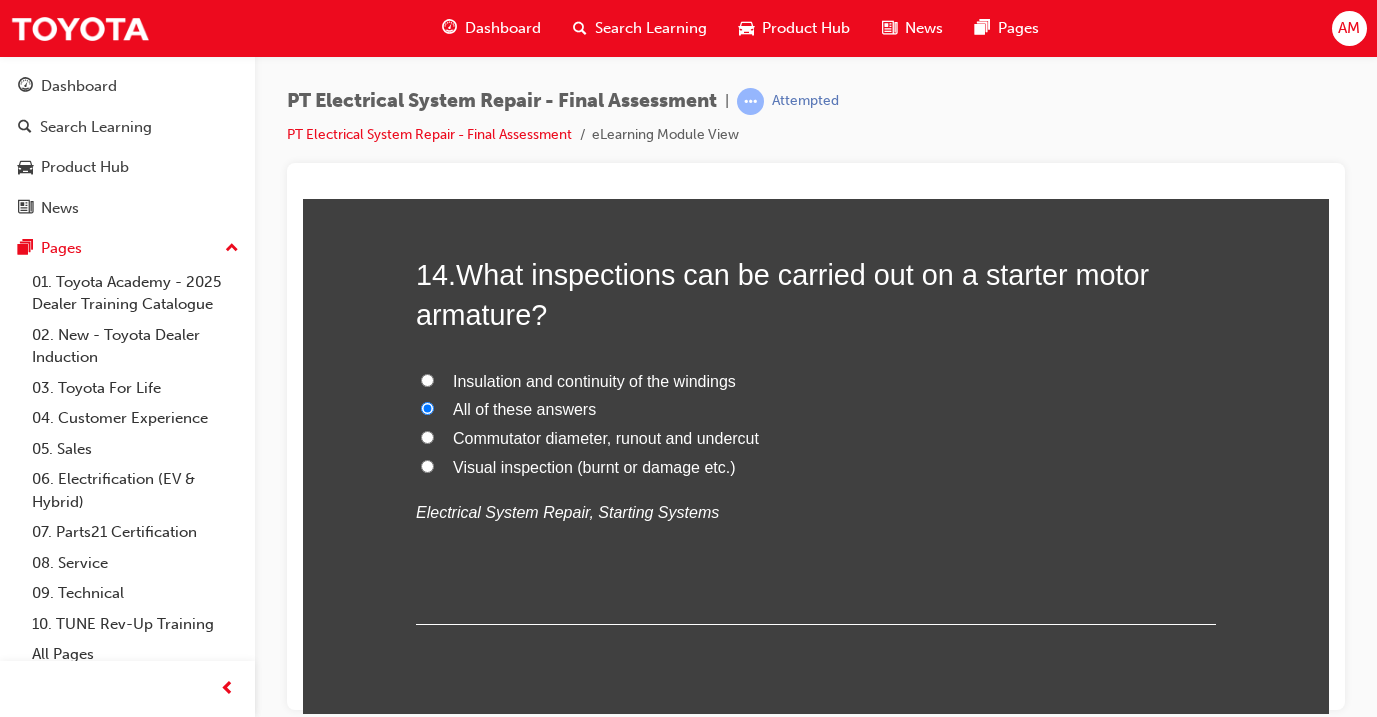 scroll, scrollTop: 6168, scrollLeft: 0, axis: vertical 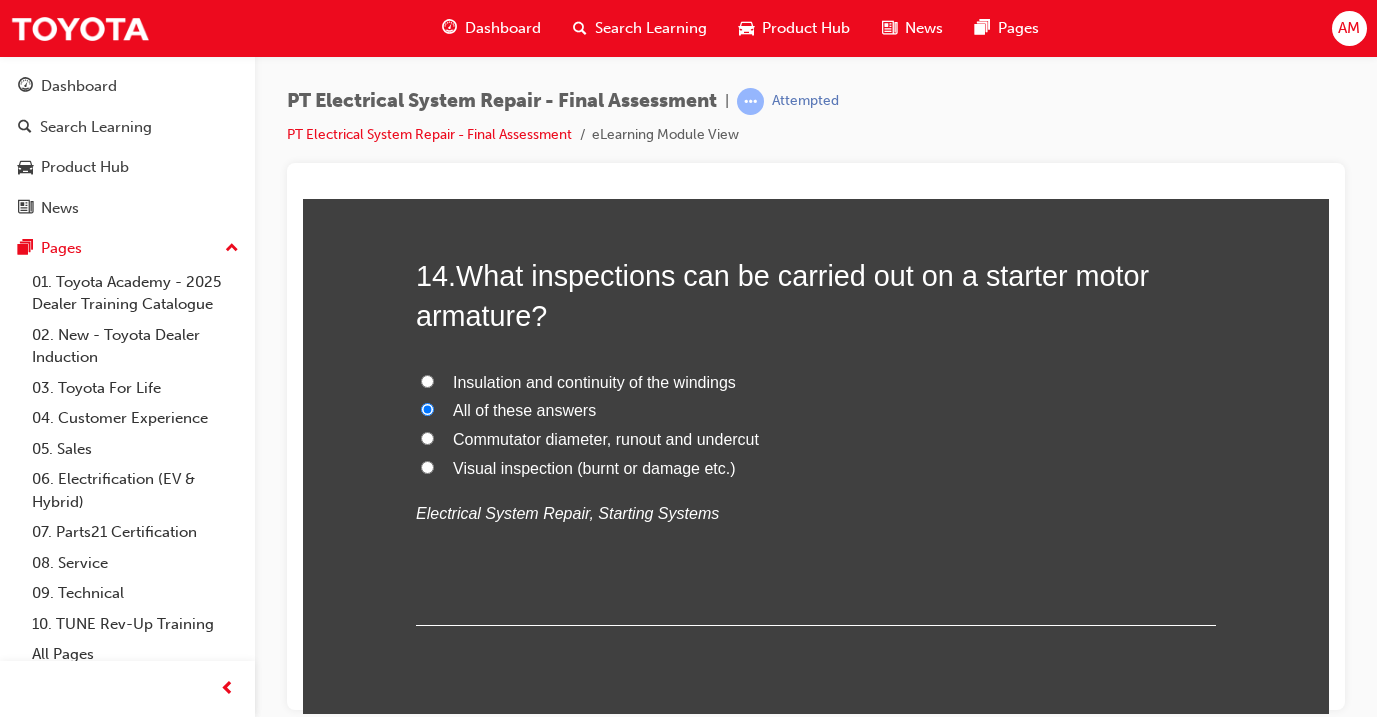 click on "Submit Answers" at bounding box center (814, 749) 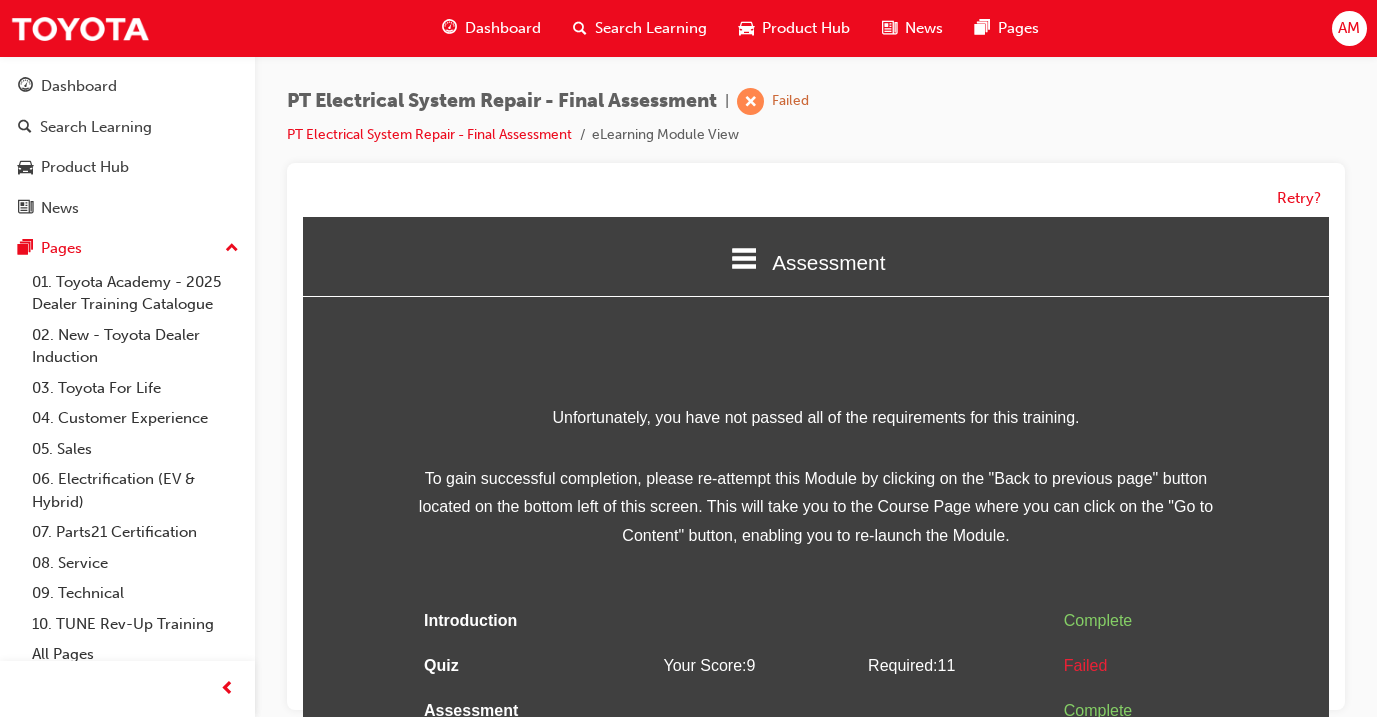 scroll, scrollTop: 0, scrollLeft: 0, axis: both 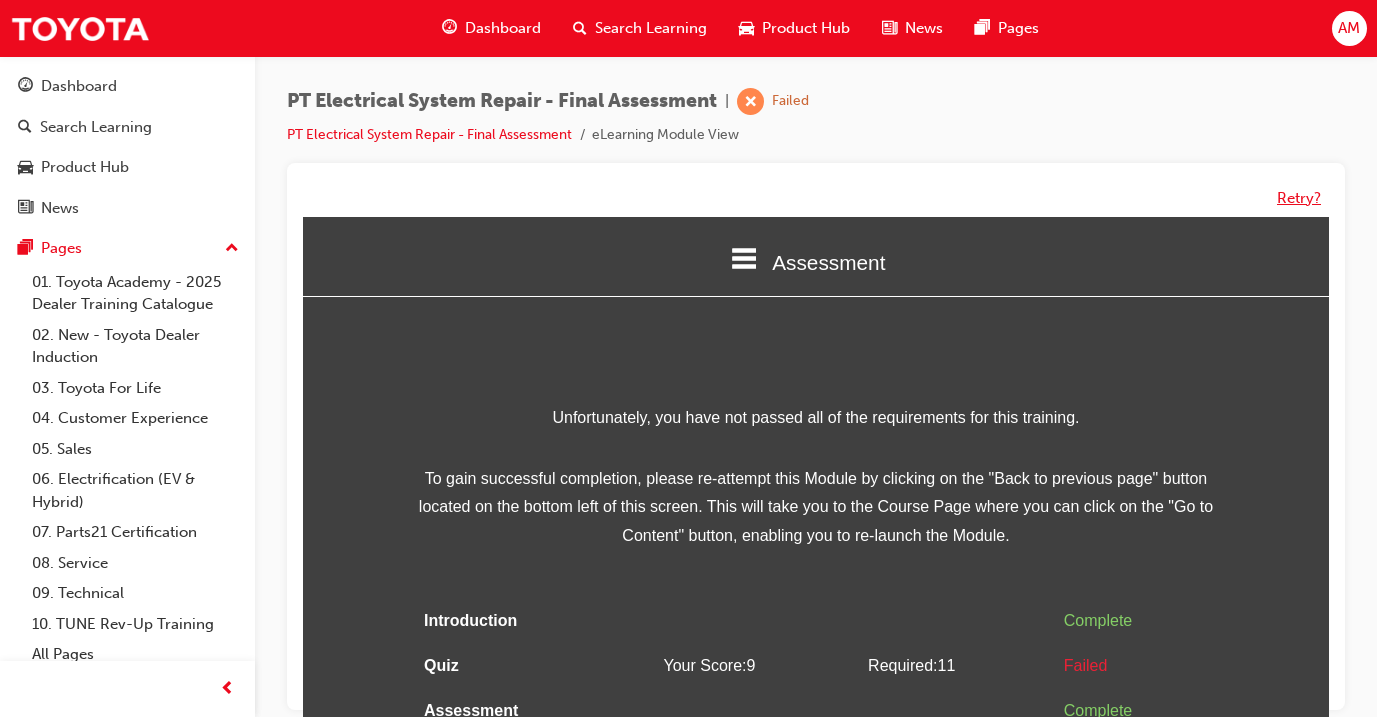 click on "Retry?" at bounding box center [1299, 198] 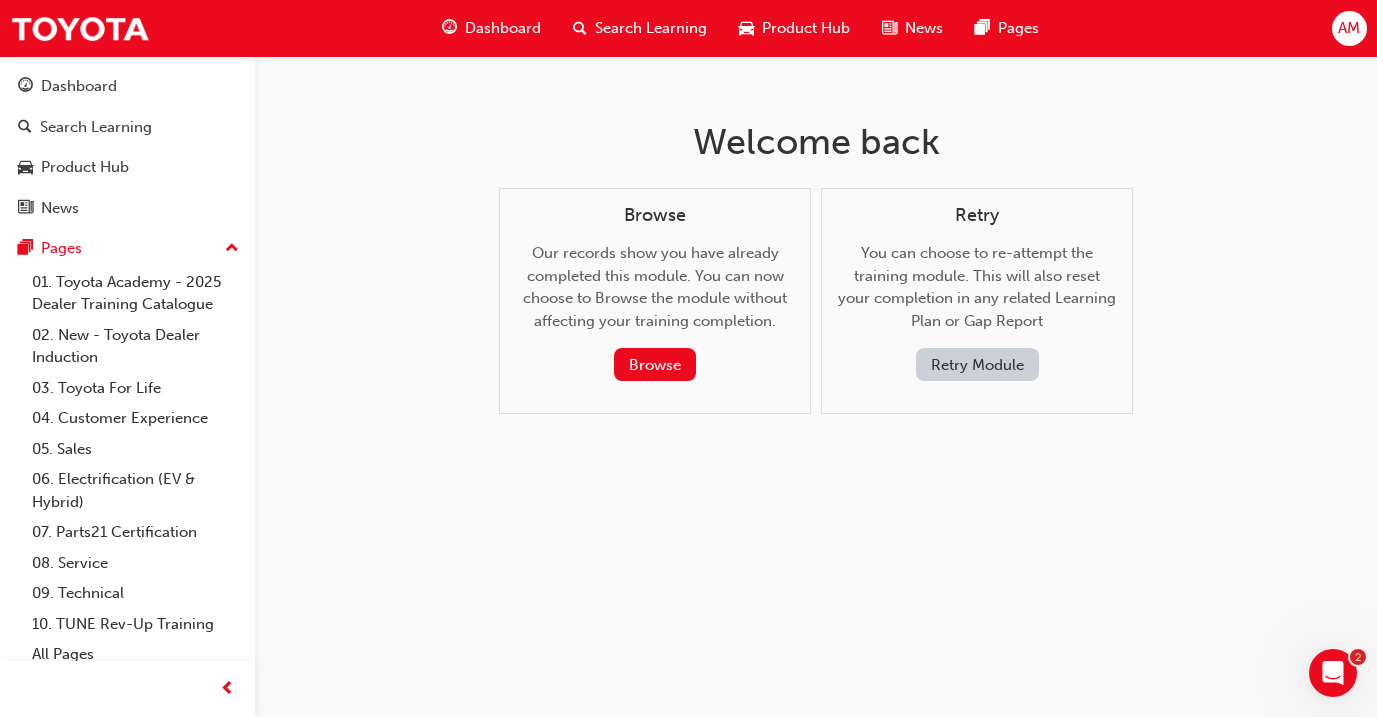 click on "Retry Module" at bounding box center (977, 364) 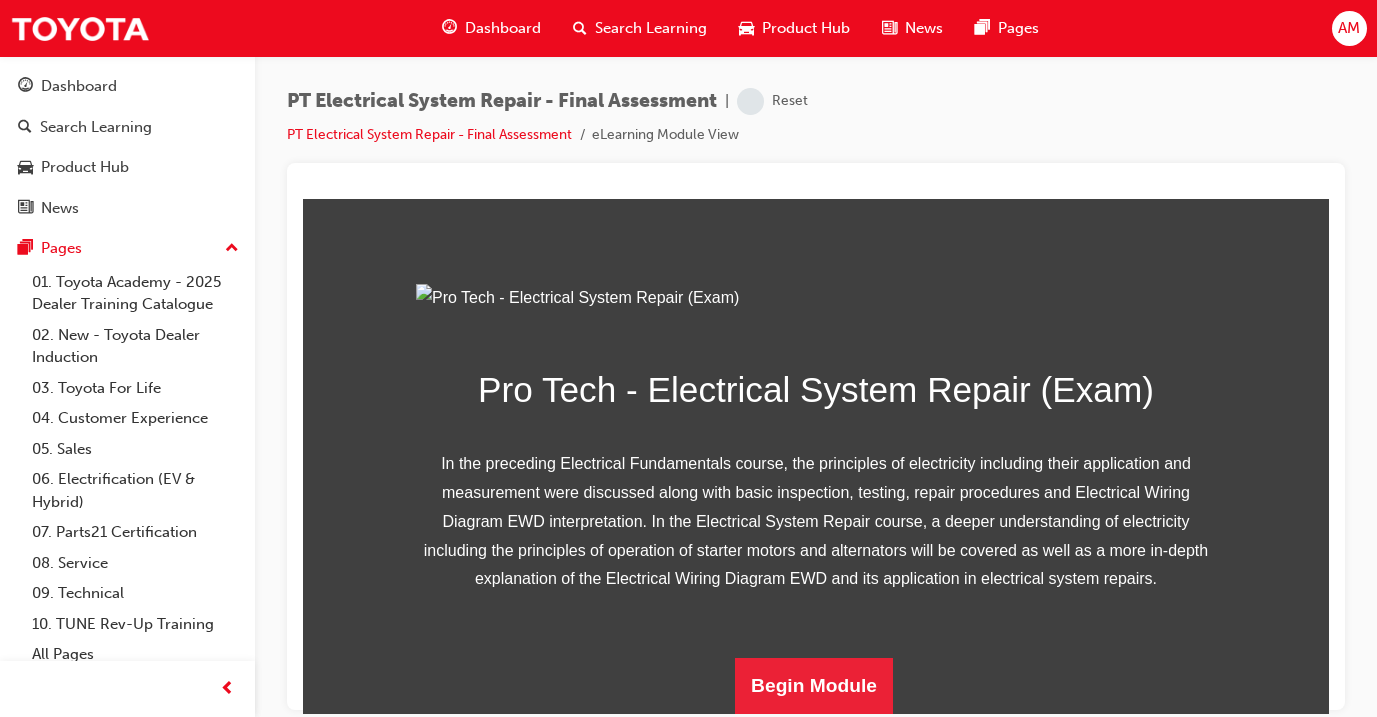 scroll, scrollTop: 317, scrollLeft: 0, axis: vertical 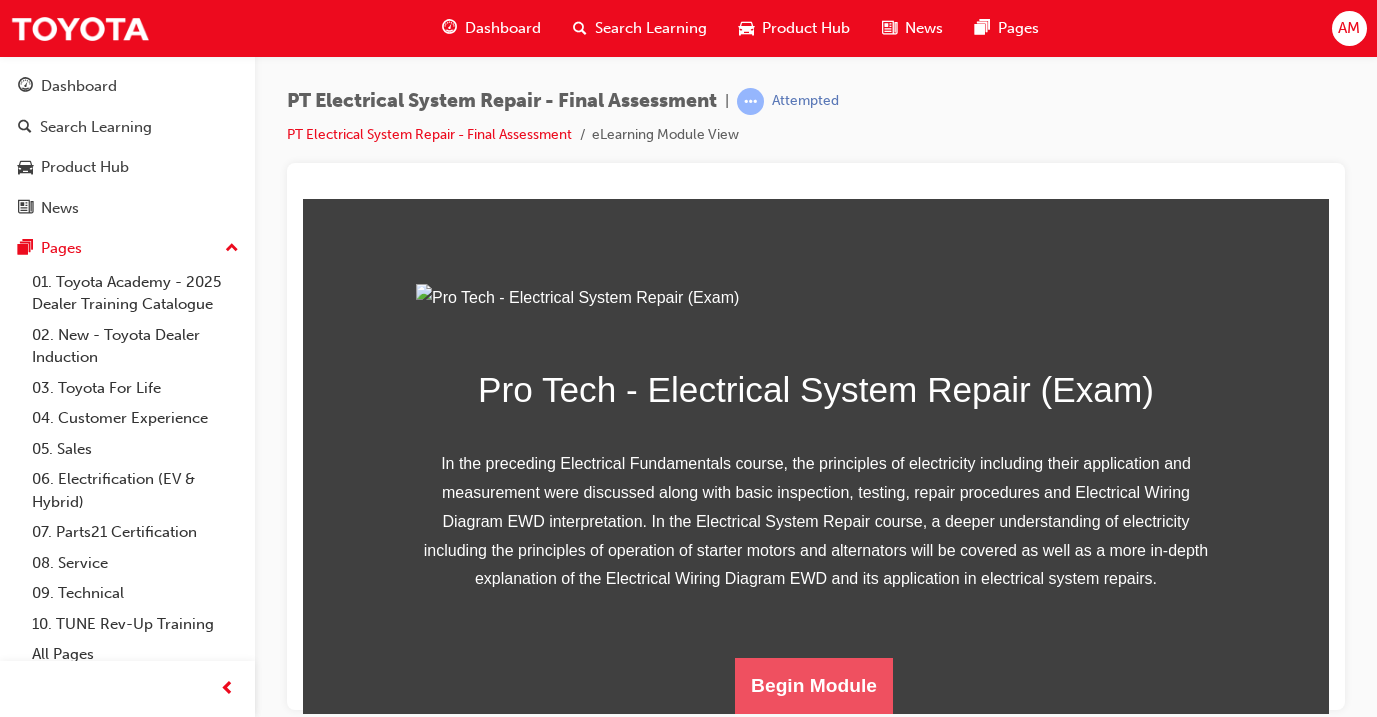 click on "Begin Module" at bounding box center [814, 685] 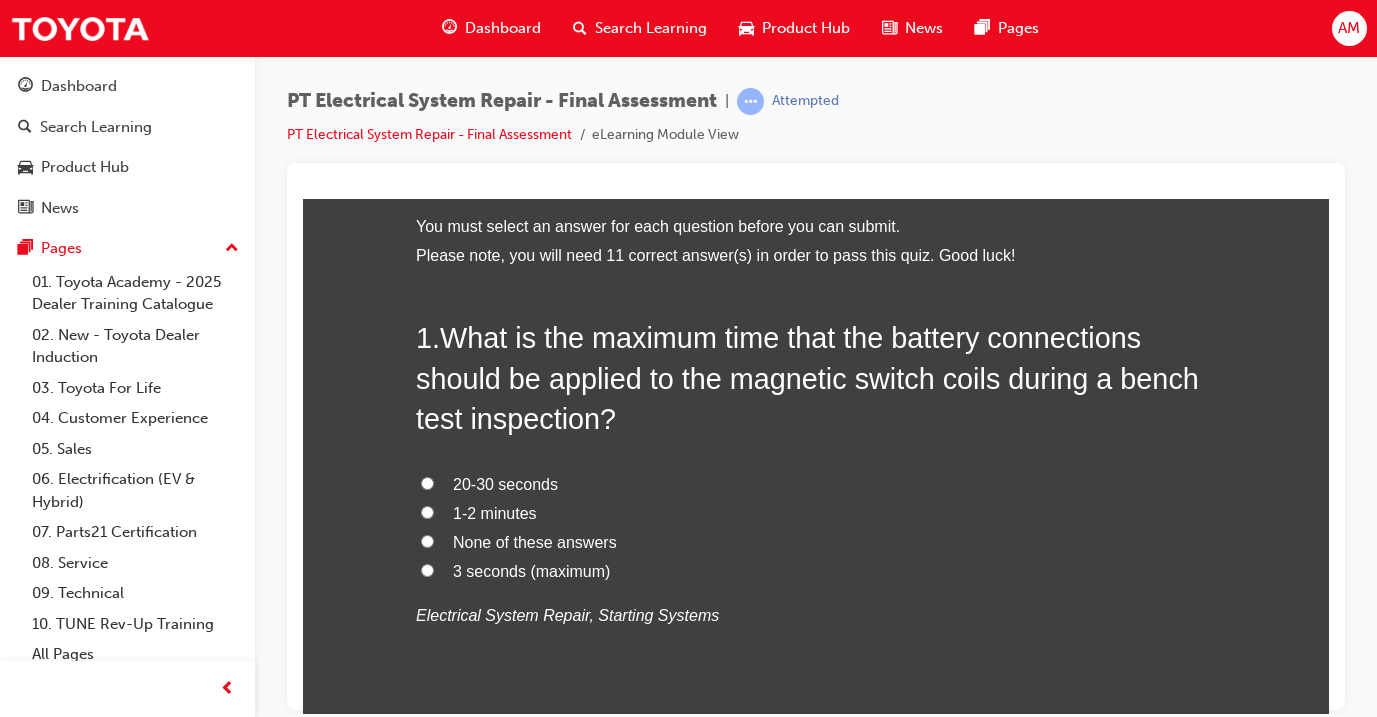 scroll, scrollTop: 96, scrollLeft: 0, axis: vertical 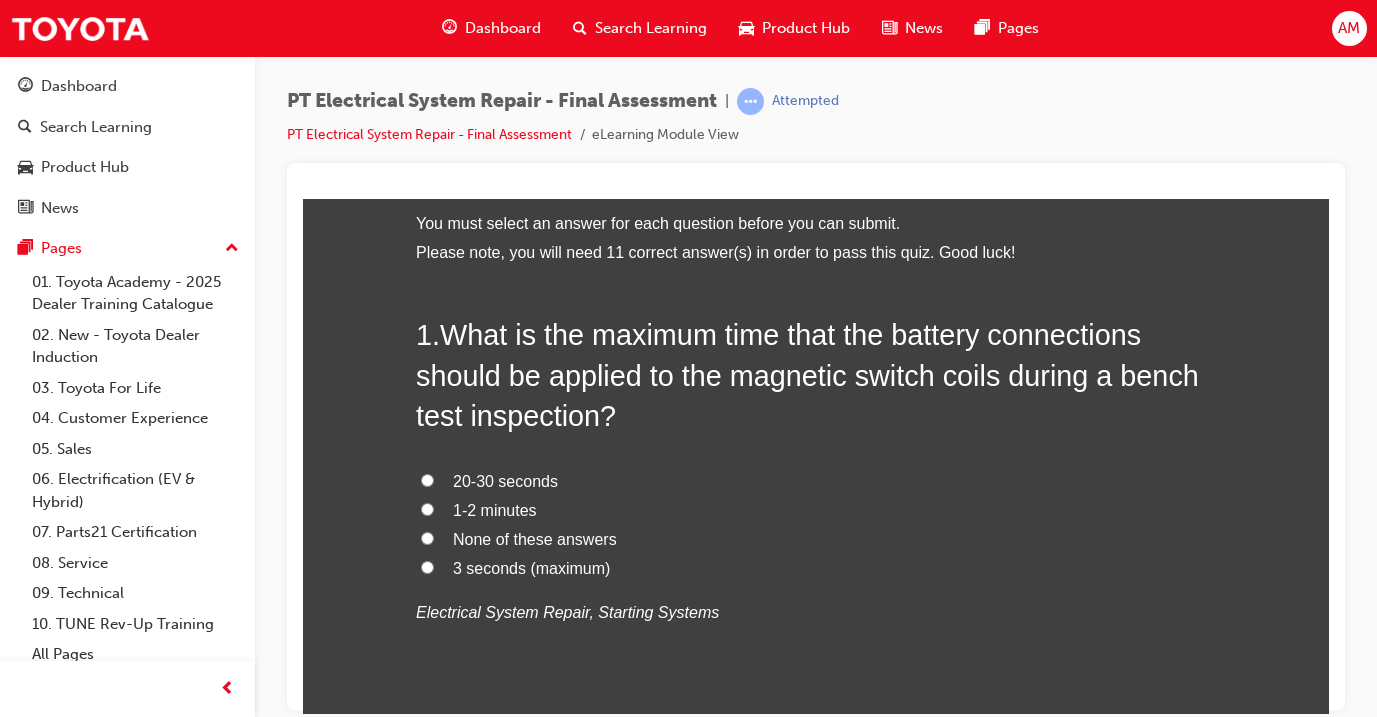 click on "3 seconds (maximum)" at bounding box center (531, 567) 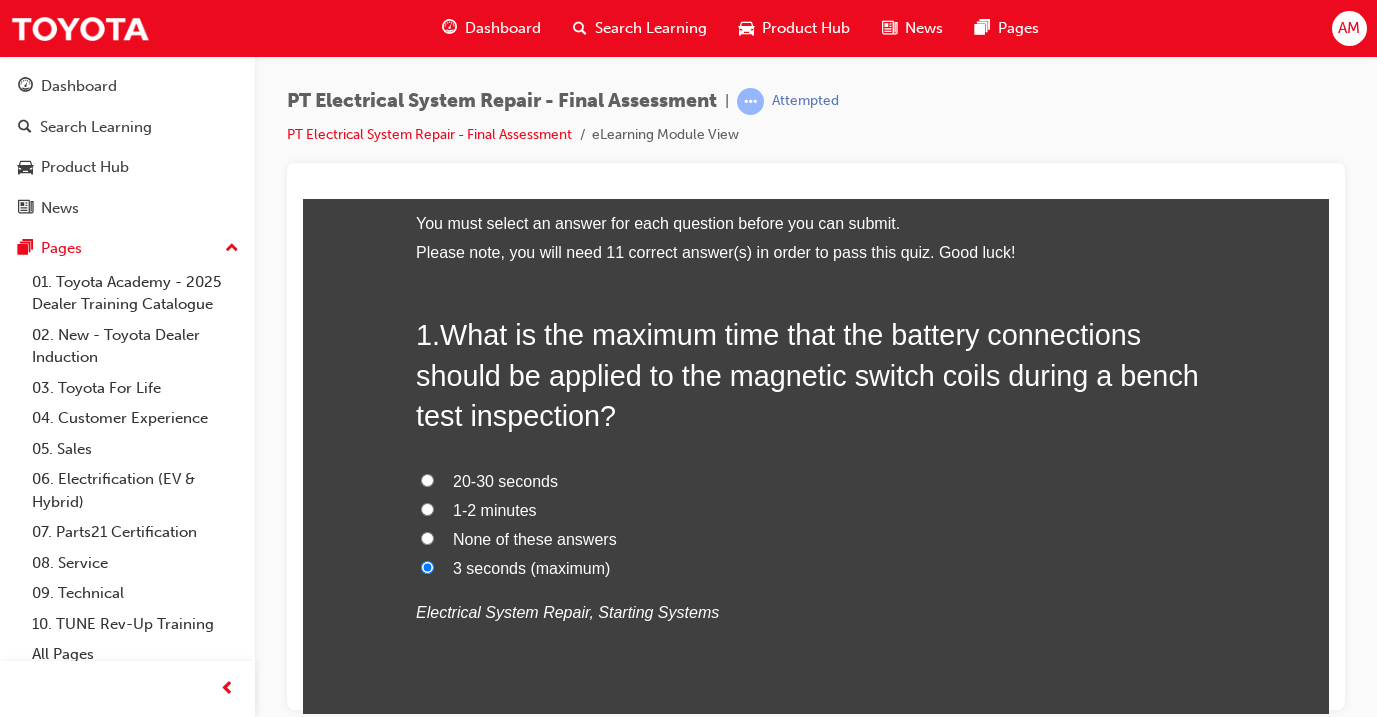 radio on "true" 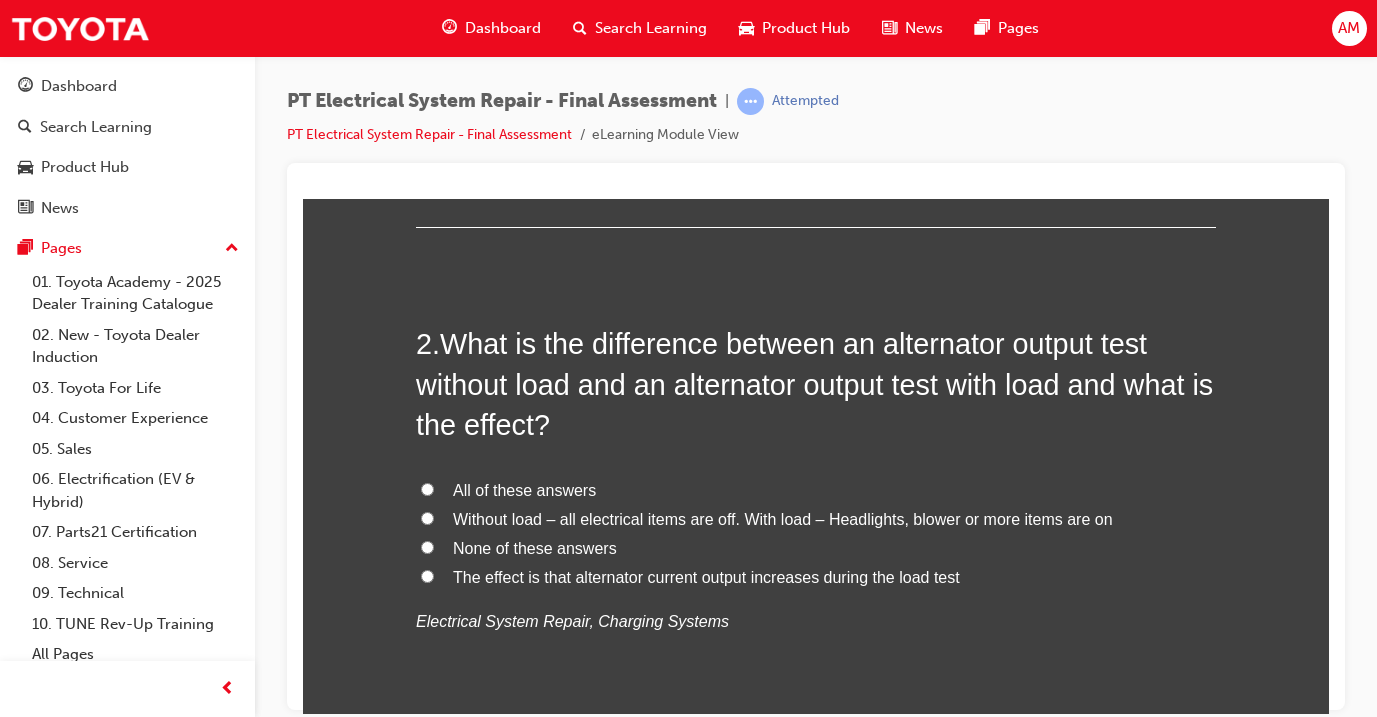 scroll, scrollTop: 594, scrollLeft: 0, axis: vertical 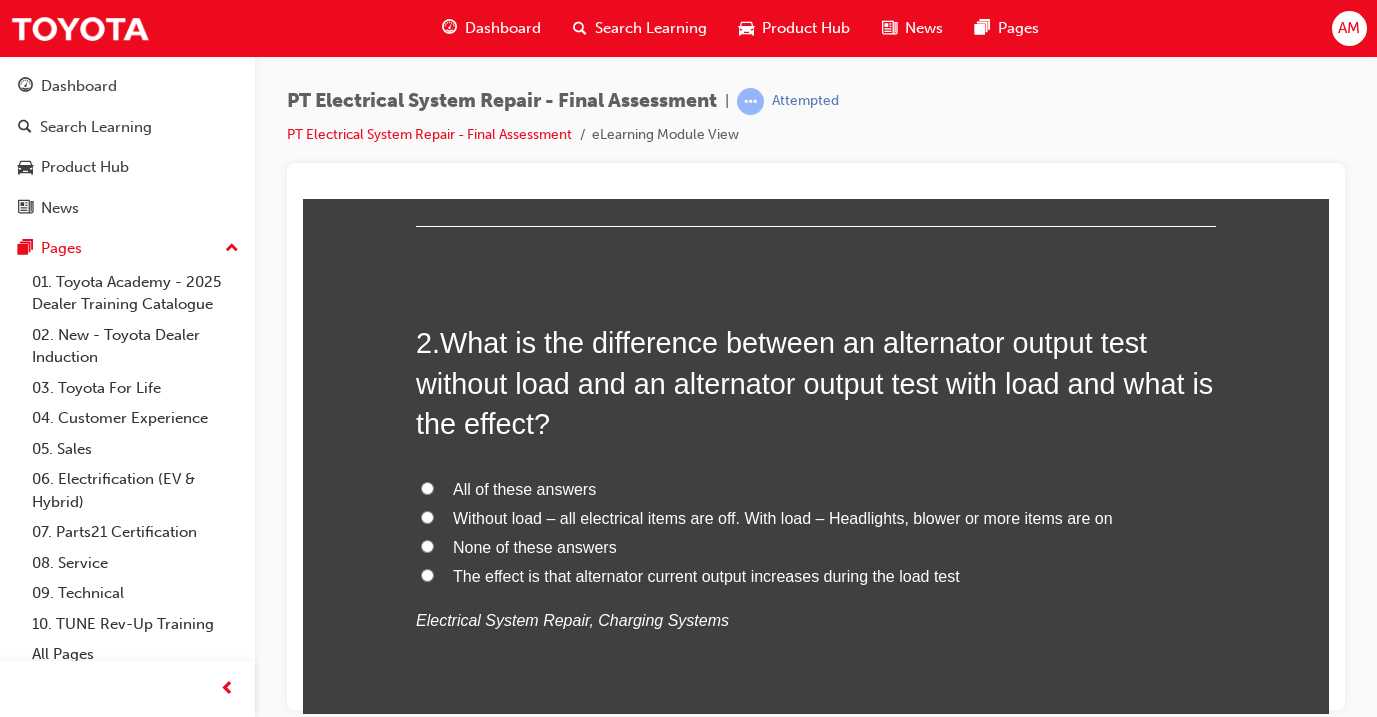 click on "All of these answers" at bounding box center (524, 488) 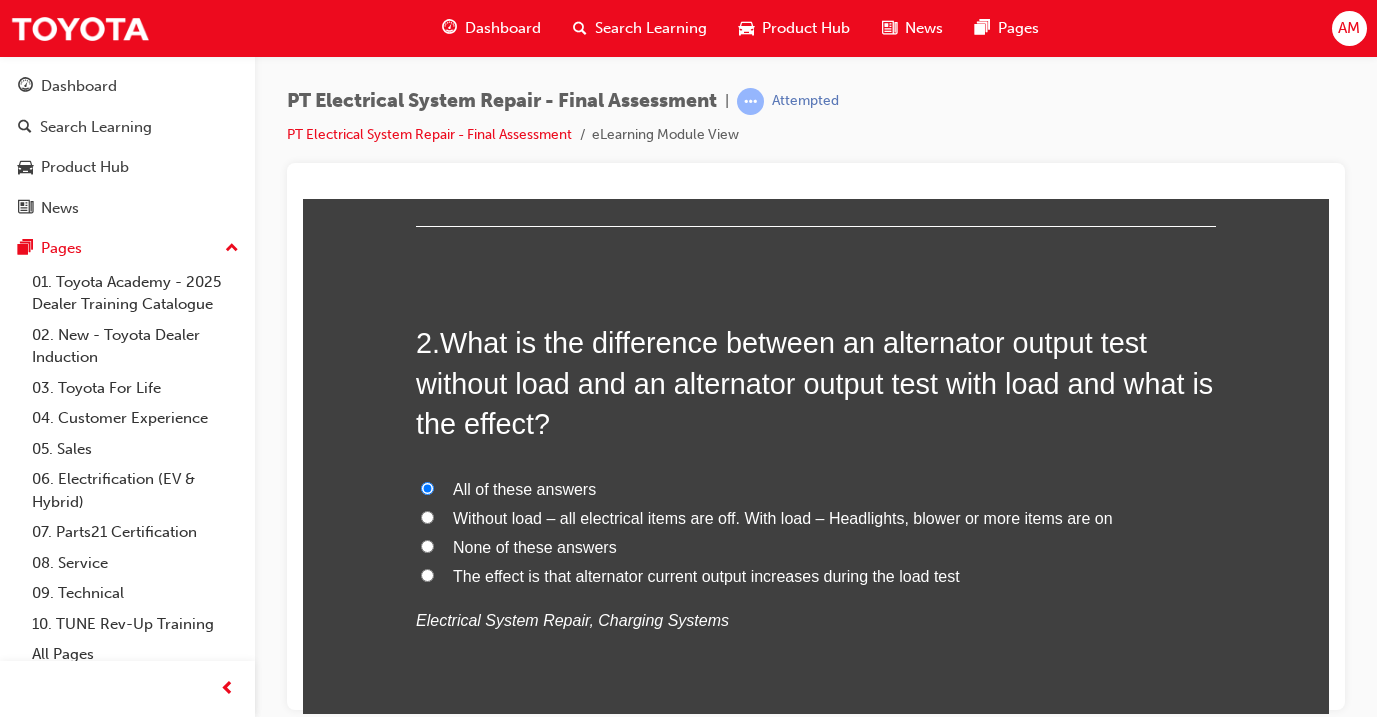 radio on "true" 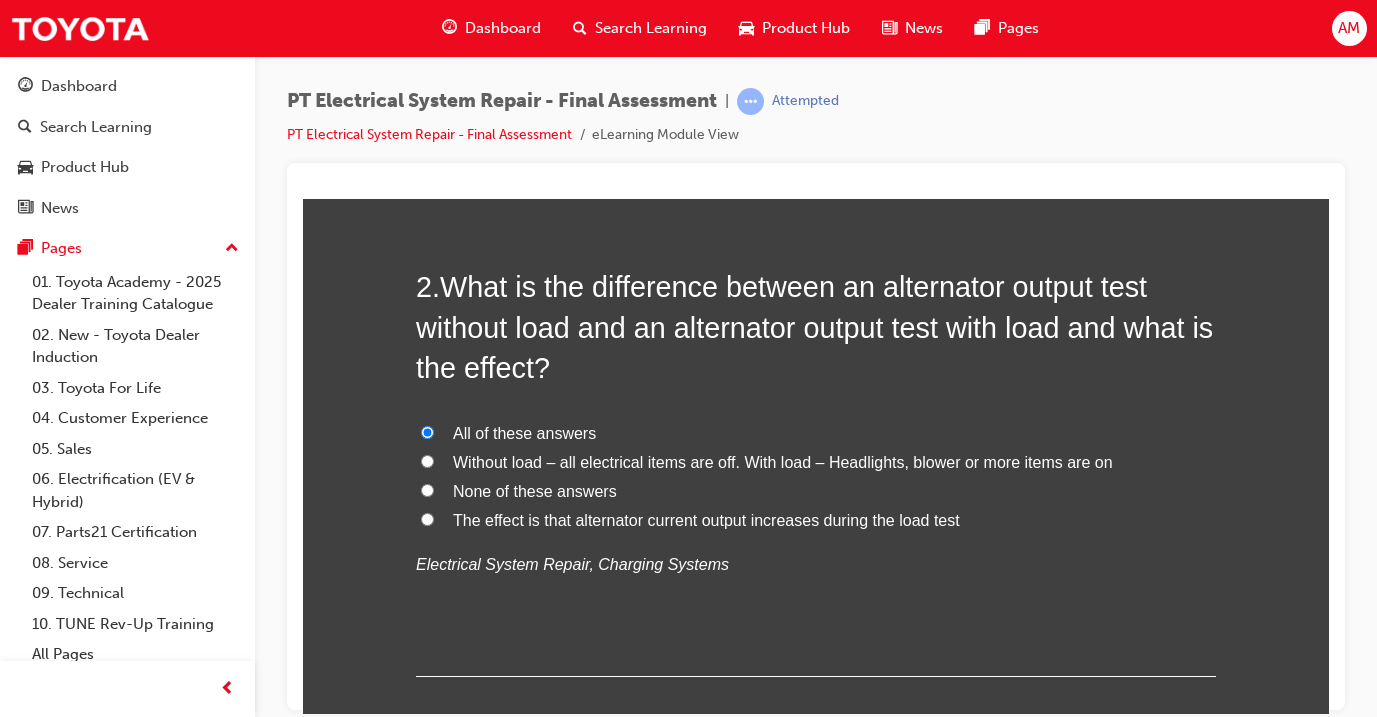 scroll, scrollTop: 647, scrollLeft: 0, axis: vertical 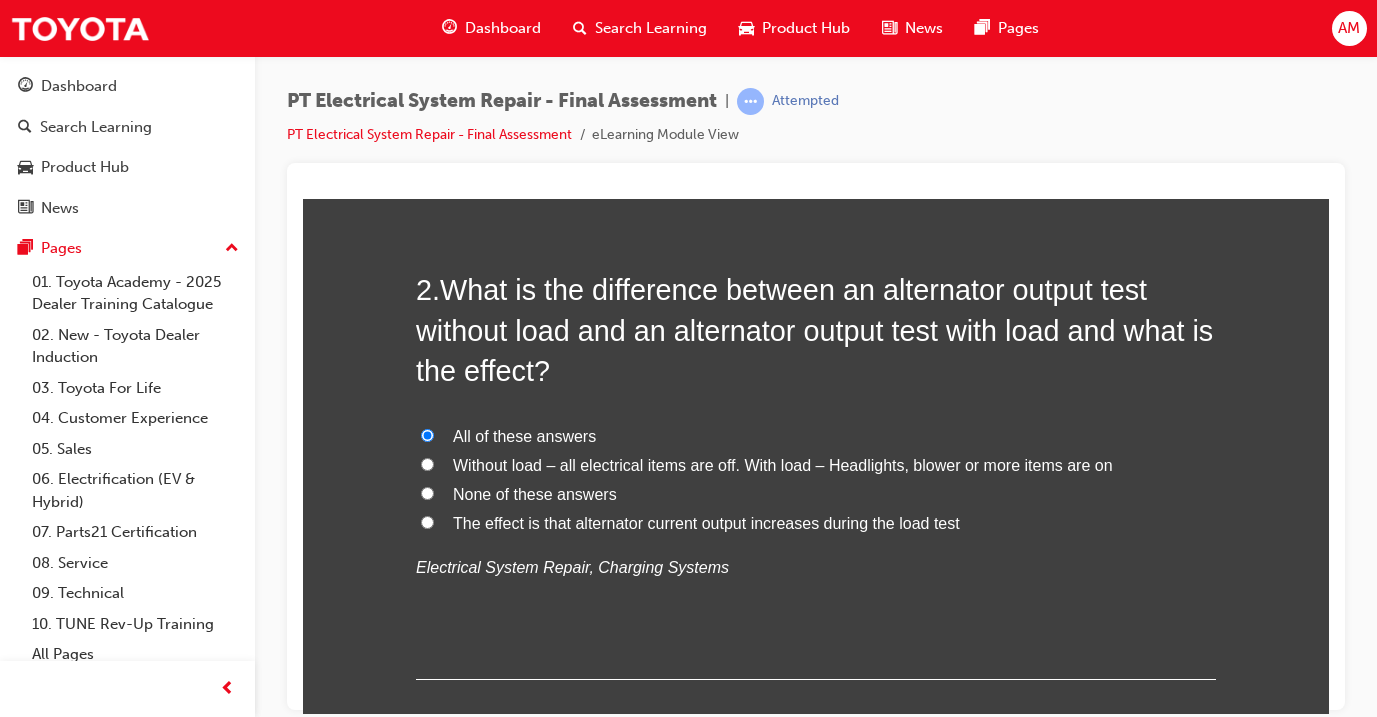 click on "None of these answers" at bounding box center [535, 493] 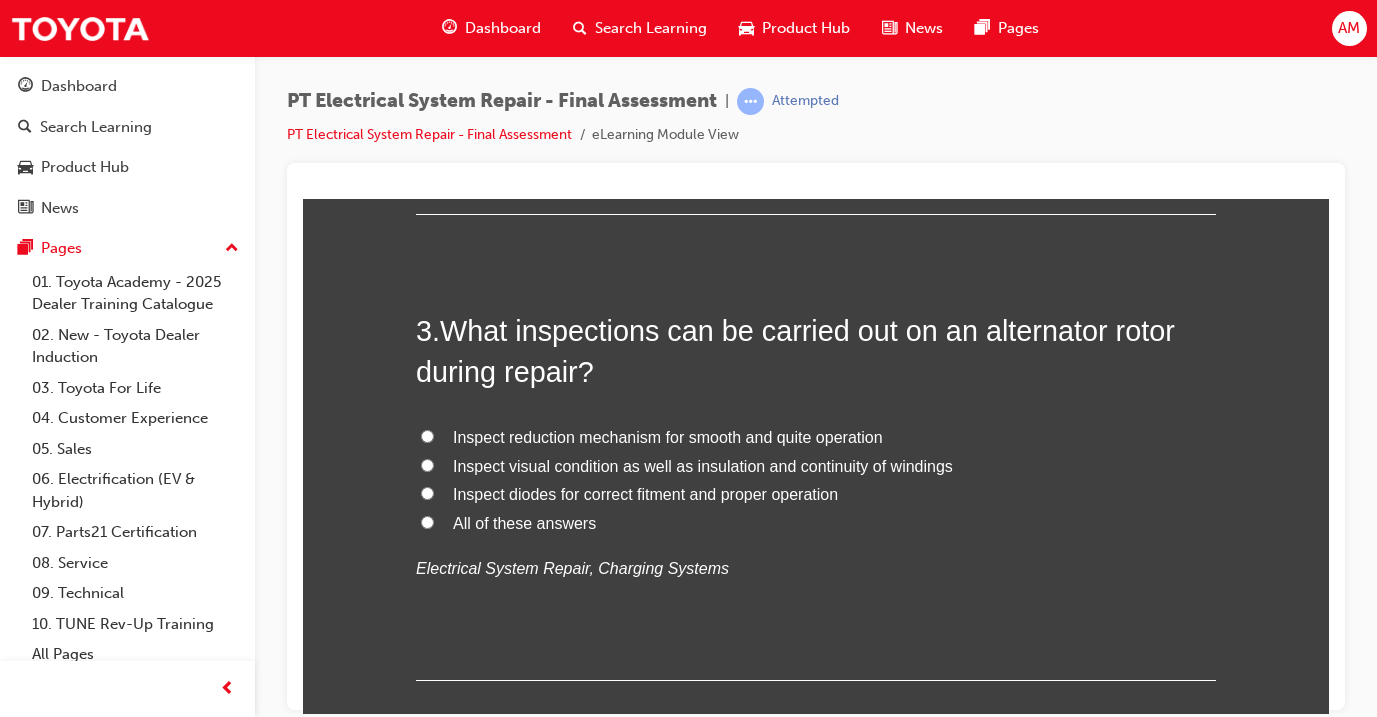 scroll, scrollTop: 1116, scrollLeft: 0, axis: vertical 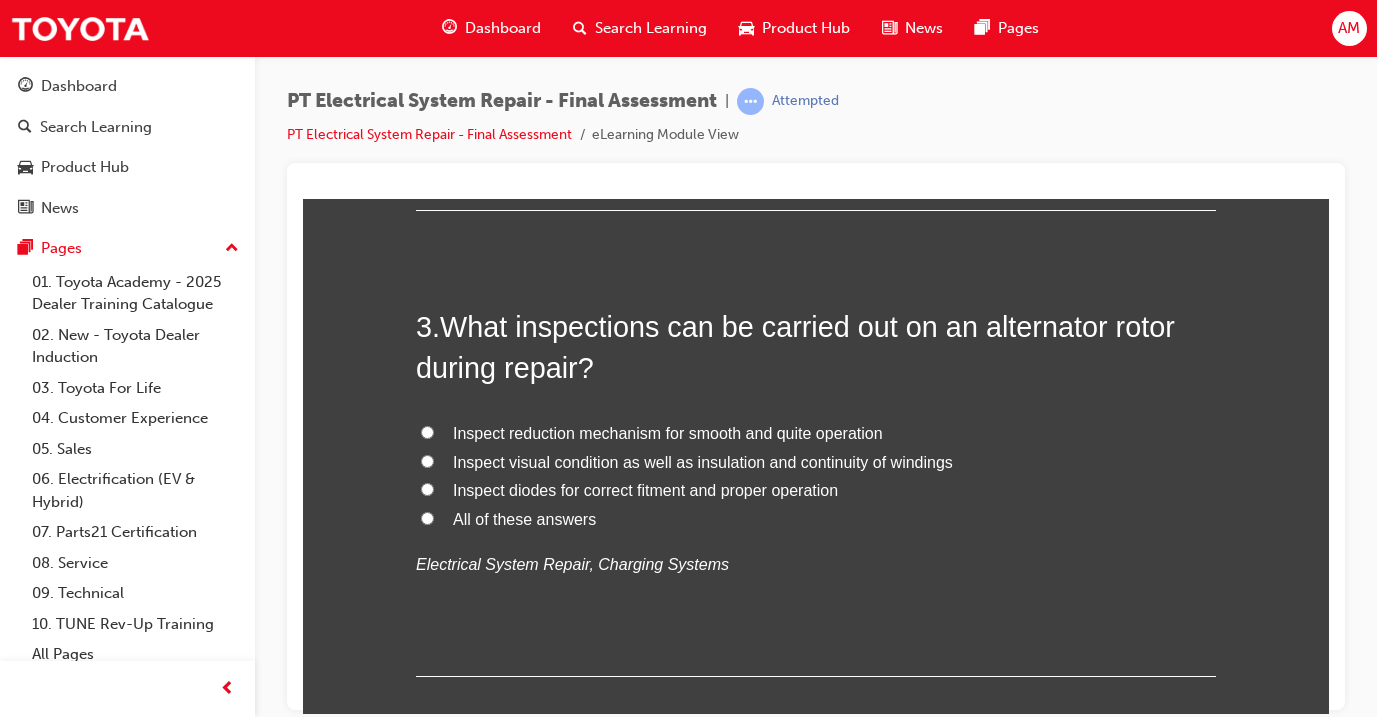 click on "All of these answers" at bounding box center [524, 518] 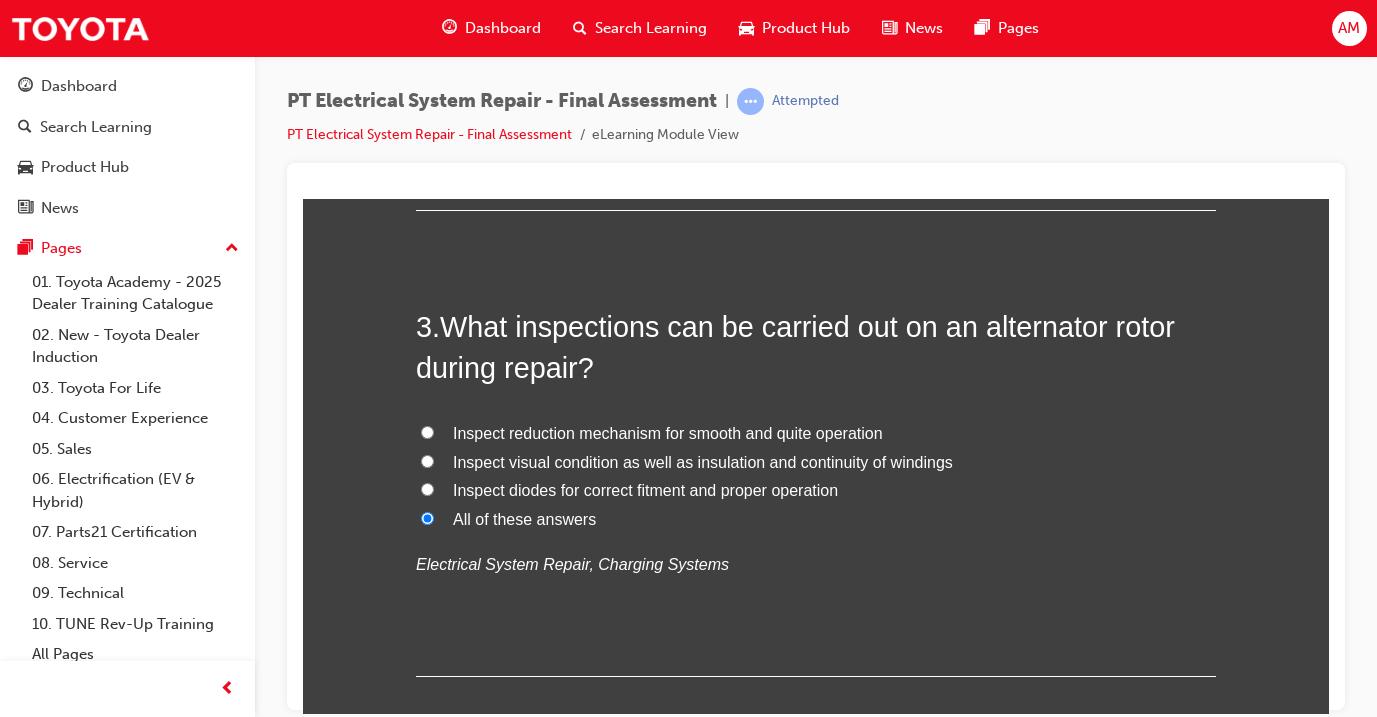 radio on "true" 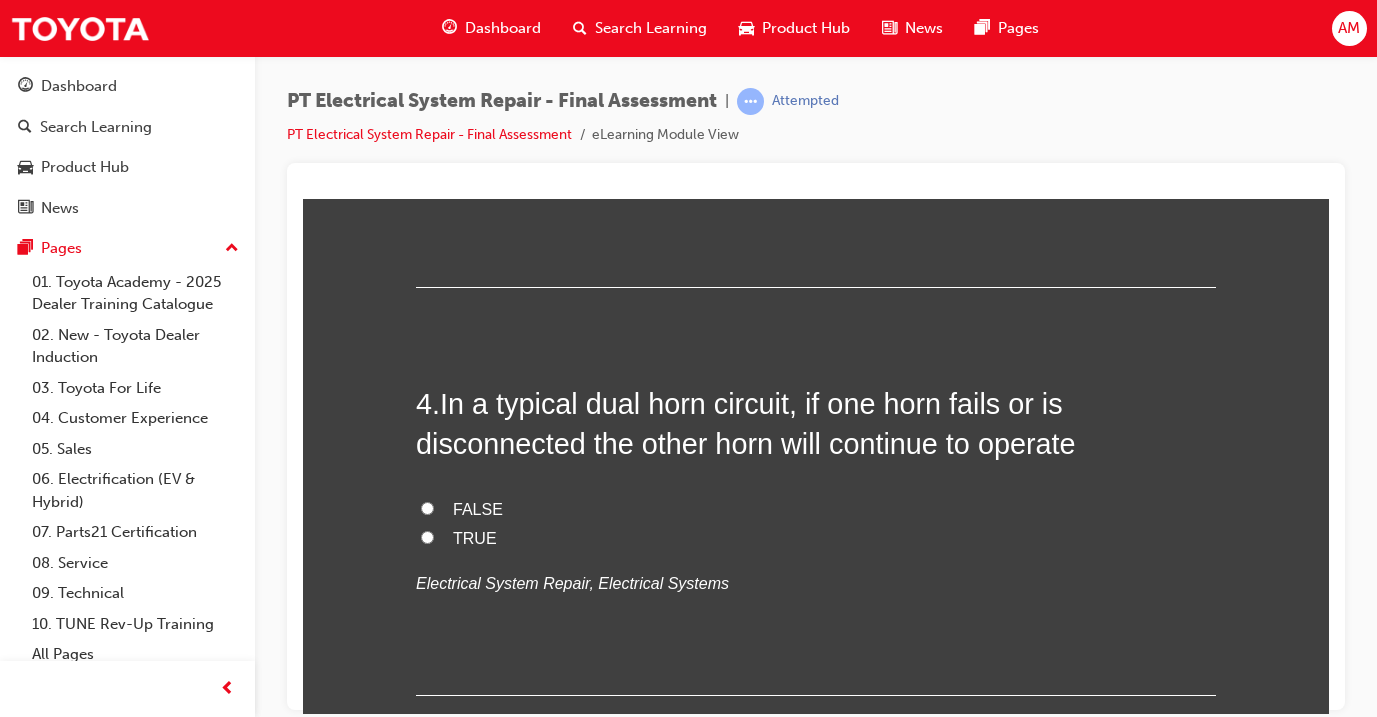 scroll, scrollTop: 1503, scrollLeft: 0, axis: vertical 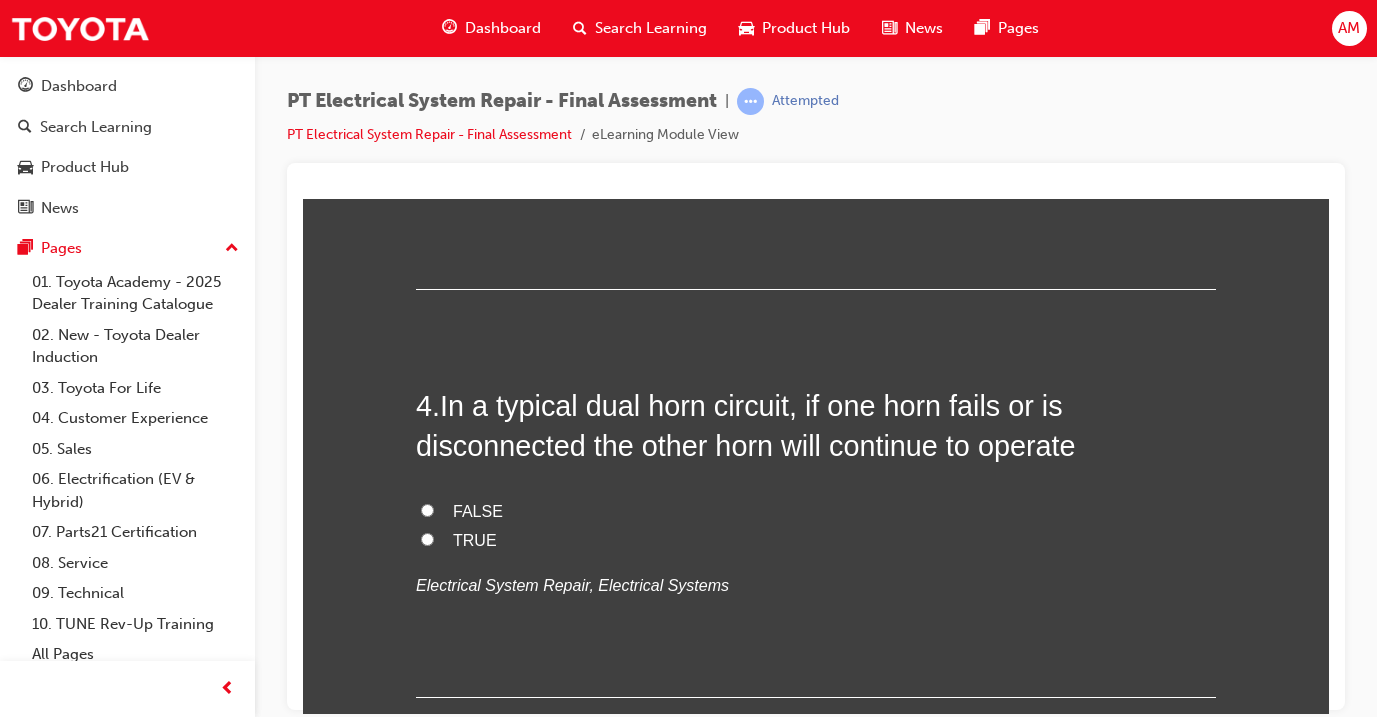 click on "TRUE" at bounding box center (816, 540) 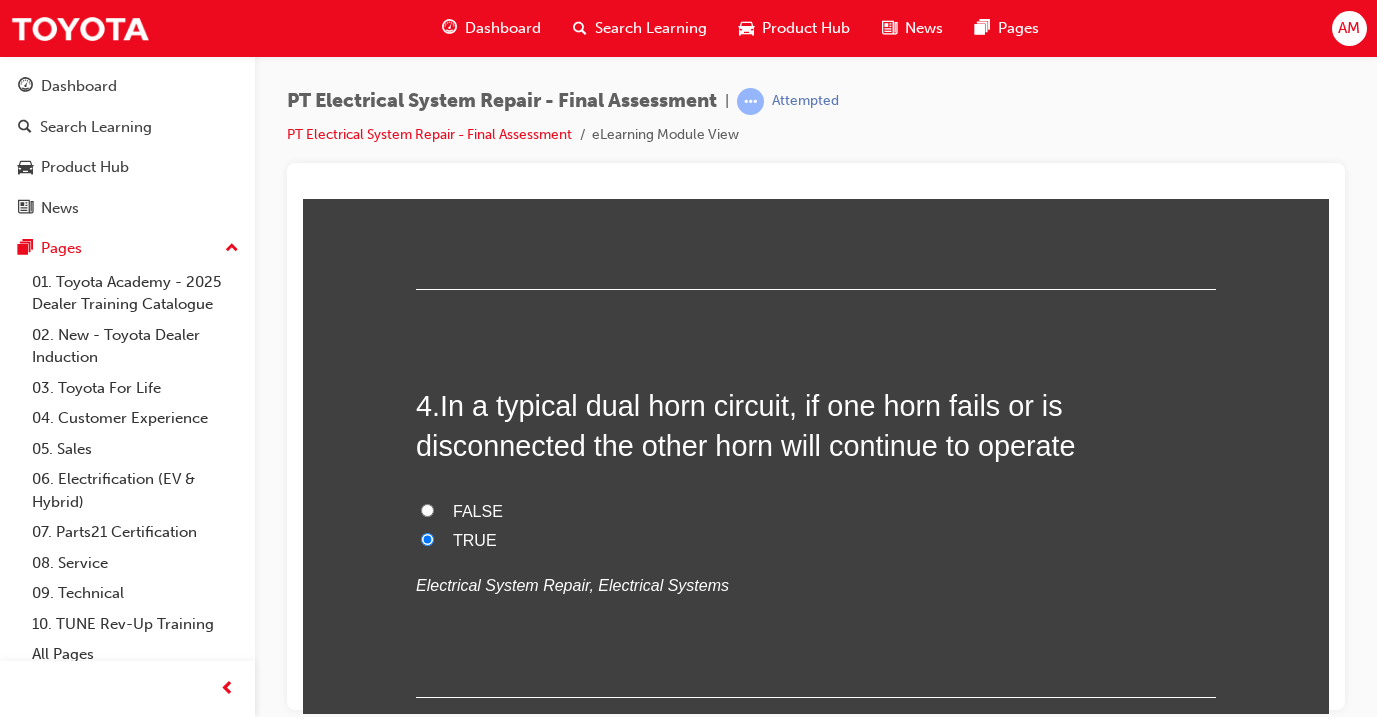 radio on "true" 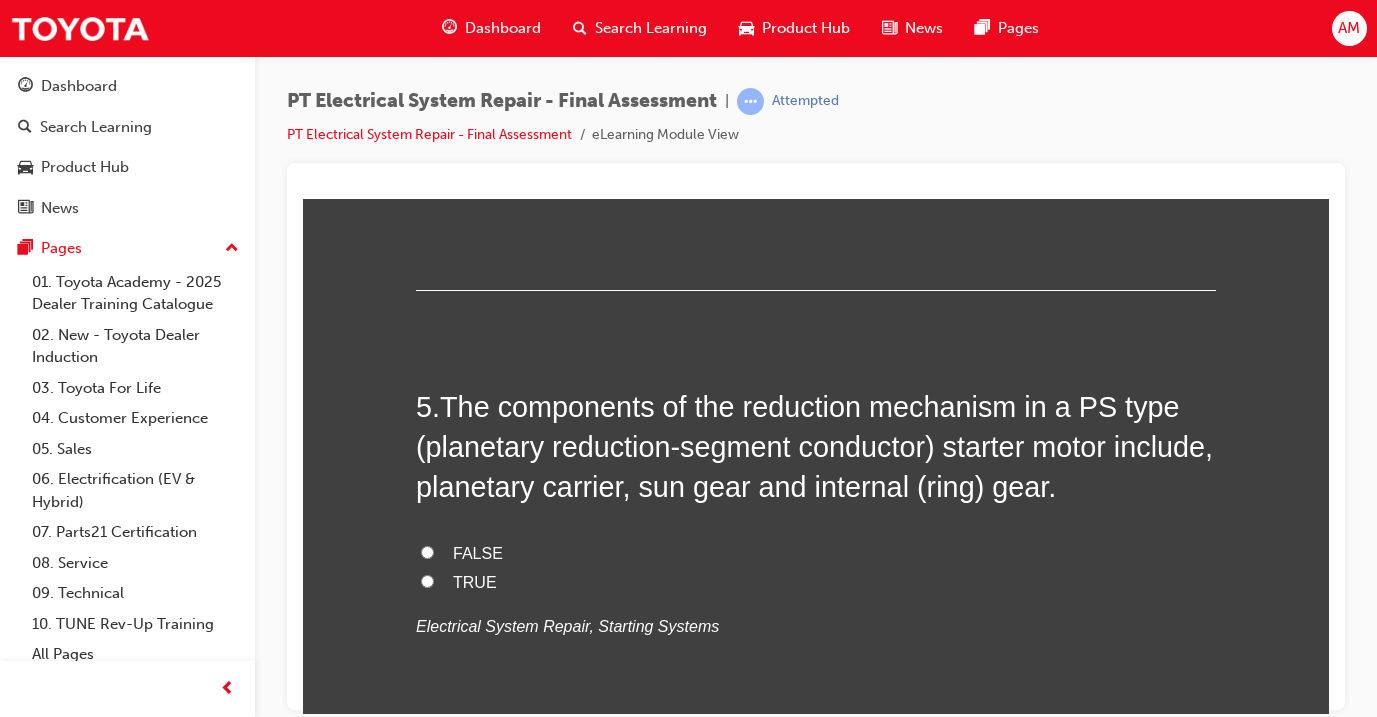 scroll, scrollTop: 1924, scrollLeft: 0, axis: vertical 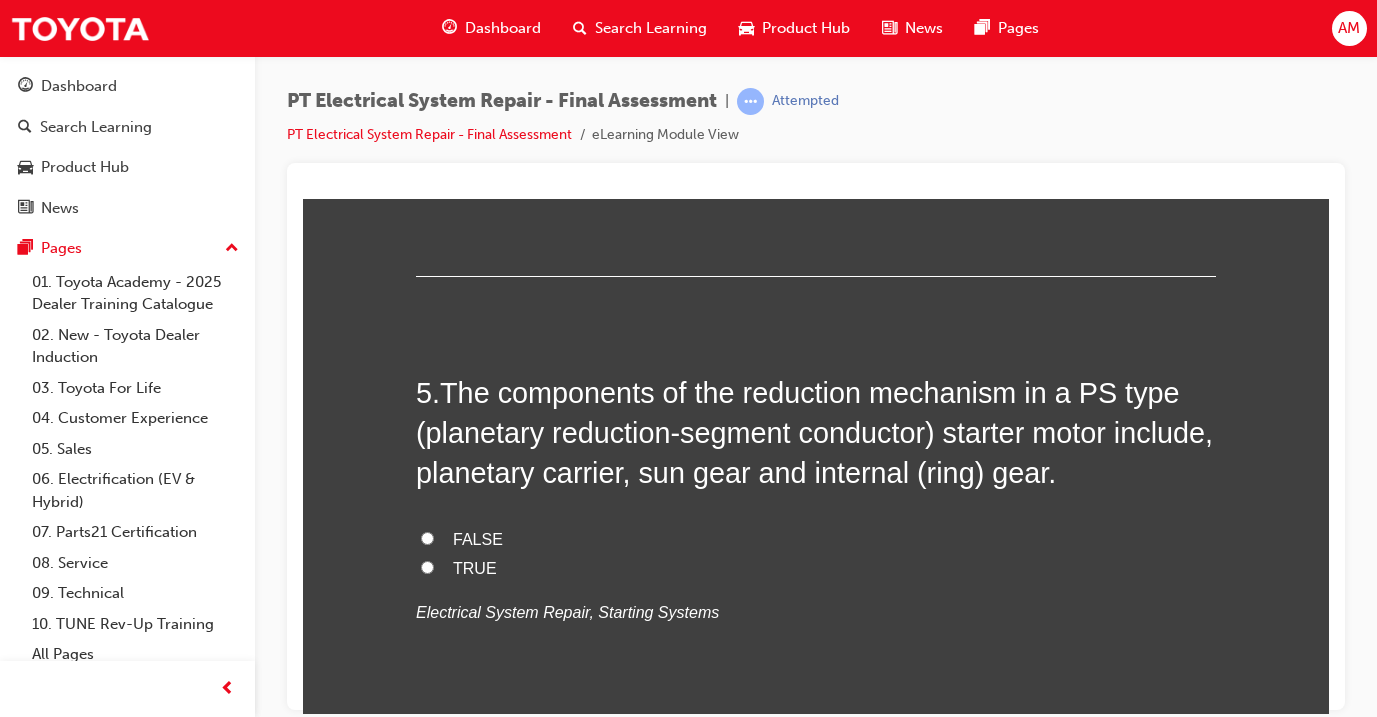 click on "TRUE" at bounding box center (475, 567) 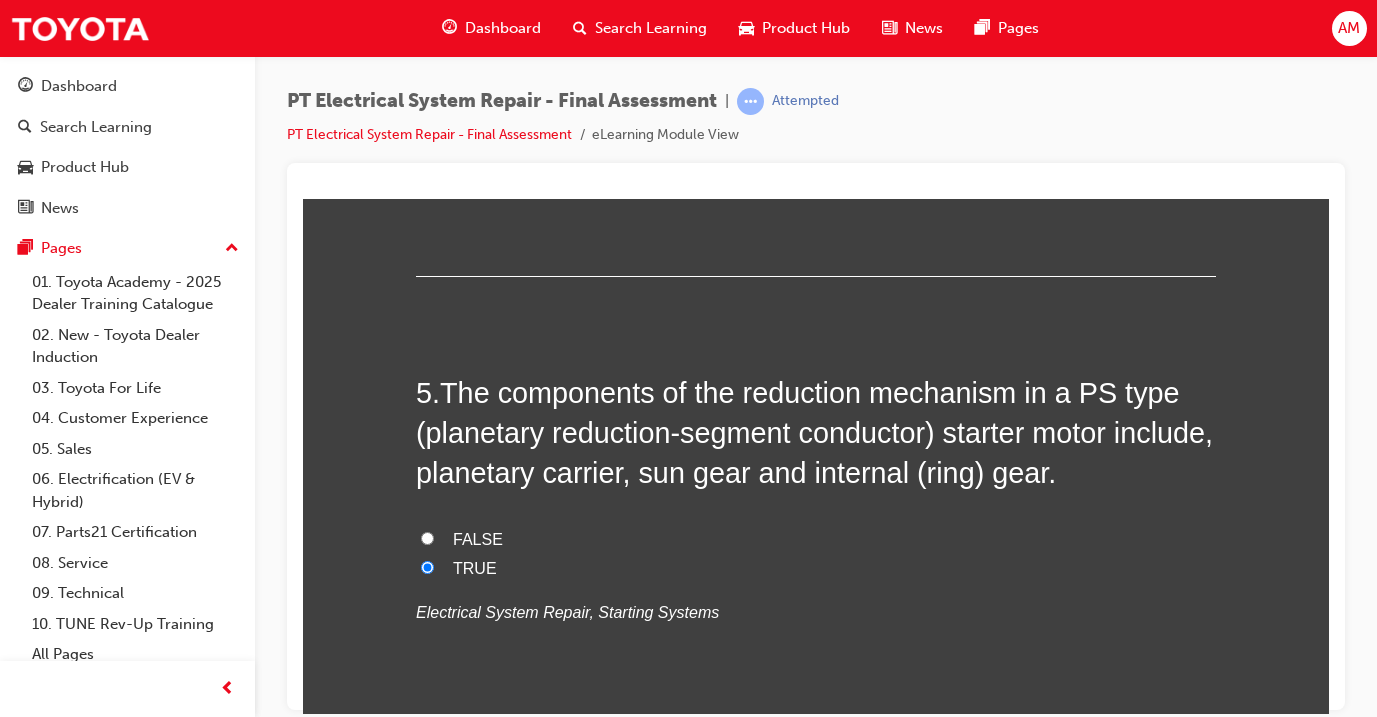 radio on "true" 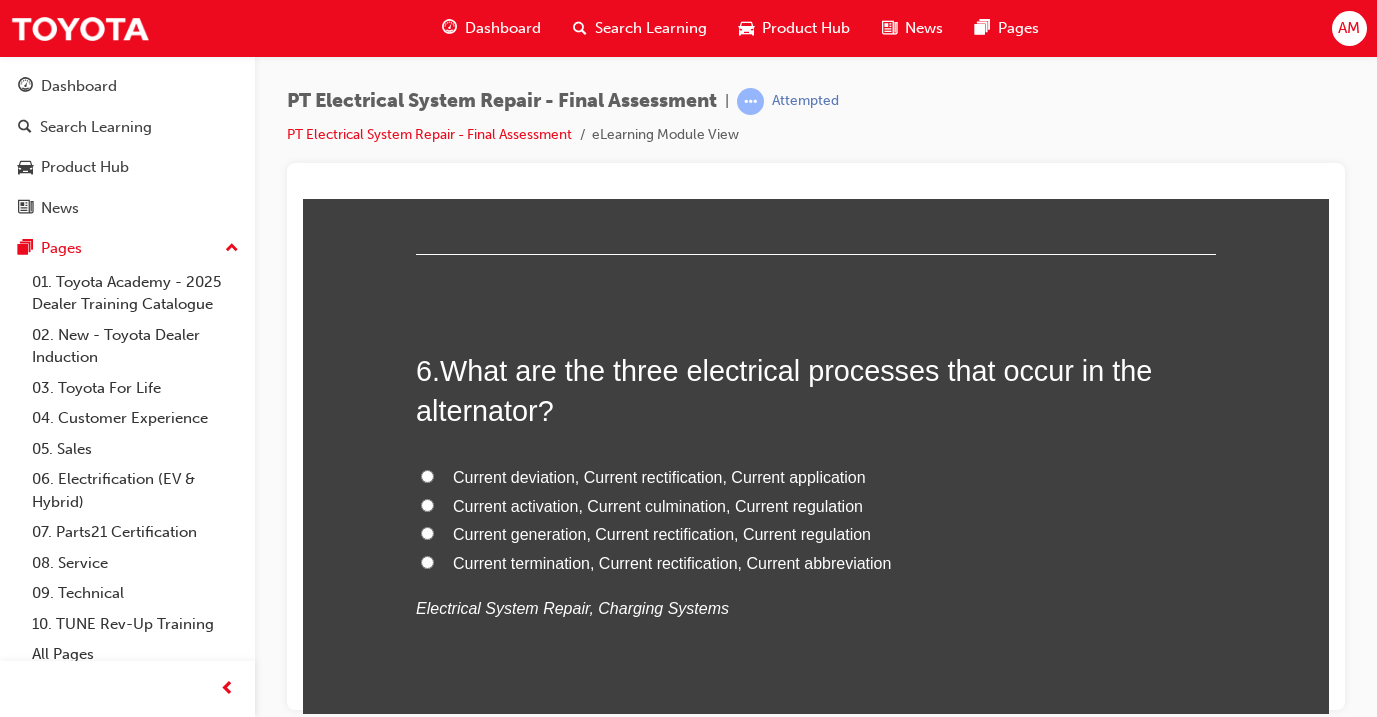 scroll, scrollTop: 2398, scrollLeft: 0, axis: vertical 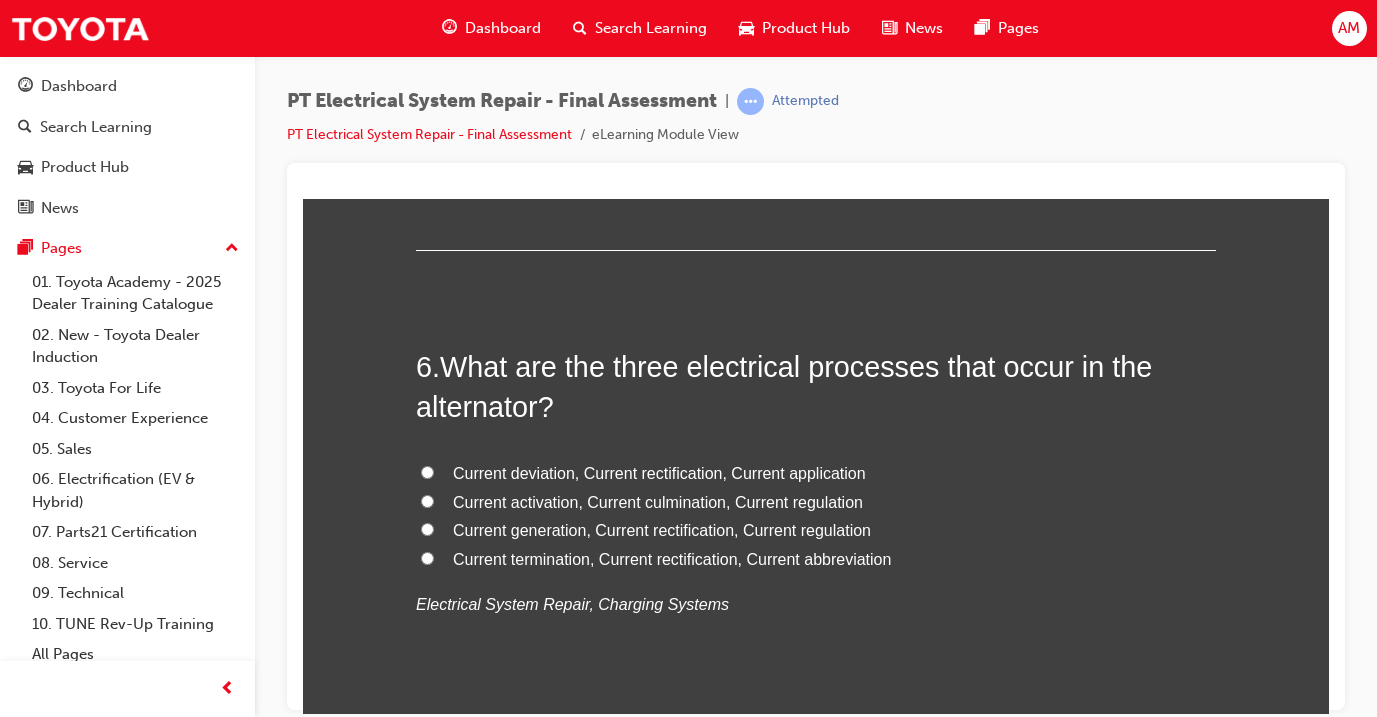 click on "Current generation, Current rectification, Current regulation" at bounding box center (662, 529) 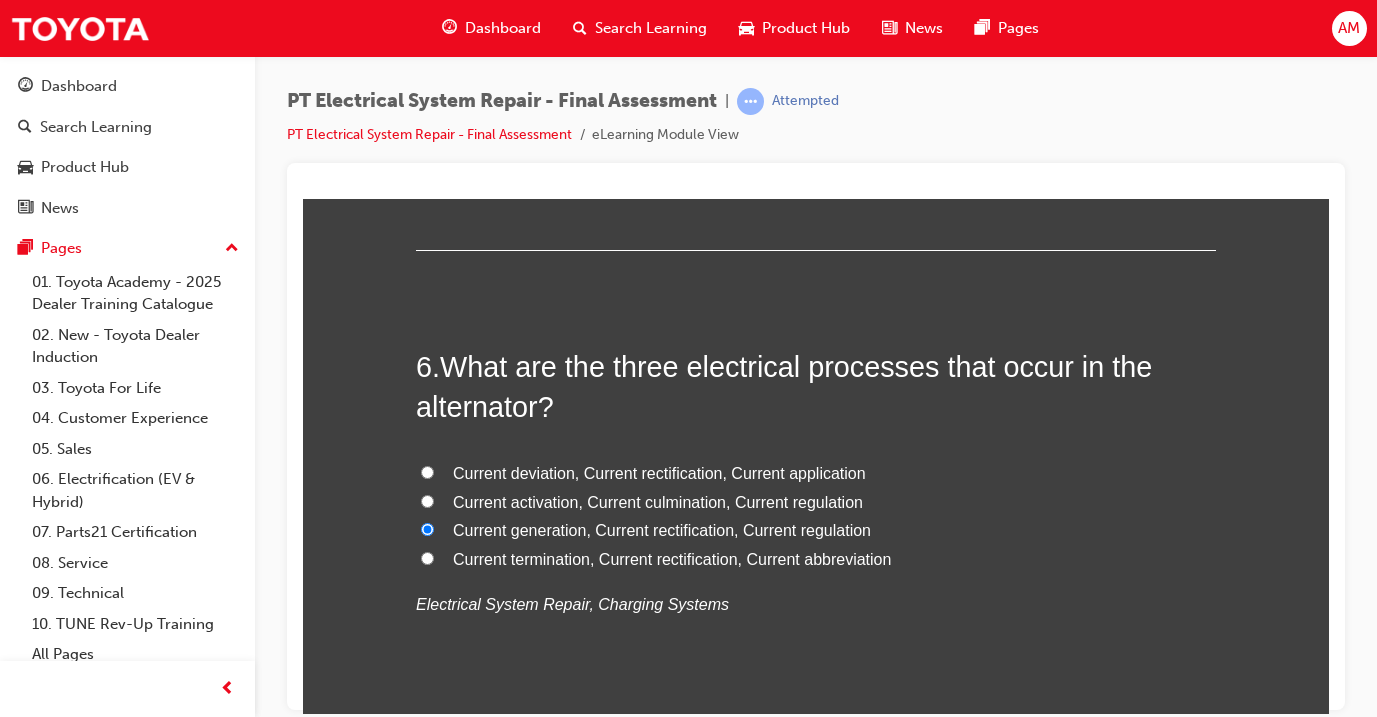 radio on "true" 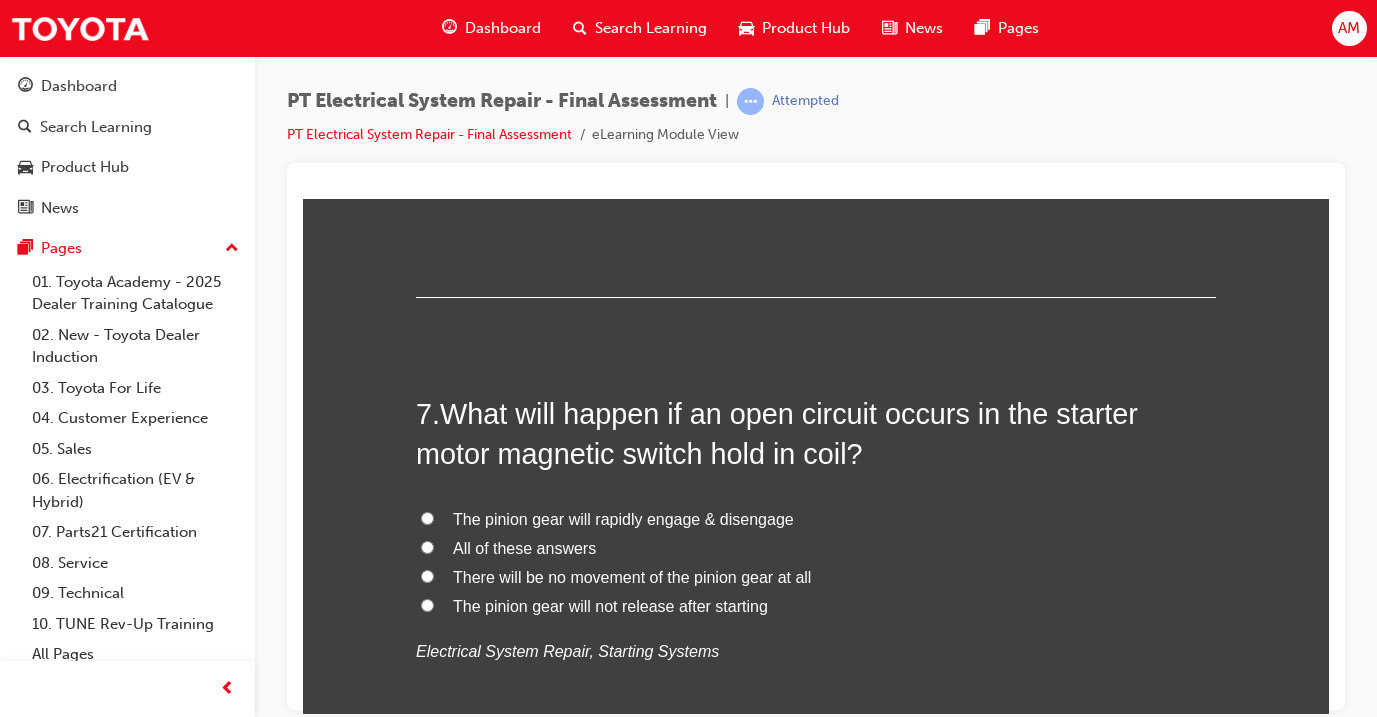 scroll, scrollTop: 2821, scrollLeft: 0, axis: vertical 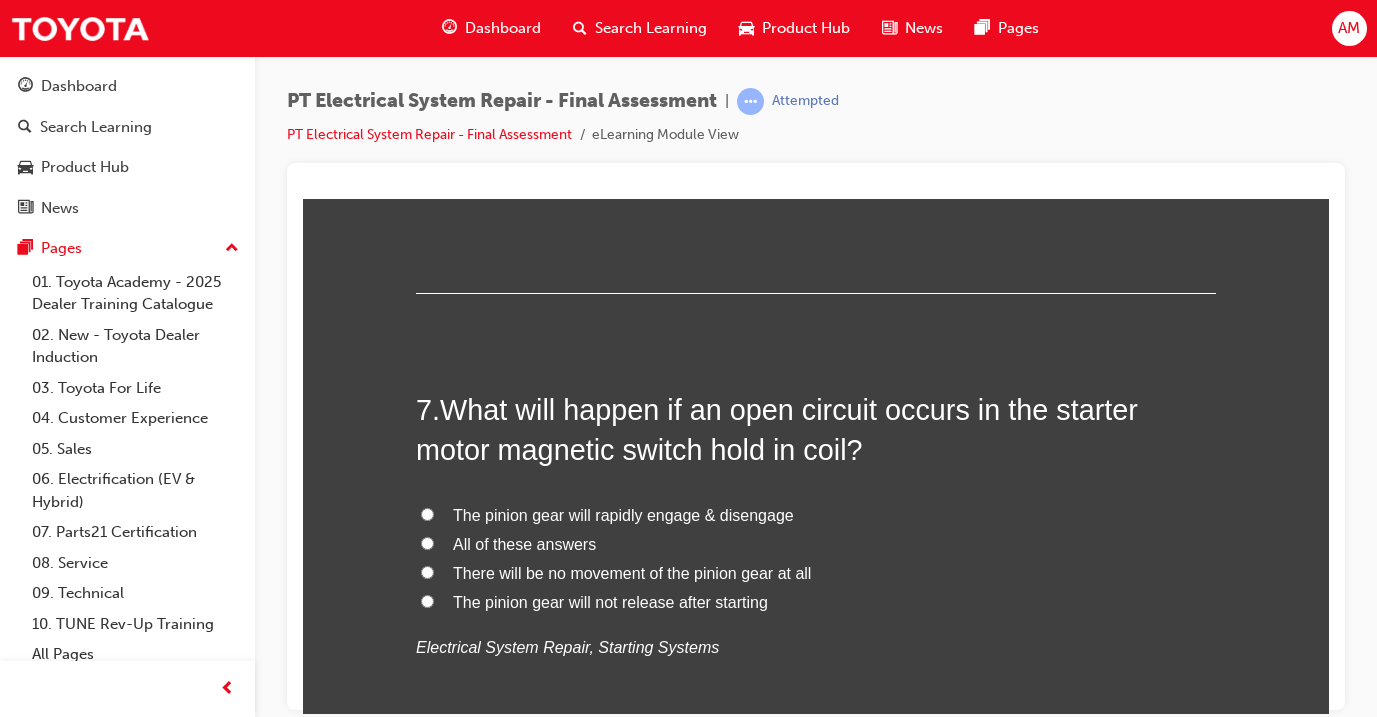 click on "The pinion gear will rapidly engage & disengage" at bounding box center [623, 514] 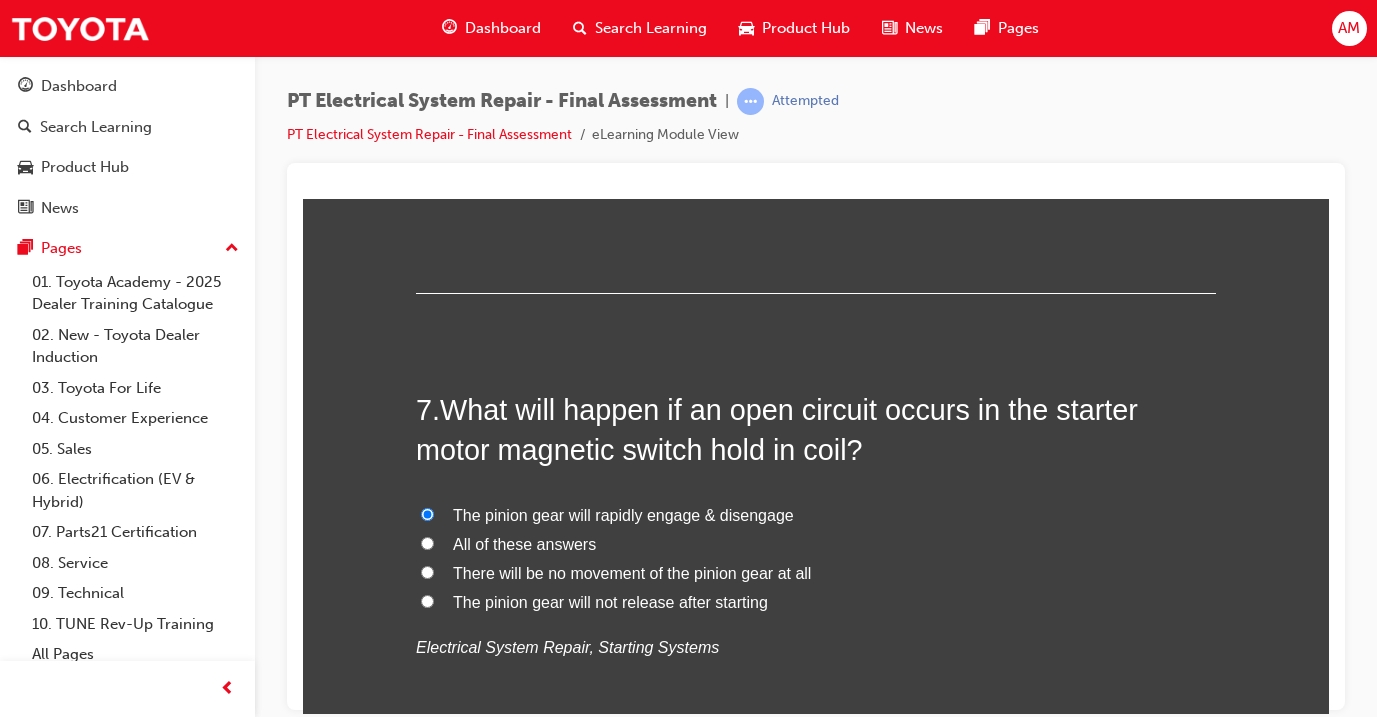 radio on "true" 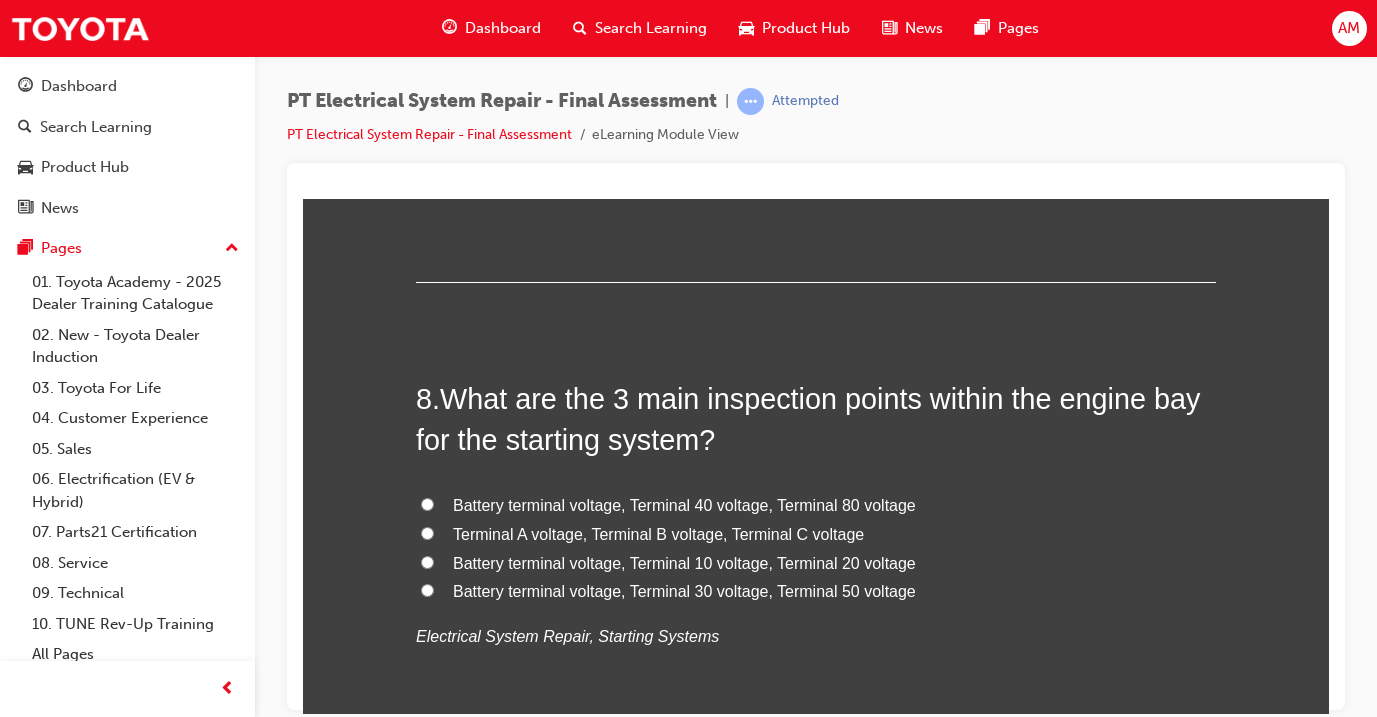 scroll, scrollTop: 3302, scrollLeft: 0, axis: vertical 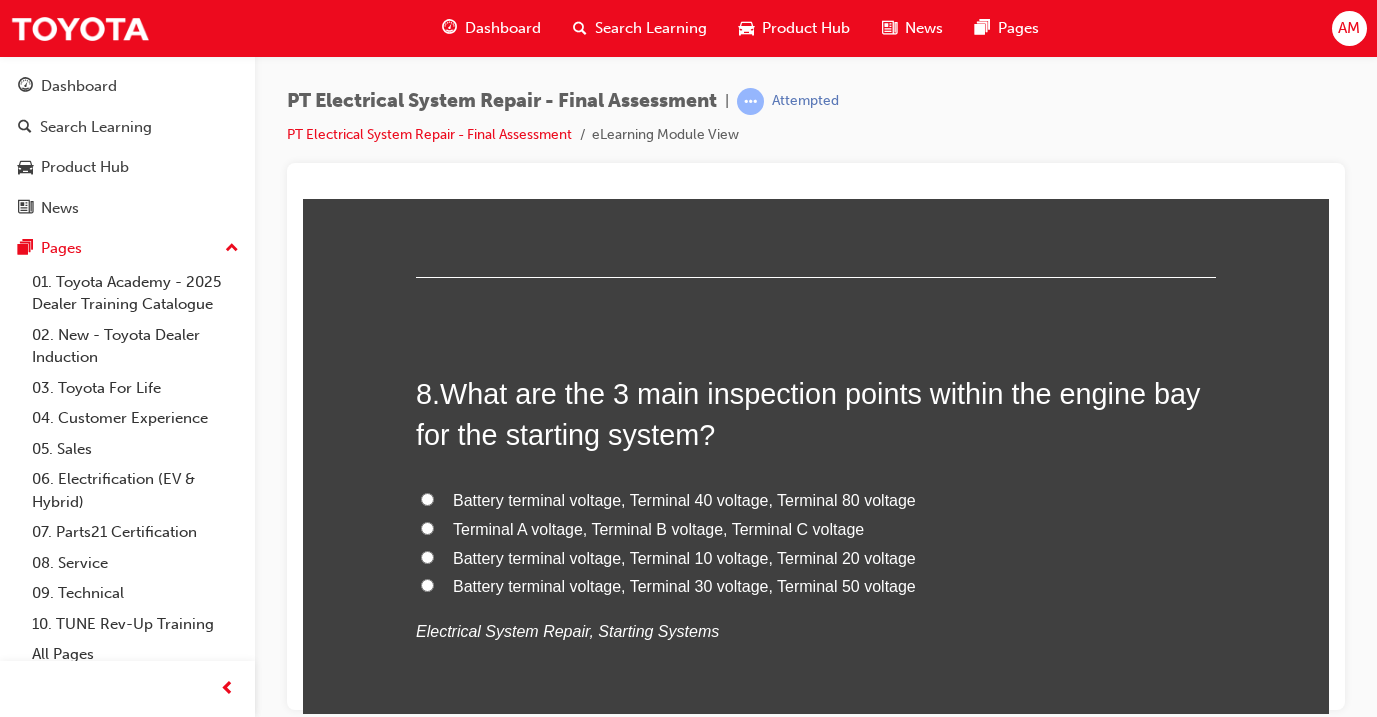 click on "Battery terminal voltage, Terminal 30 voltage, Terminal 50 voltage" at bounding box center [684, 585] 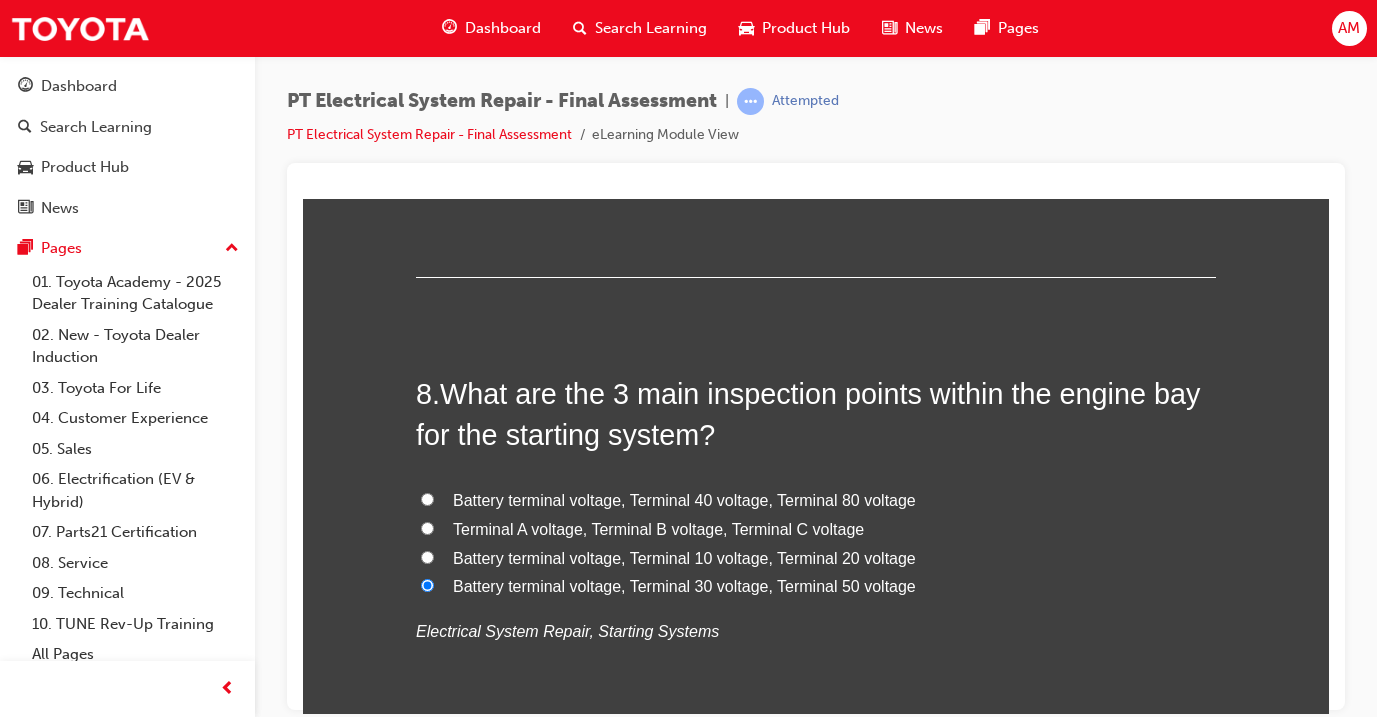 radio on "true" 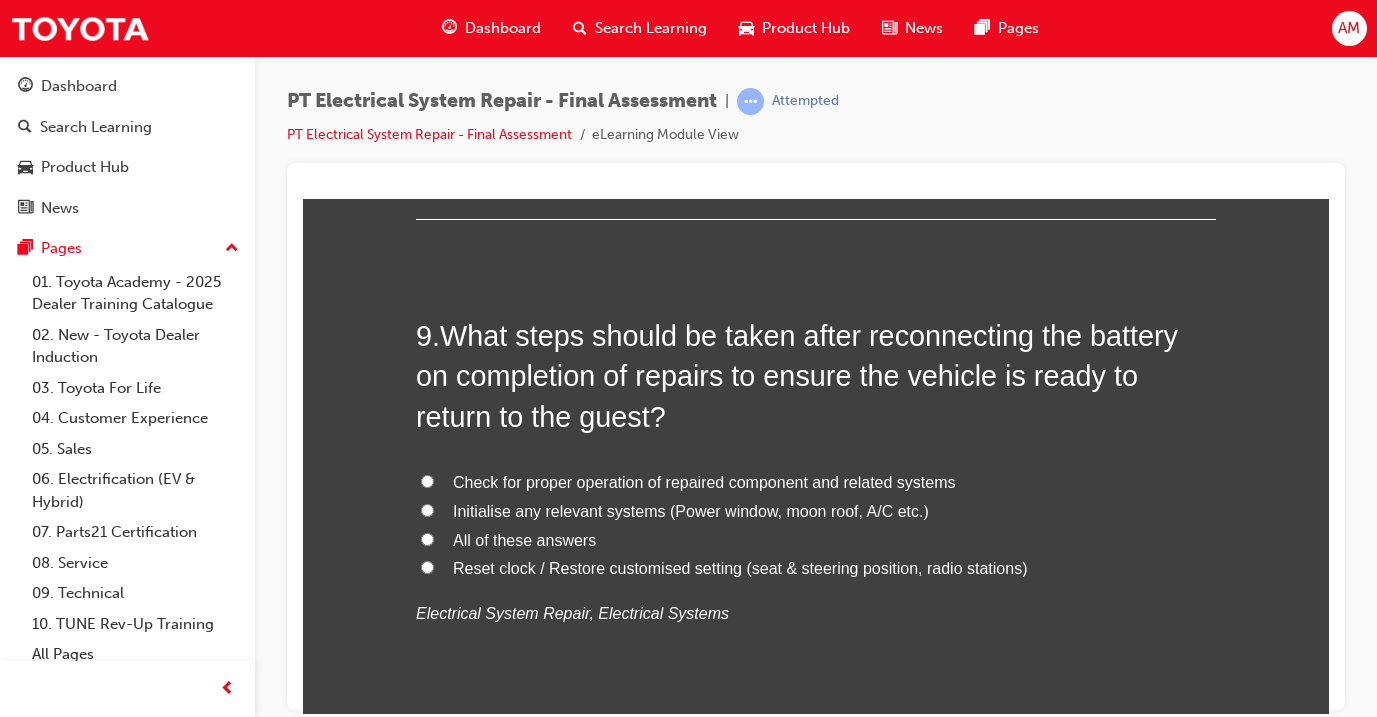 scroll, scrollTop: 3823, scrollLeft: 0, axis: vertical 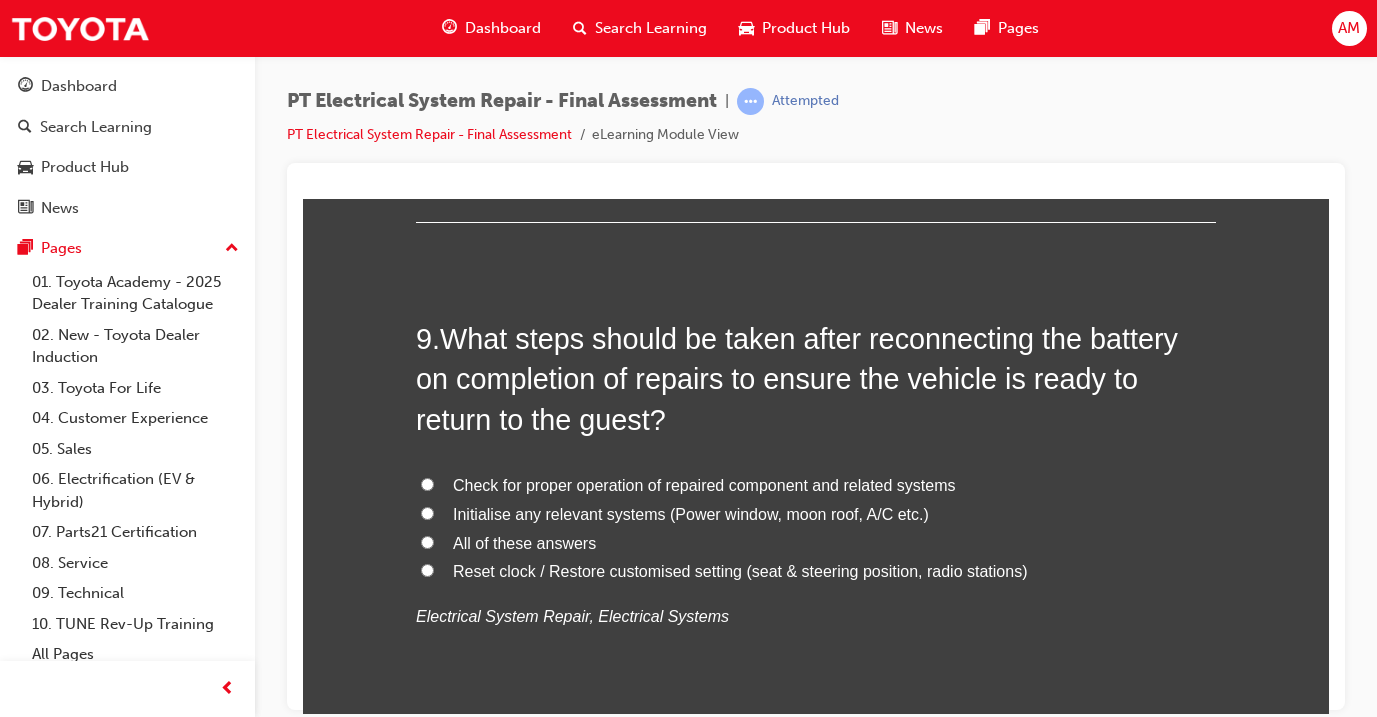 click on "All of these answers" at bounding box center (524, 542) 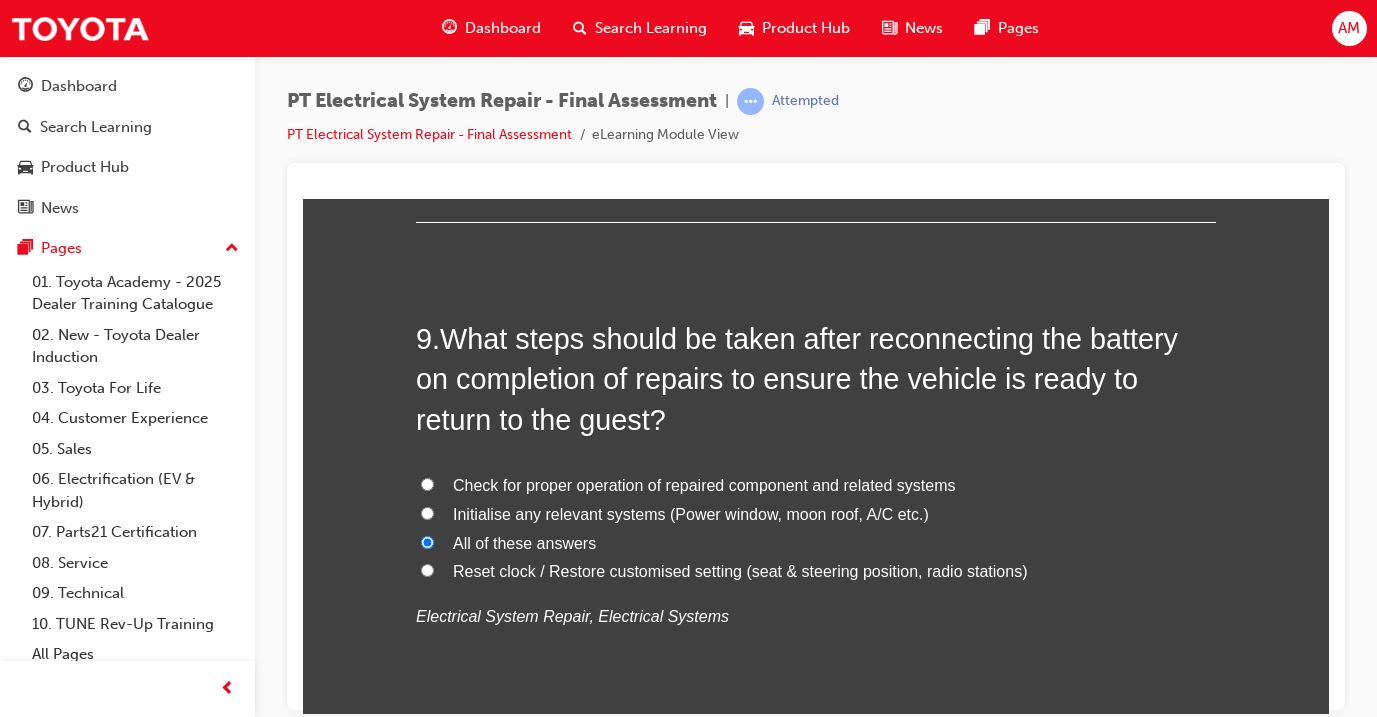radio on "true" 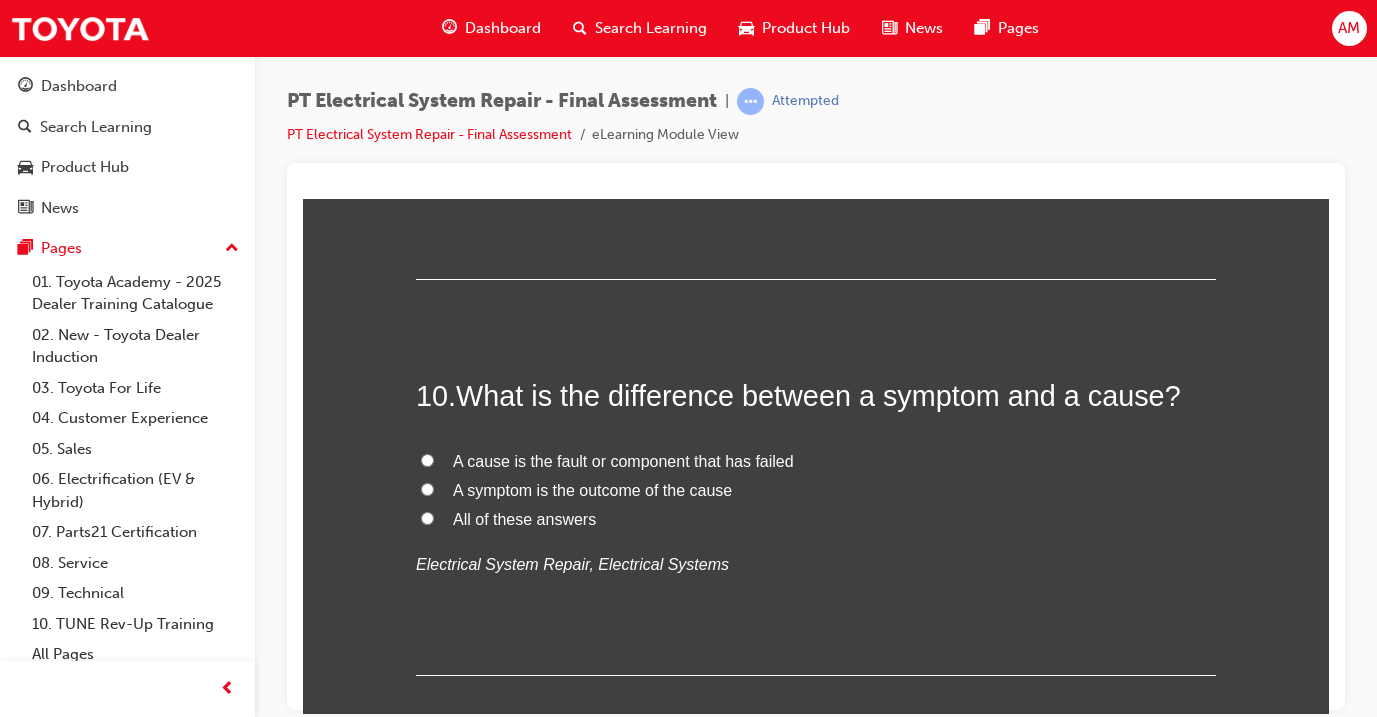 scroll, scrollTop: 4275, scrollLeft: 0, axis: vertical 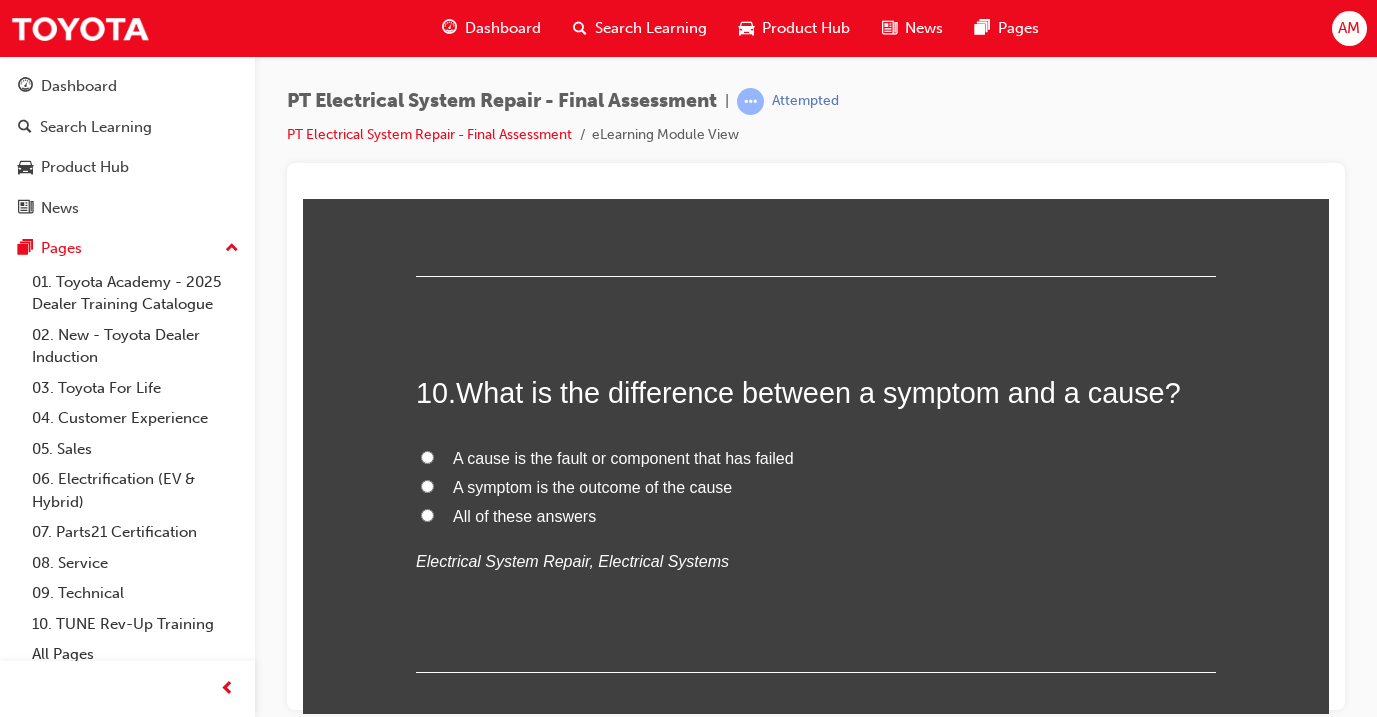 click on "All of these answers" at bounding box center (524, 515) 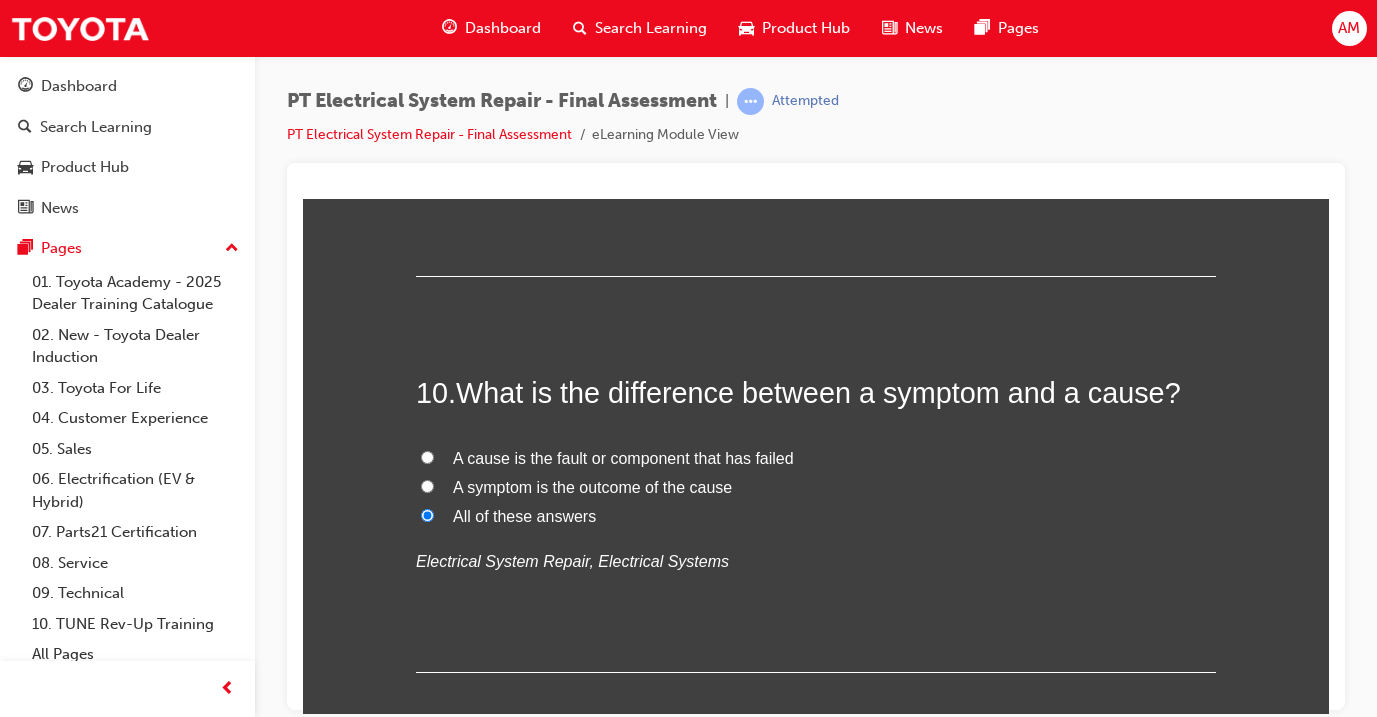 radio on "true" 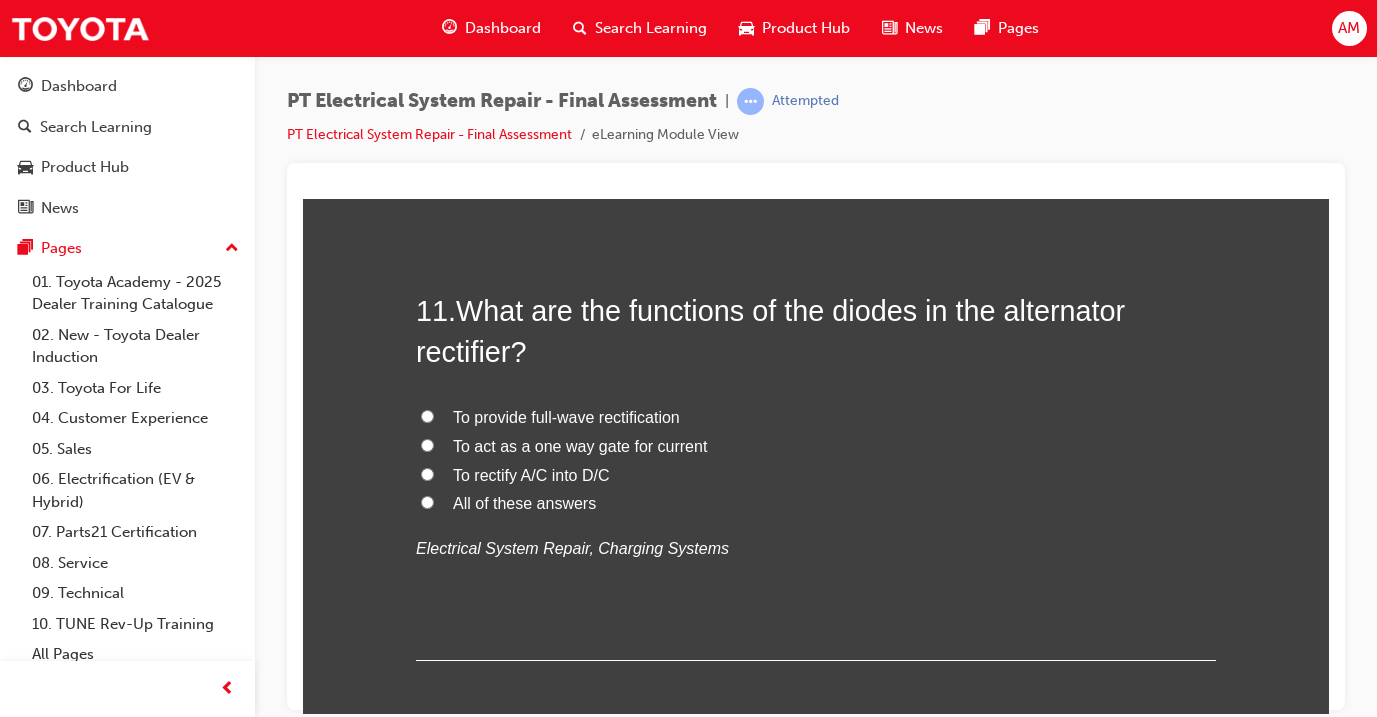 scroll, scrollTop: 4745, scrollLeft: 0, axis: vertical 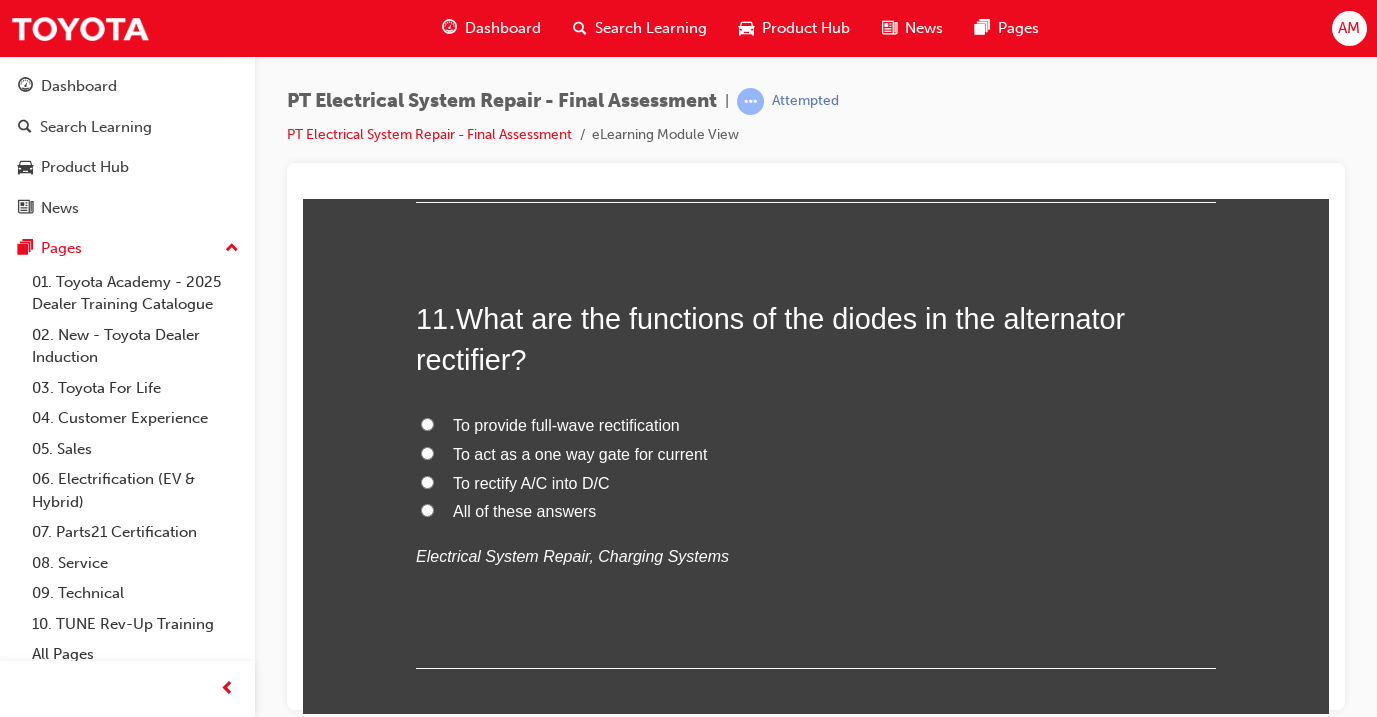 click on "All of these answers" at bounding box center (524, 510) 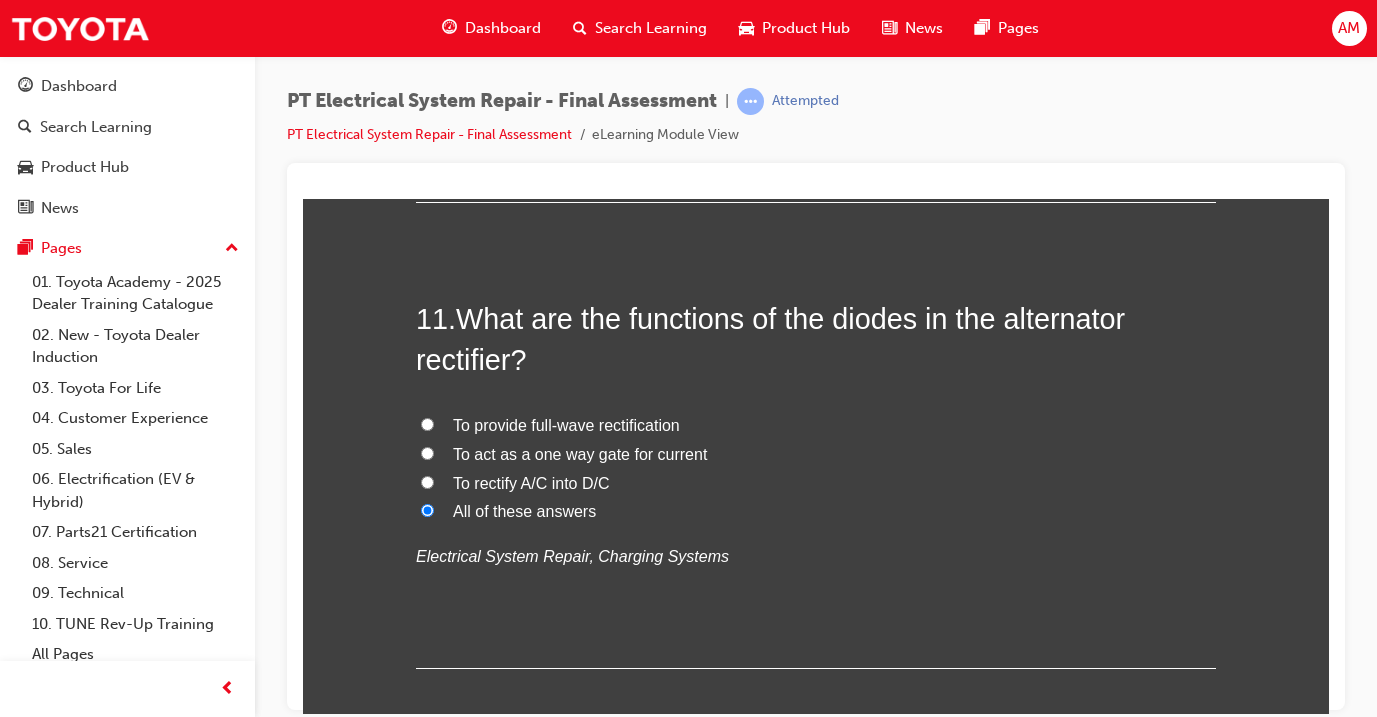 radio on "true" 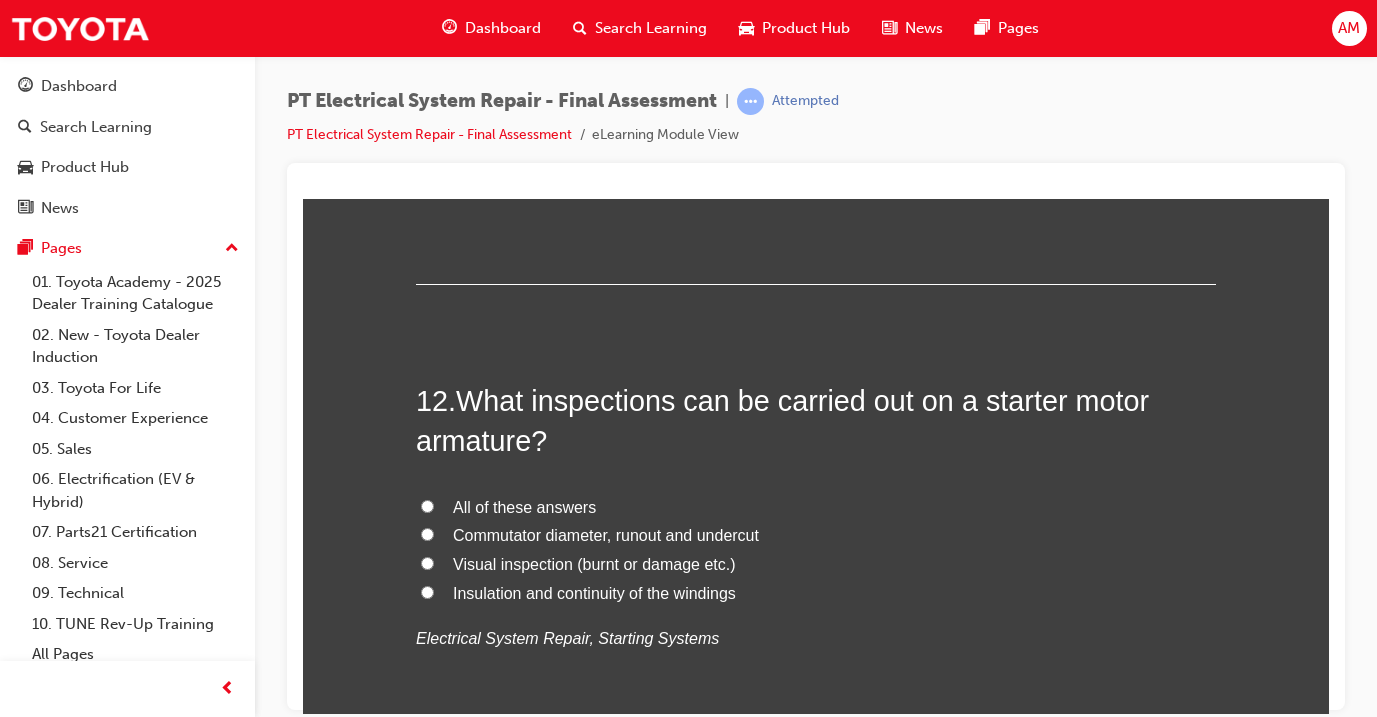 scroll, scrollTop: 5134, scrollLeft: 0, axis: vertical 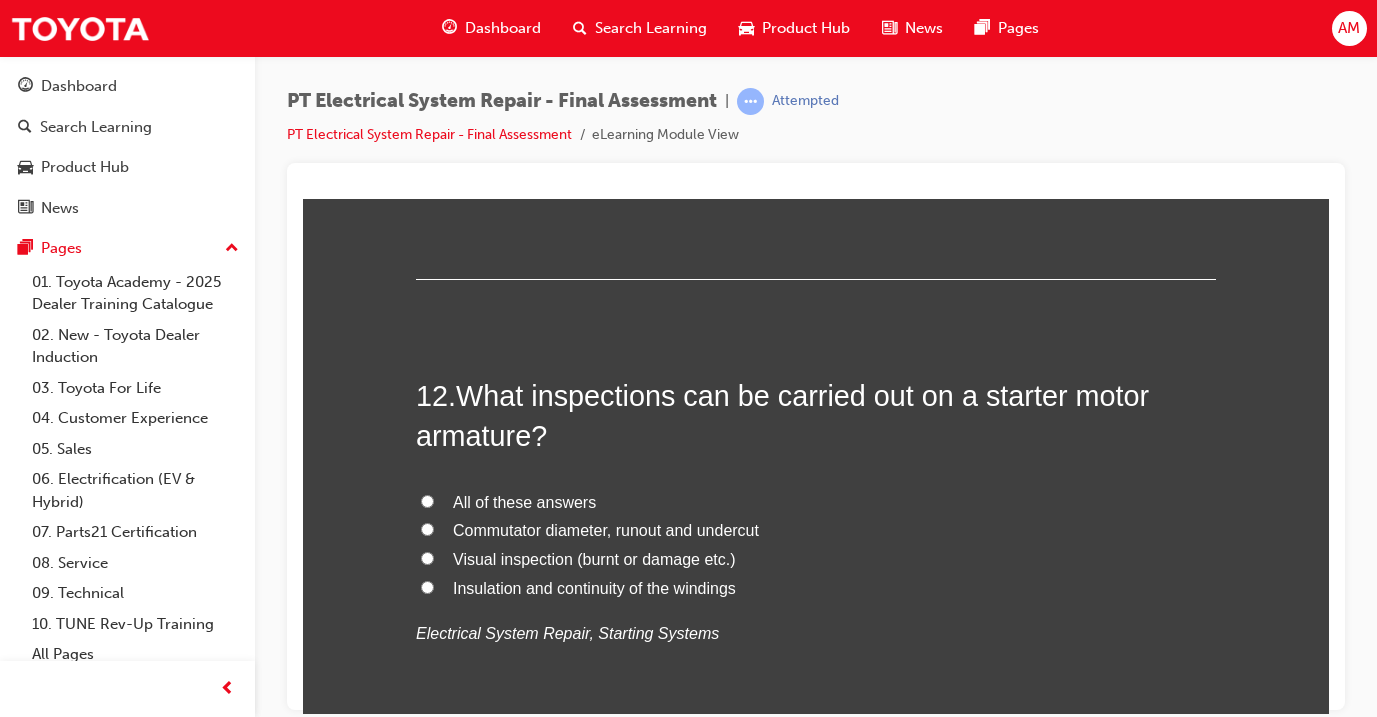 click on "All of these answers" at bounding box center (816, 502) 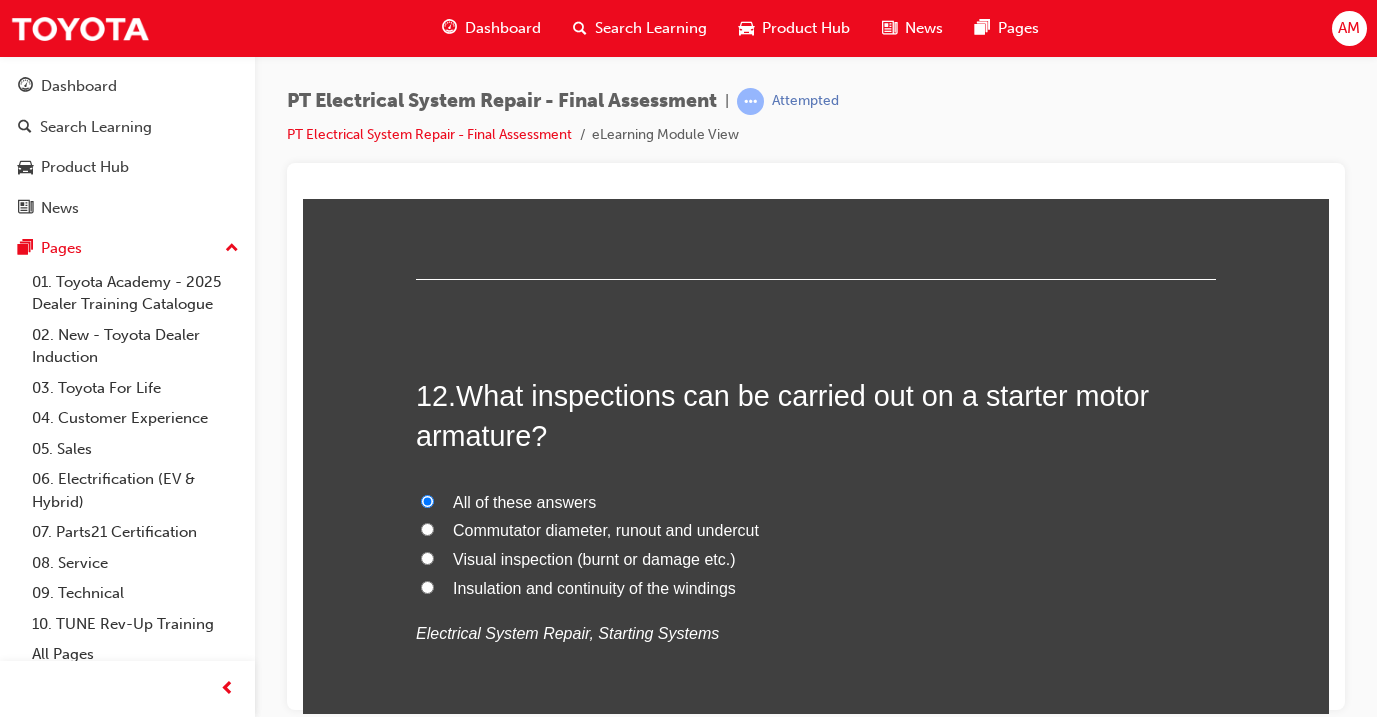 radio on "true" 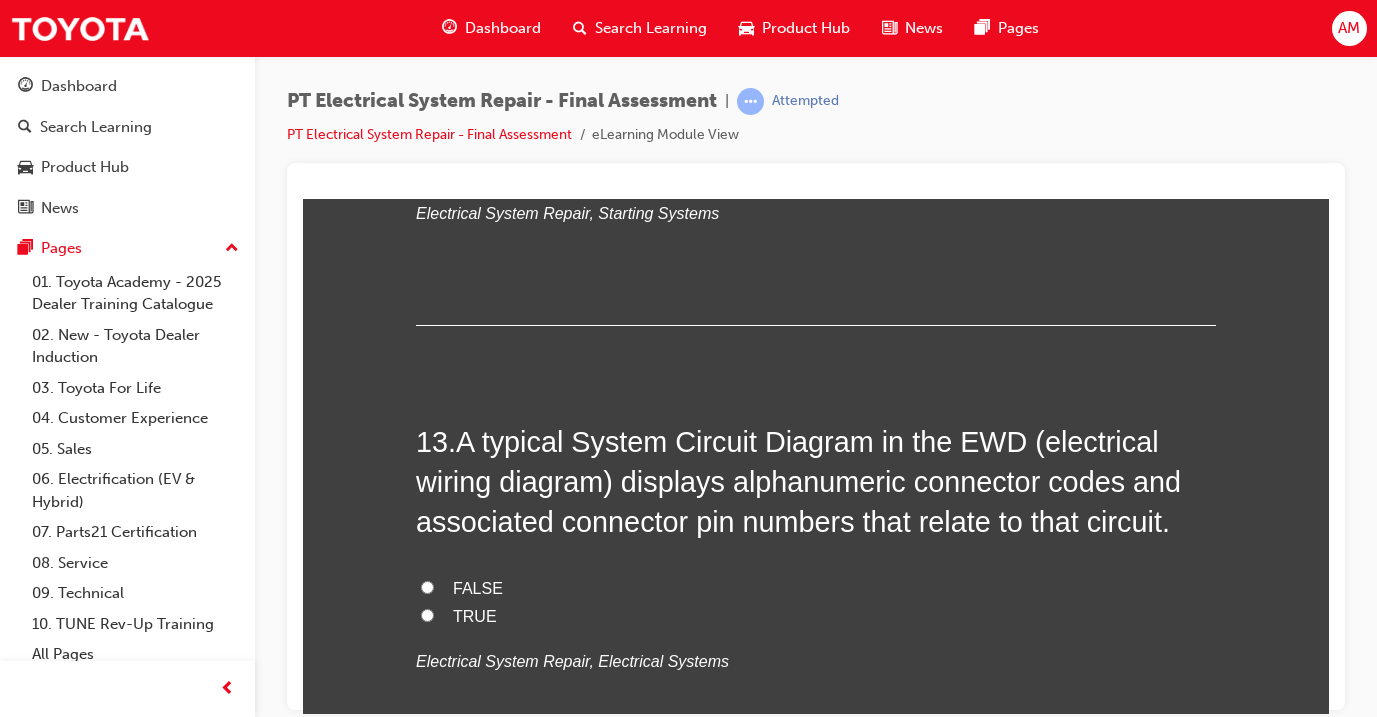 scroll, scrollTop: 5566, scrollLeft: 0, axis: vertical 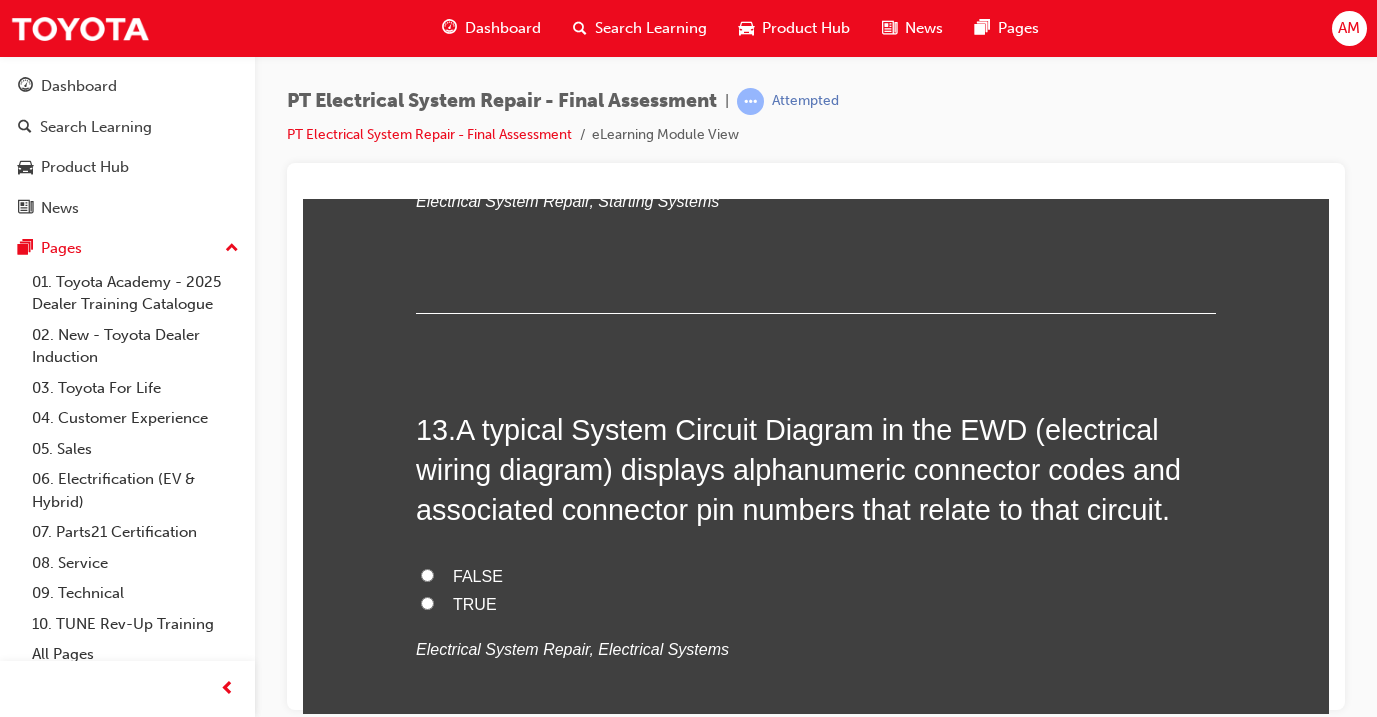 click on "TRUE" at bounding box center (475, 603) 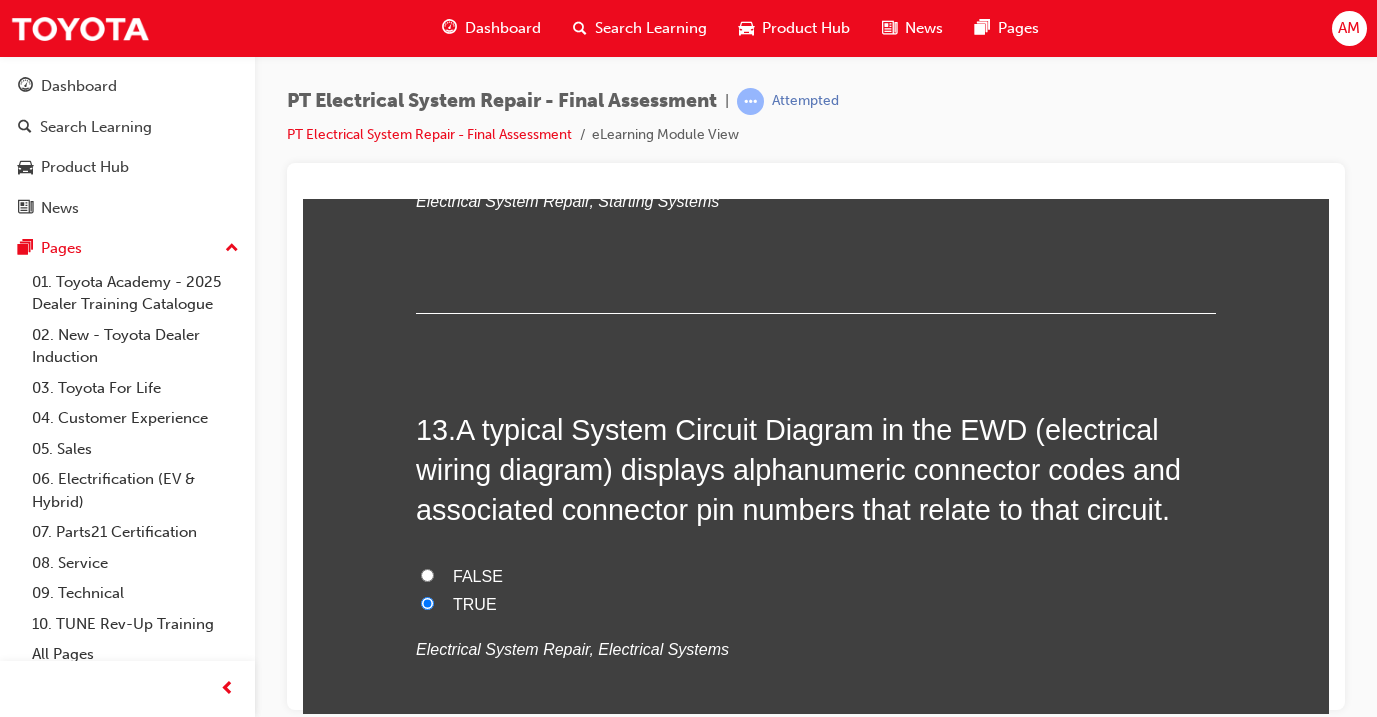 radio on "true" 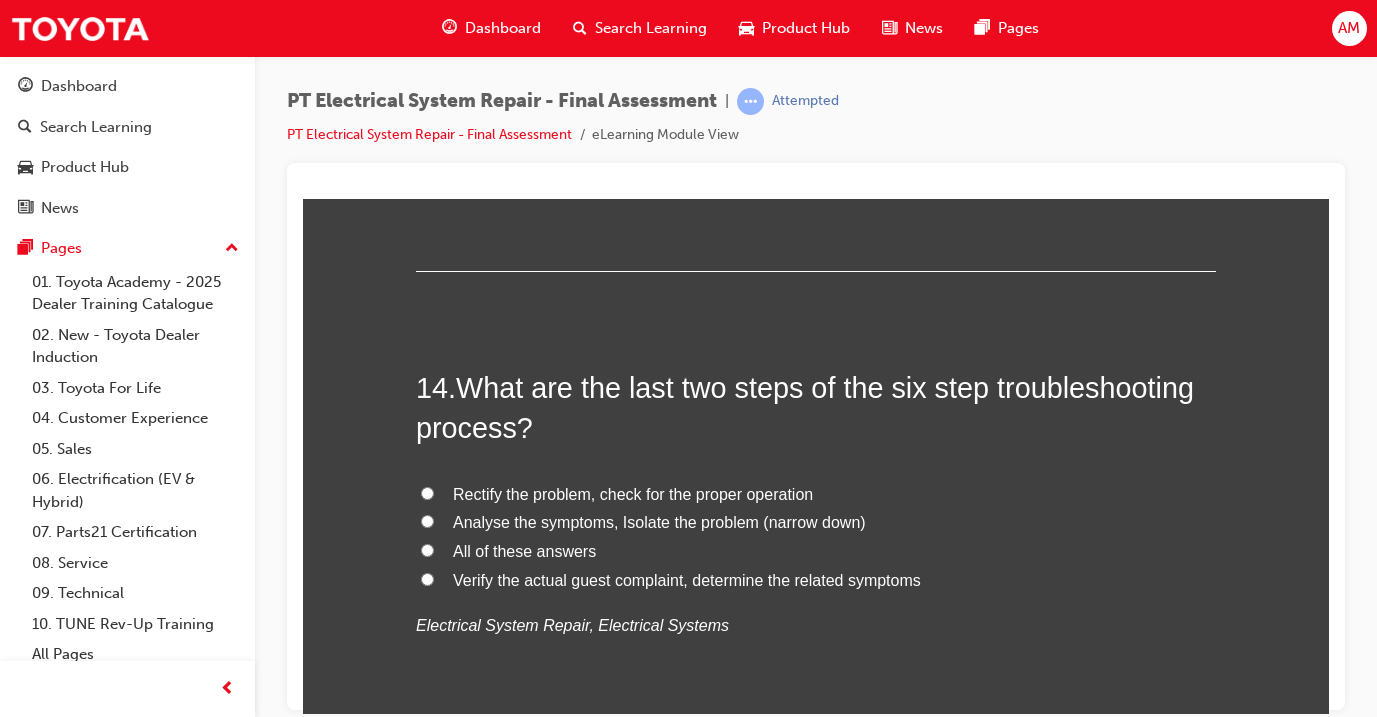 scroll, scrollTop: 6048, scrollLeft: 0, axis: vertical 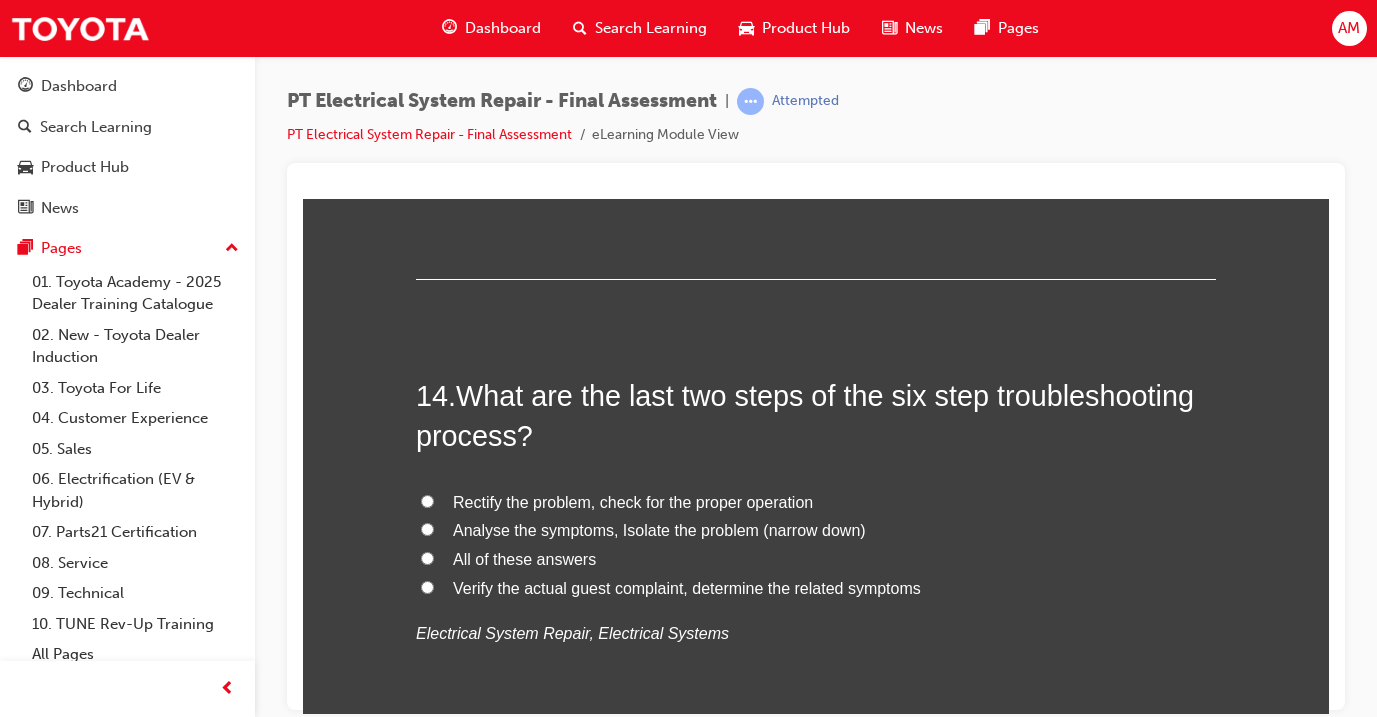 click on "Rectify the problem, check for the proper operation" at bounding box center [633, 501] 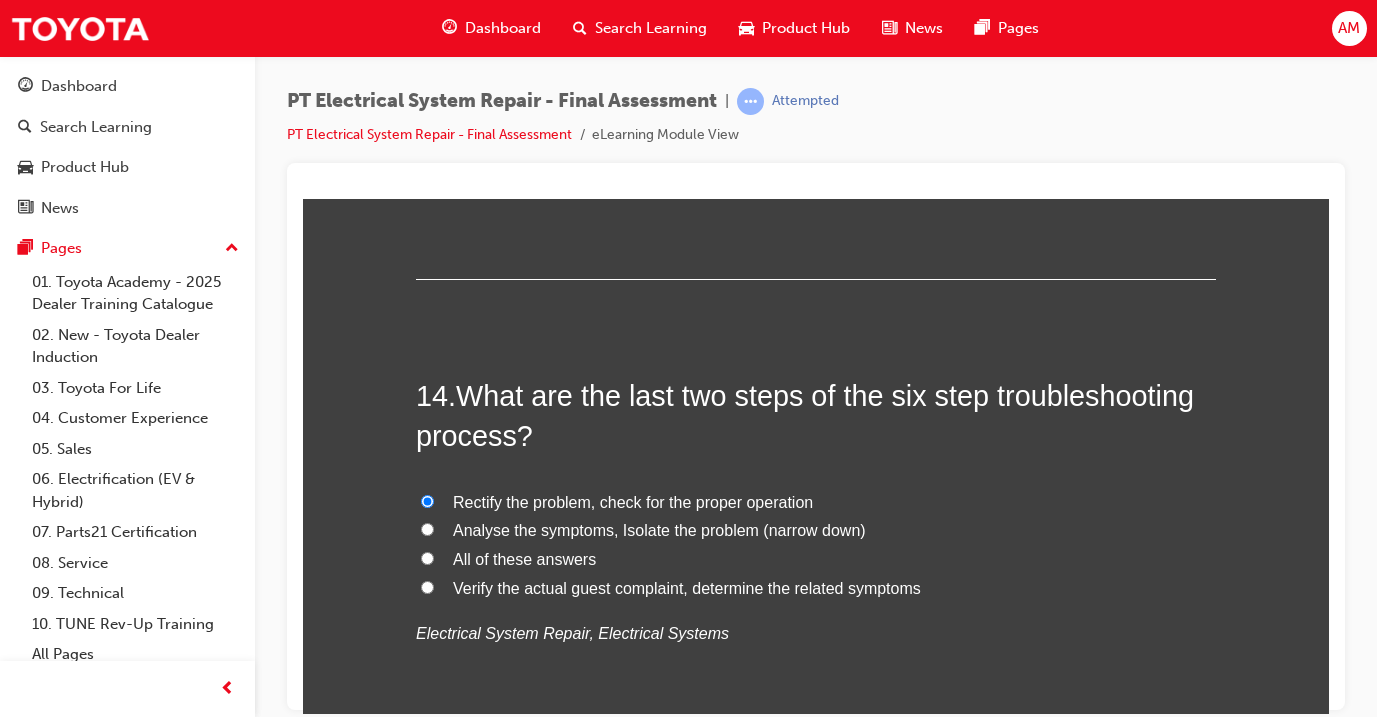 radio on "true" 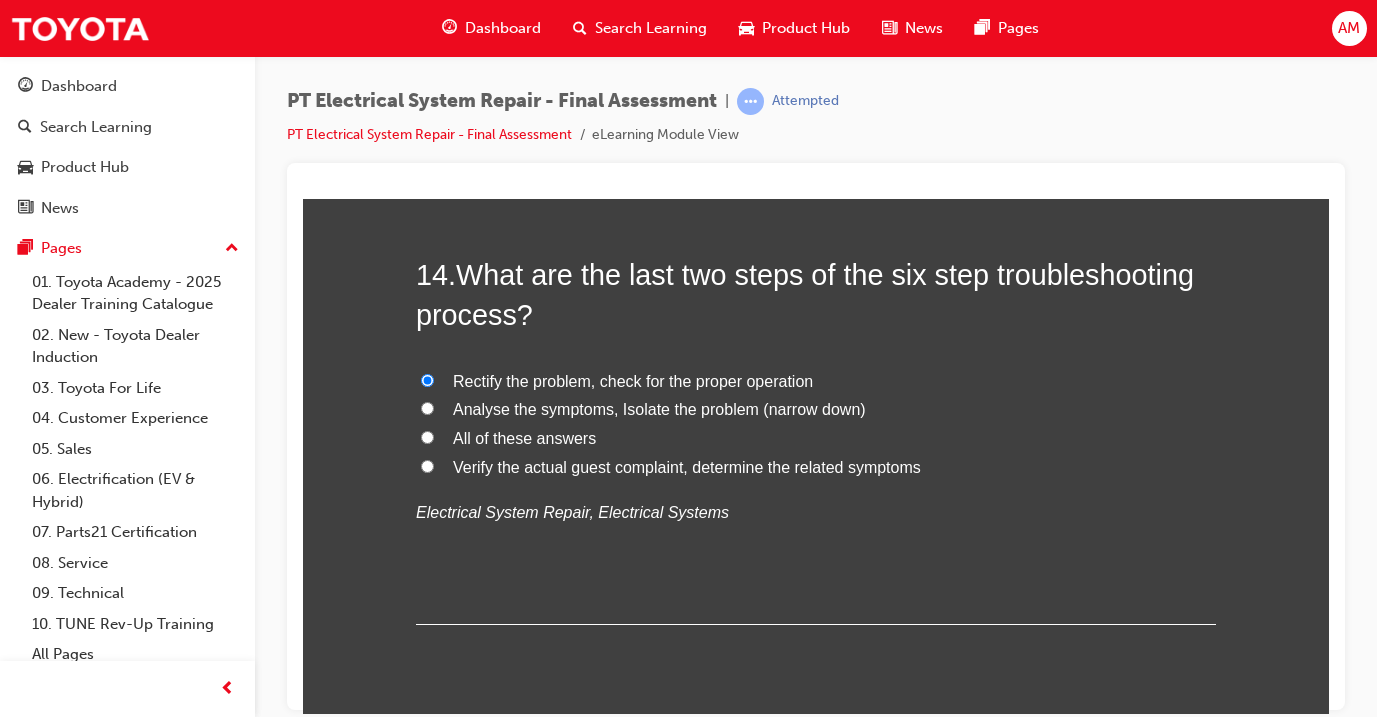 scroll, scrollTop: 6168, scrollLeft: 0, axis: vertical 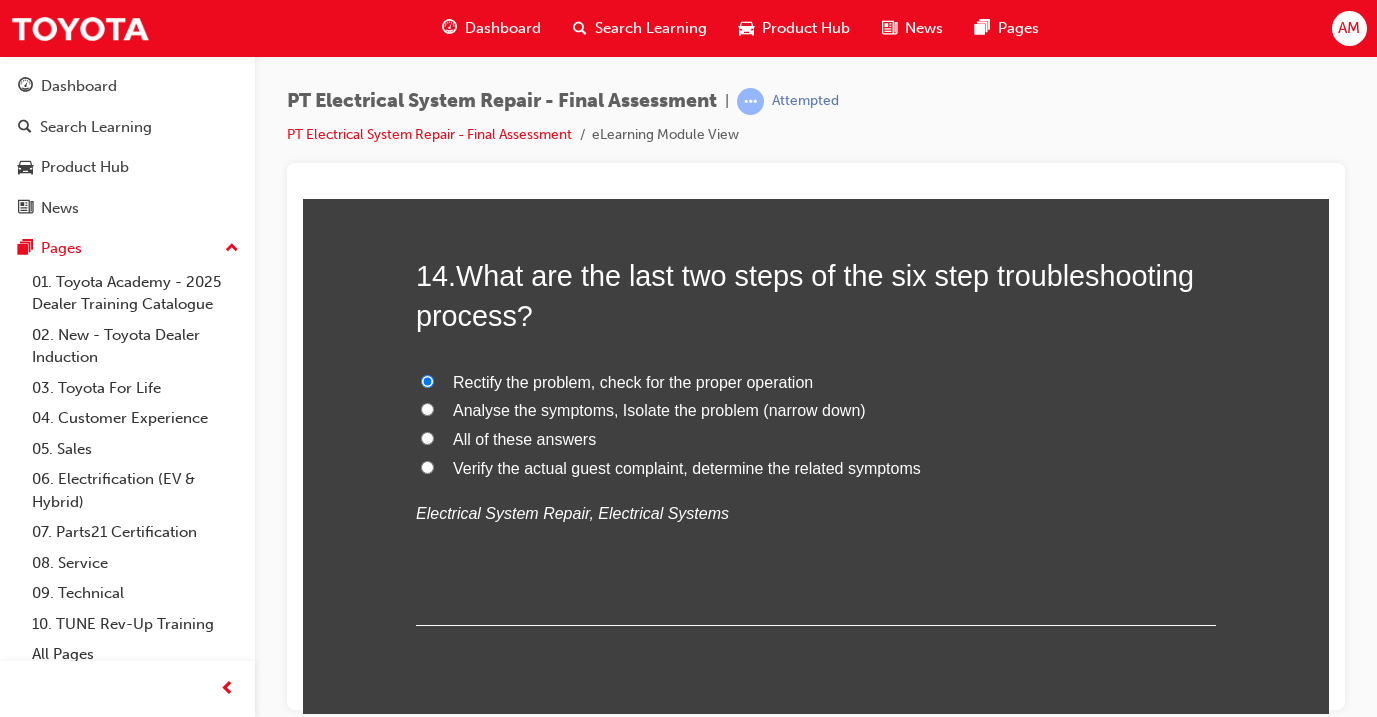 click on "Submit Answers" at bounding box center (814, 749) 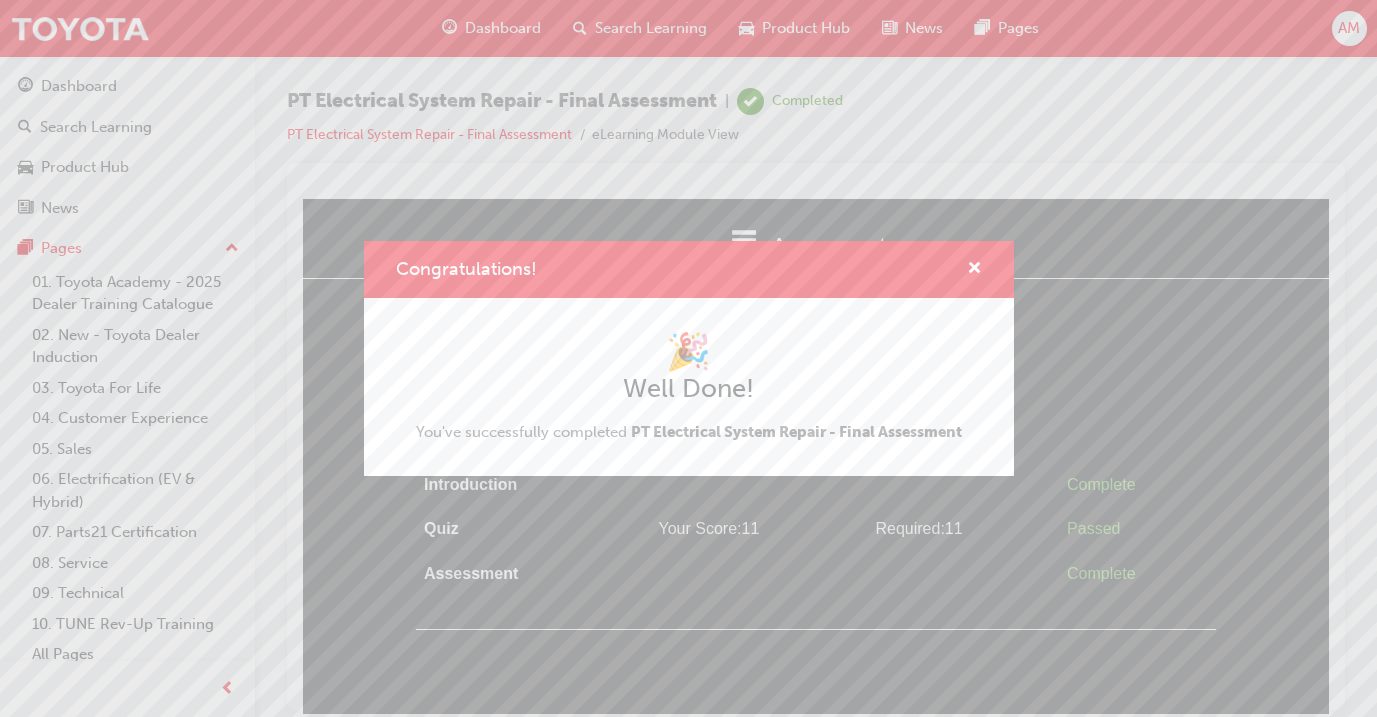 scroll, scrollTop: 0, scrollLeft: 0, axis: both 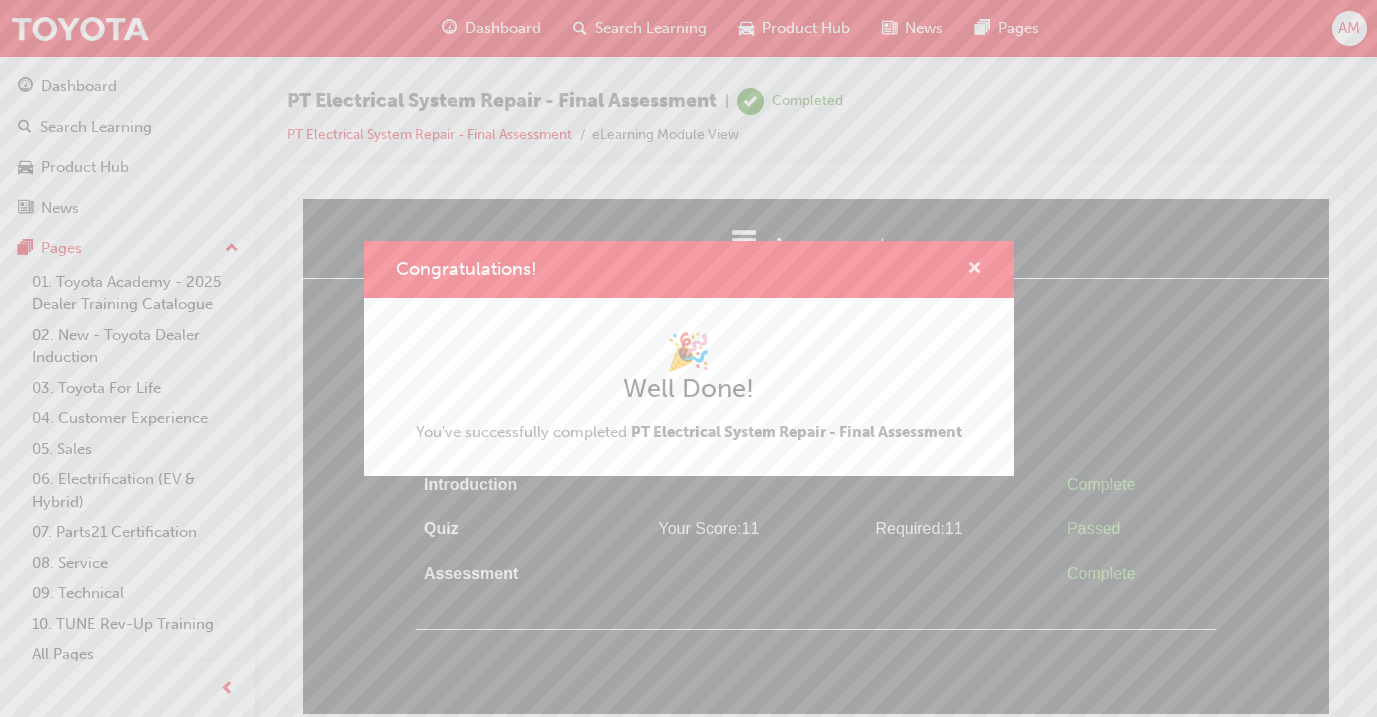 click at bounding box center (974, 270) 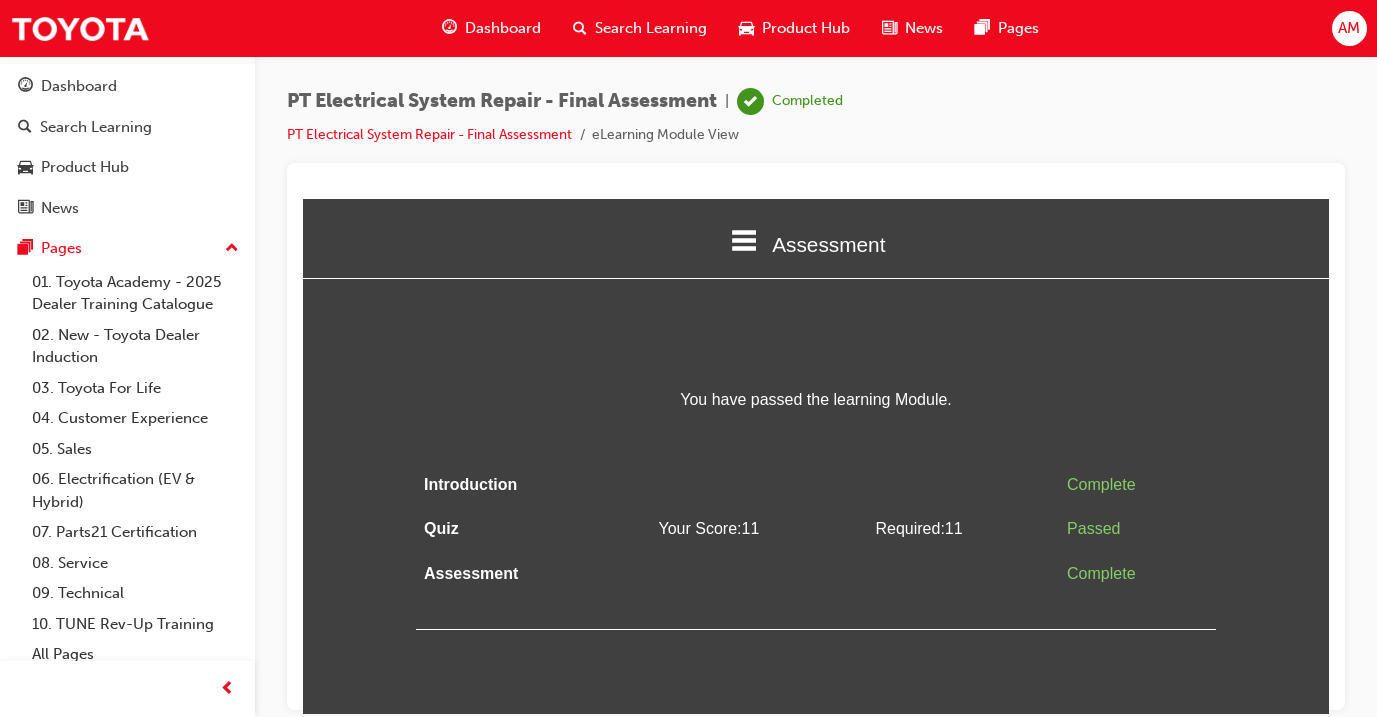scroll, scrollTop: 0, scrollLeft: 0, axis: both 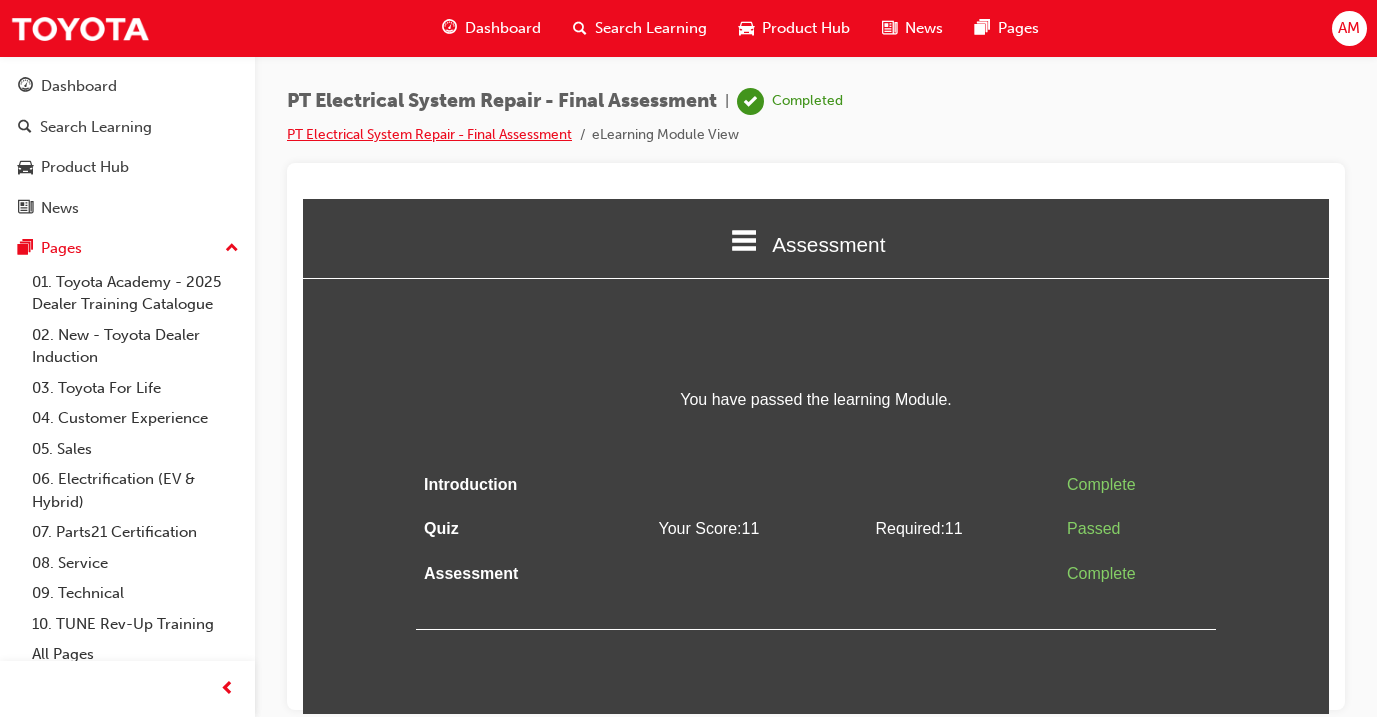 click on "PT Electrical System Repair - Final Assessment" at bounding box center (429, 134) 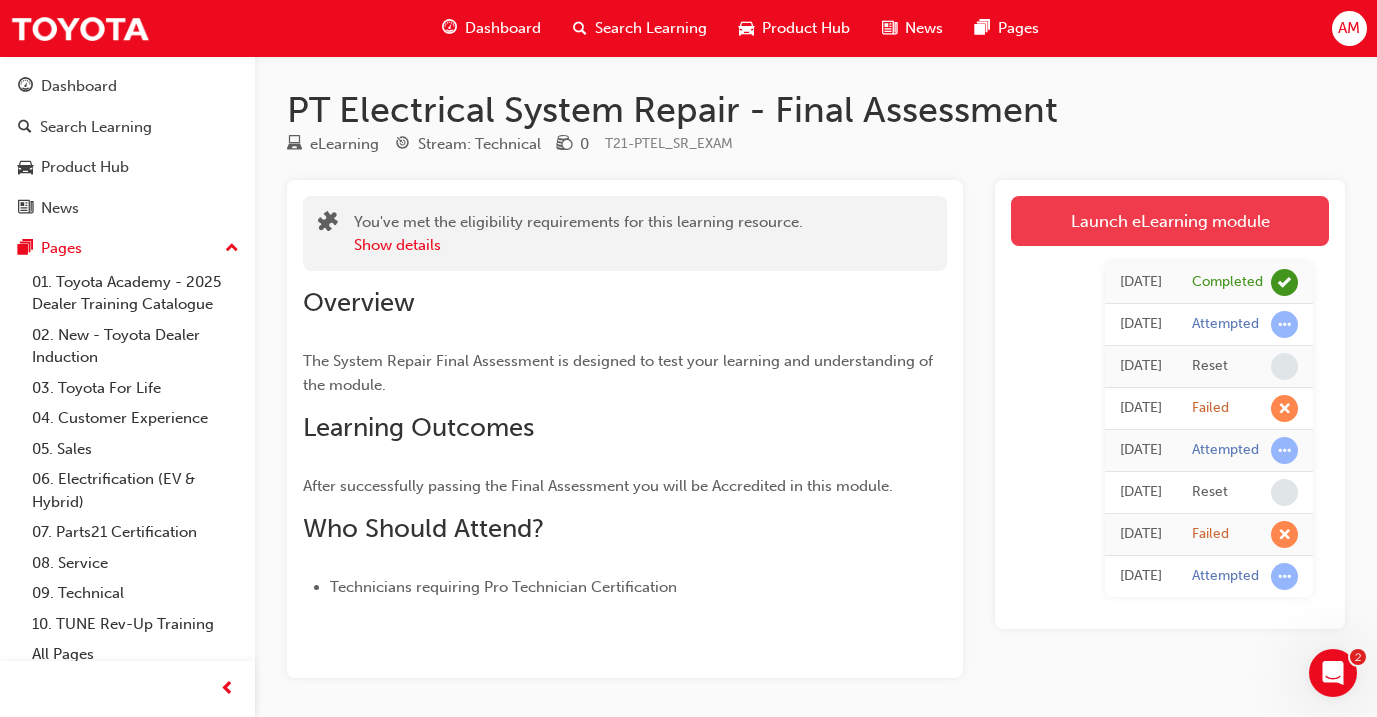 click on "Launch eLearning module" at bounding box center [1170, 221] 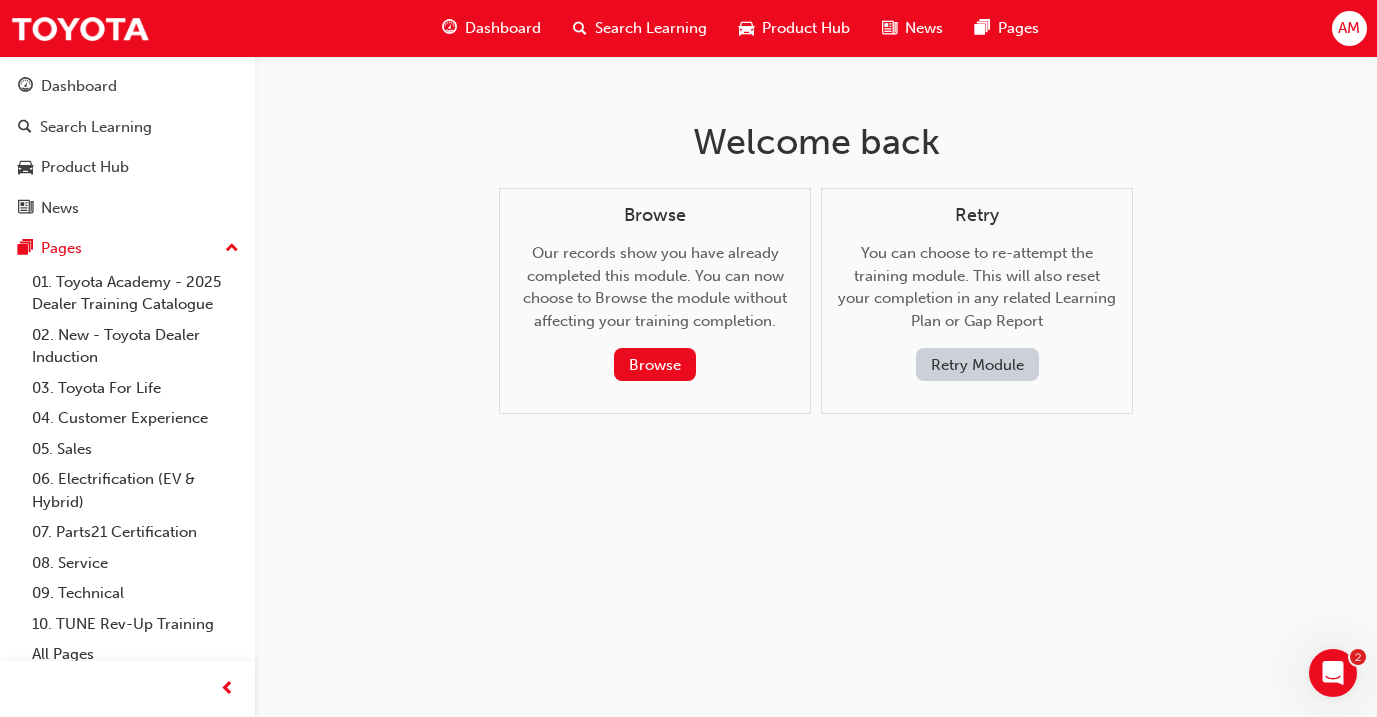 click on "Dashboard" at bounding box center [491, 28] 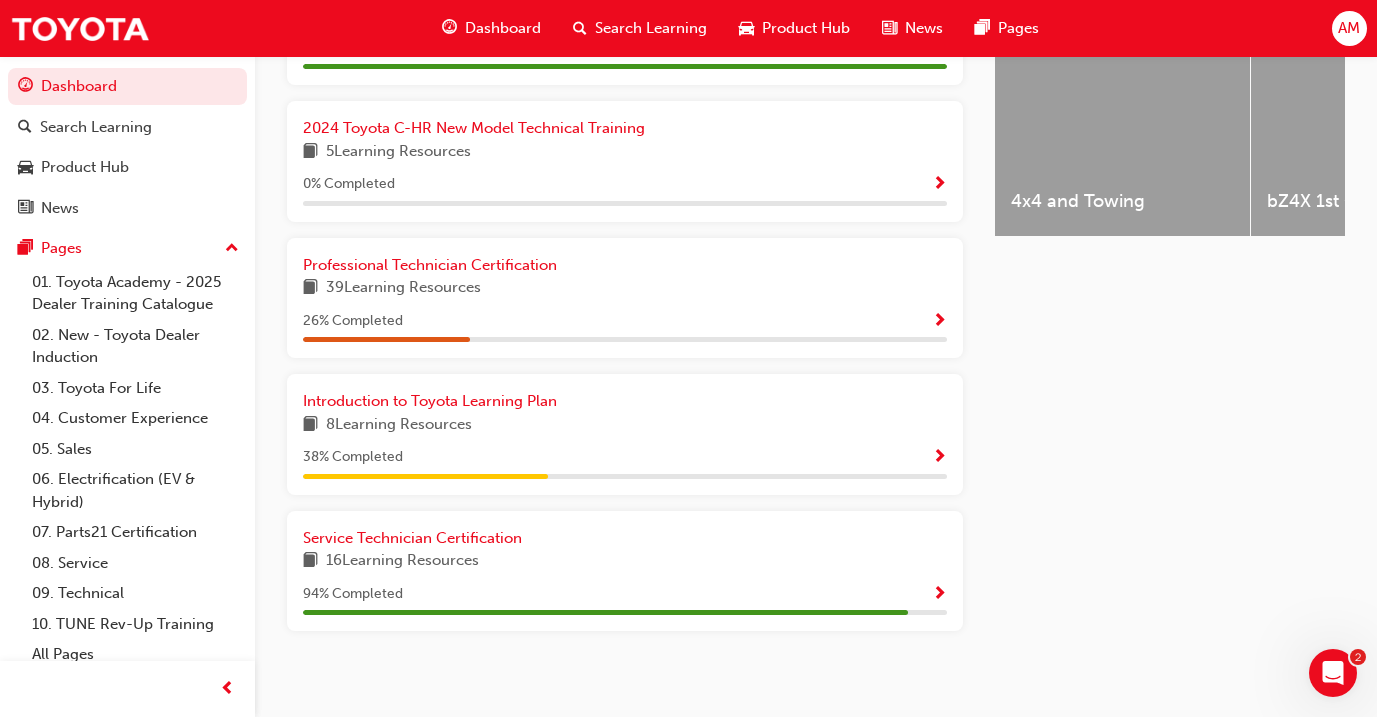 scroll, scrollTop: 856, scrollLeft: 0, axis: vertical 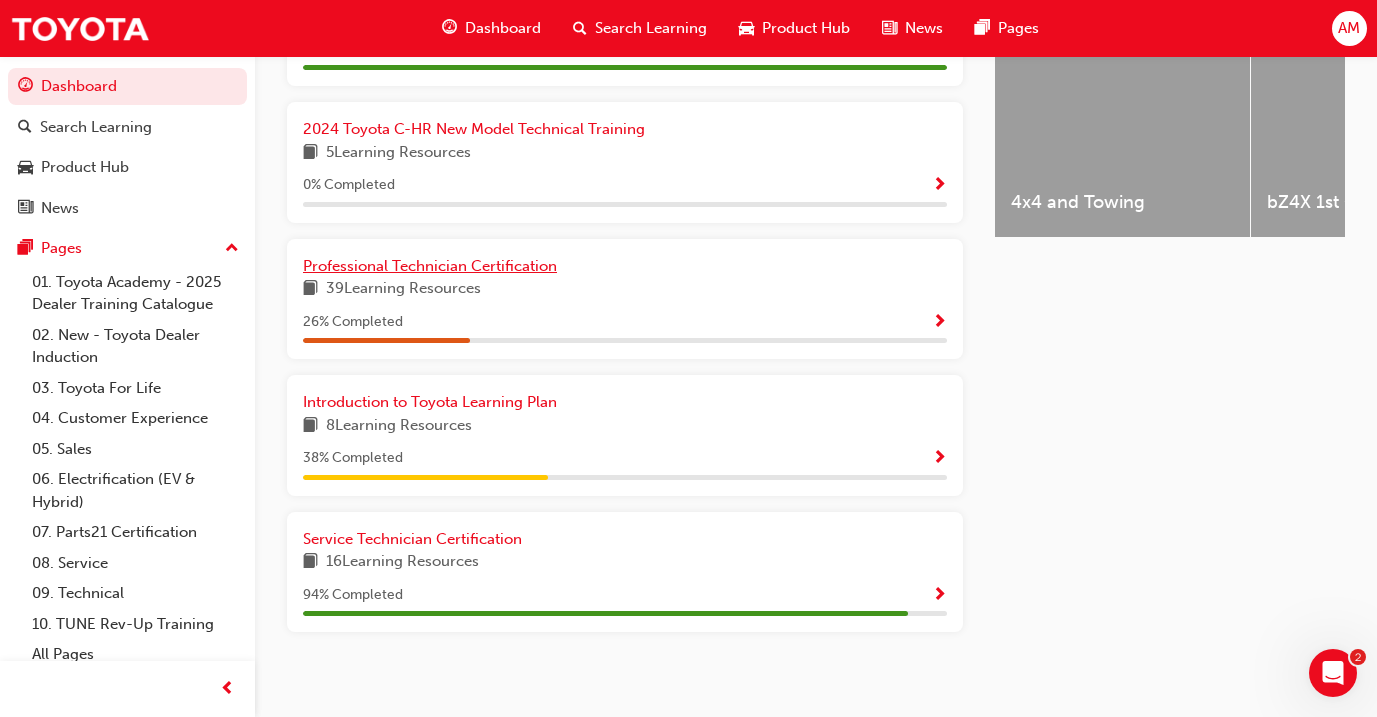 click on "Professional Technician Certification" at bounding box center (430, 266) 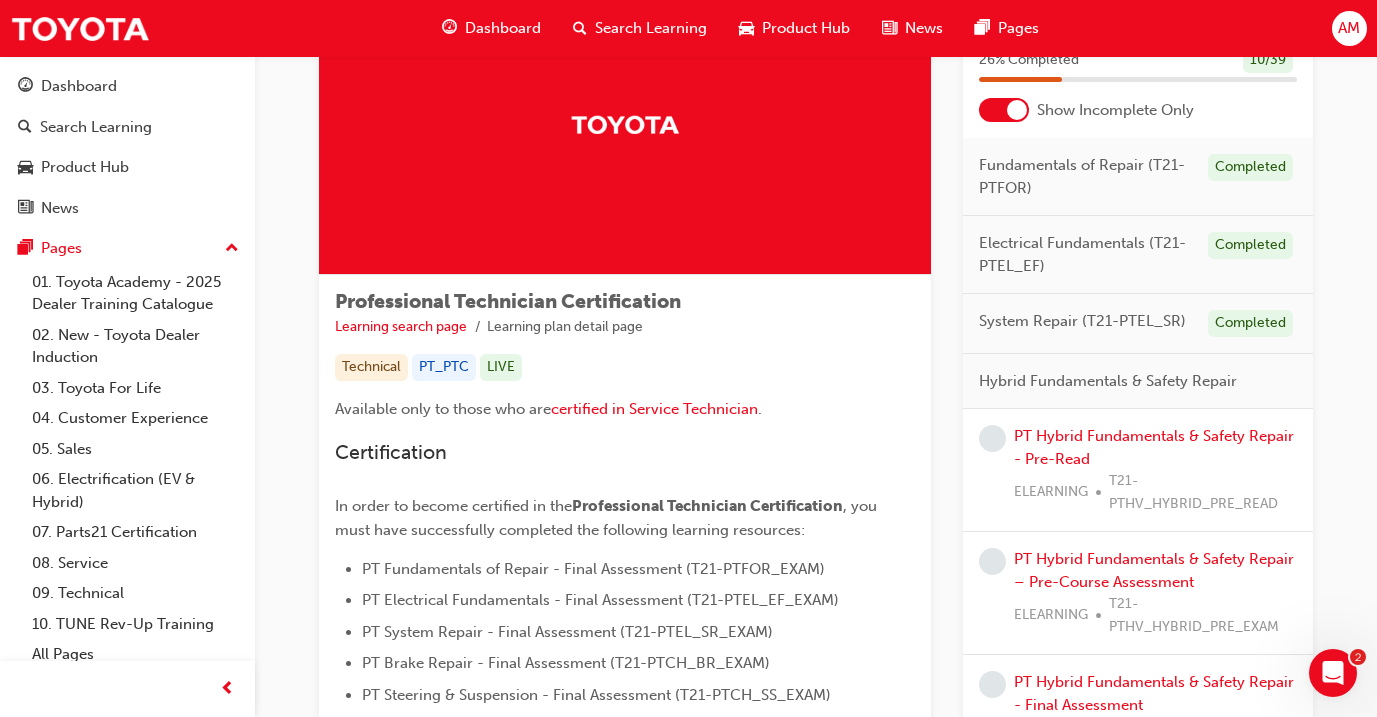 scroll, scrollTop: 131, scrollLeft: 0, axis: vertical 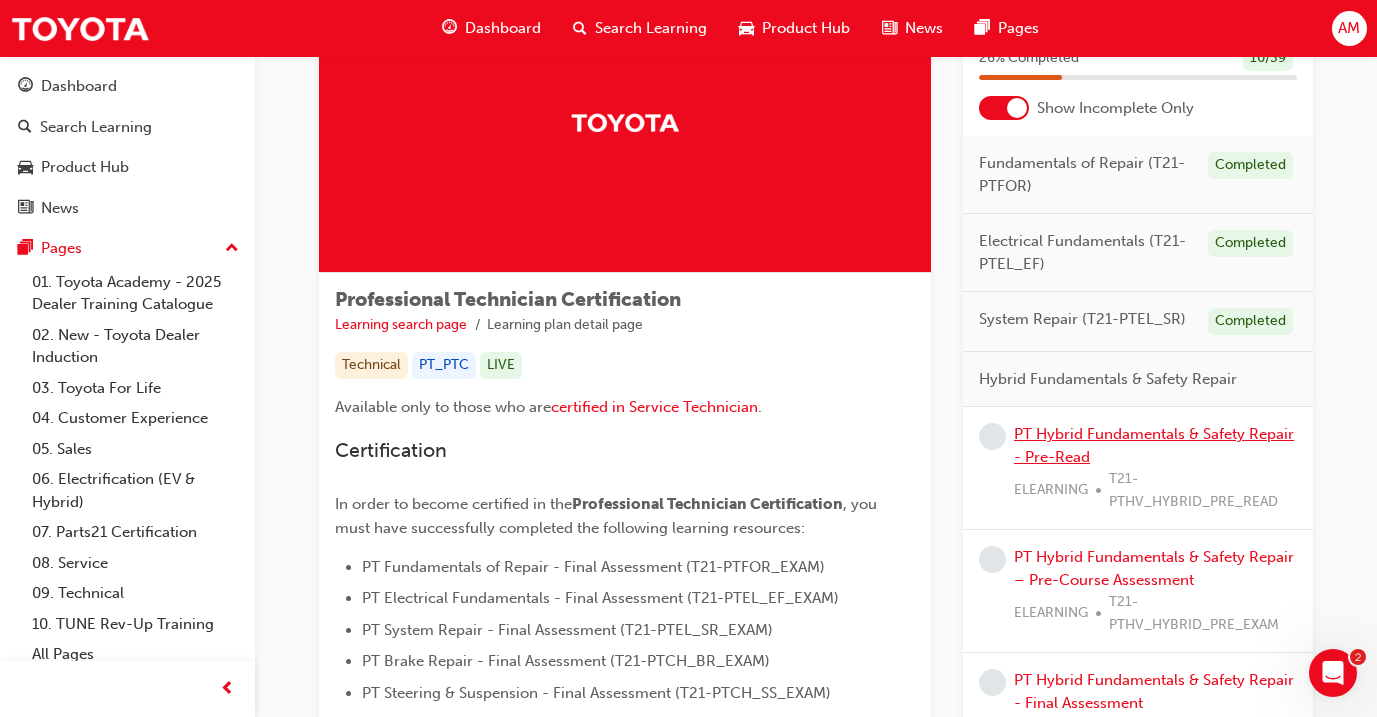 click on "PT Hybrid Fundamentals & Safety Repair - Pre-Read" at bounding box center (1154, 445) 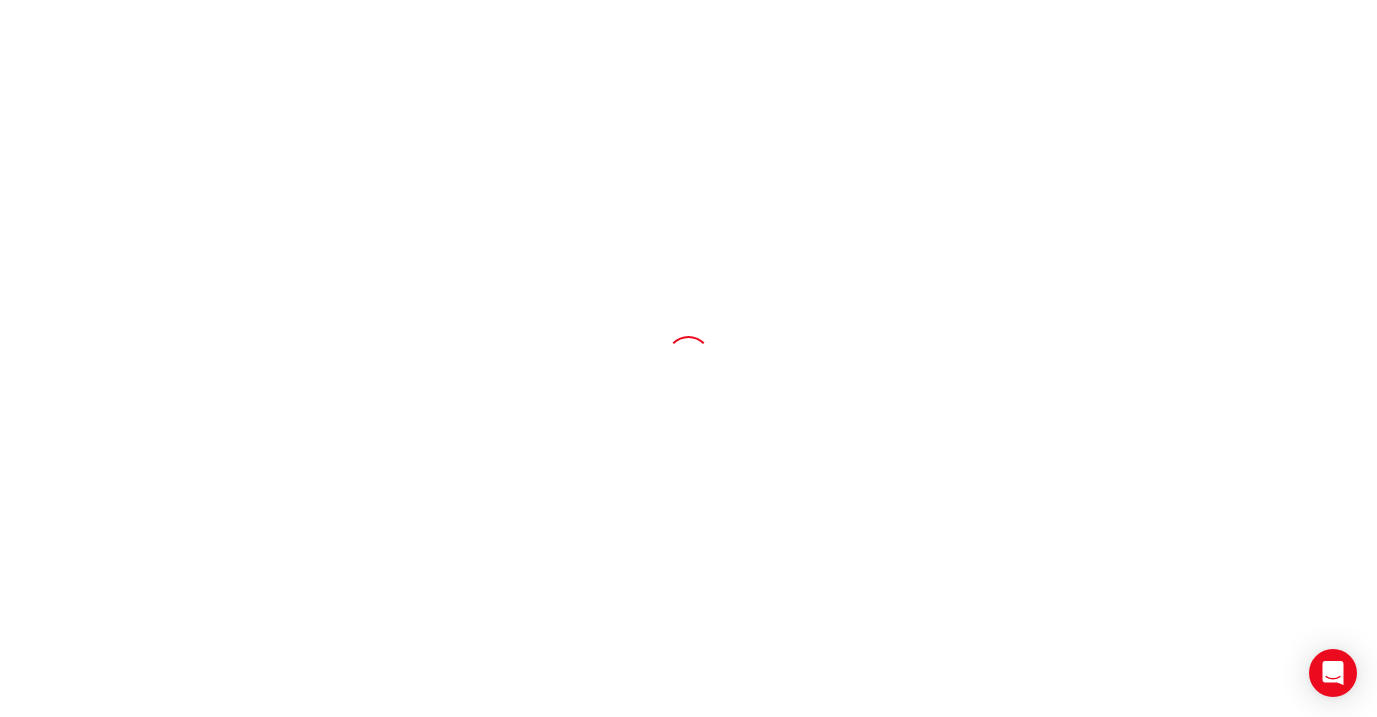 scroll, scrollTop: 0, scrollLeft: 0, axis: both 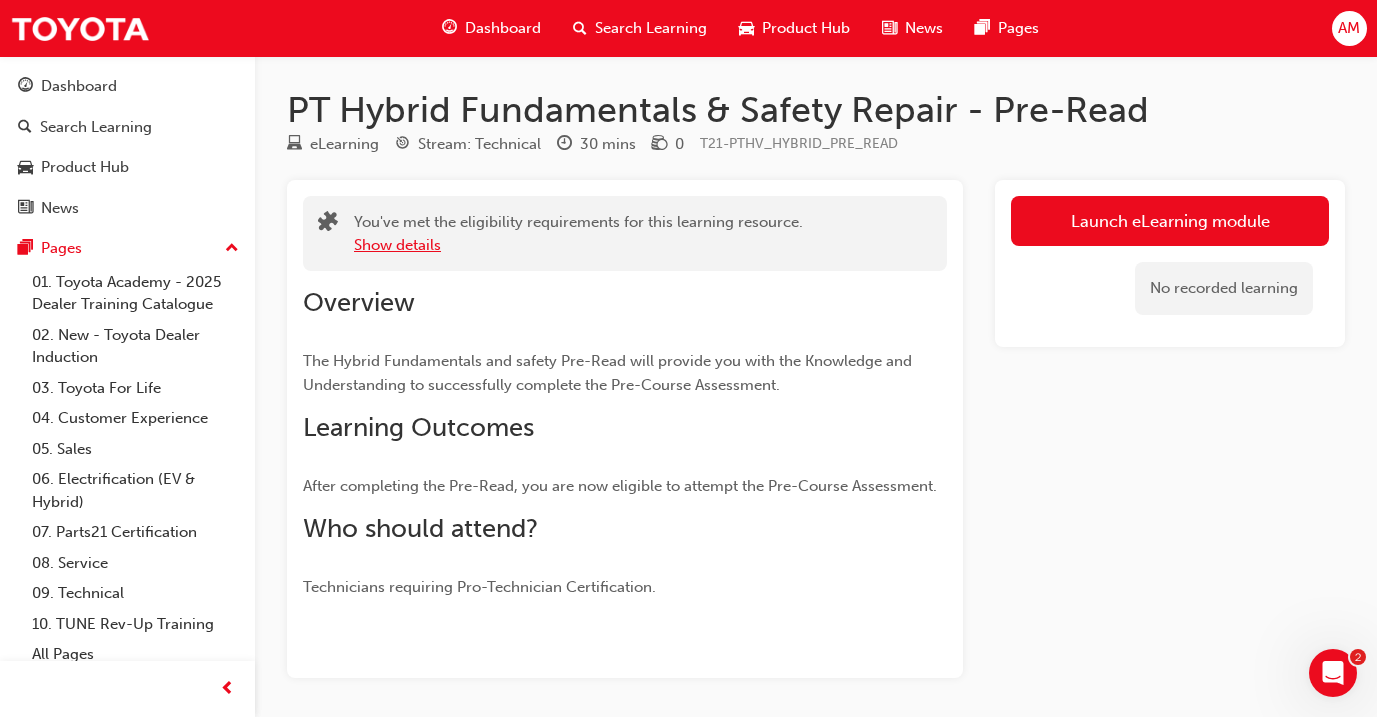 click on "Show details" at bounding box center [397, 245] 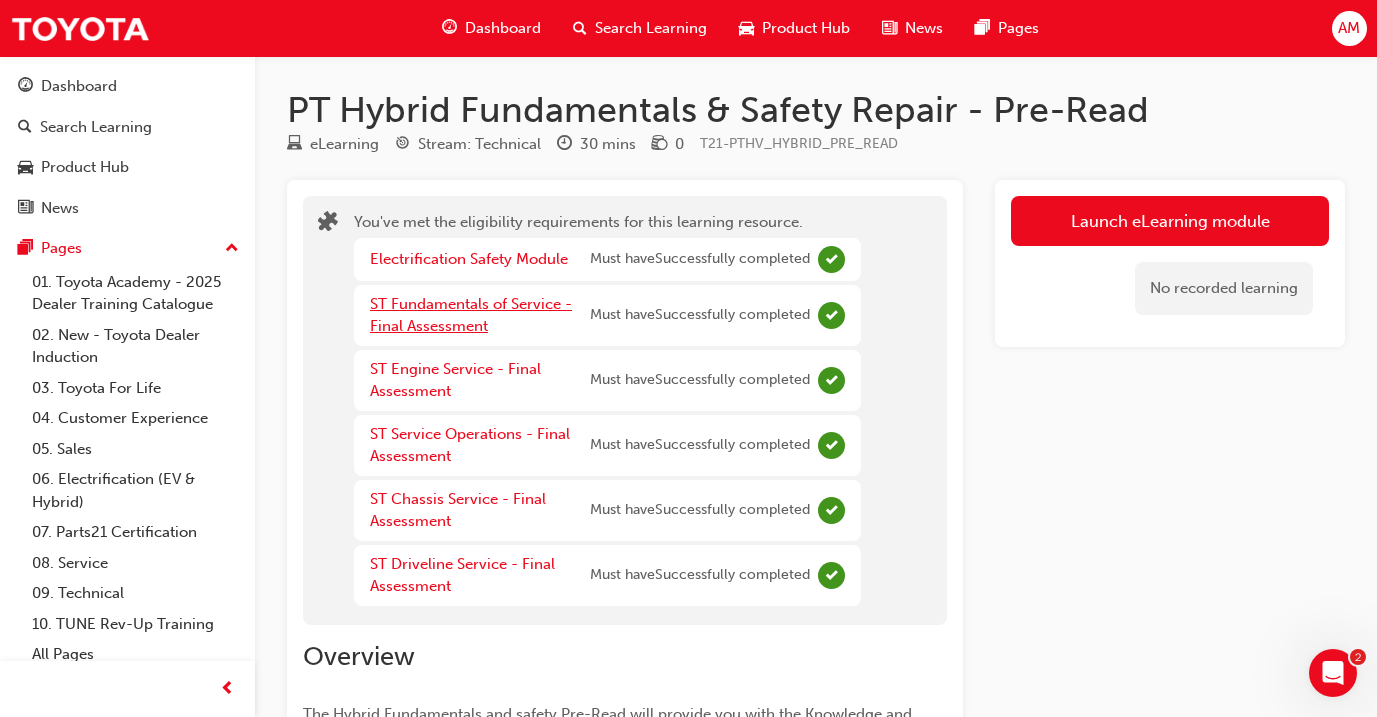 click on "ST Fundamentals of Service - Final Assessment" at bounding box center [471, 315] 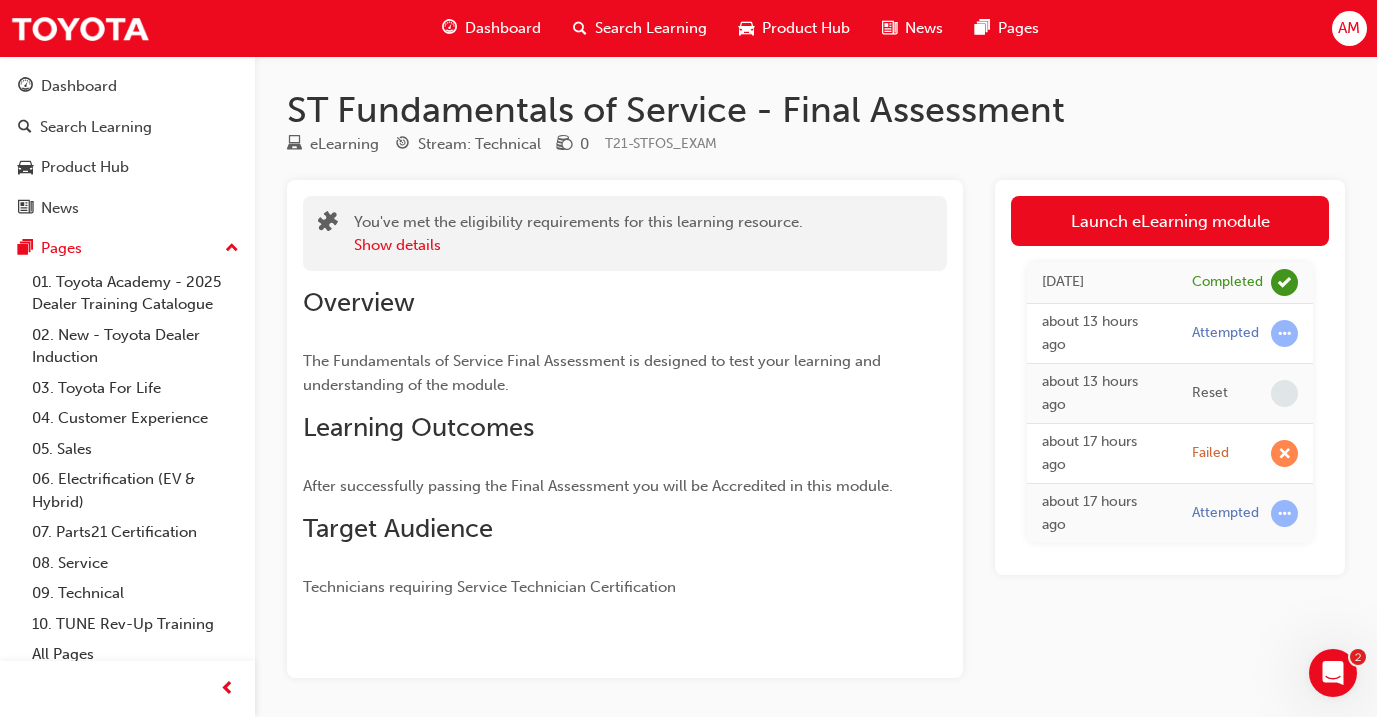 click on "Dashboard" at bounding box center [503, 28] 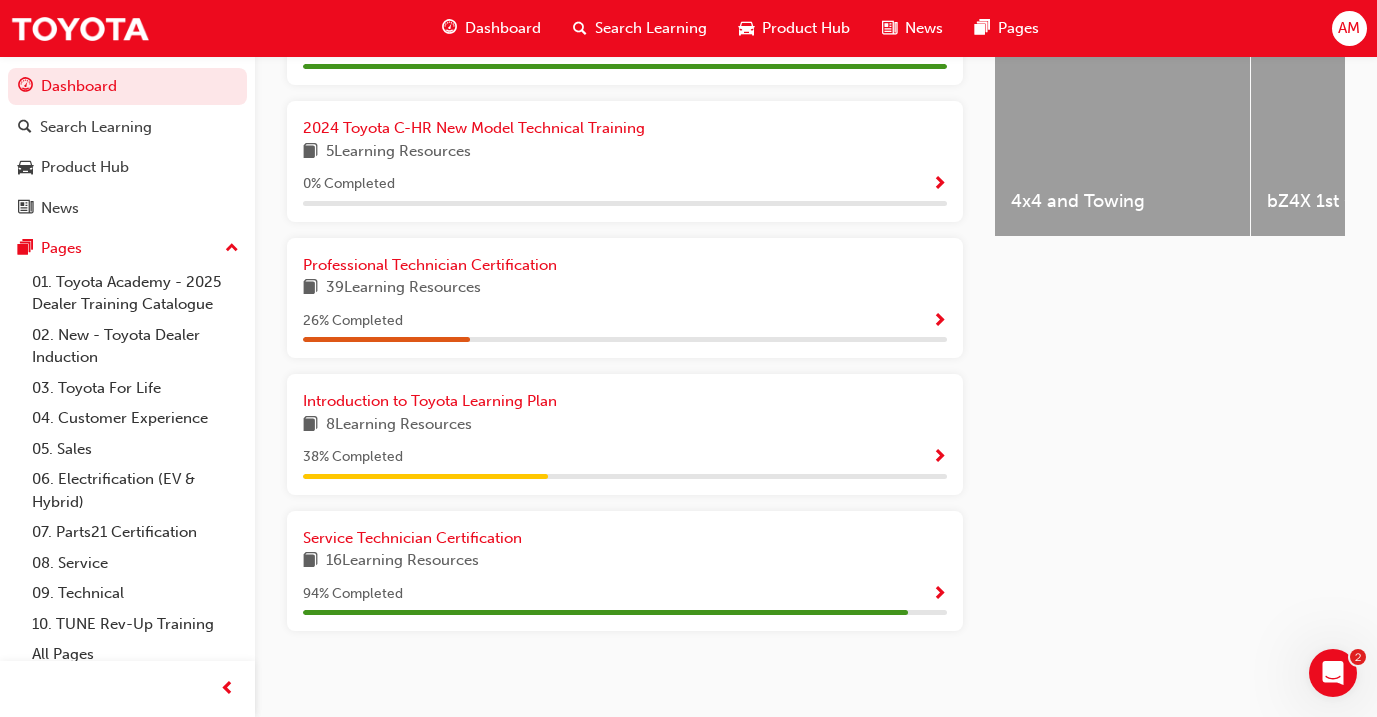 scroll, scrollTop: 856, scrollLeft: 0, axis: vertical 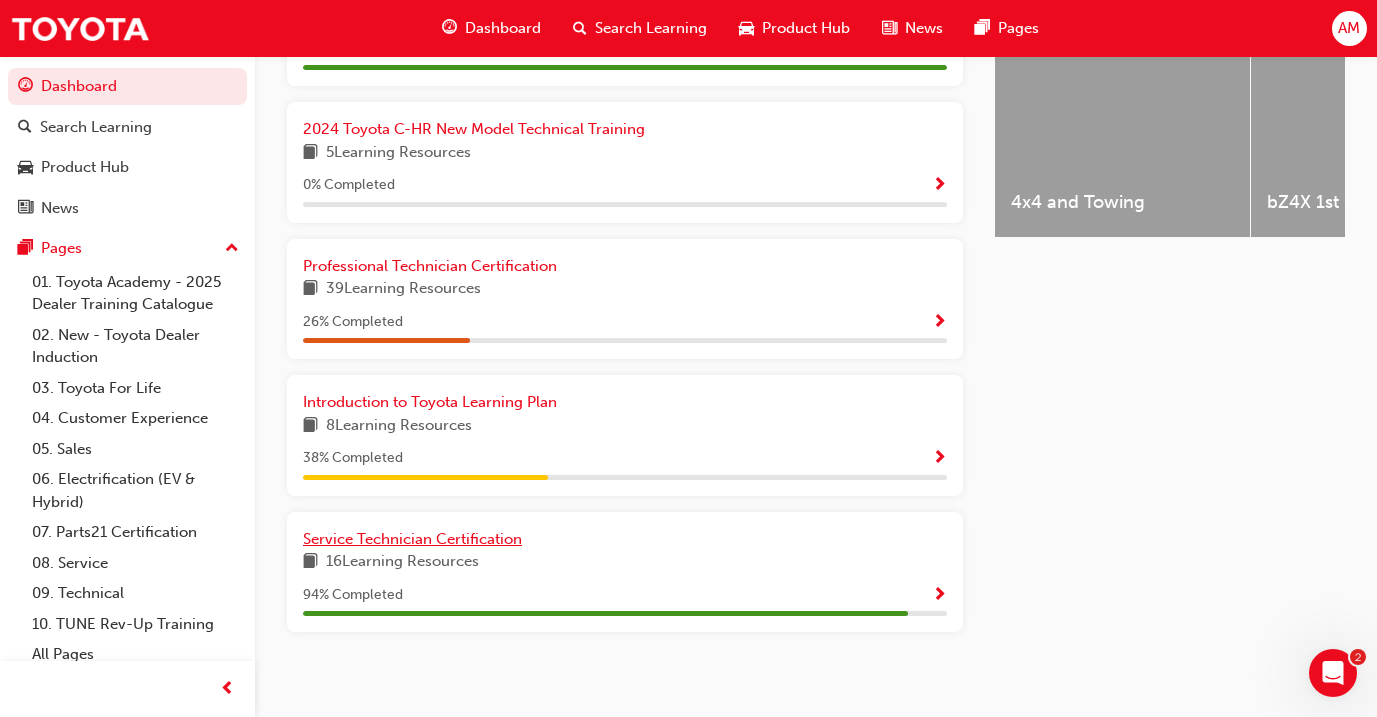 click on "Service Technician Certification" at bounding box center (412, 539) 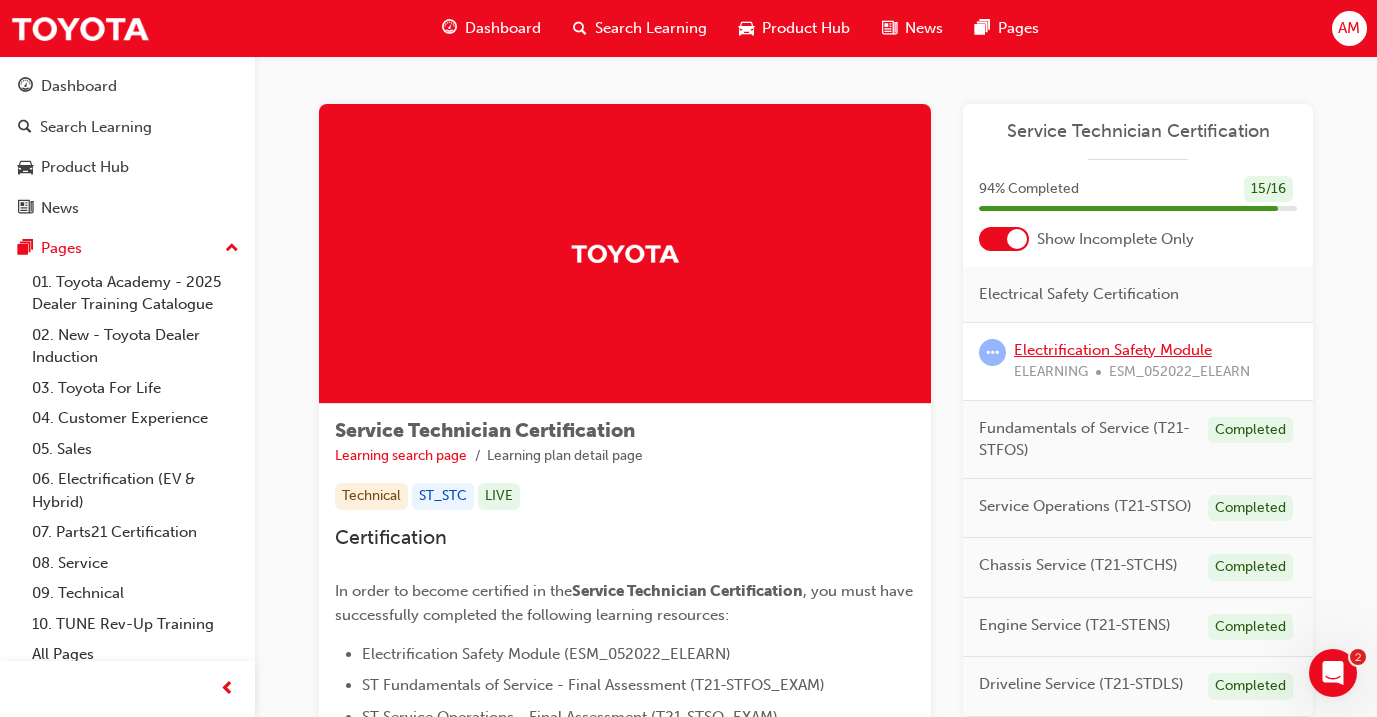 click on "Electrification Safety Module" at bounding box center (1113, 350) 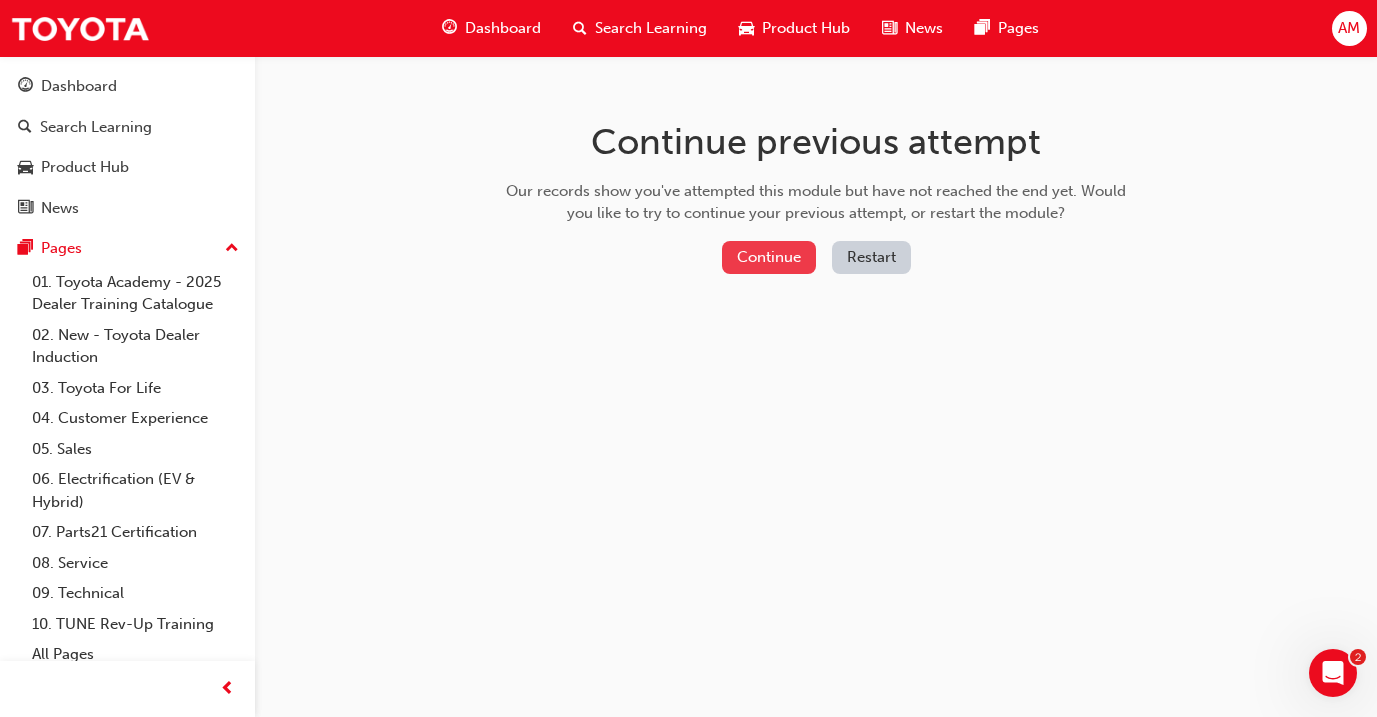click on "Continue" at bounding box center (769, 257) 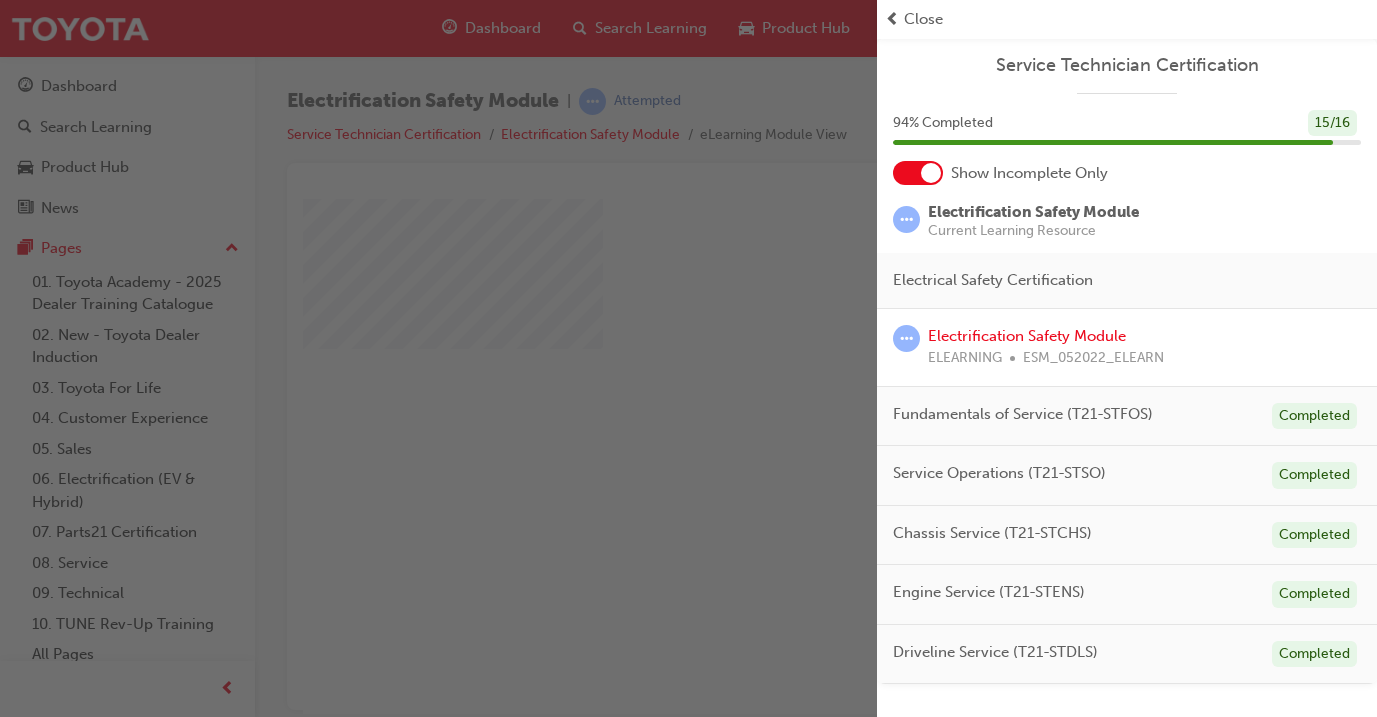 scroll, scrollTop: 0, scrollLeft: 0, axis: both 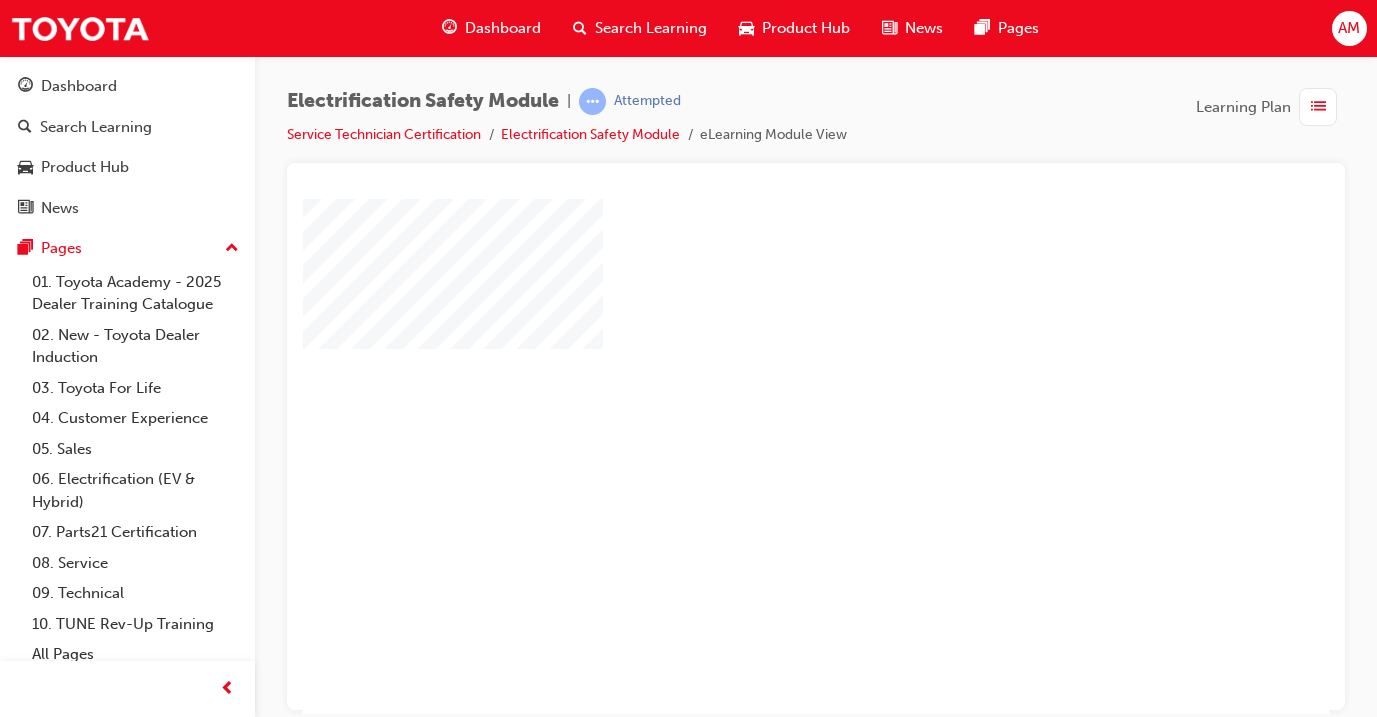 click at bounding box center (758, 398) 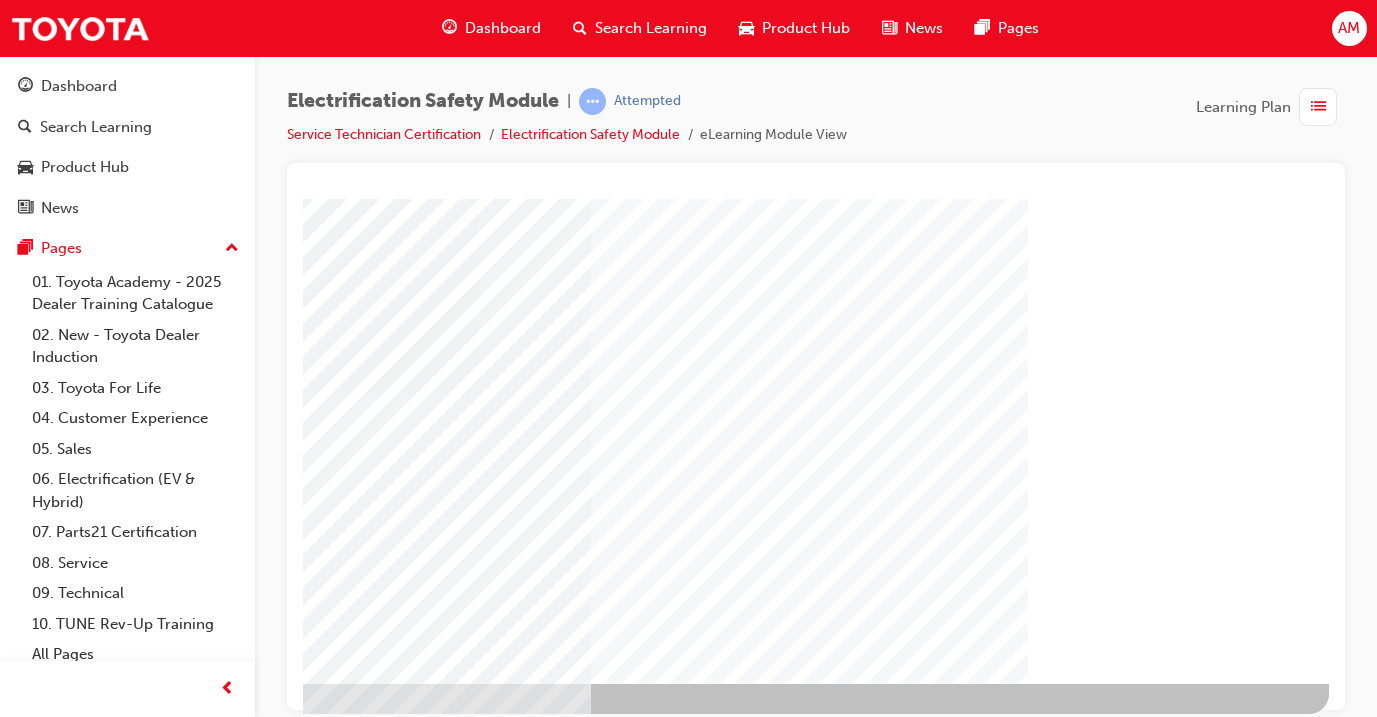 scroll, scrollTop: 235, scrollLeft: 334, axis: both 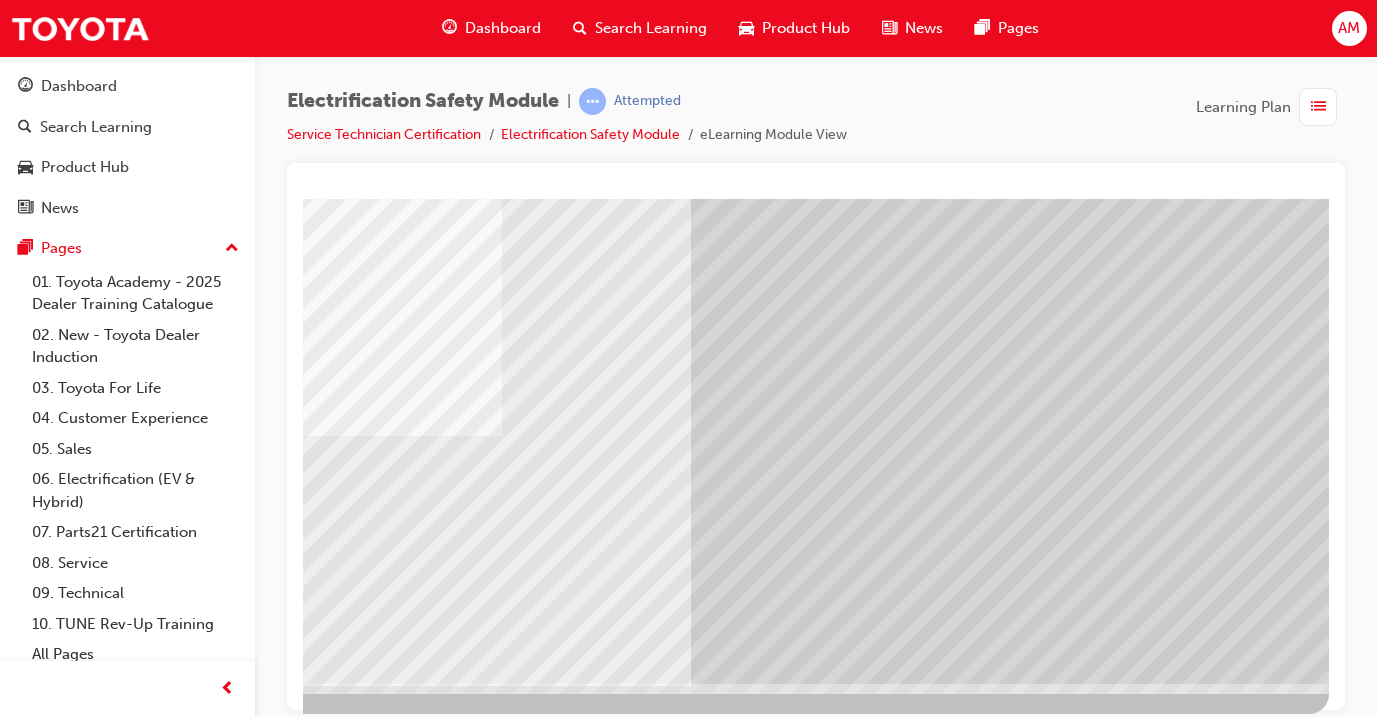 click at bounding box center (32, 3471) 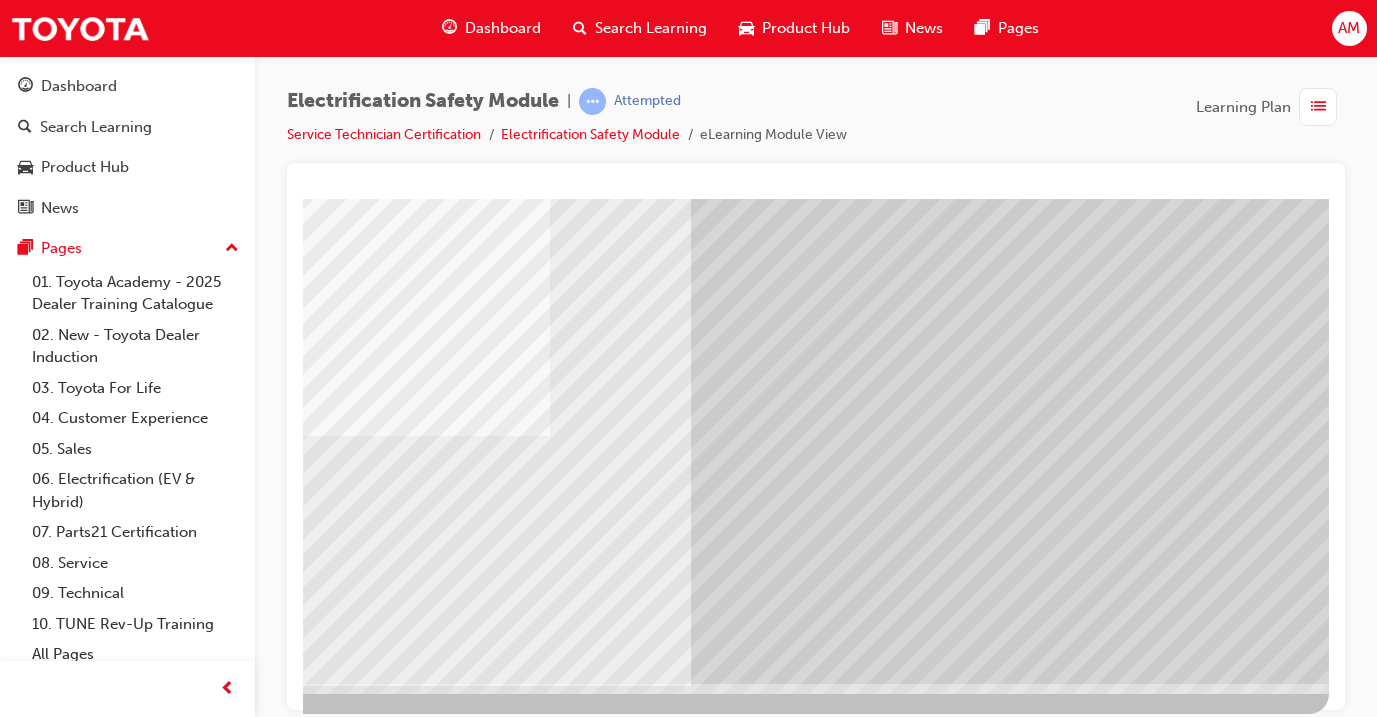 click at bounding box center (32, 3471) 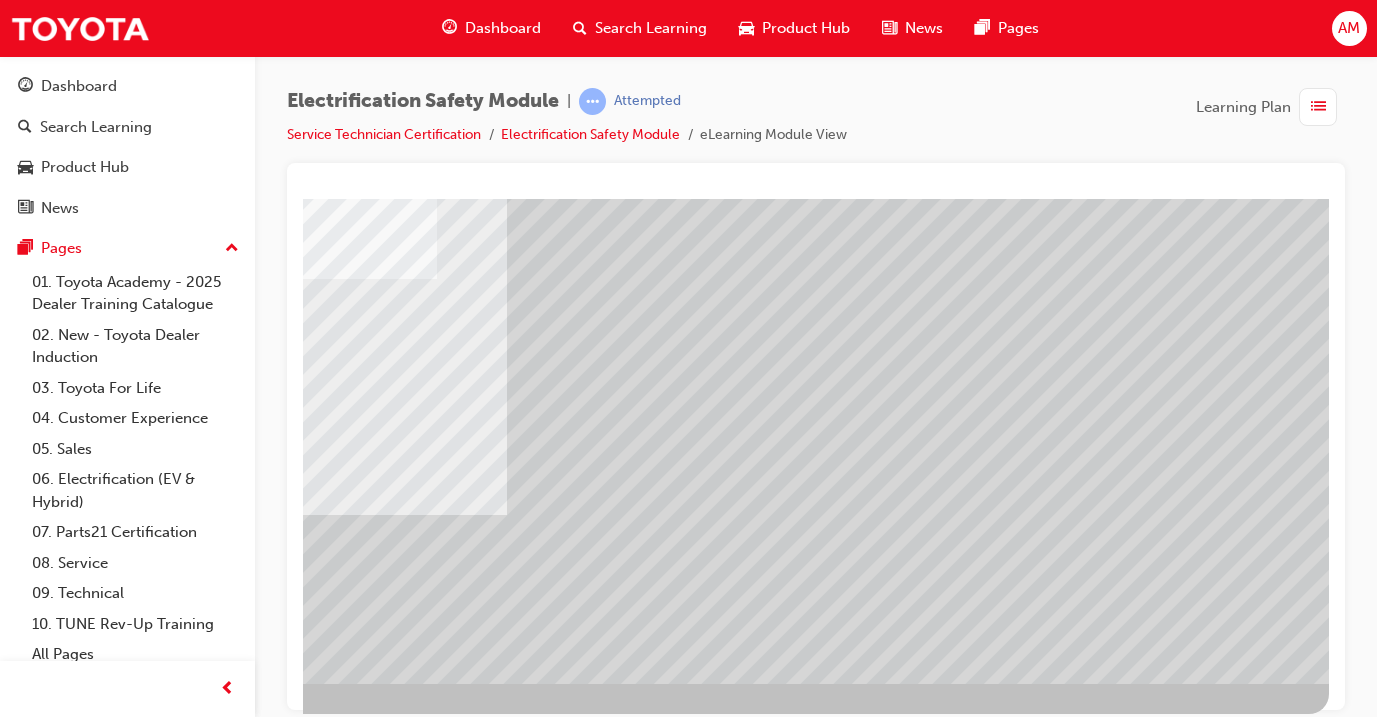 click at bounding box center (32, 3393) 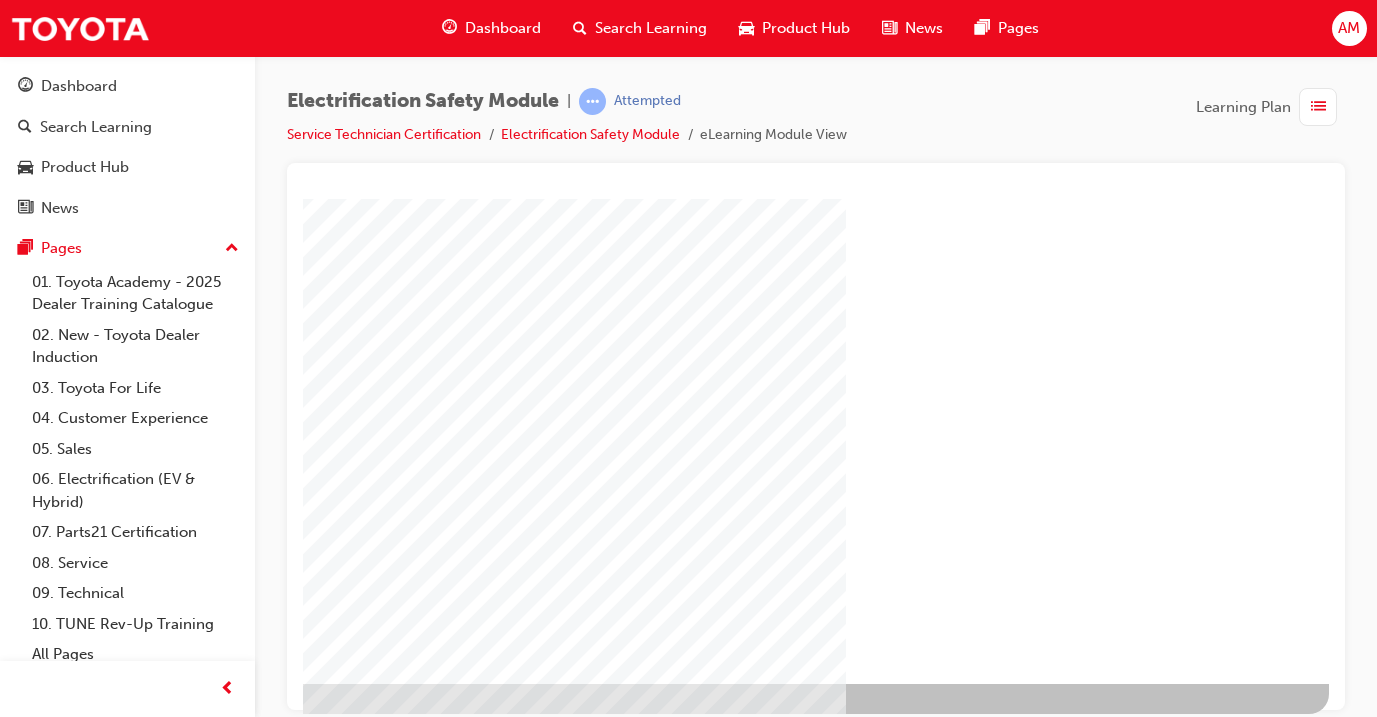 click at bounding box center (32, 1315) 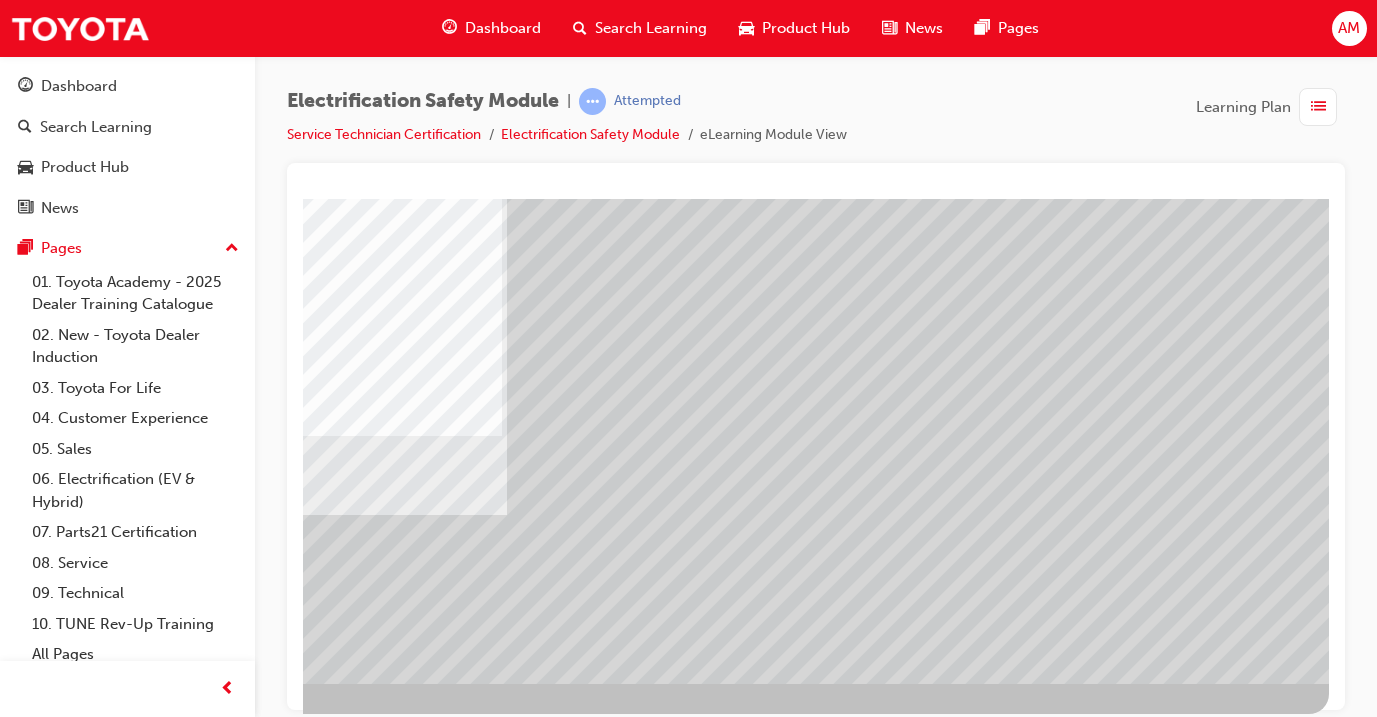 click at bounding box center (32, 2826) 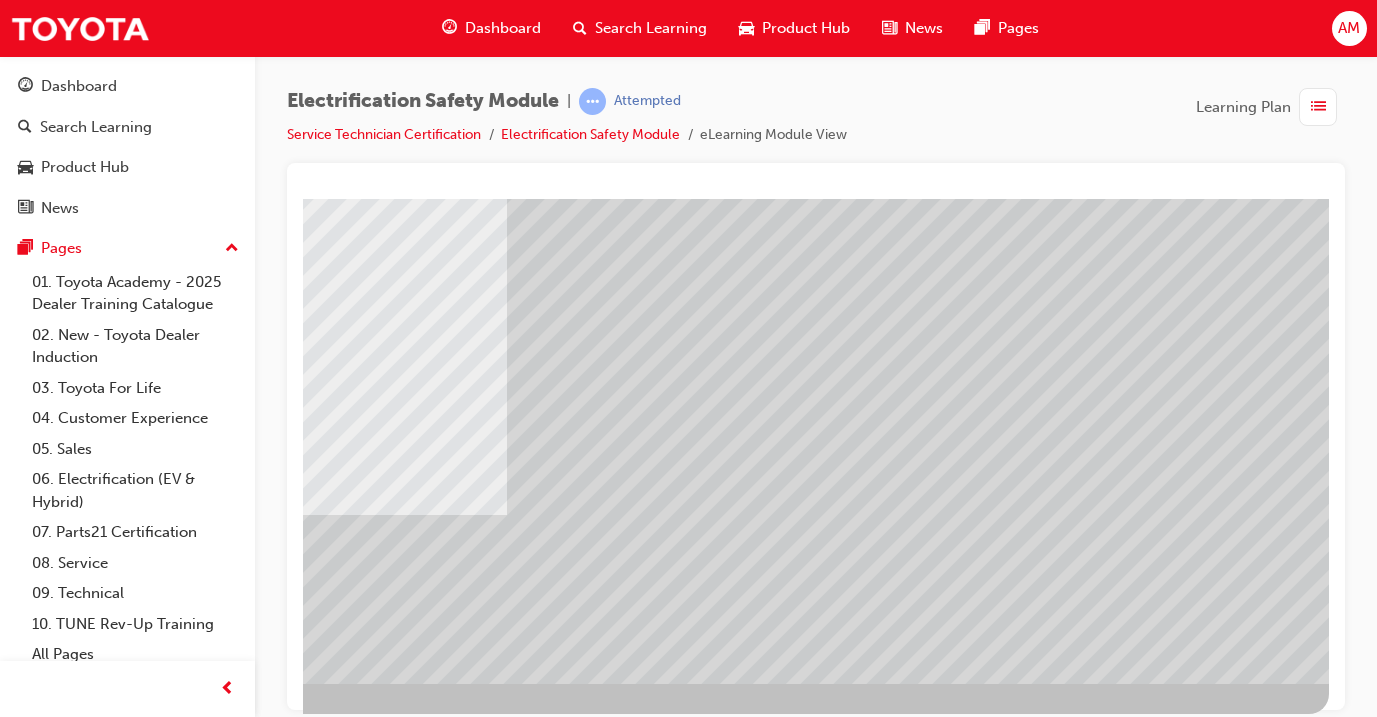 click at bounding box center (32, 2826) 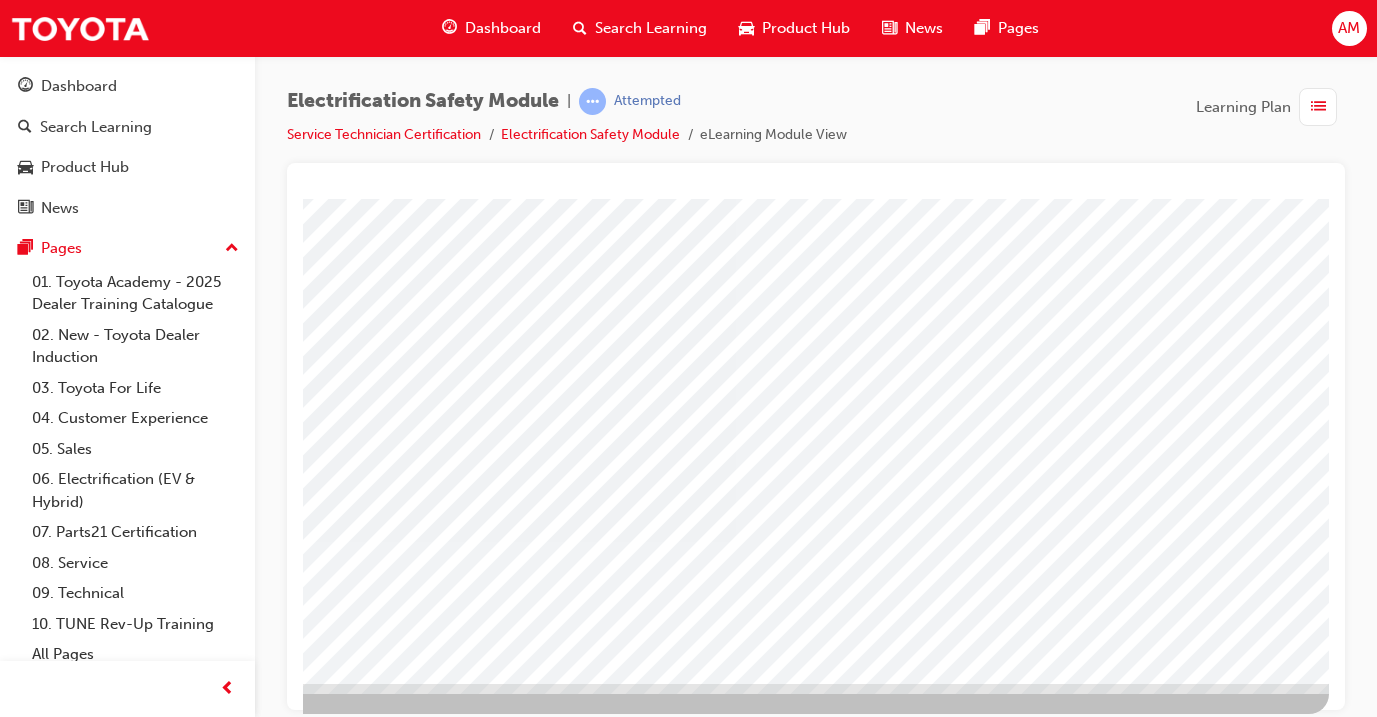 click at bounding box center (32, 3150) 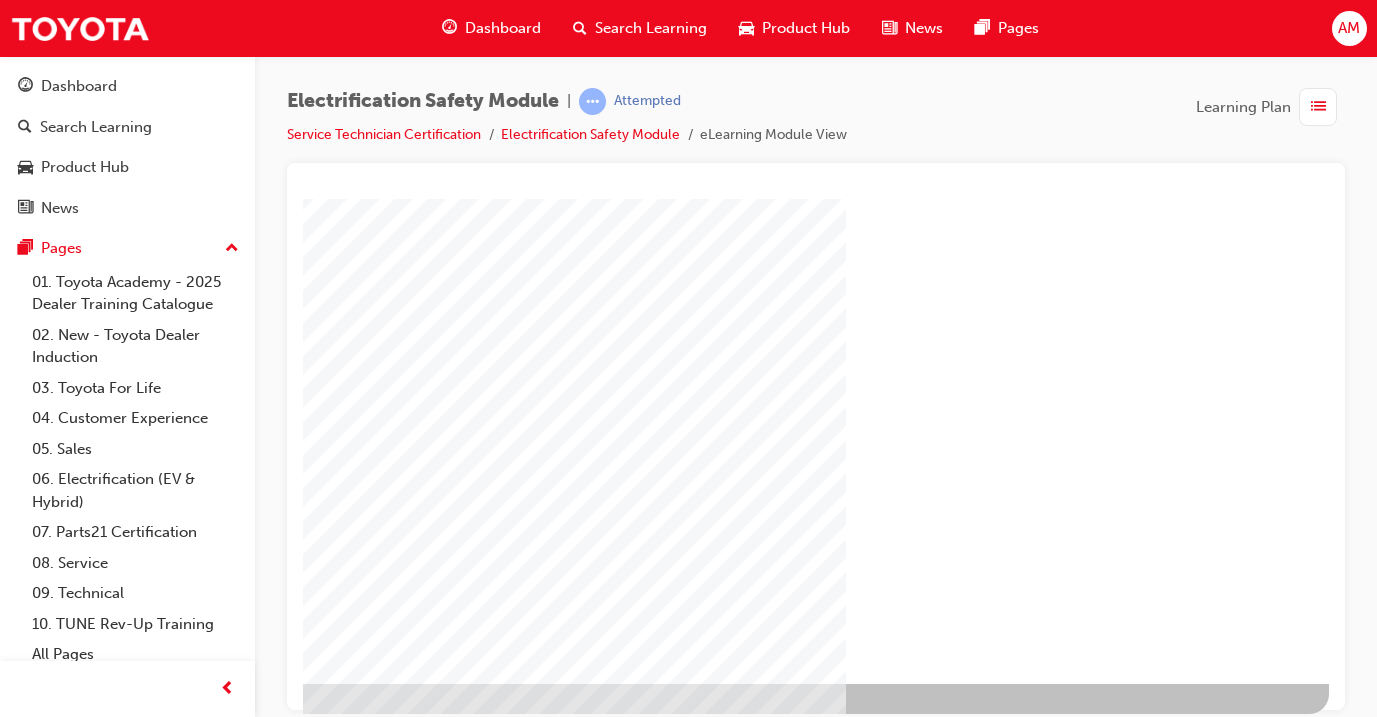 click at bounding box center [32, 1315] 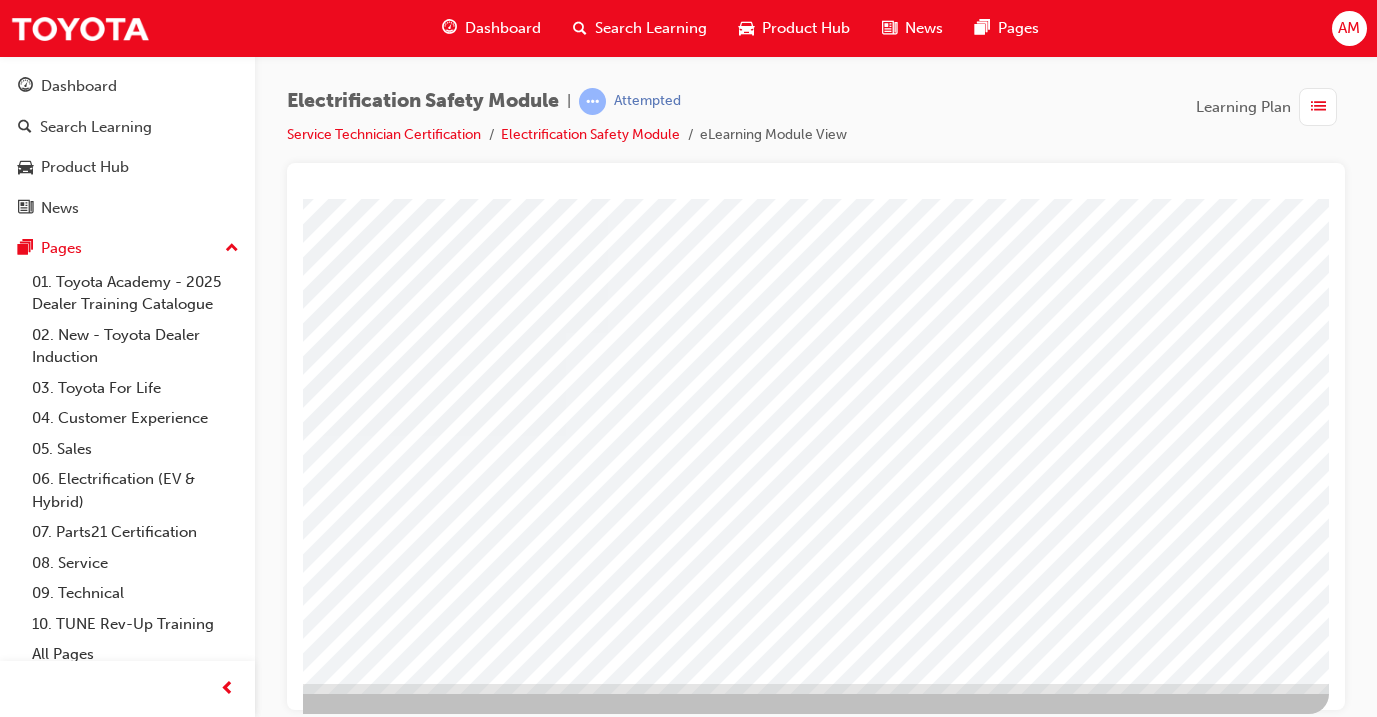 click at bounding box center [648, 1800] 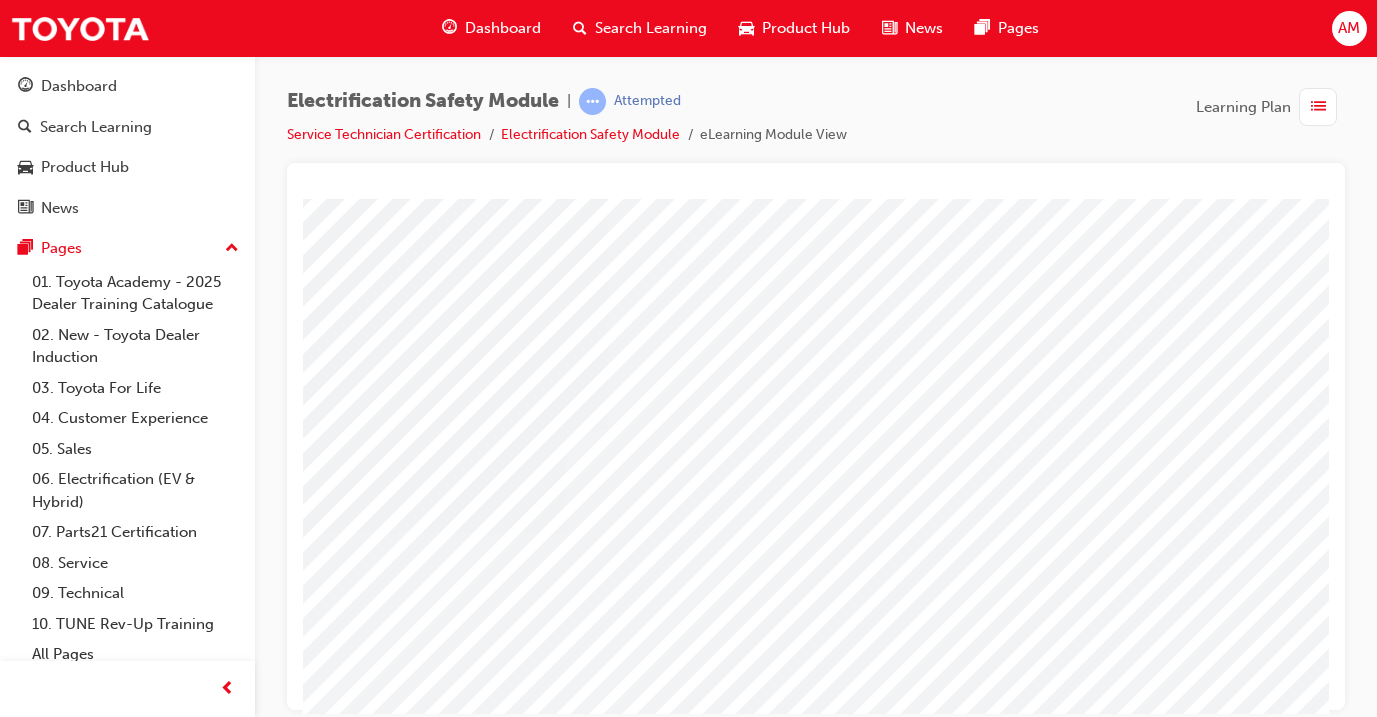 scroll, scrollTop: 131, scrollLeft: 334, axis: both 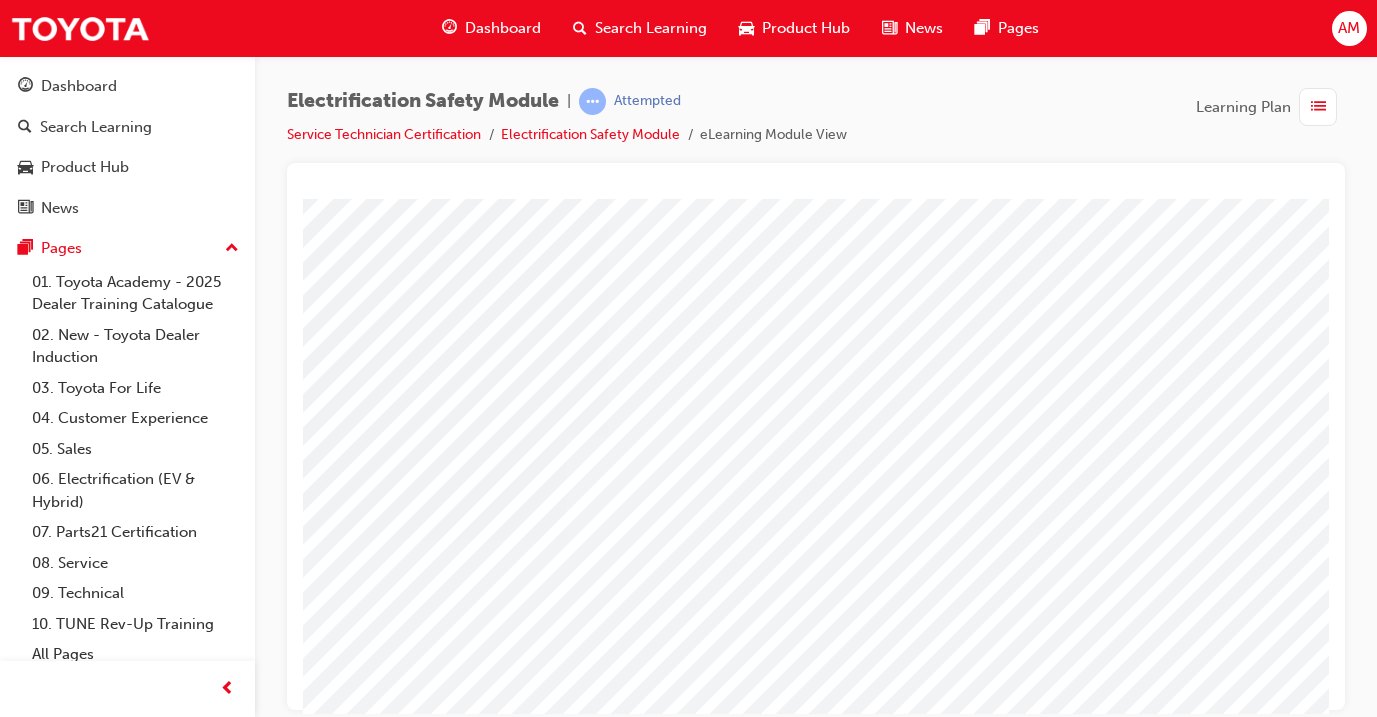 click at bounding box center (-2, 4049) 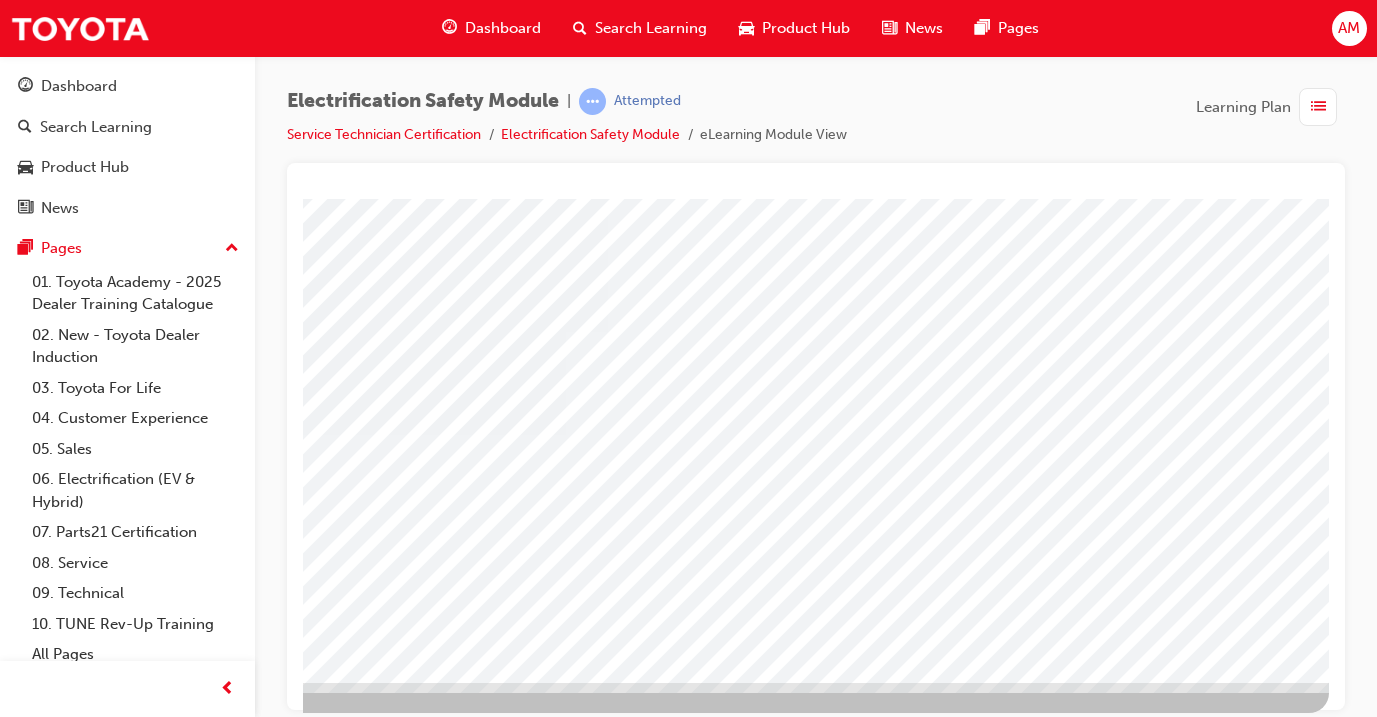 scroll, scrollTop: 235, scrollLeft: 334, axis: both 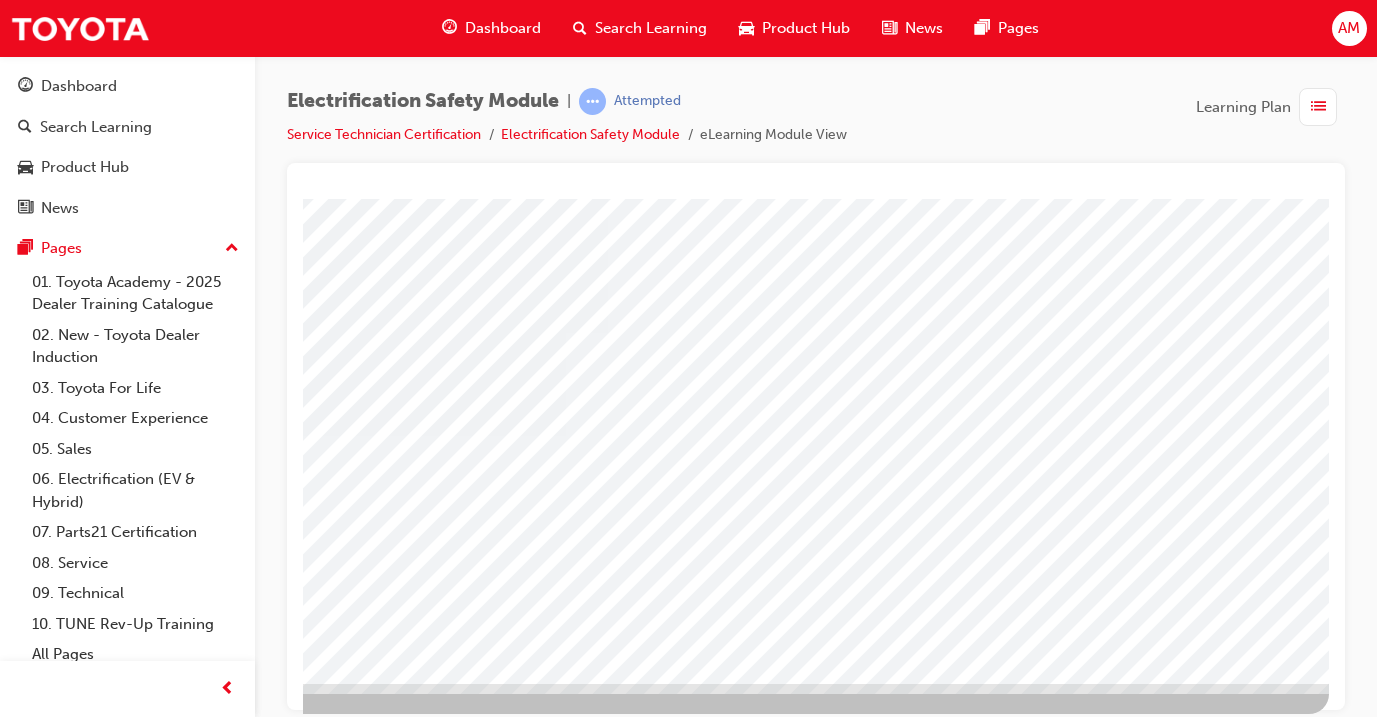 click at bounding box center [32, 2749] 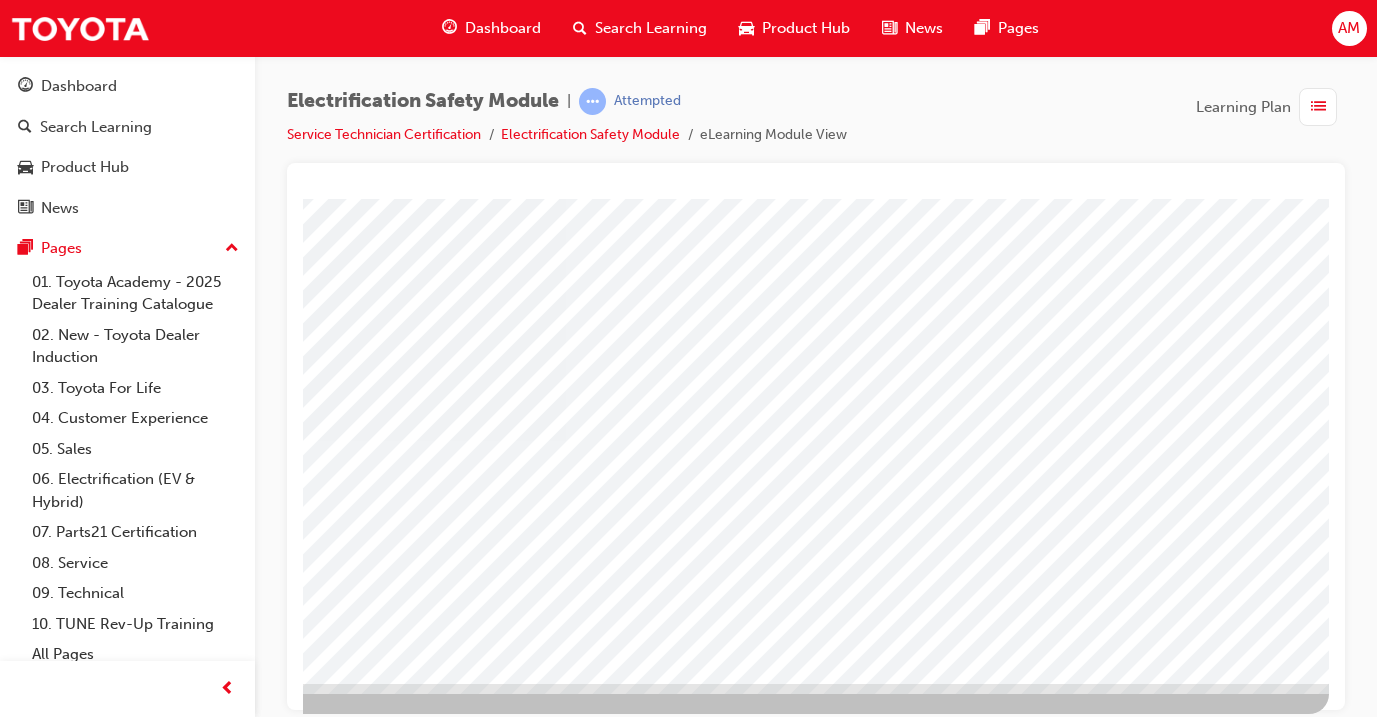 click at bounding box center [648, 1800] 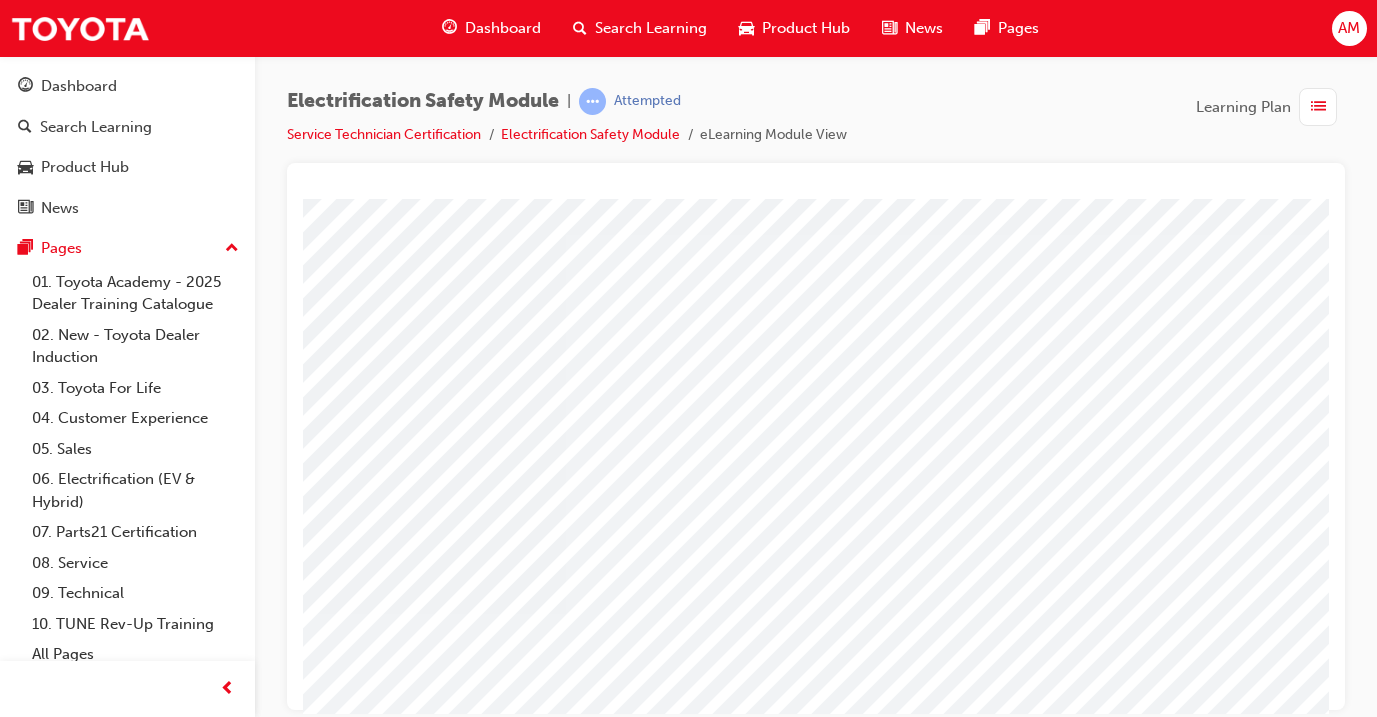 scroll, scrollTop: 59, scrollLeft: 334, axis: both 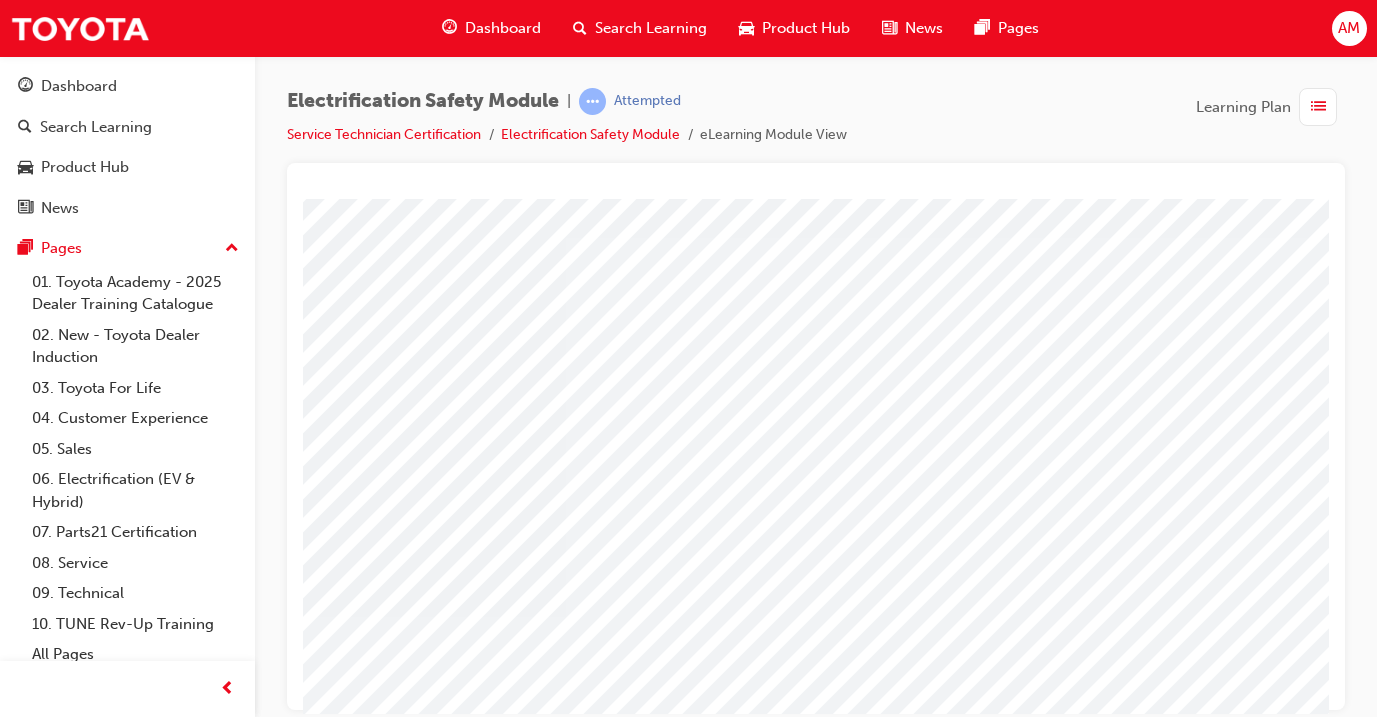 click at bounding box center [-2, 4605] 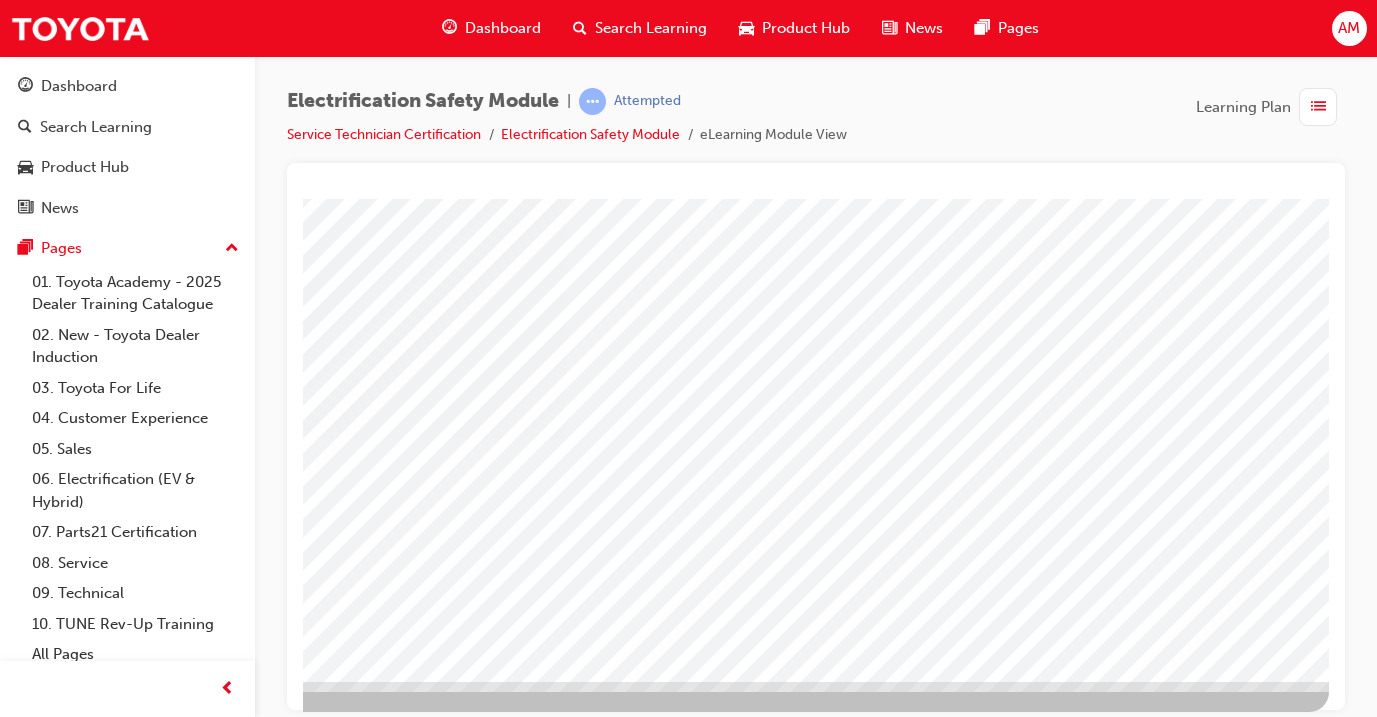 scroll, scrollTop: 235, scrollLeft: 334, axis: both 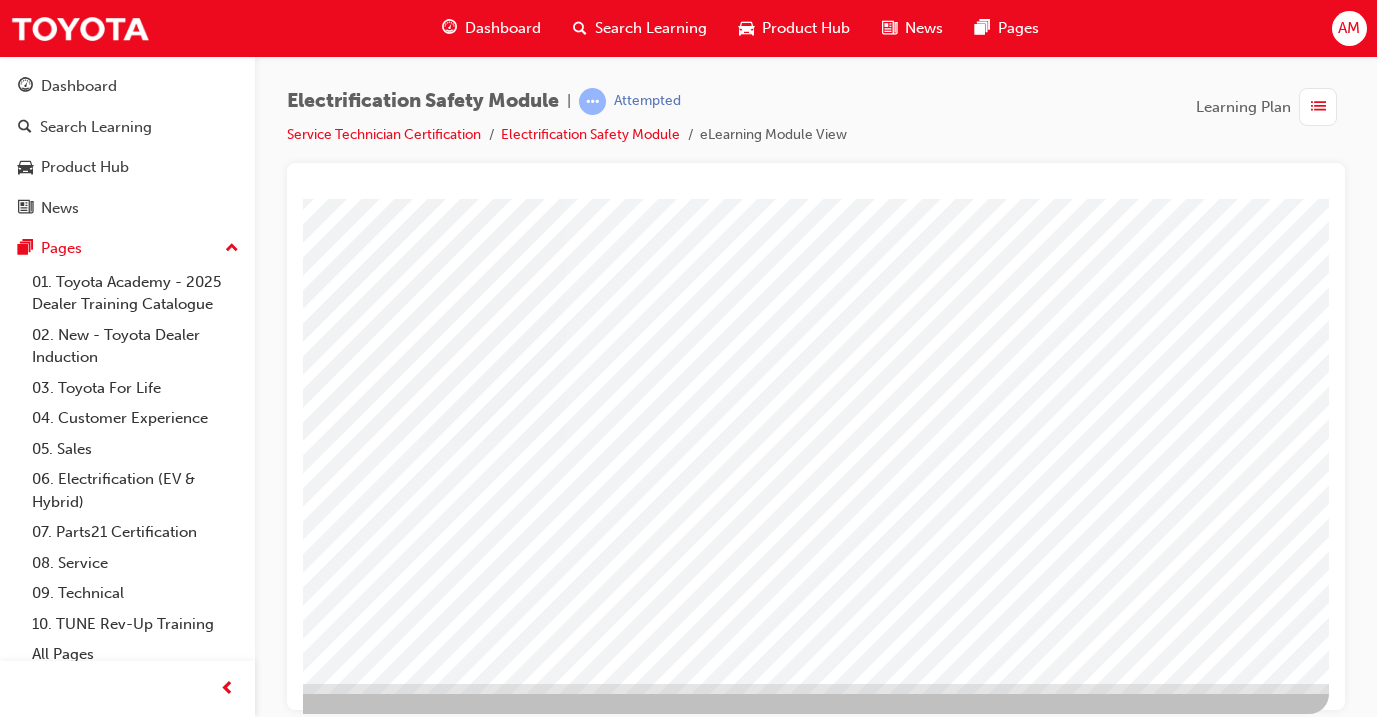 click at bounding box center (32, 2749) 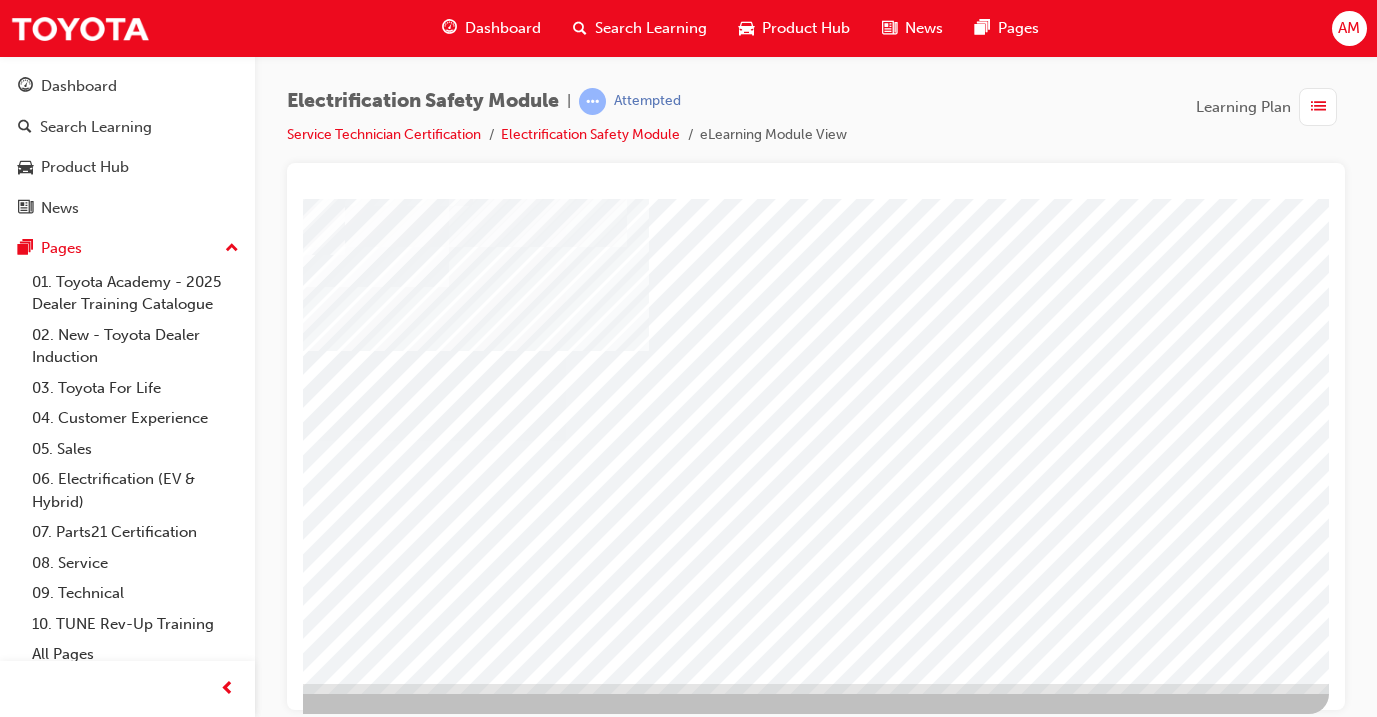 click at bounding box center (-2, 4605) 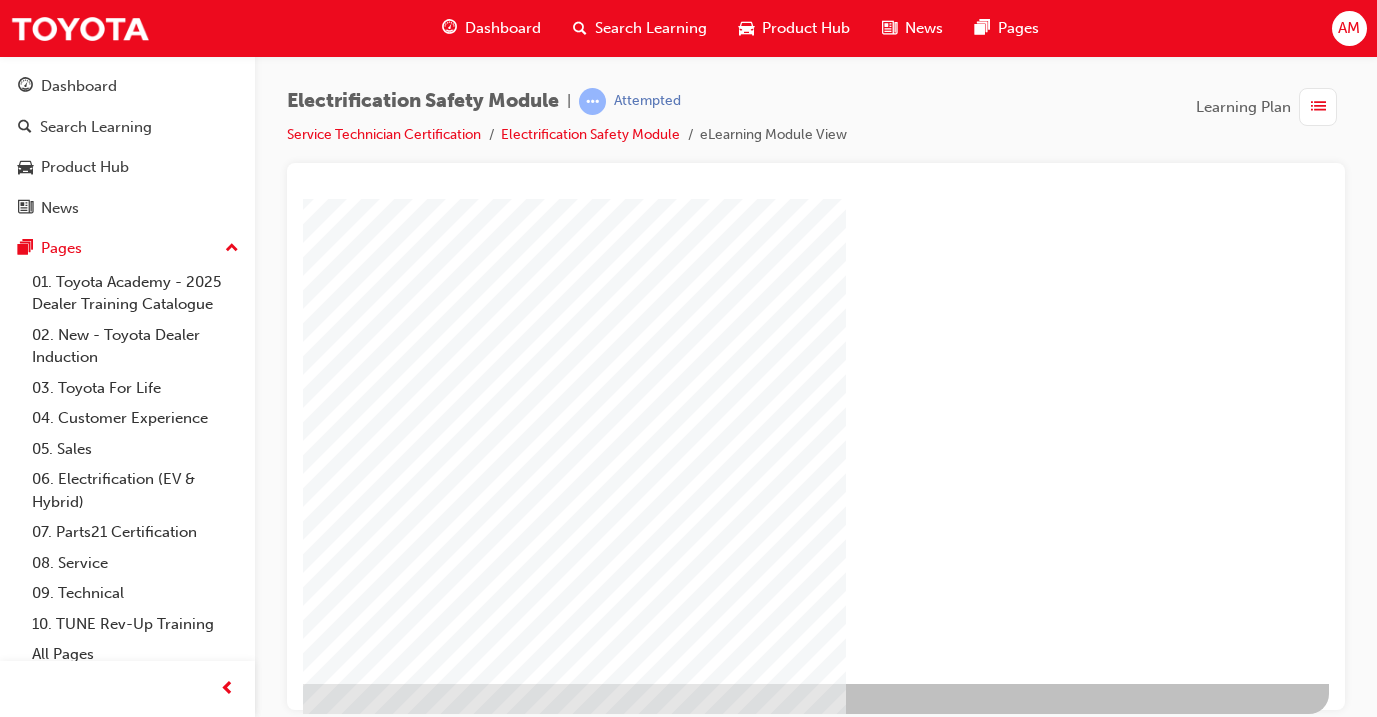 click at bounding box center [32, 1315] 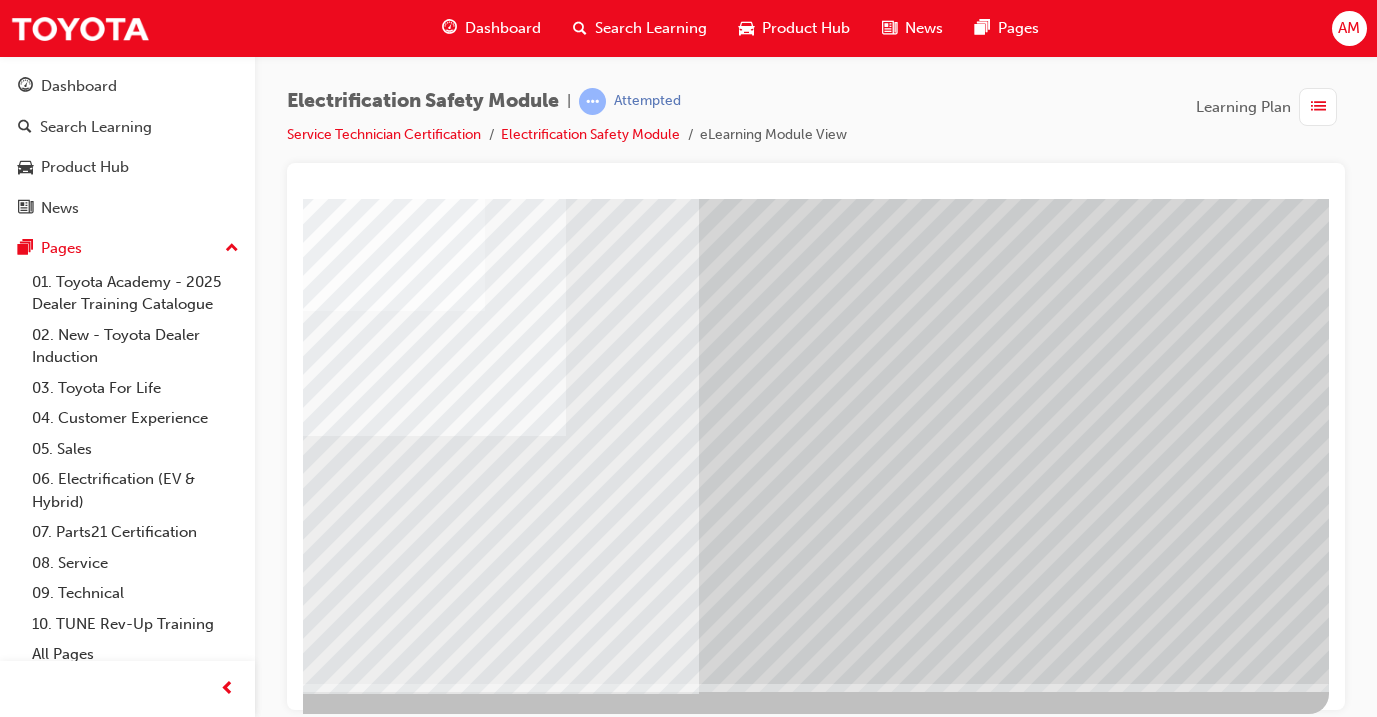 click at bounding box center (32, 2997) 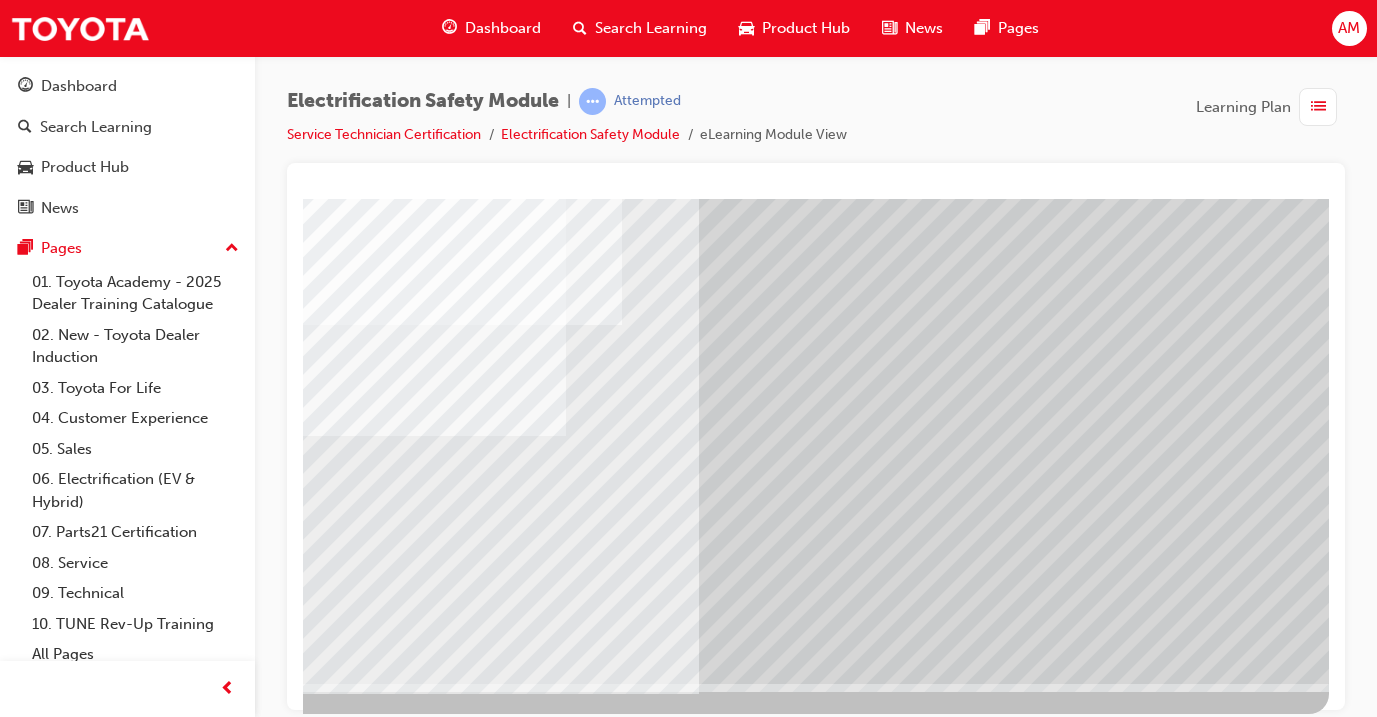 click at bounding box center (32, 2997) 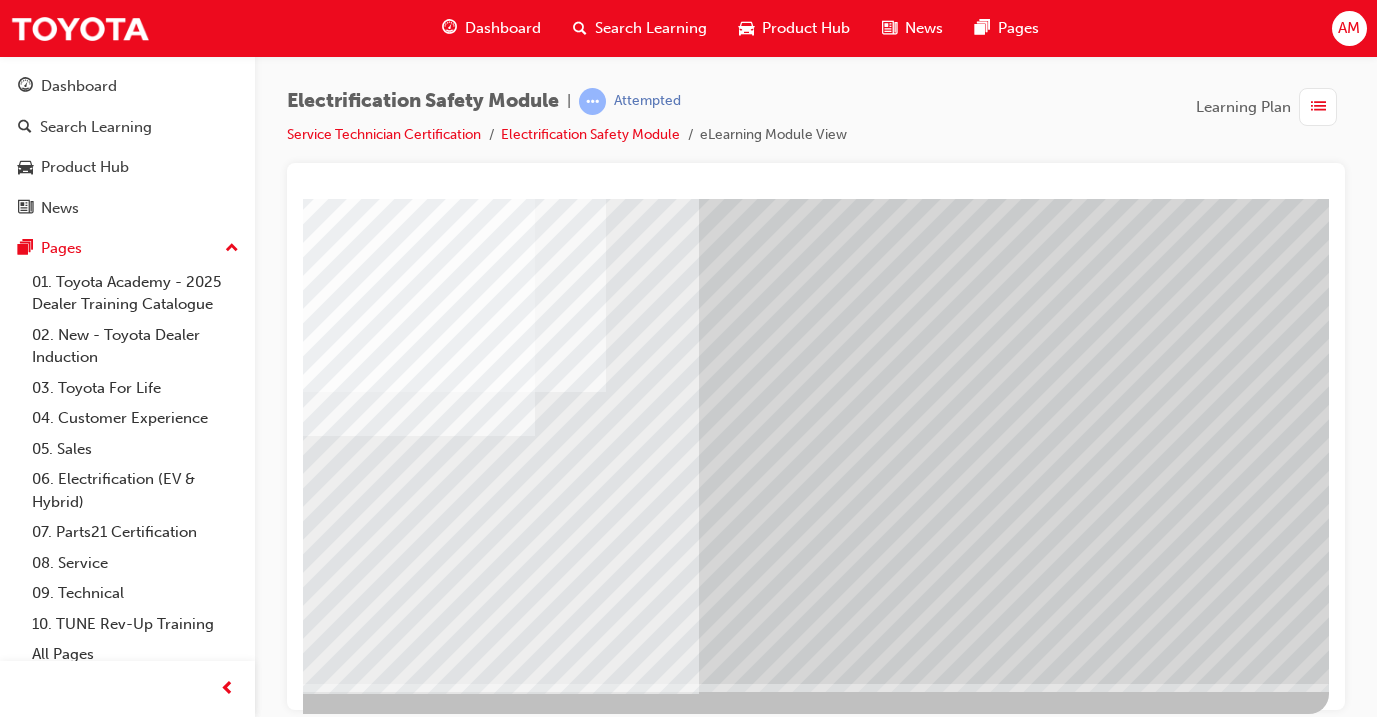 click at bounding box center (32, 2997) 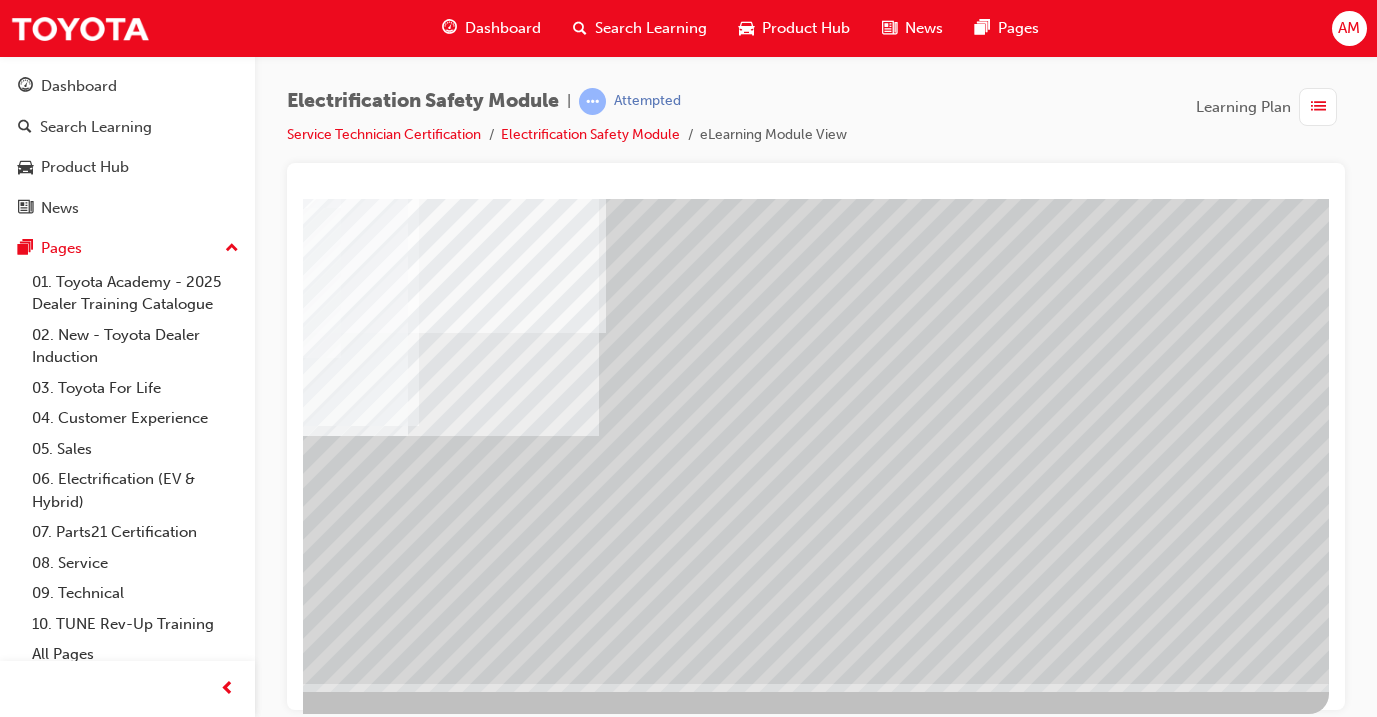 click at bounding box center (32, 2275) 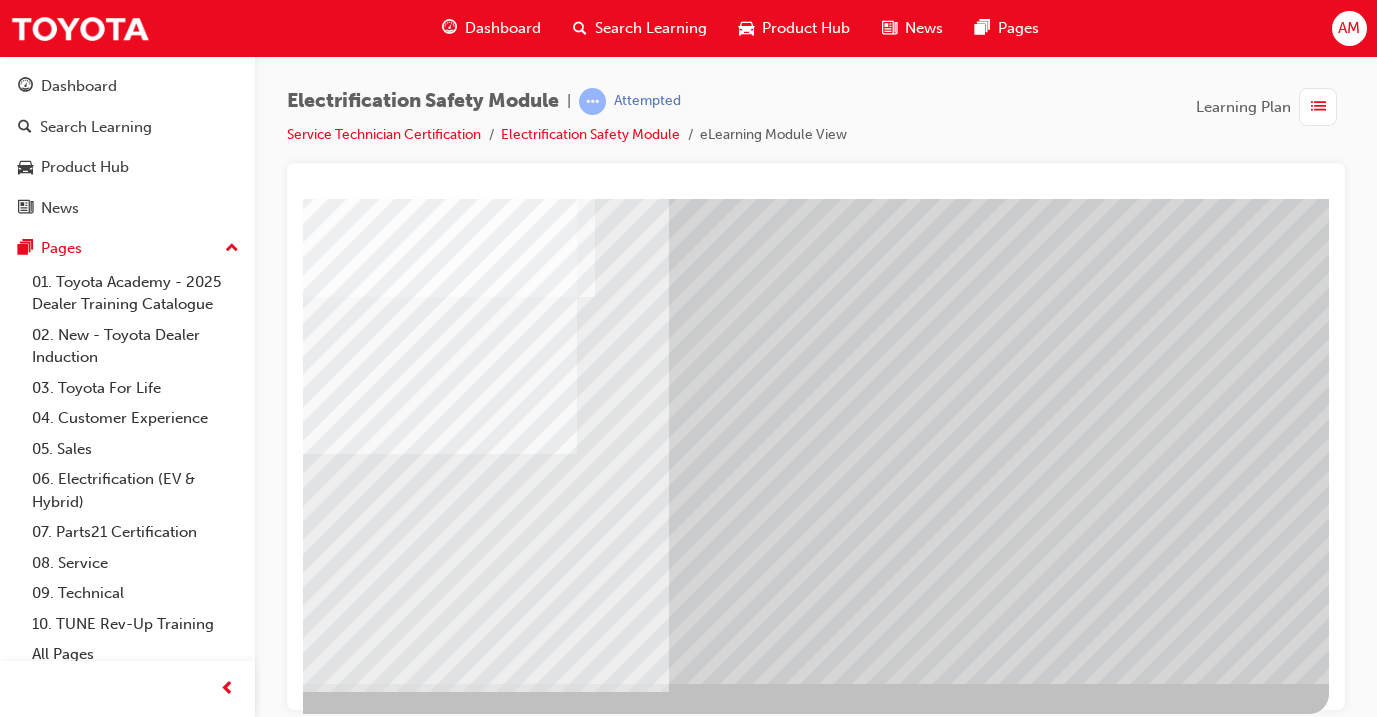 click at bounding box center (649, 2519) 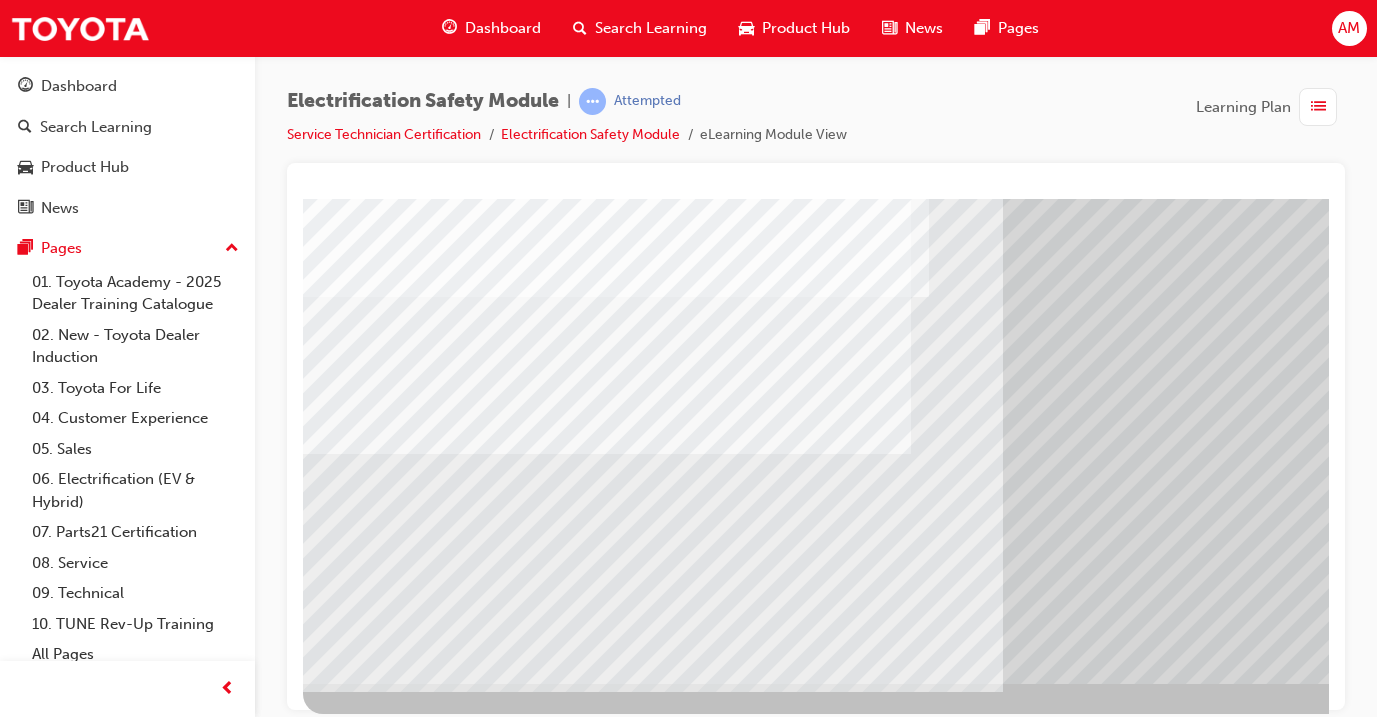 scroll, scrollTop: 235, scrollLeft: 0, axis: vertical 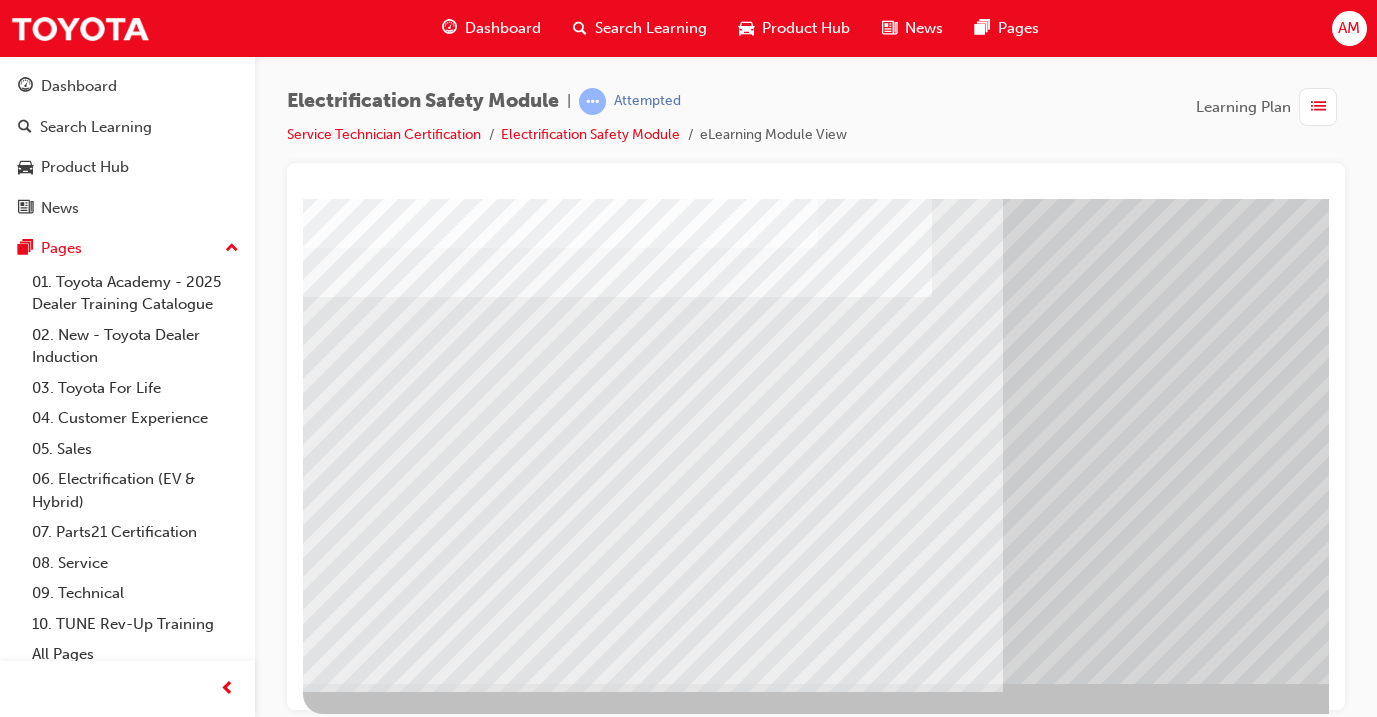 click at bounding box center [323, 5675] 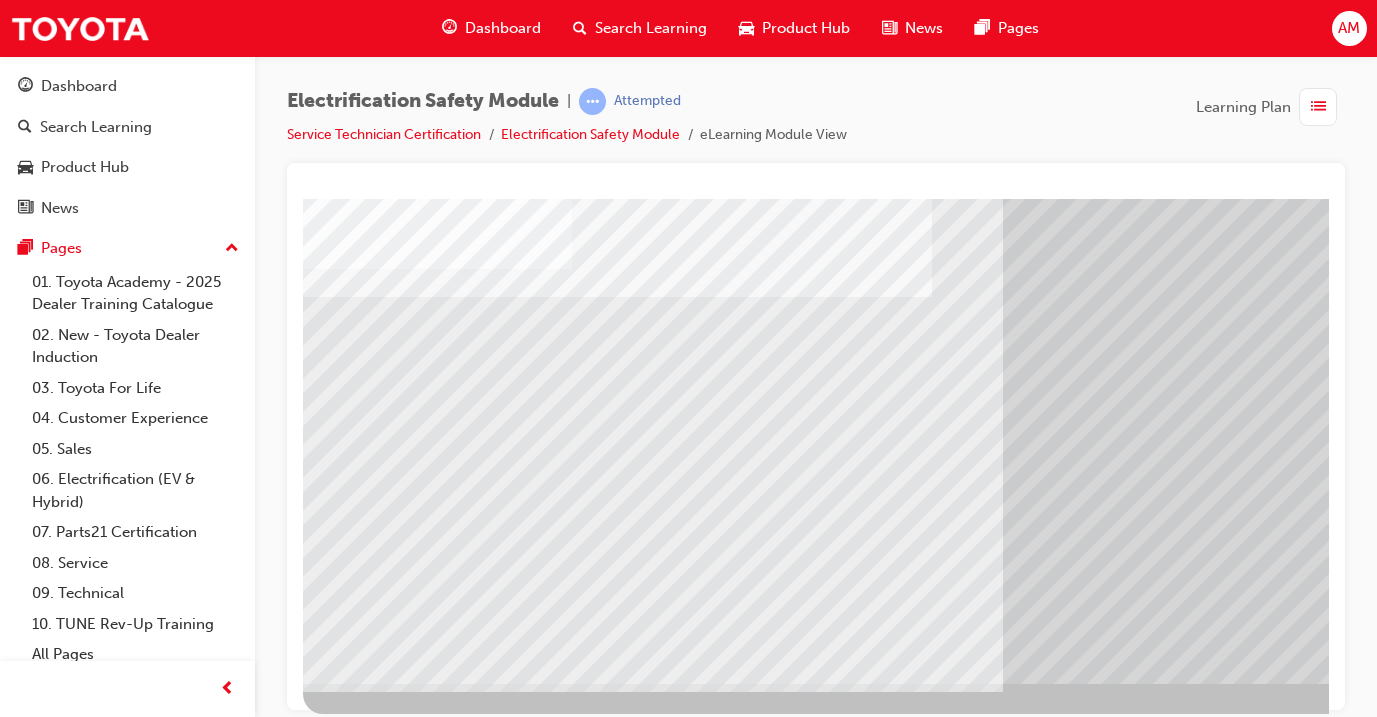click at bounding box center [323, 5635] 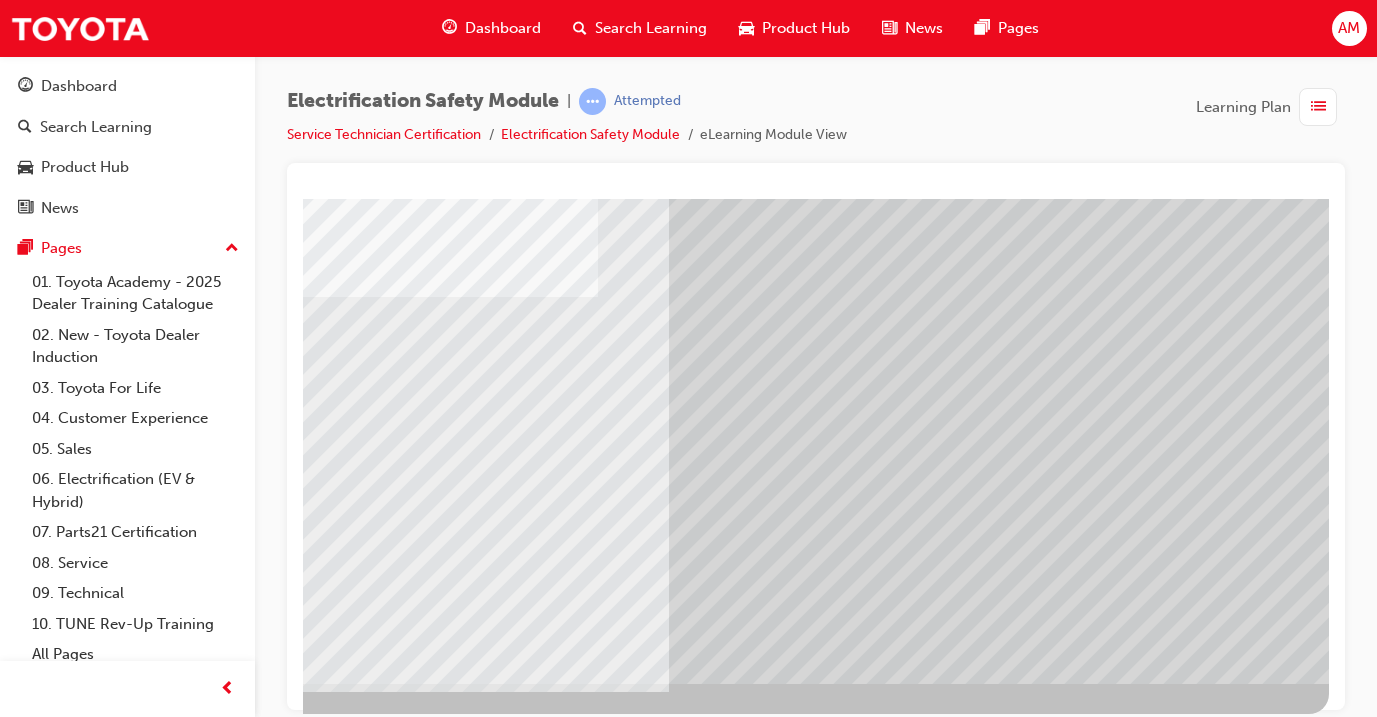scroll, scrollTop: 235, scrollLeft: 334, axis: both 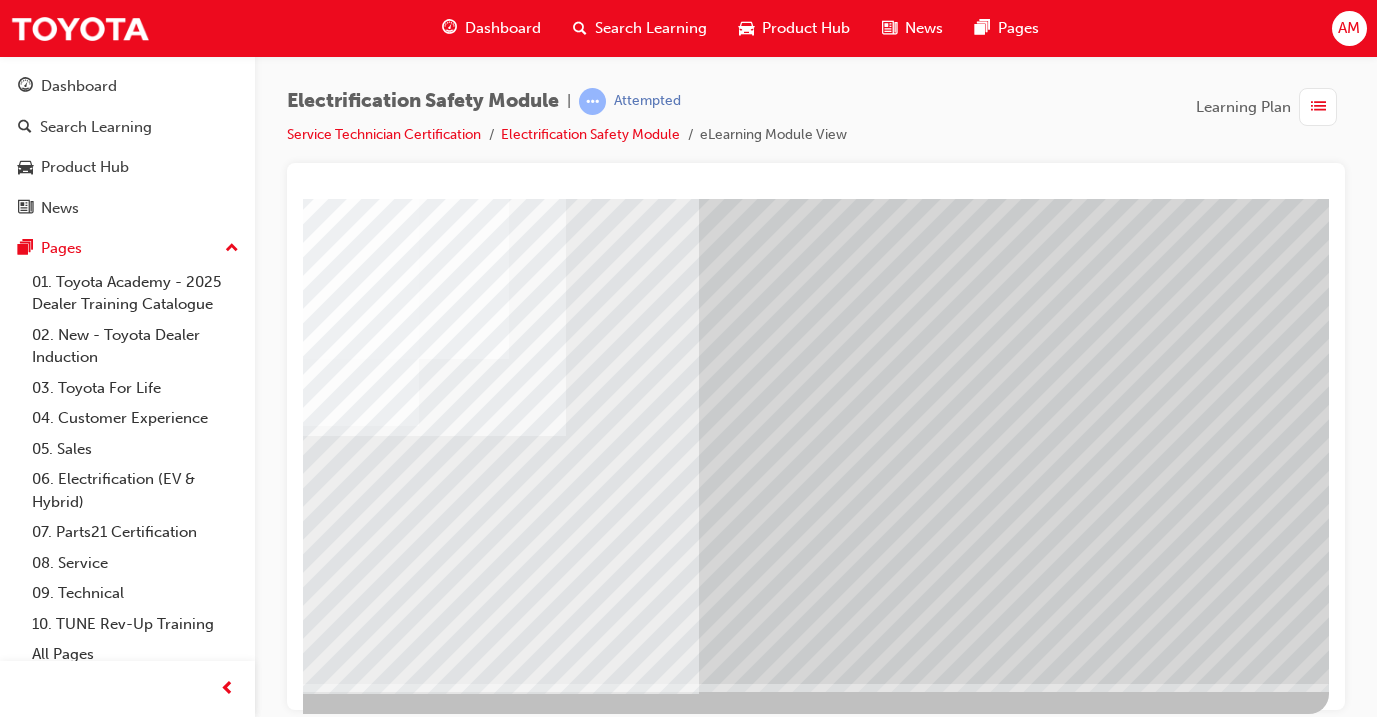 click at bounding box center (32, 2997) 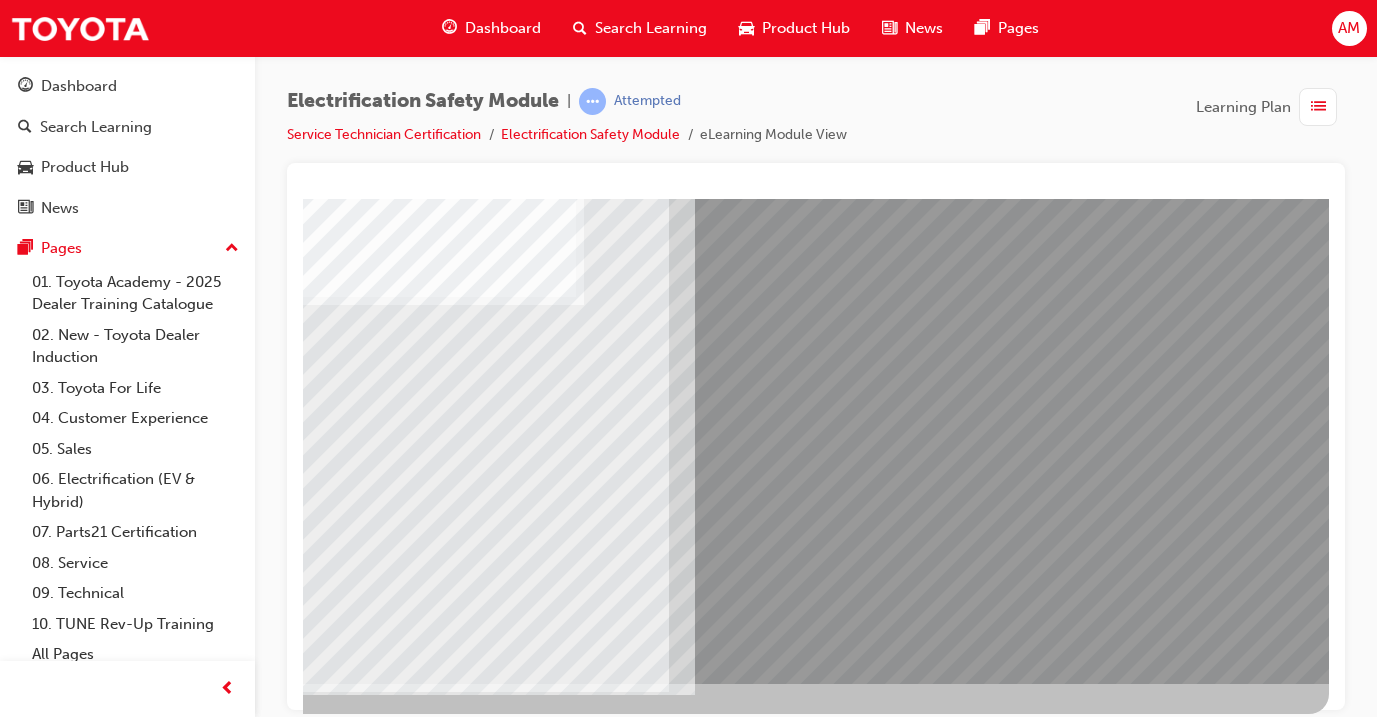 click at bounding box center [328, 2520] 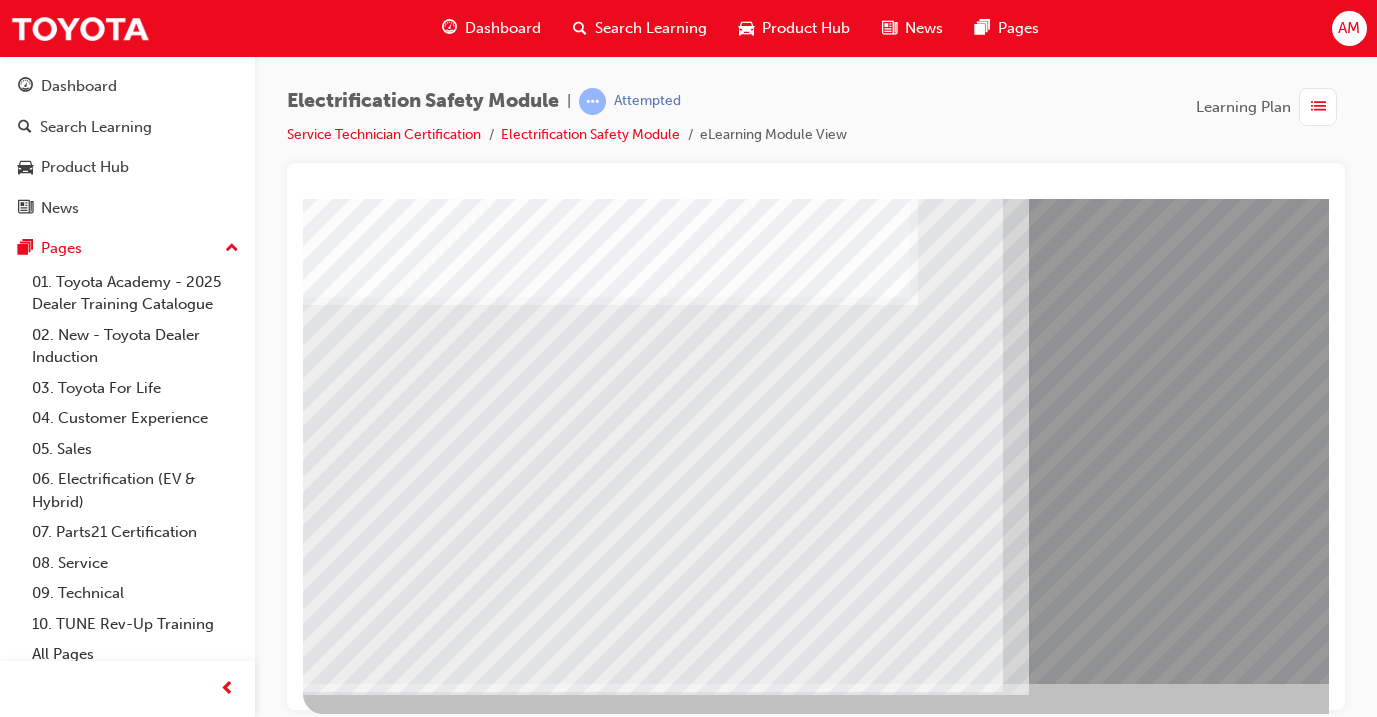 scroll, scrollTop: 235, scrollLeft: 0, axis: vertical 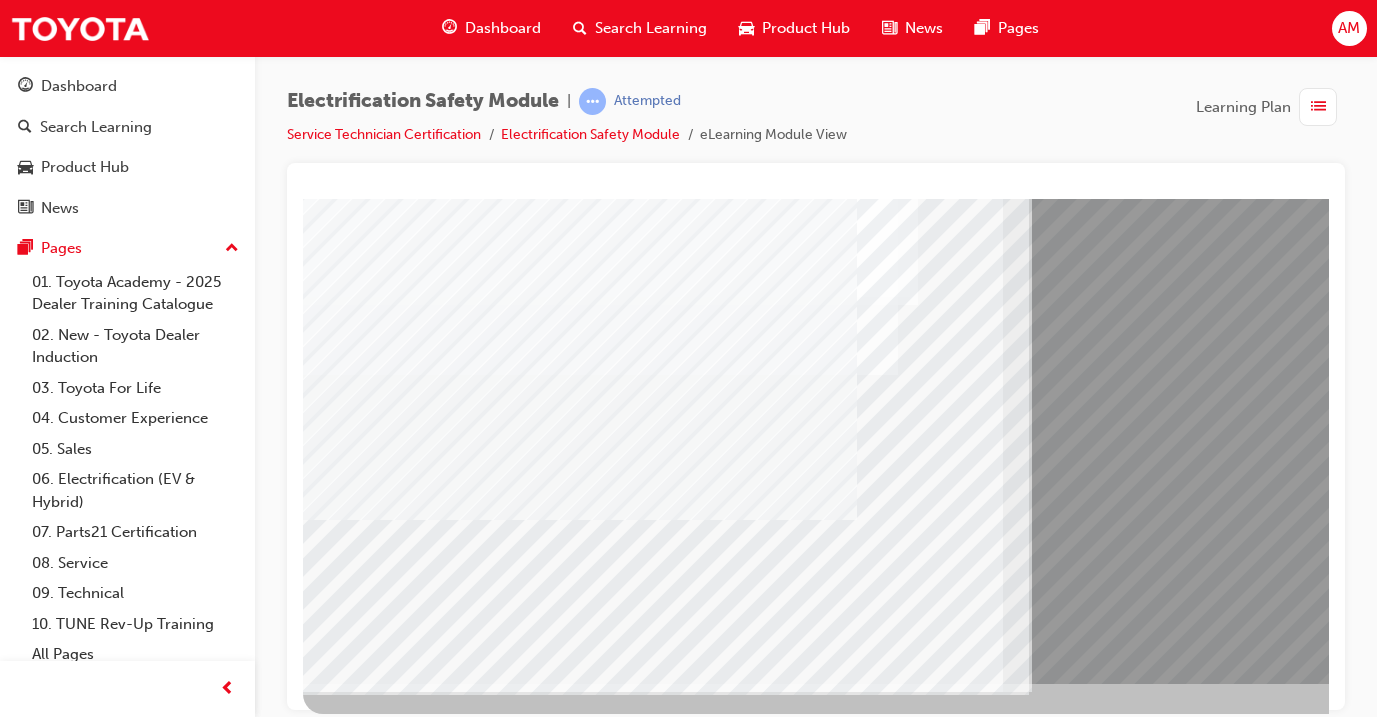 click at bounding box center (368, 9019) 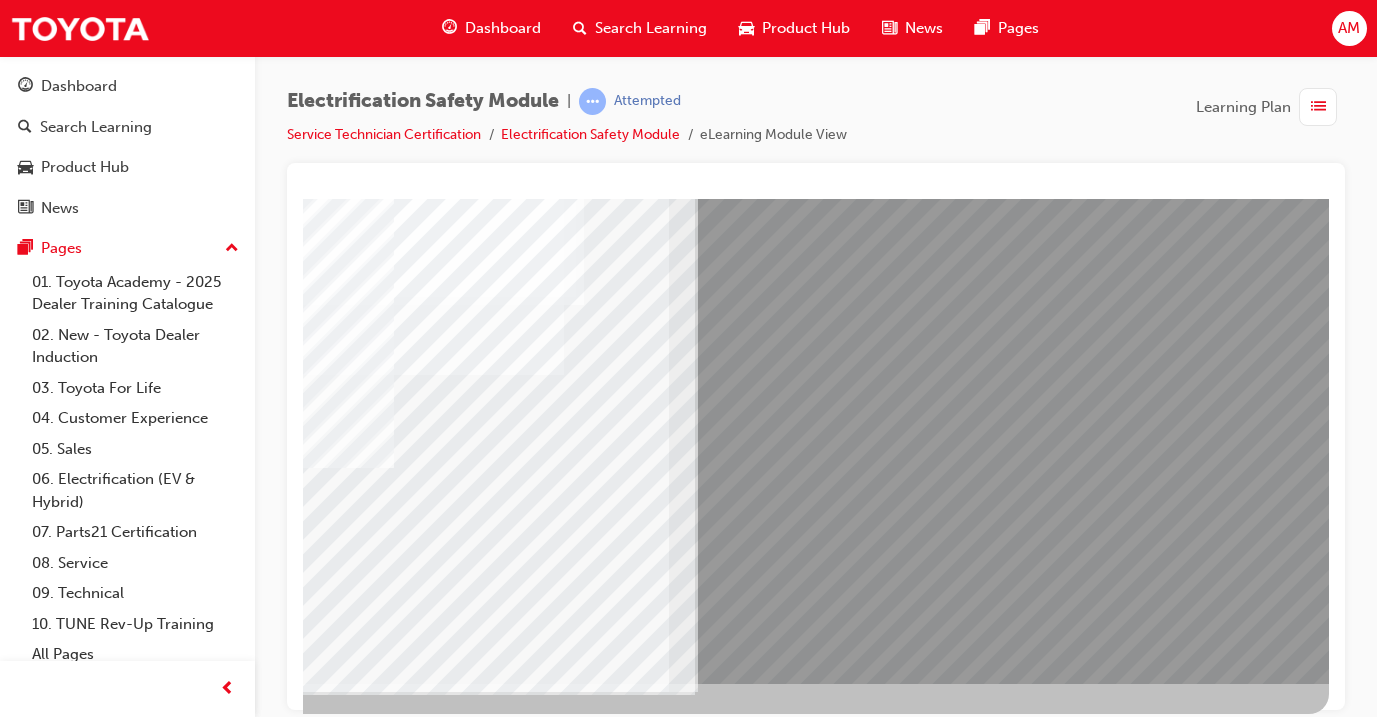 scroll, scrollTop: 235, scrollLeft: 334, axis: both 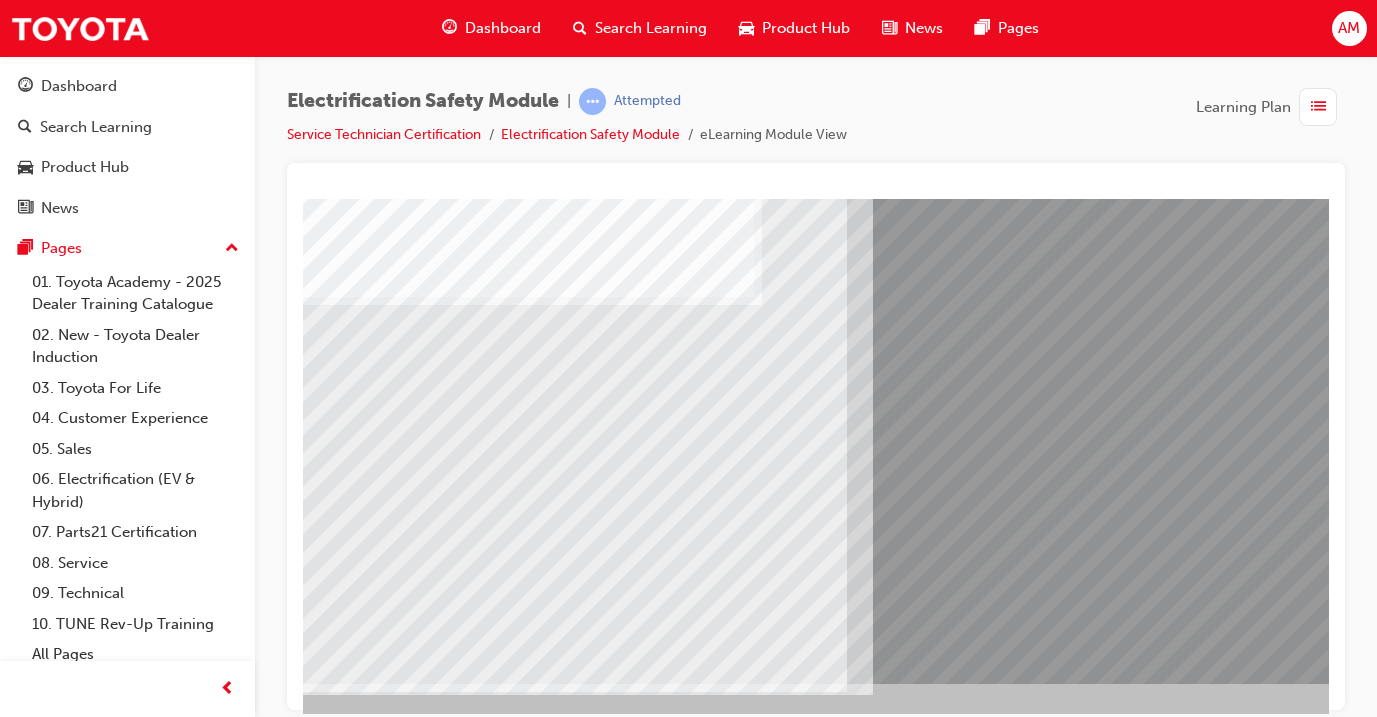 click at bounding box center (212, 10611) 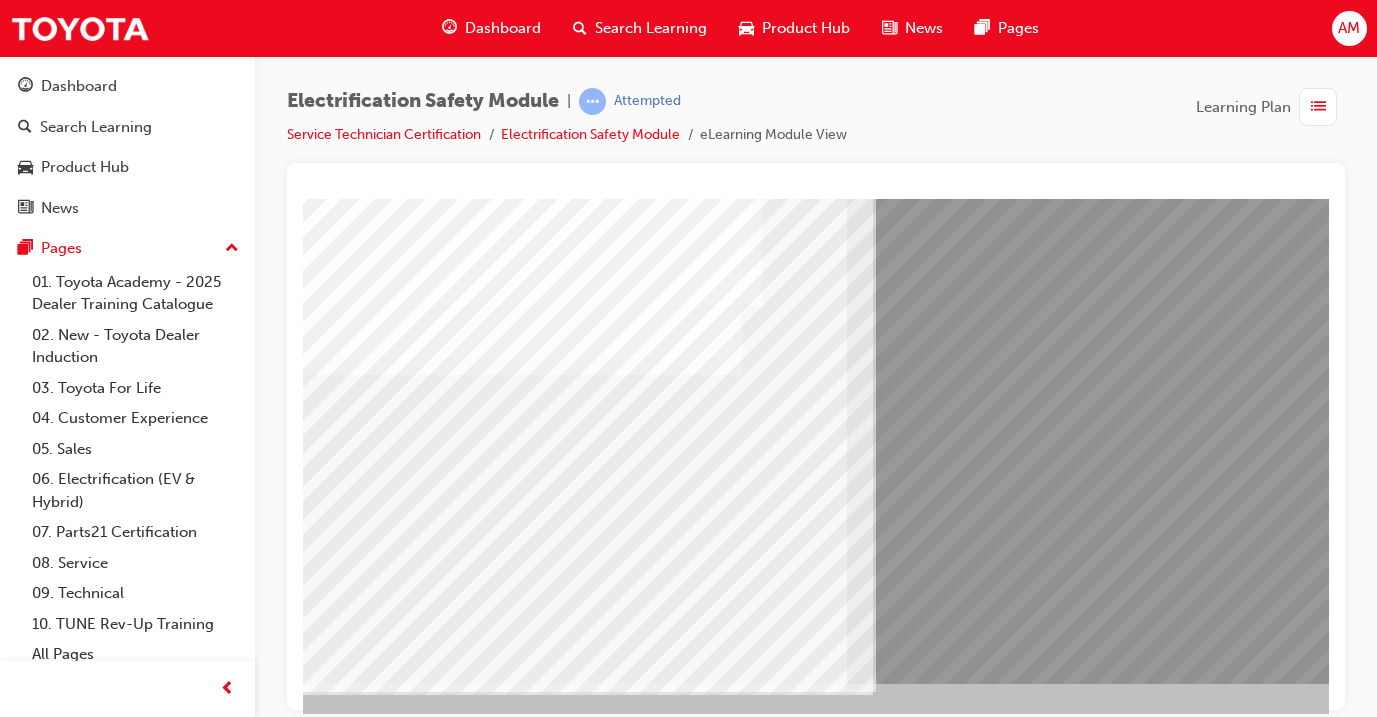 click at bounding box center [212, 10835] 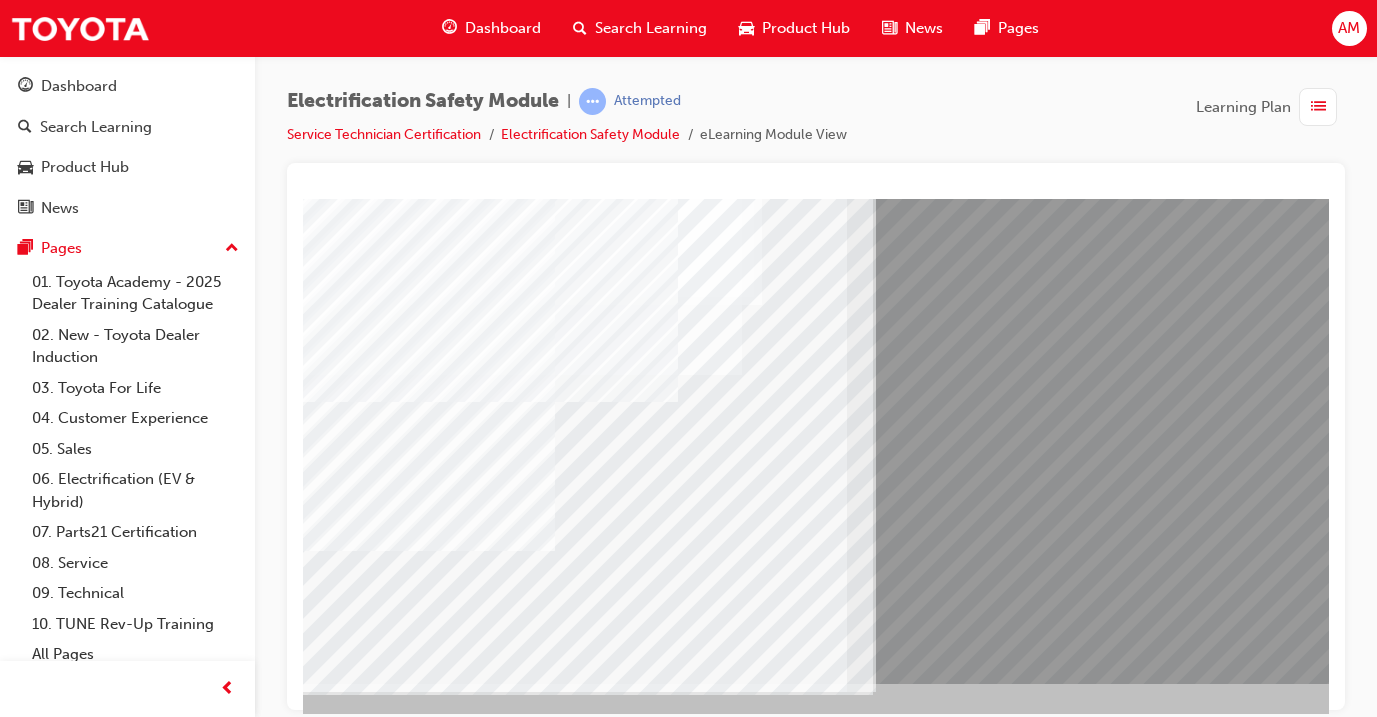 click at bounding box center (212, 10481) 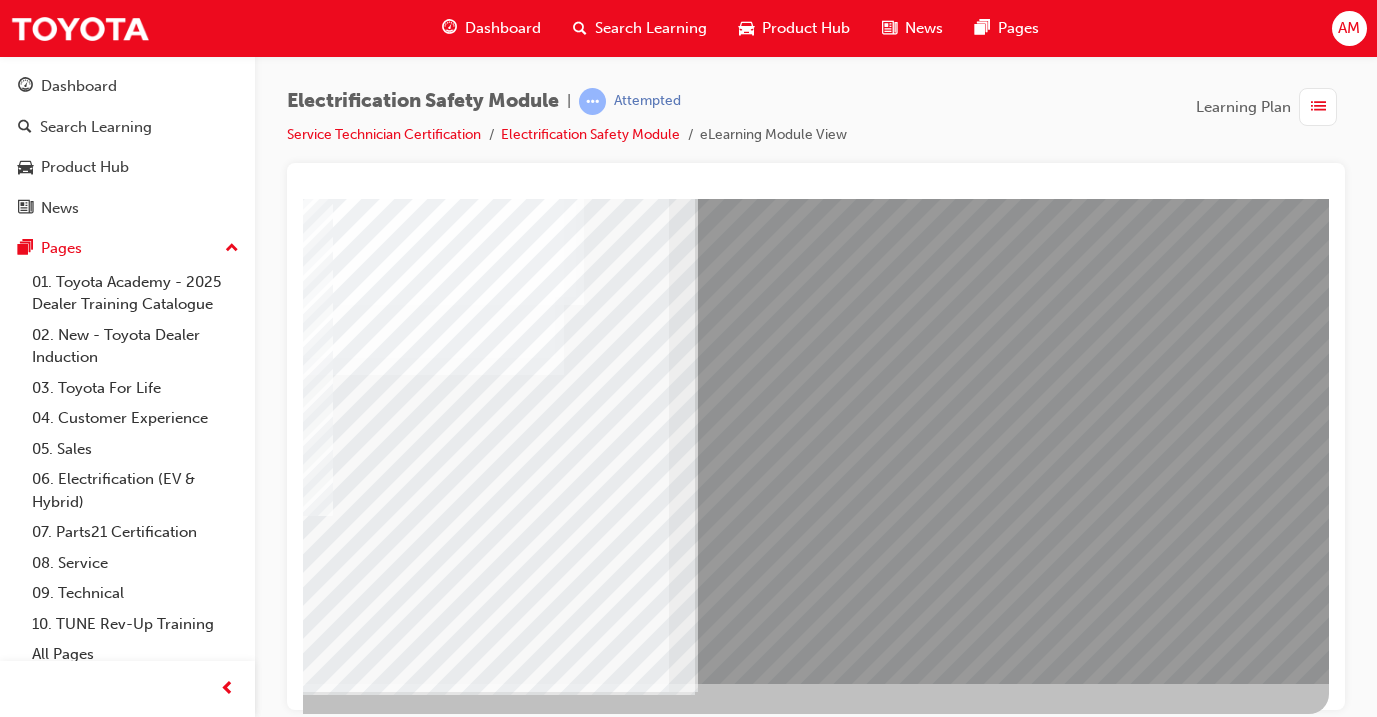 scroll, scrollTop: 235, scrollLeft: 334, axis: both 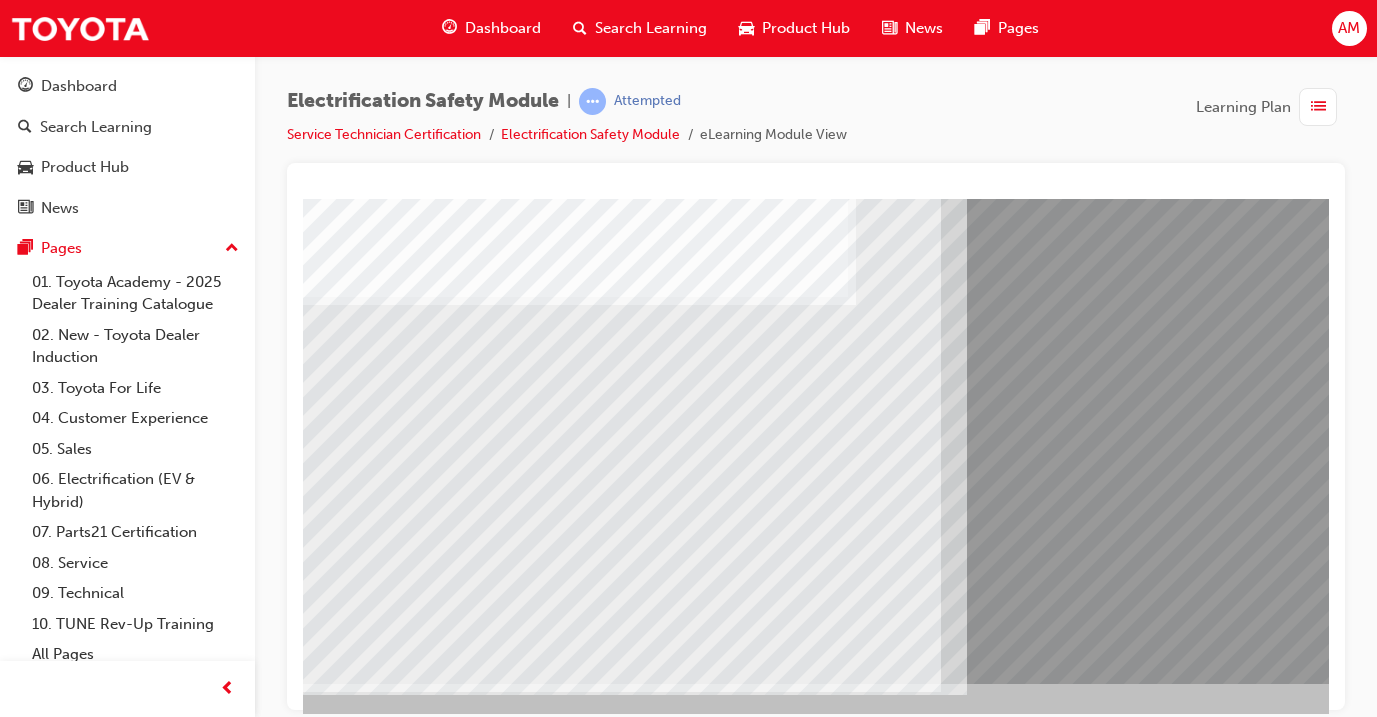 click at bounding box center (306, 8326) 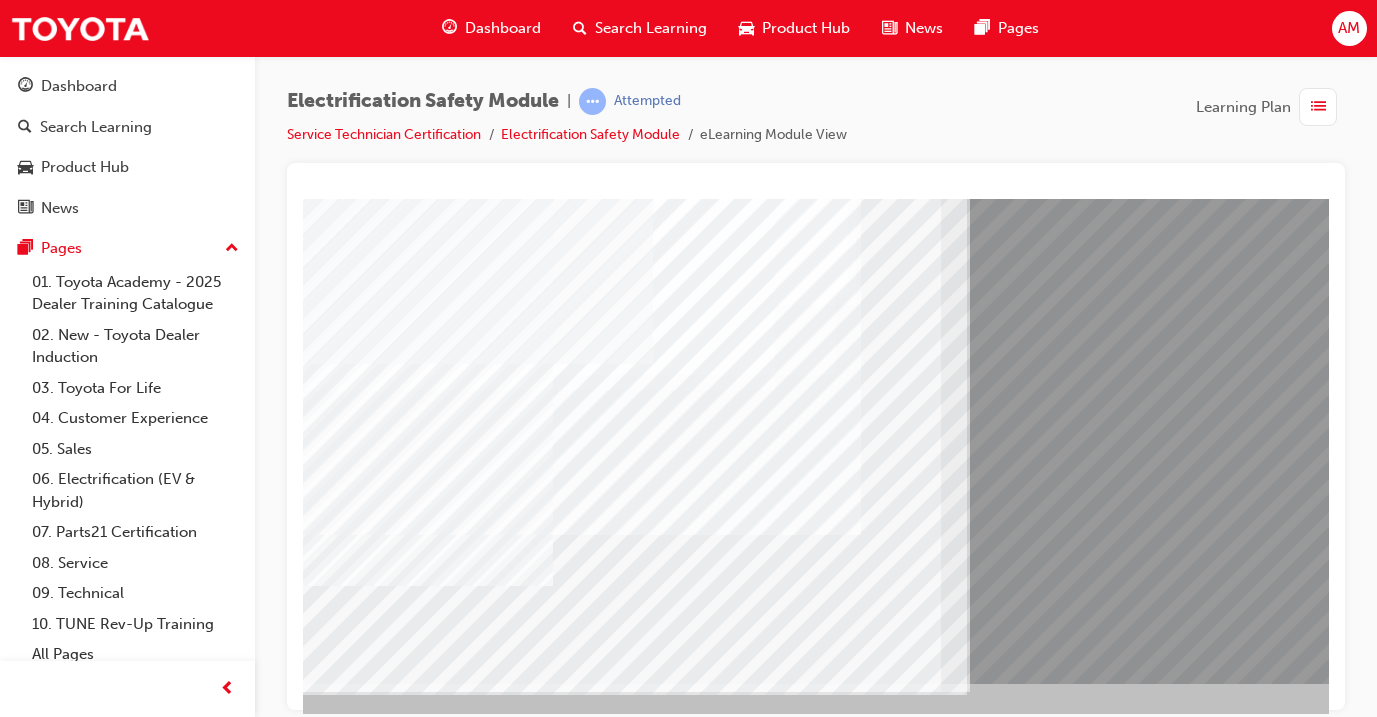 click at bounding box center (306, 13073) 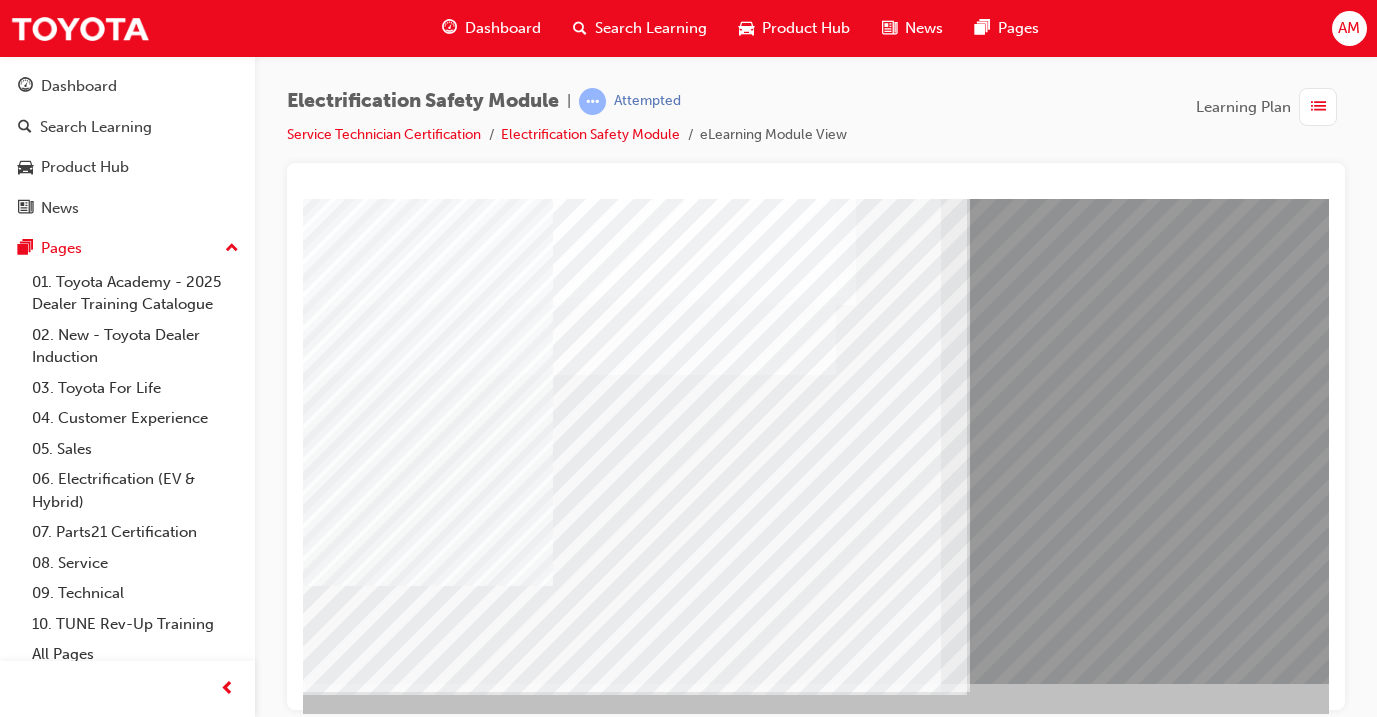 click at bounding box center [306, 13203] 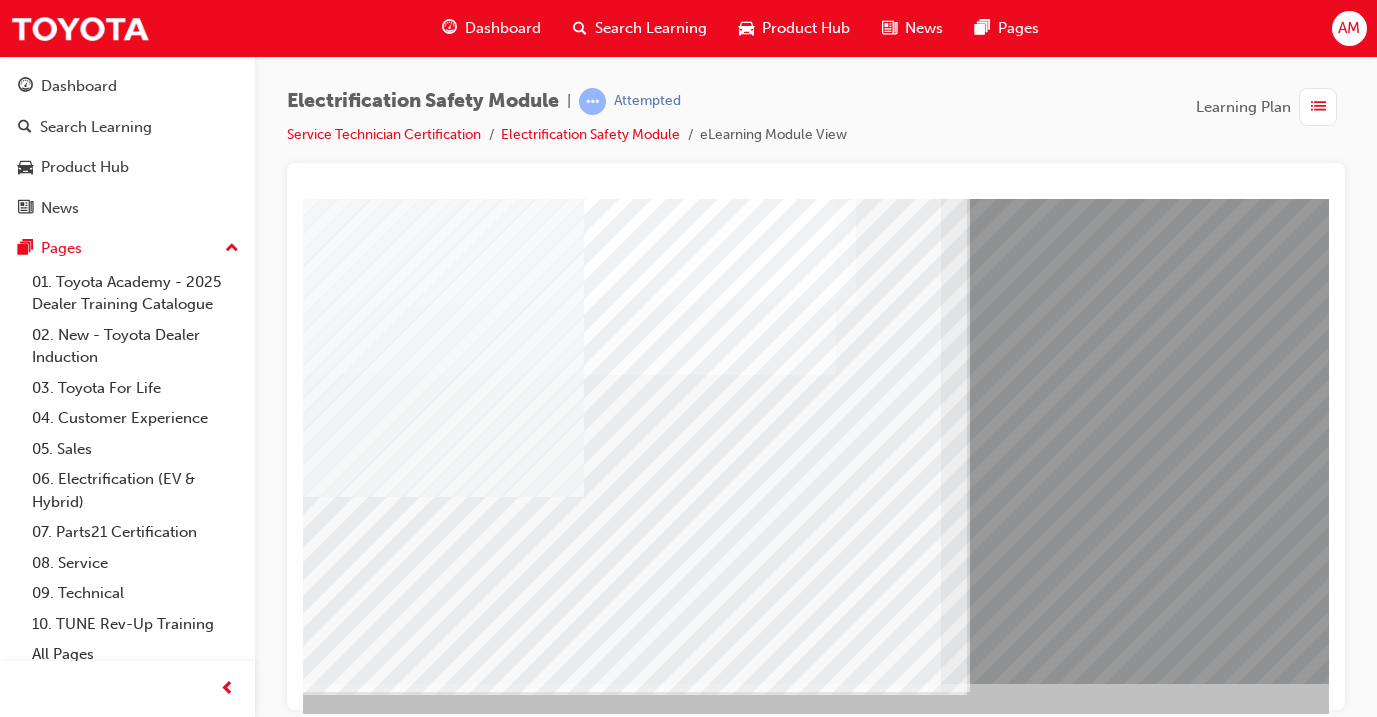 click at bounding box center (306, 13749) 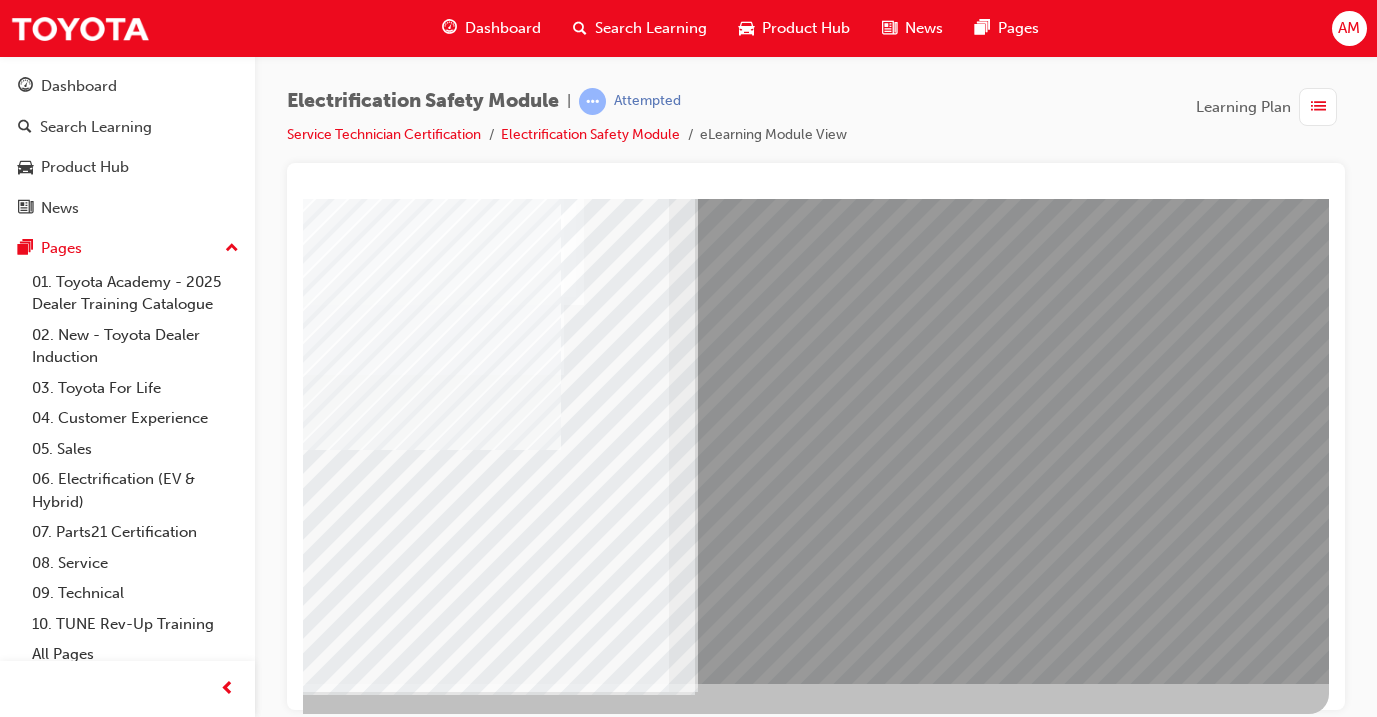 scroll, scrollTop: 235, scrollLeft: 334, axis: both 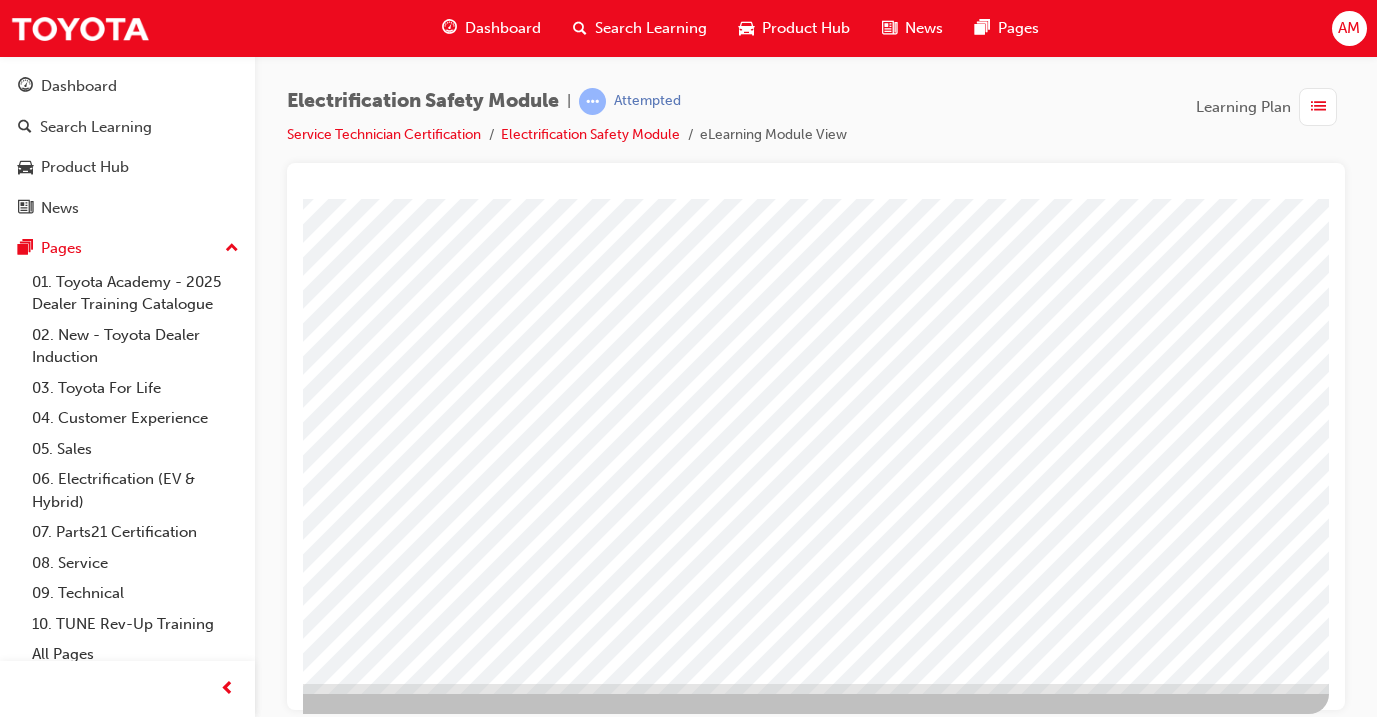 click at bounding box center [32, 3469] 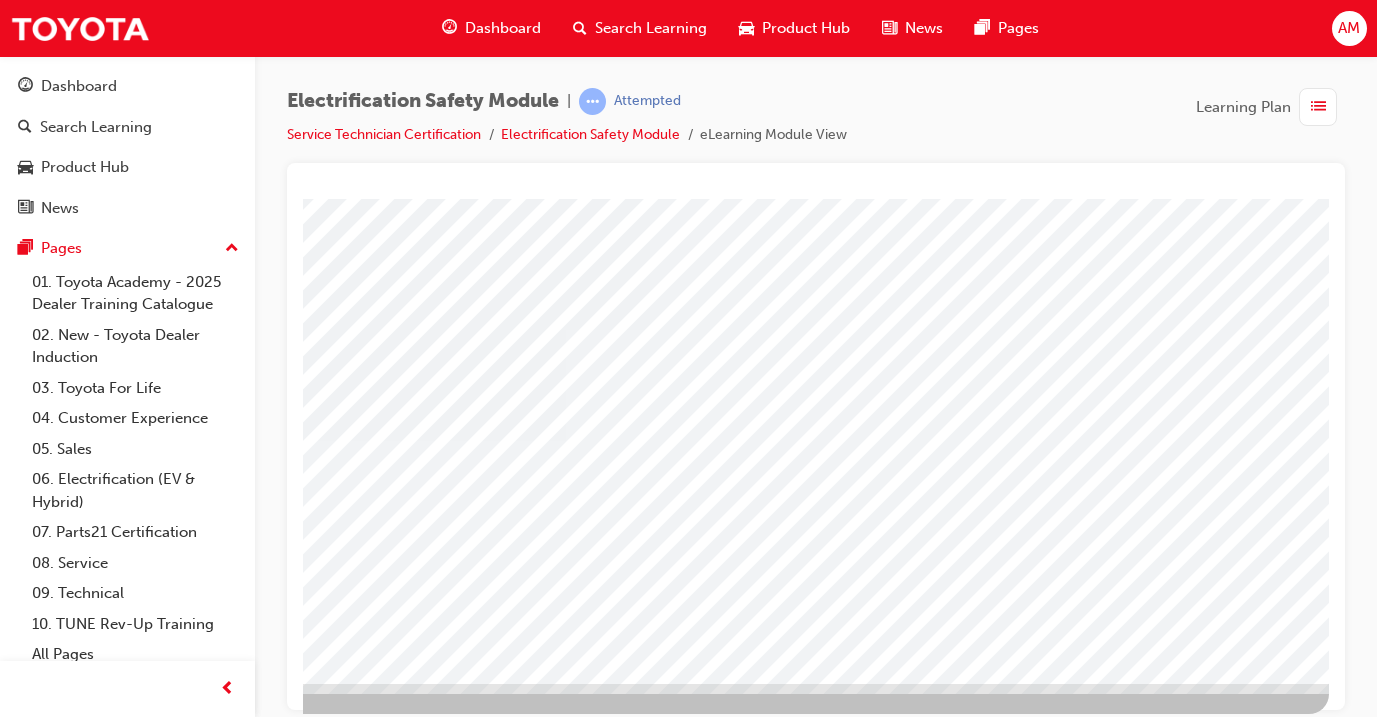 click at bounding box center (648, 1800) 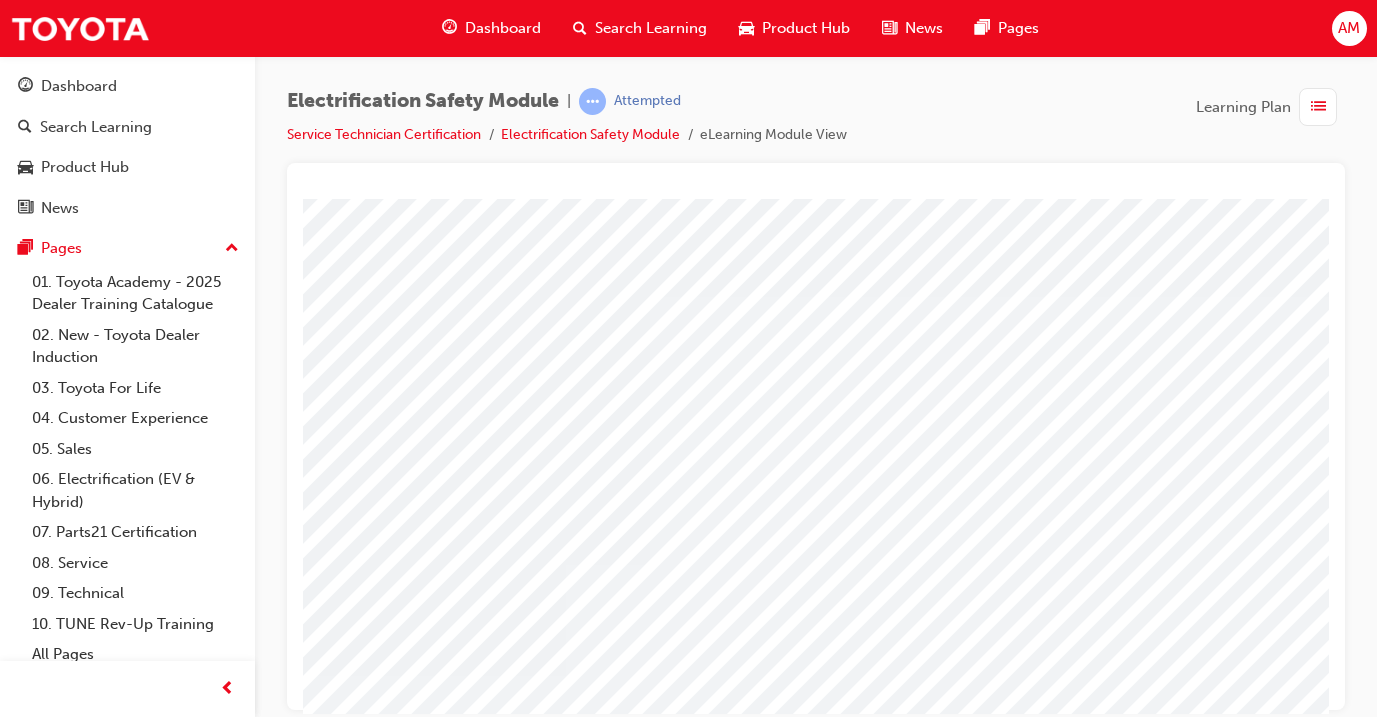 scroll, scrollTop: 0, scrollLeft: 334, axis: horizontal 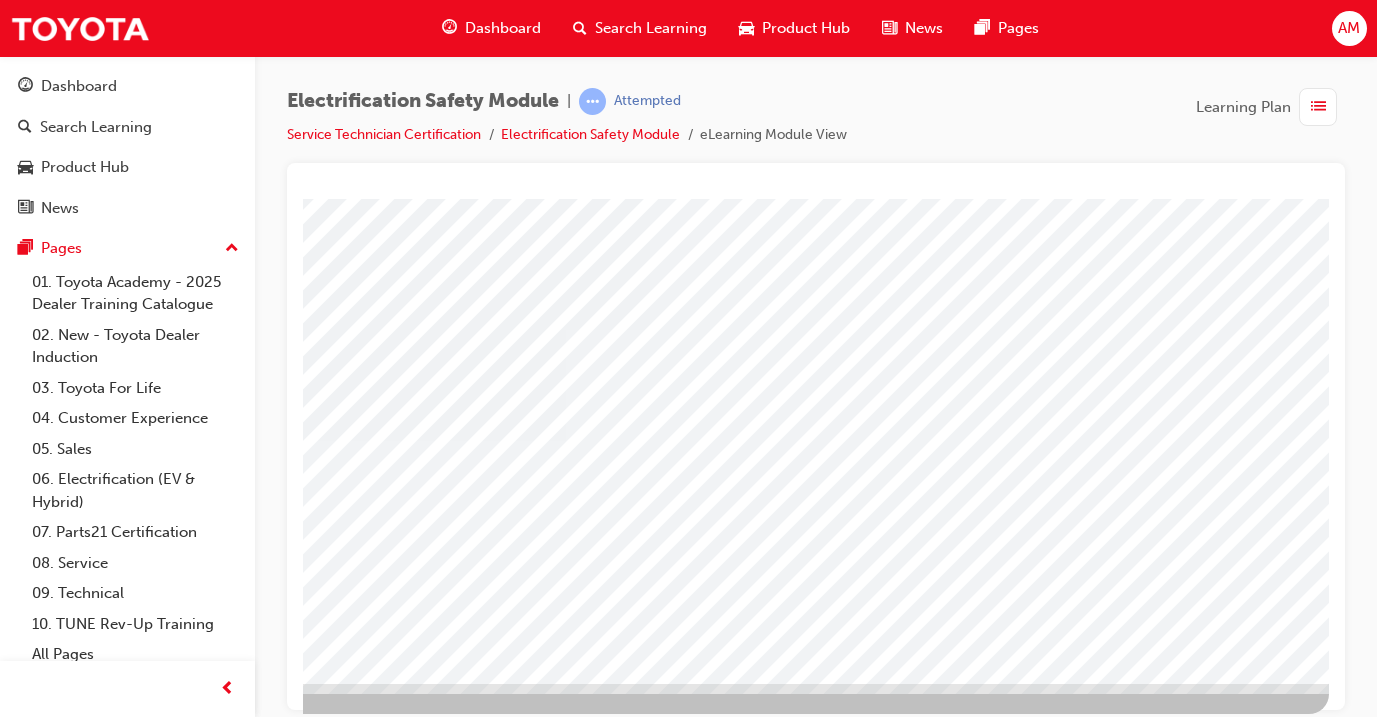 click at bounding box center (32, 2749) 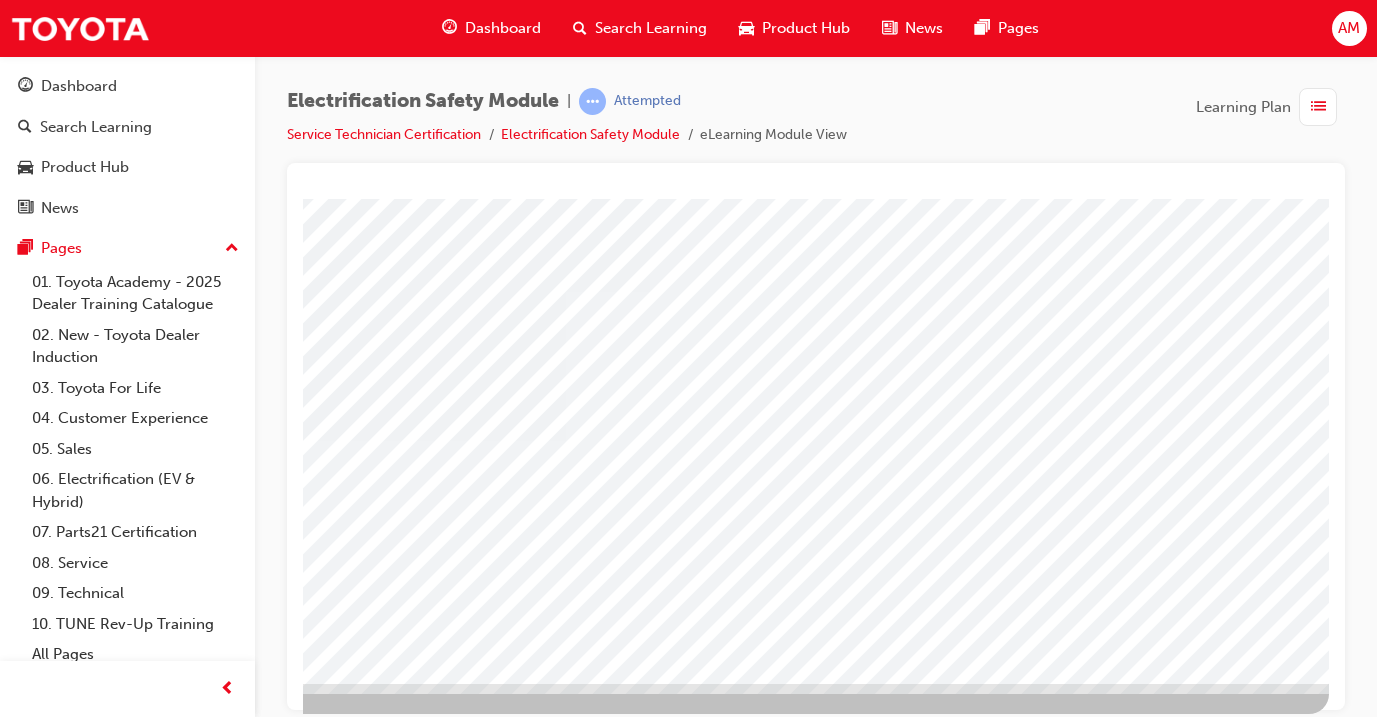 click at bounding box center [648, 1800] 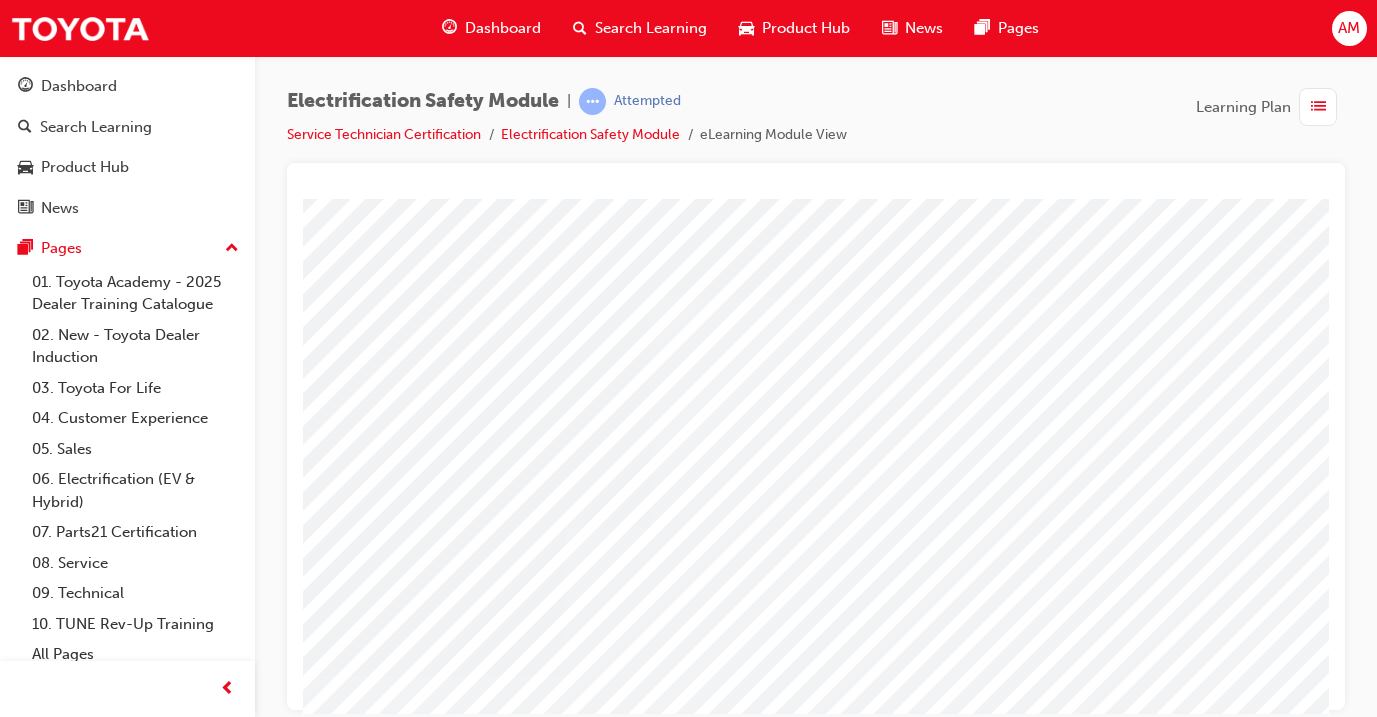 scroll, scrollTop: 0, scrollLeft: 334, axis: horizontal 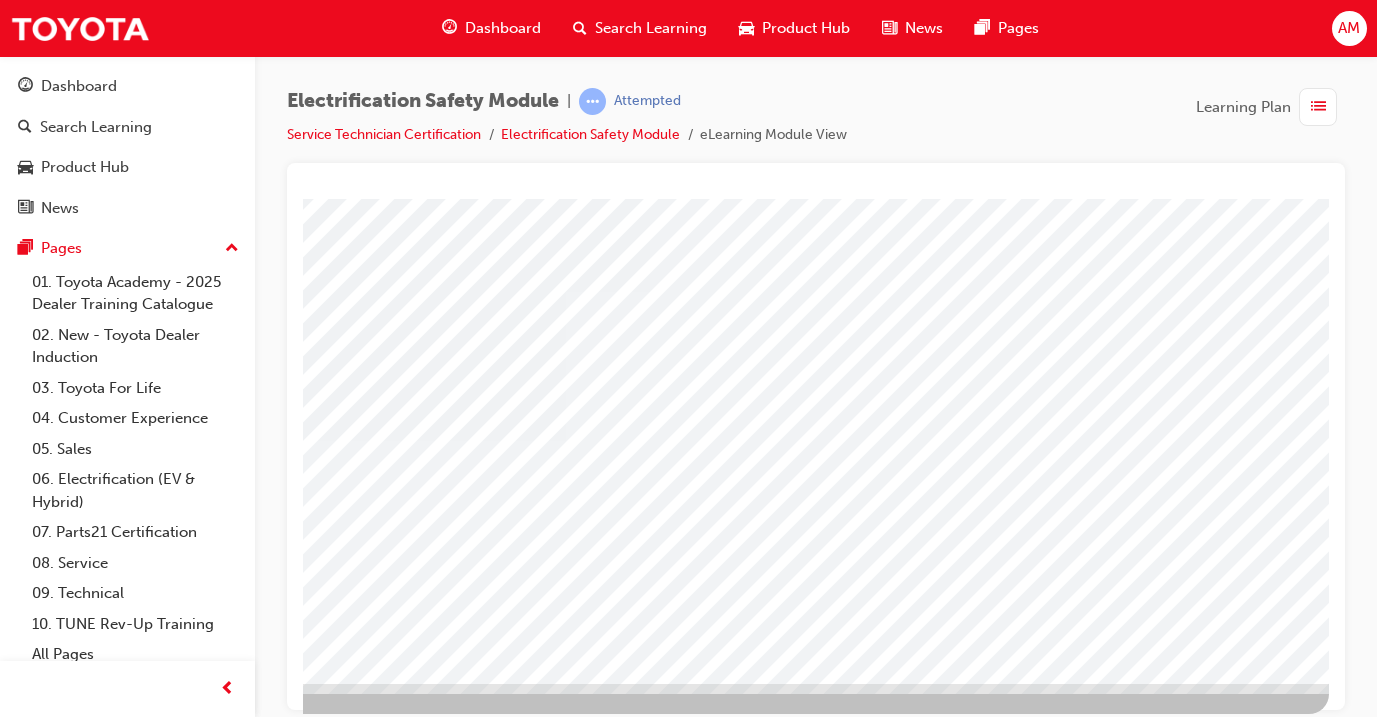 click at bounding box center [32, 2749] 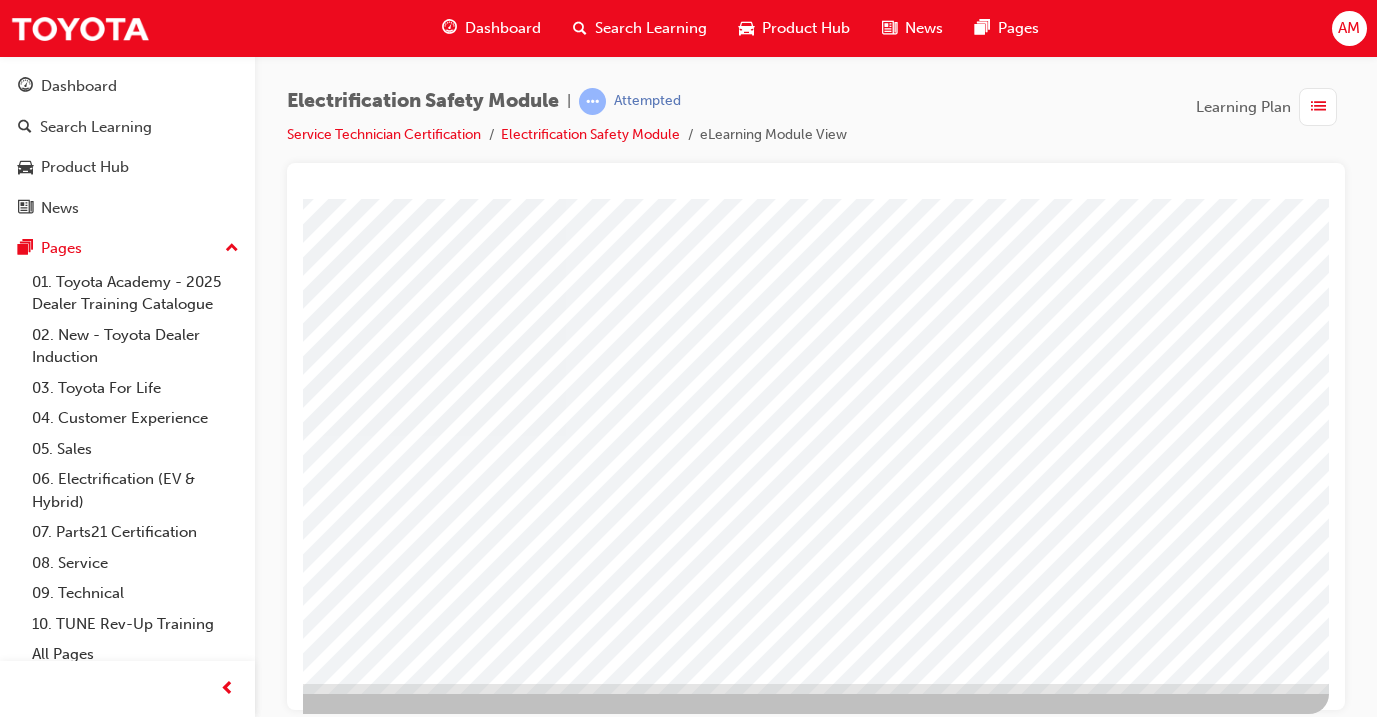 click at bounding box center [32, 3046] 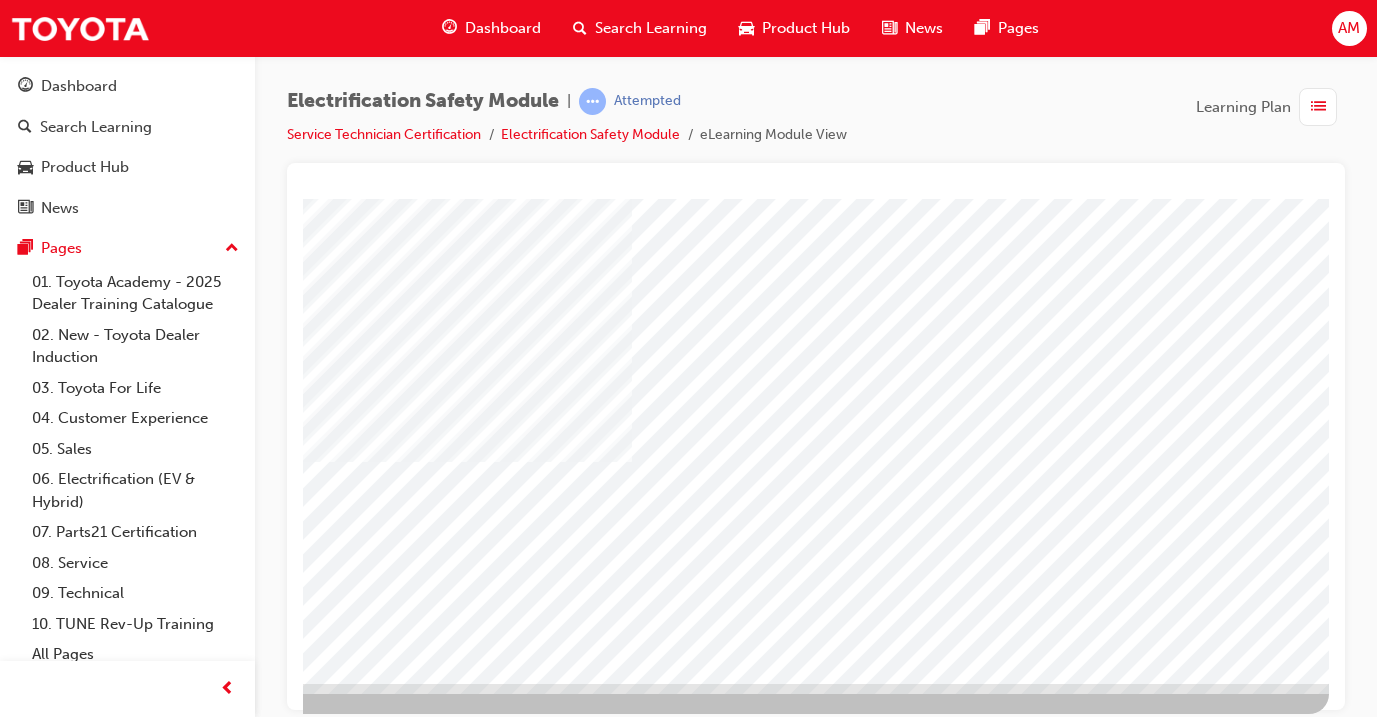 click at bounding box center (32, 3150) 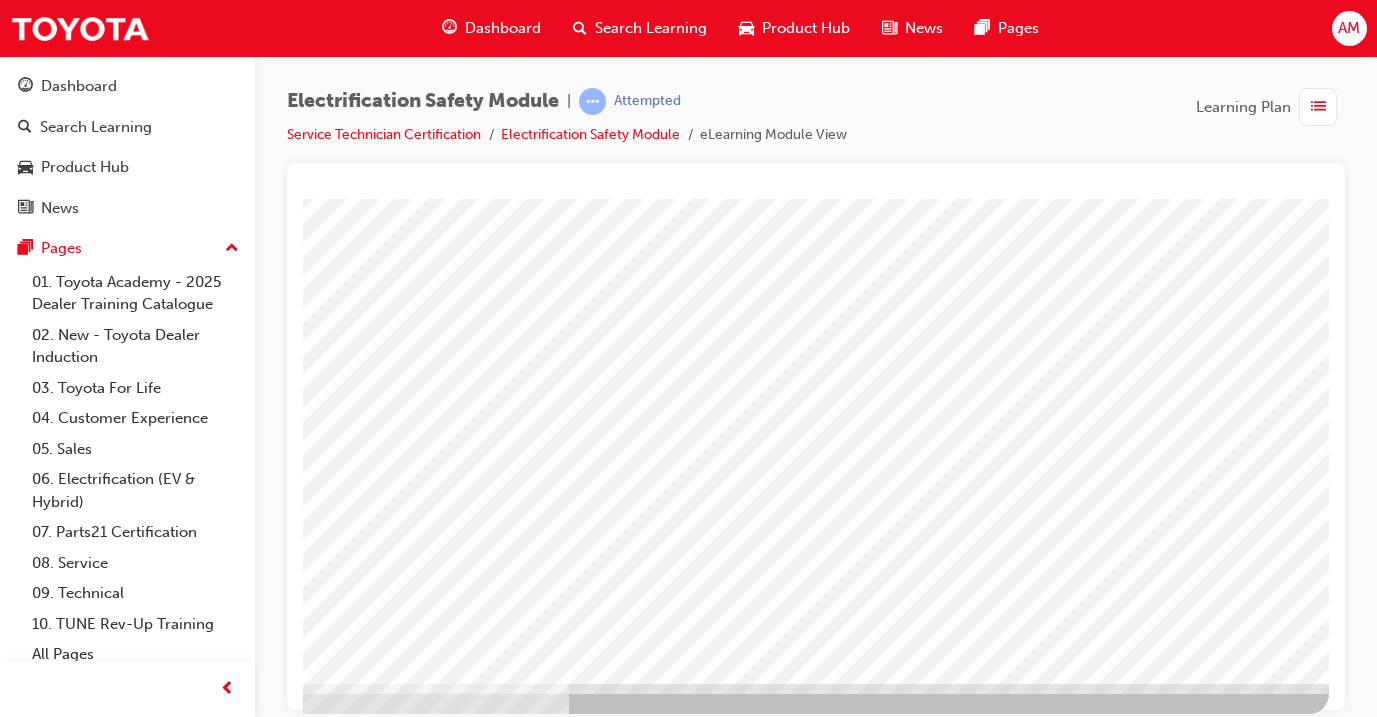 click at bounding box center (32, 3469) 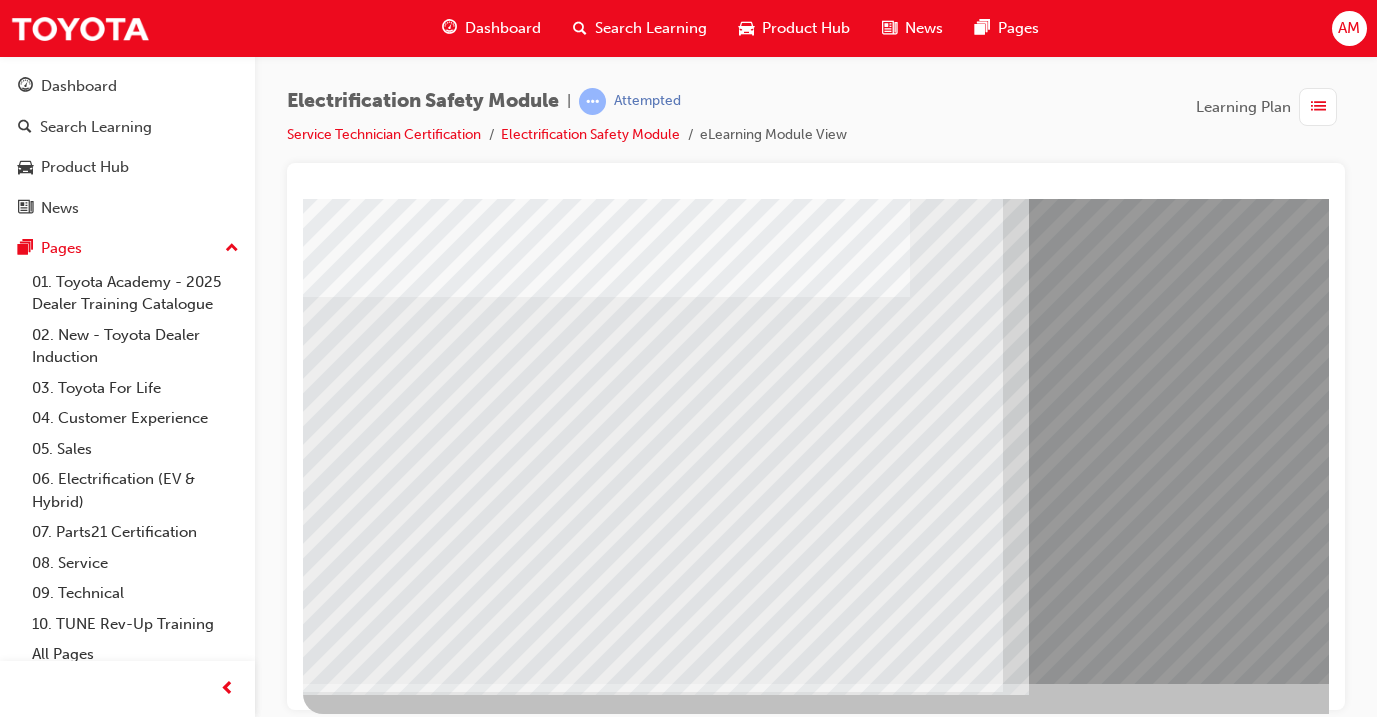 scroll, scrollTop: 235, scrollLeft: 0, axis: vertical 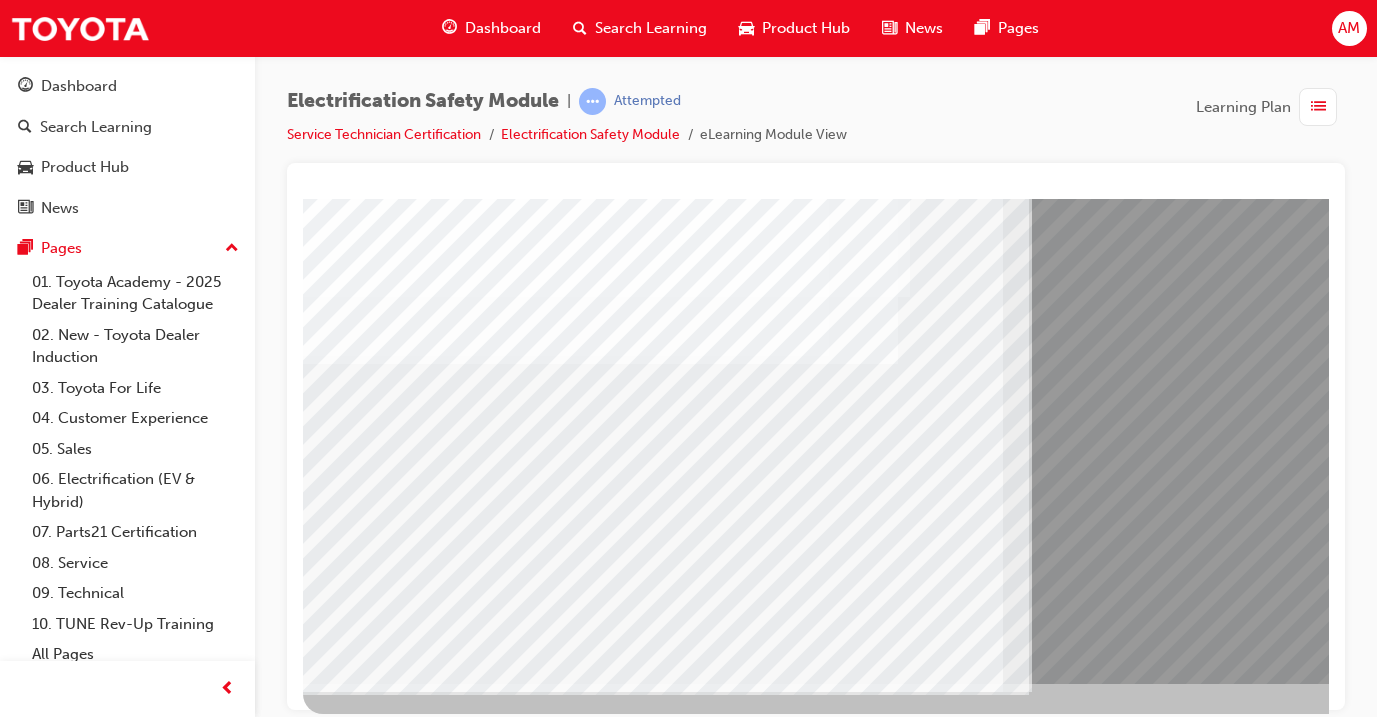 click at bounding box center [368, 8891] 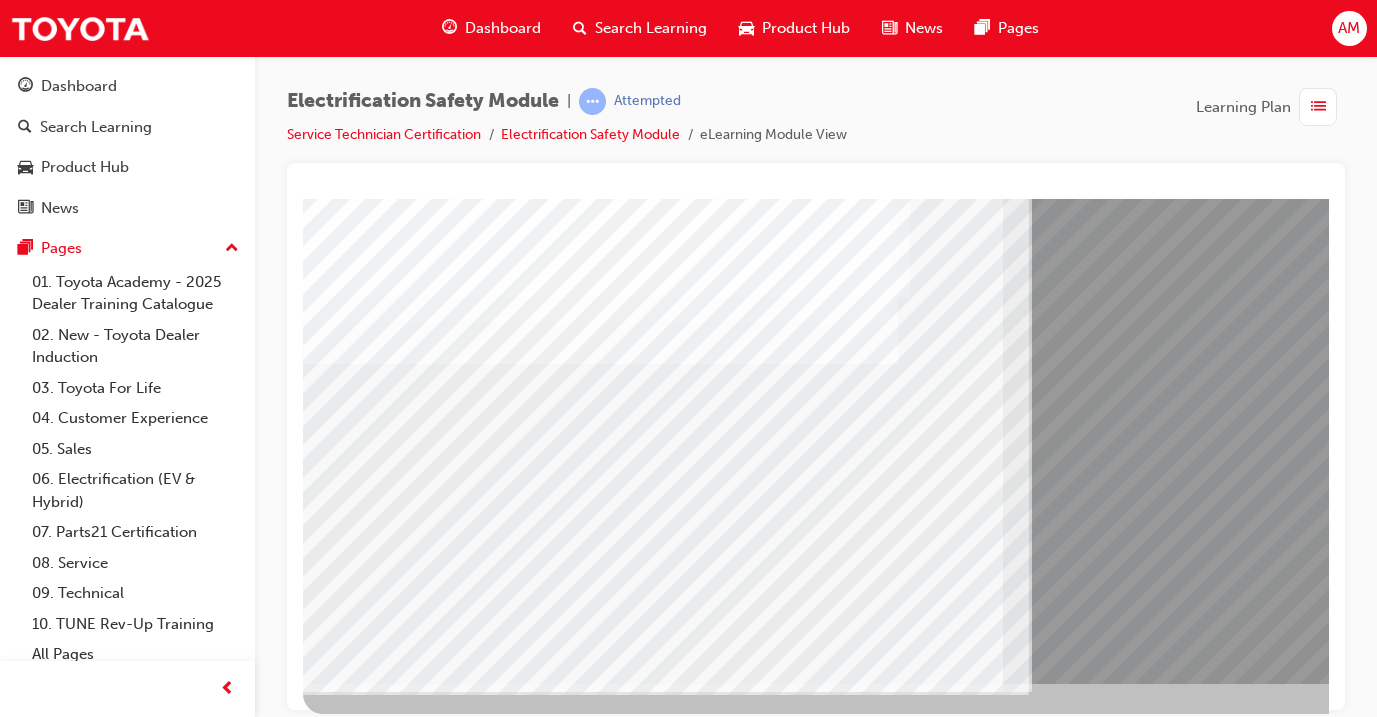 click at bounding box center (368, 8761) 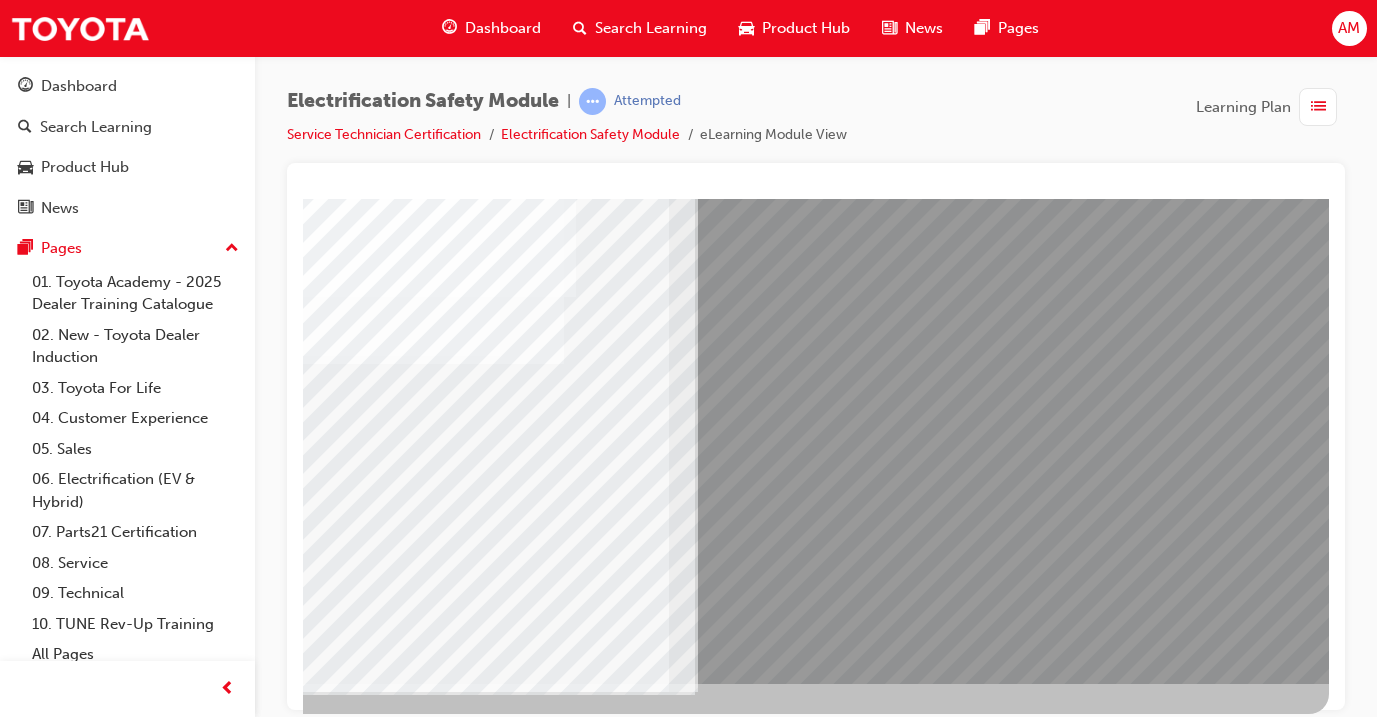 scroll, scrollTop: 235, scrollLeft: 334, axis: both 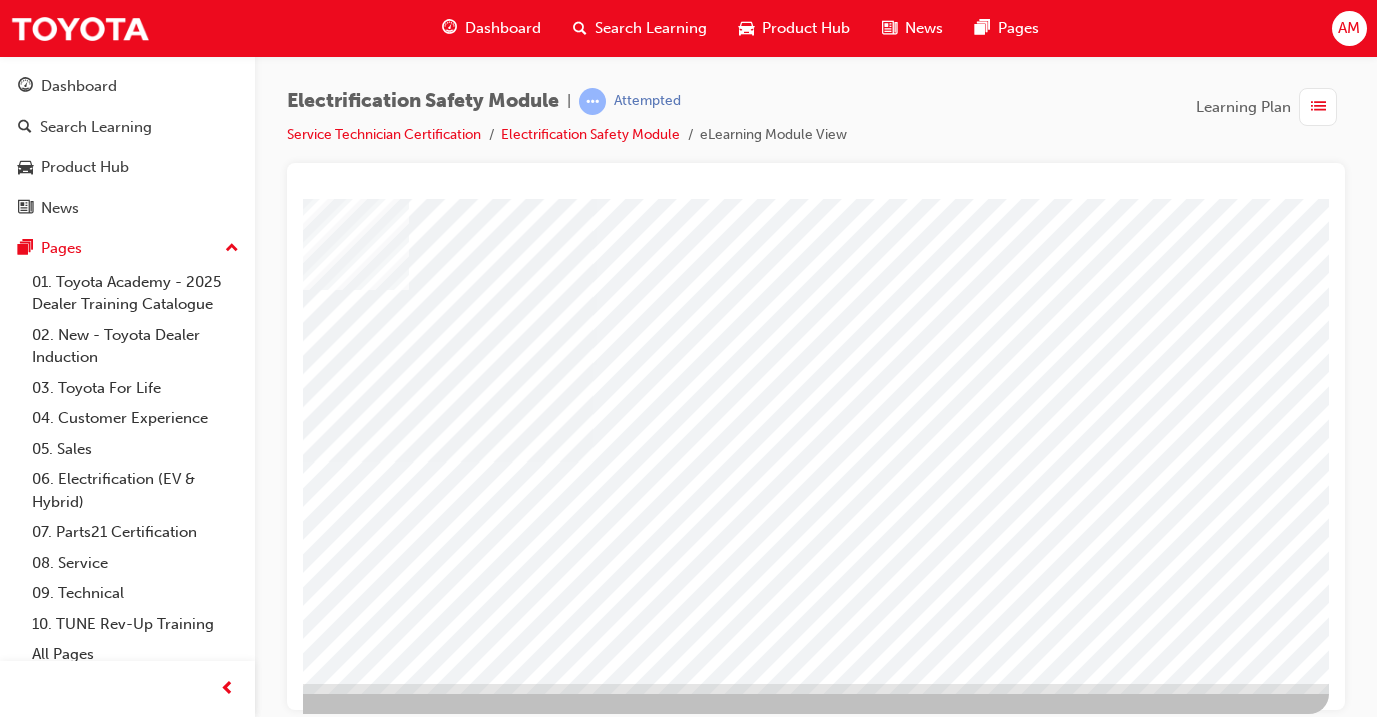 click at bounding box center [32, 3150] 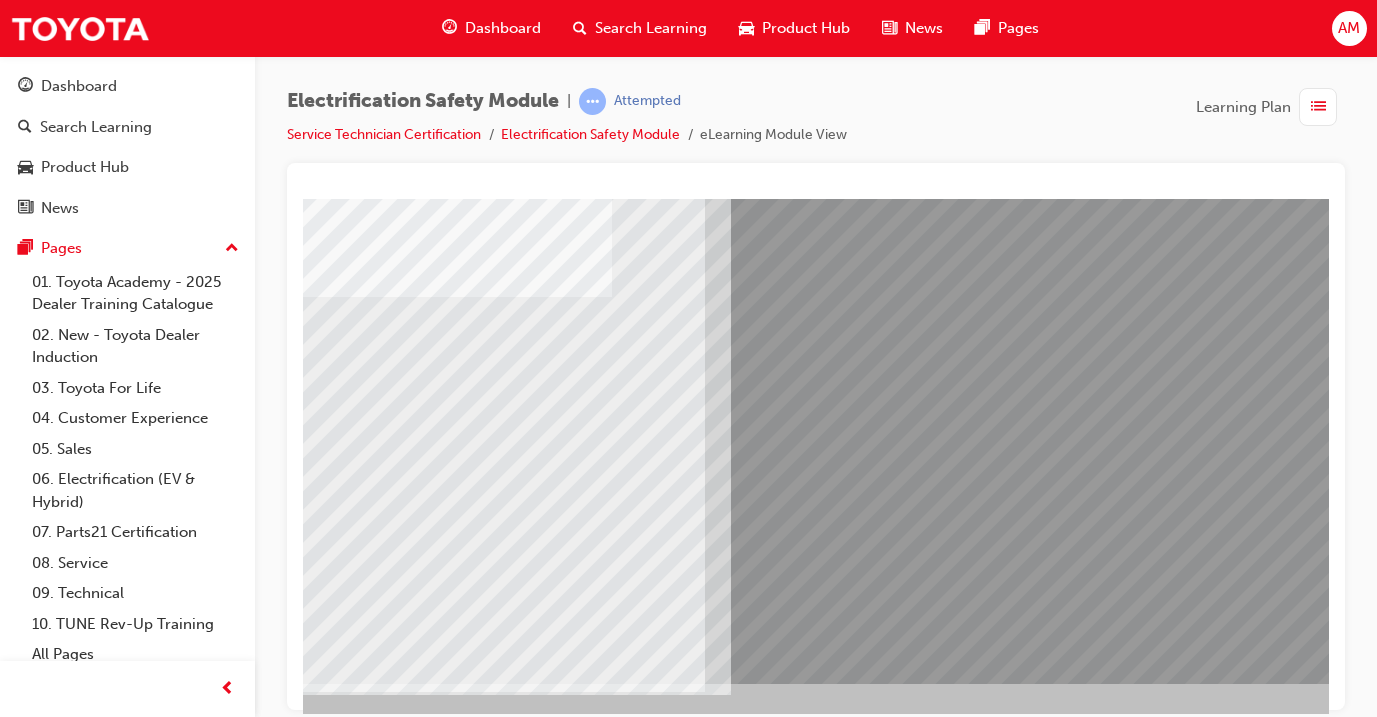scroll, scrollTop: 0, scrollLeft: 0, axis: both 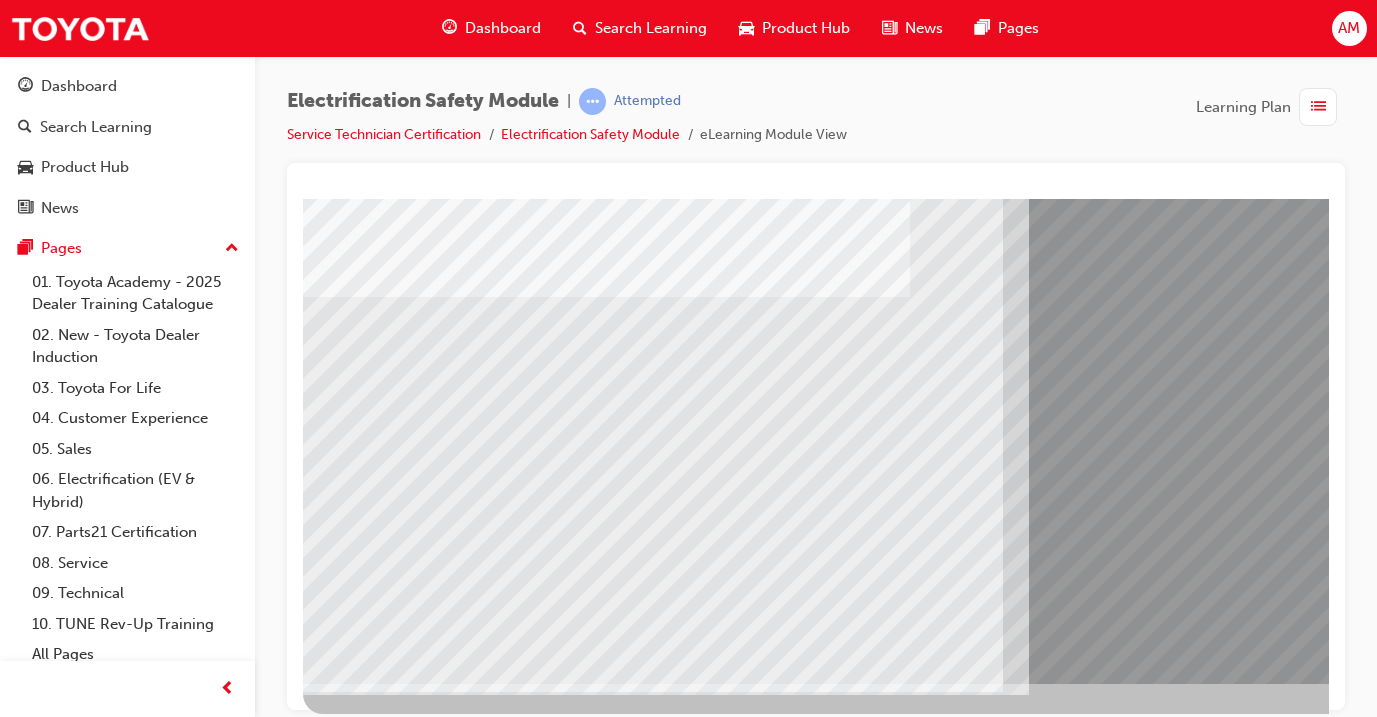 click at bounding box center [368, 7379] 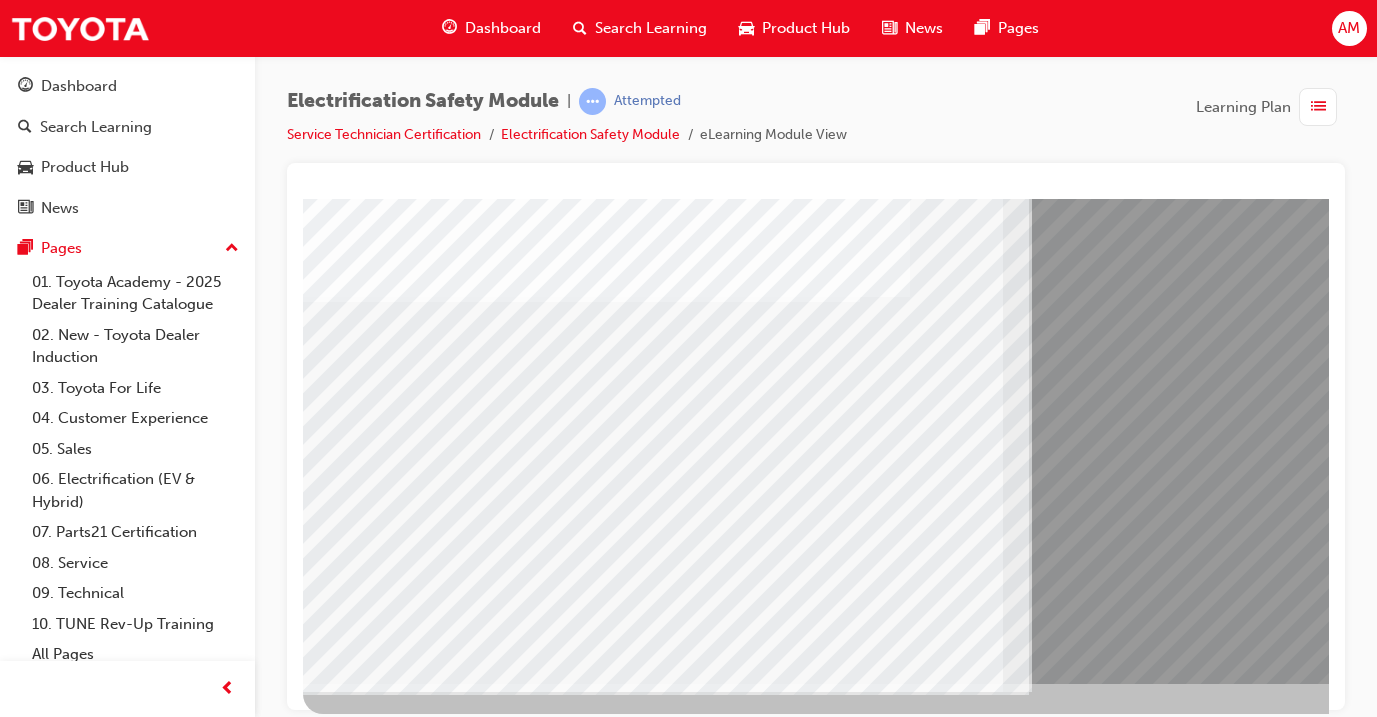 click at bounding box center (368, 7249) 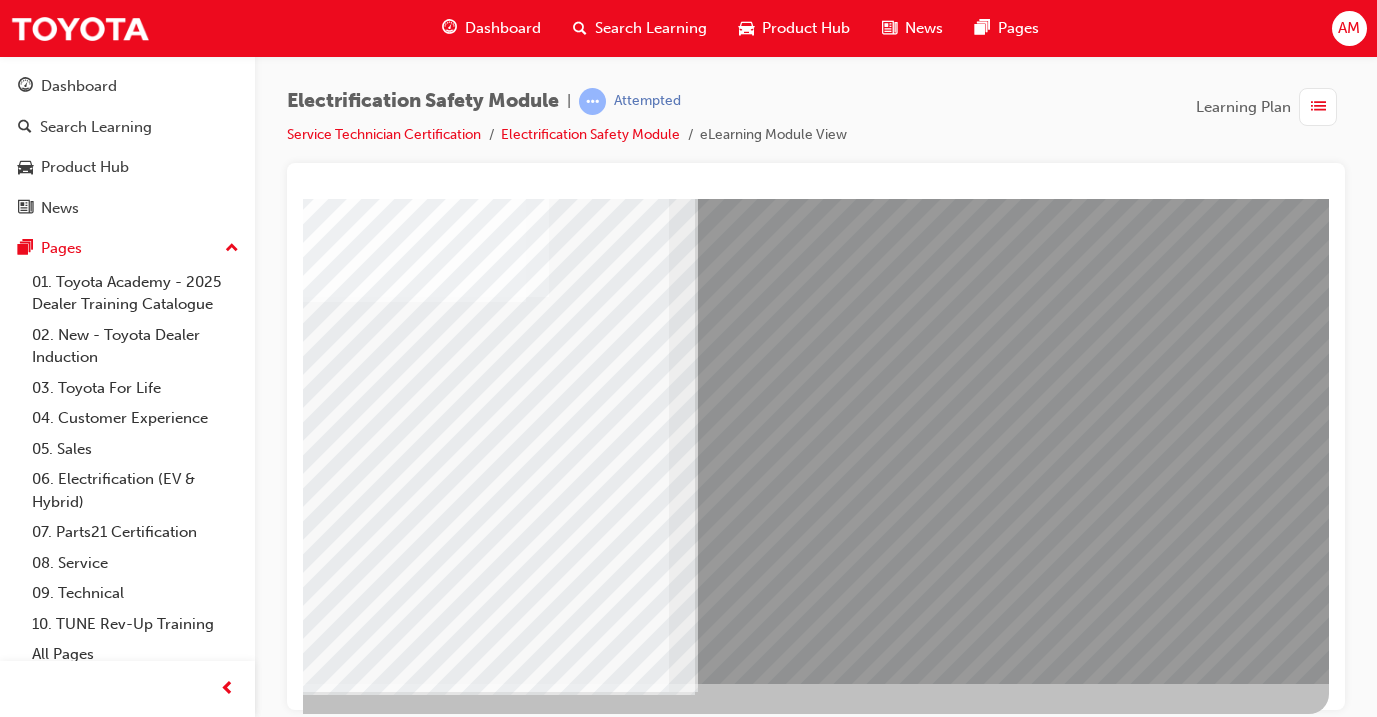 click at bounding box center [32, 7036] 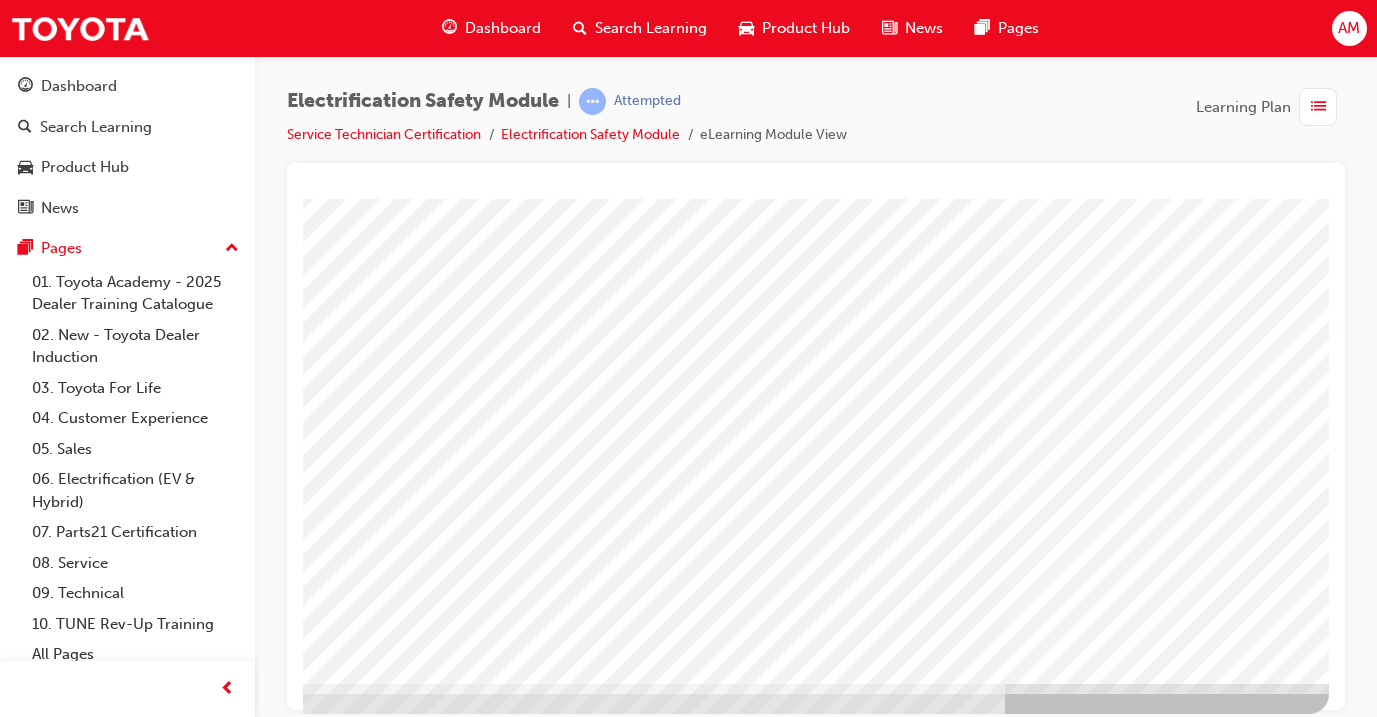 click at bounding box center [32, 3122] 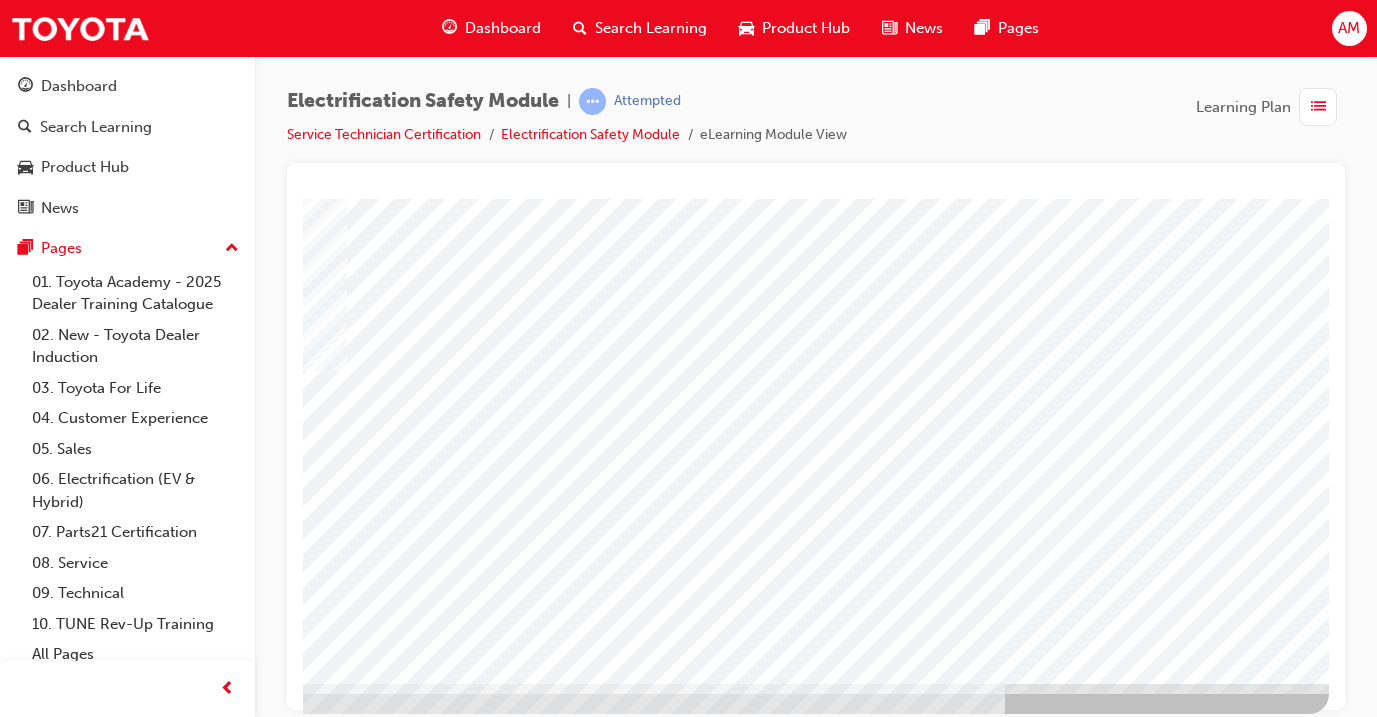 click at bounding box center (648, 1800) 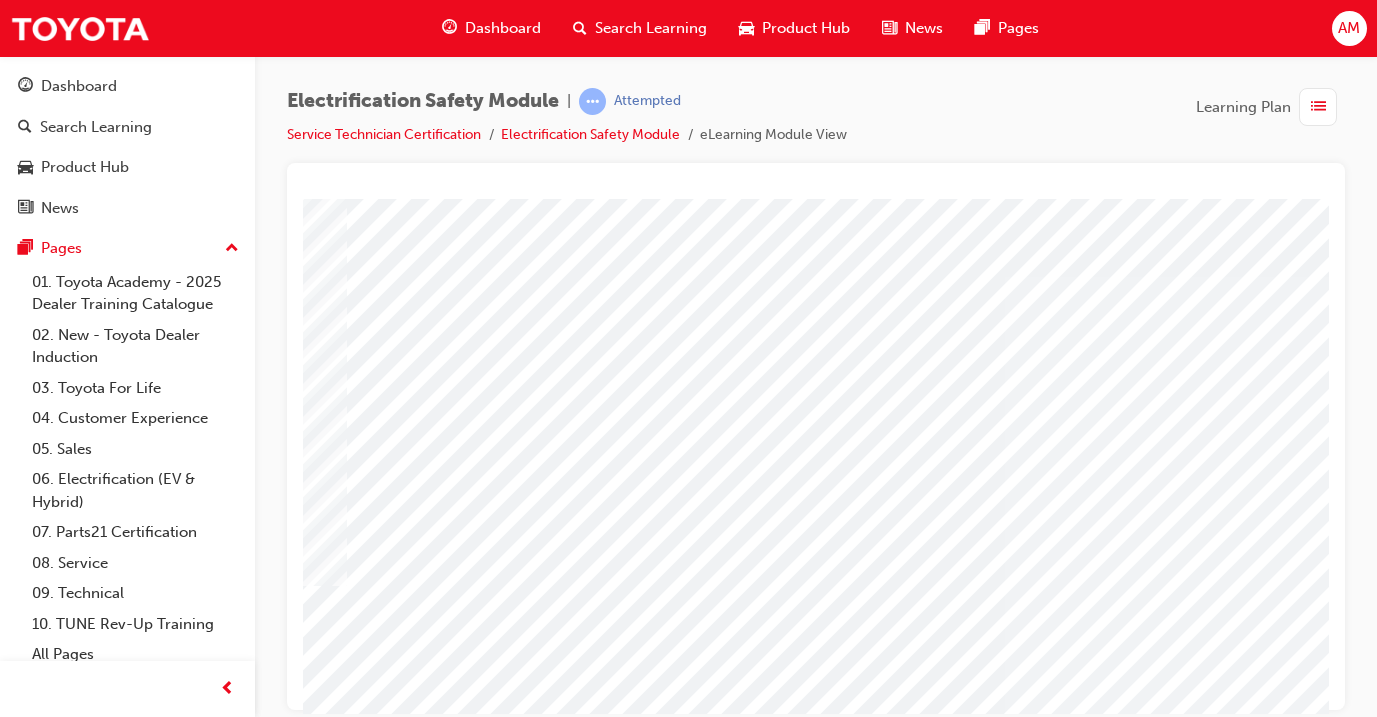 click at bounding box center [277, 3075] 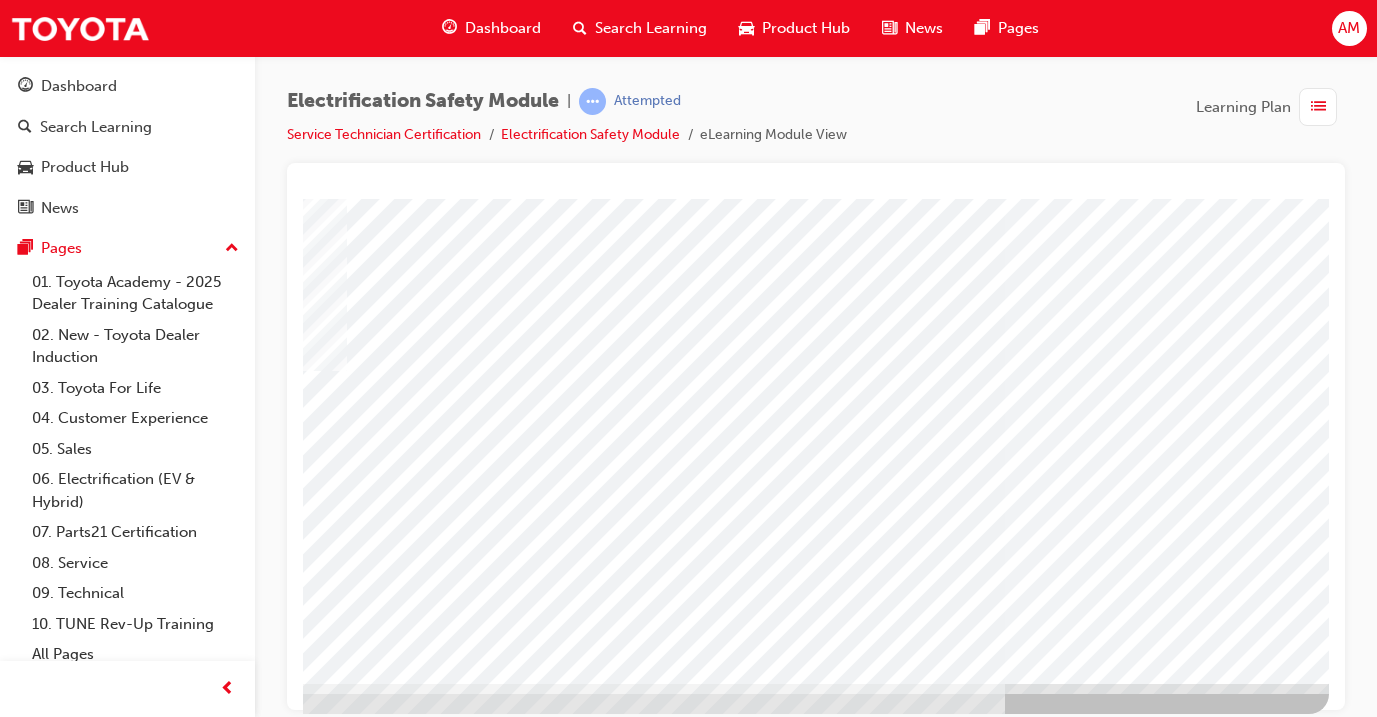 click at bounding box center [32, 3614] 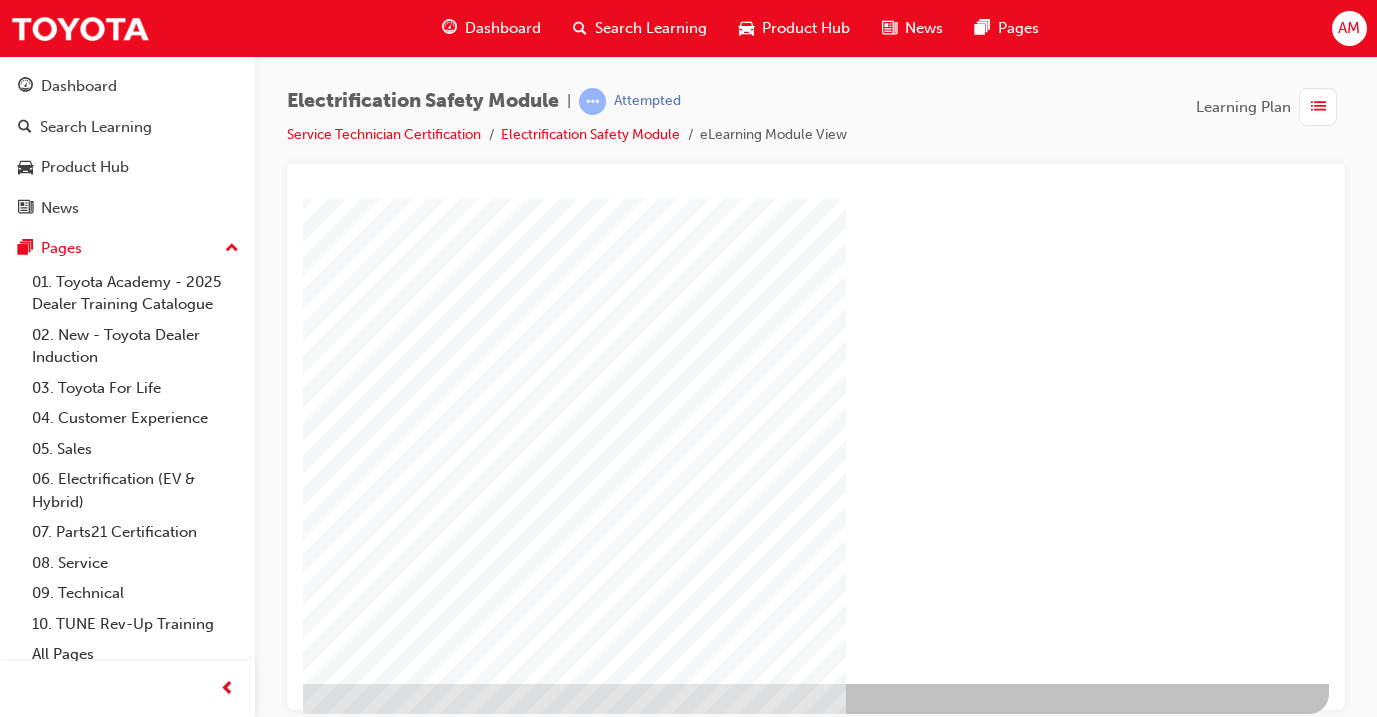 click at bounding box center (32, 1315) 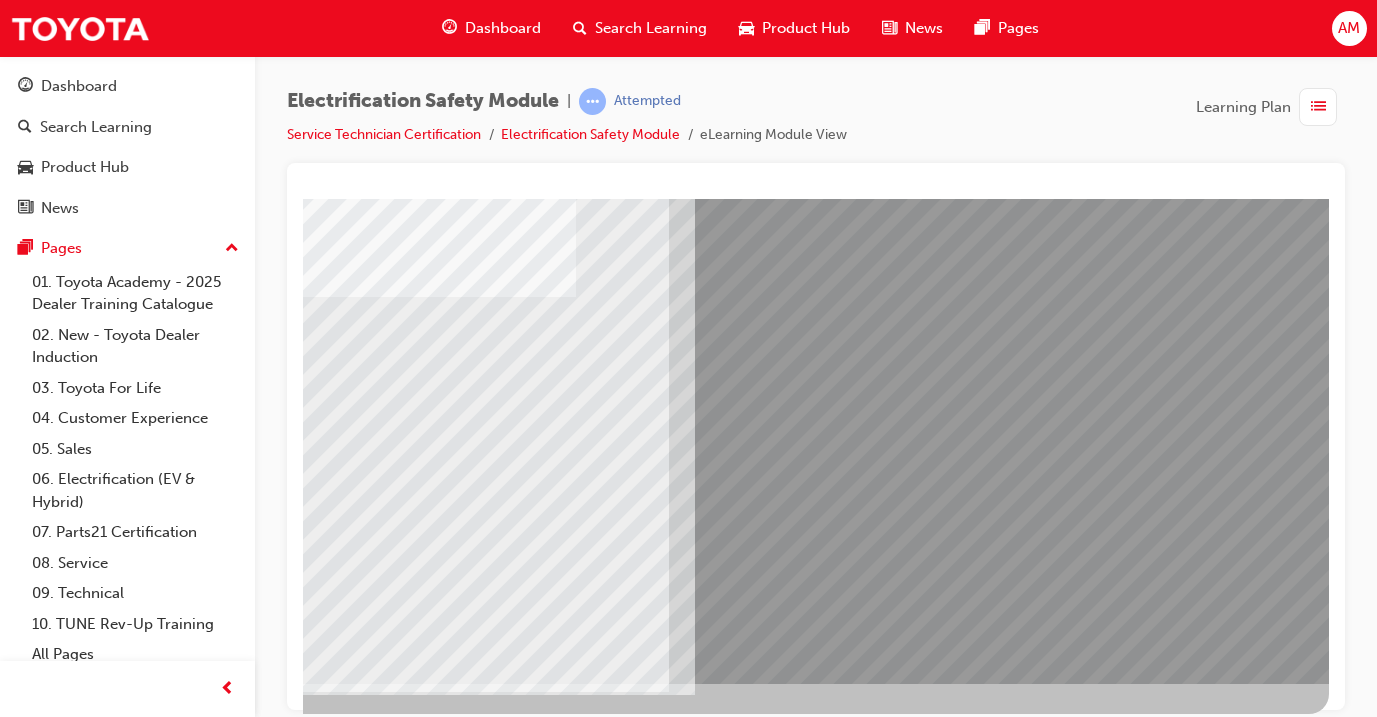 click at bounding box center [328, 2520] 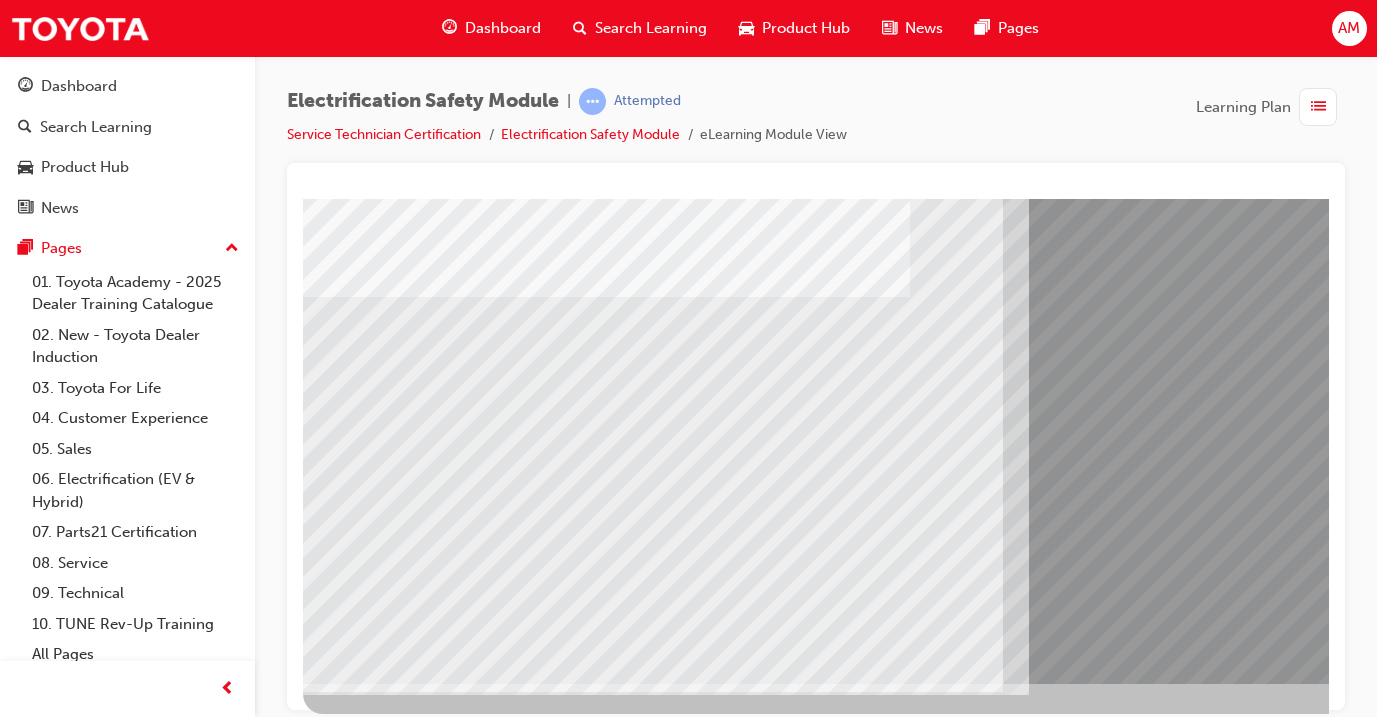 click at bounding box center [368, 8151] 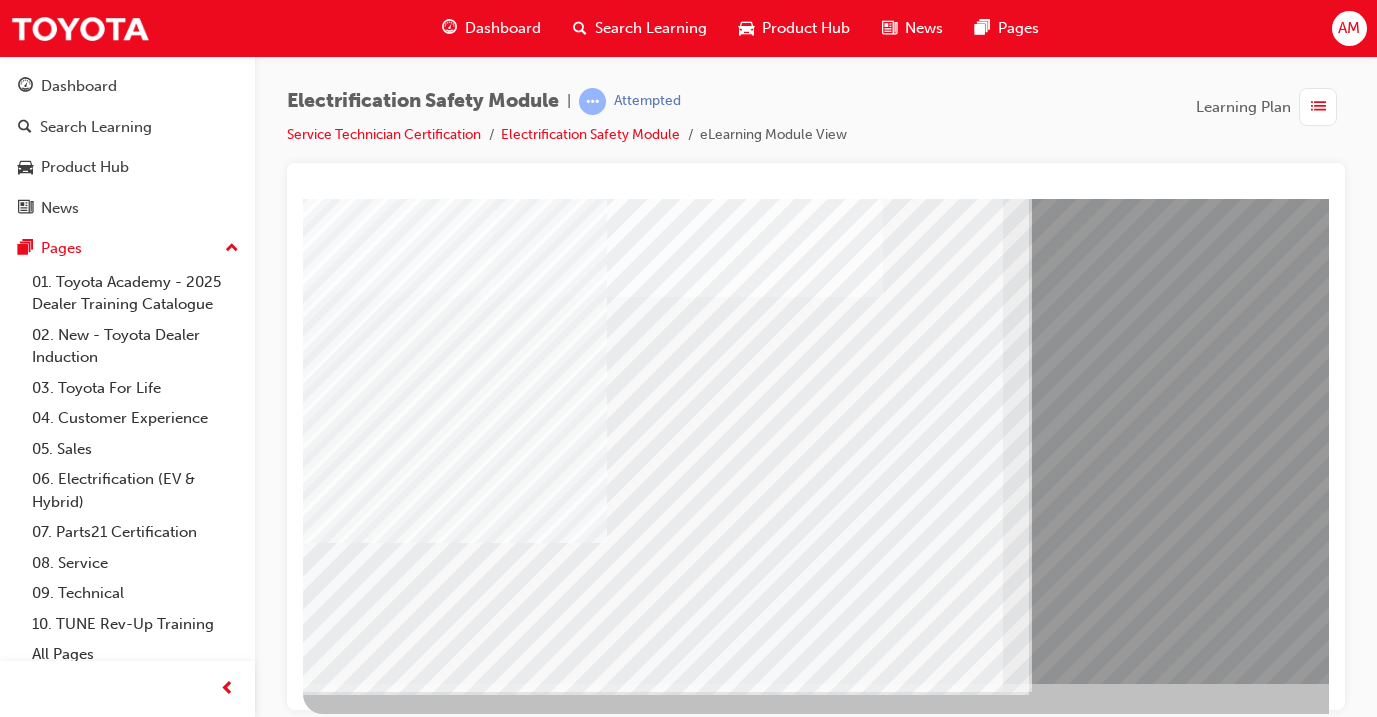 click at bounding box center (368, 8021) 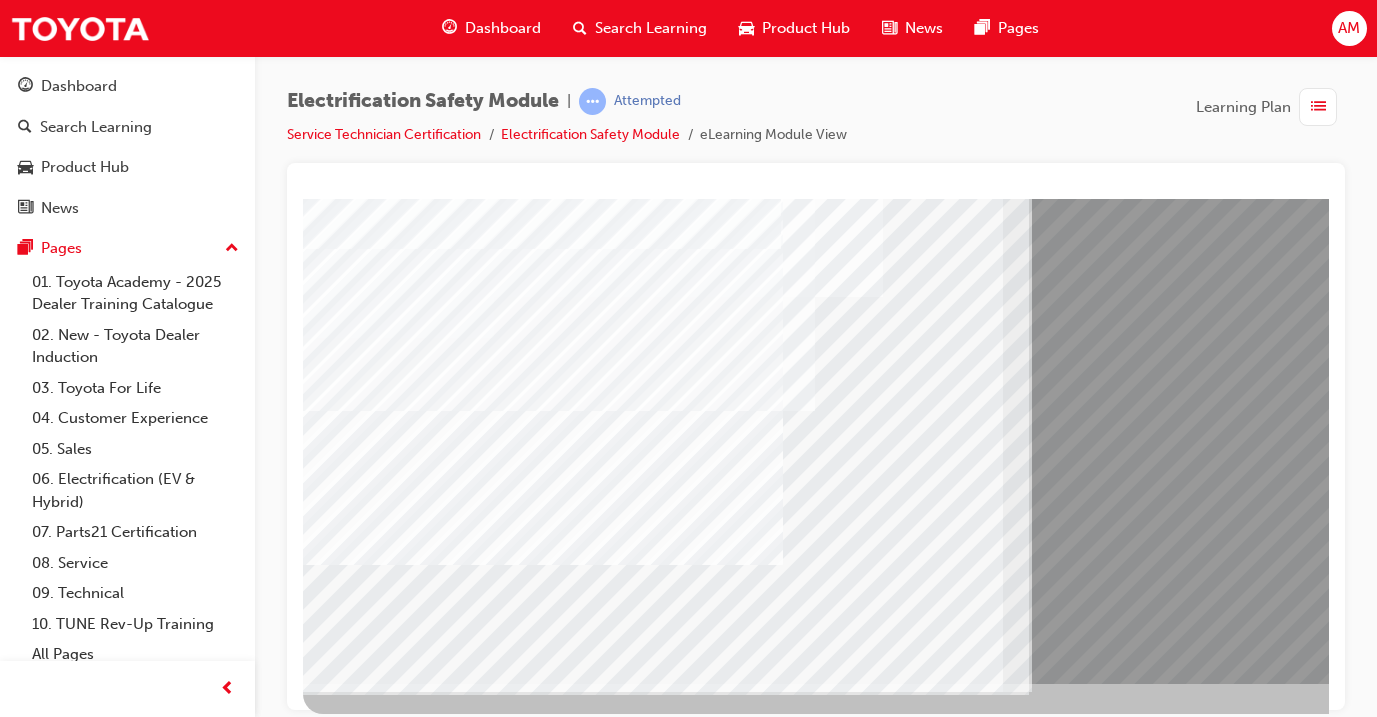click at bounding box center [368, 7891] 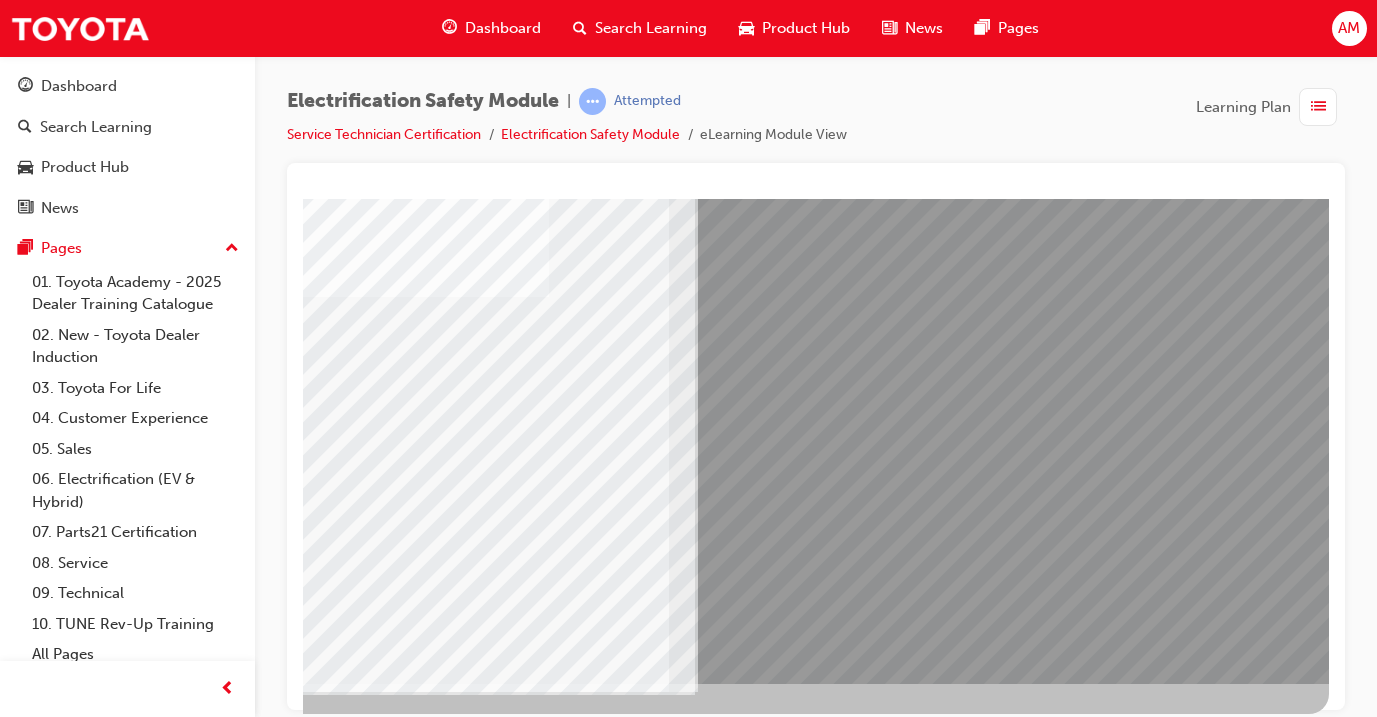 click at bounding box center [32, 7808] 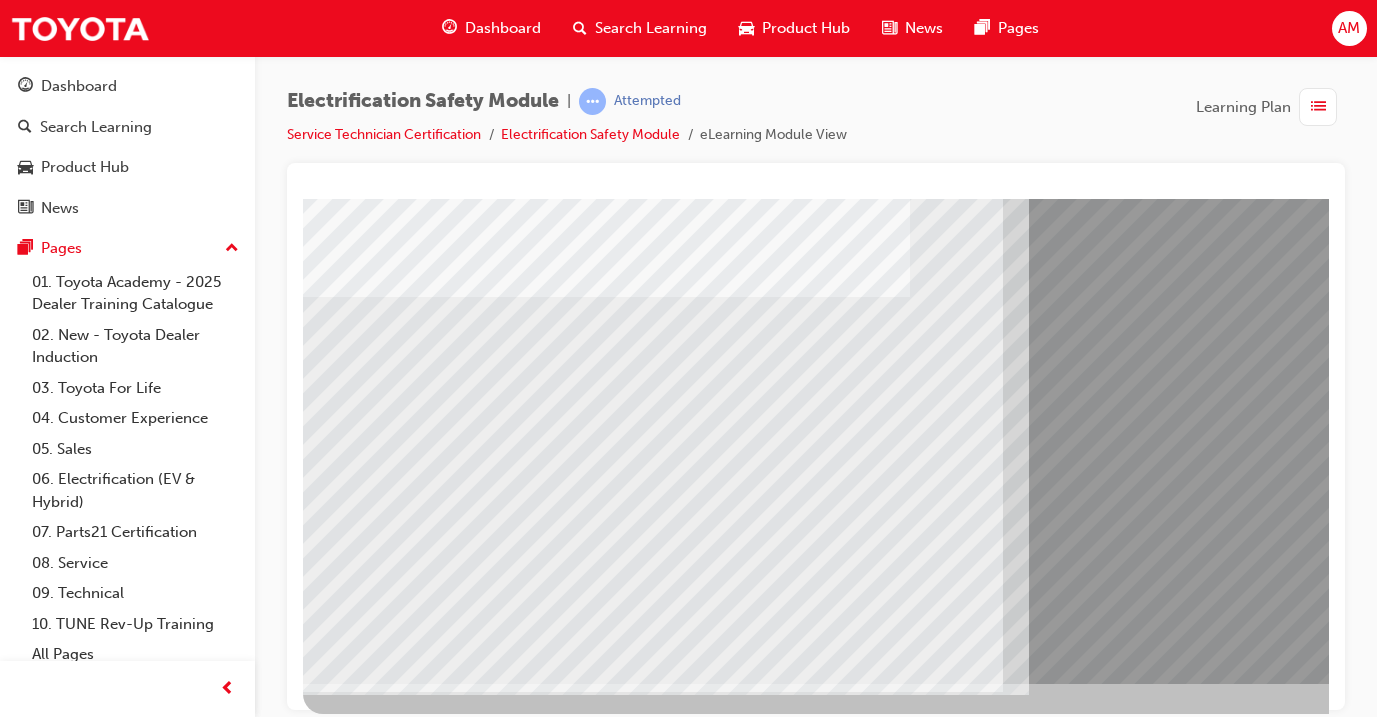click at bounding box center (368, 7736) 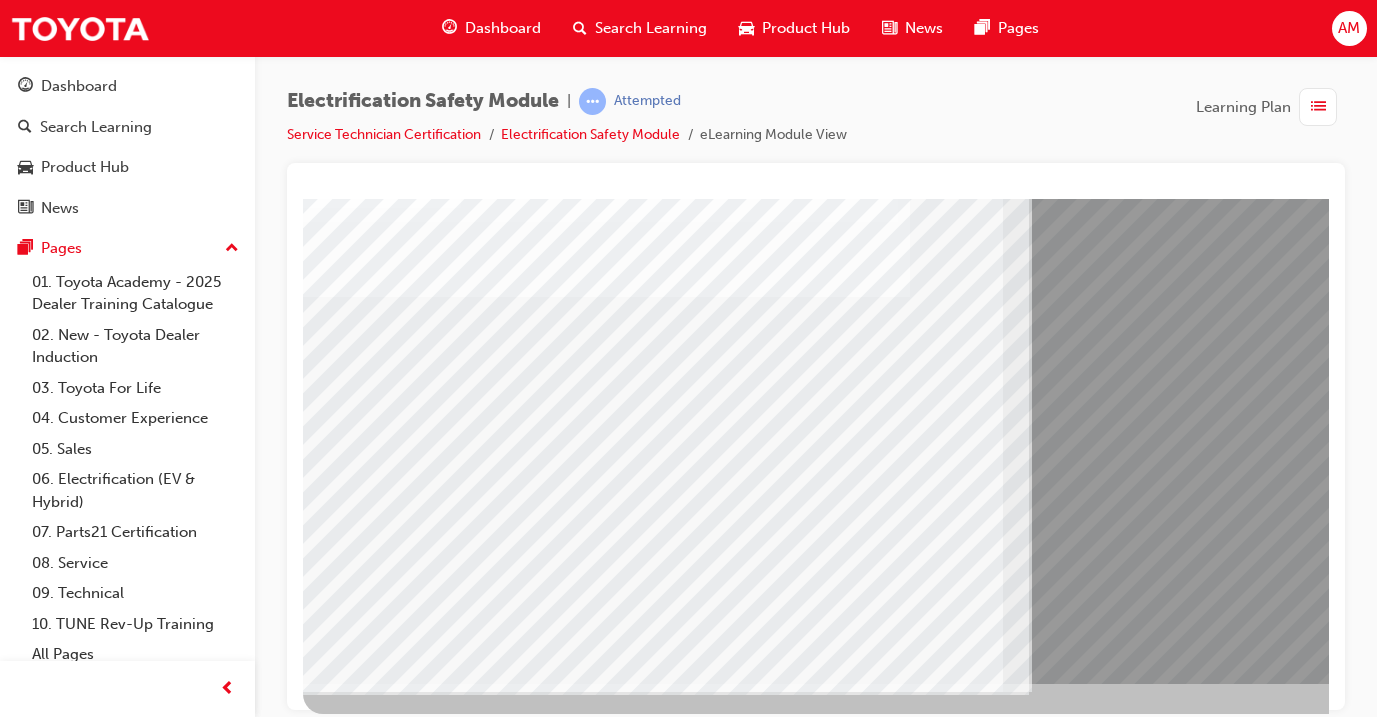 click at bounding box center [368, 7606] 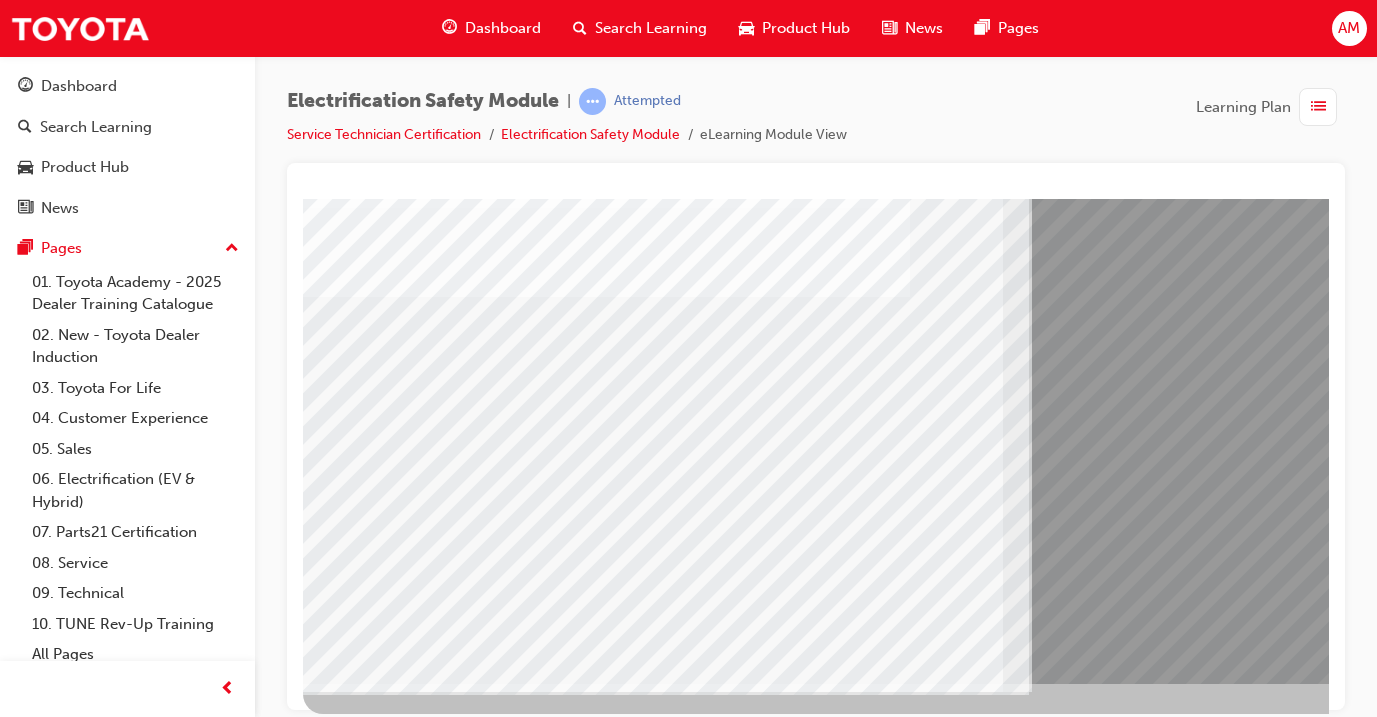 click at bounding box center [368, 7476] 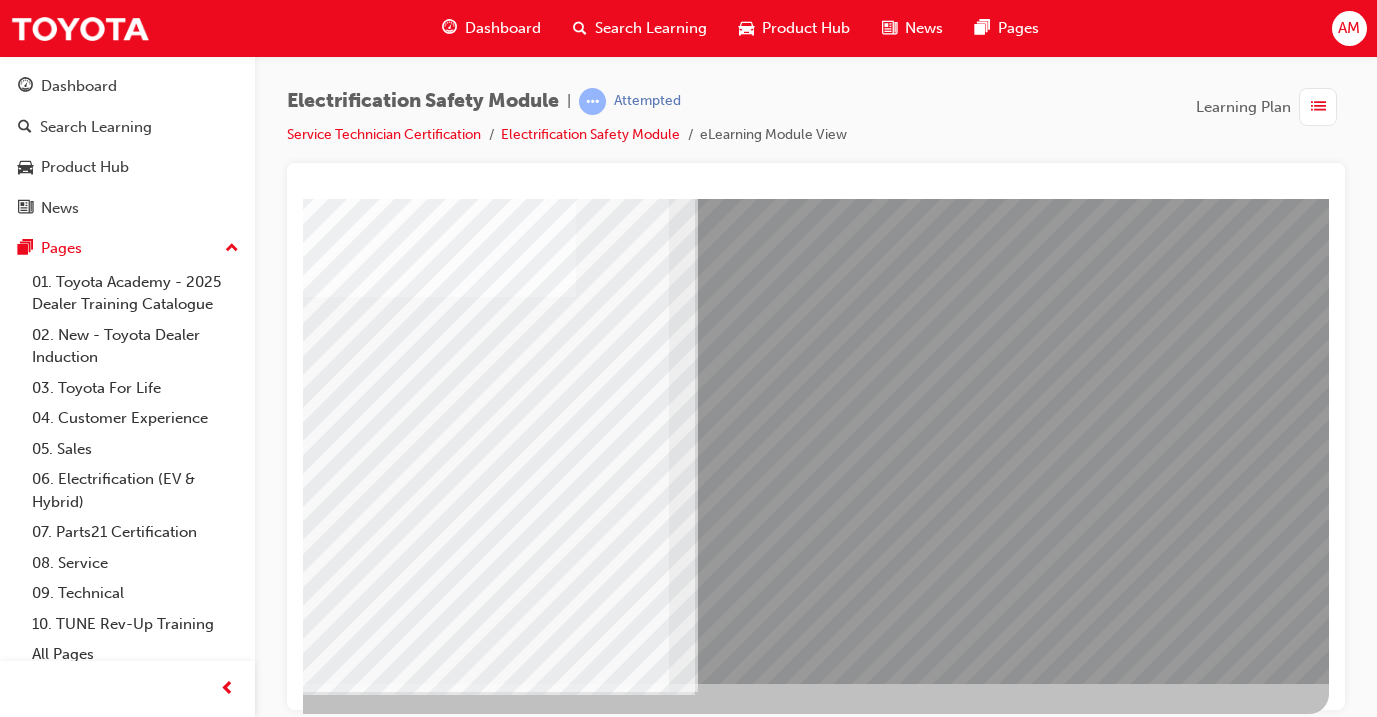 click at bounding box center [32, 7393] 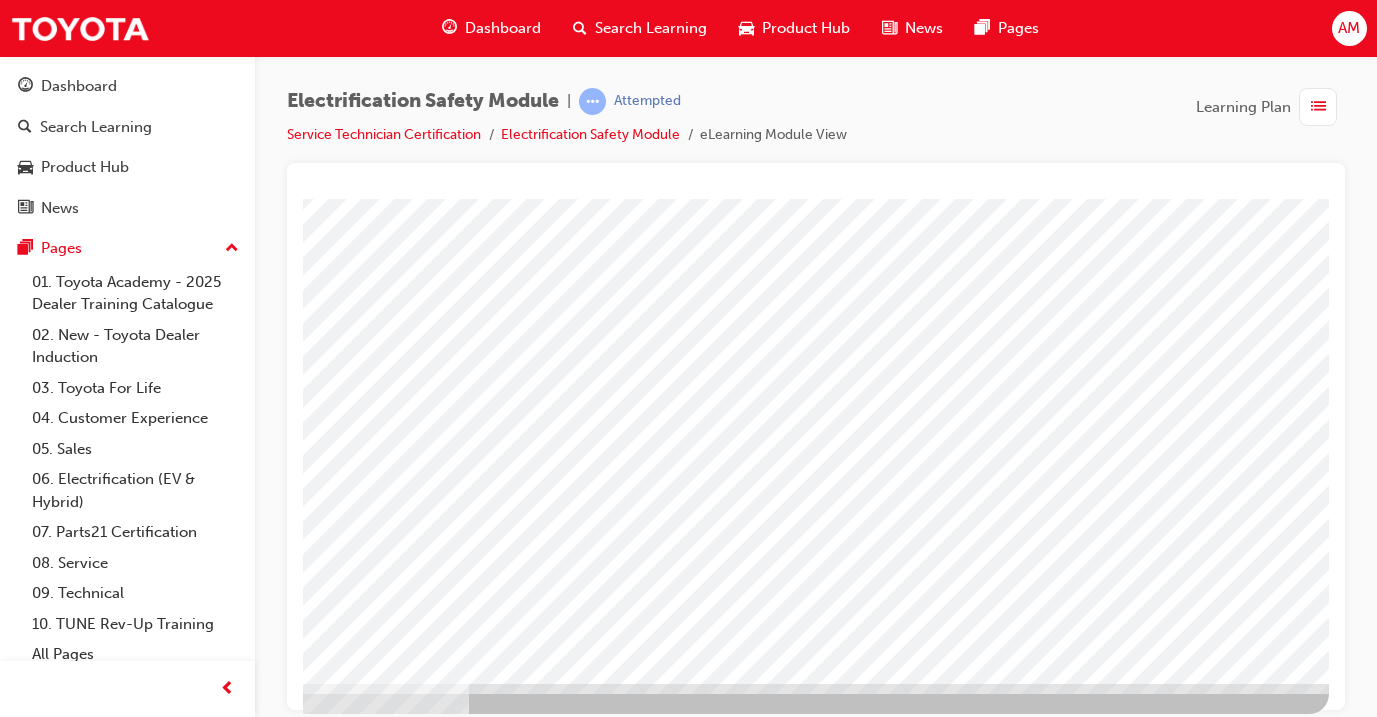 click at bounding box center (32, 2997) 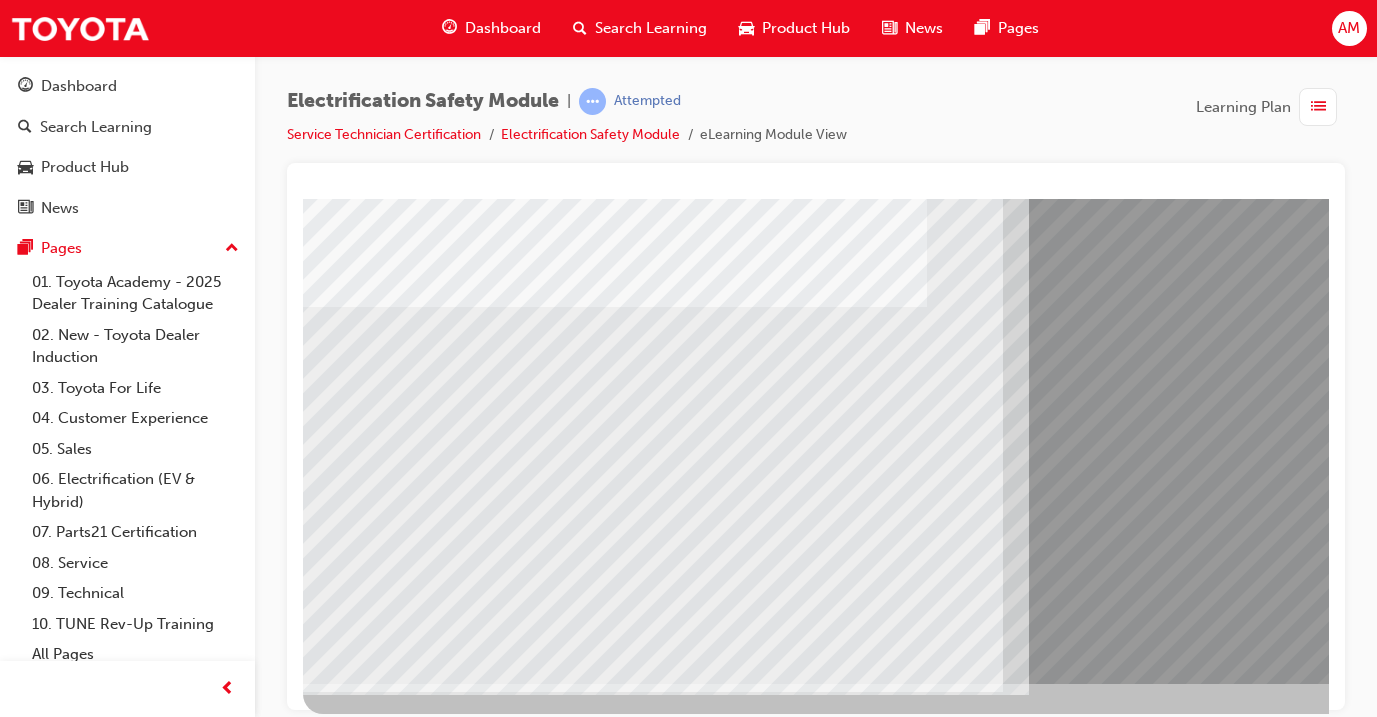 click at bounding box center (368, 6232) 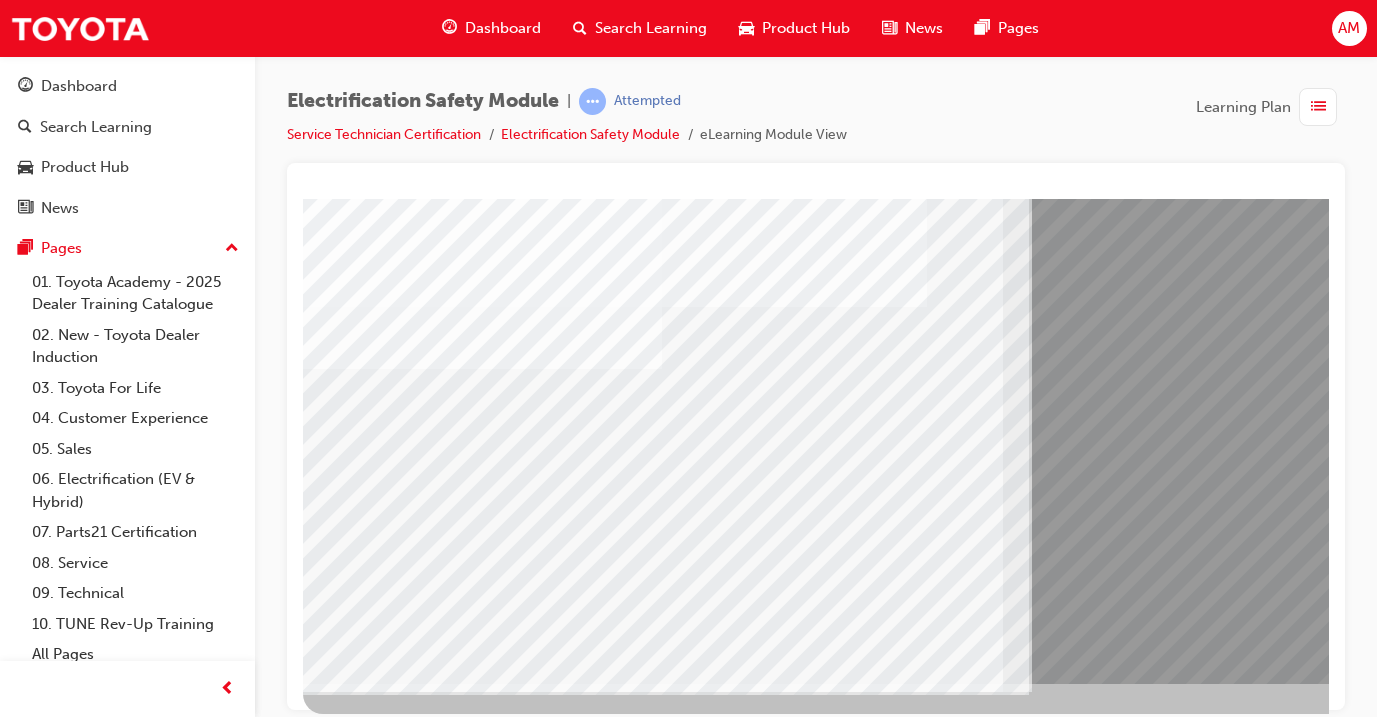 click at bounding box center [368, 6102] 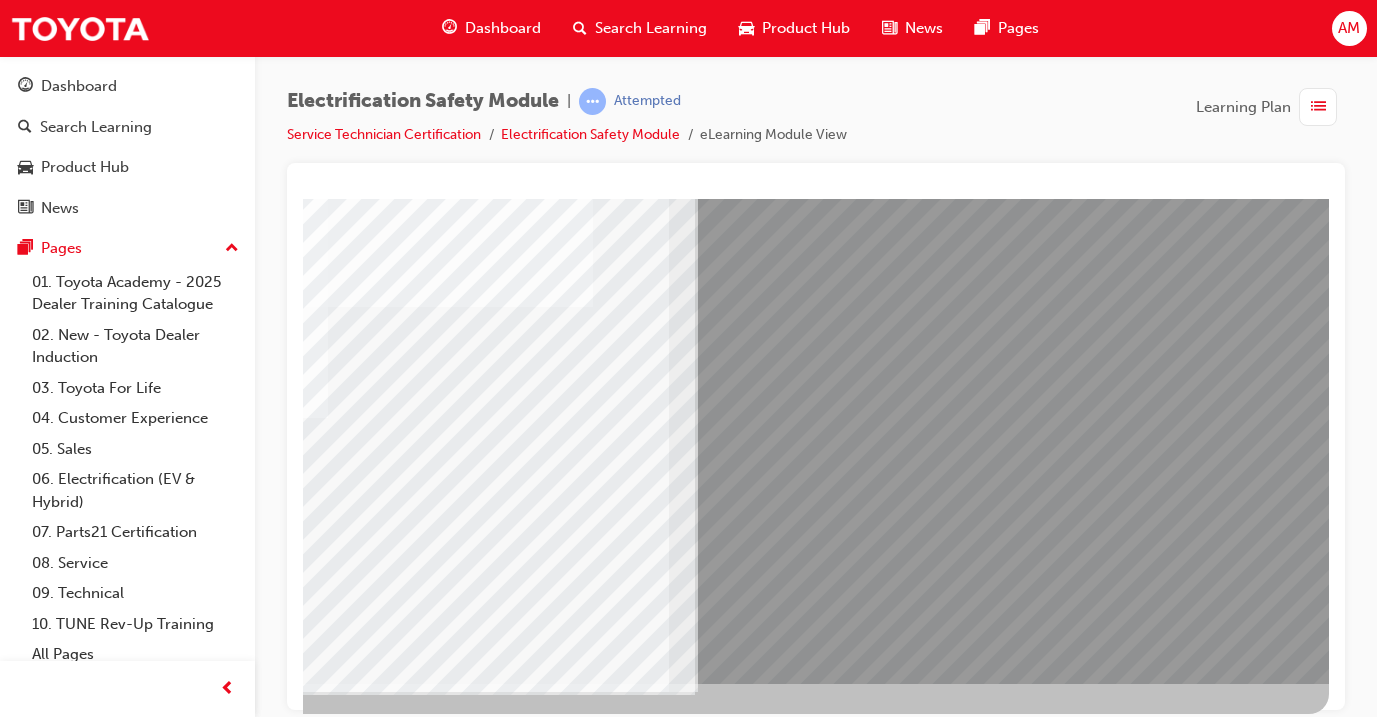 click at bounding box center (32, 6019) 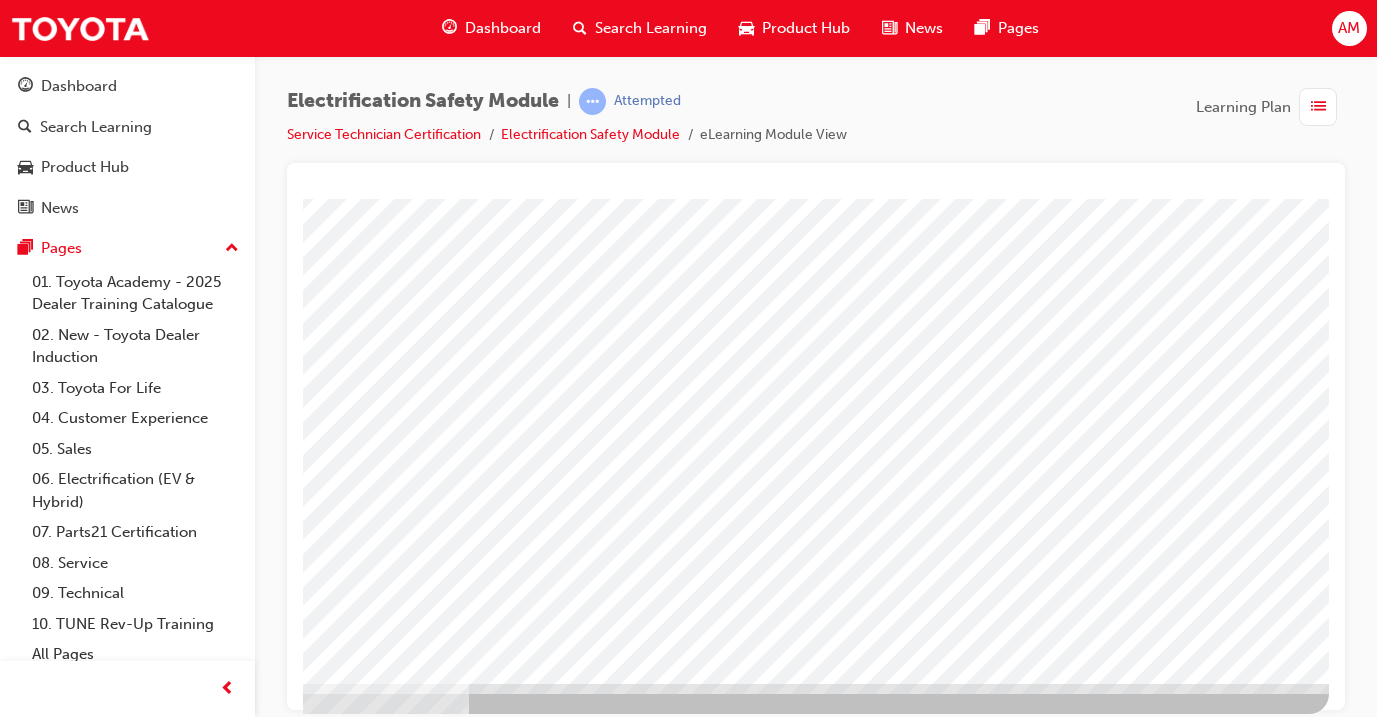 click at bounding box center [32, 2997] 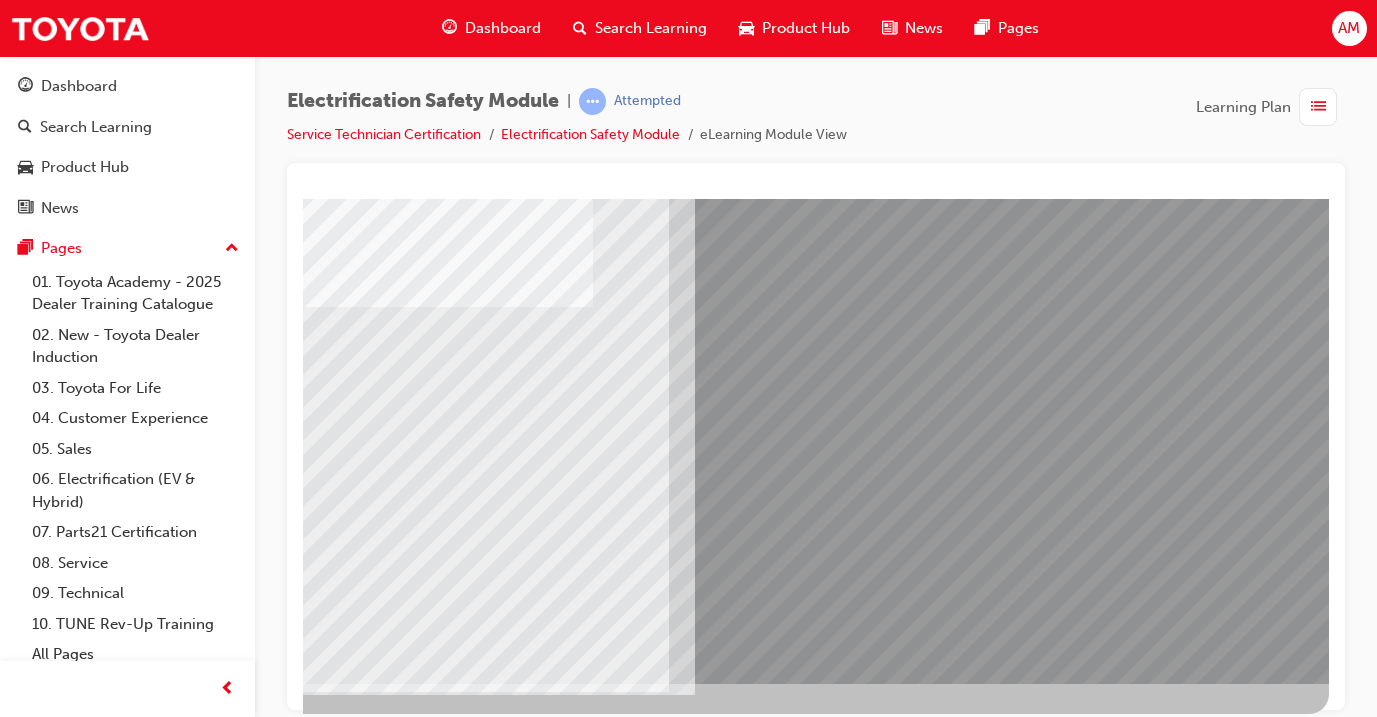 click at bounding box center (328, 2520) 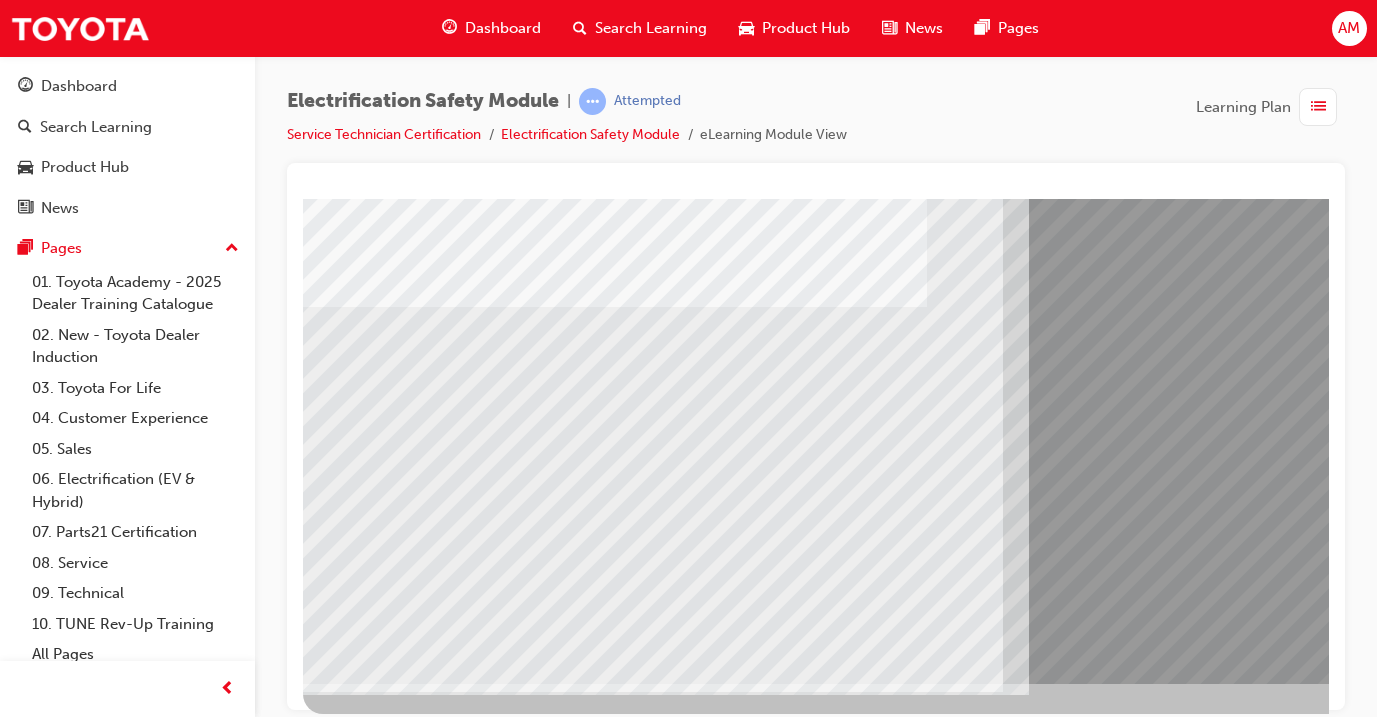 click at bounding box center [368, 6179] 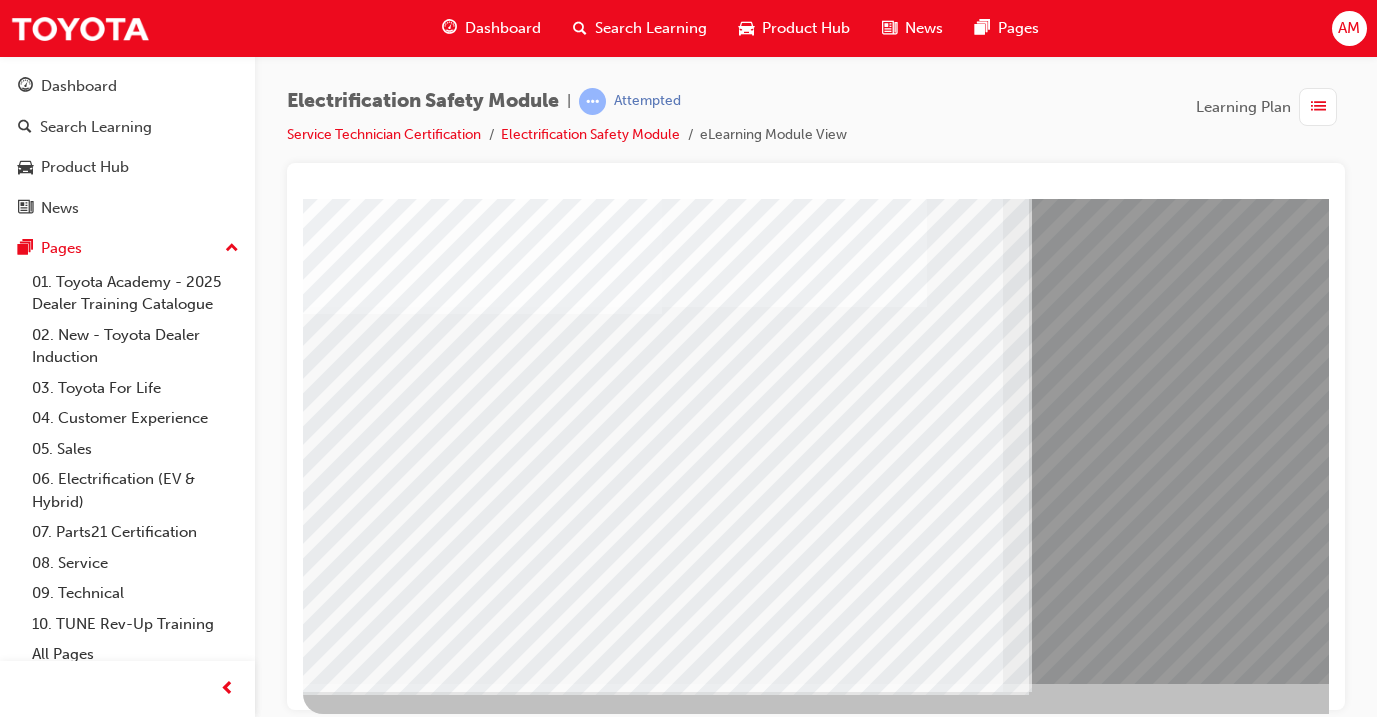 click at bounding box center [368, 6049] 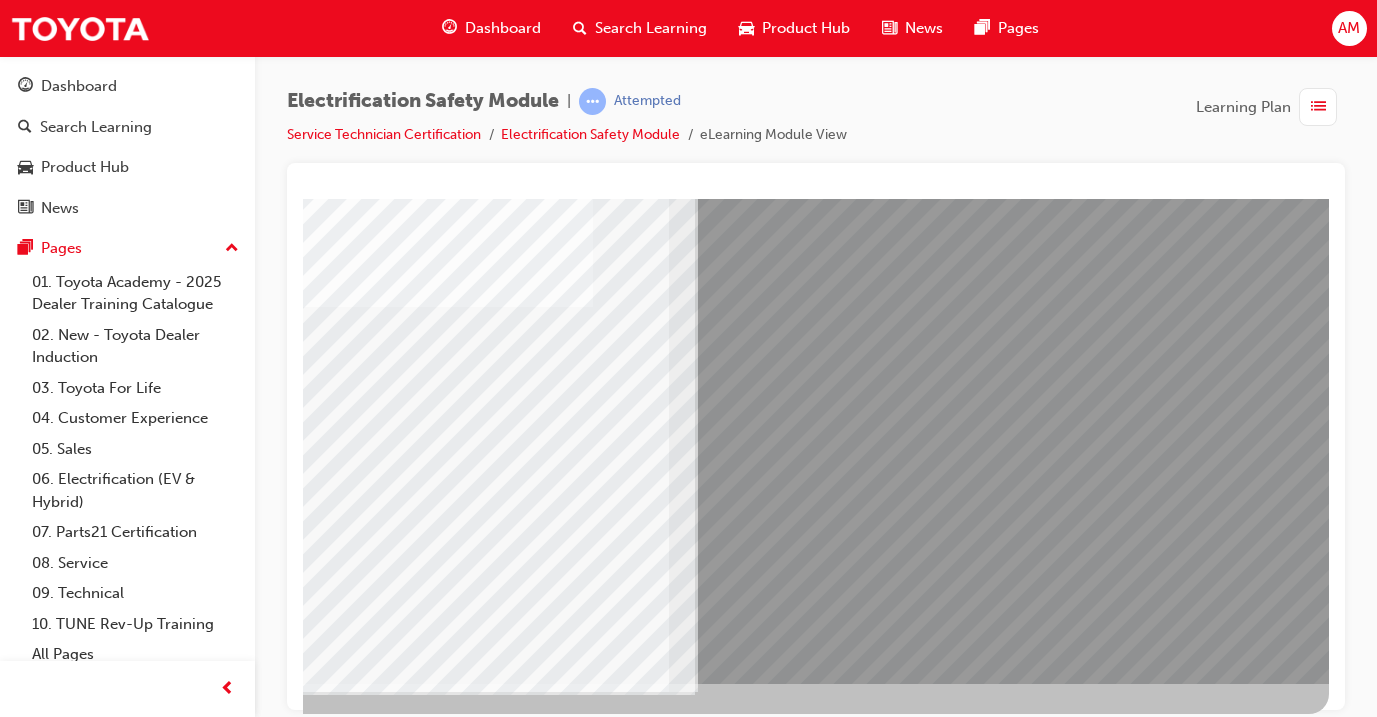 click at bounding box center [32, 5966] 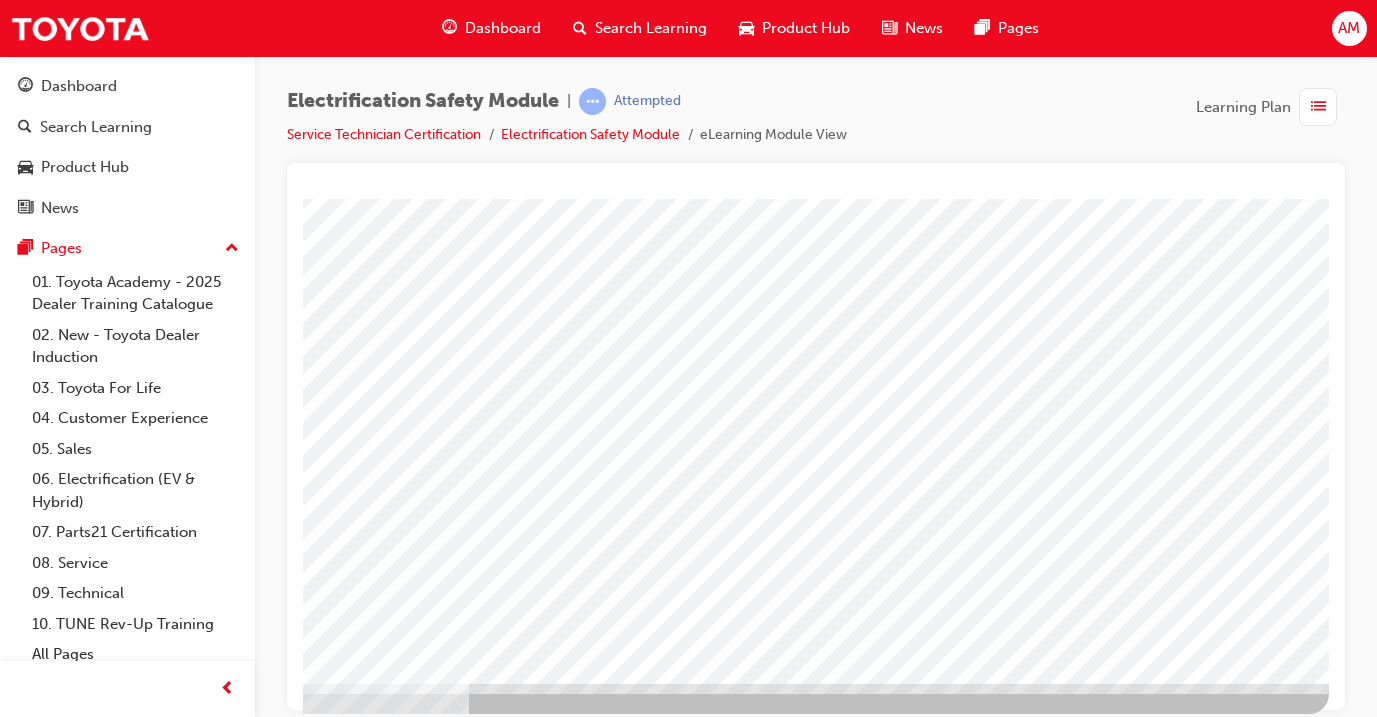click at bounding box center [32, 2997] 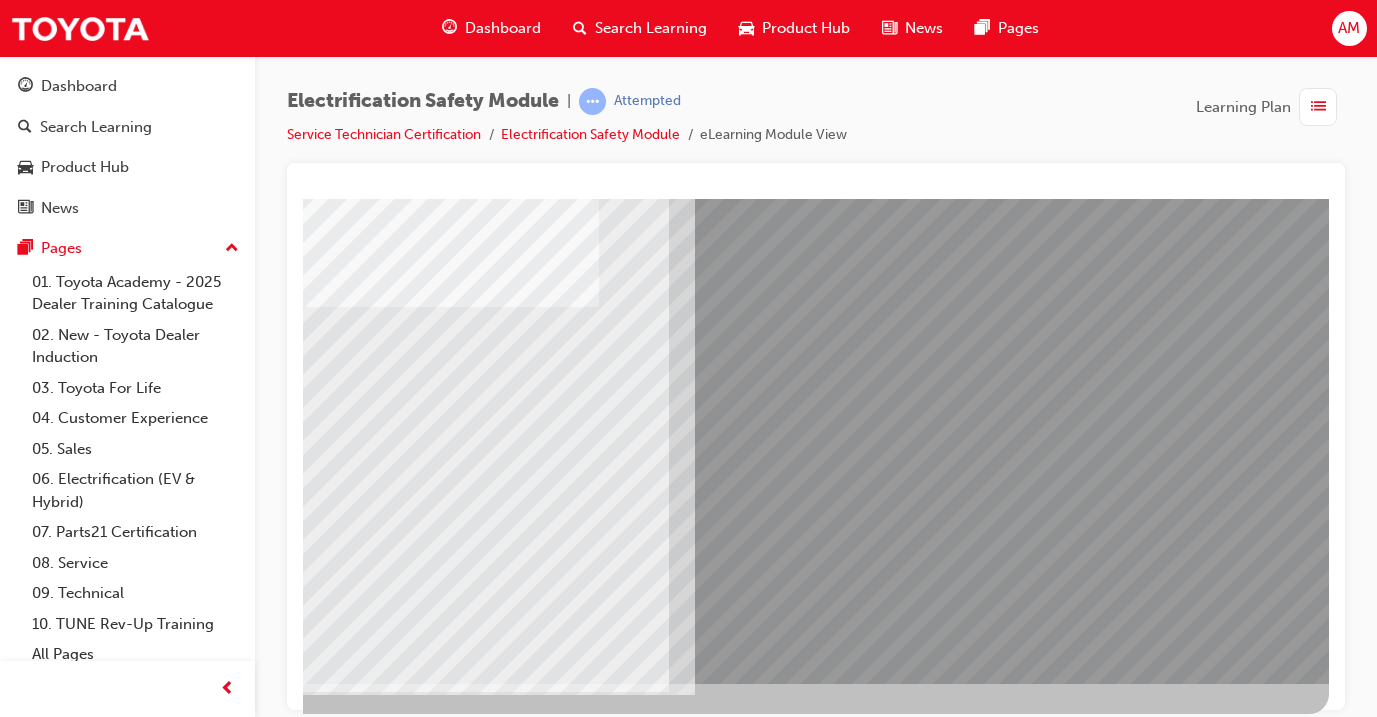 click at bounding box center (328, 2520) 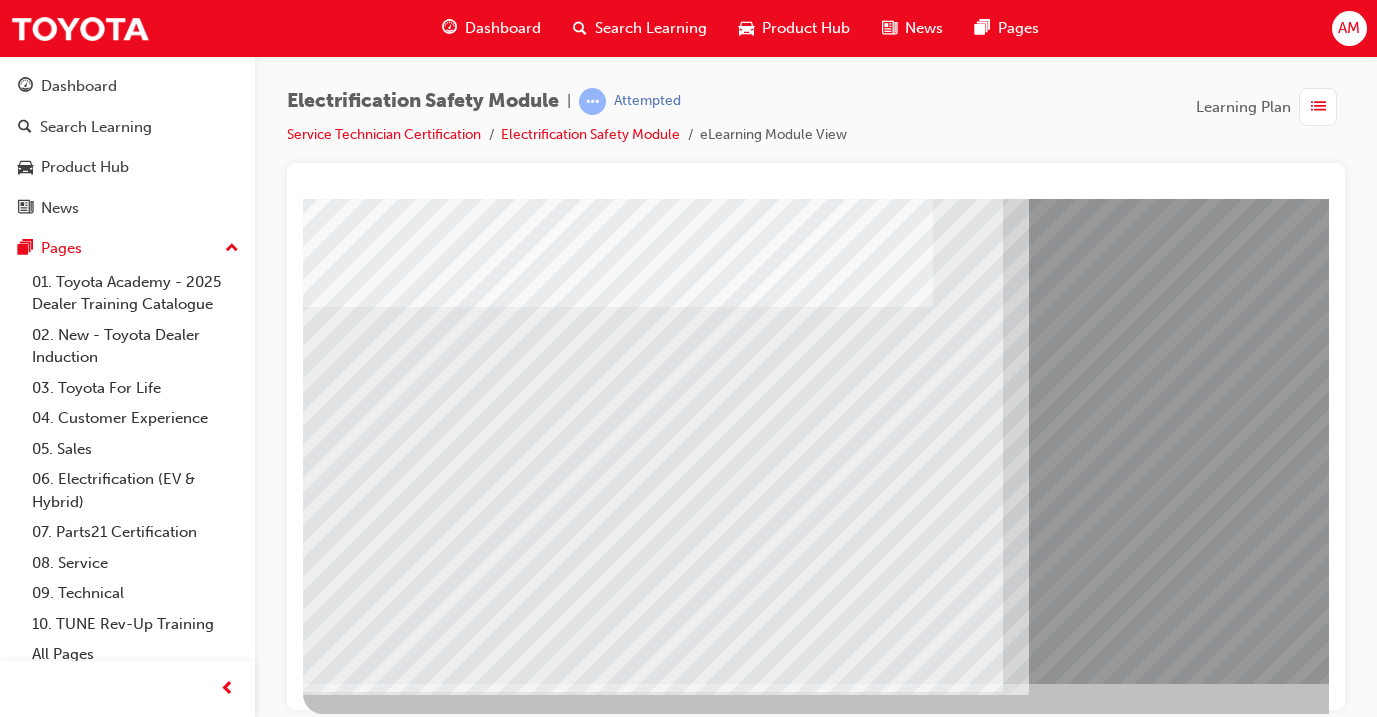 click at bounding box center (368, 6101) 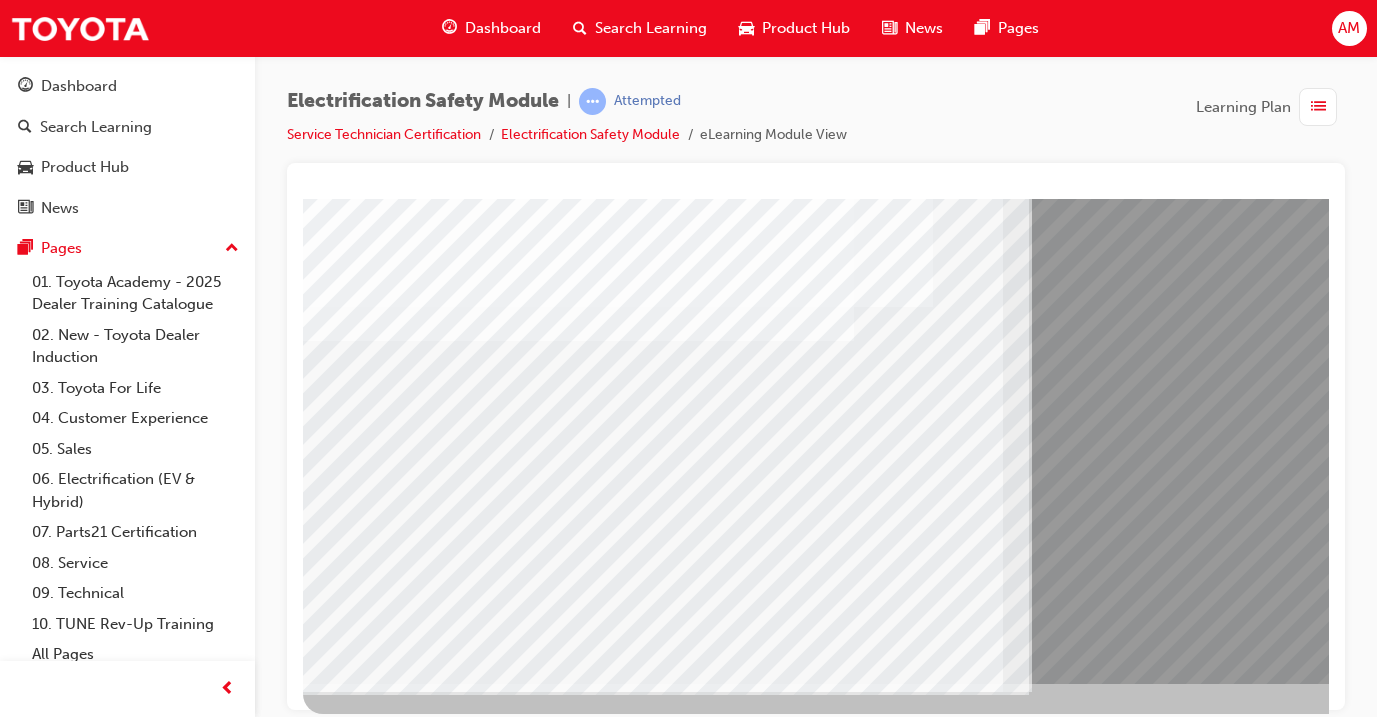 click at bounding box center (368, 5971) 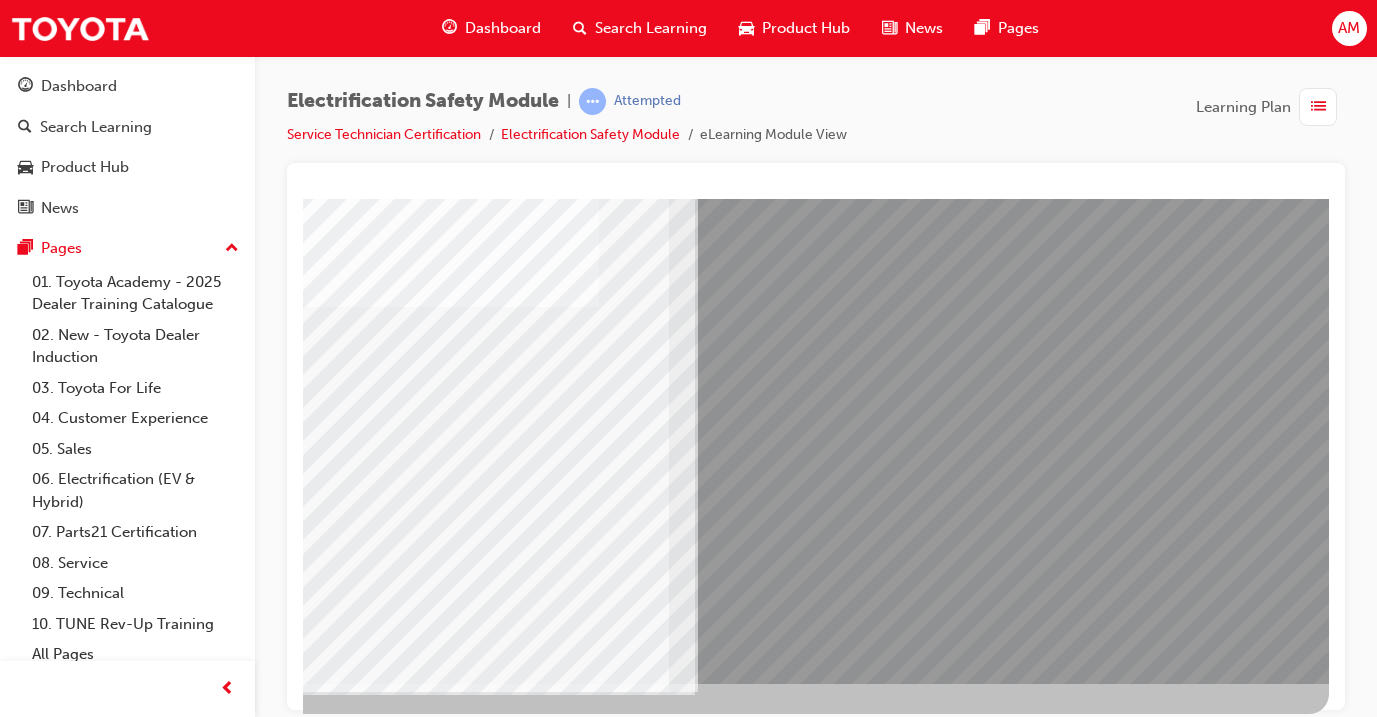 click at bounding box center (32, 5888) 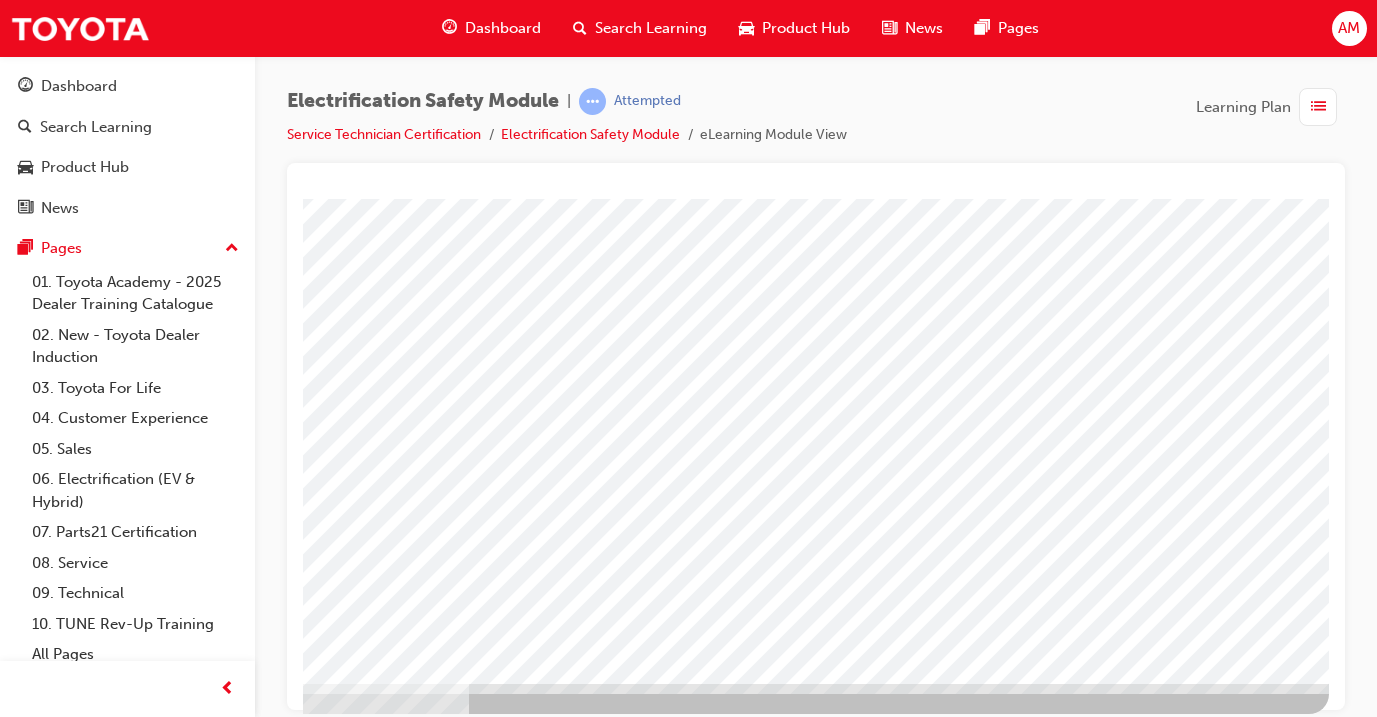 click at bounding box center [32, 2997] 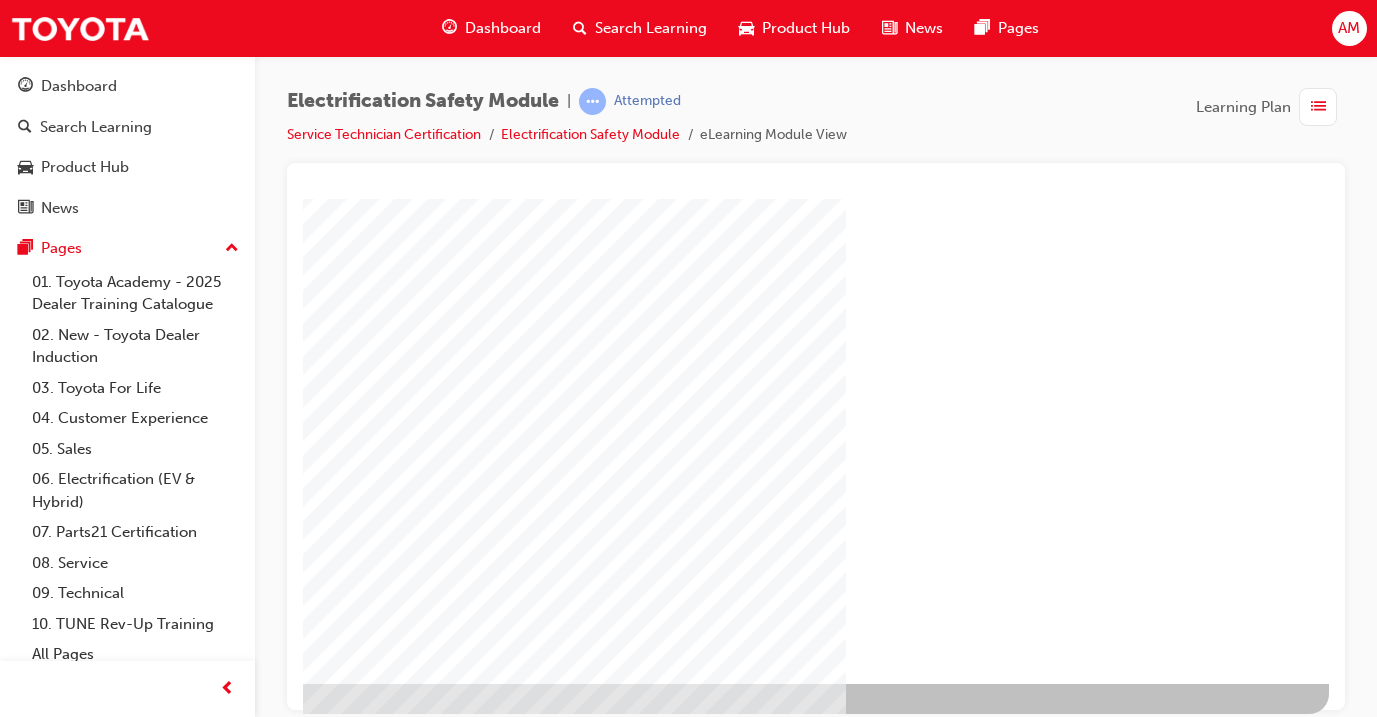 click at bounding box center (32, 1315) 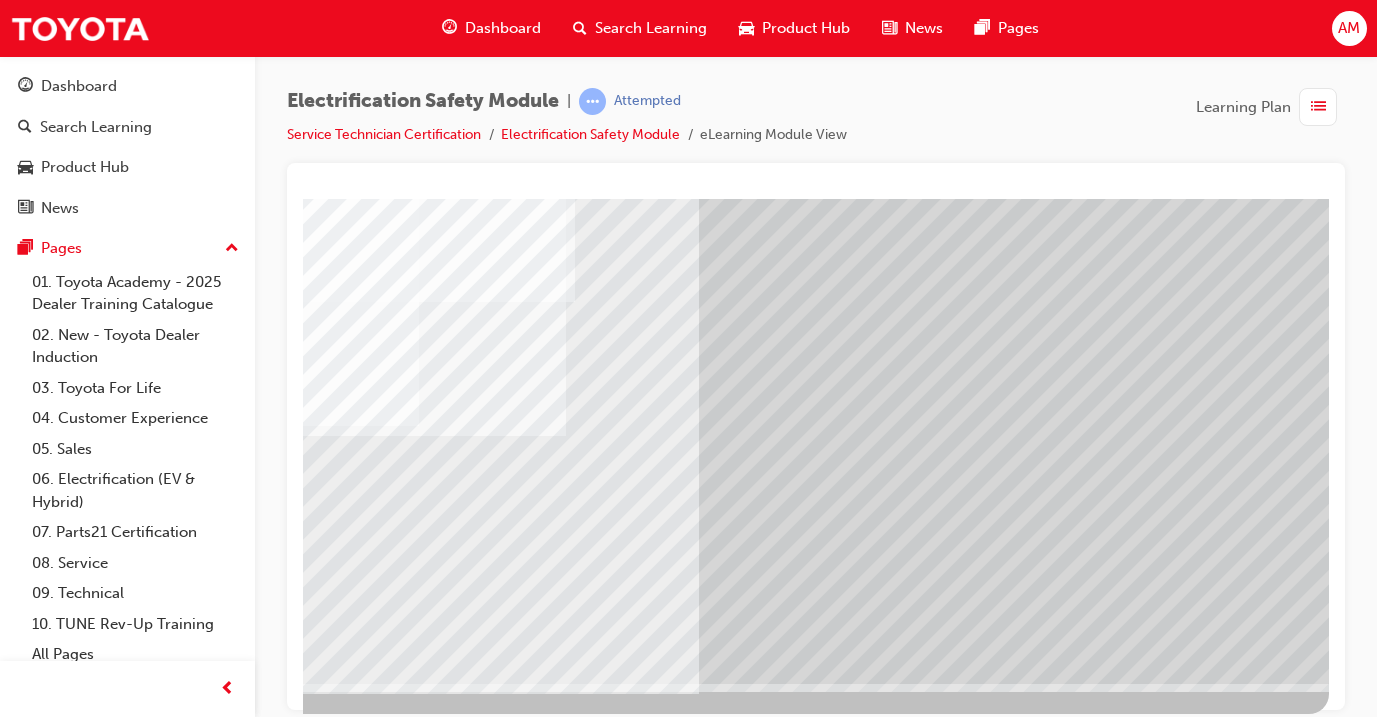 click at bounding box center [32, 2997] 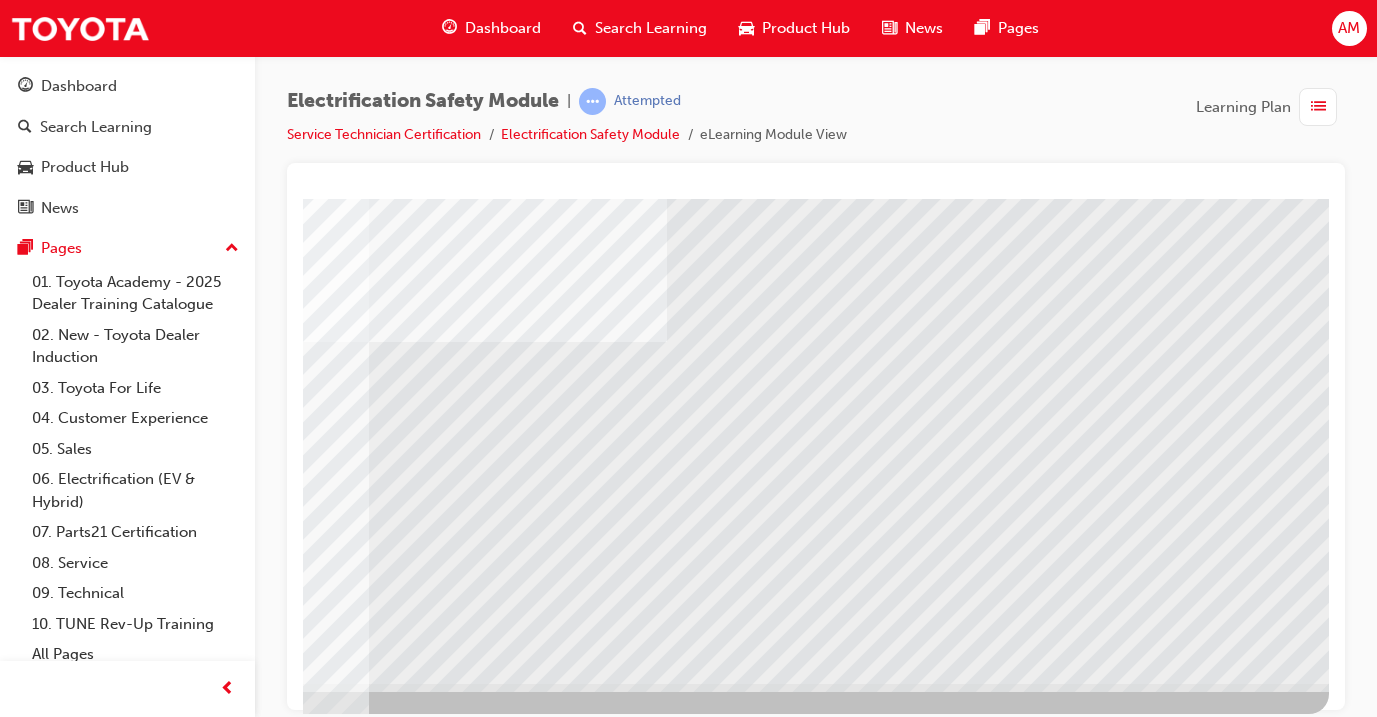 click at bounding box center [649, 2519] 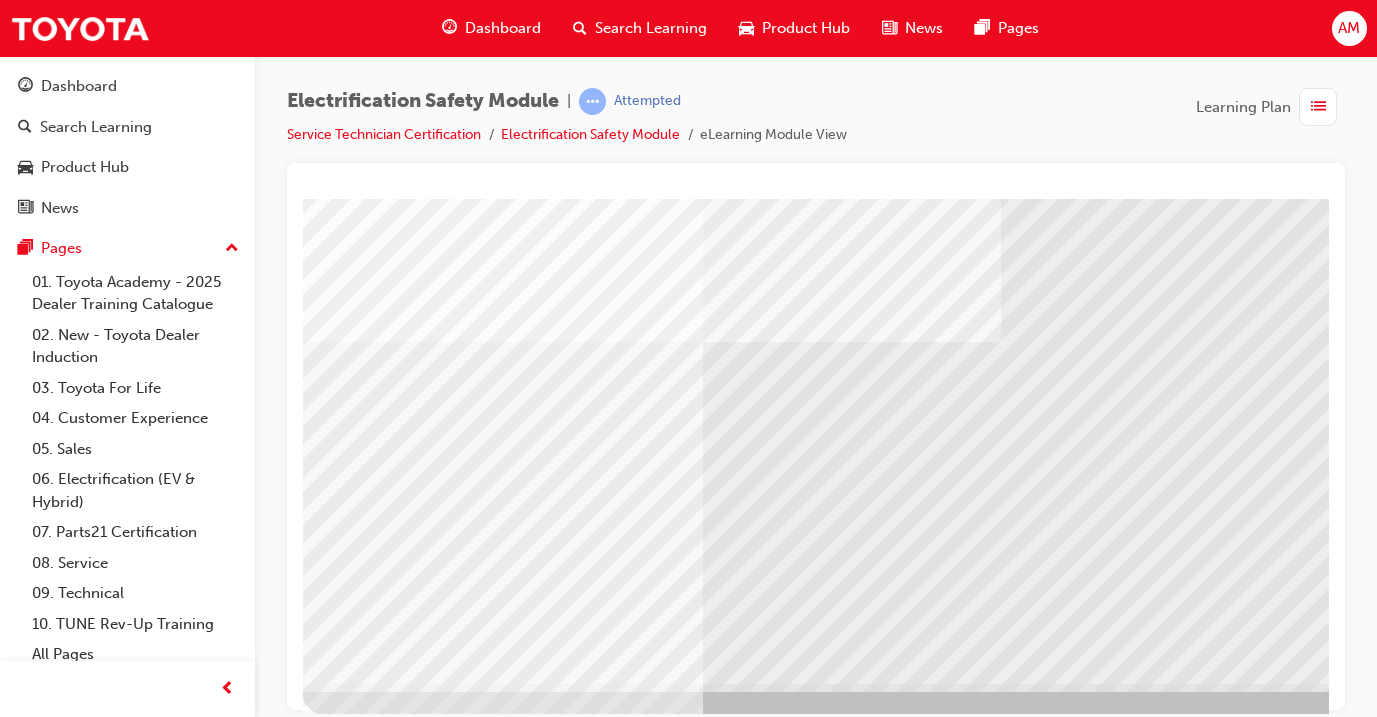 click at bounding box center [383, 5527] 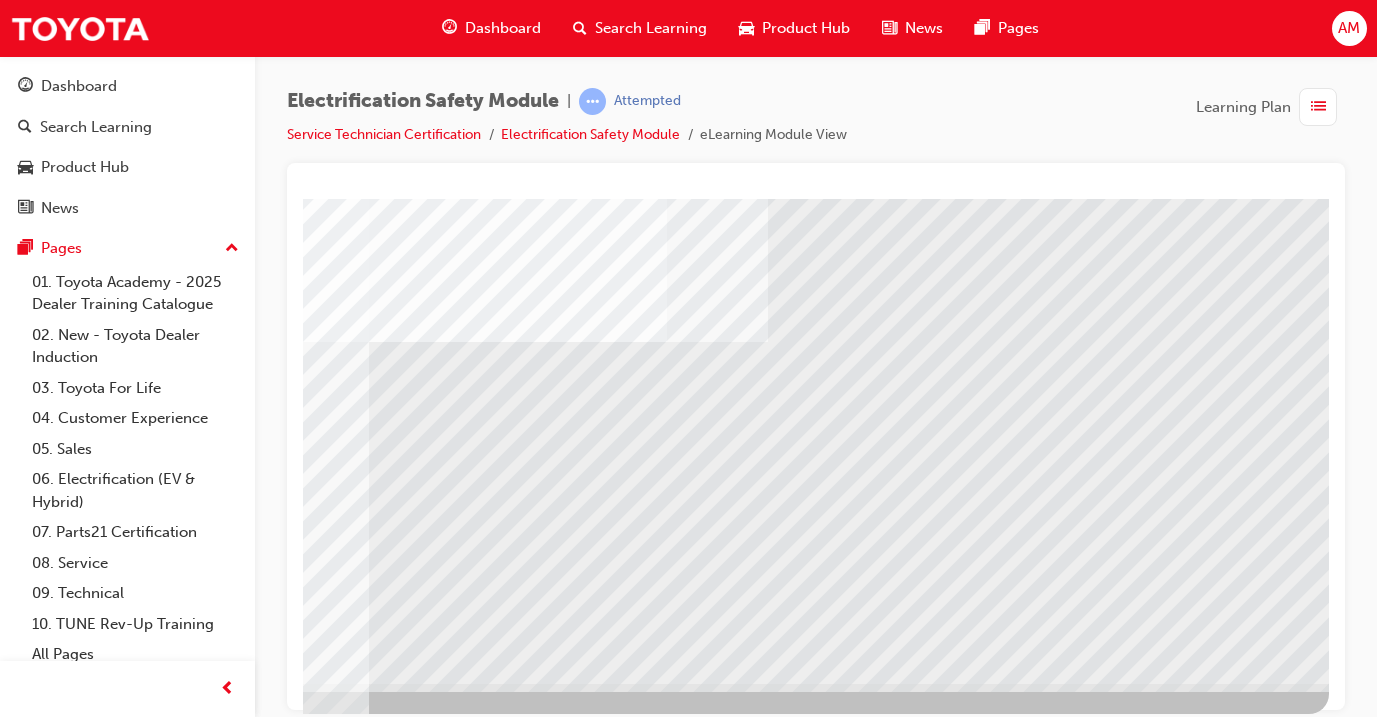 click at bounding box center [32, 5495] 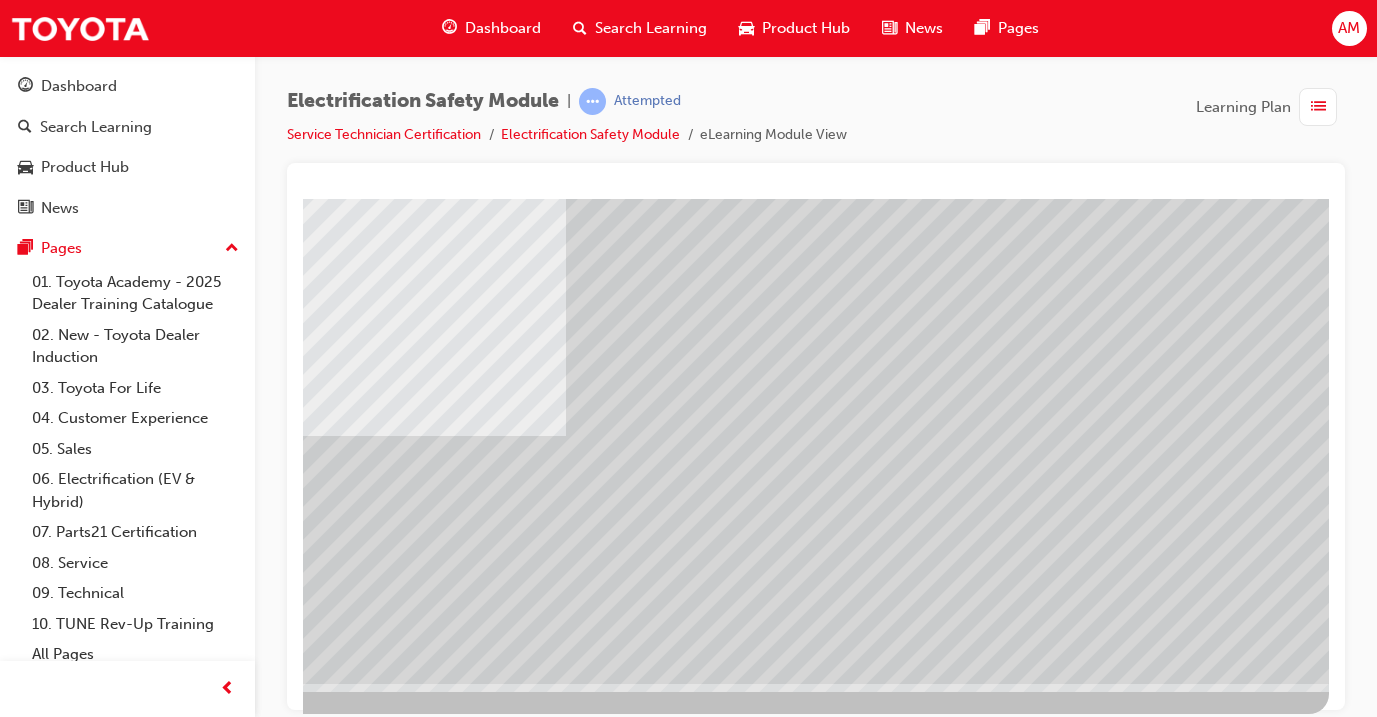 click at bounding box center [32, 2275] 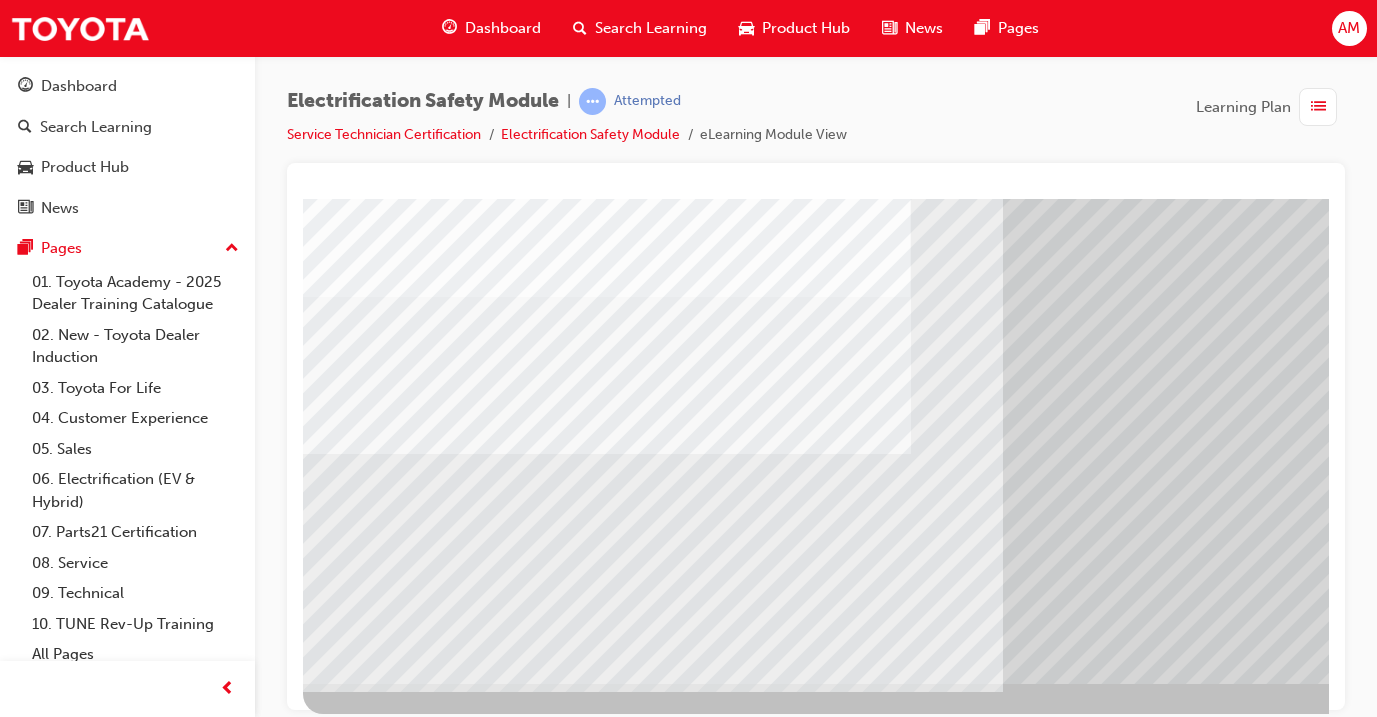 click at bounding box center (368, 6921) 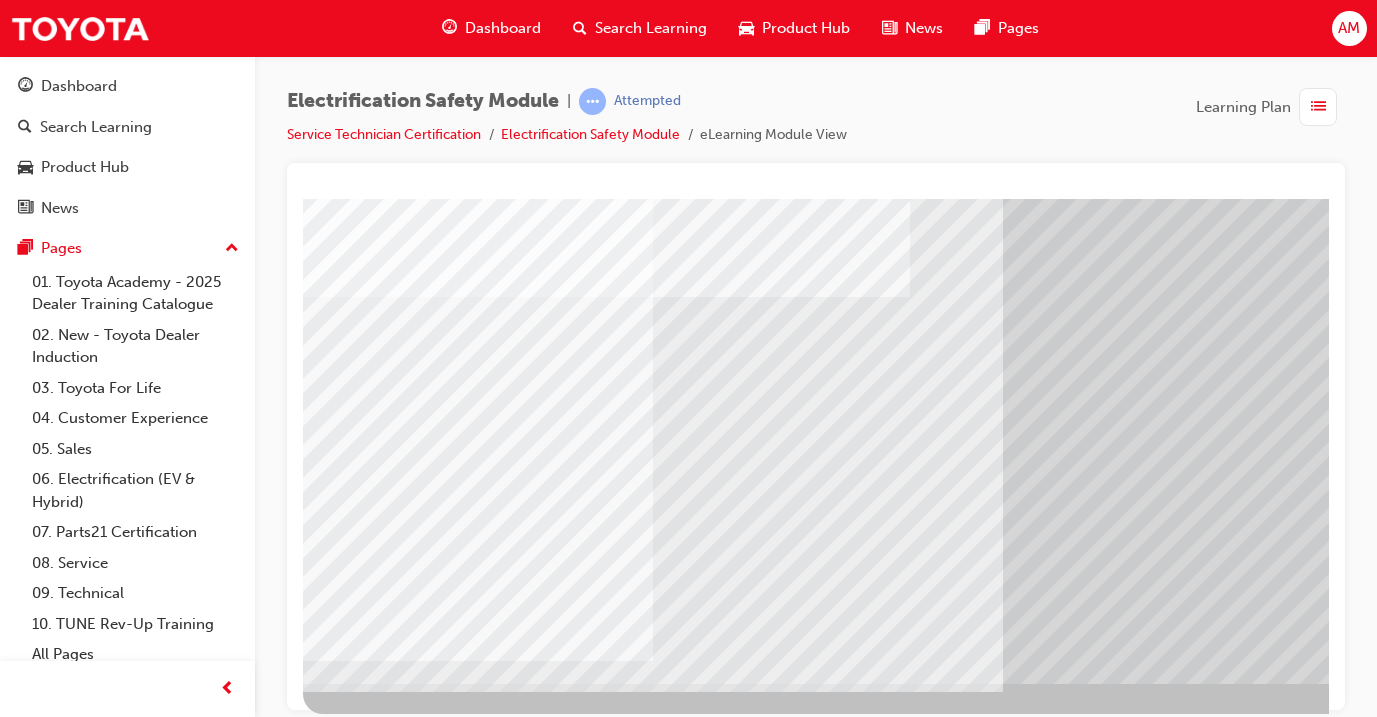 click at bounding box center [368, 6791] 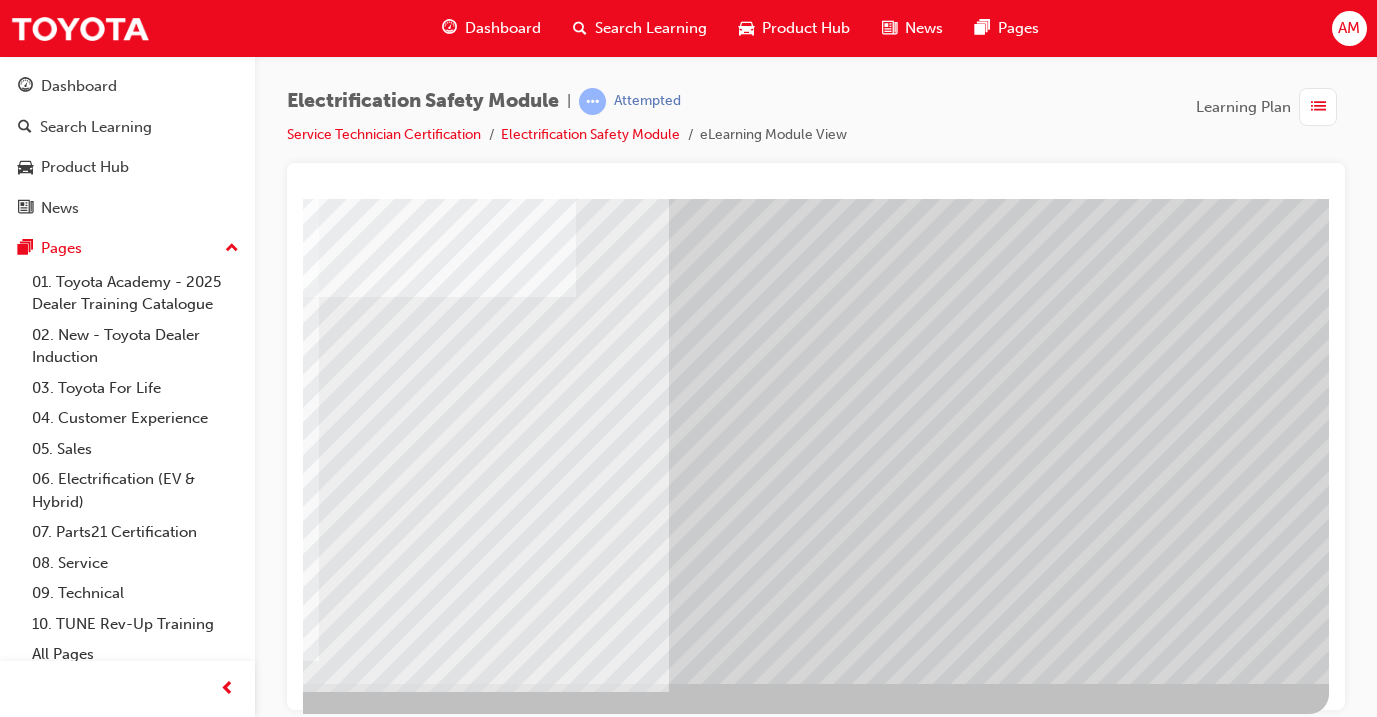 click at bounding box center [32, 6578] 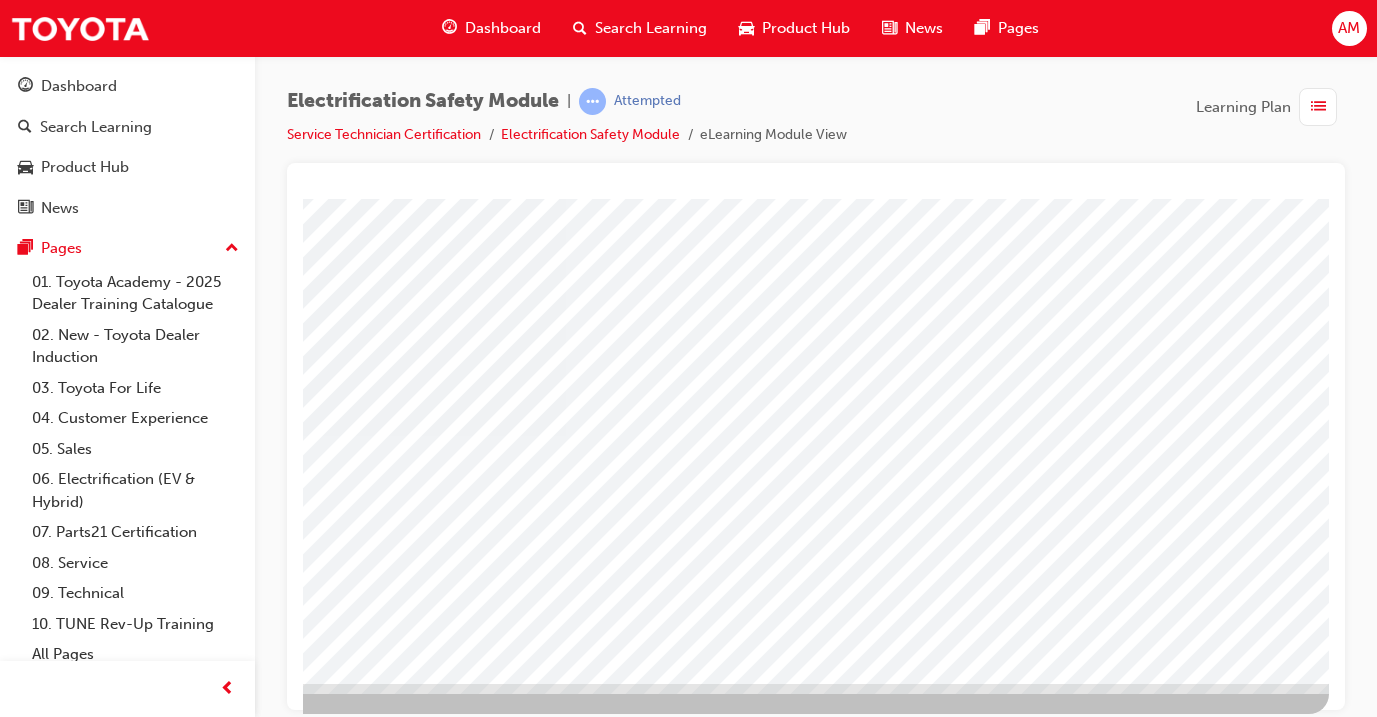click at bounding box center [32, 2749] 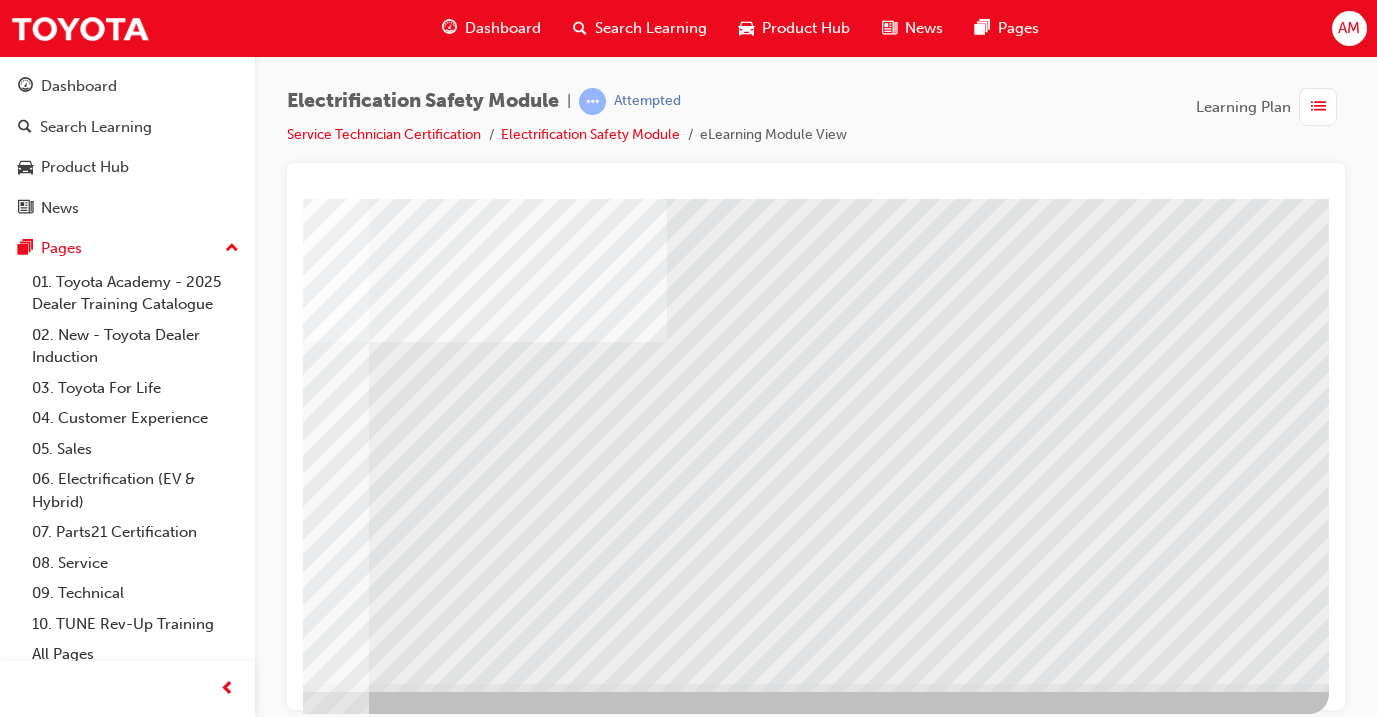 click at bounding box center [649, 2519] 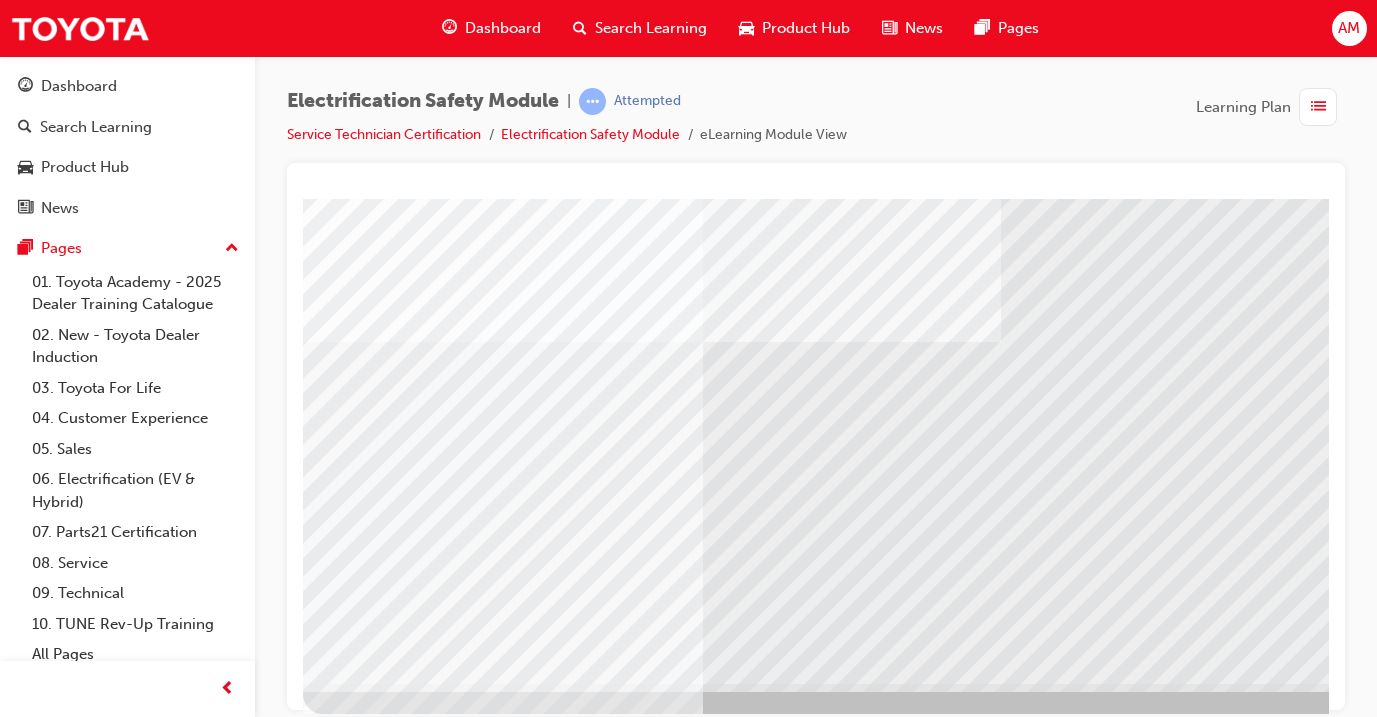 click at bounding box center (390, 5693) 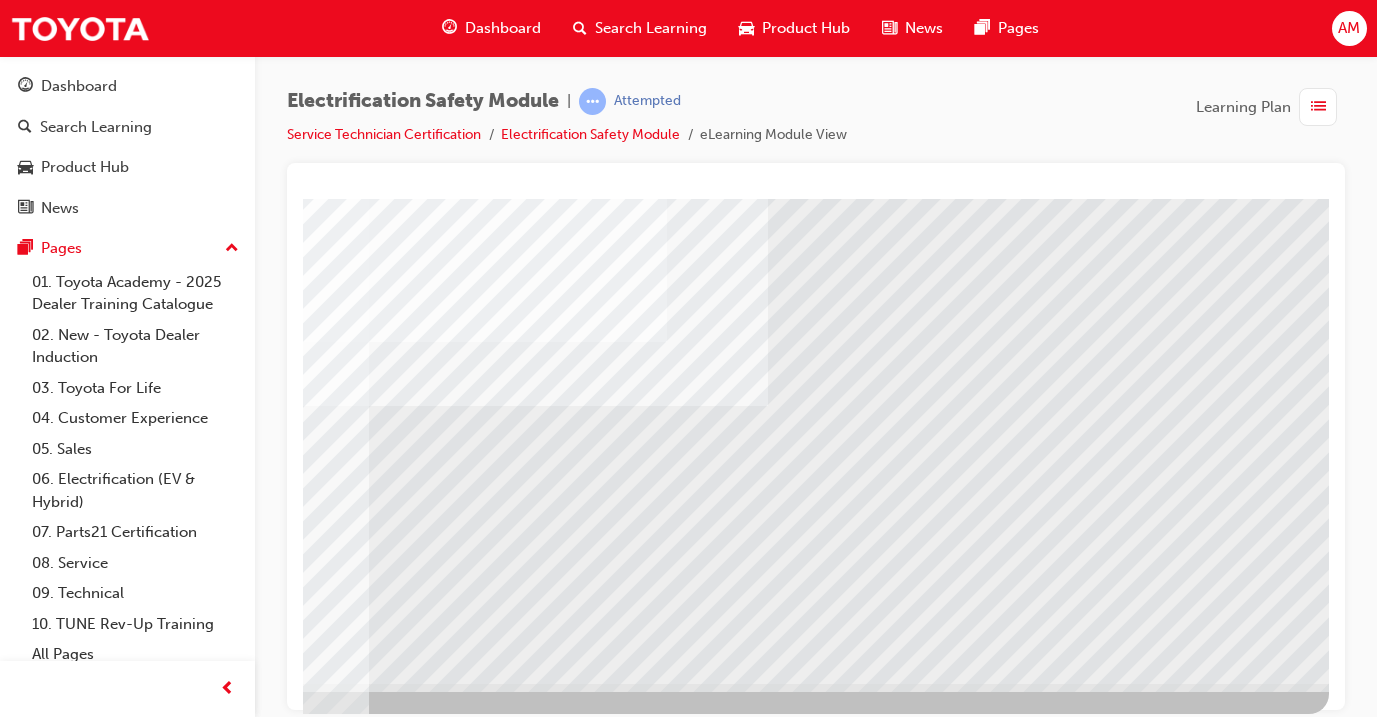 click at bounding box center (32, 5661) 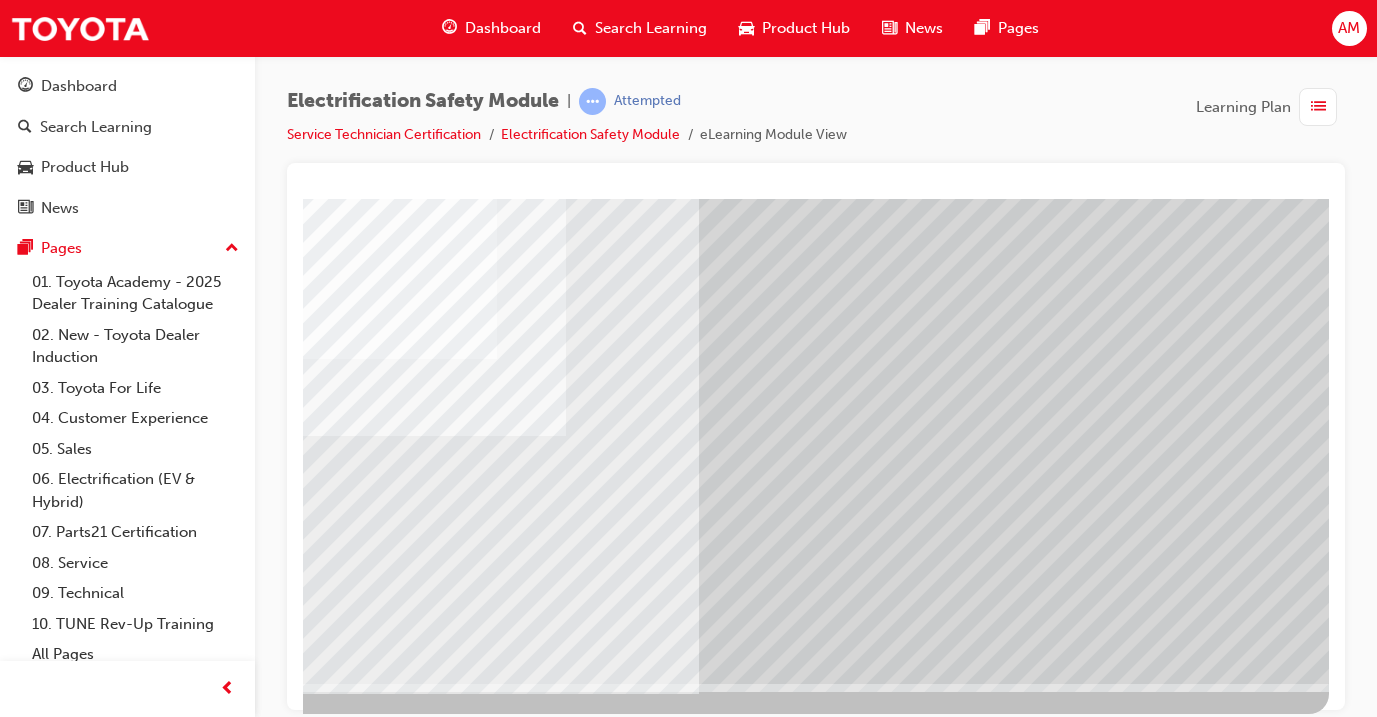 click at bounding box center (32, 2997) 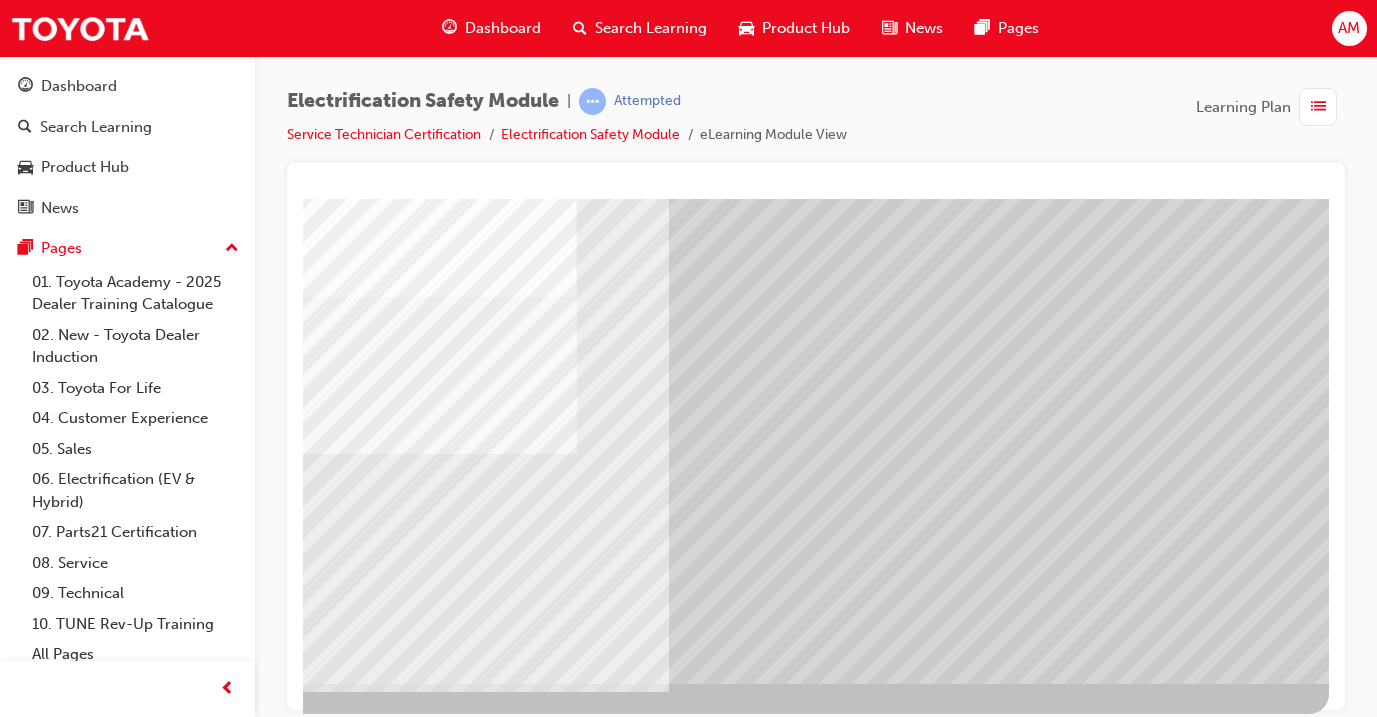 click at bounding box center [649, 2519] 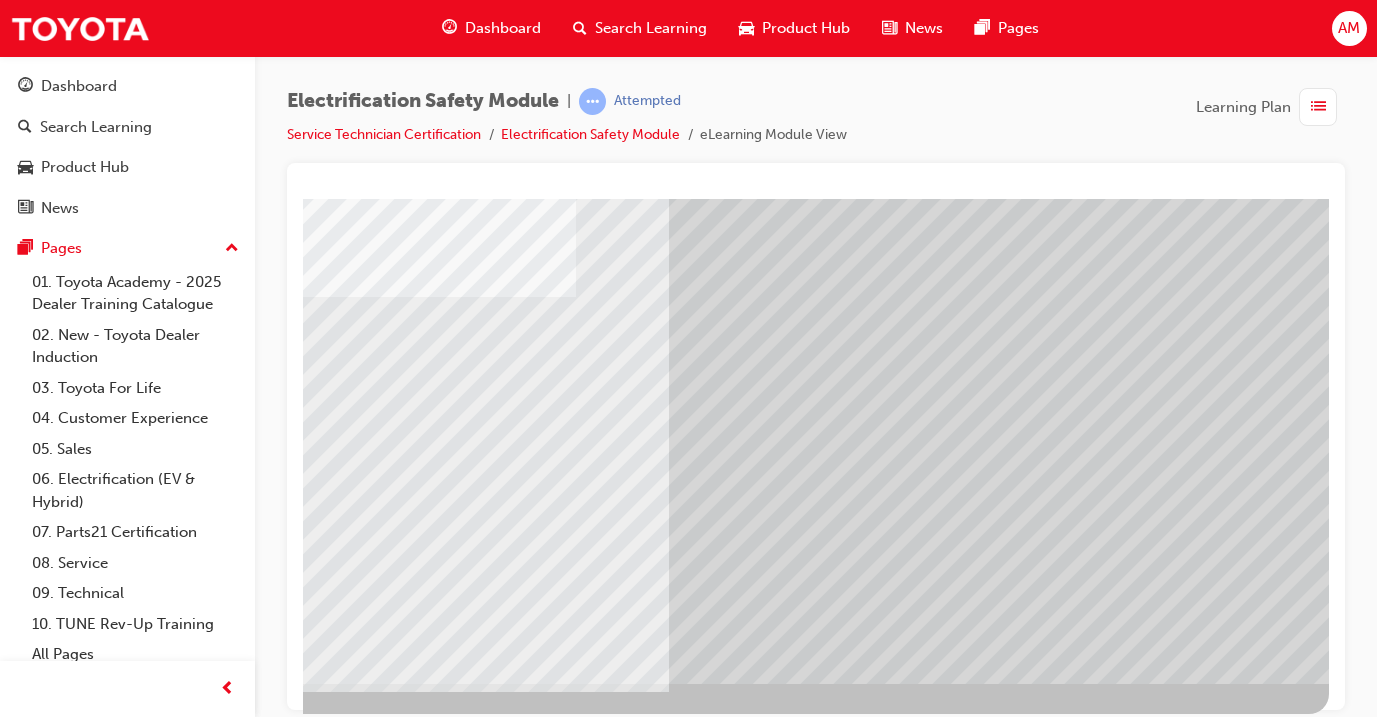 click at bounding box center [649, 2519] 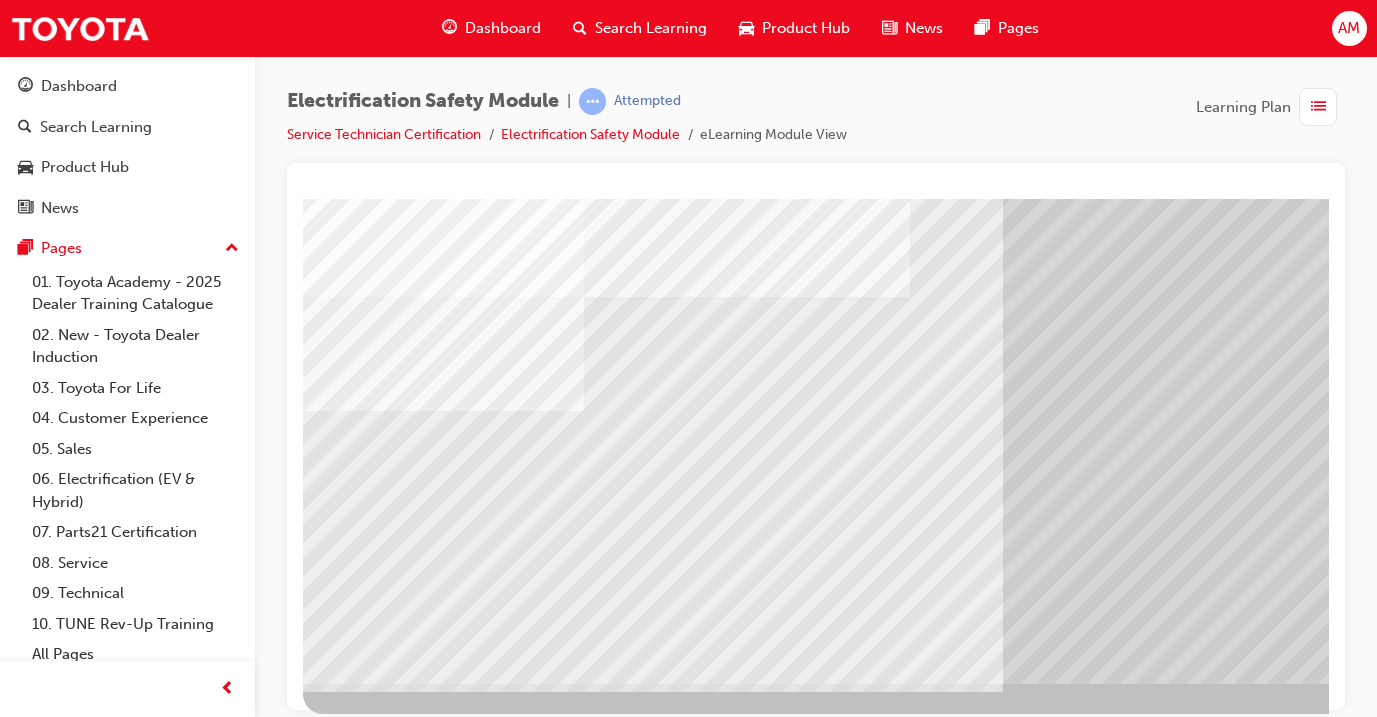 click at bounding box center (368, 6537) 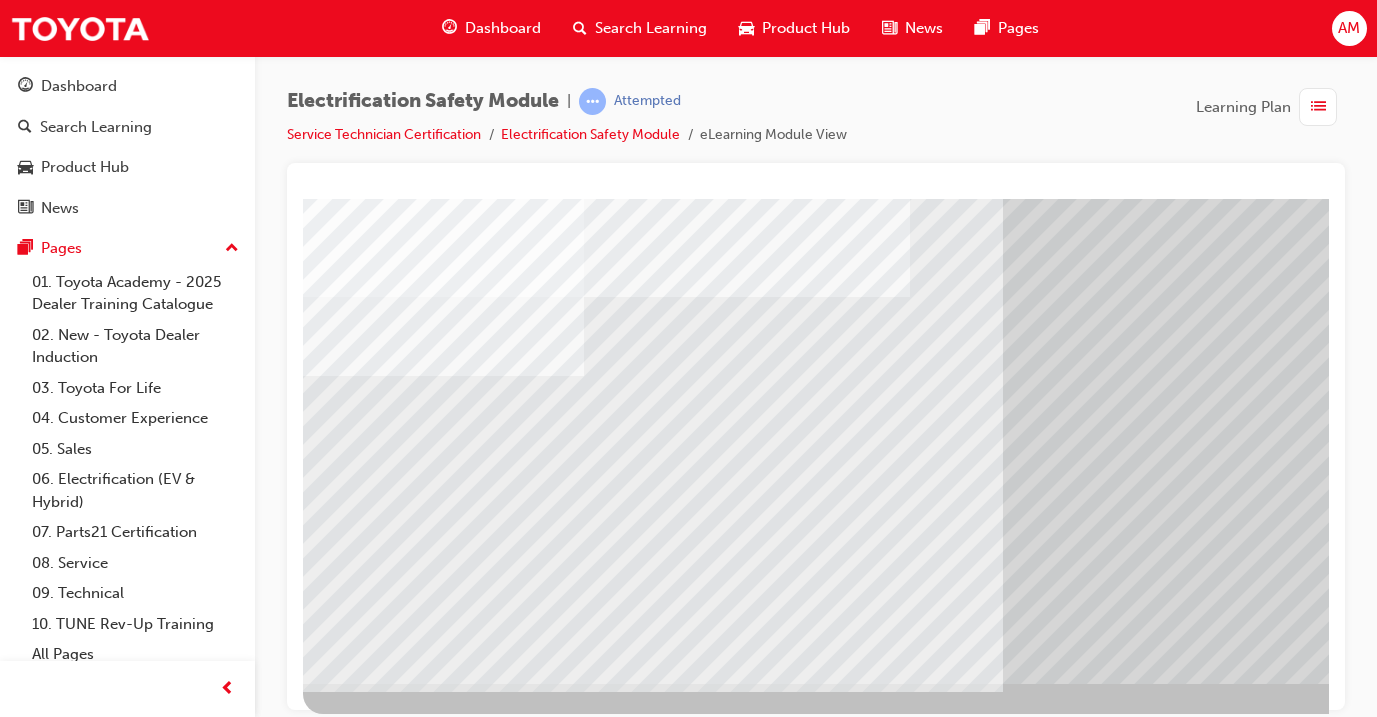 click at bounding box center (368, 6667) 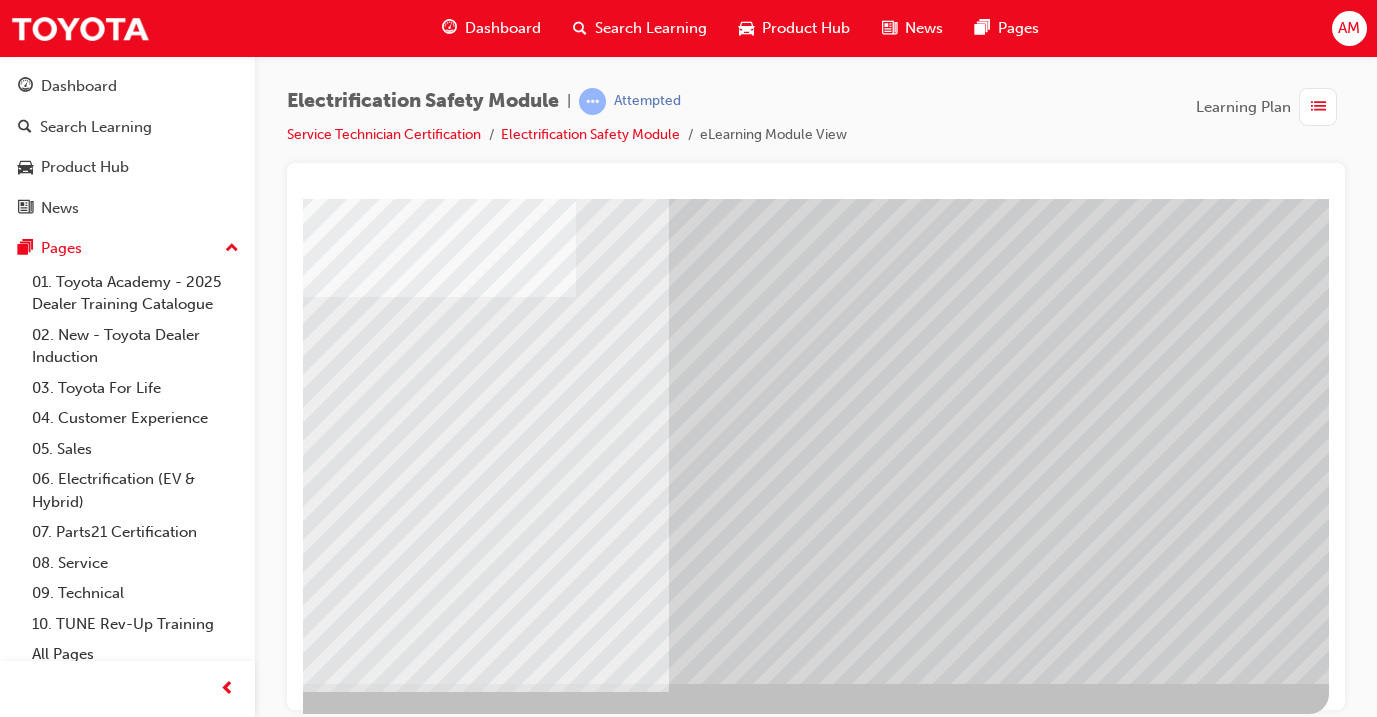 click at bounding box center [32, 6454] 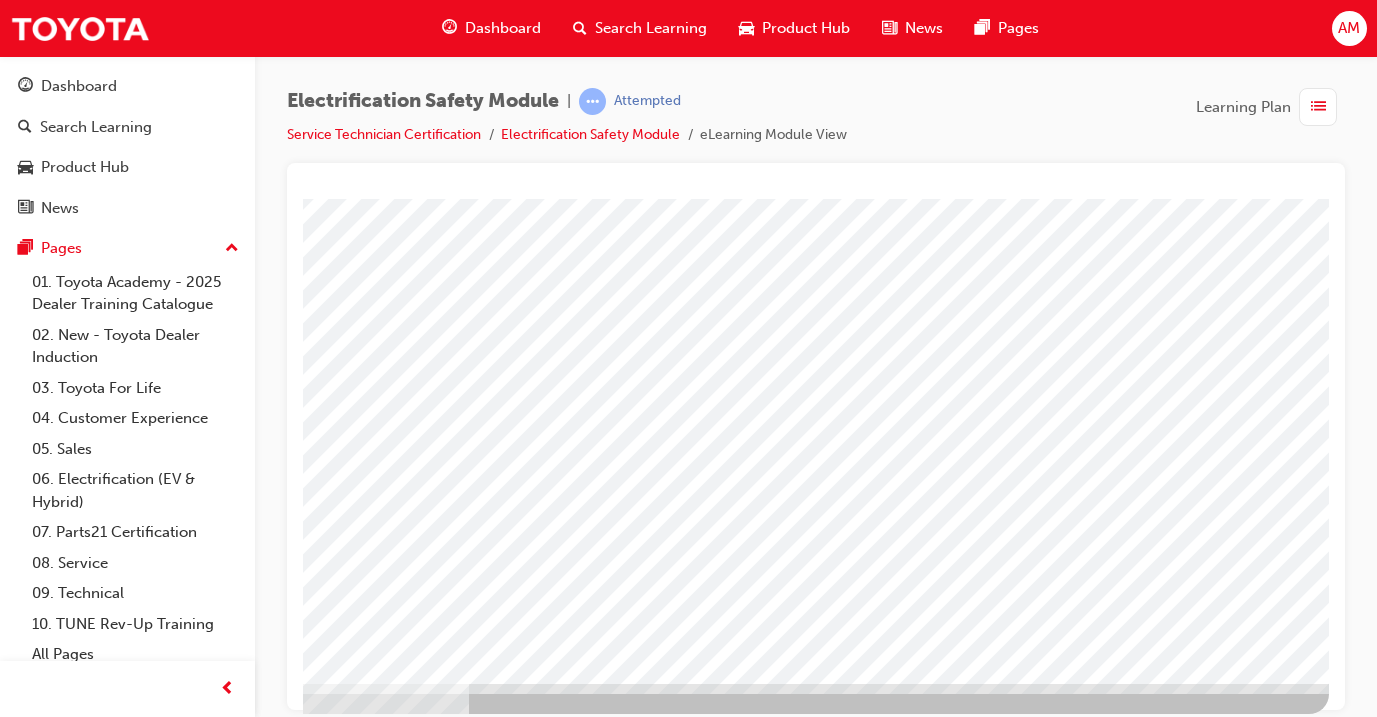 click at bounding box center (32, 2997) 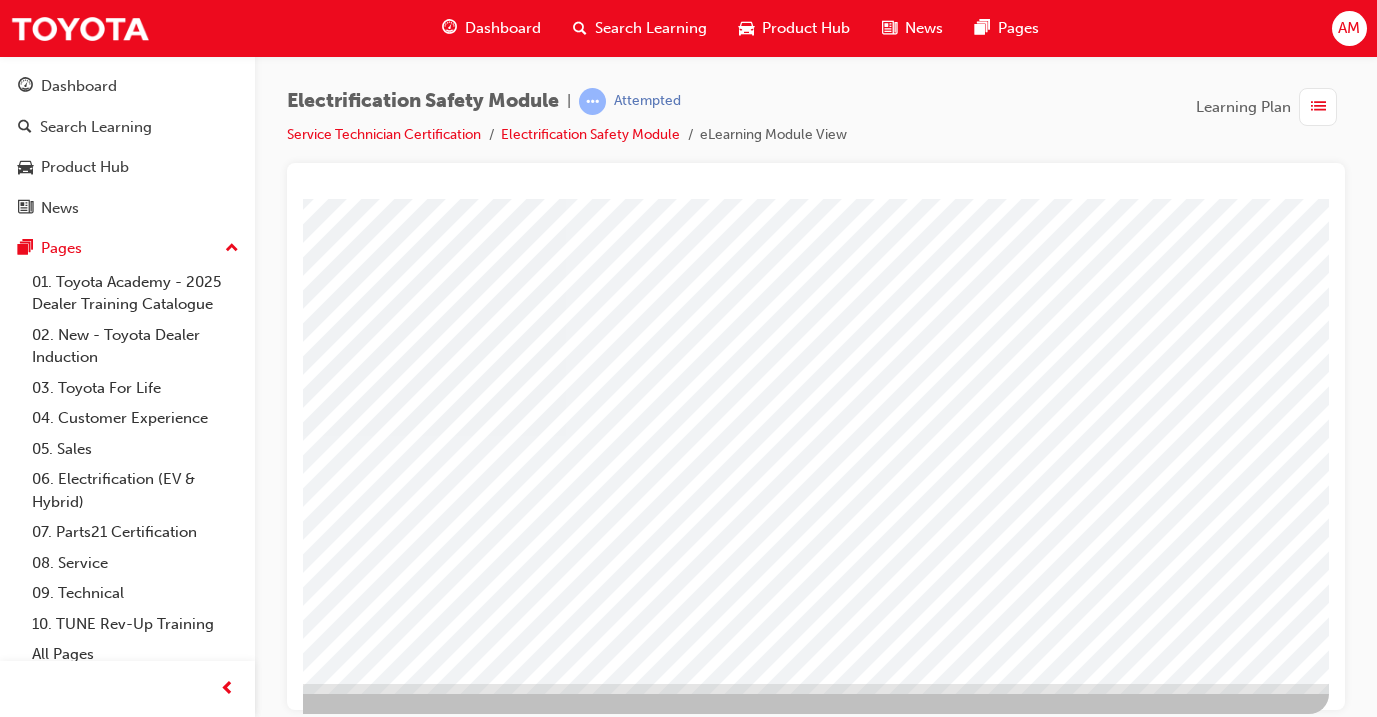 click at bounding box center [32, 2749] 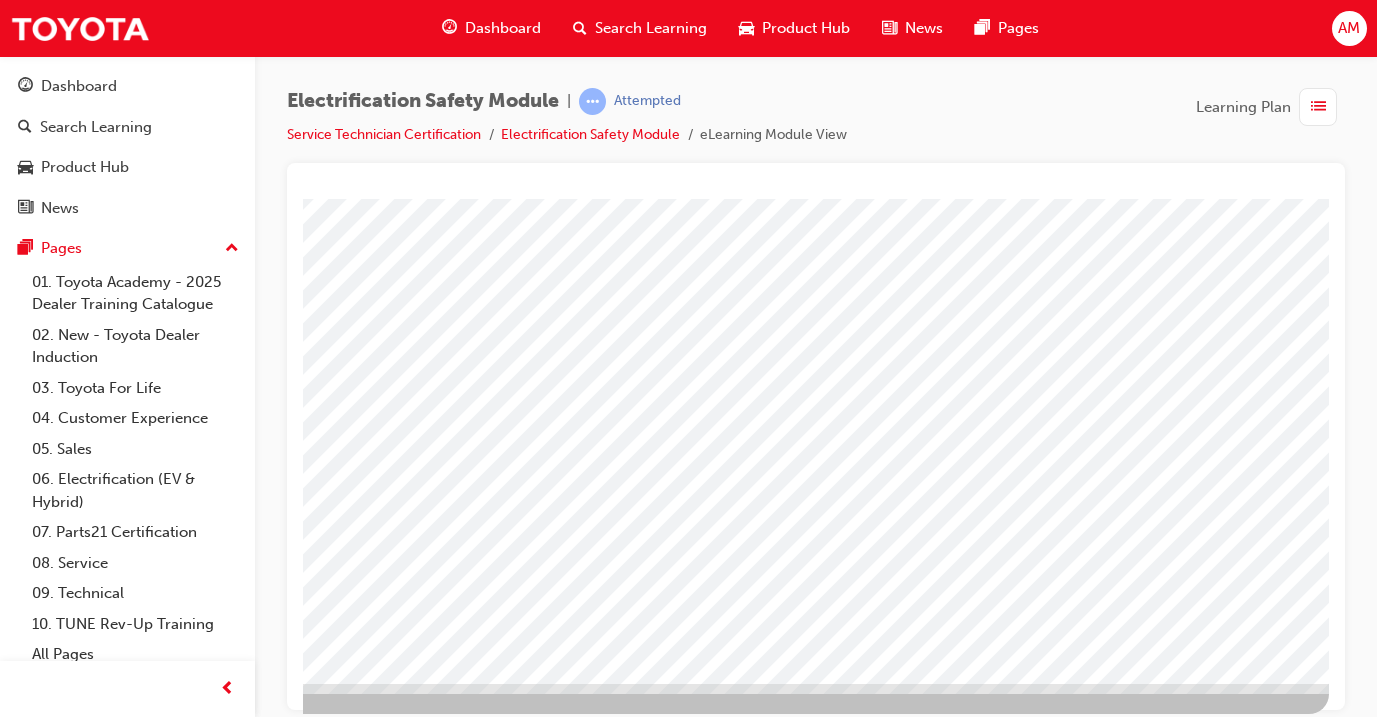 click at bounding box center (32, 3469) 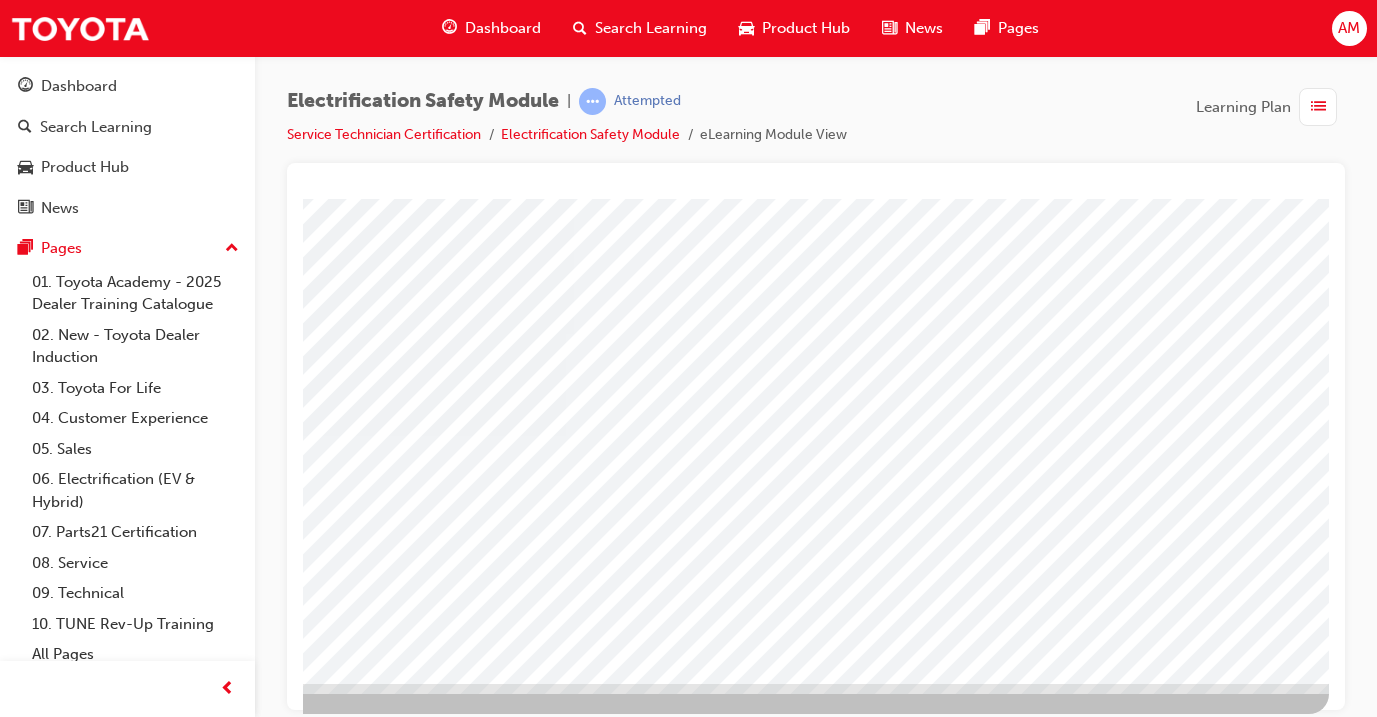 click at bounding box center [32, 2749] 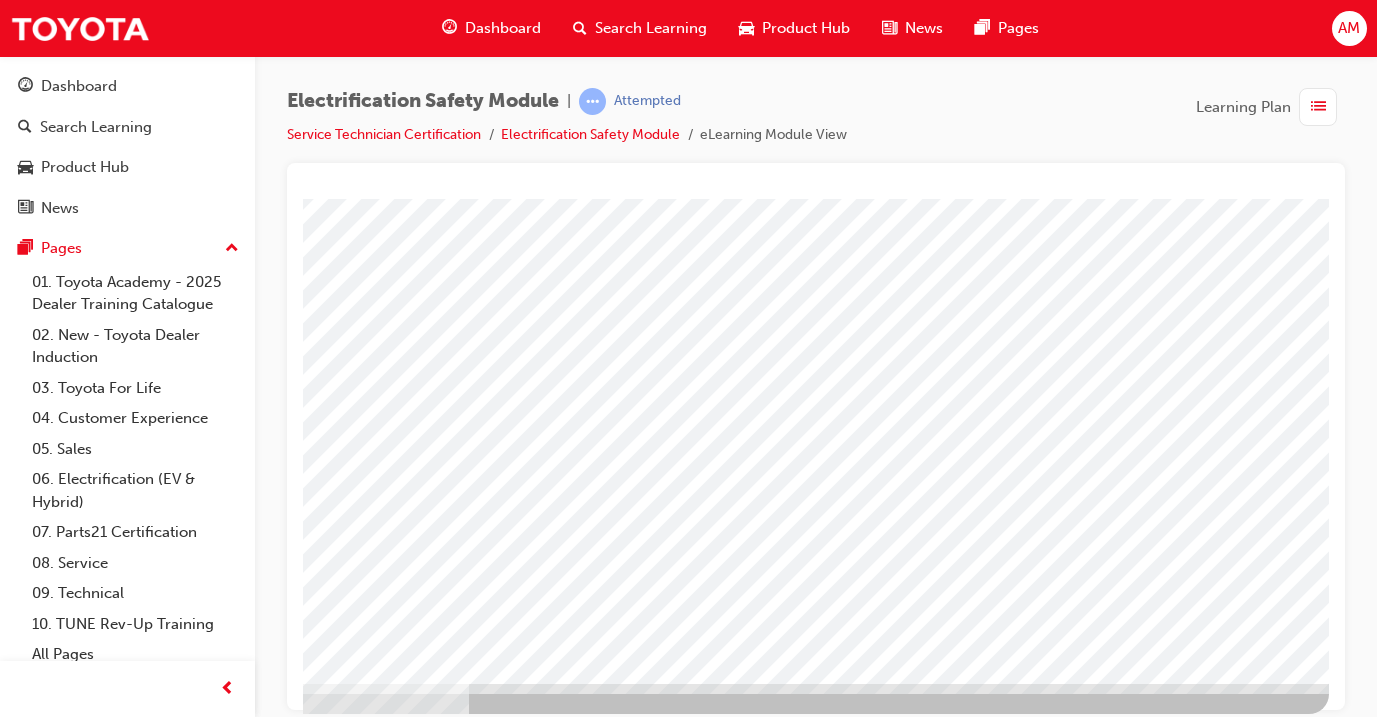 click at bounding box center [32, 2997] 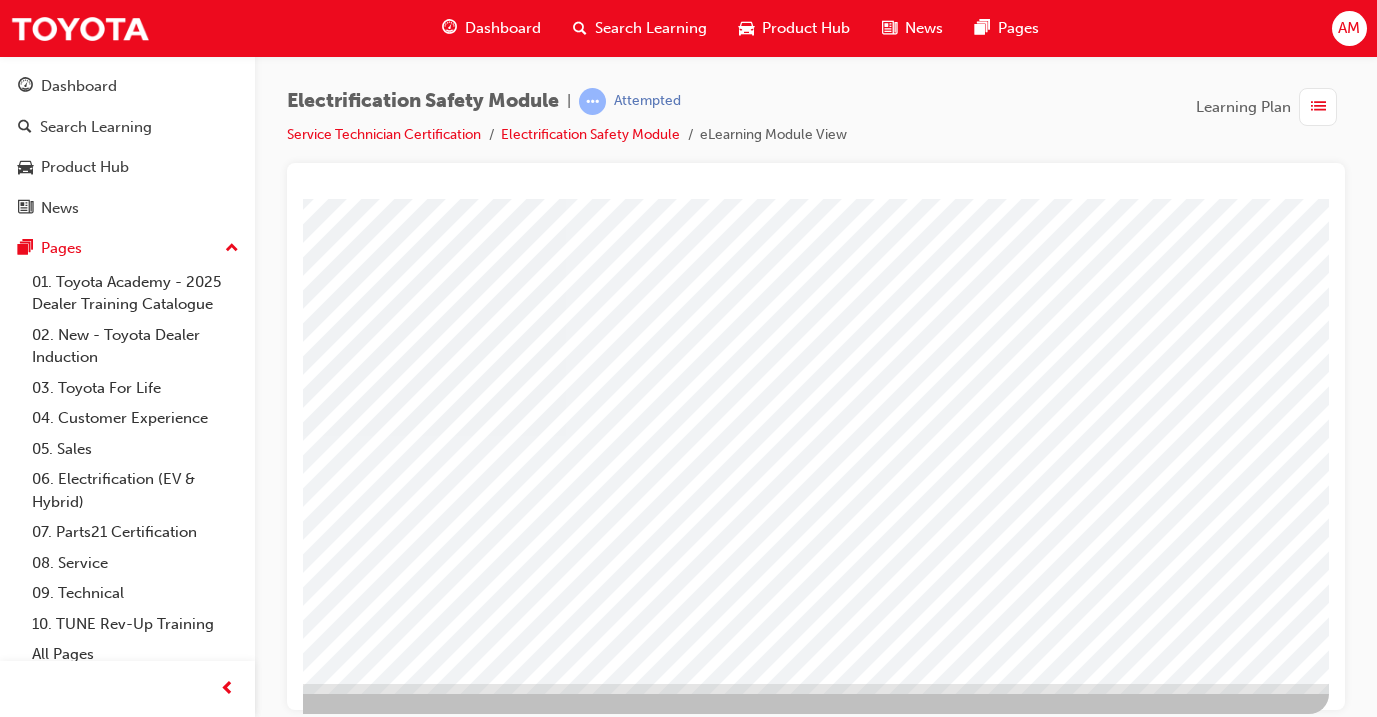 click at bounding box center (32, 2749) 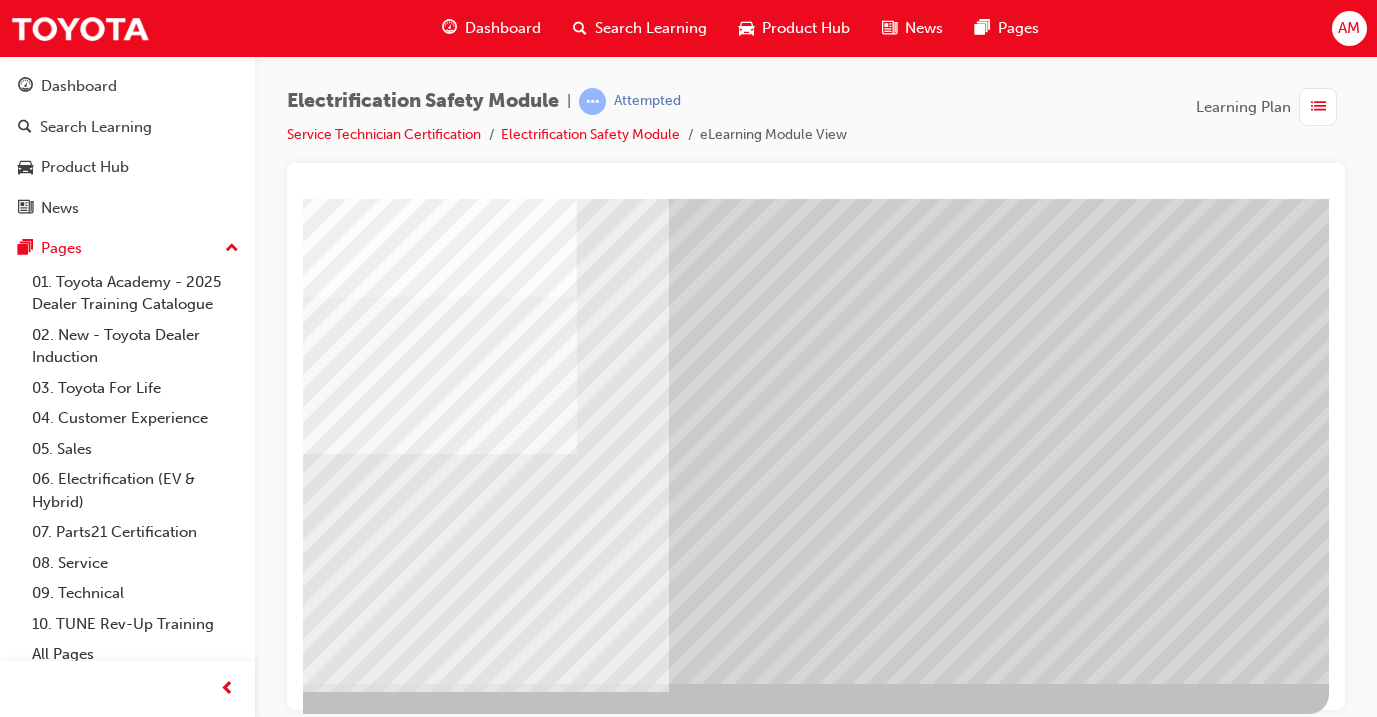 click at bounding box center [649, 2519] 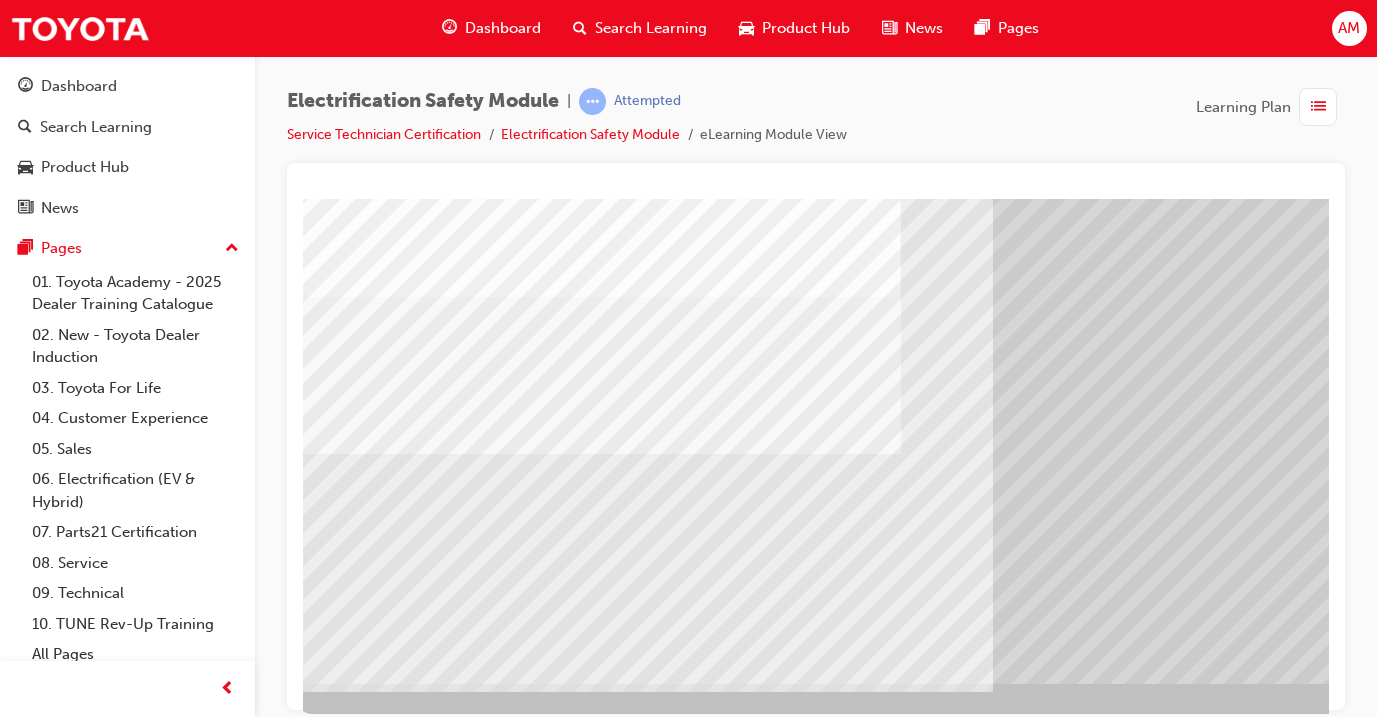 click at bounding box center (333, 9180) 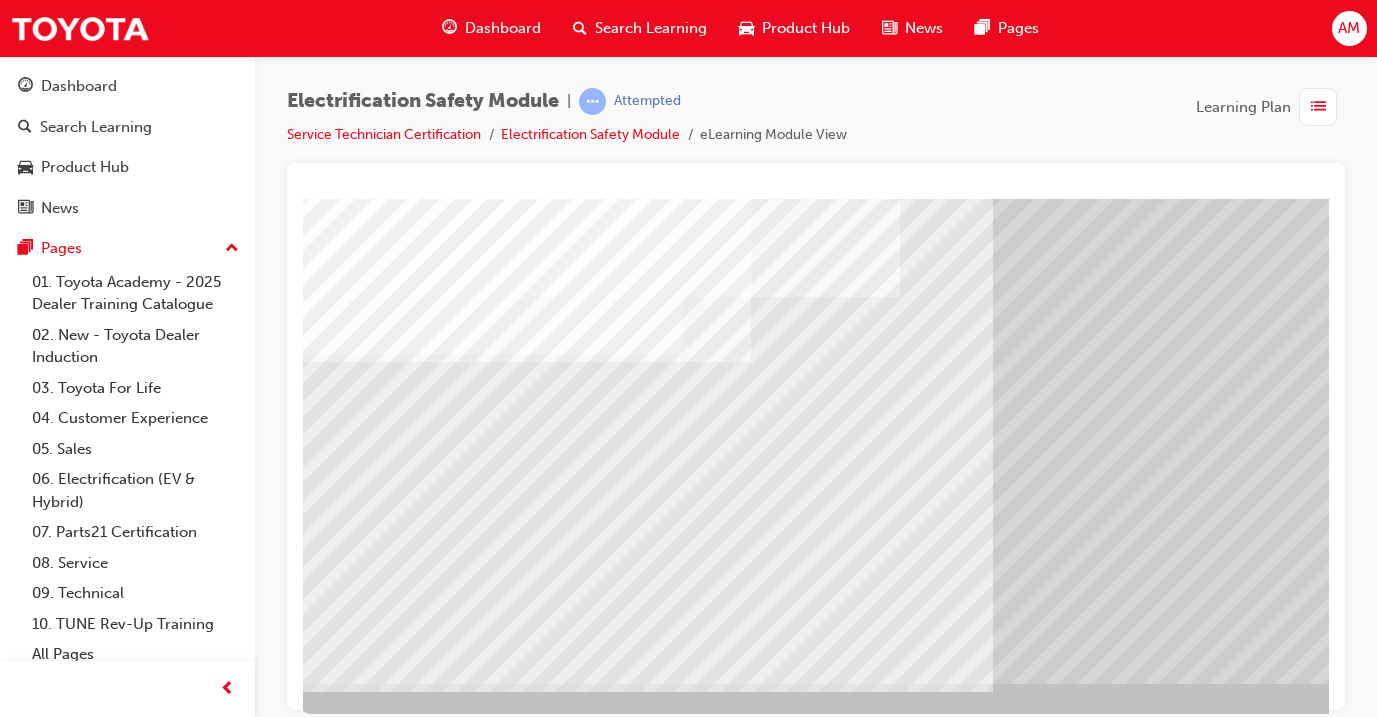 click at bounding box center (333, 9100) 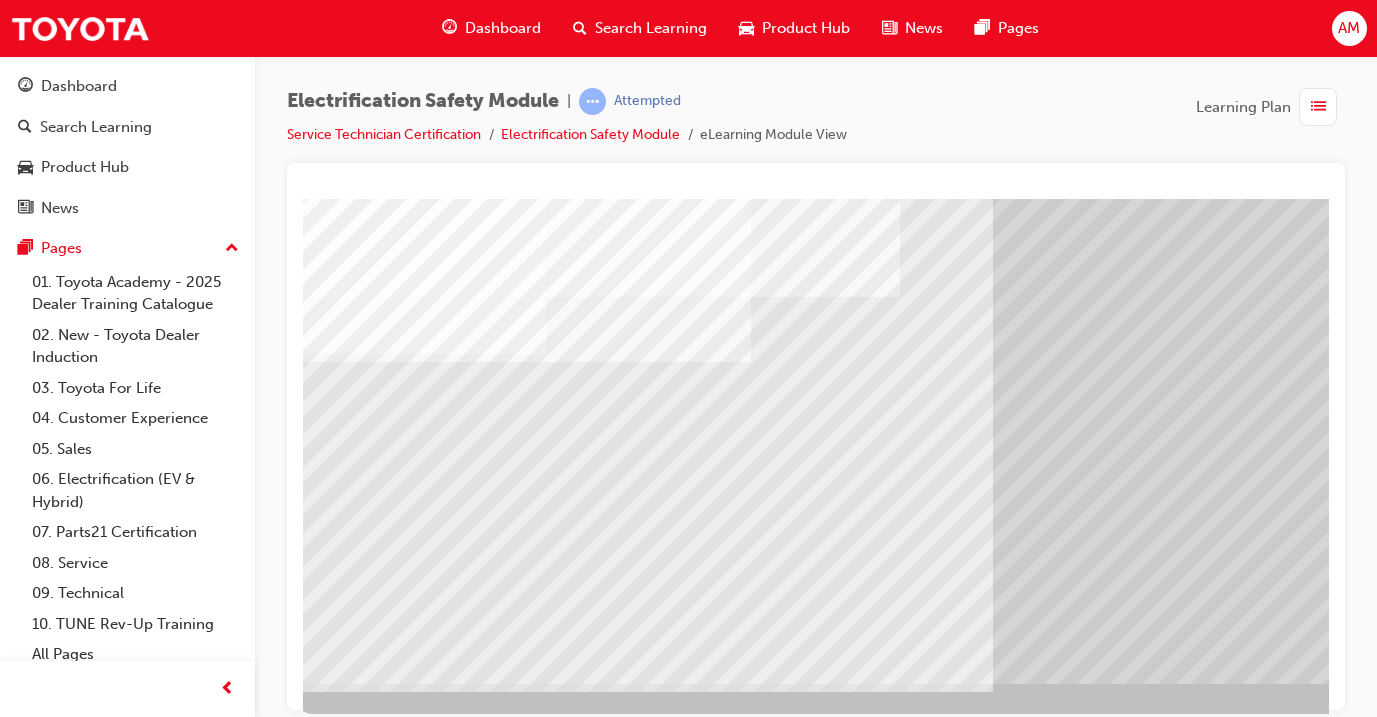 click at bounding box center [333, 9020] 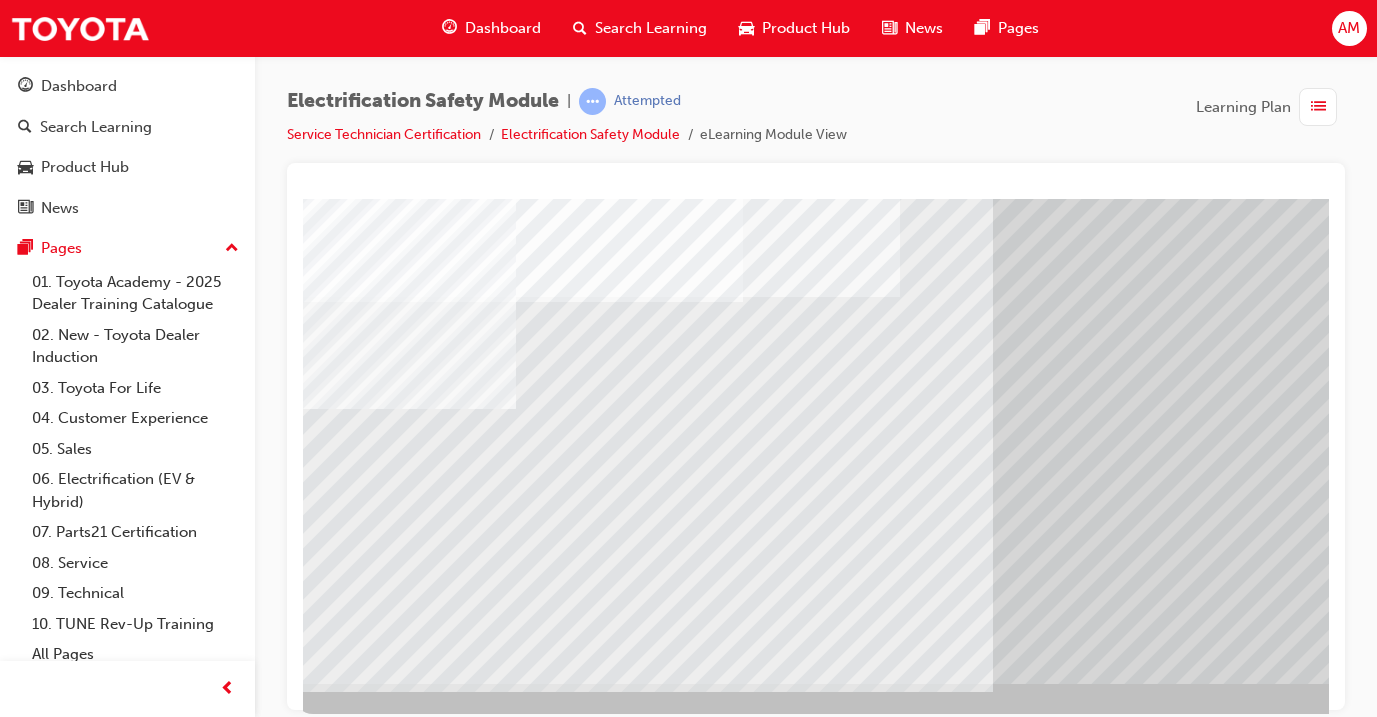 drag, startPoint x: 574, startPoint y: 485, endPoint x: 537, endPoint y: 485, distance: 37 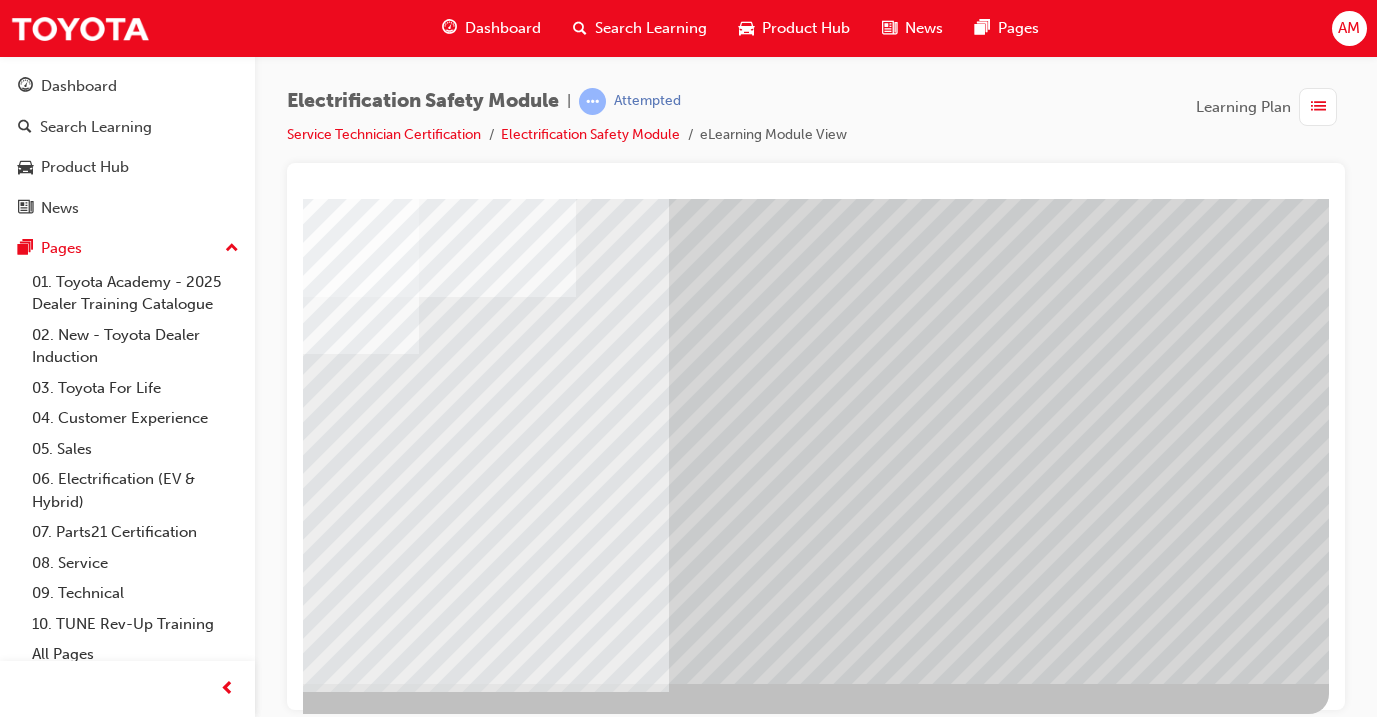 click at bounding box center (32, 8722) 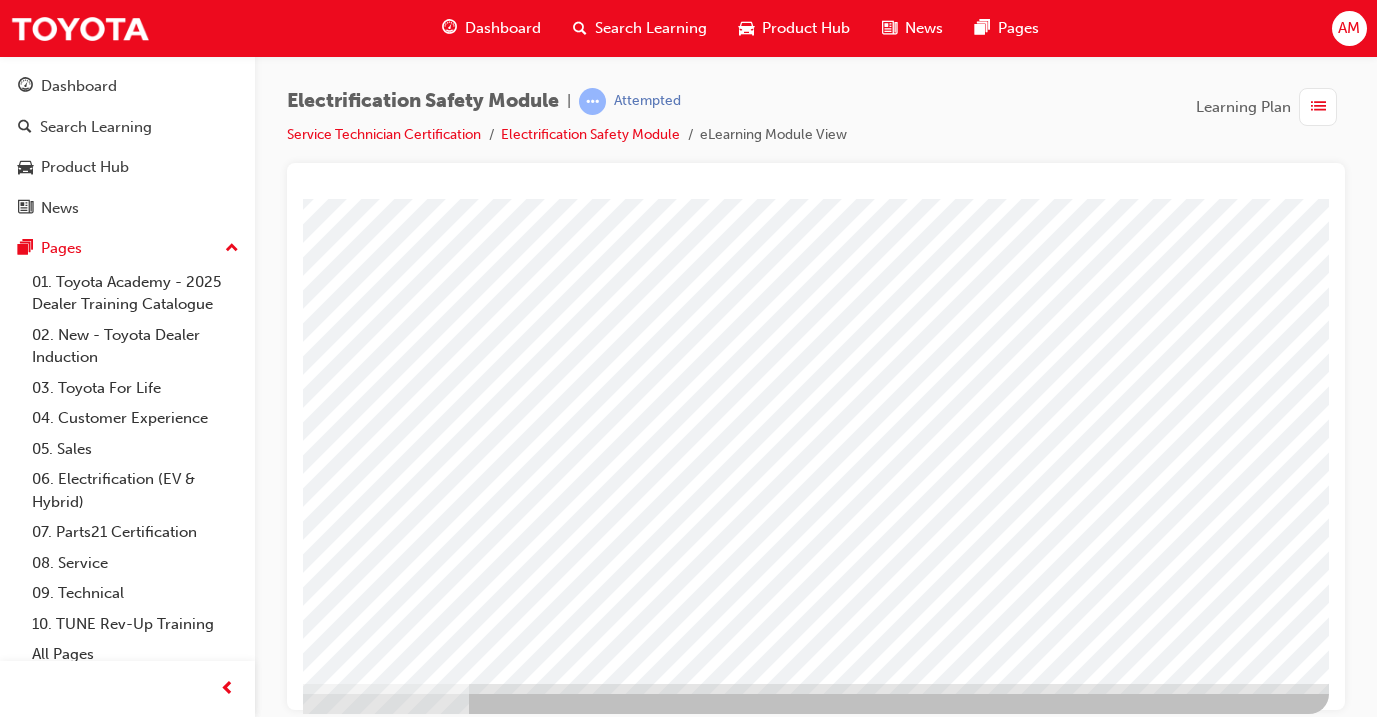 click at bounding box center (32, 2997) 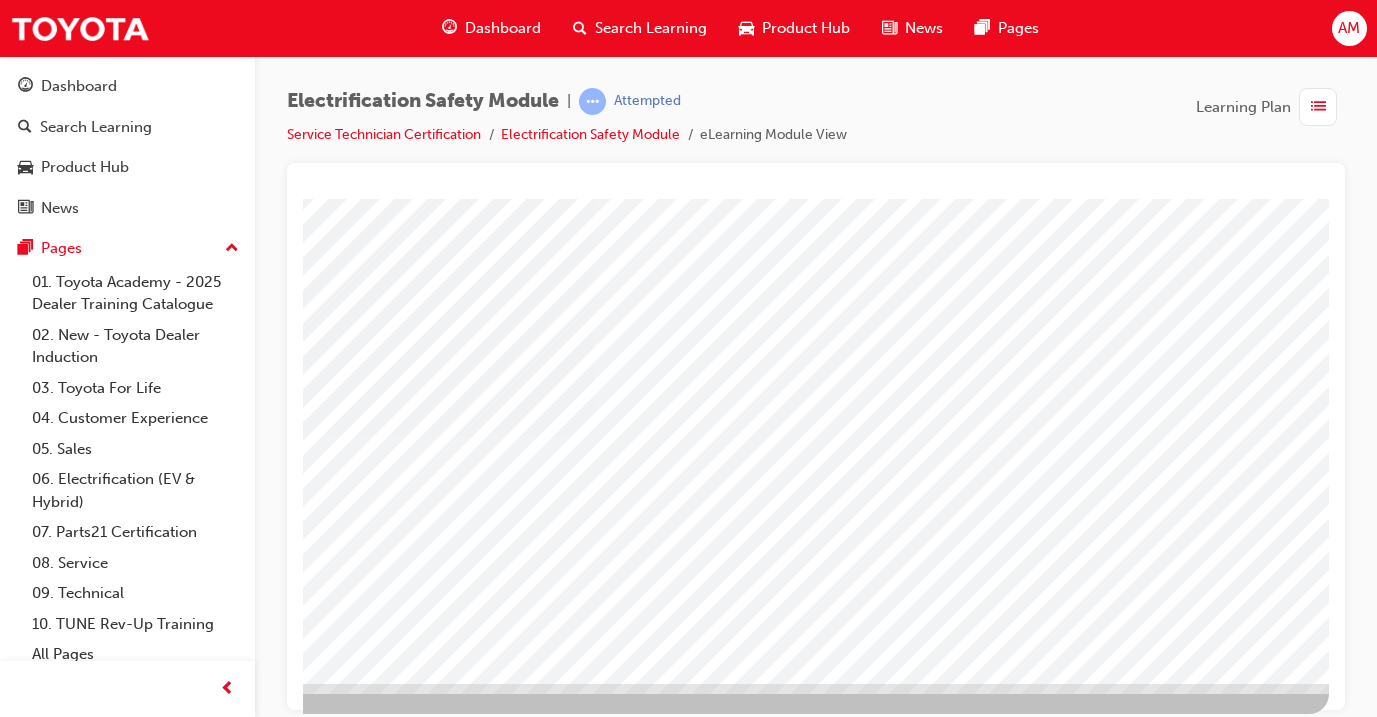 click at bounding box center [32, 2749] 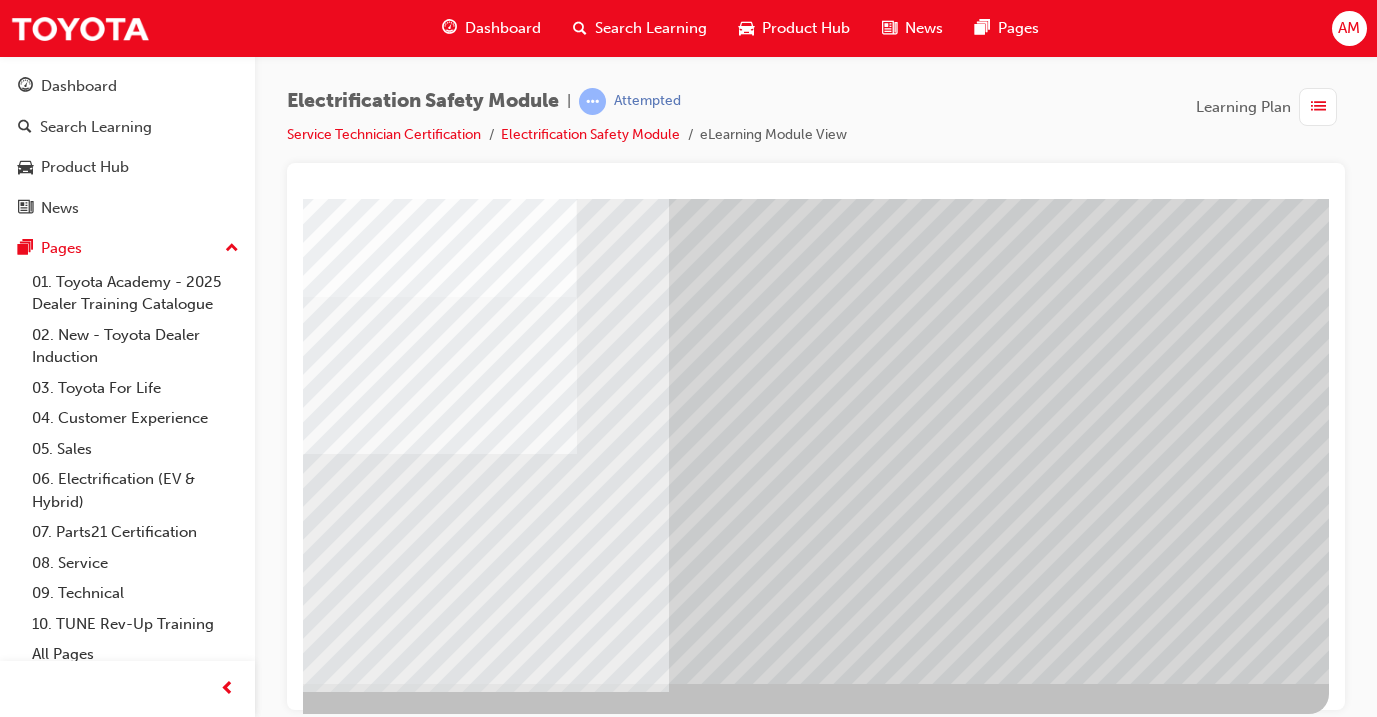 click at bounding box center (649, 2519) 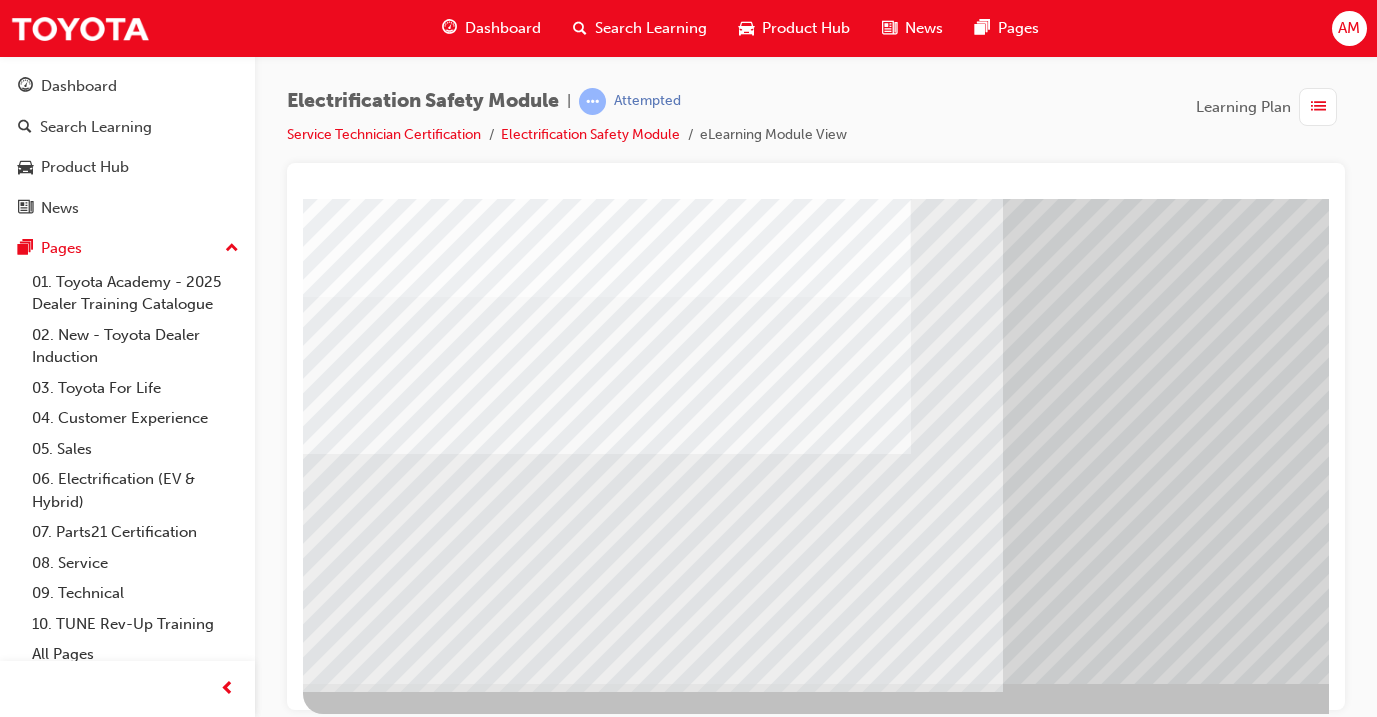 drag, startPoint x: 895, startPoint y: 527, endPoint x: 849, endPoint y: 526, distance: 46.010868 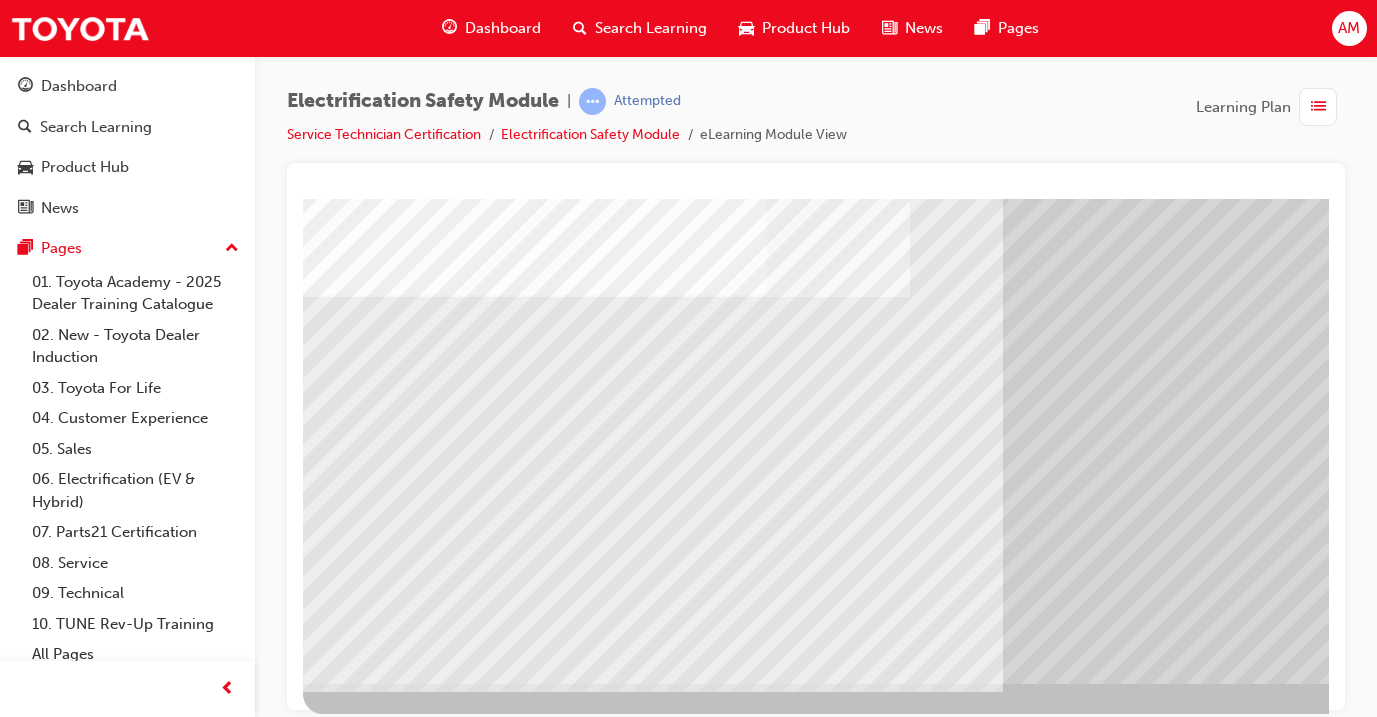 click at bounding box center [368, 6592] 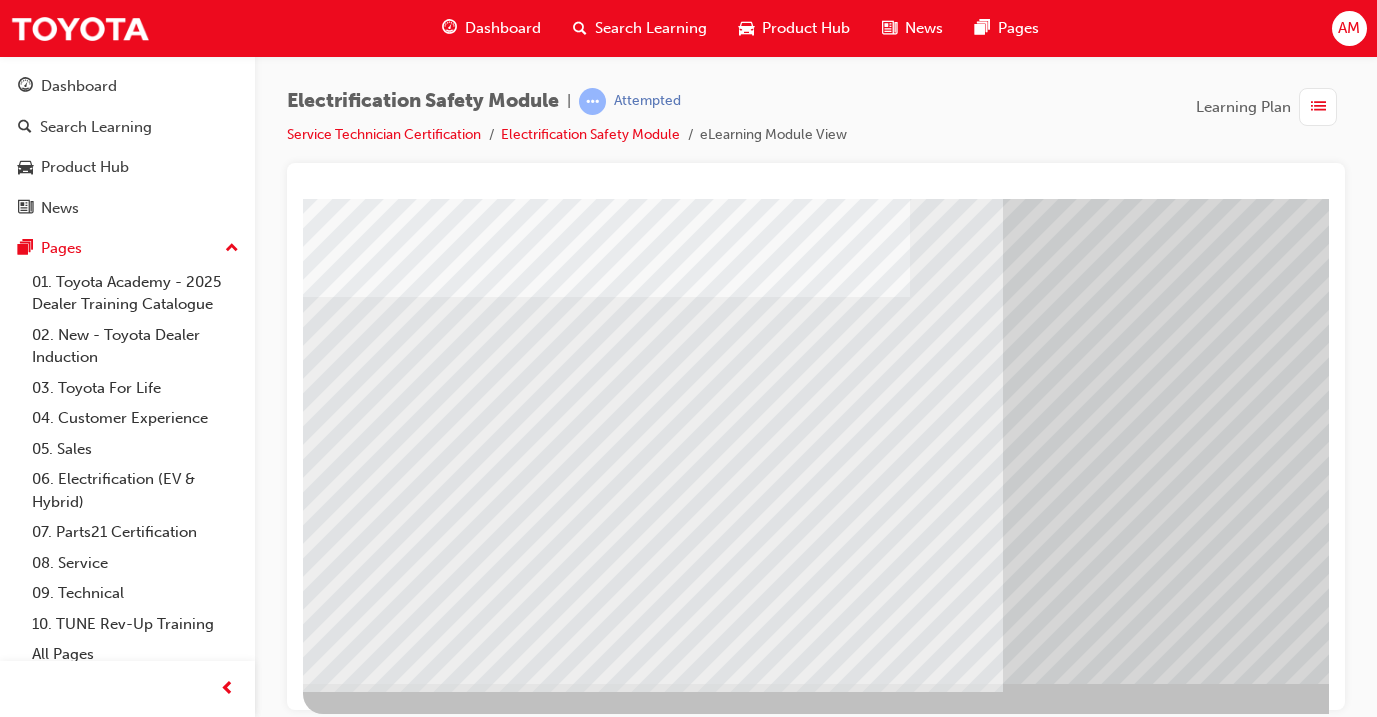 click at bounding box center (368, 6462) 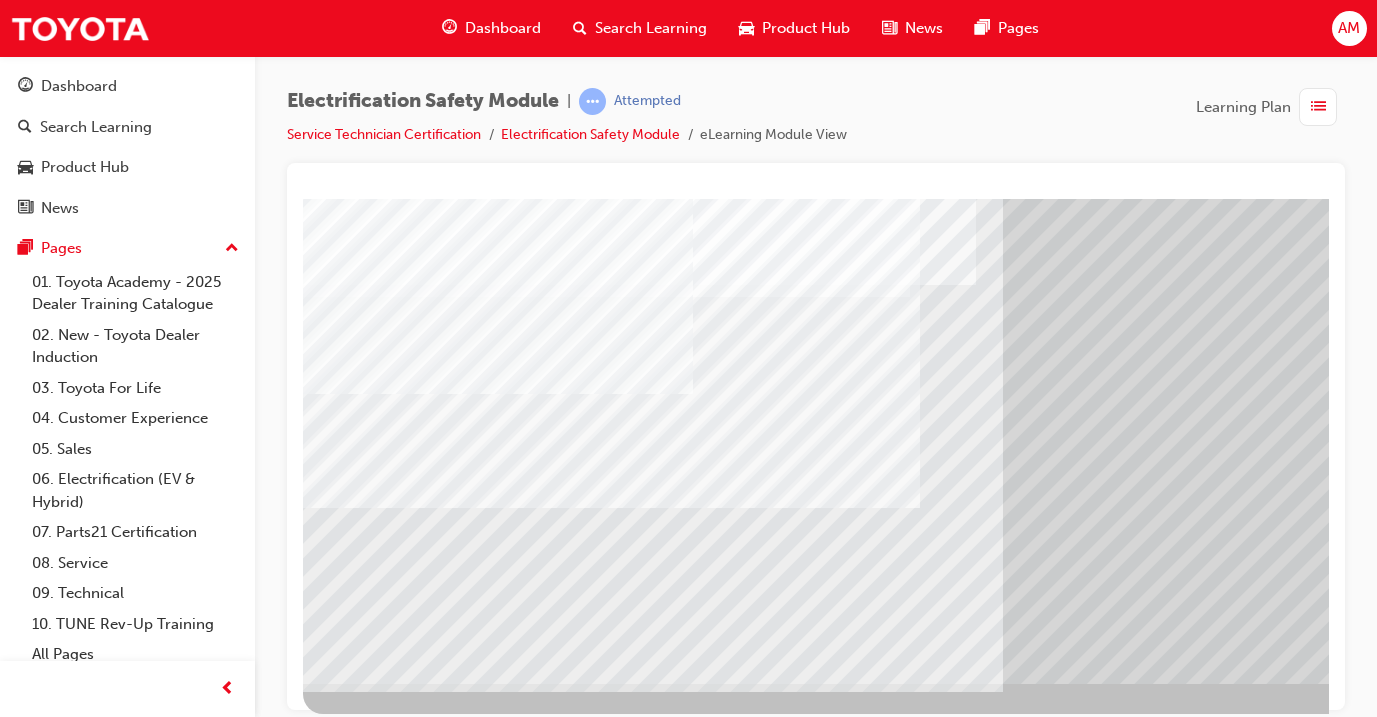click at bounding box center [368, 6332] 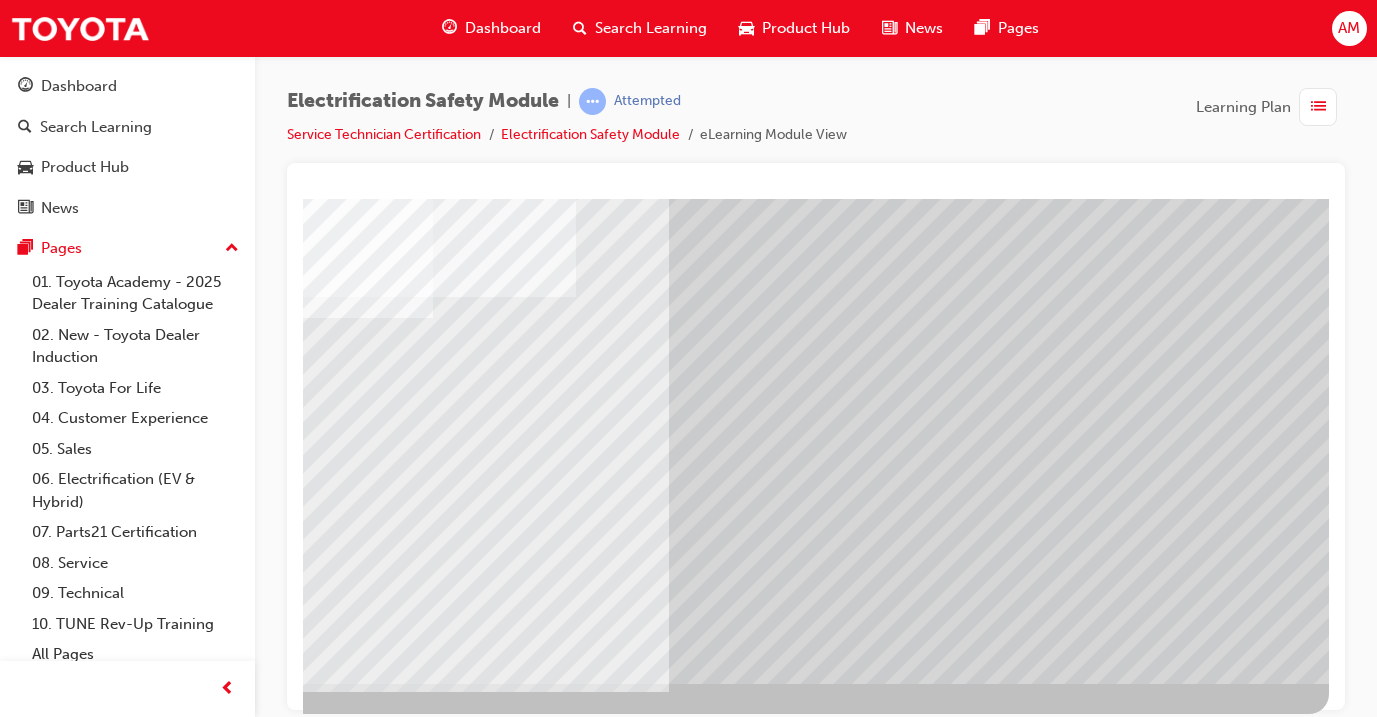 click at bounding box center (32, 6249) 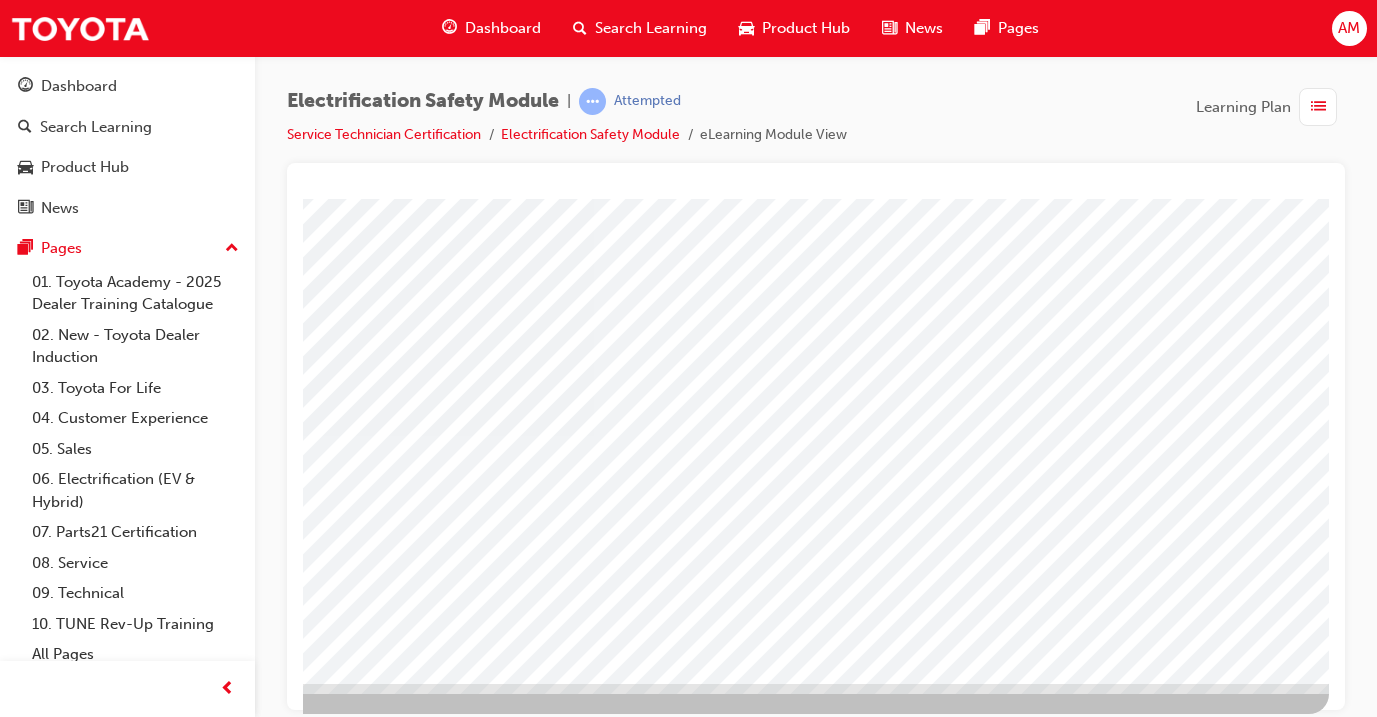 click at bounding box center (32, 2749) 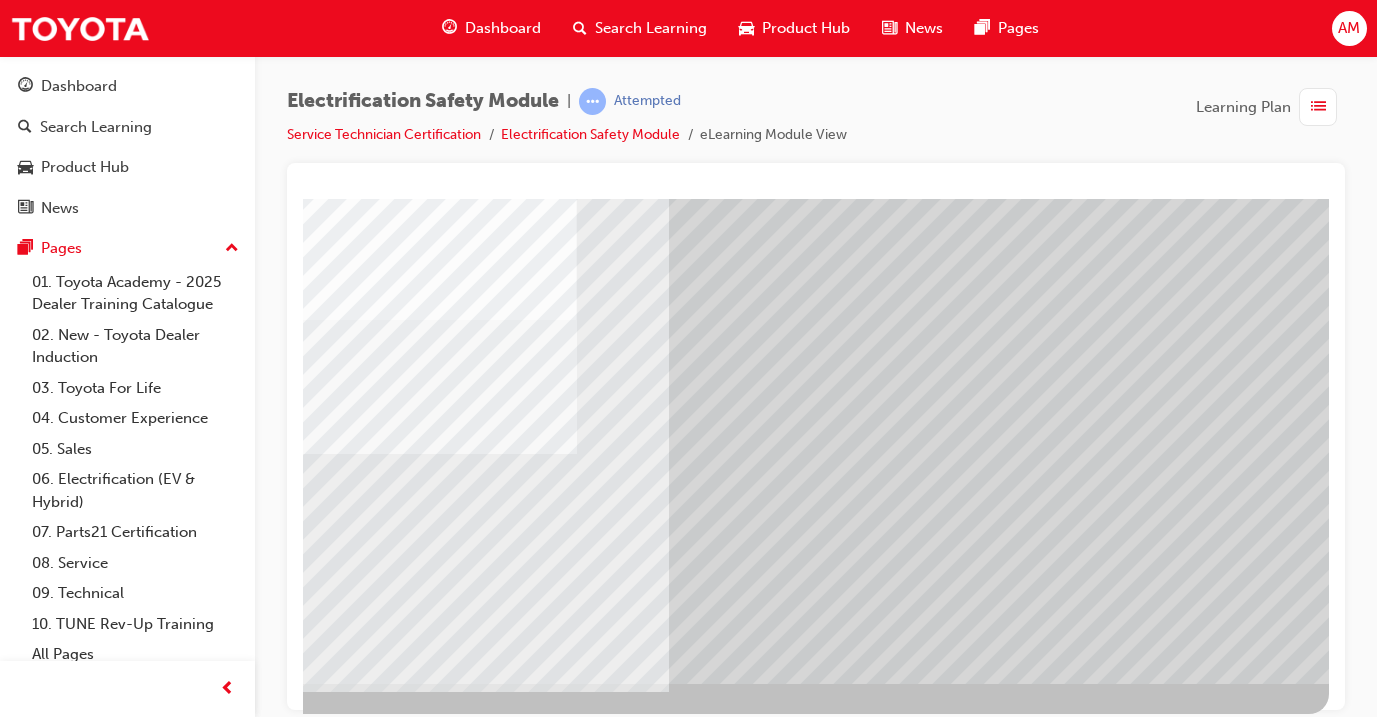 click at bounding box center [649, 2519] 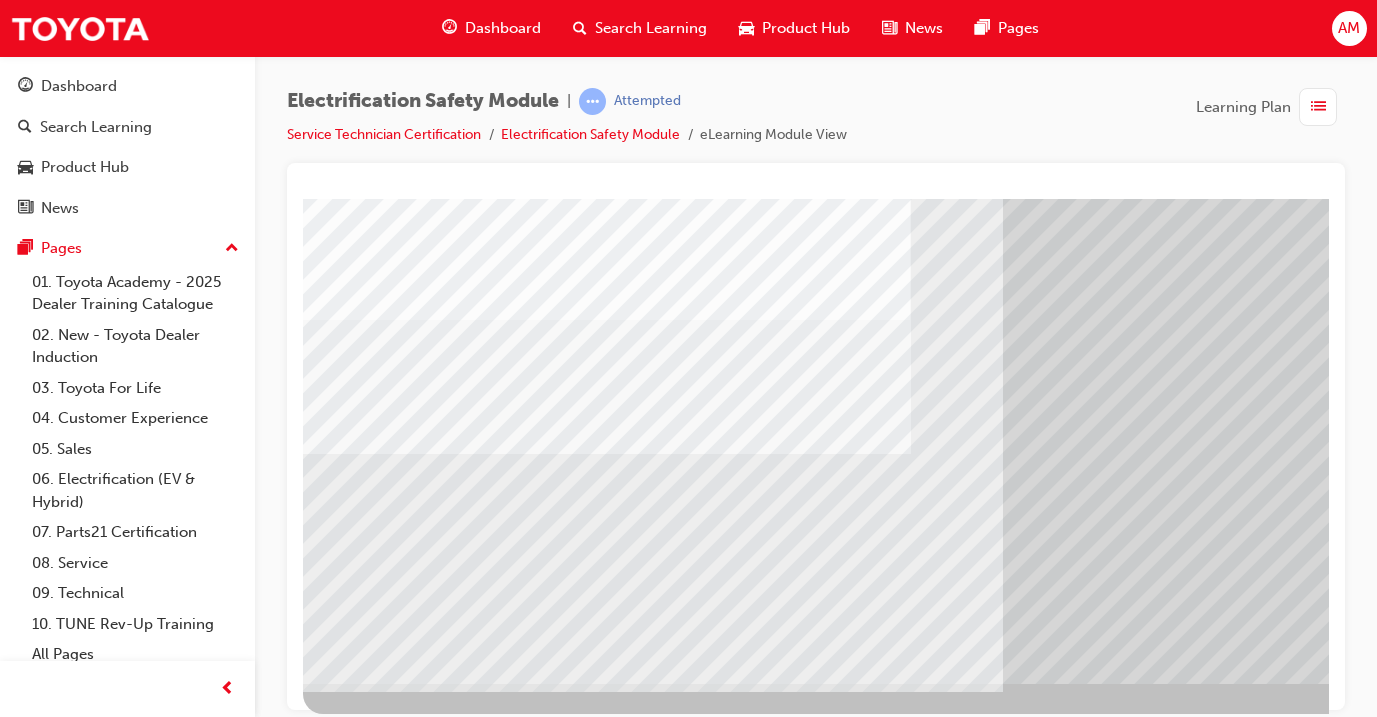 click at bounding box center [368, 5757] 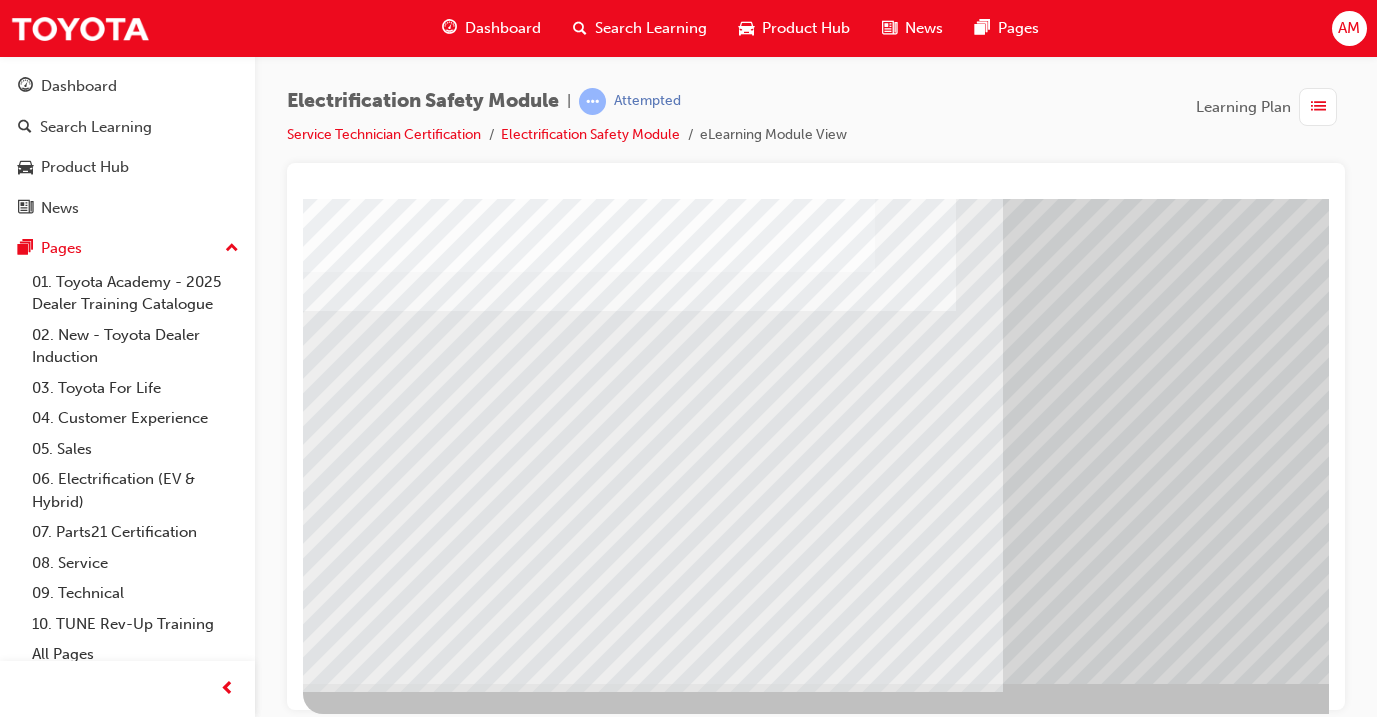 click at bounding box center [368, 5618] 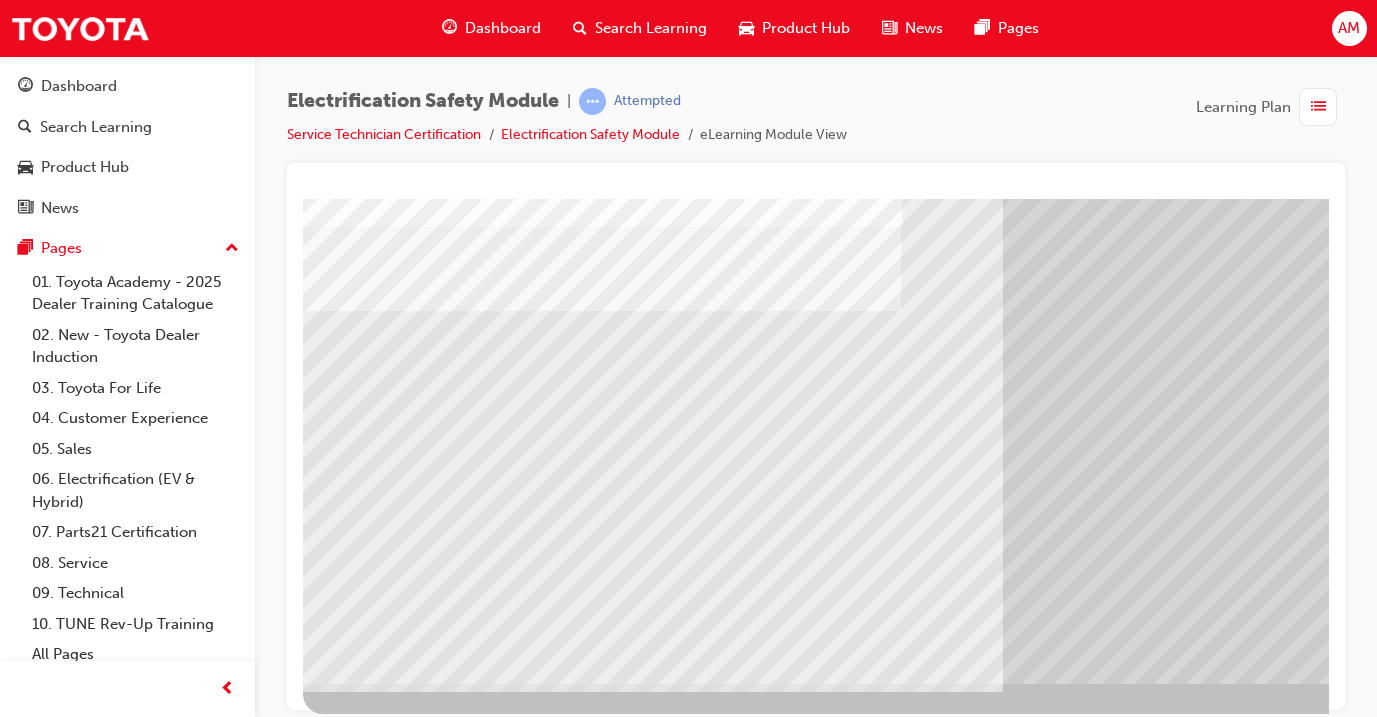 click at bounding box center (368, 5488) 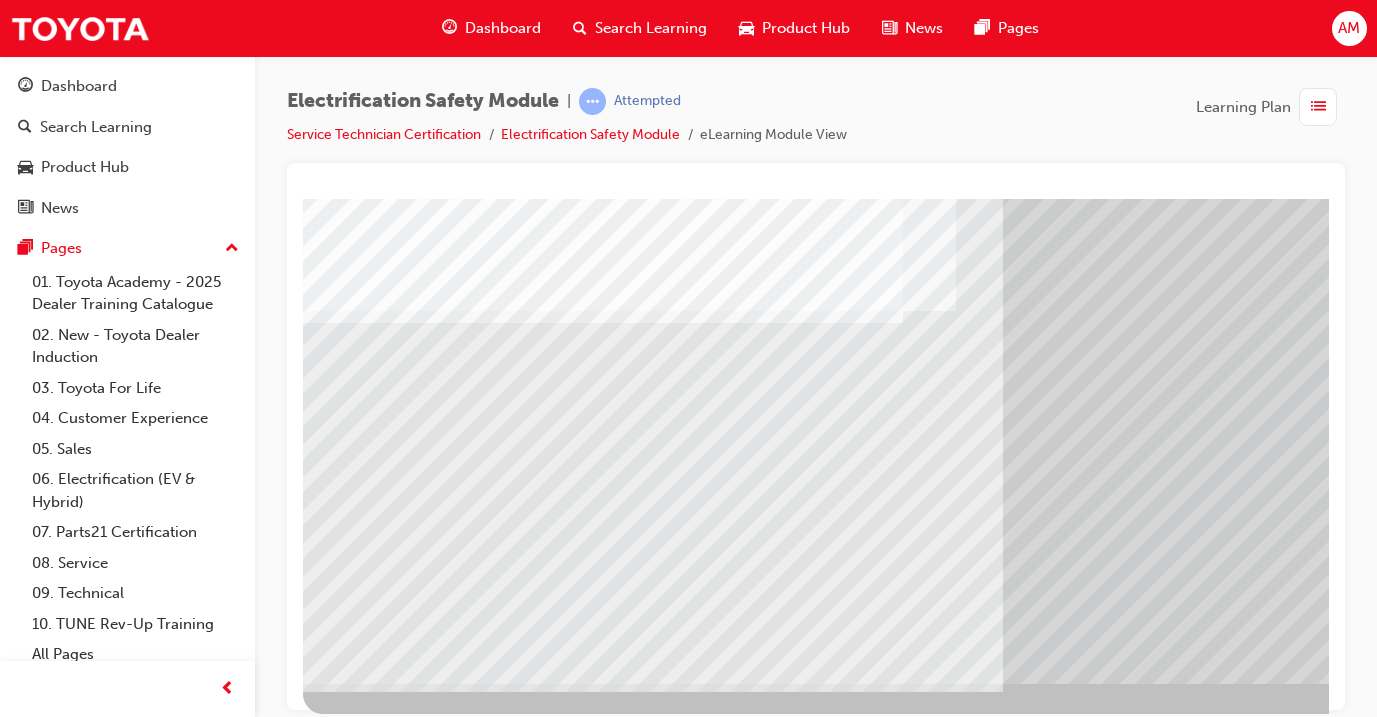 click at bounding box center [368, 5358] 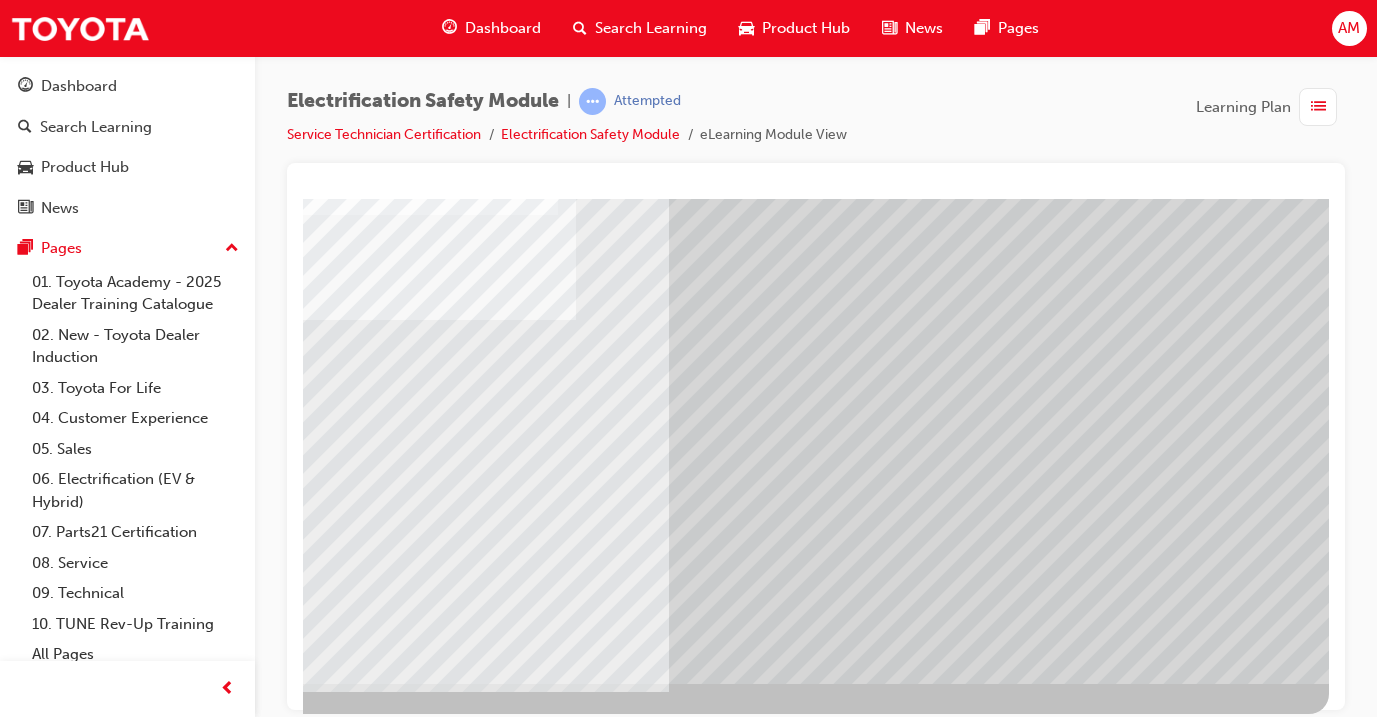 click at bounding box center (32, 5284) 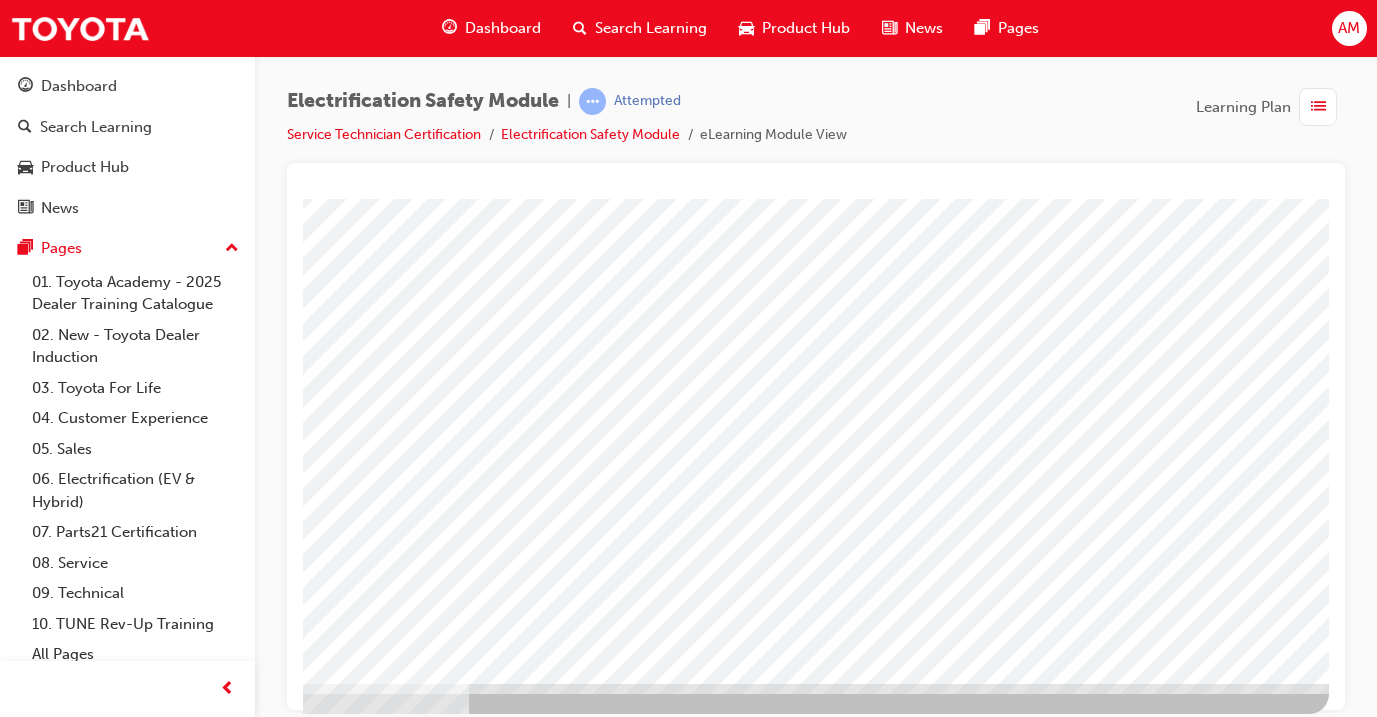 click at bounding box center (32, 2997) 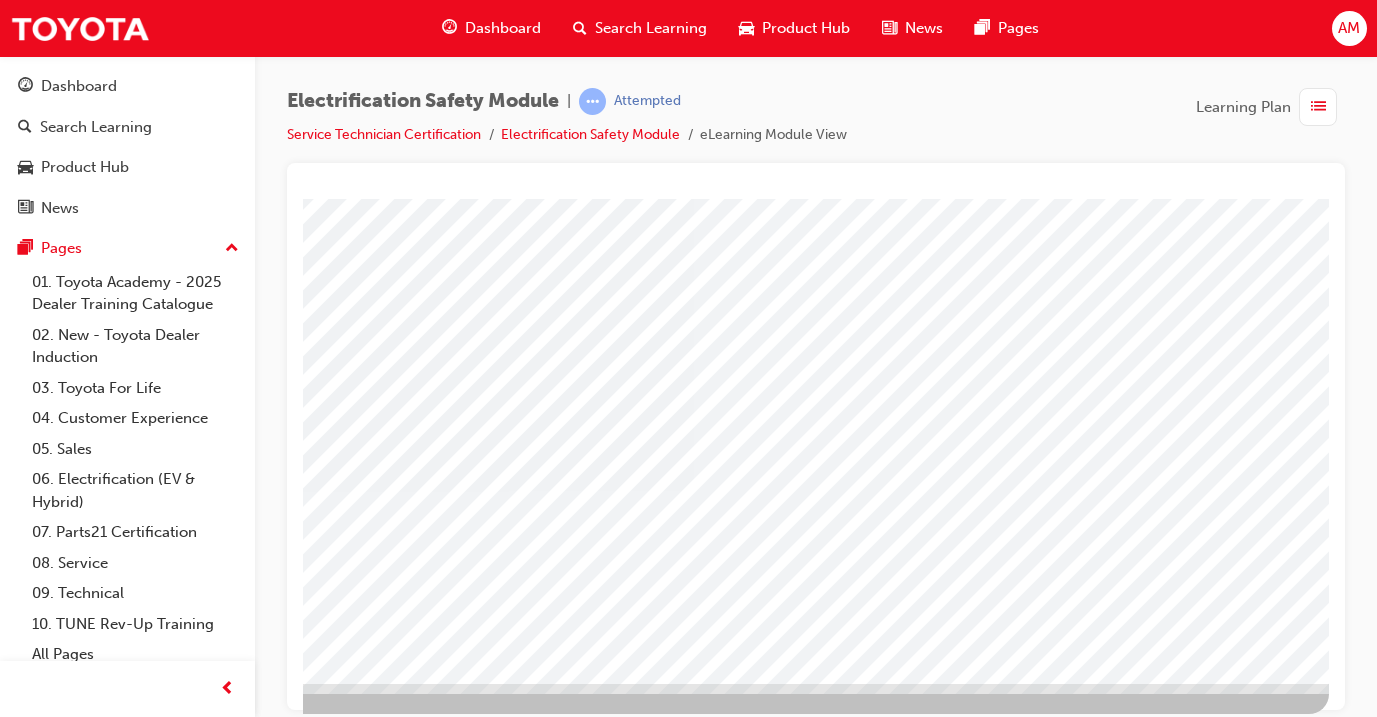 click at bounding box center (648, 1800) 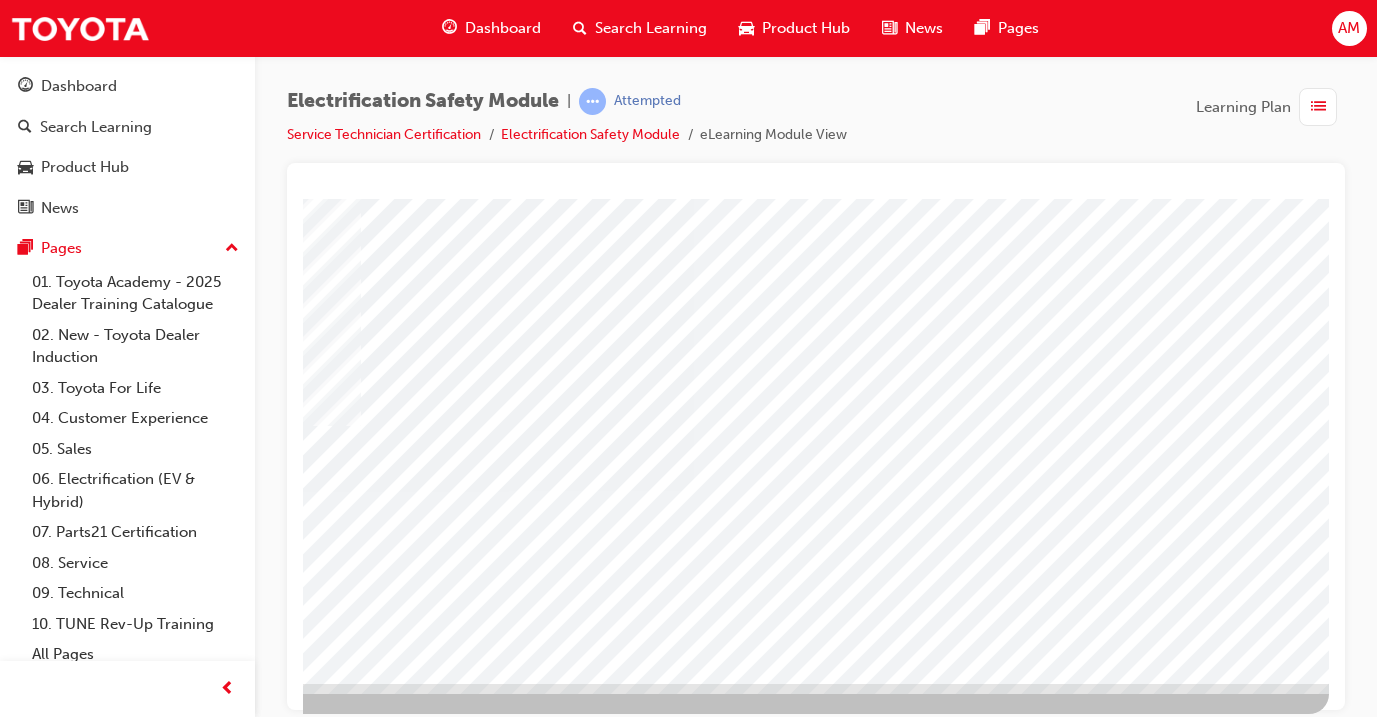 click at bounding box center (49, 5120) 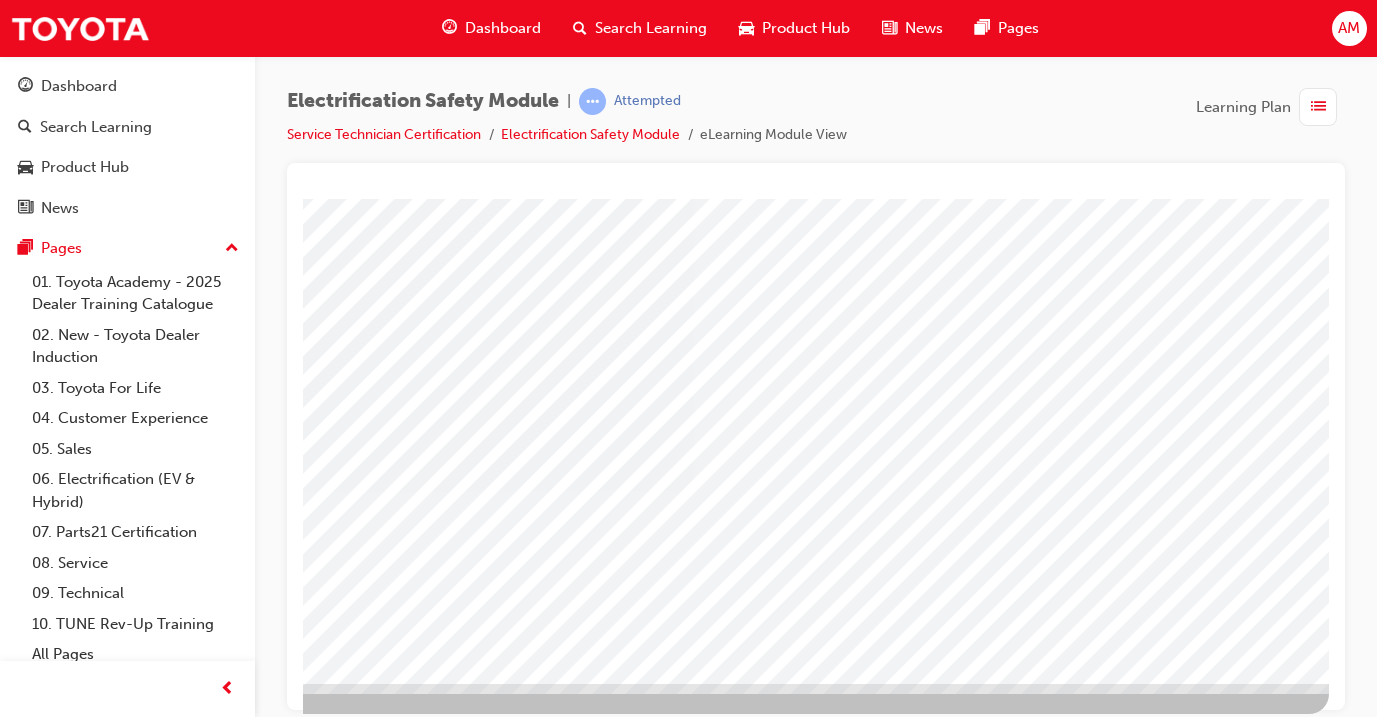 click at bounding box center (32, 3573) 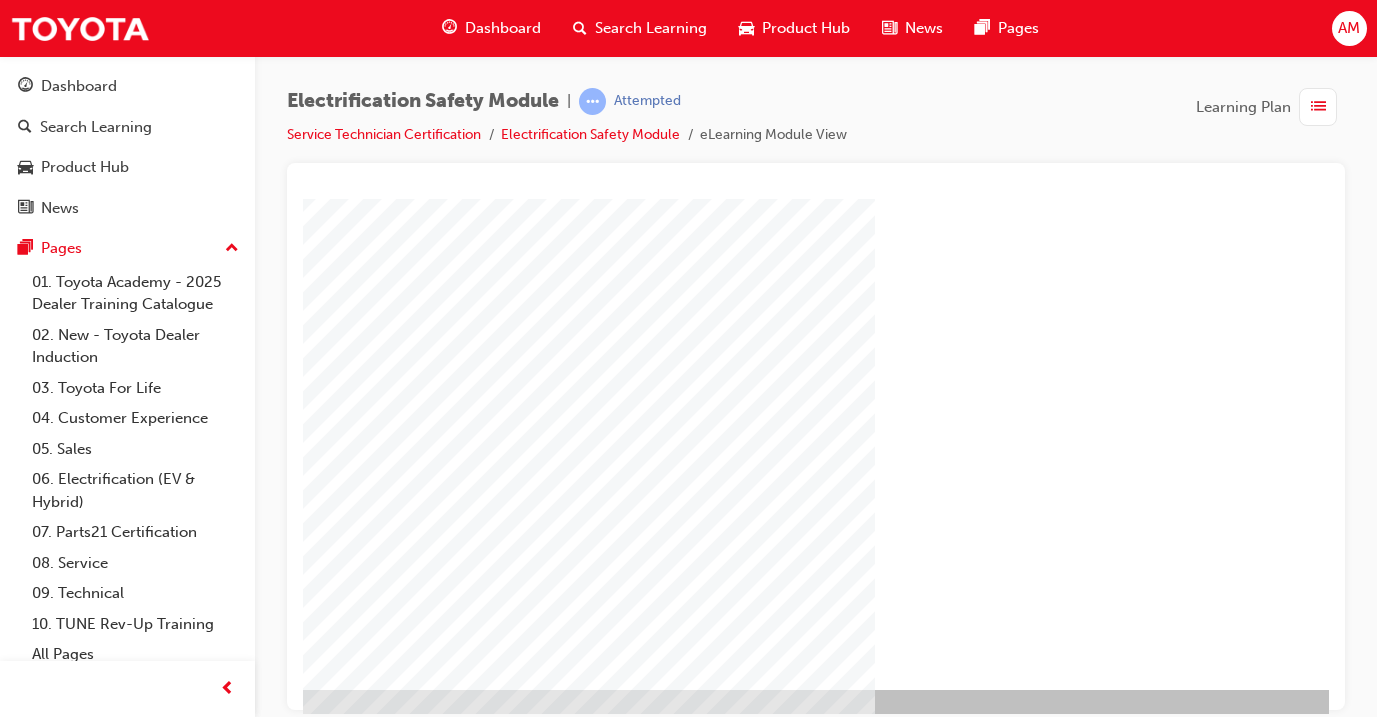 click at bounding box center (61, 1321) 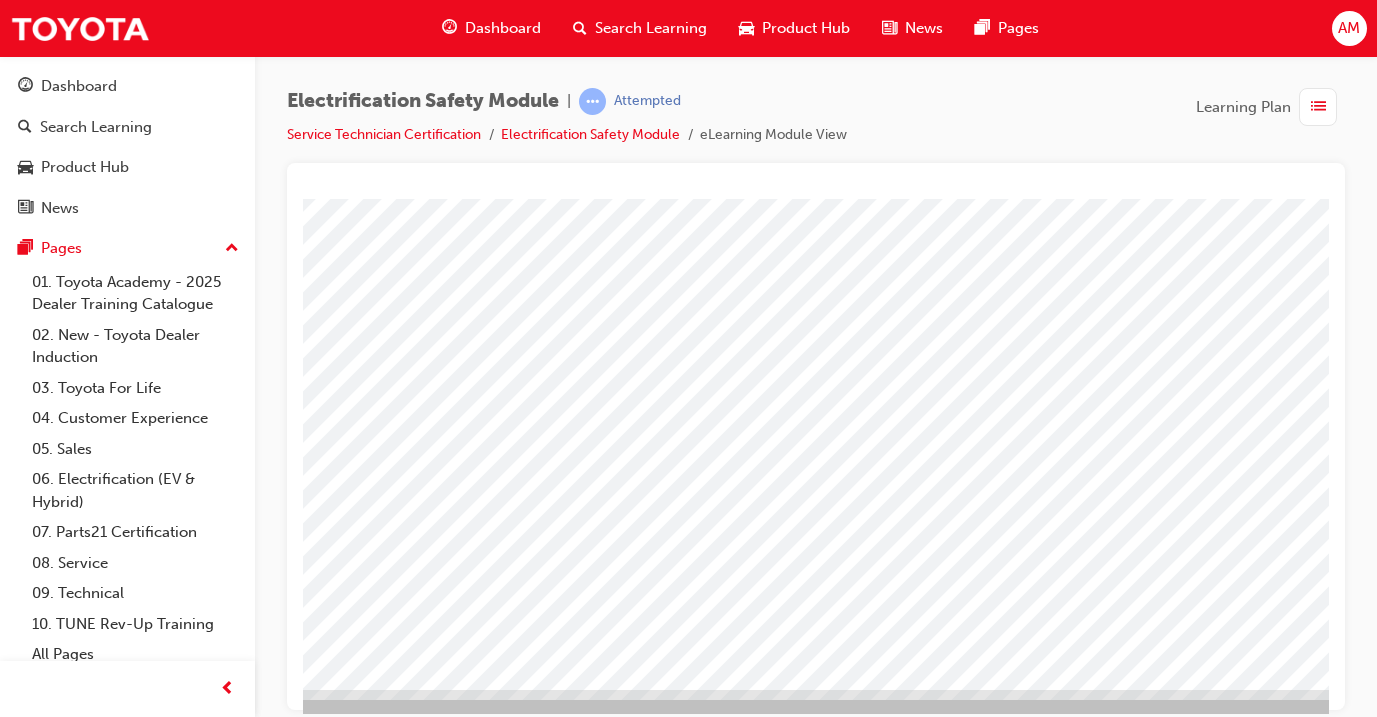 click at bounding box center (61, 3475) 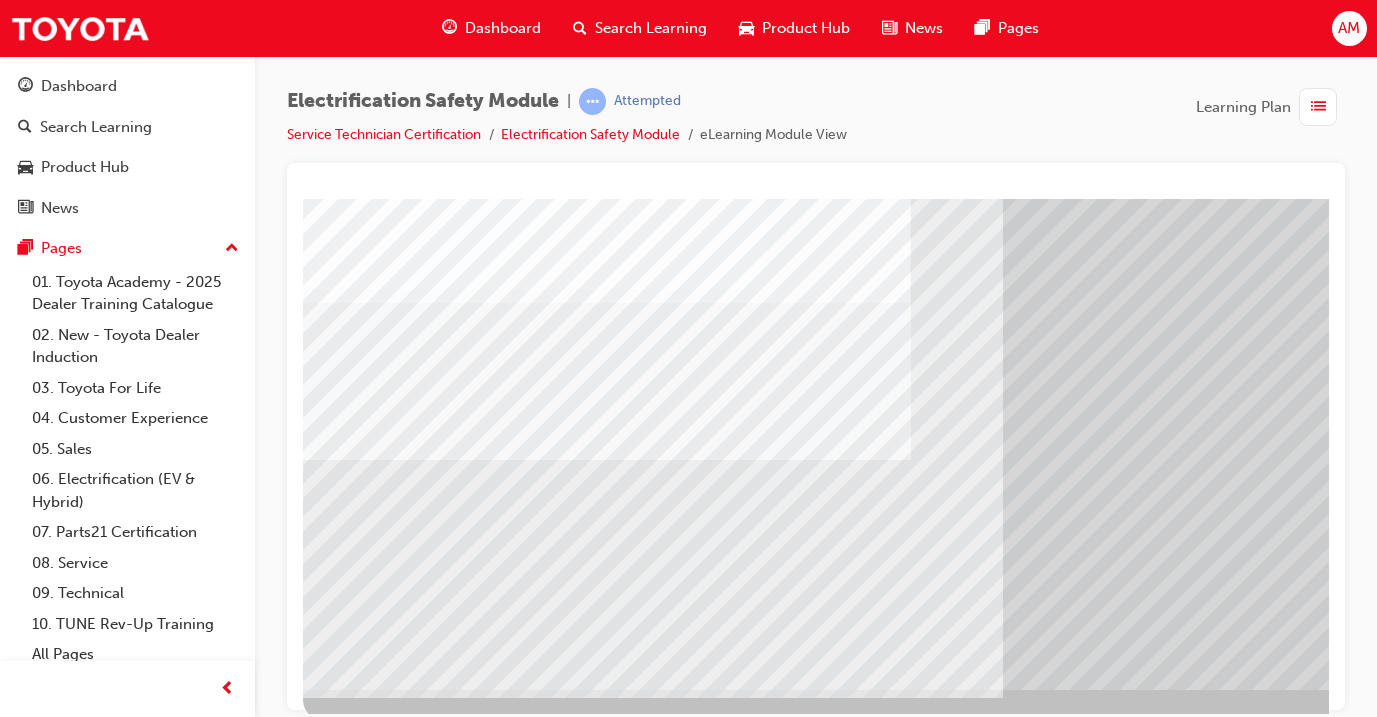 click at bounding box center [323, 7383] 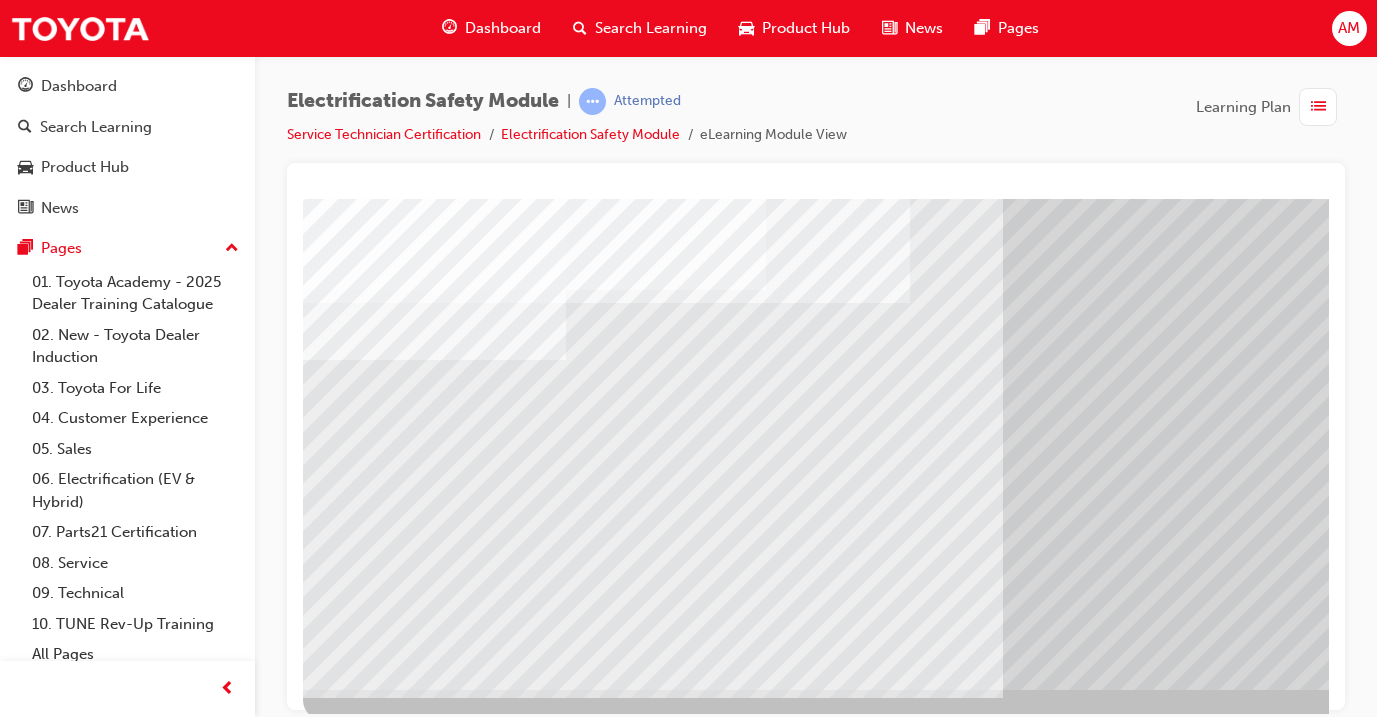 click at bounding box center [323, 7343] 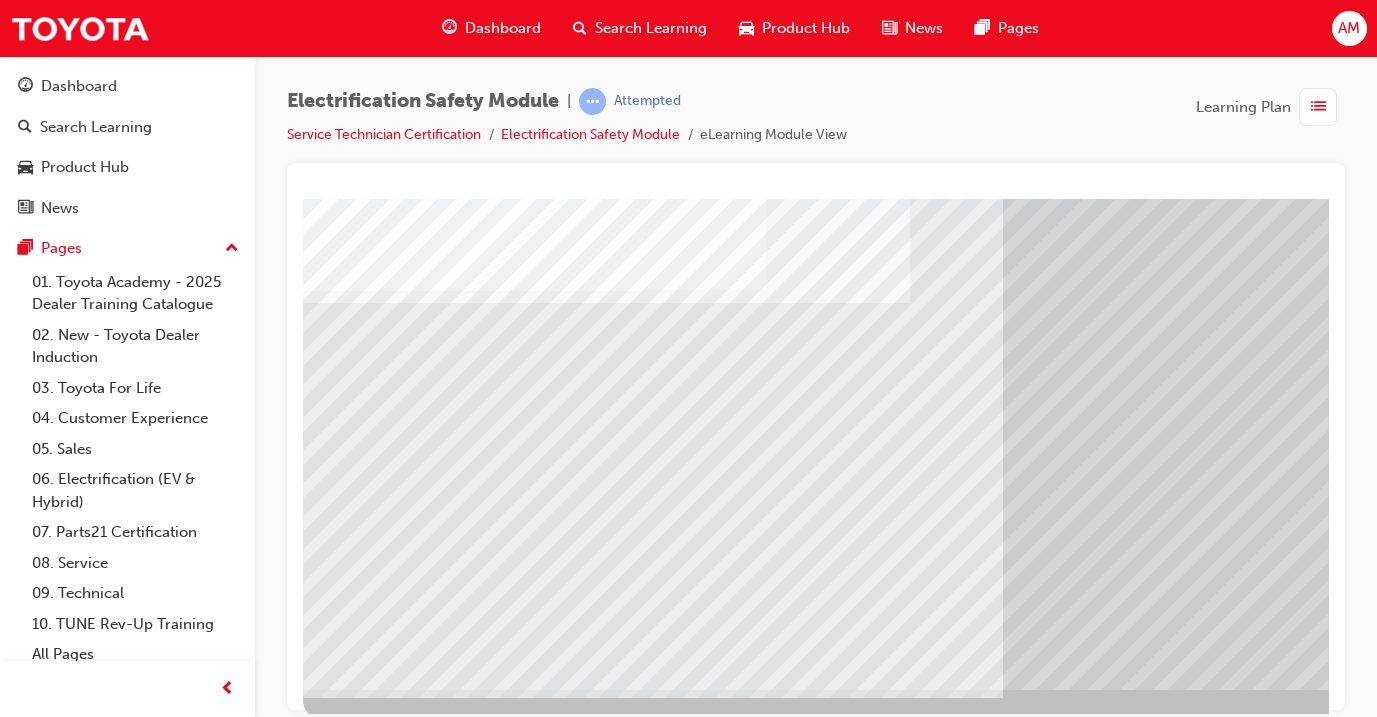 click at bounding box center (323, 7303) 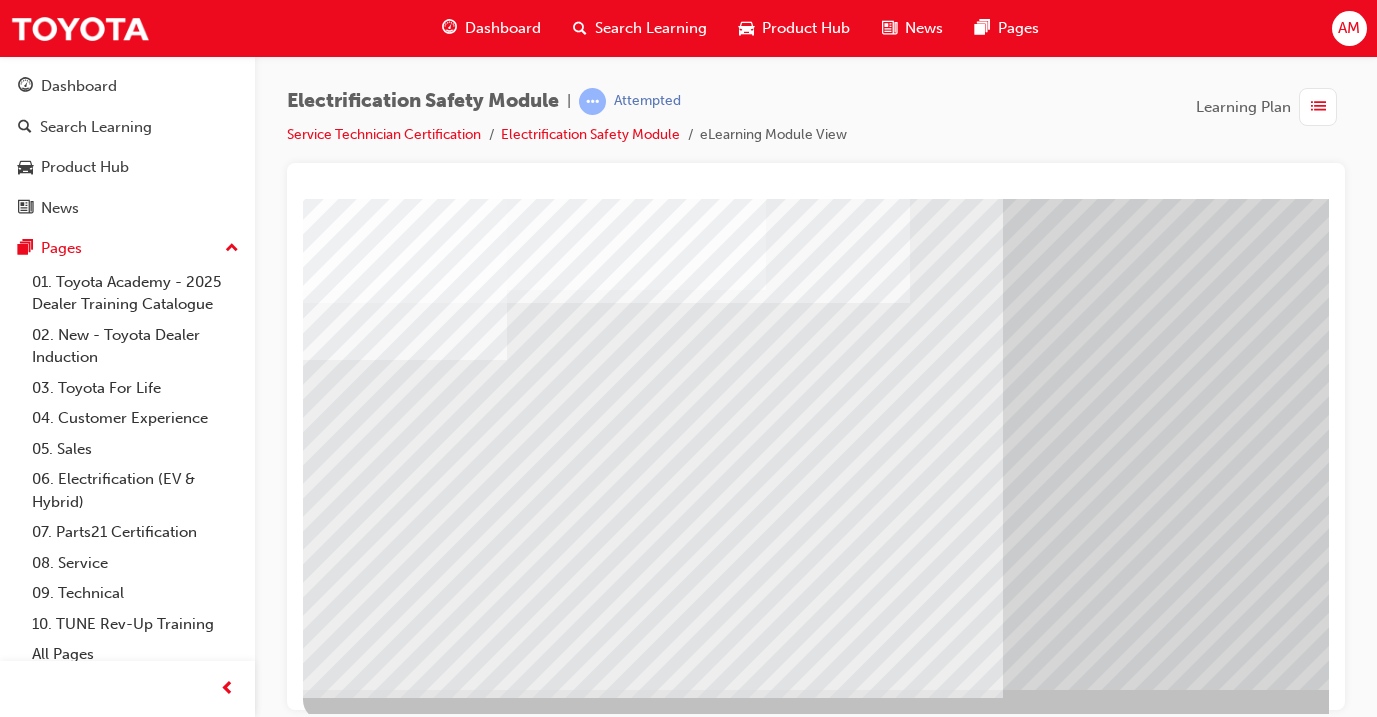 click at bounding box center (323, 7263) 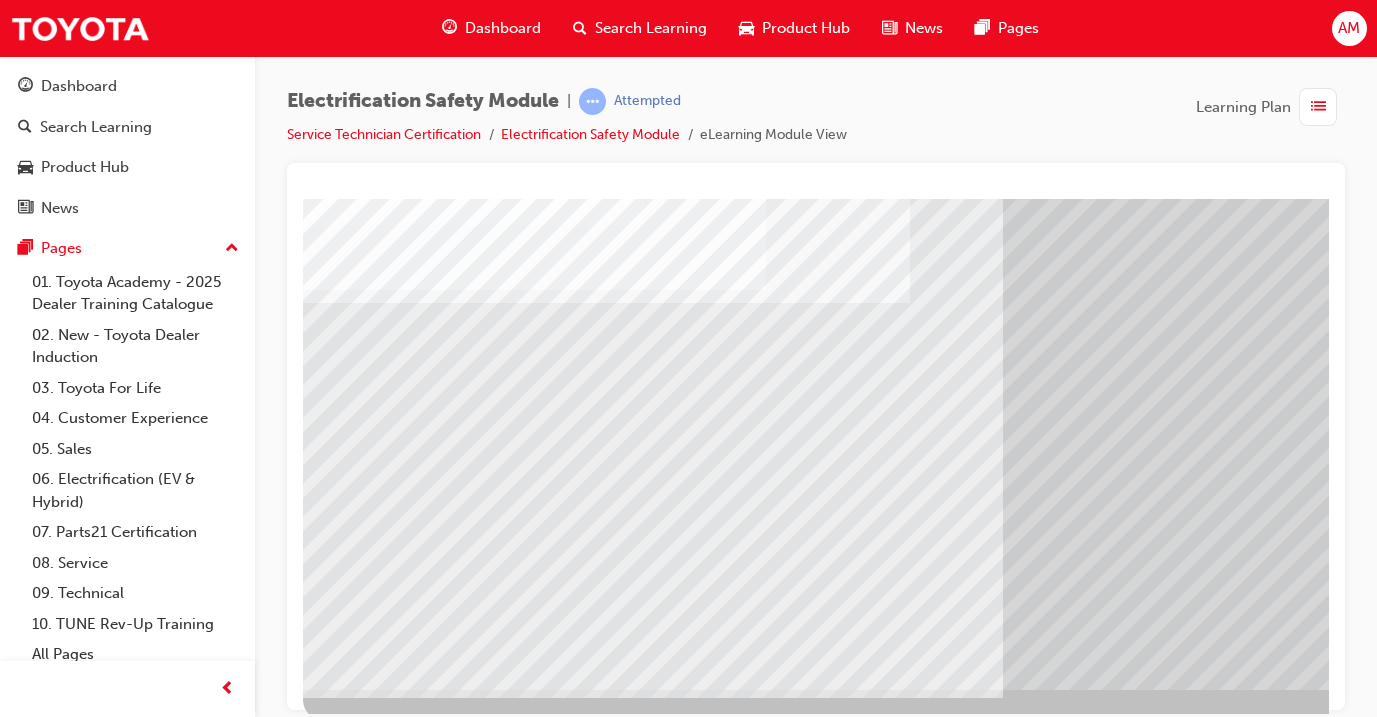 click at bounding box center (323, 7223) 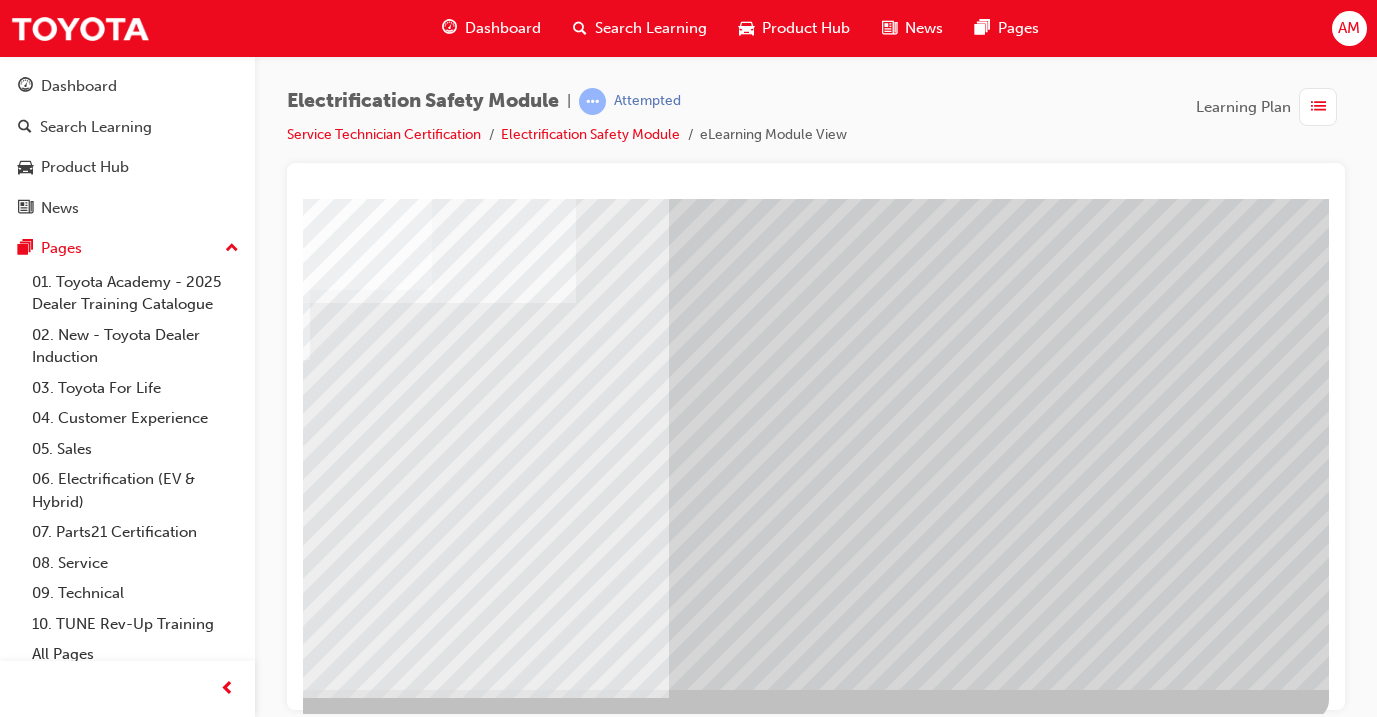 click at bounding box center [32, 7421] 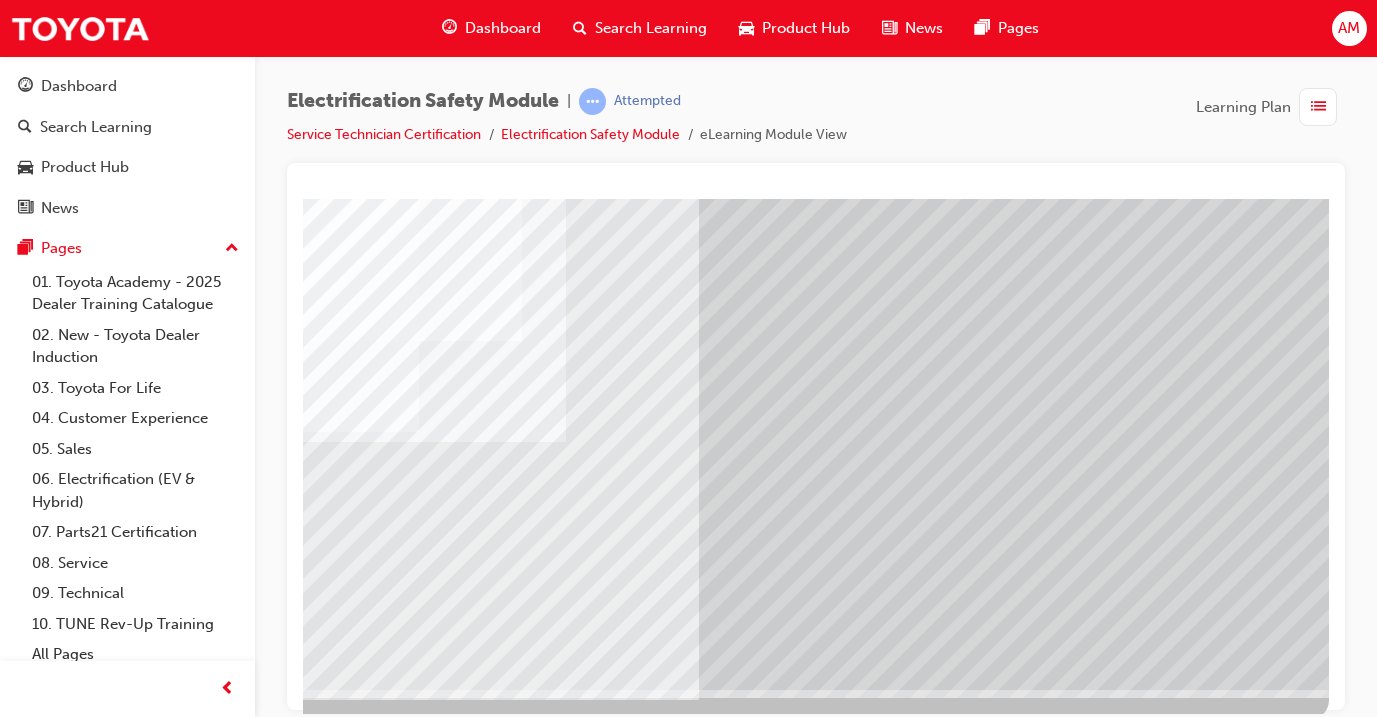 click at bounding box center (32, 3003) 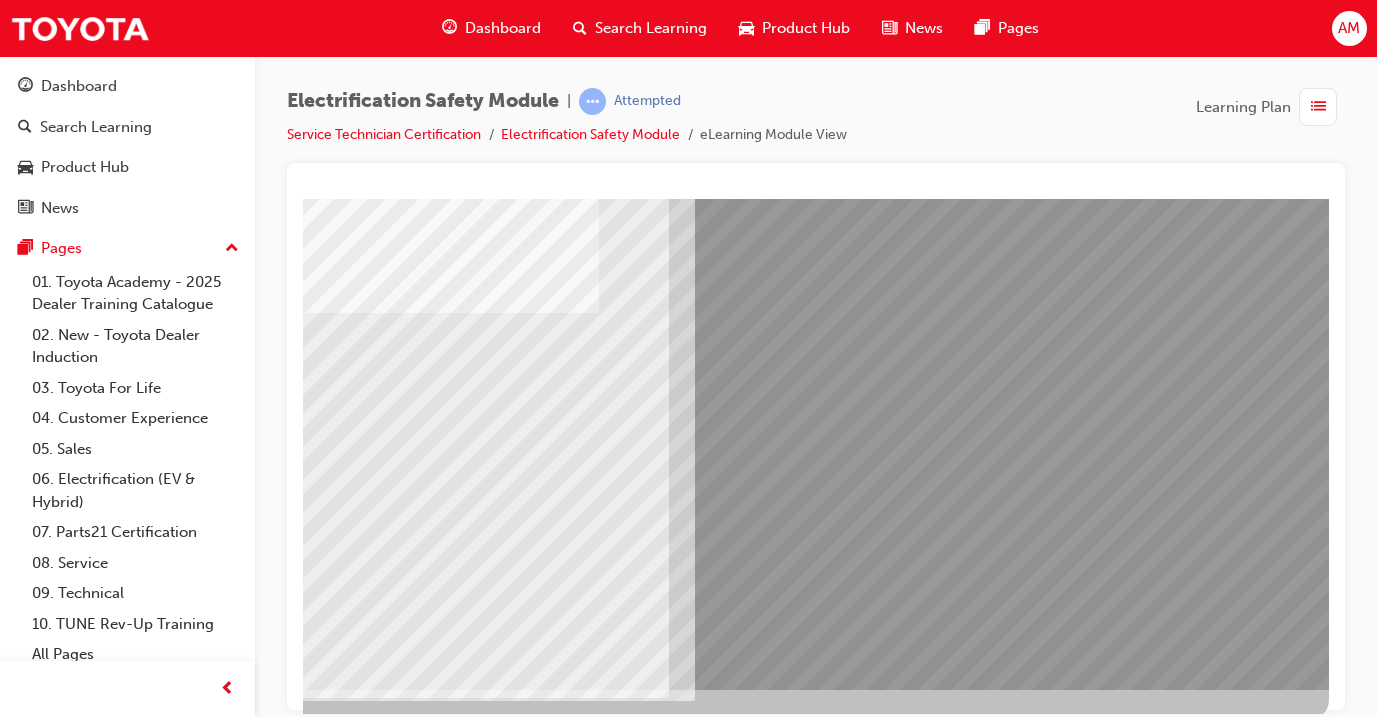 click at bounding box center [328, 2526] 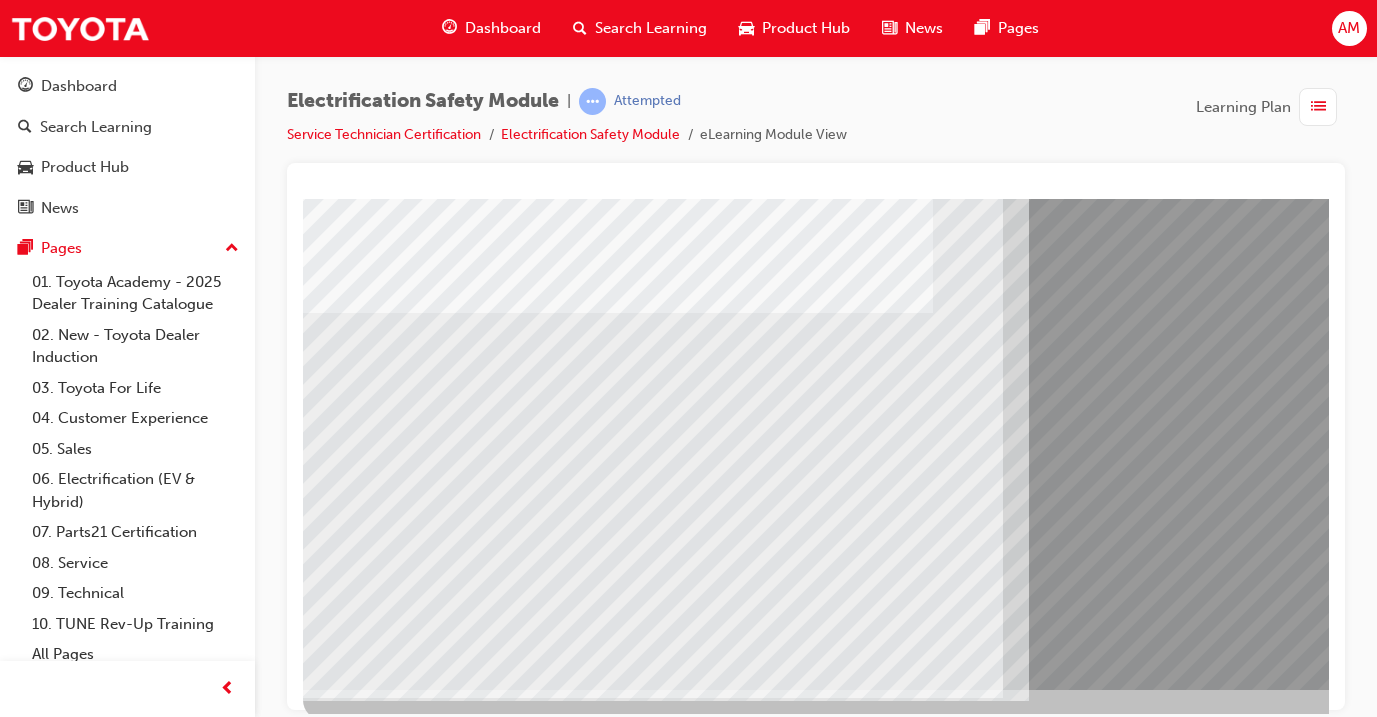 click at bounding box center (343, 11040) 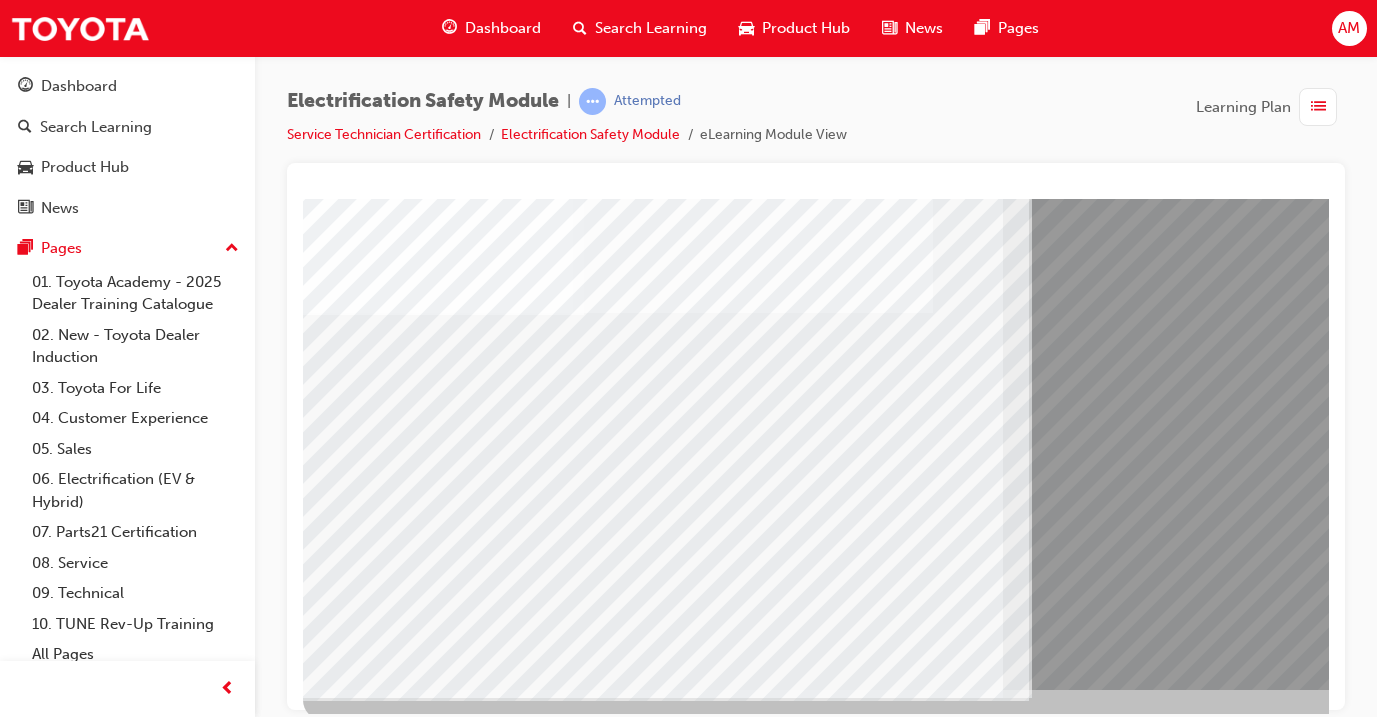 click at bounding box center [343, 10960] 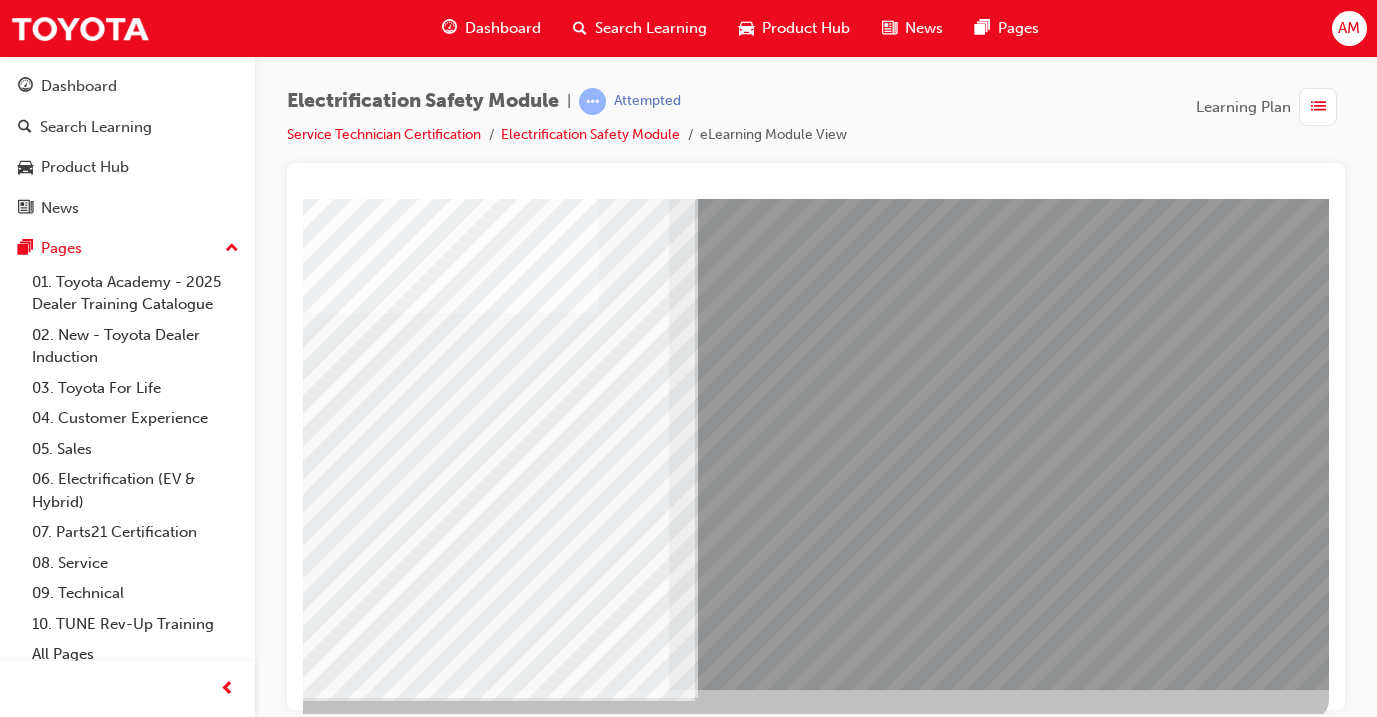 click at bounding box center [32, 11098] 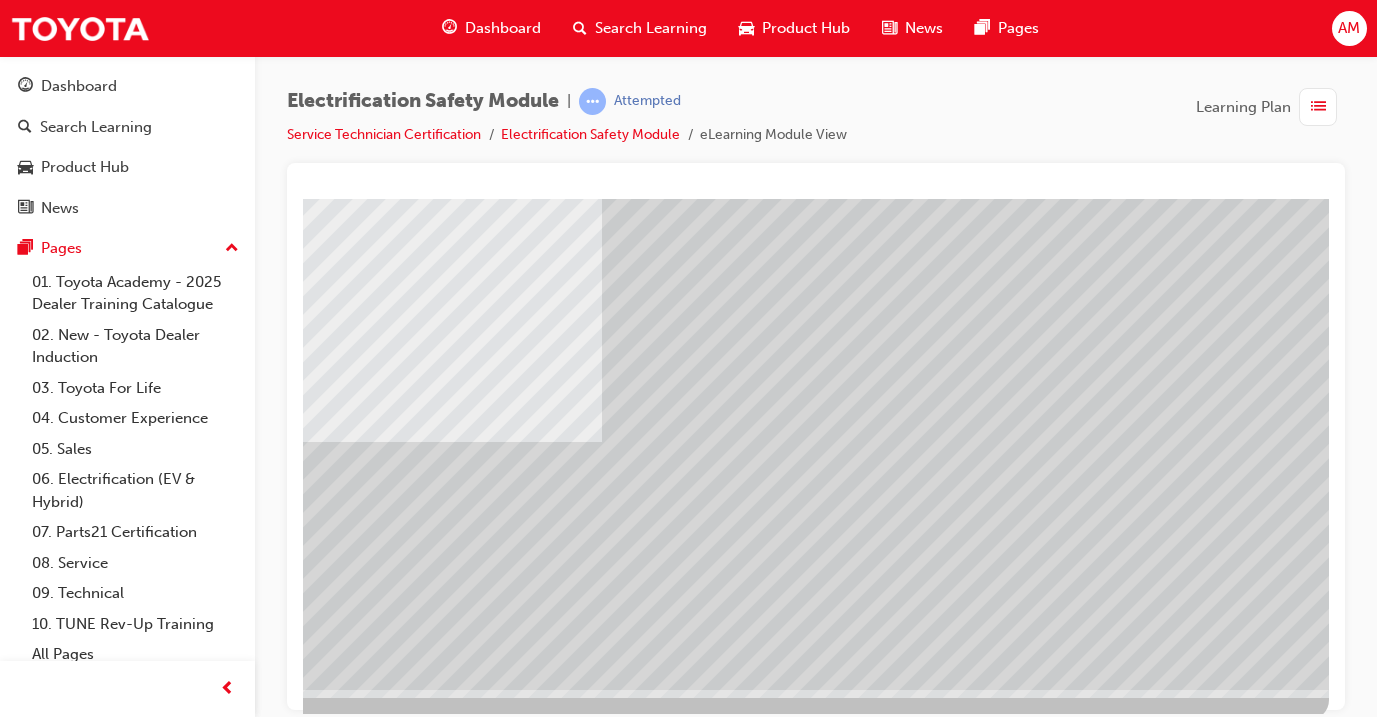 click at bounding box center [32, 2281] 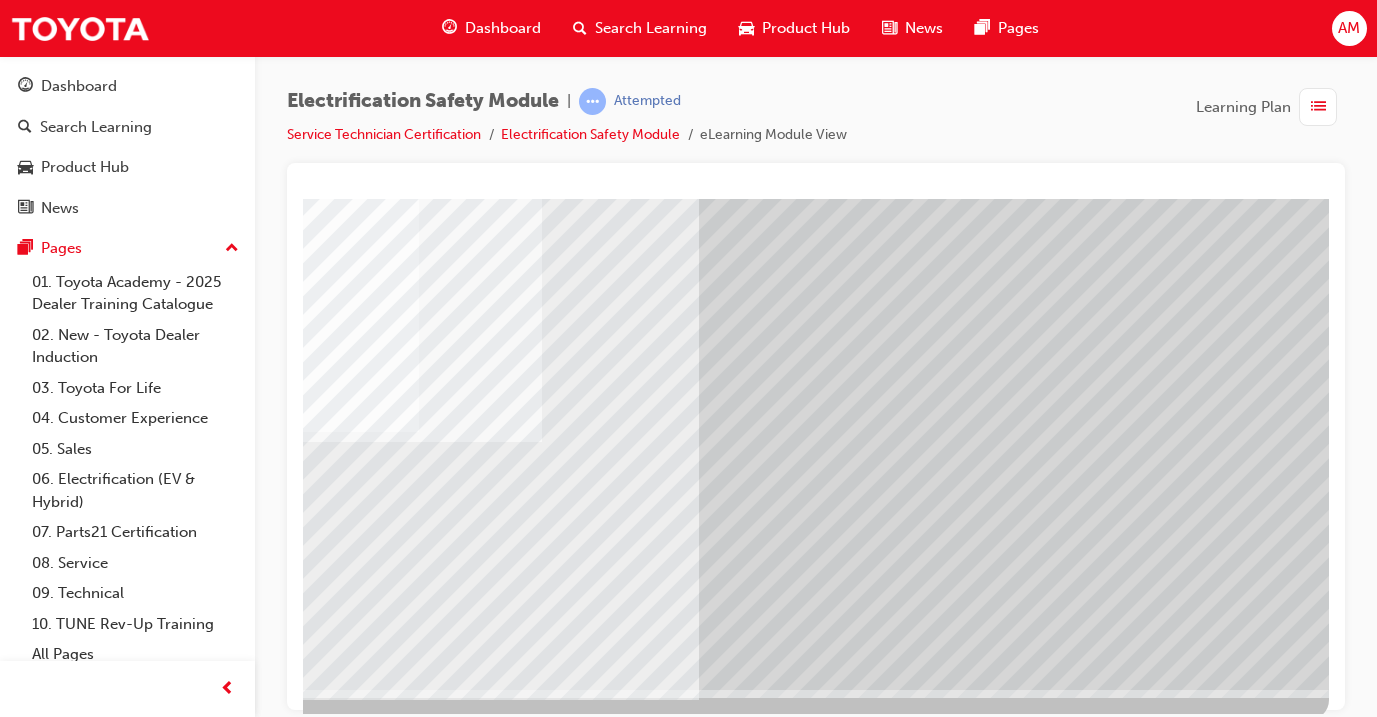 click at bounding box center [32, 3003] 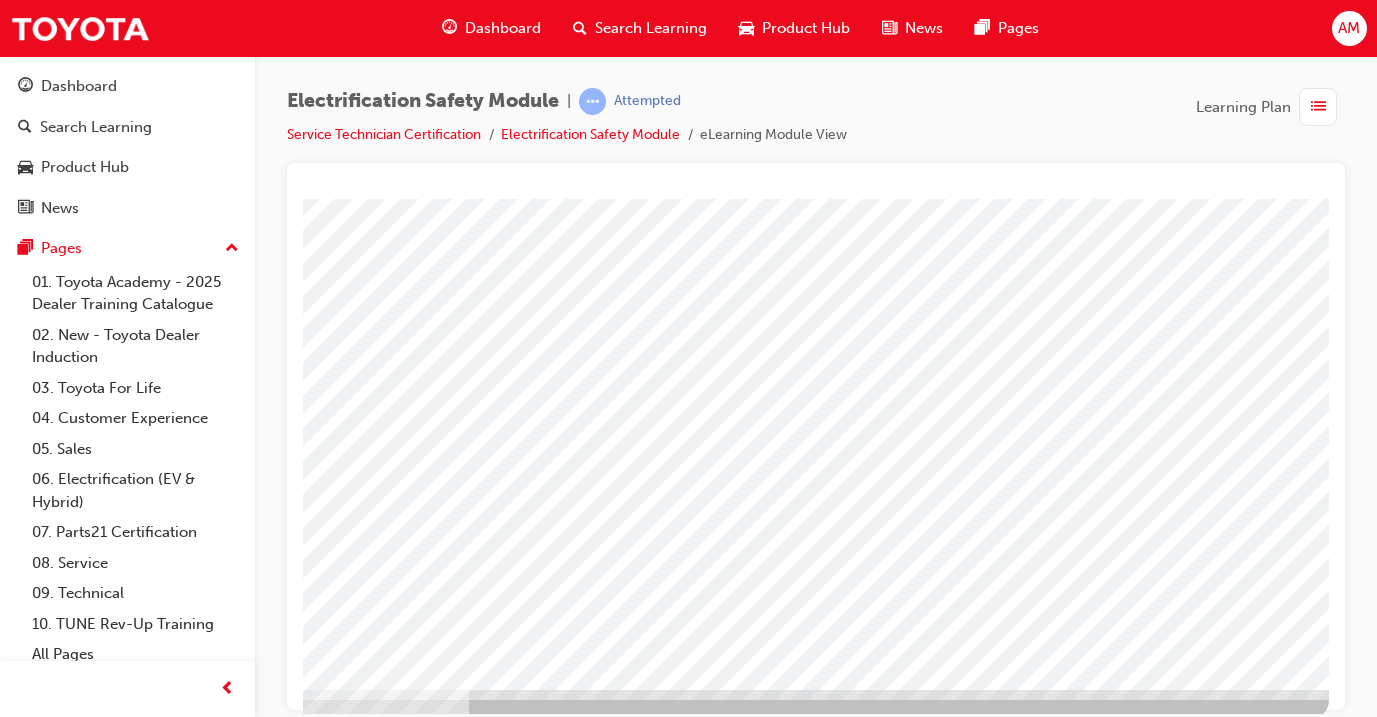 click at bounding box center [32, 3003] 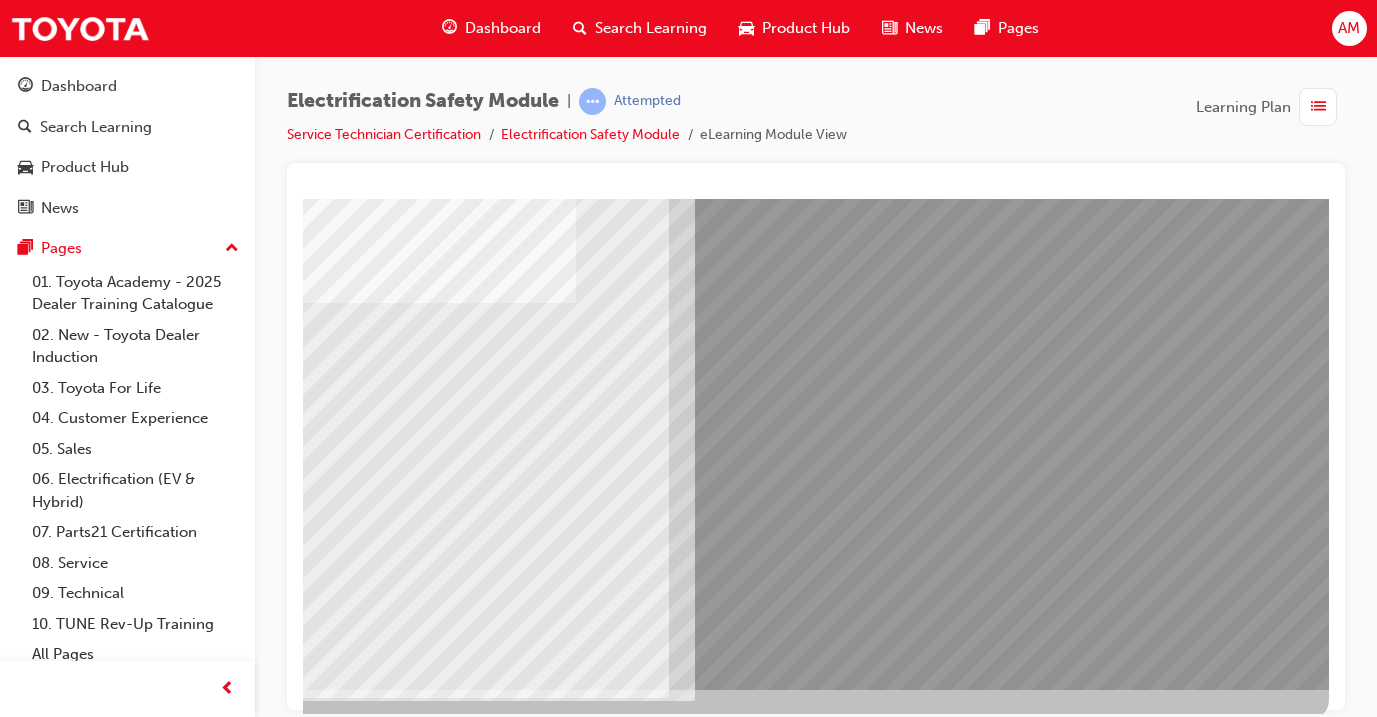 click at bounding box center [328, 2526] 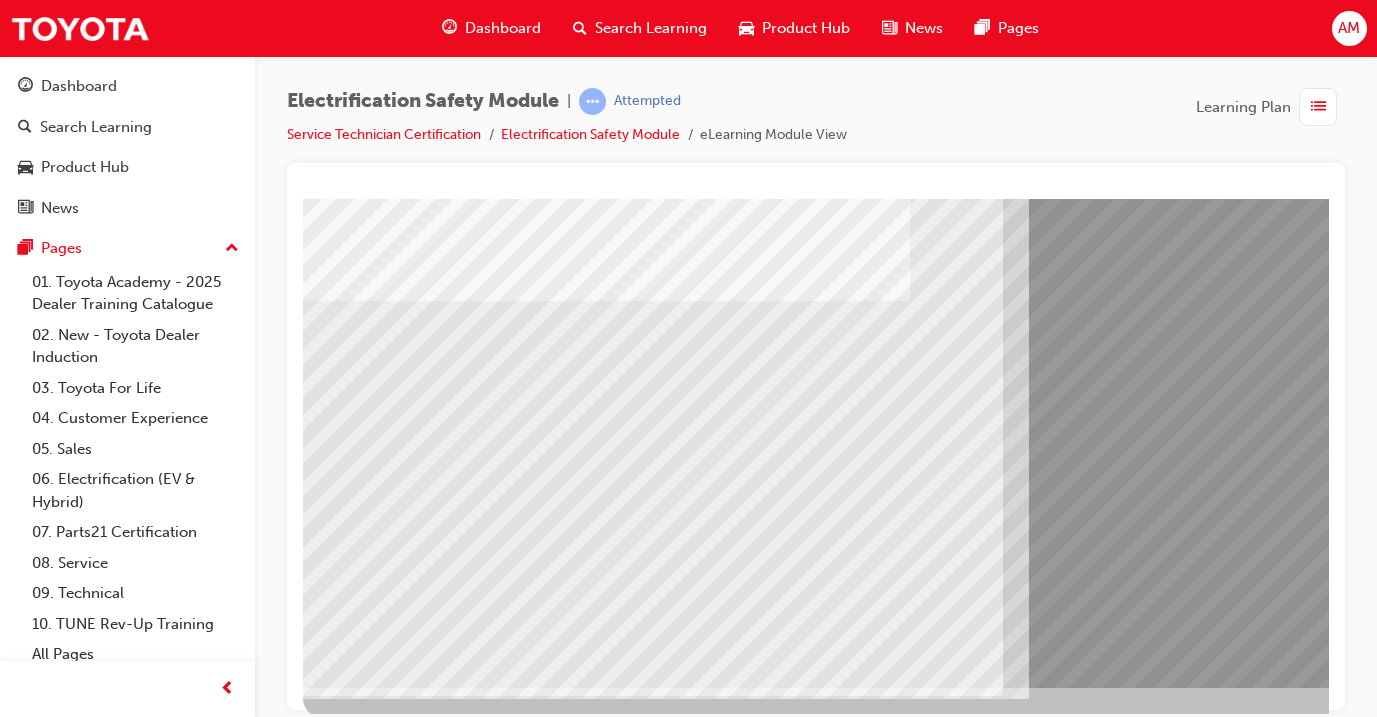 click at bounding box center [368, 8178] 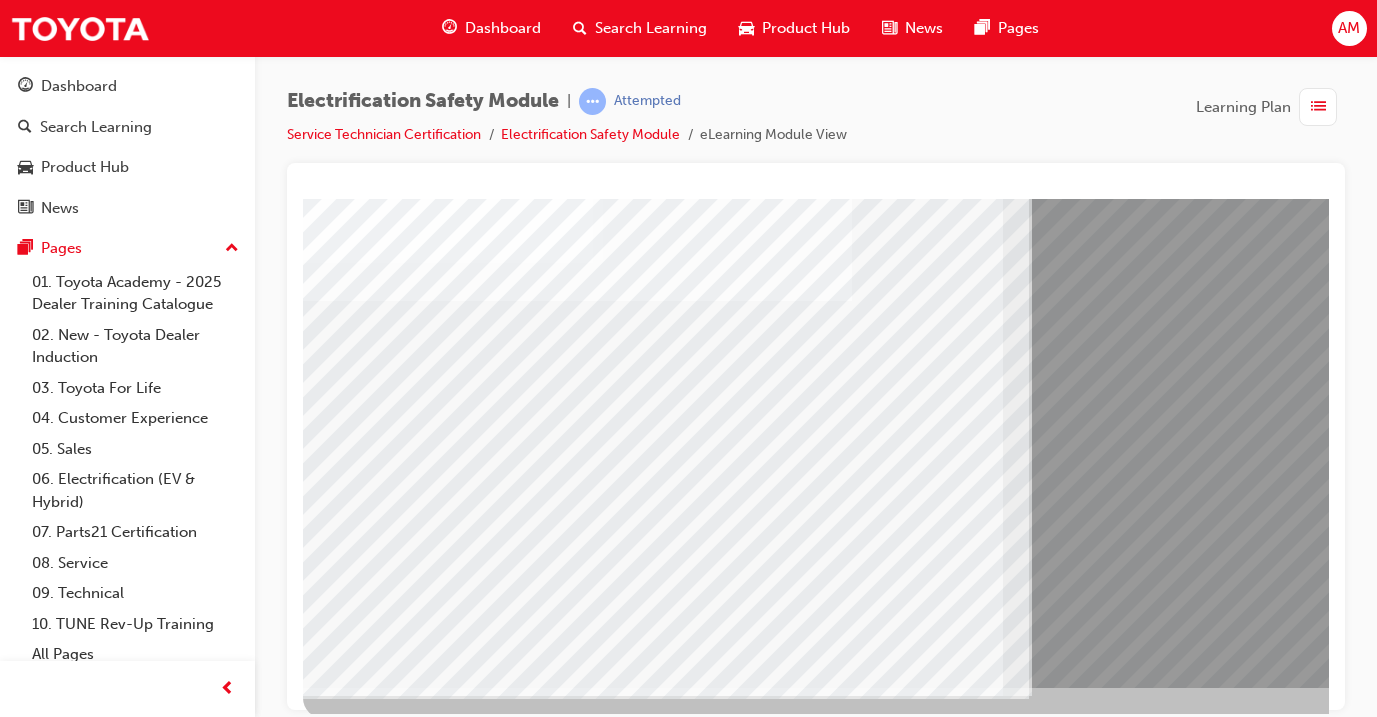 click at bounding box center [368, 8048] 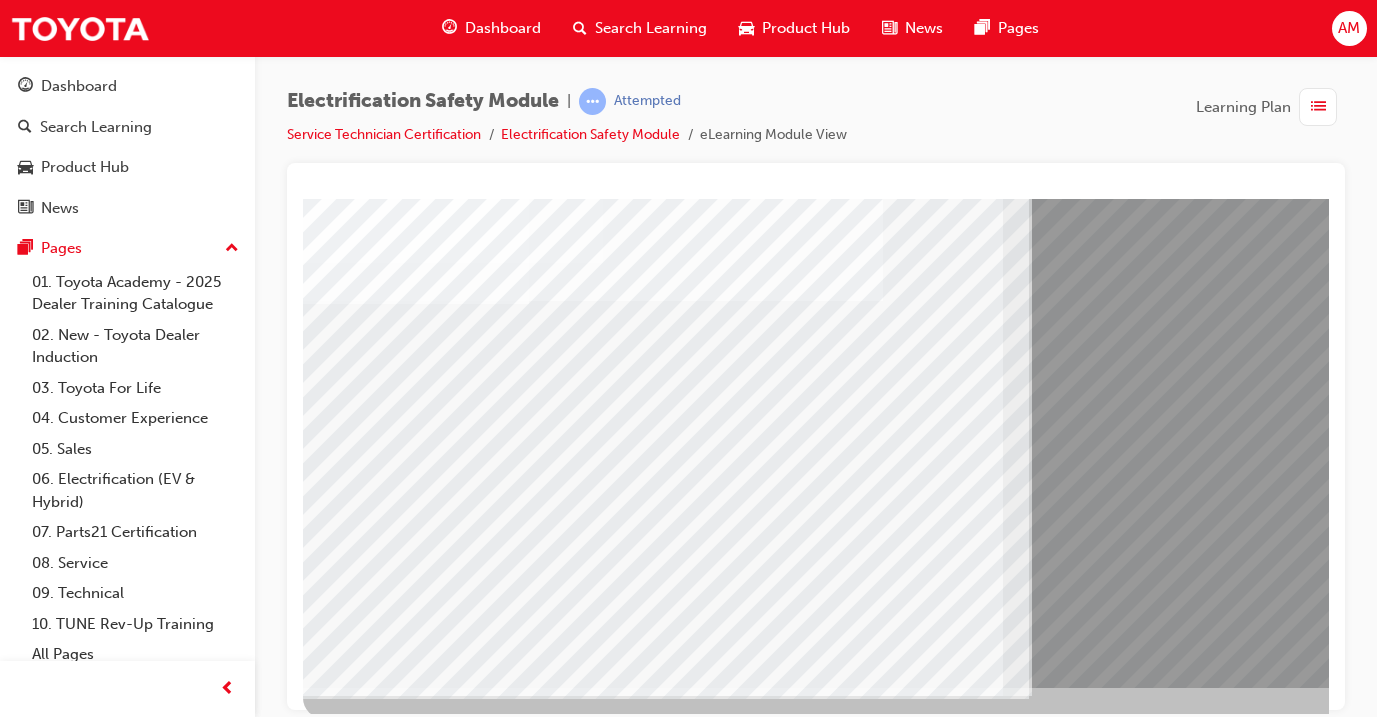 click at bounding box center (368, 7918) 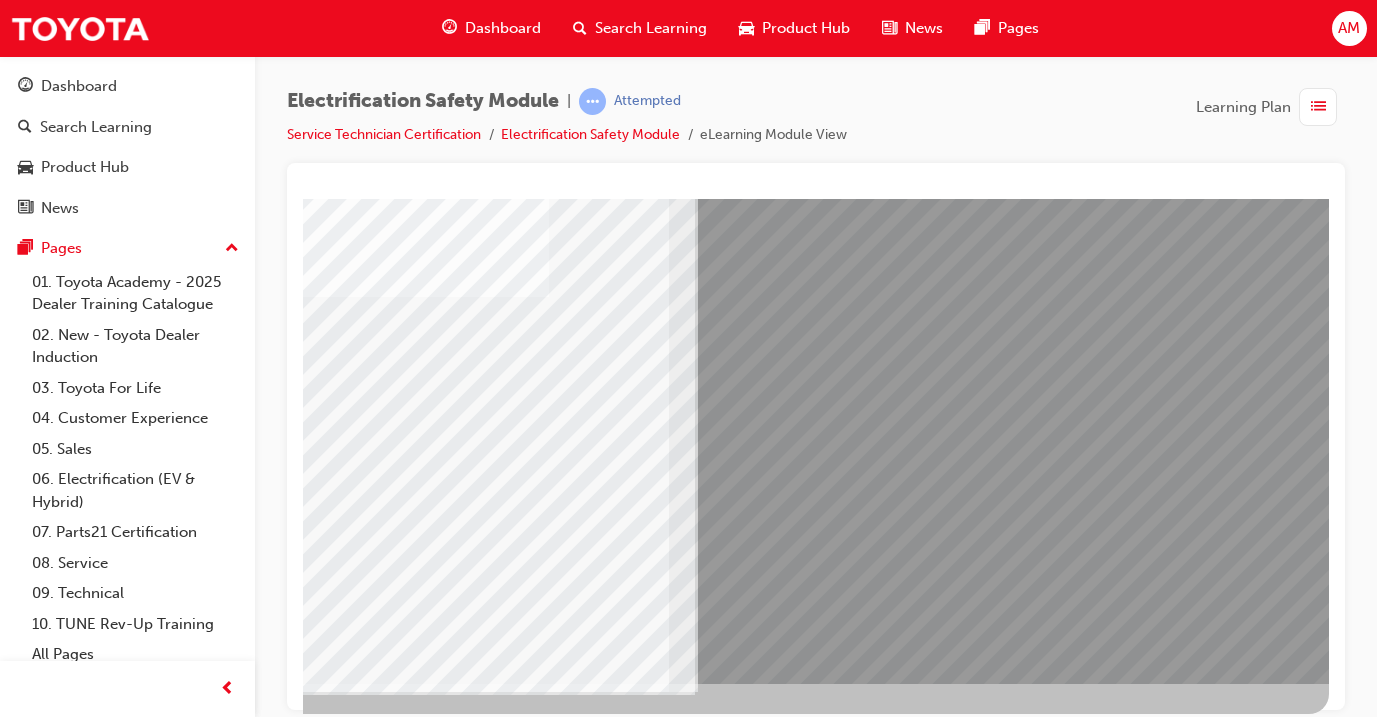 click at bounding box center [32, 7831] 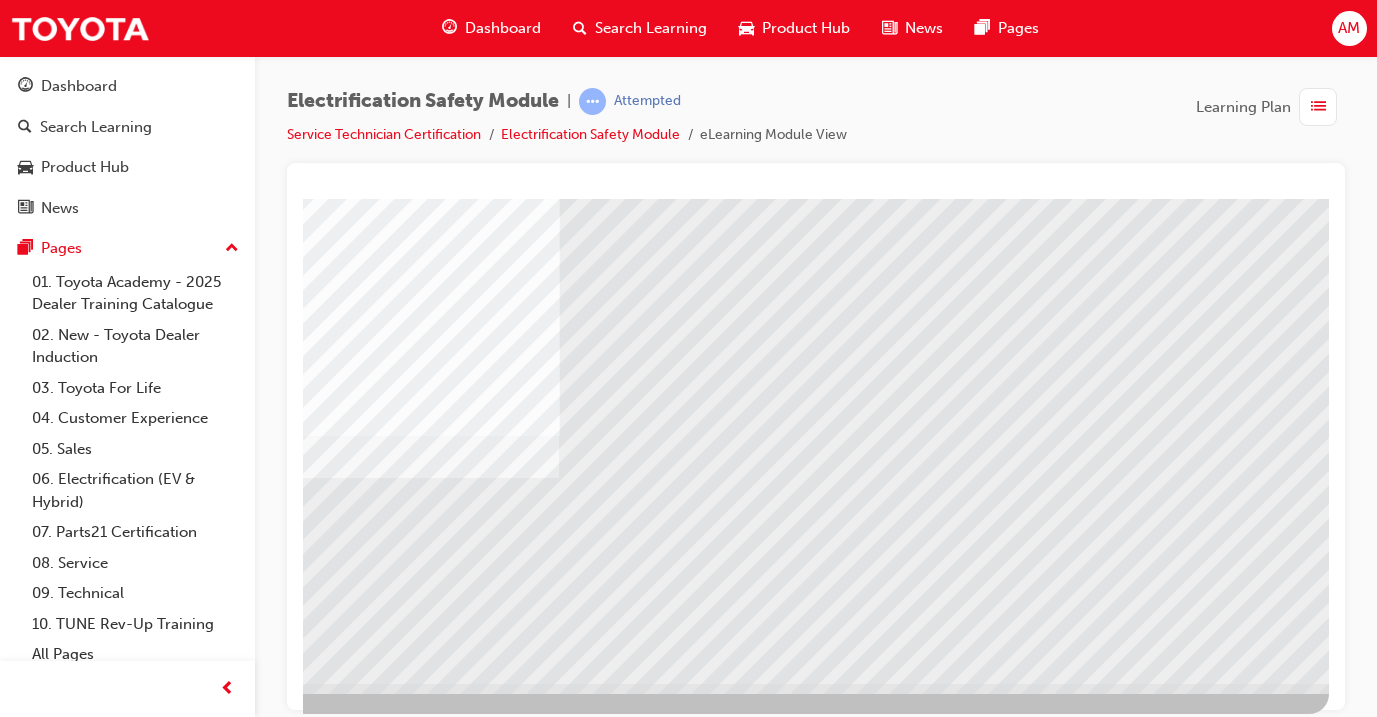 click at bounding box center [32, 3983] 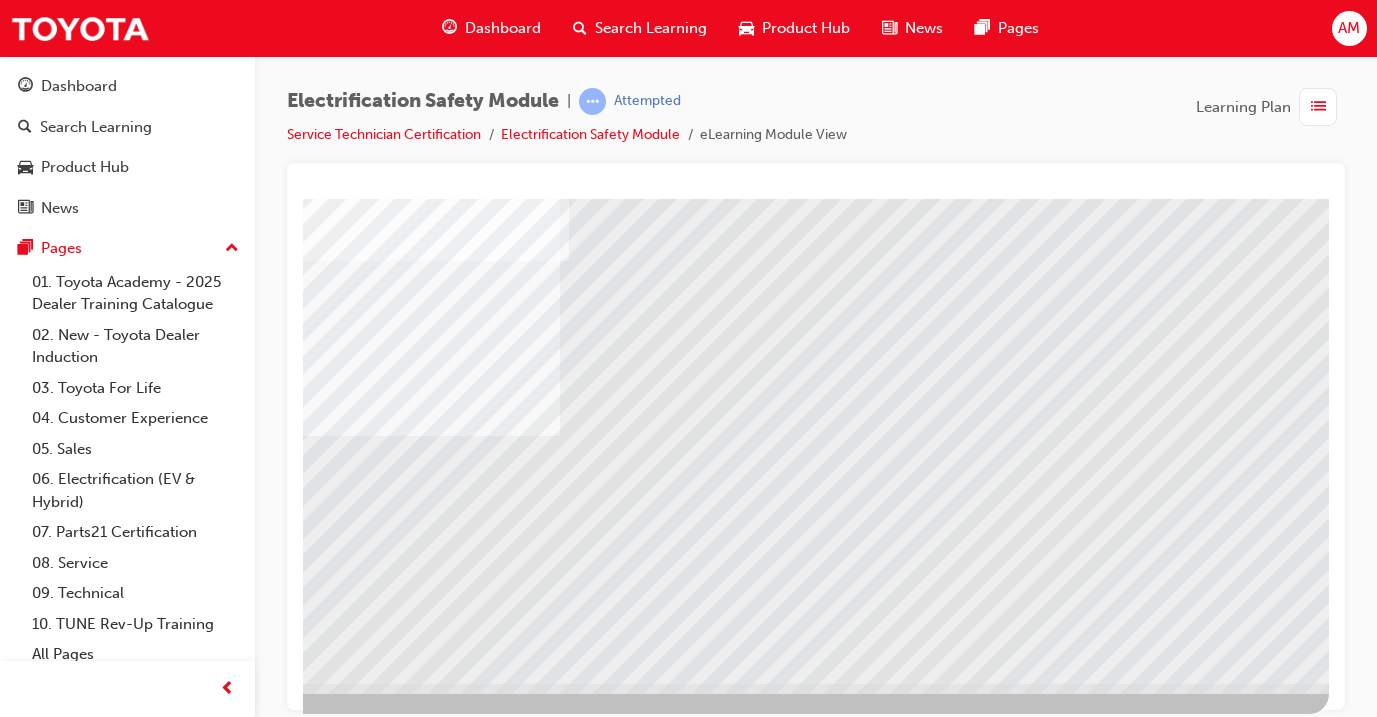 click at bounding box center (32, 3766) 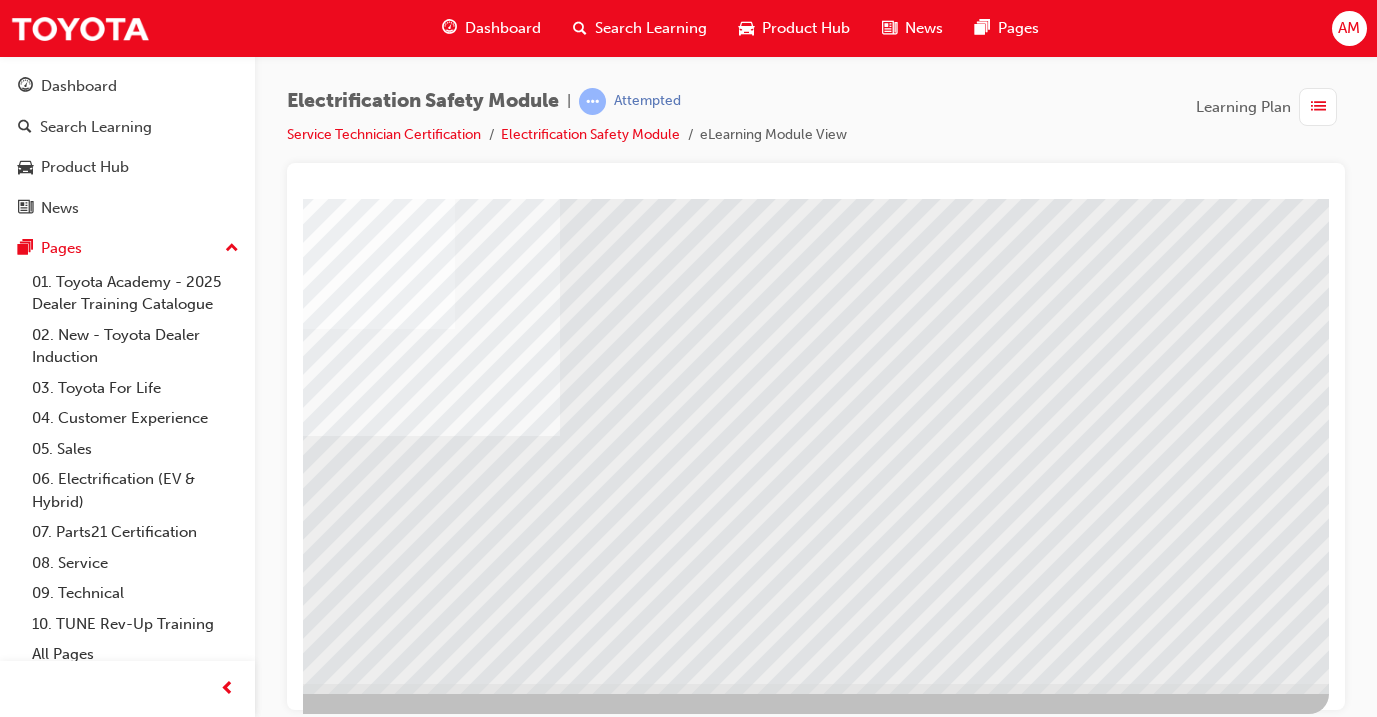 click at bounding box center (32, 3834) 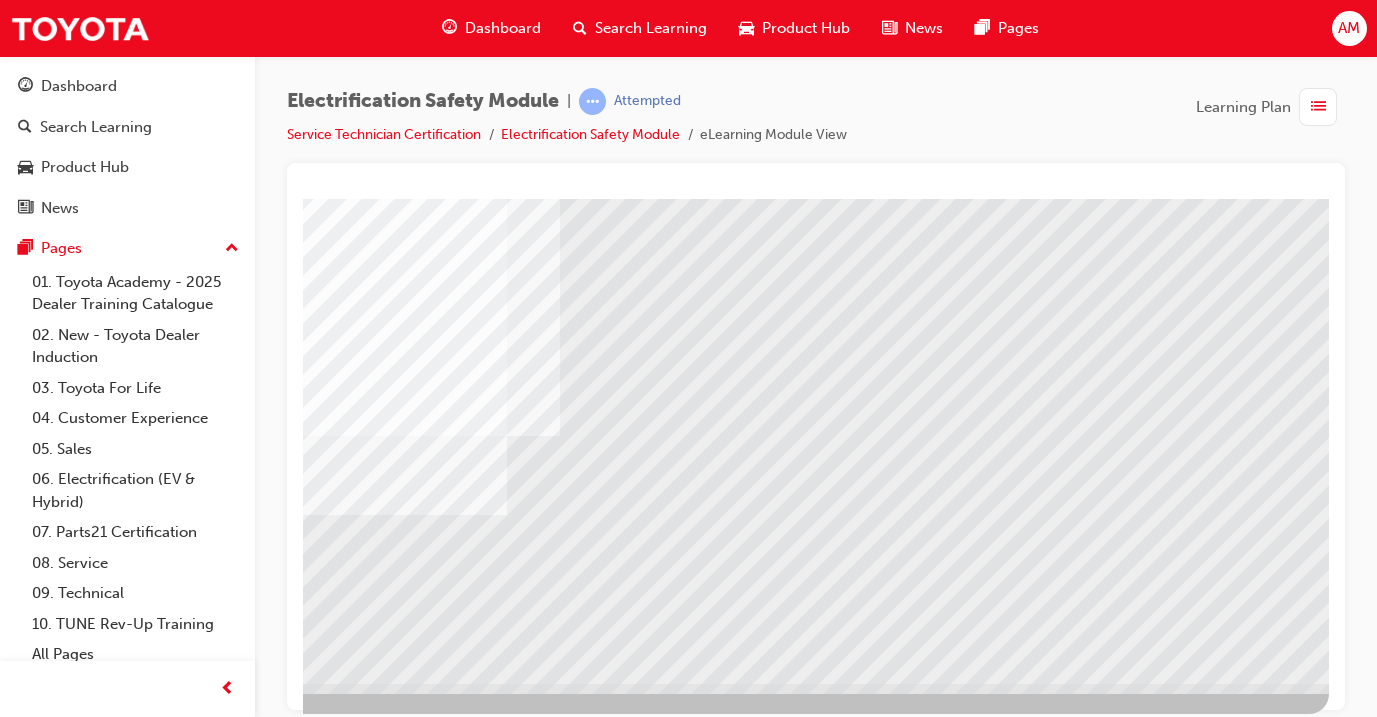 click at bounding box center [238, 3798] 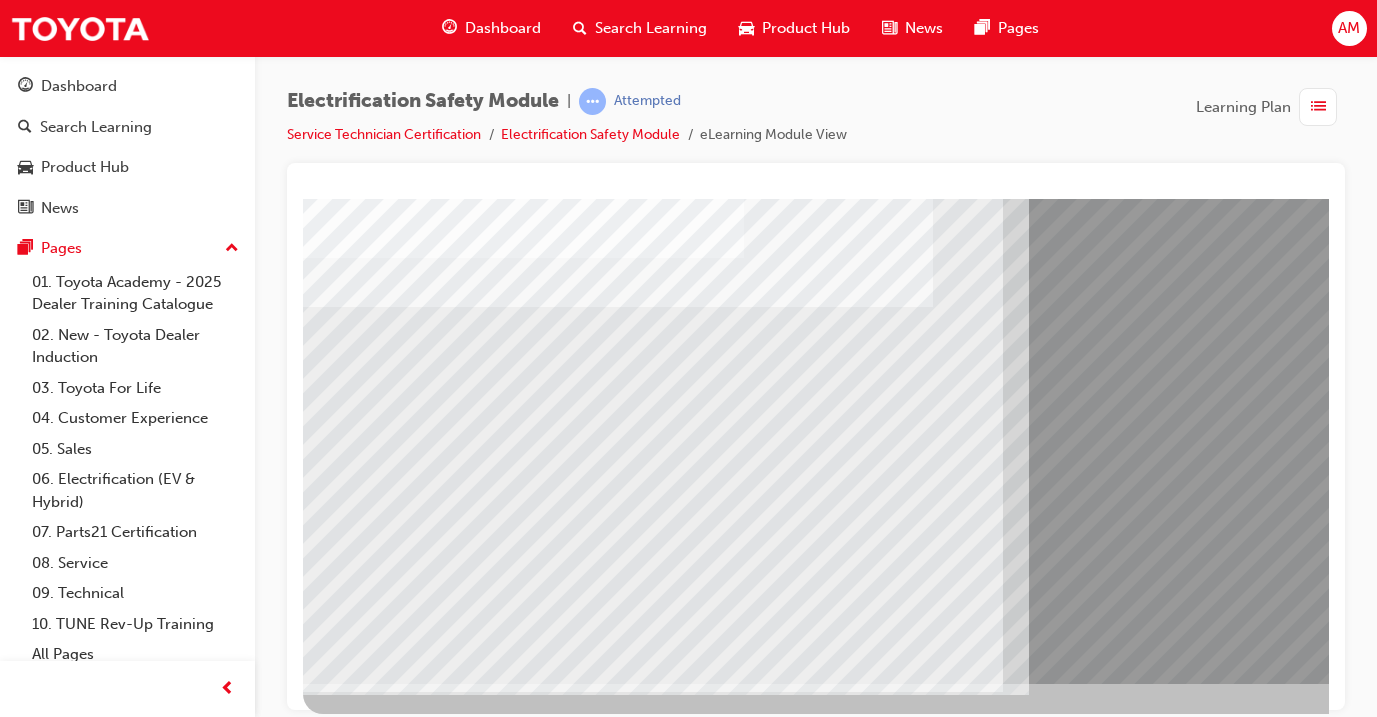 scroll, scrollTop: 235, scrollLeft: -1, axis: both 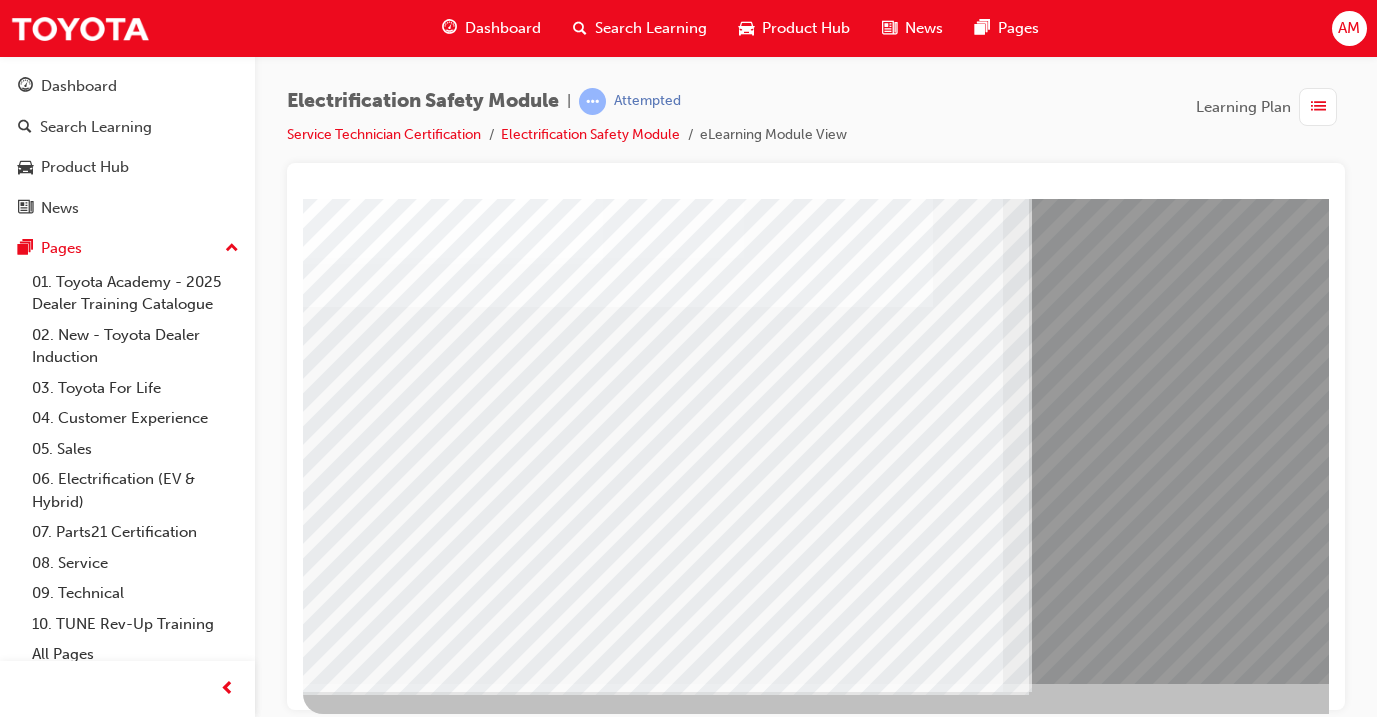 click at bounding box center (383, 7331) 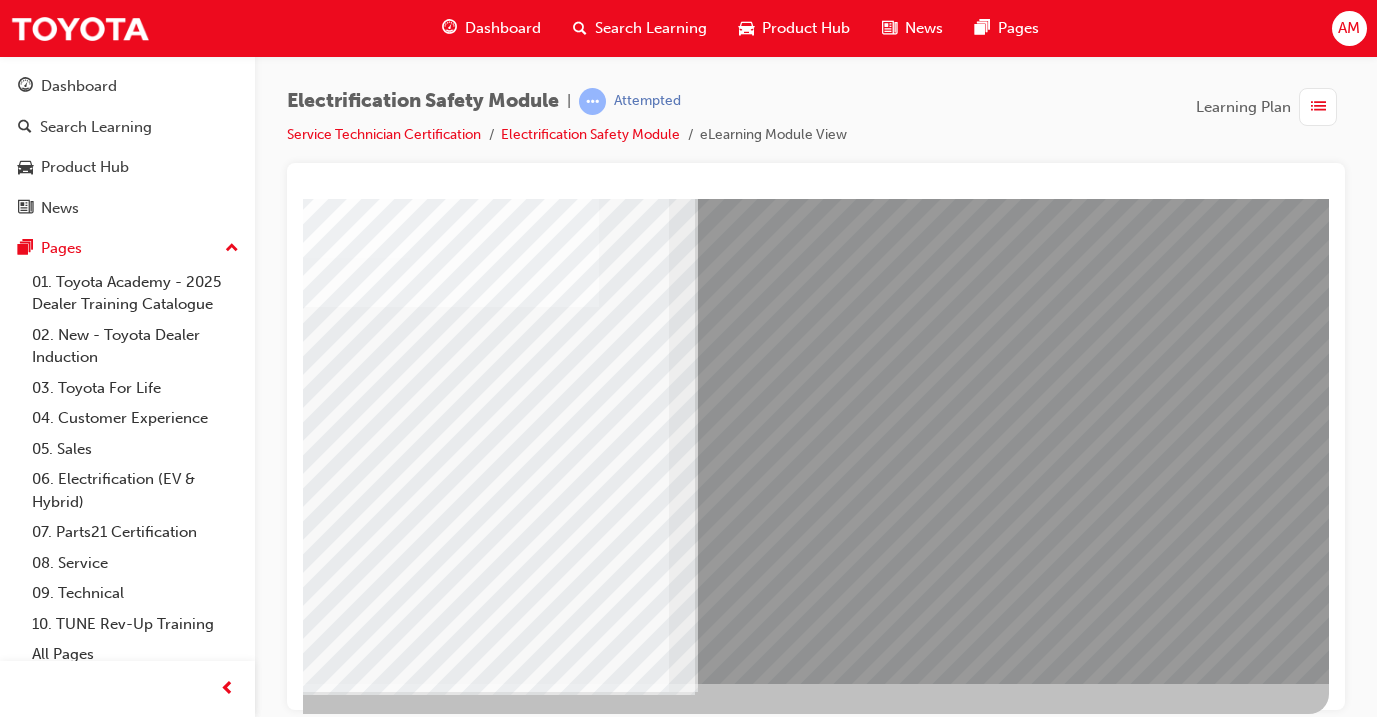 click at bounding box center [32, 7244] 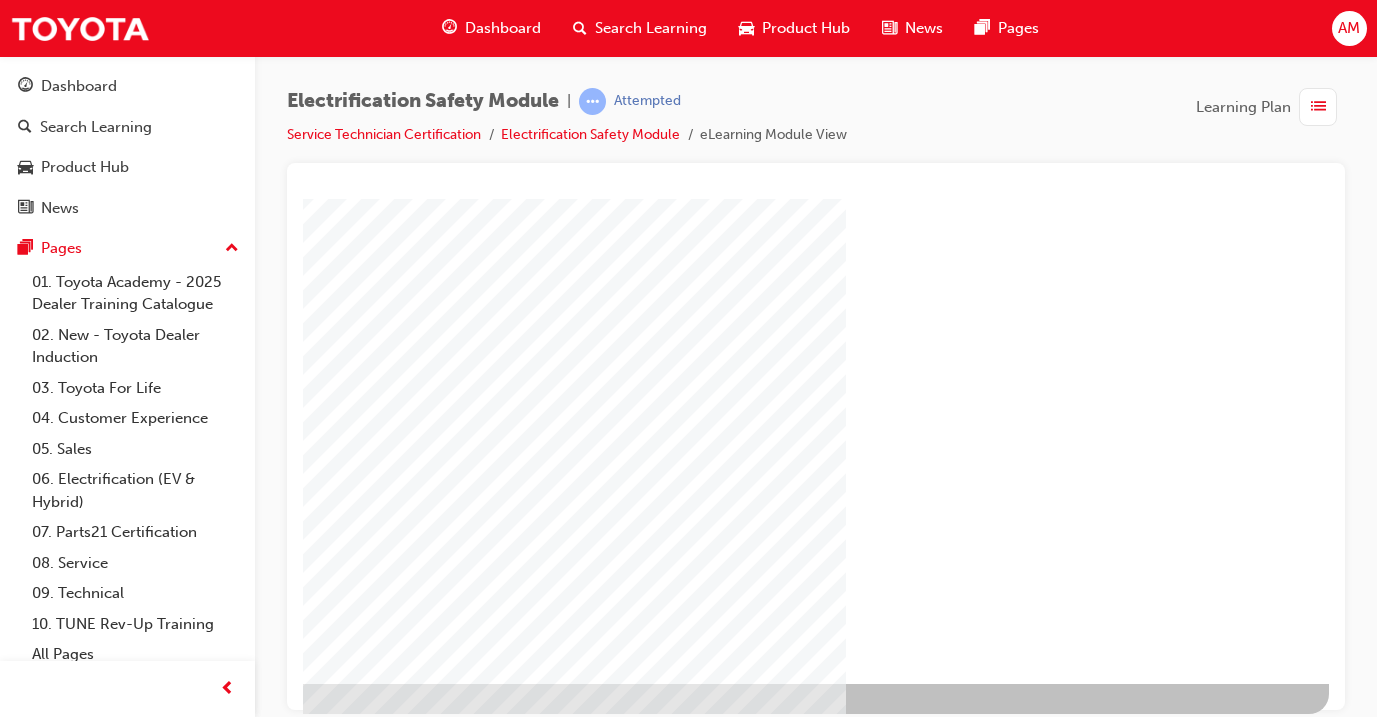 click at bounding box center [32, 1315] 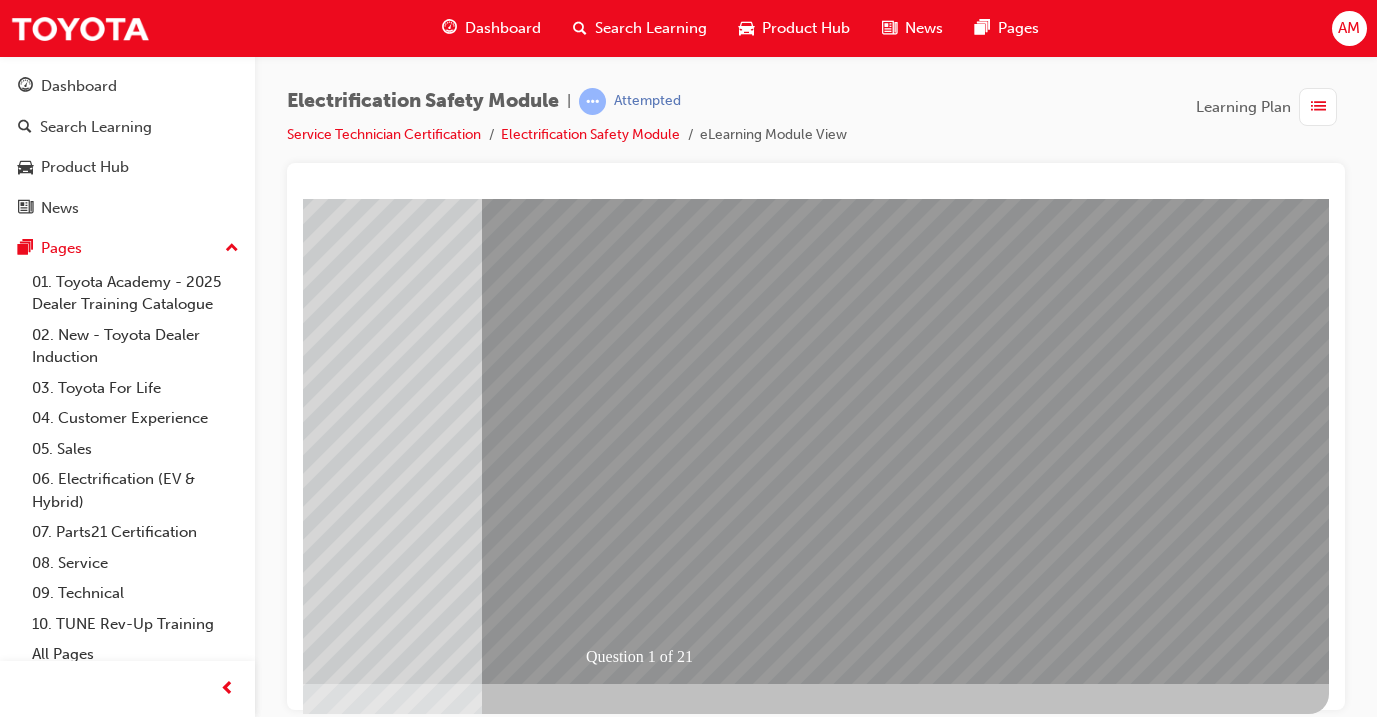 click at bounding box center (225, 1913) 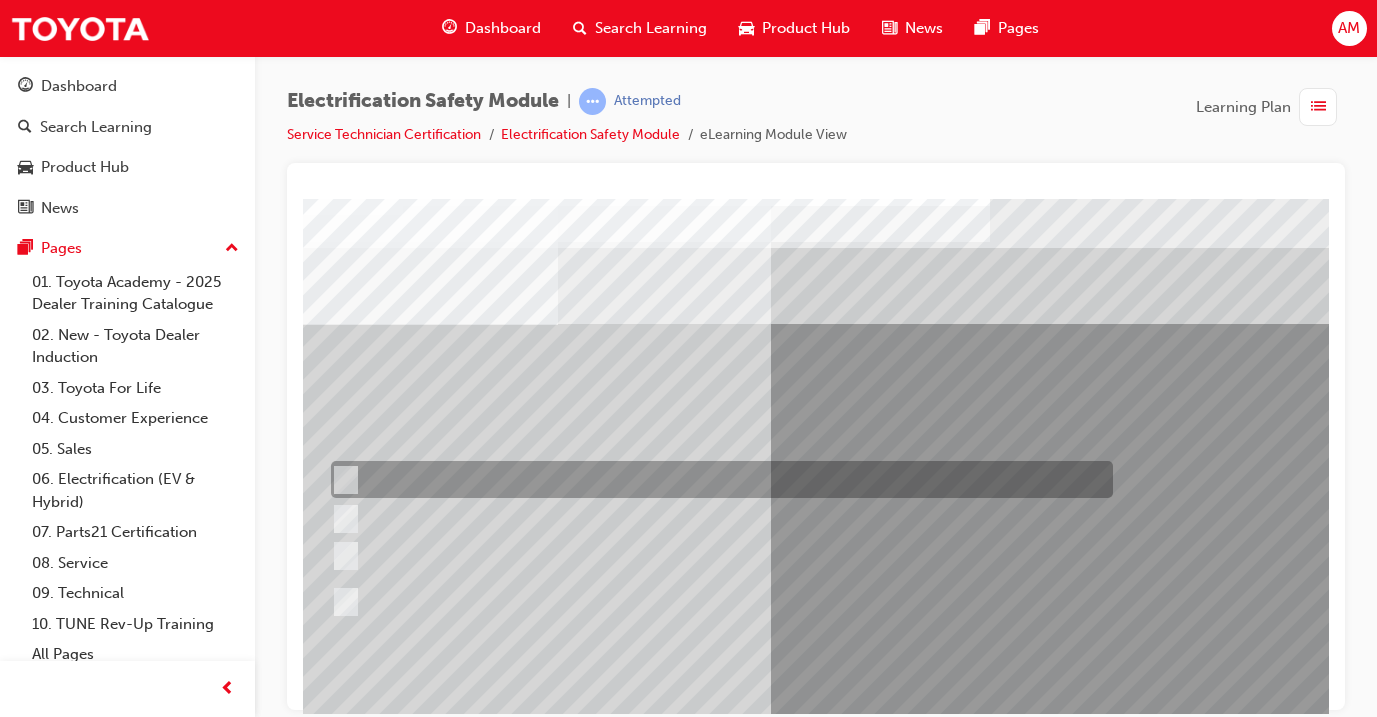 scroll, scrollTop: 23, scrollLeft: 45, axis: both 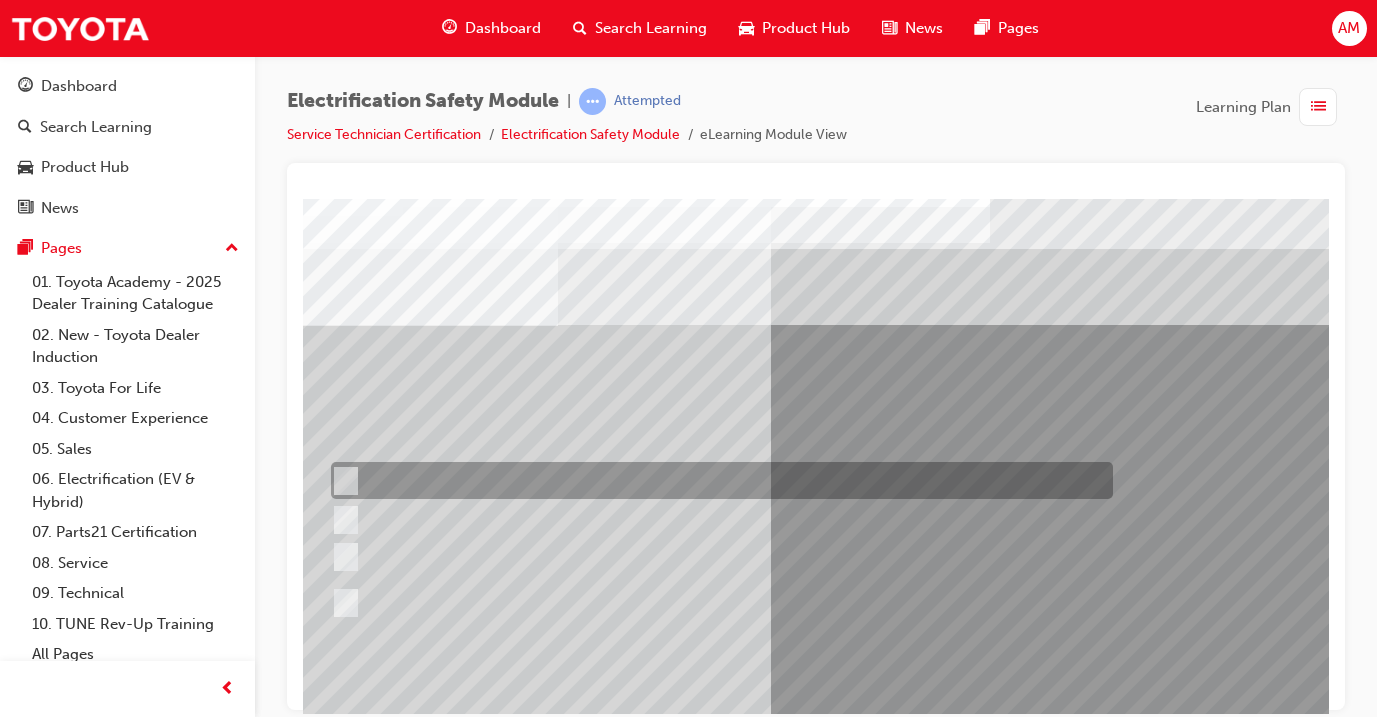 click at bounding box center [717, 480] 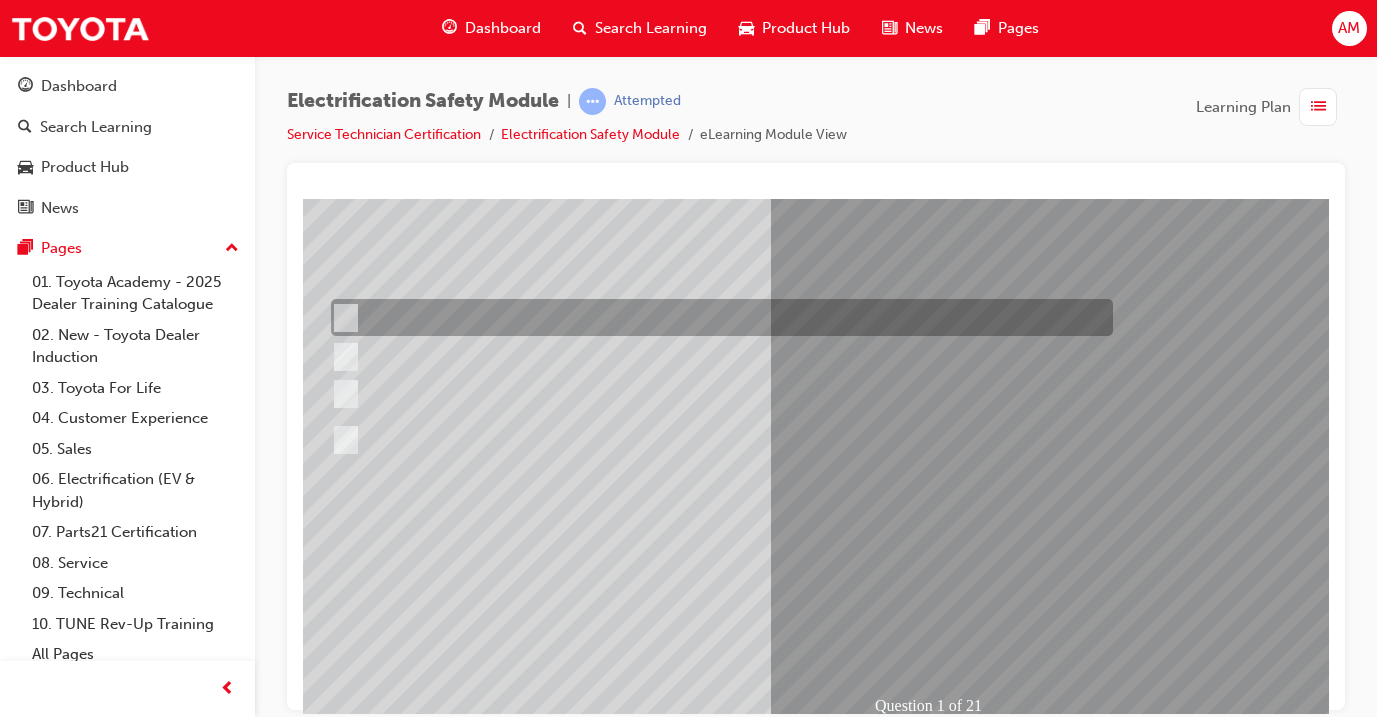 scroll, scrollTop: 199, scrollLeft: 45, axis: both 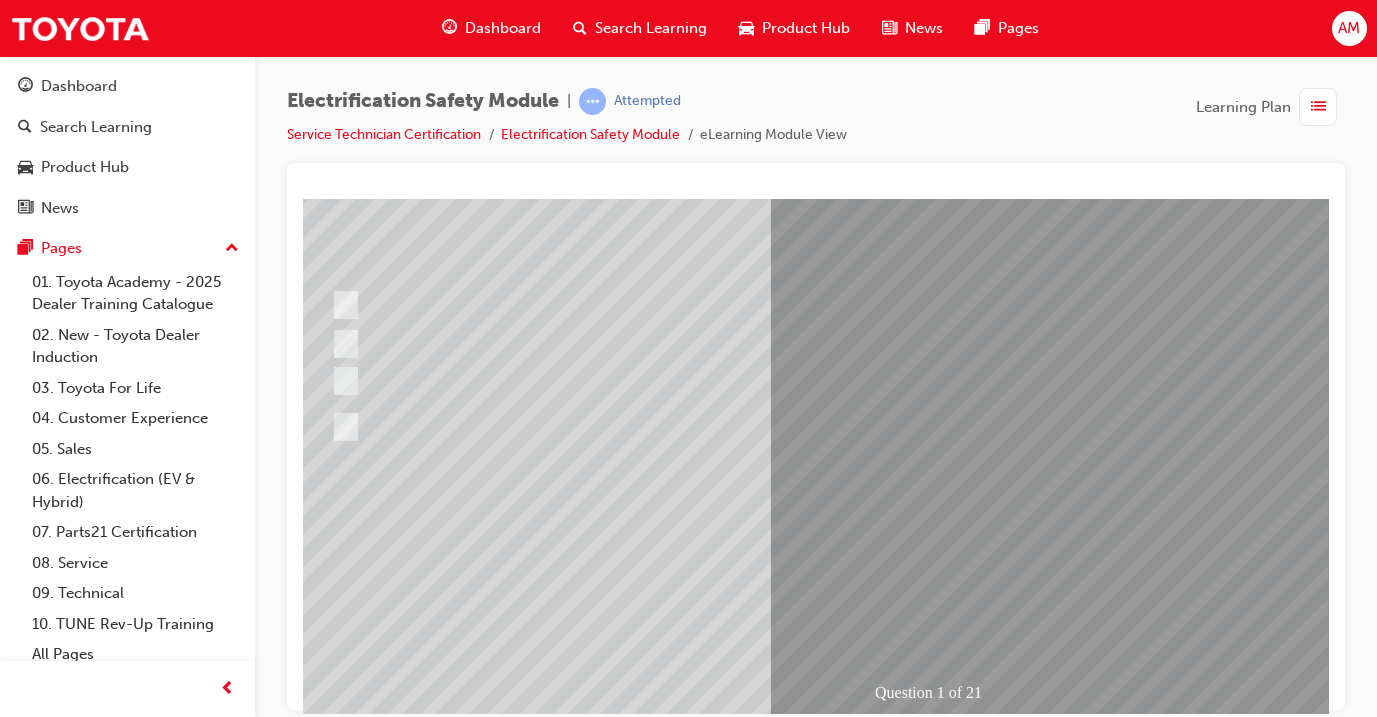 click at bounding box center (330, 2788) 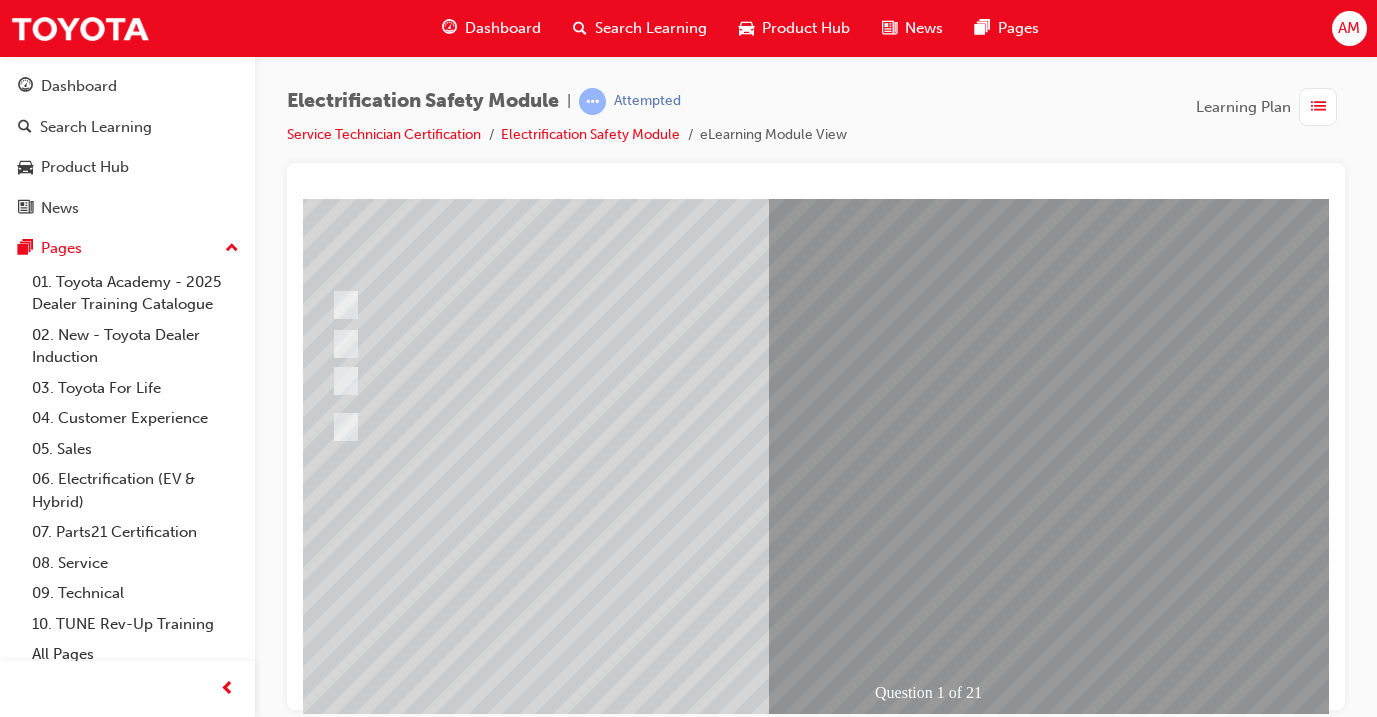 click at bounding box center [590, 2493] 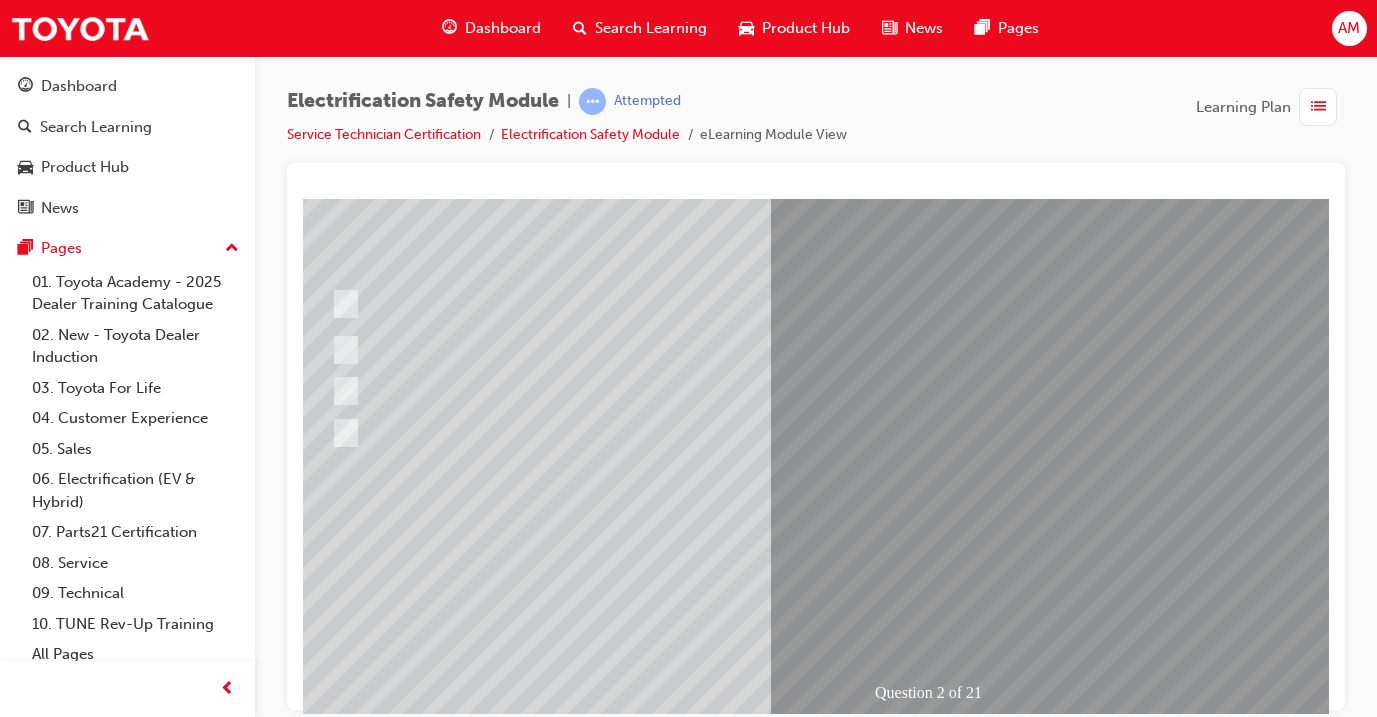 click at bounding box center [938, 1079] 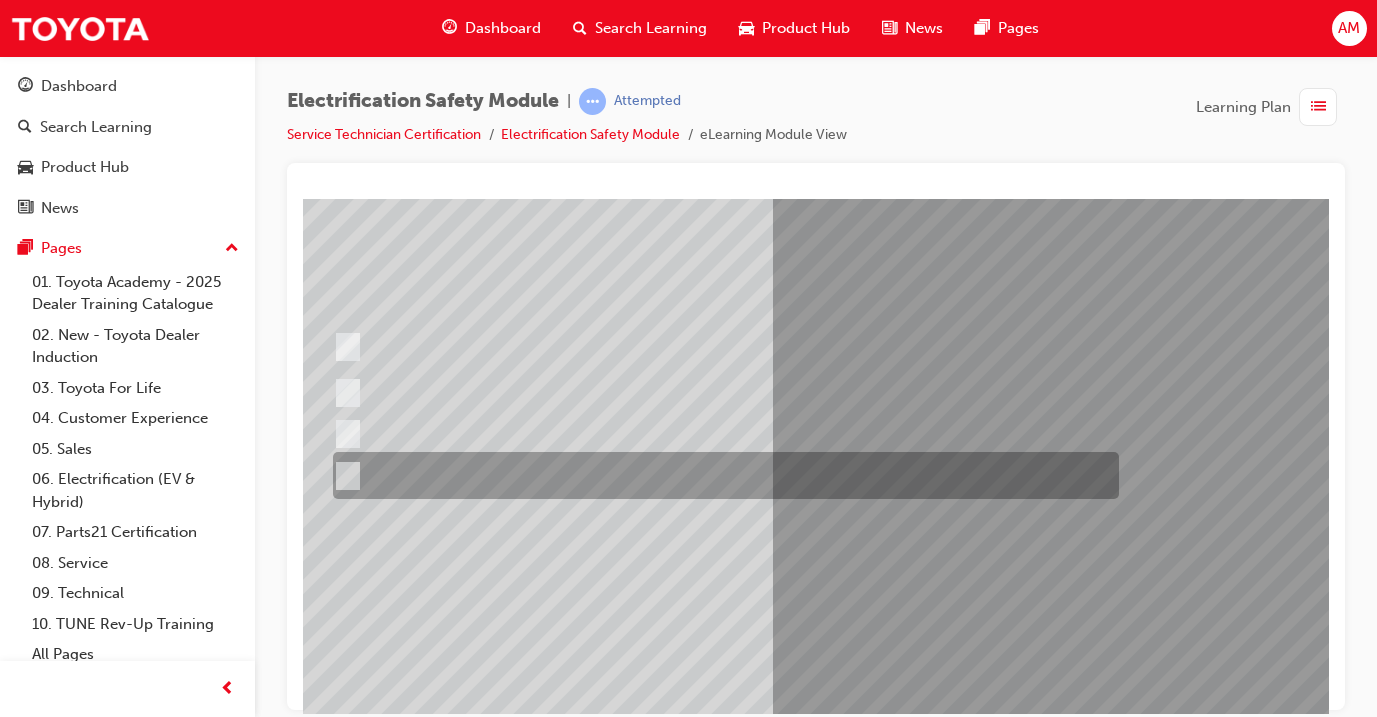 scroll, scrollTop: 133, scrollLeft: 43, axis: both 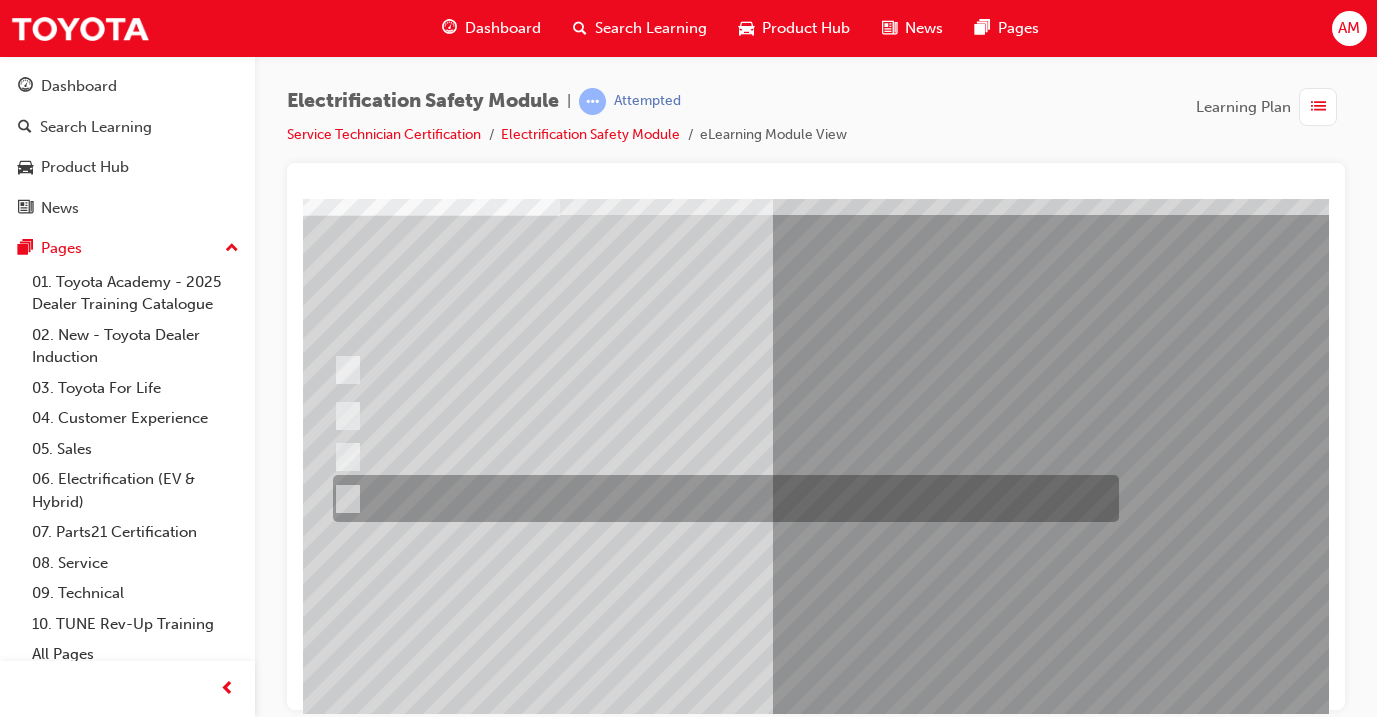 click at bounding box center [721, 498] 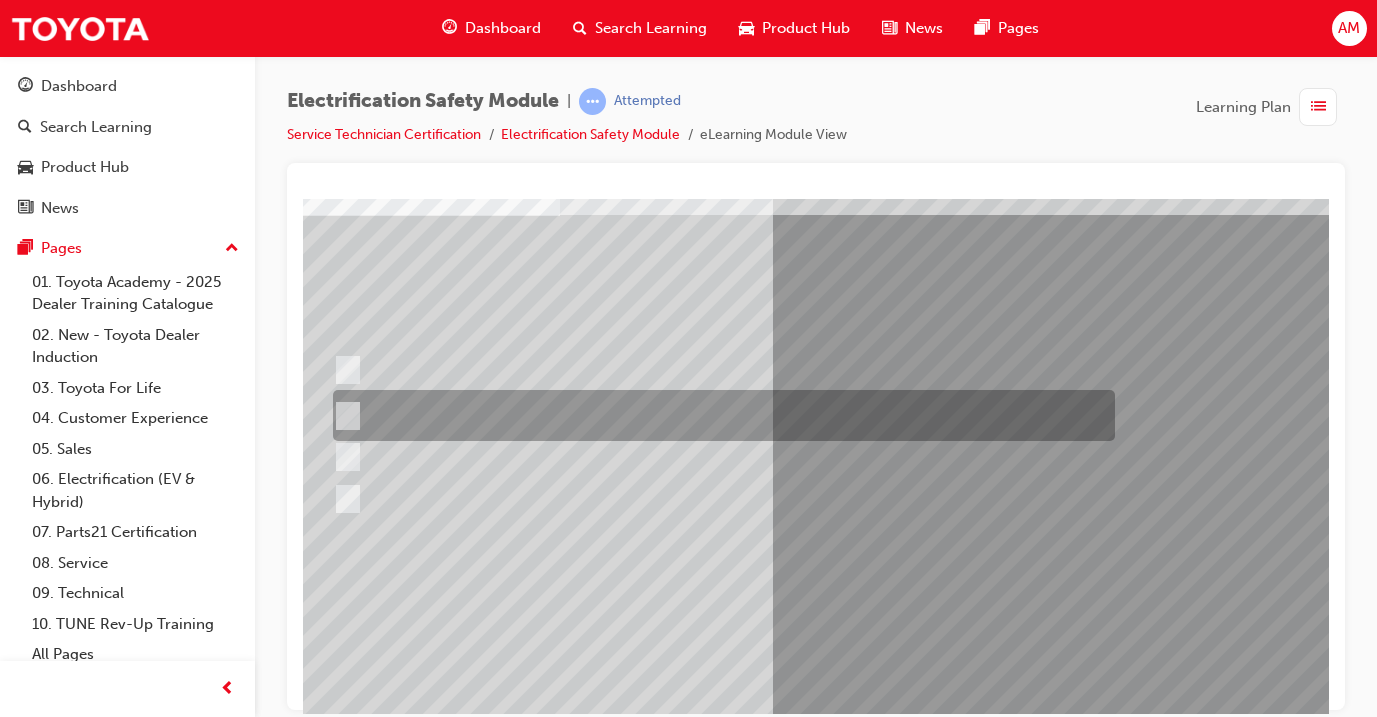click at bounding box center [719, 415] 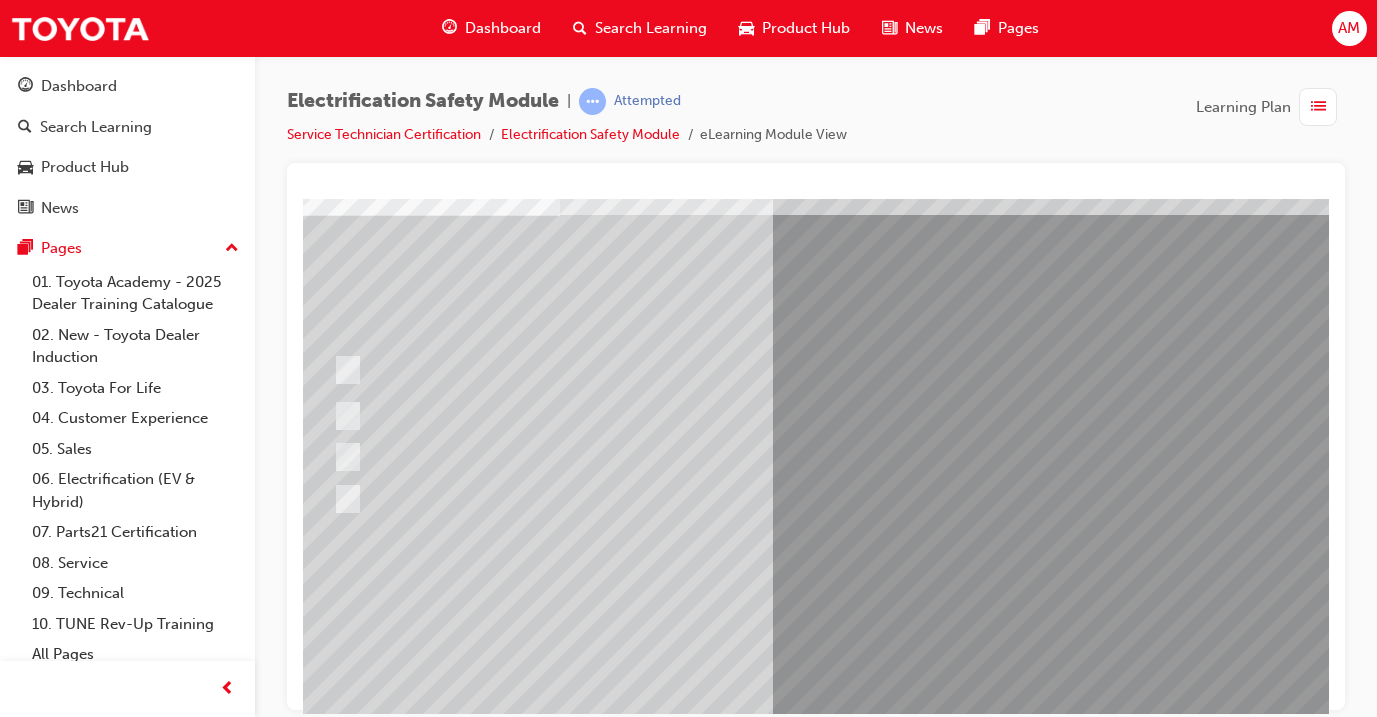 click at bounding box center [332, 2854] 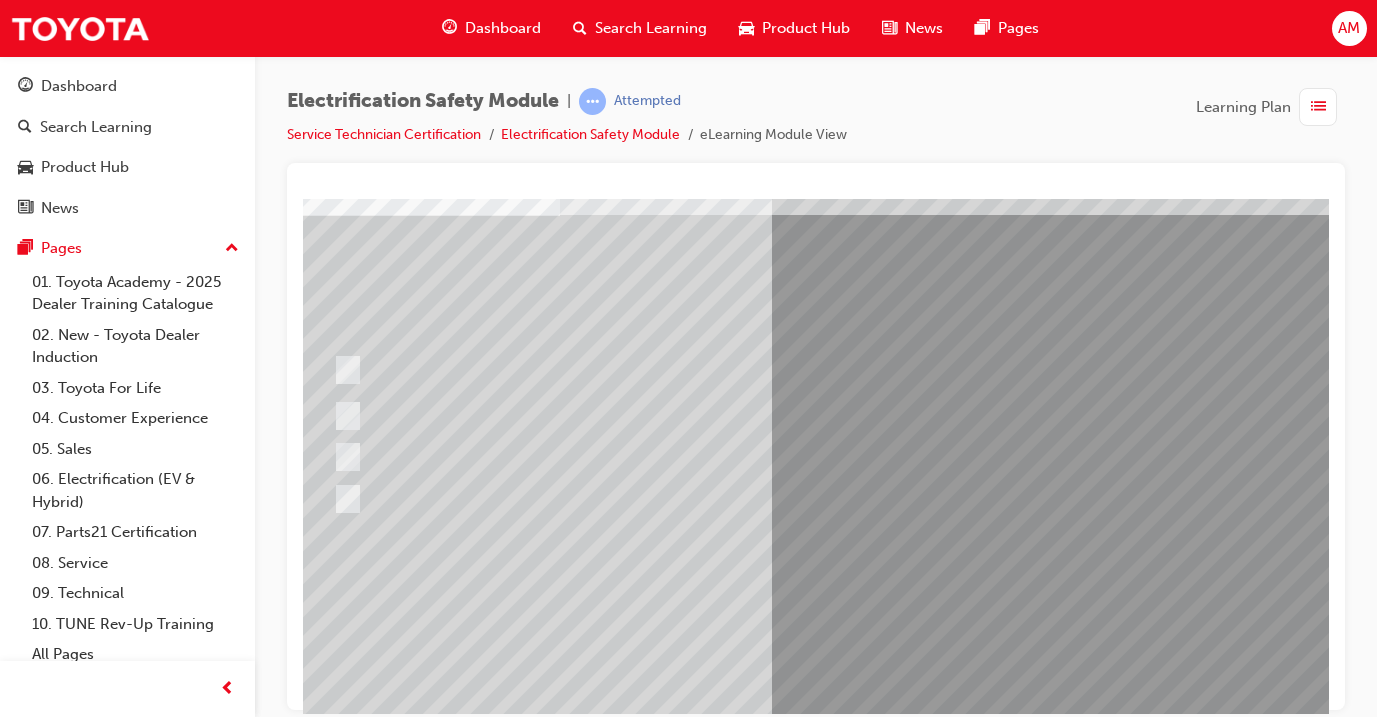 click at bounding box center (592, 2561) 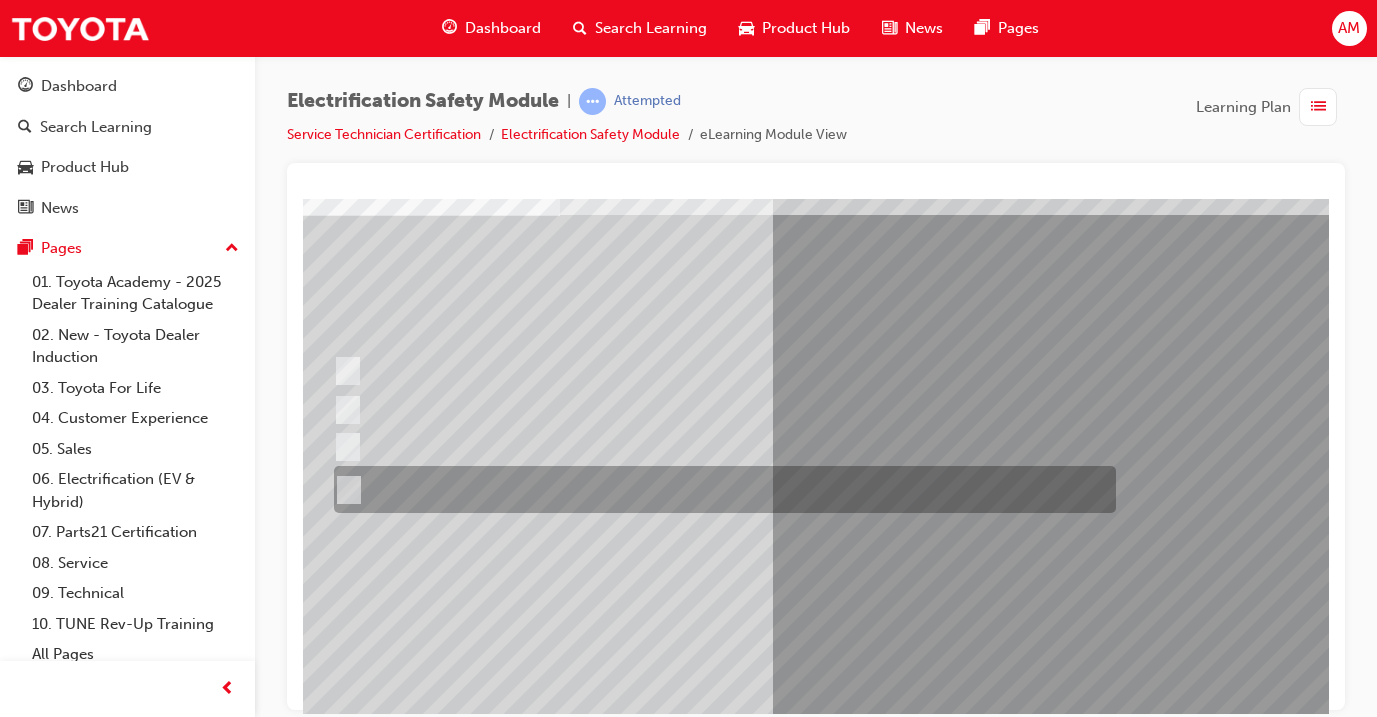 click at bounding box center (720, 489) 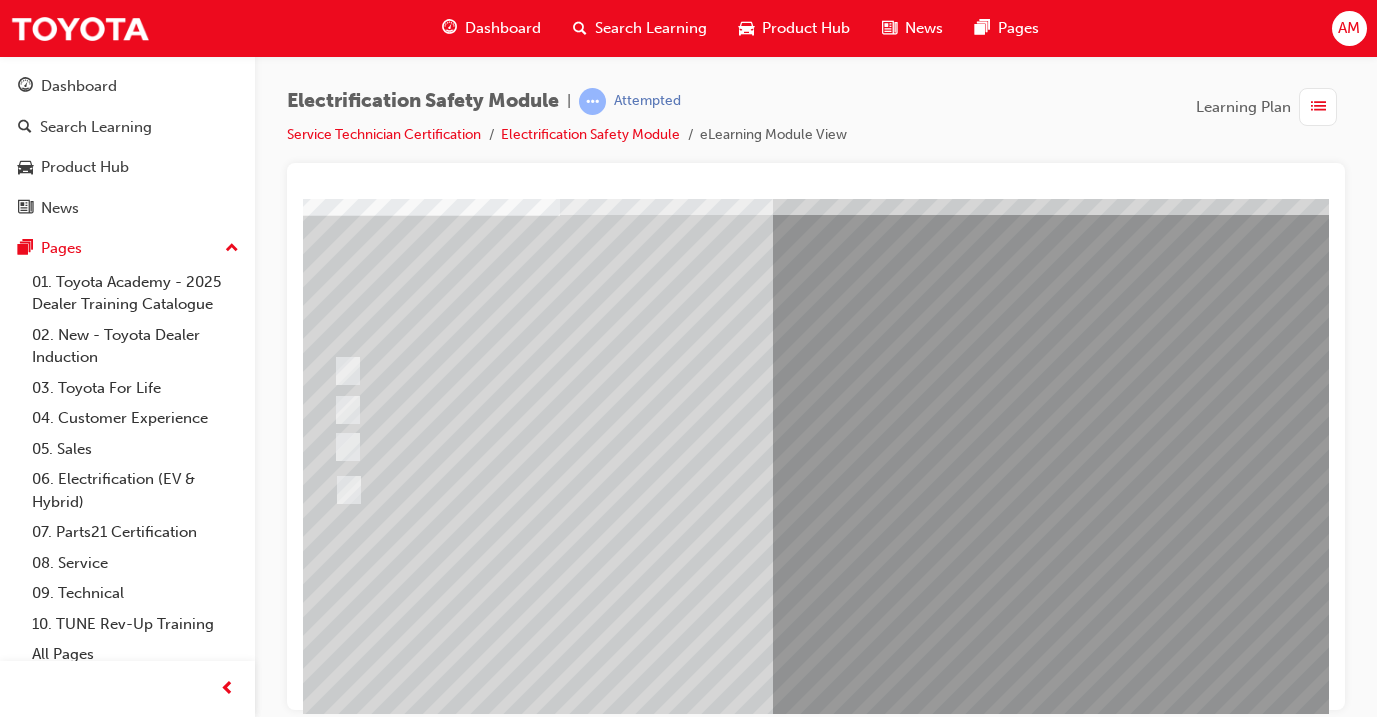click at bounding box center [332, 2854] 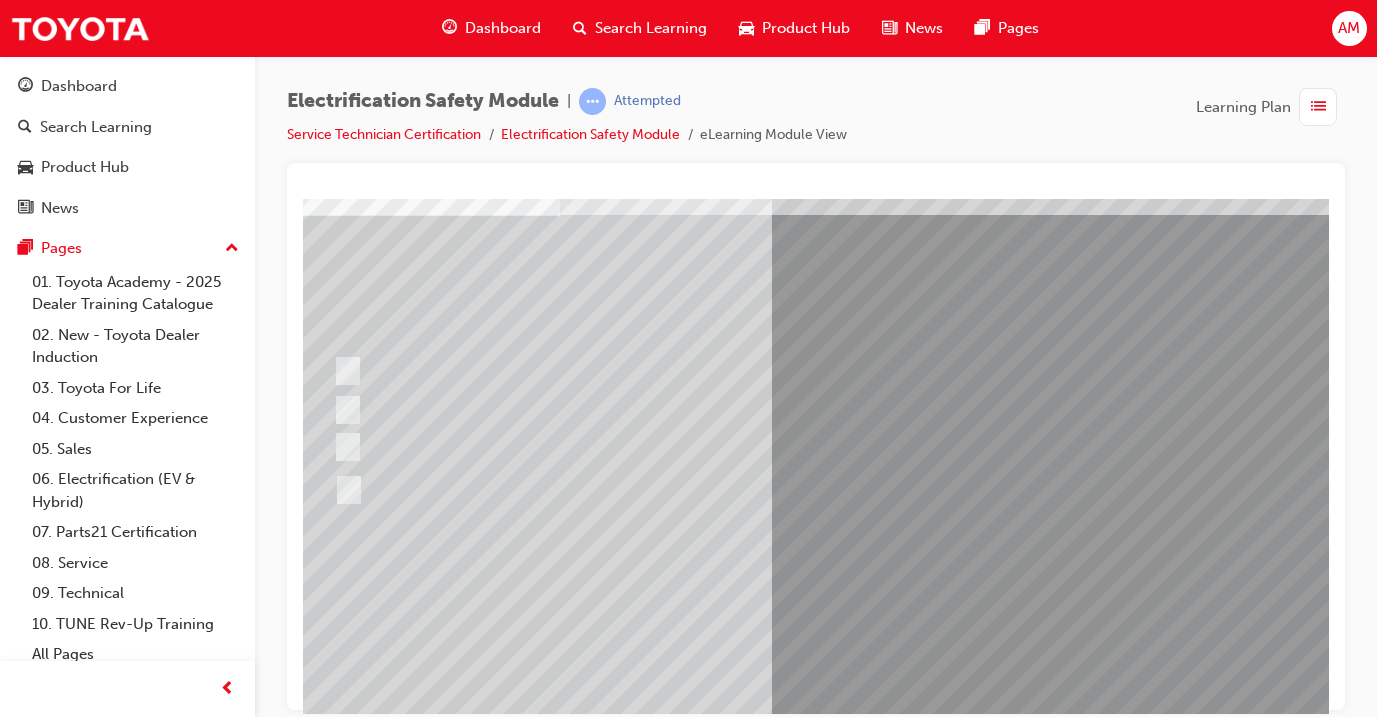 click at bounding box center [592, 2561] 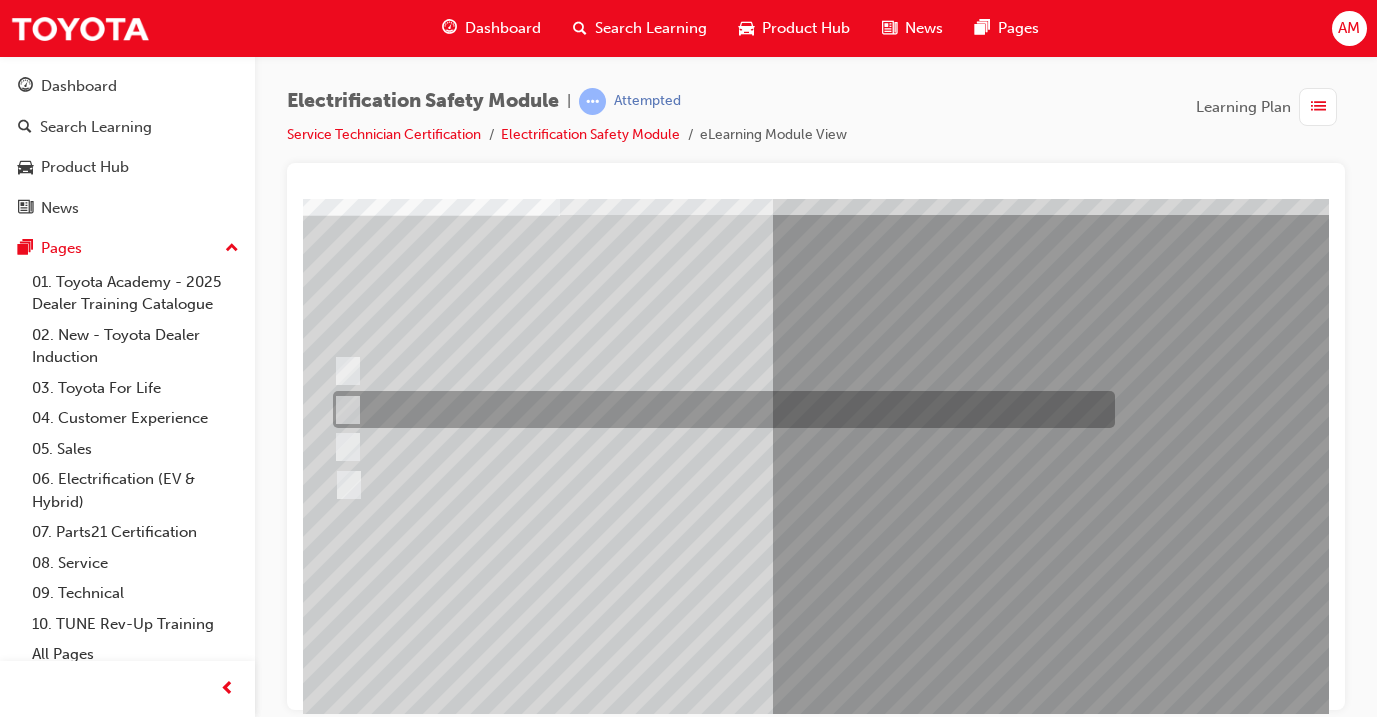 click at bounding box center [719, 409] 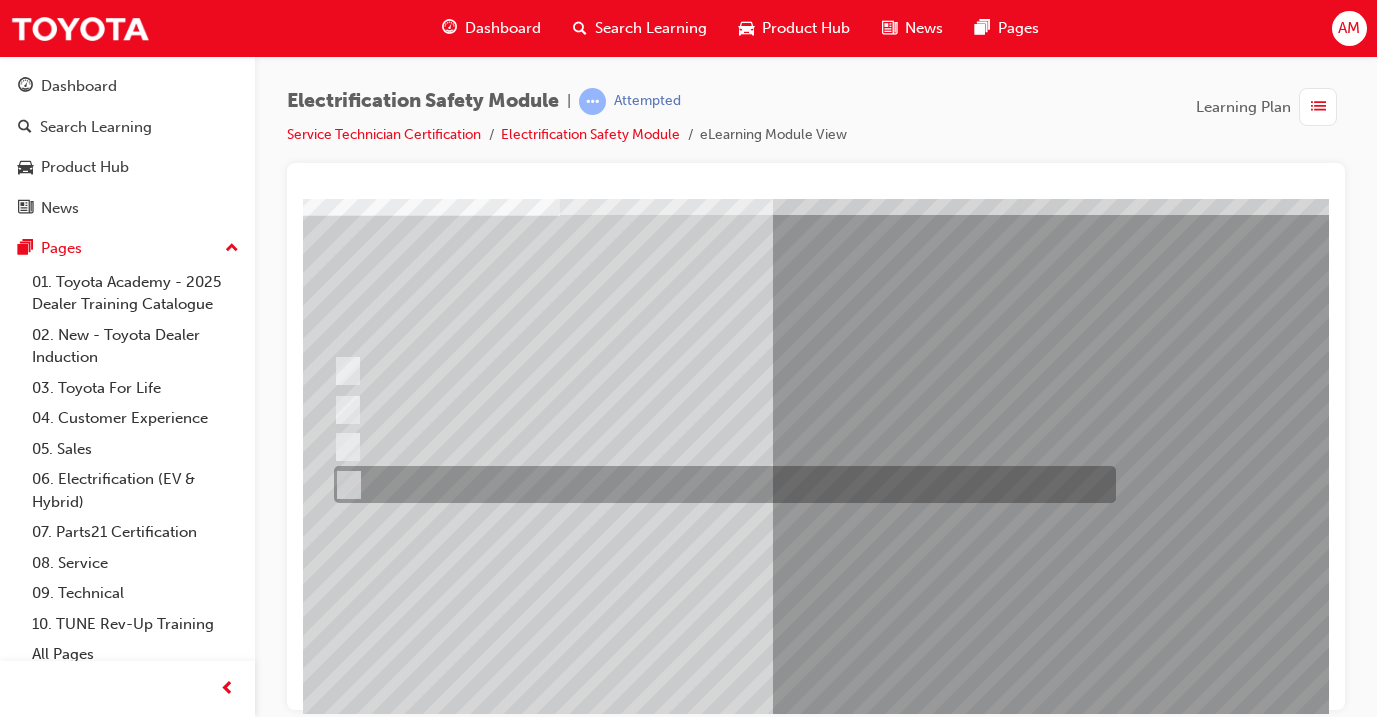 click at bounding box center [720, 484] 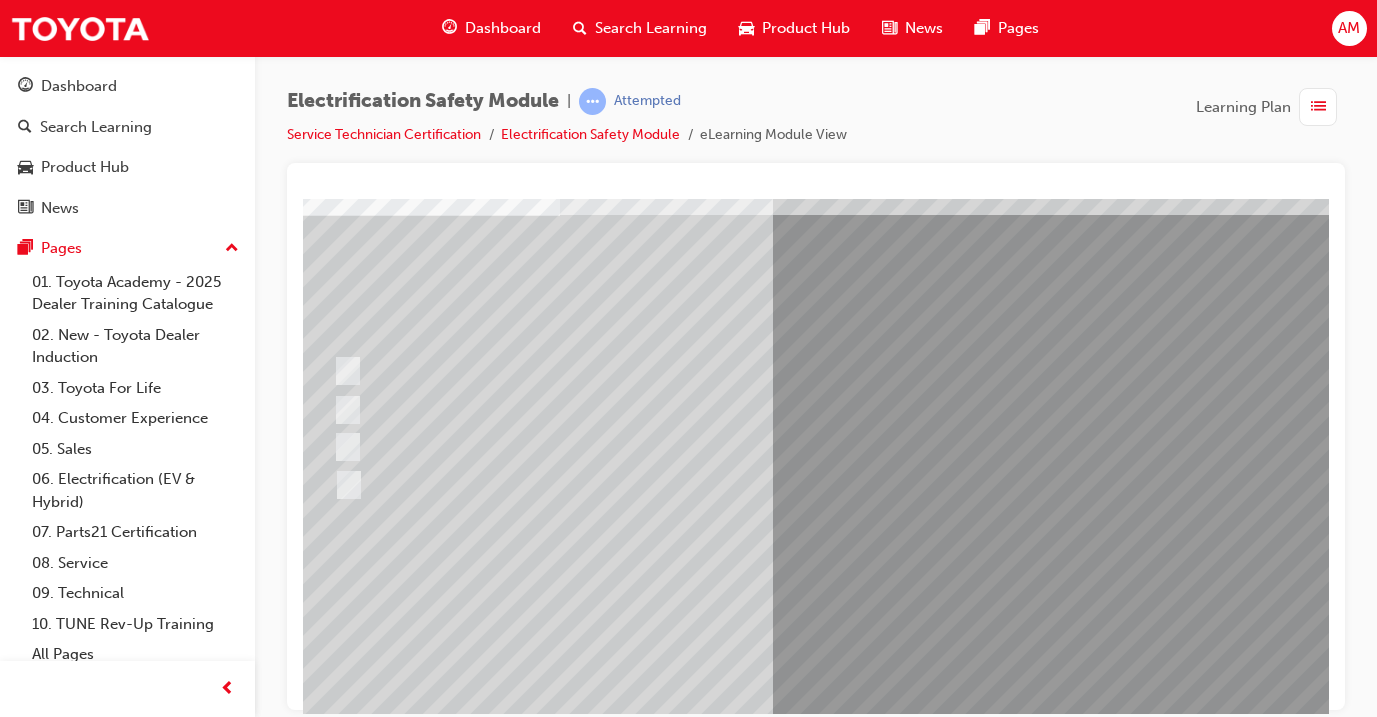 click at bounding box center [332, 2854] 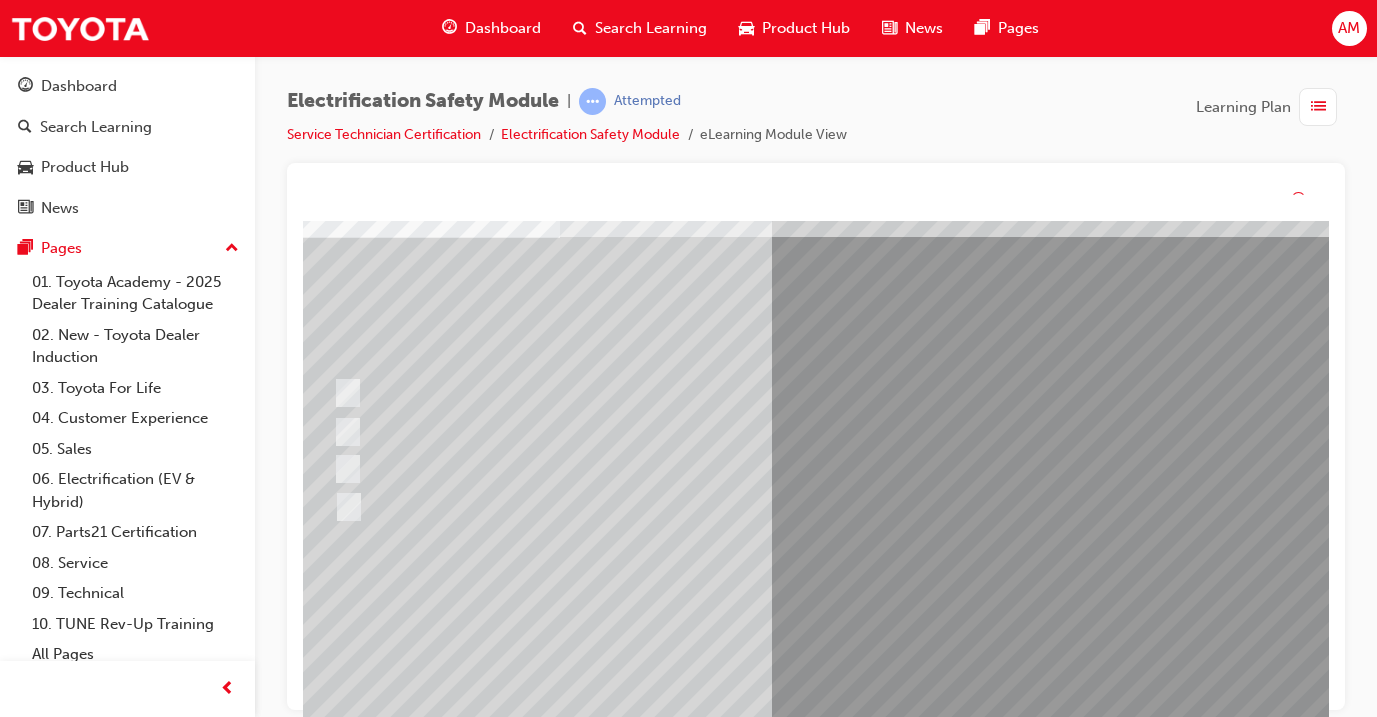 click at bounding box center (592, 2584) 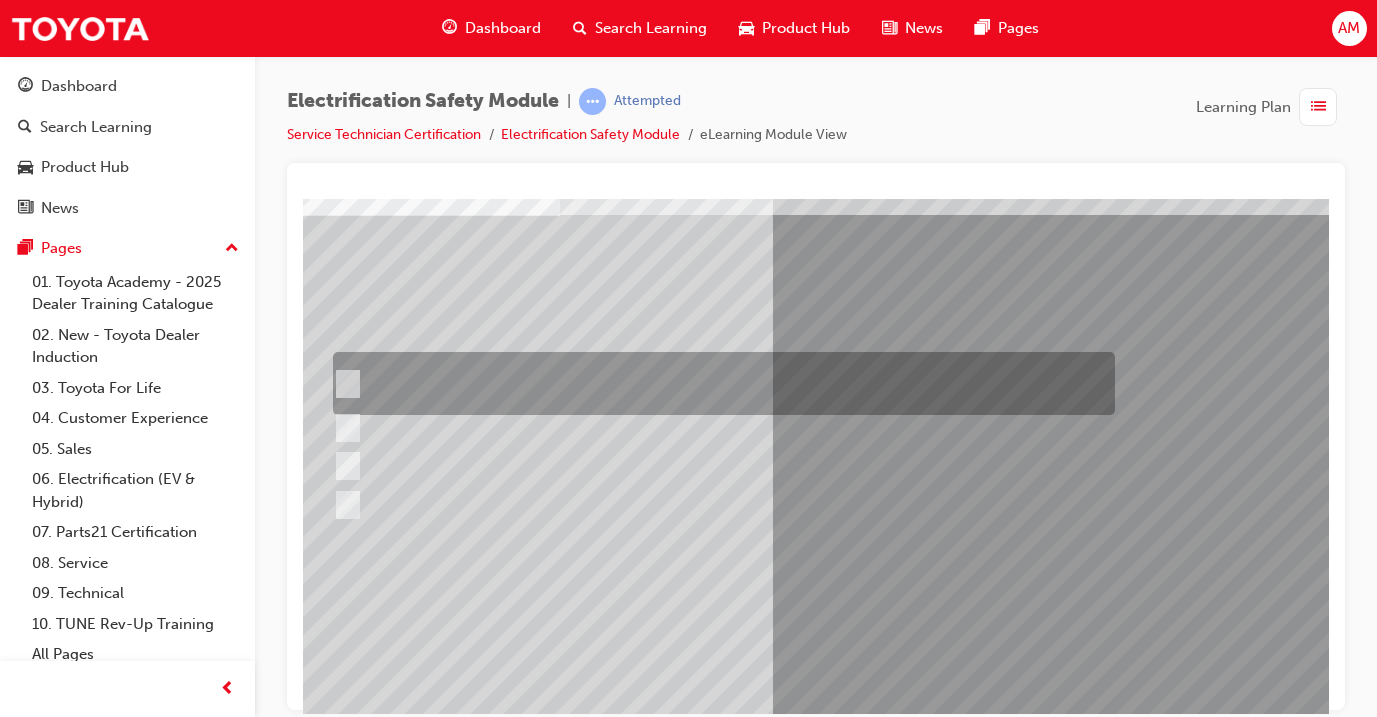 click at bounding box center [719, 383] 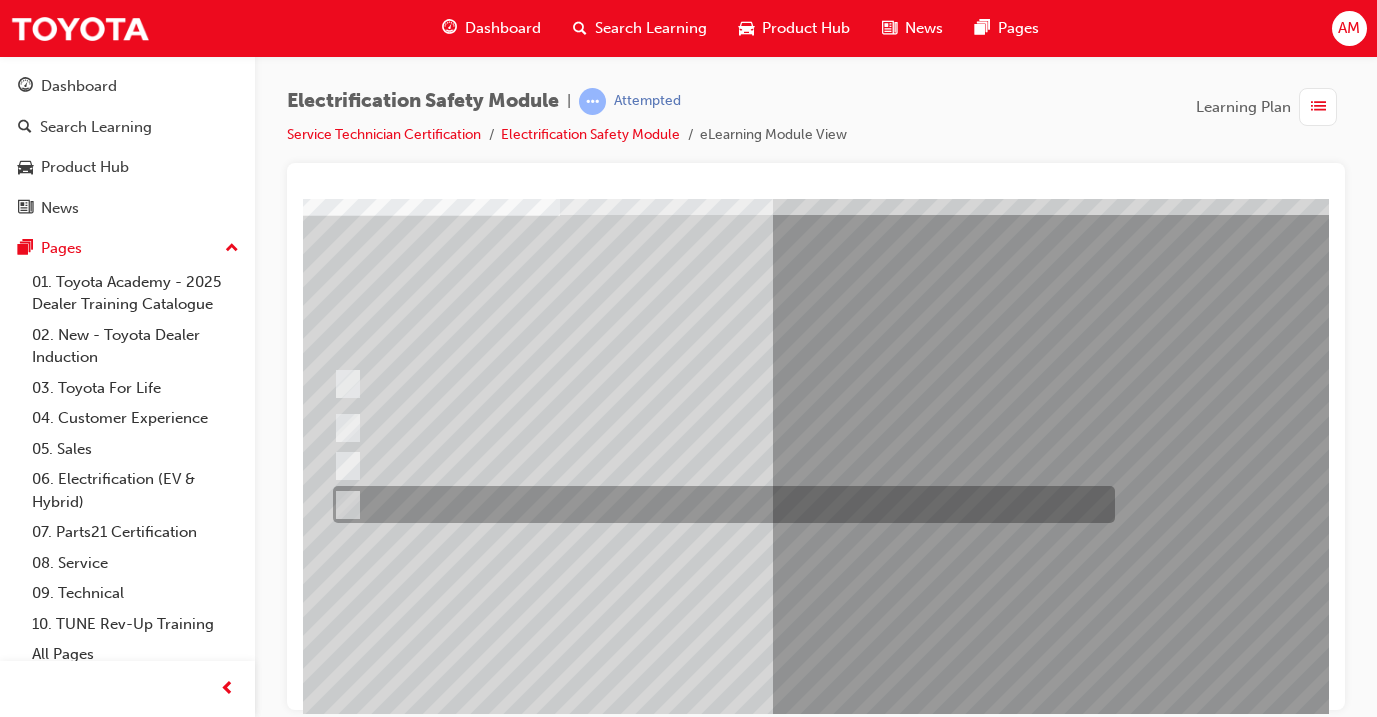 click at bounding box center (719, 504) 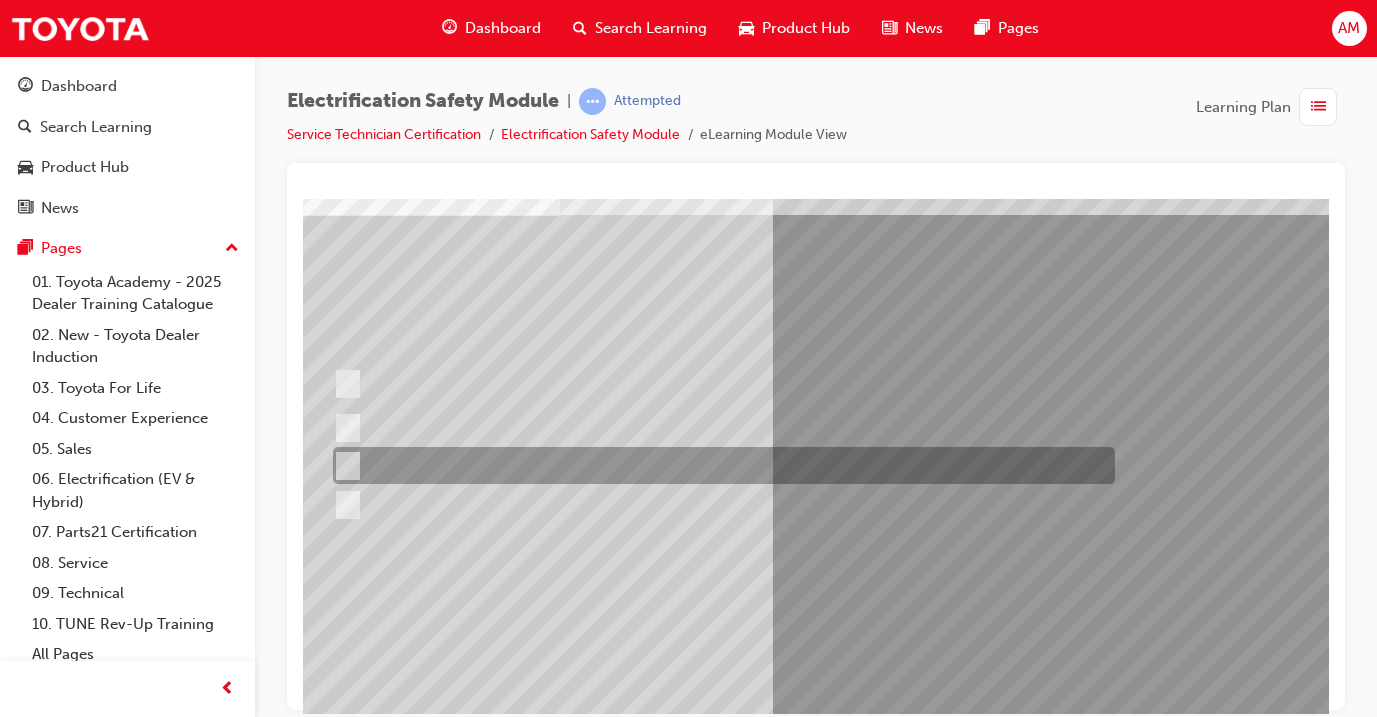 click at bounding box center [719, 465] 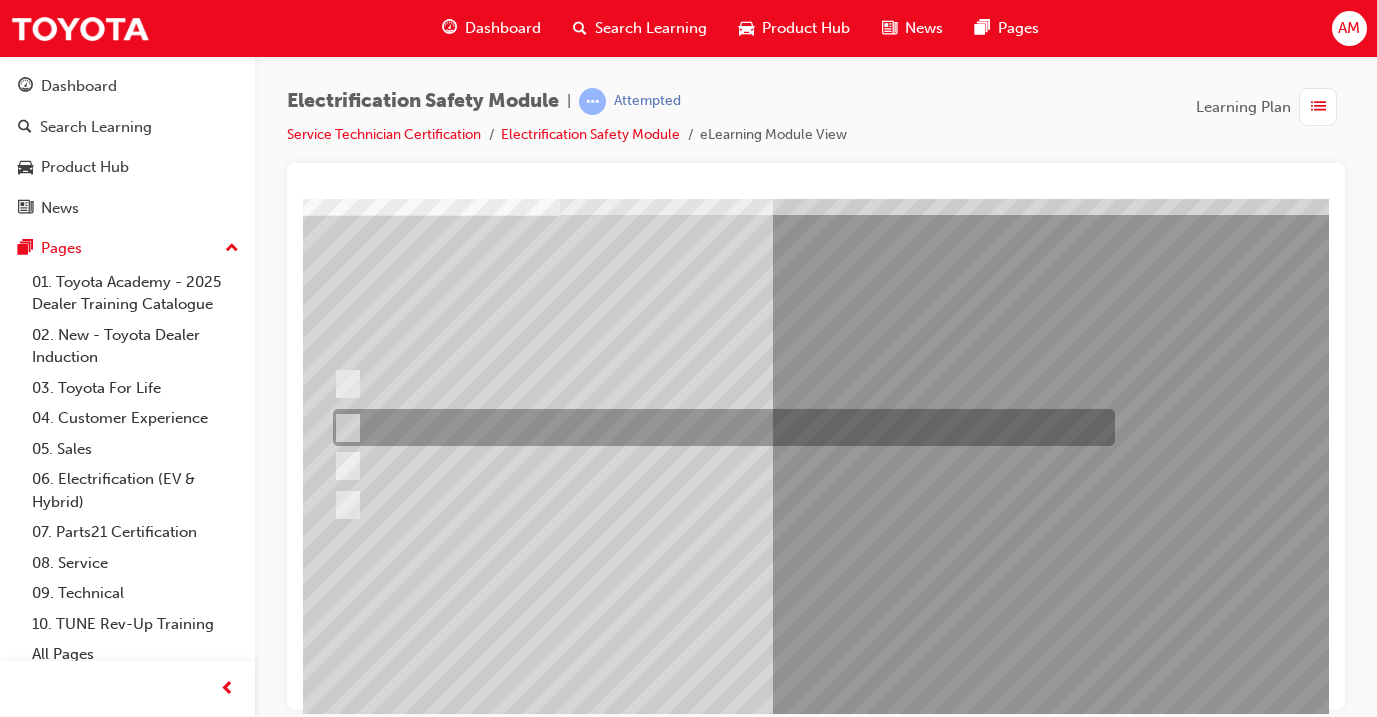 click at bounding box center (719, 427) 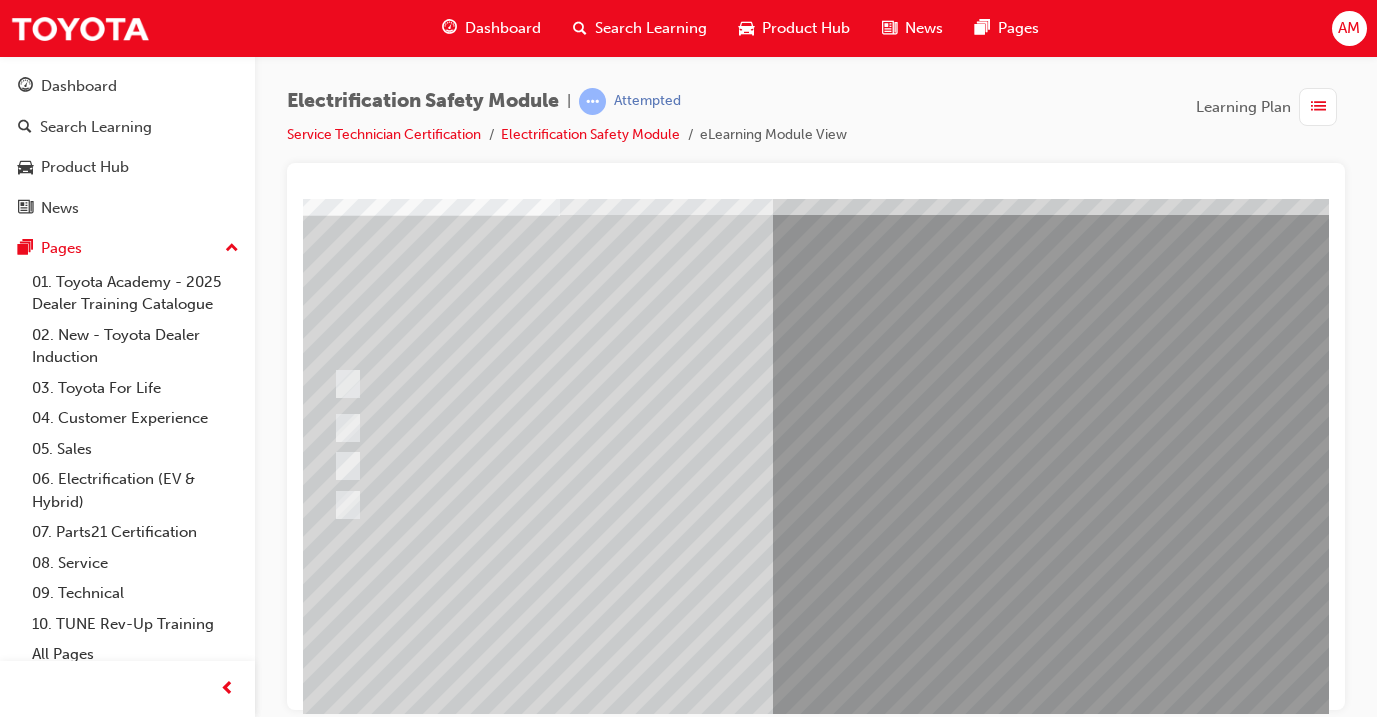click at bounding box center [332, 2854] 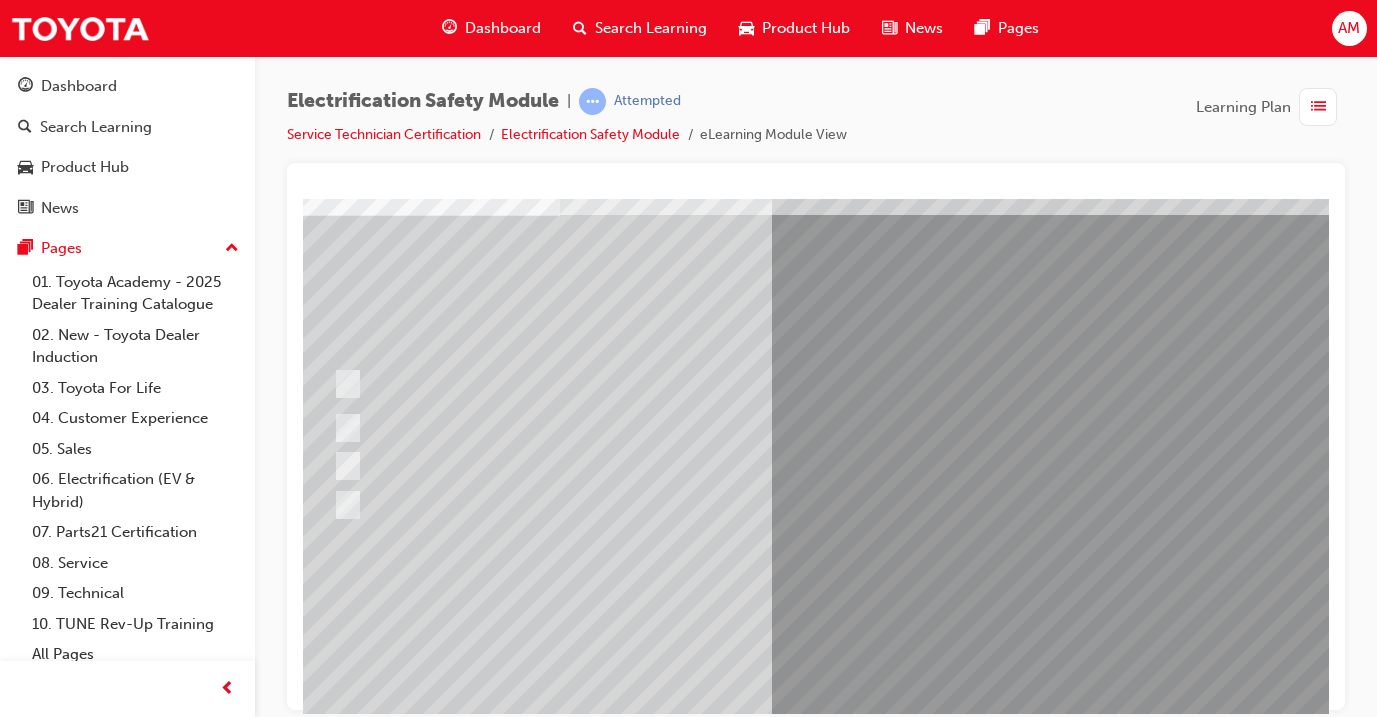 click at bounding box center (592, 2561) 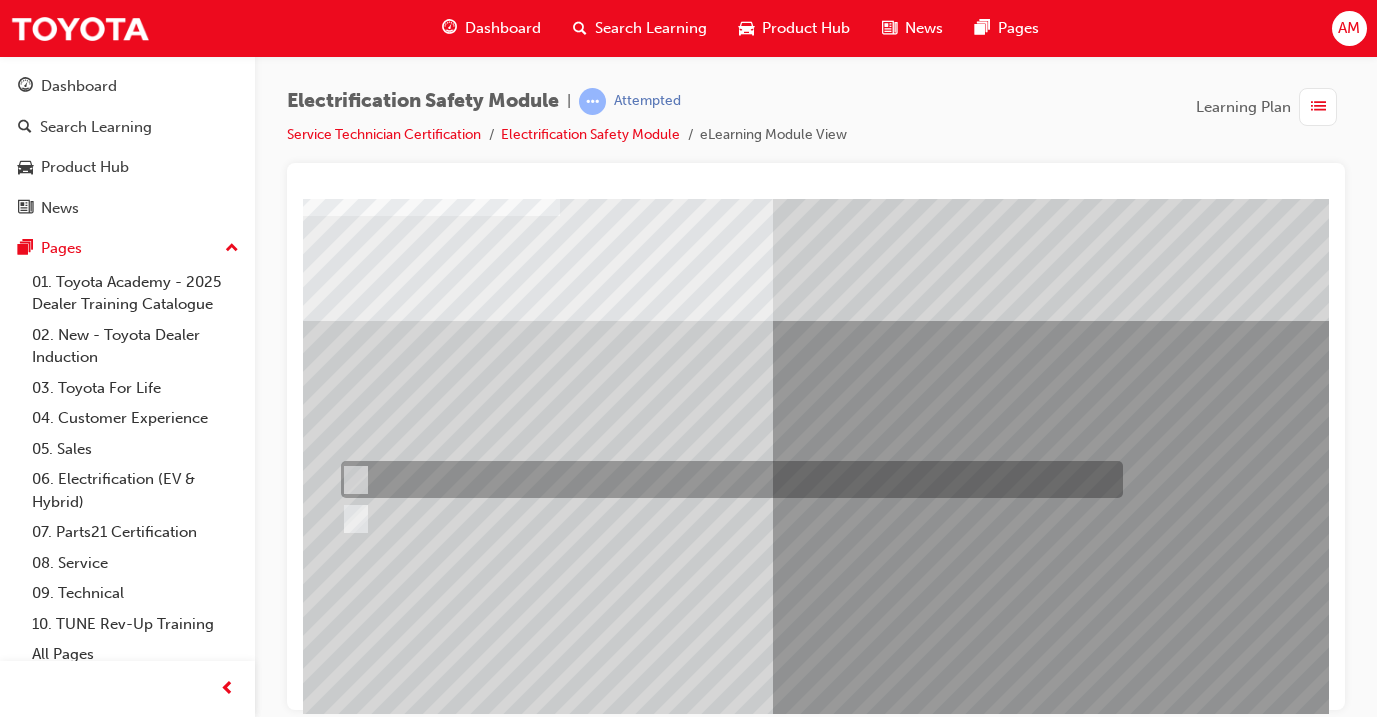 click at bounding box center (727, 479) 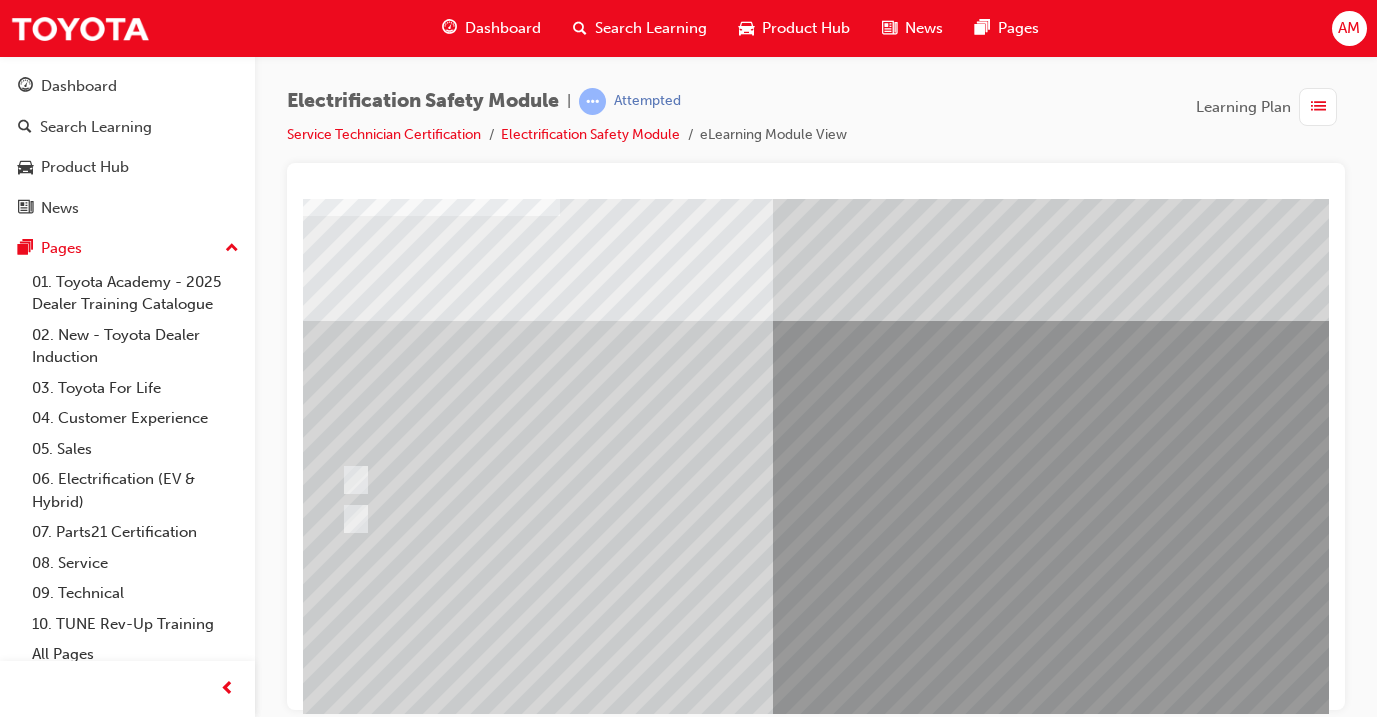 click at bounding box center (332, 2916) 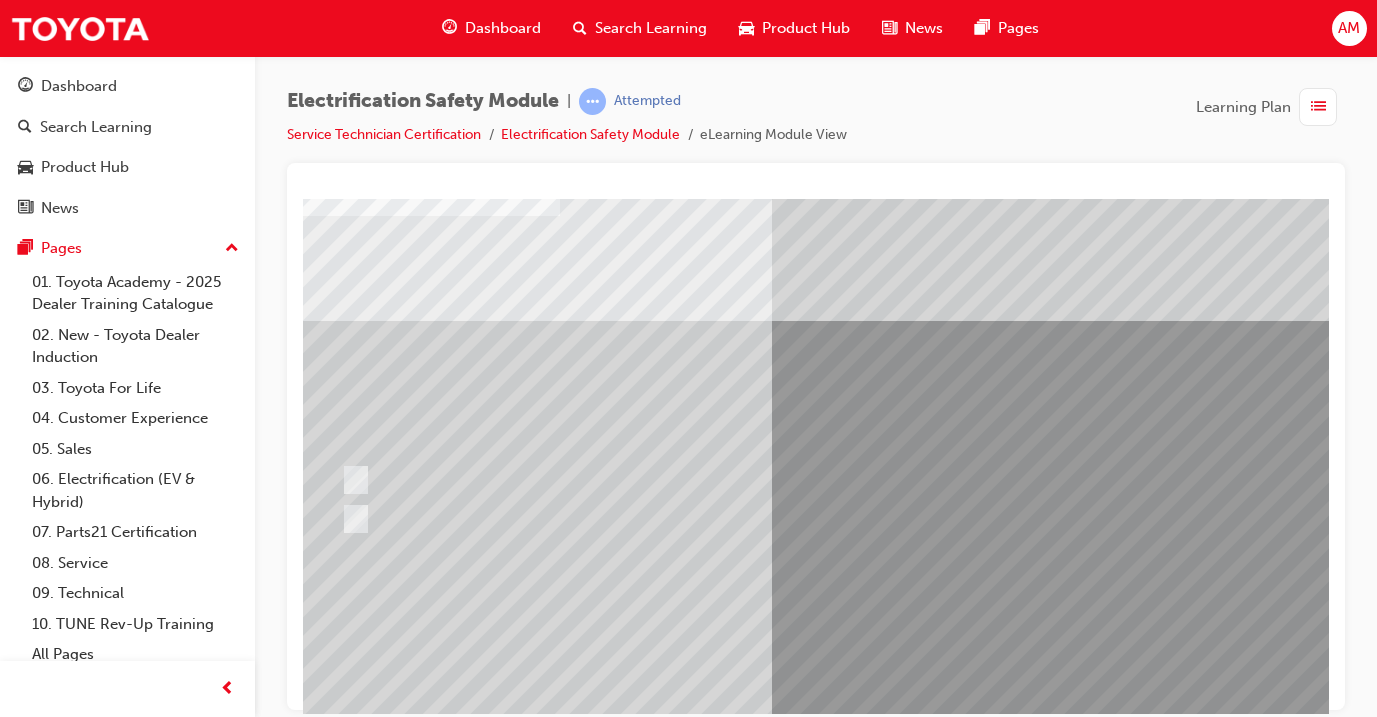 click at bounding box center (592, 2561) 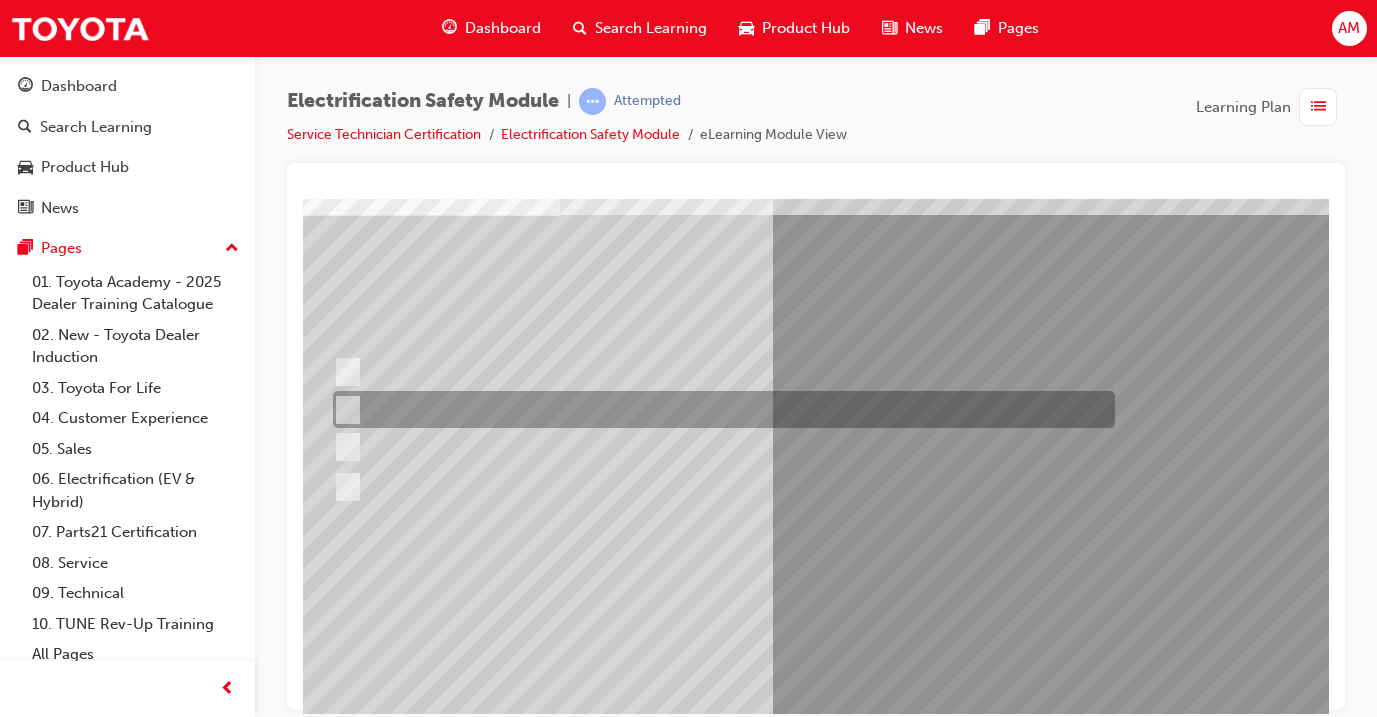 click at bounding box center [719, 409] 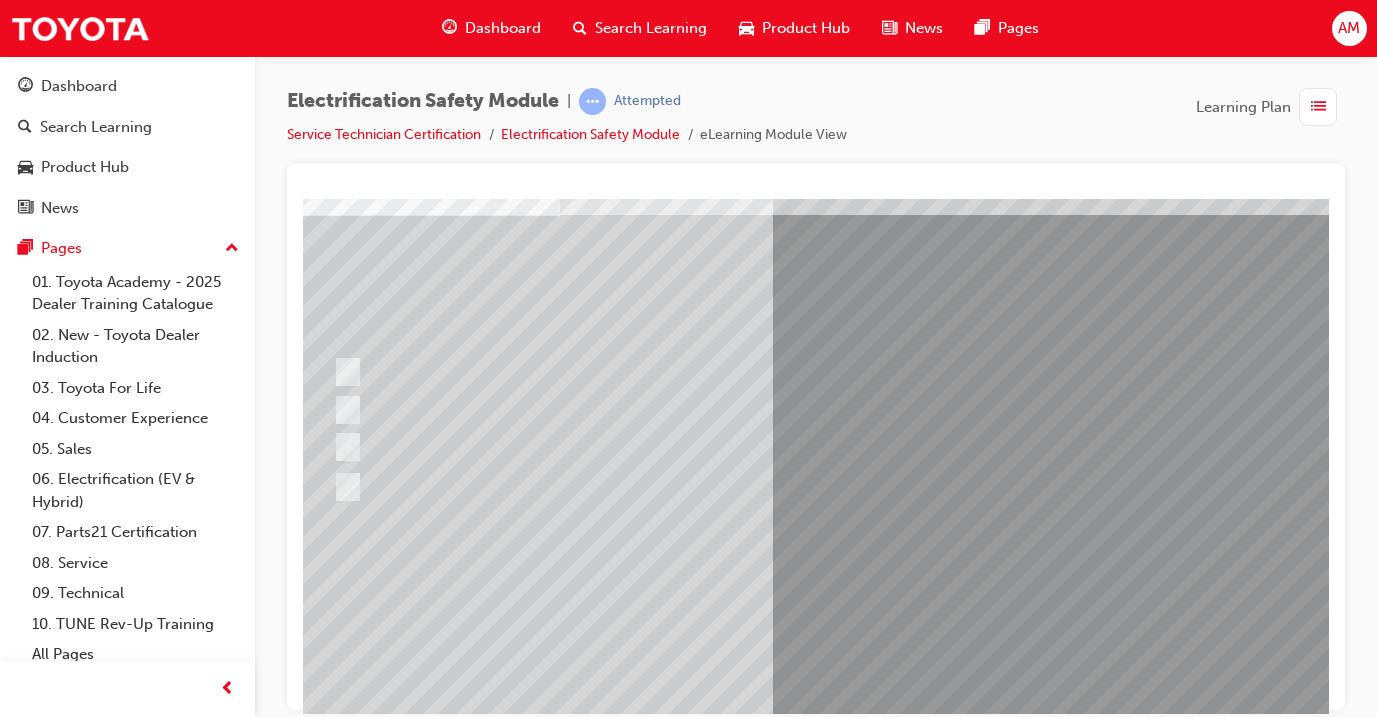 click at bounding box center [332, 2854] 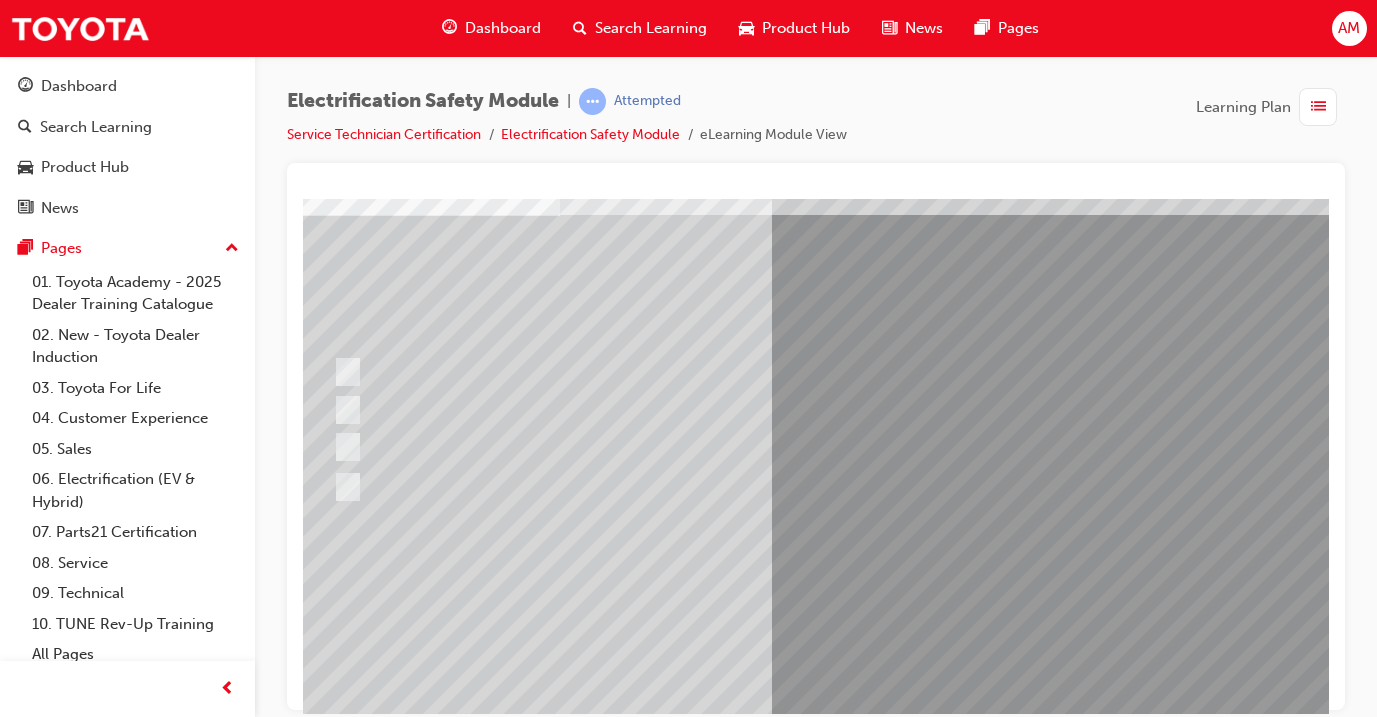 click at bounding box center (592, 2561) 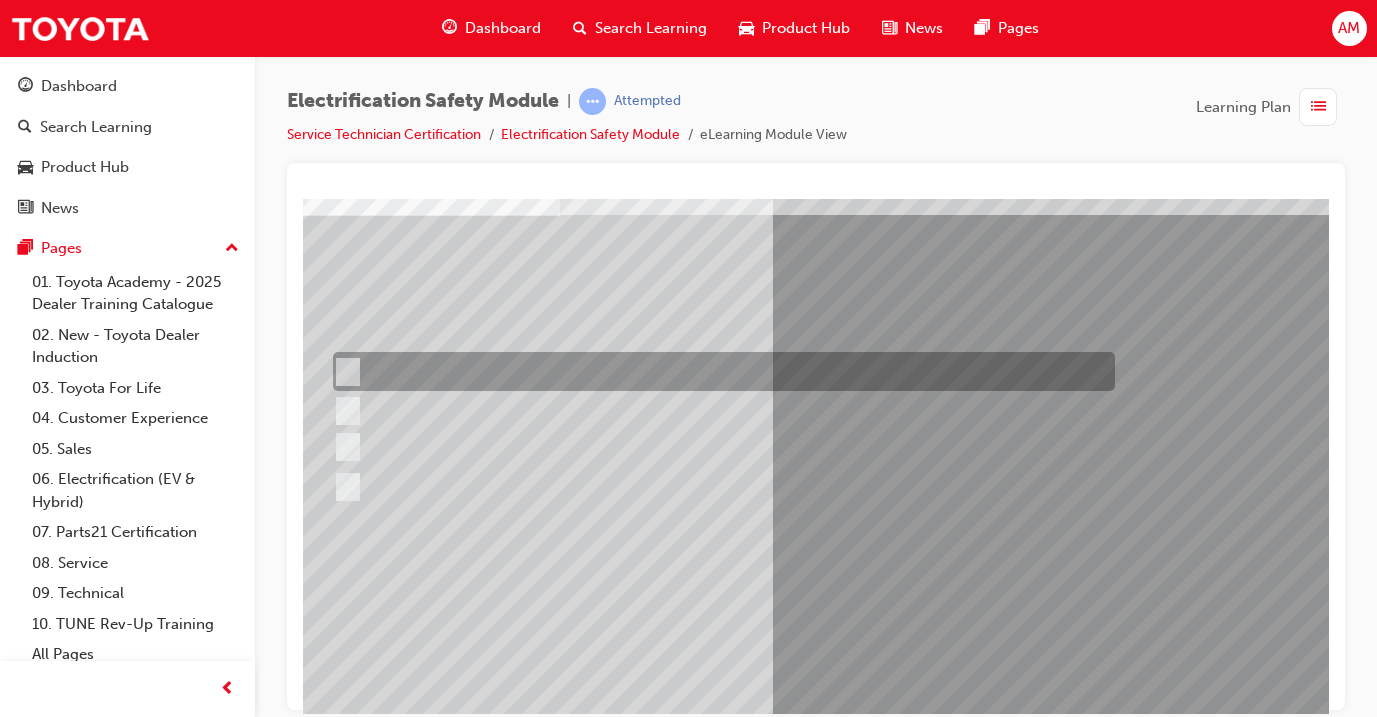 click at bounding box center (719, 371) 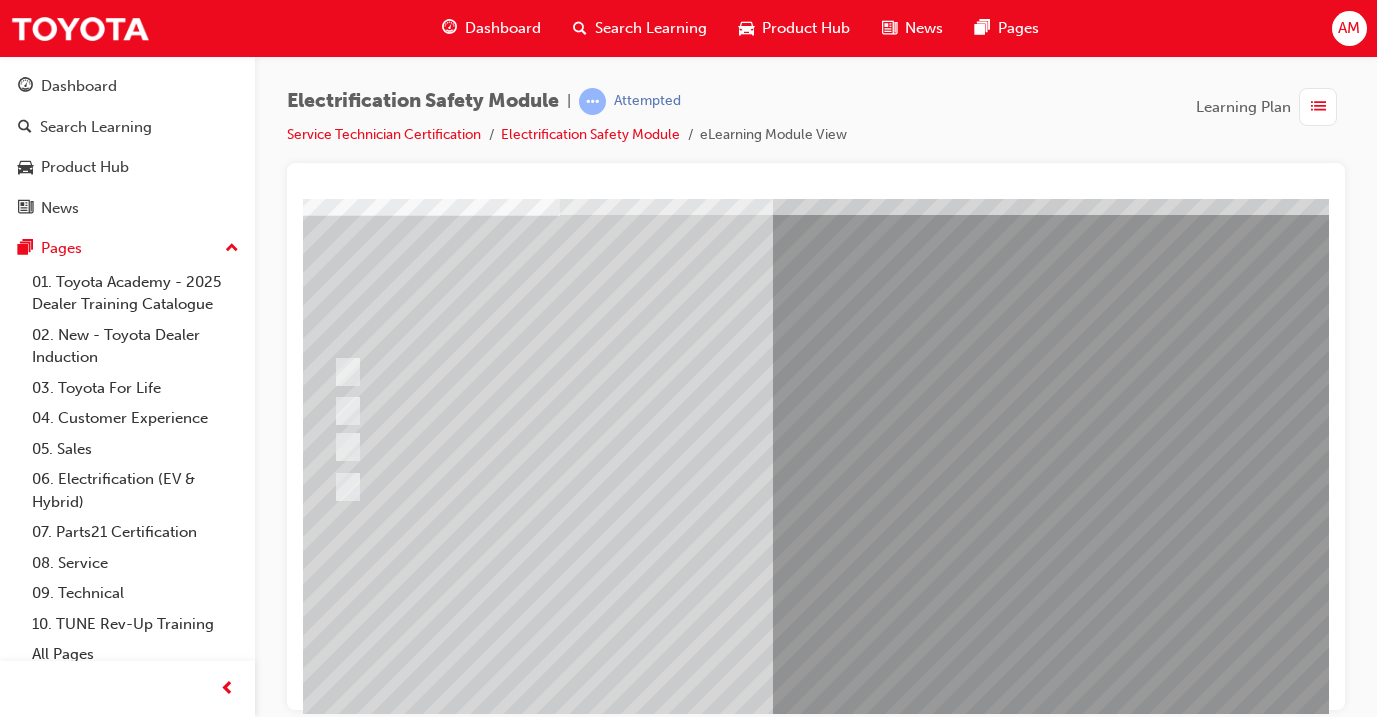click at bounding box center (332, 2854) 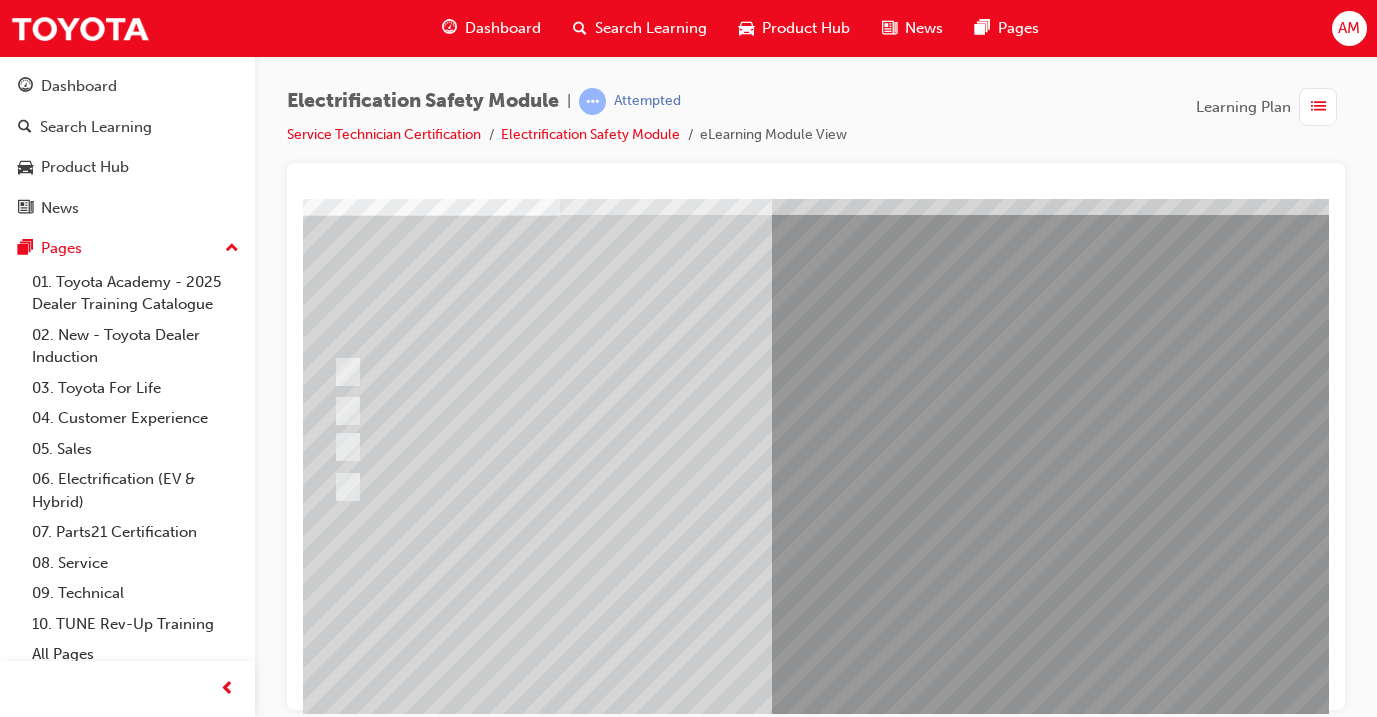 click at bounding box center (592, 2561) 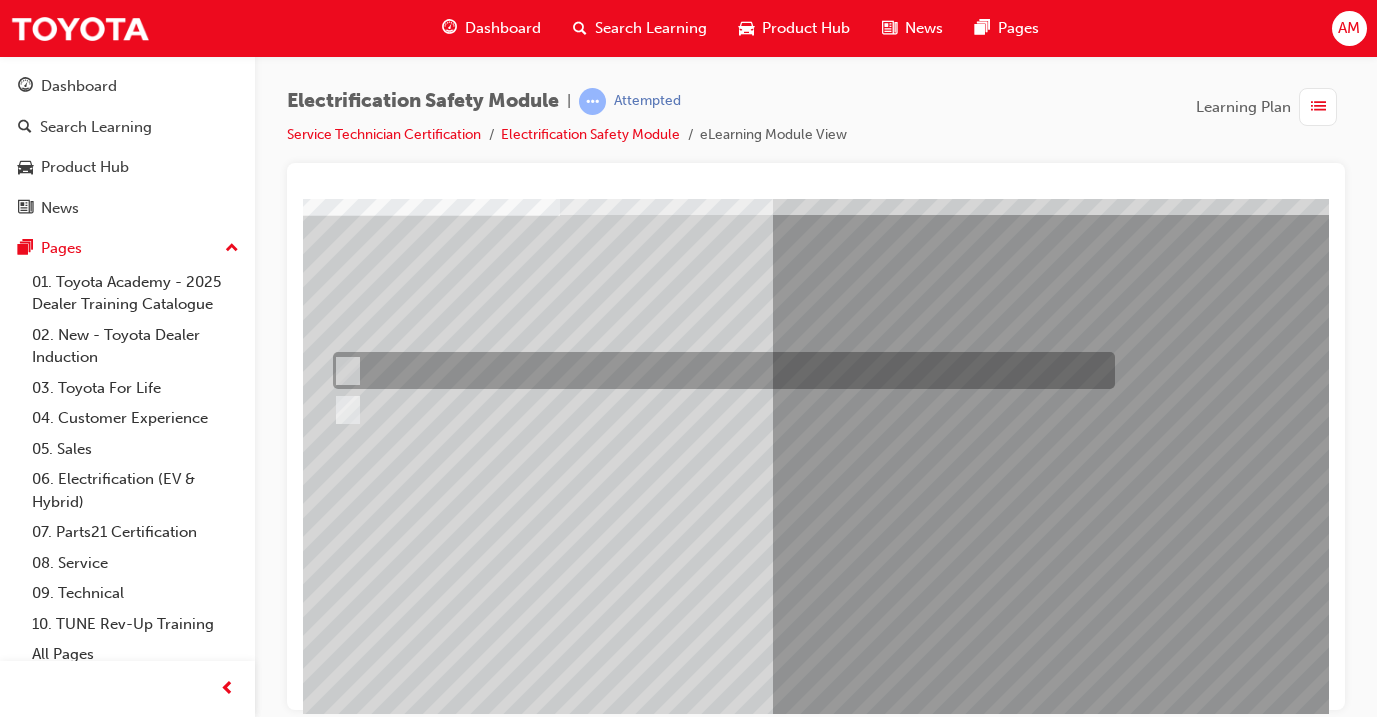 click at bounding box center [719, 370] 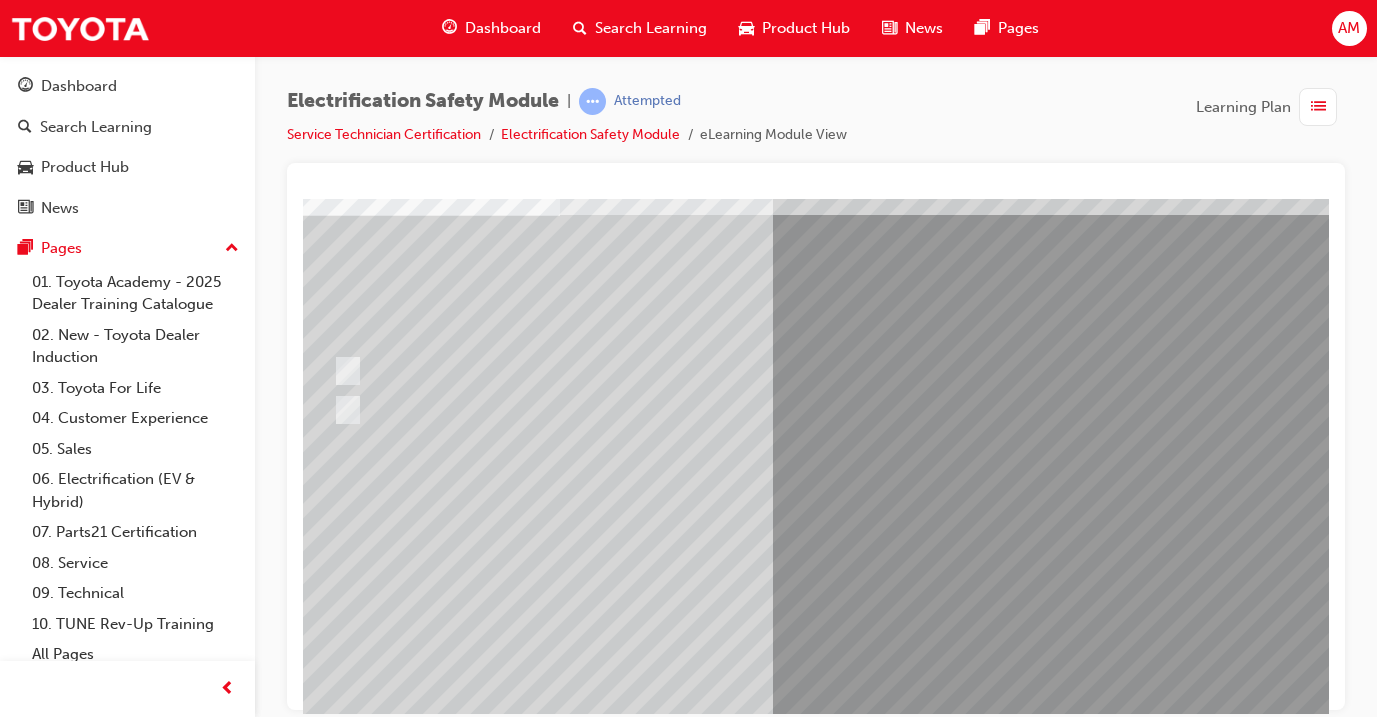 click at bounding box center [332, 2810] 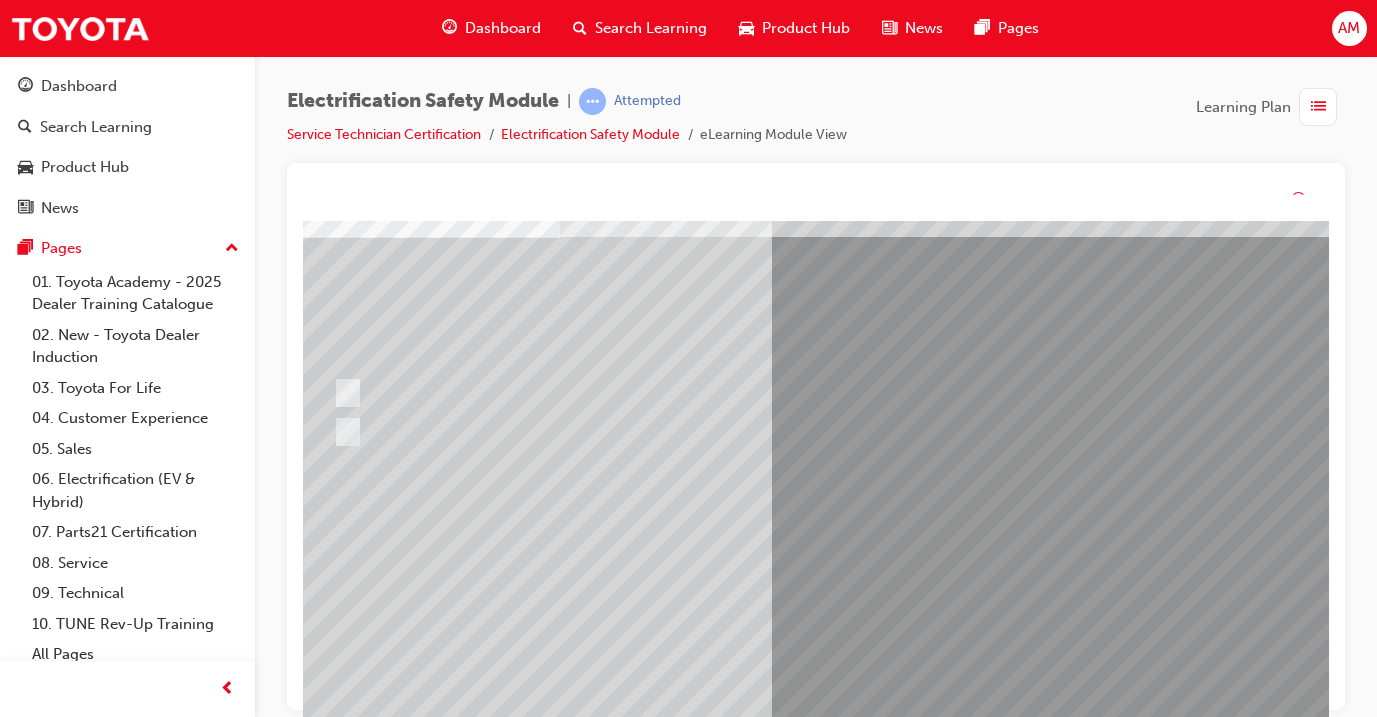 click at bounding box center (592, 2584) 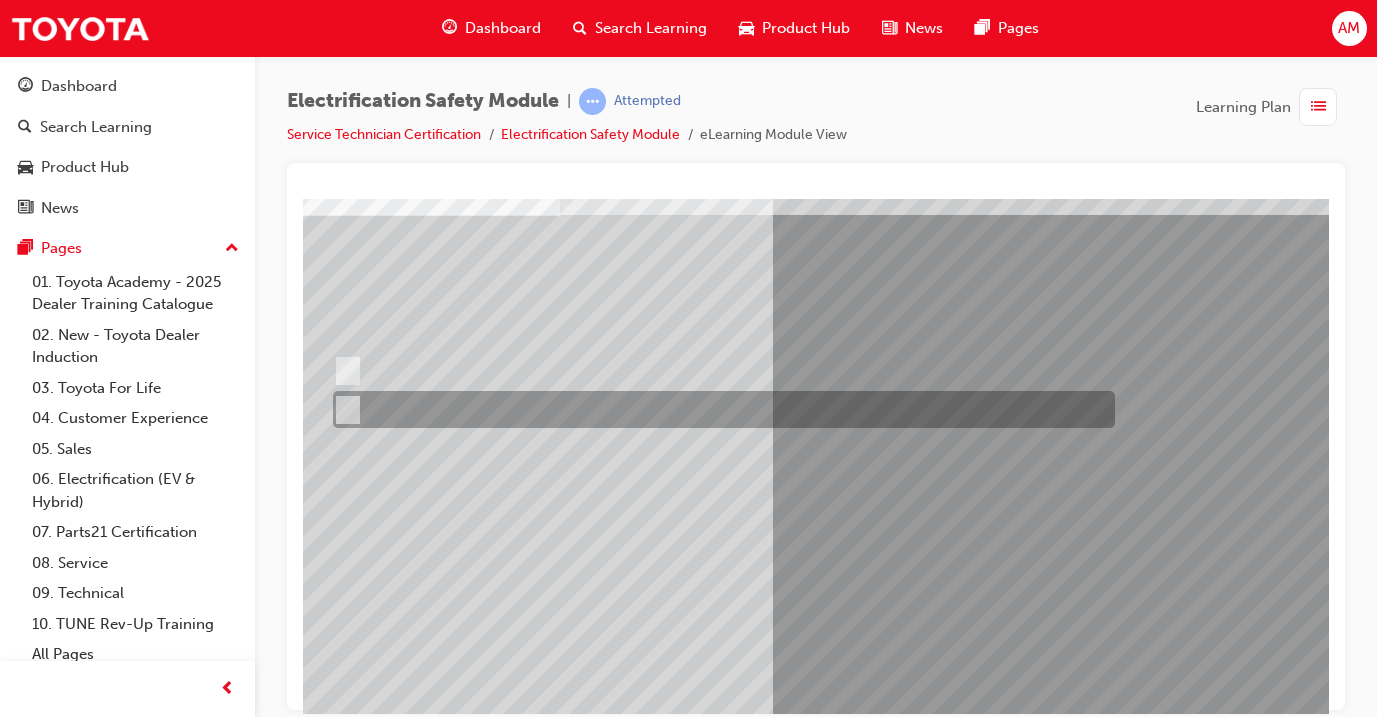 click at bounding box center (719, 409) 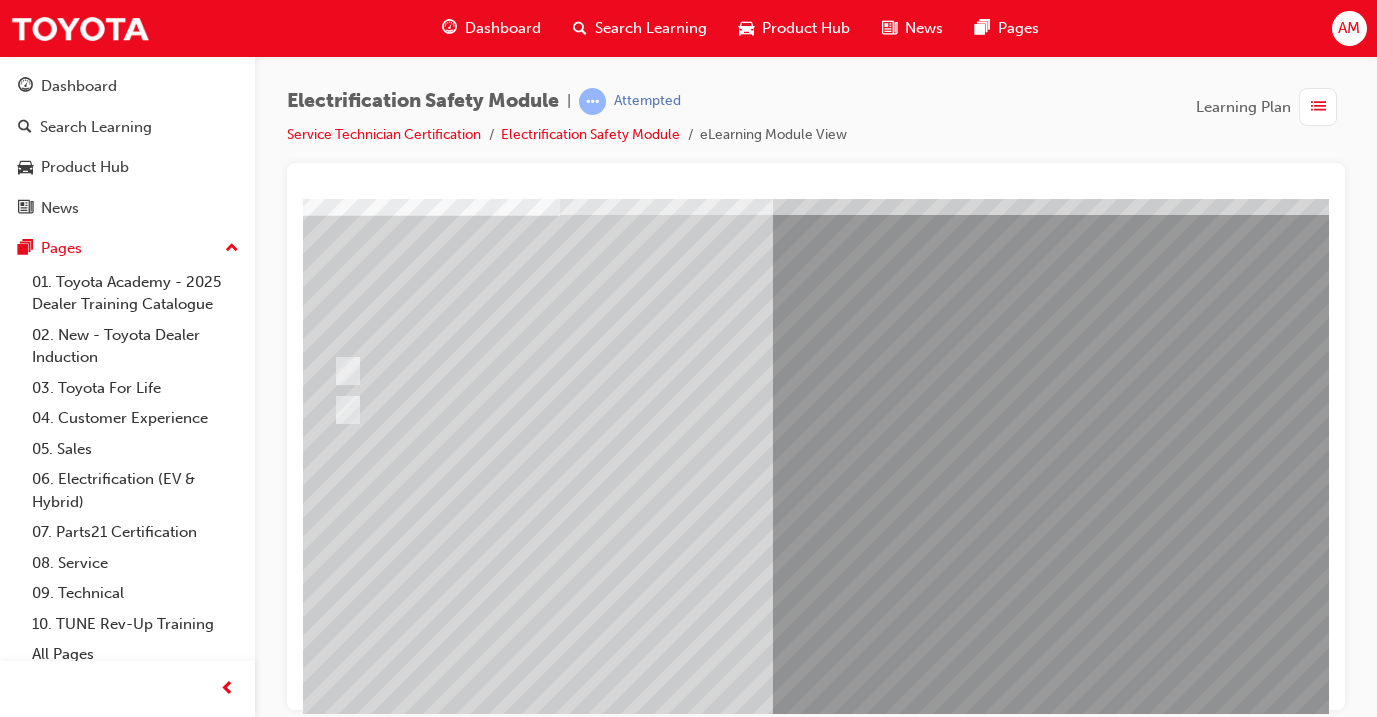 click at bounding box center [332, 2810] 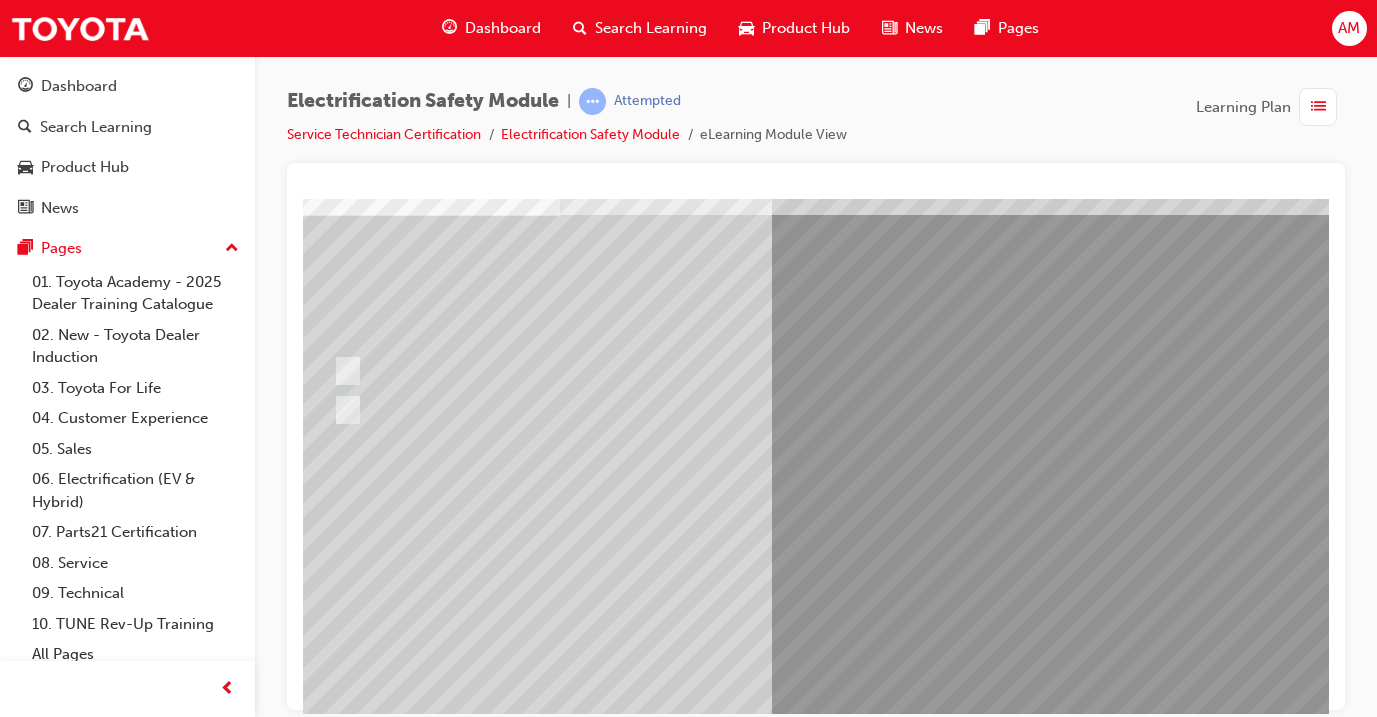 click at bounding box center (592, 2561) 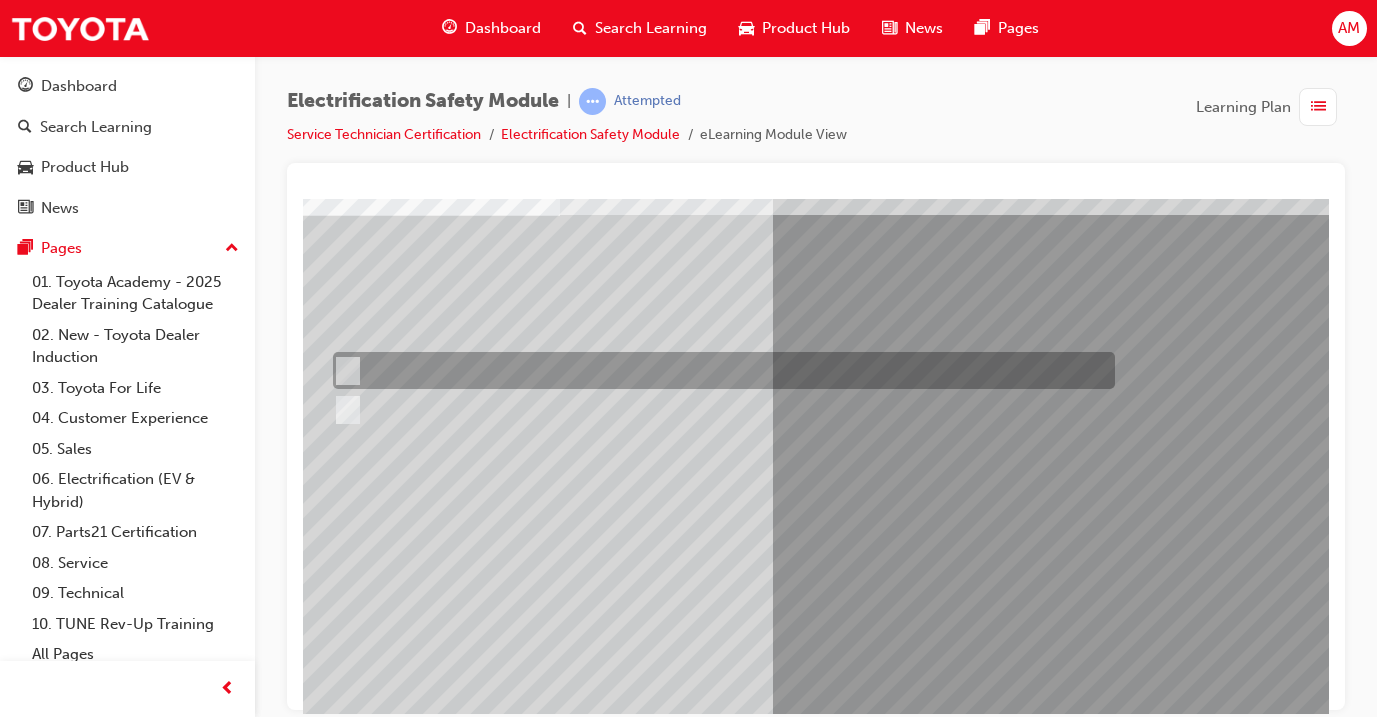 click at bounding box center (719, 370) 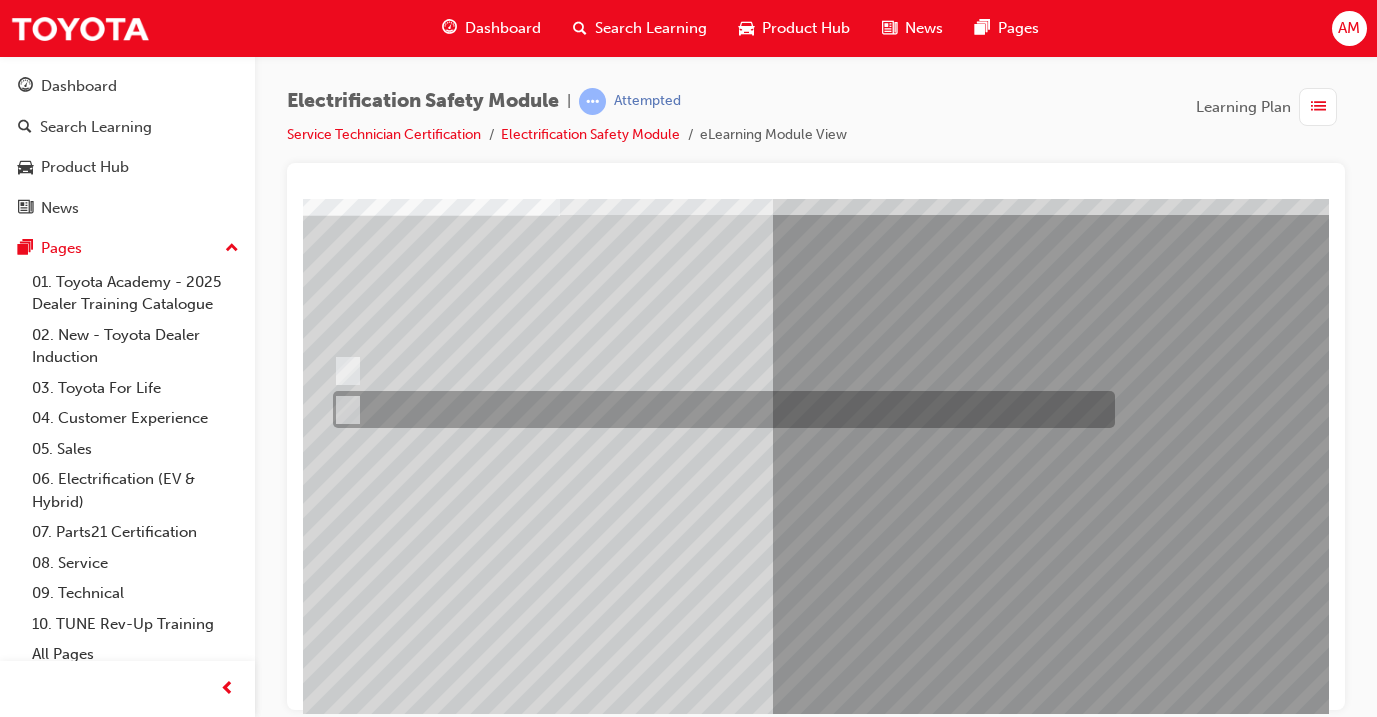 click at bounding box center (719, 409) 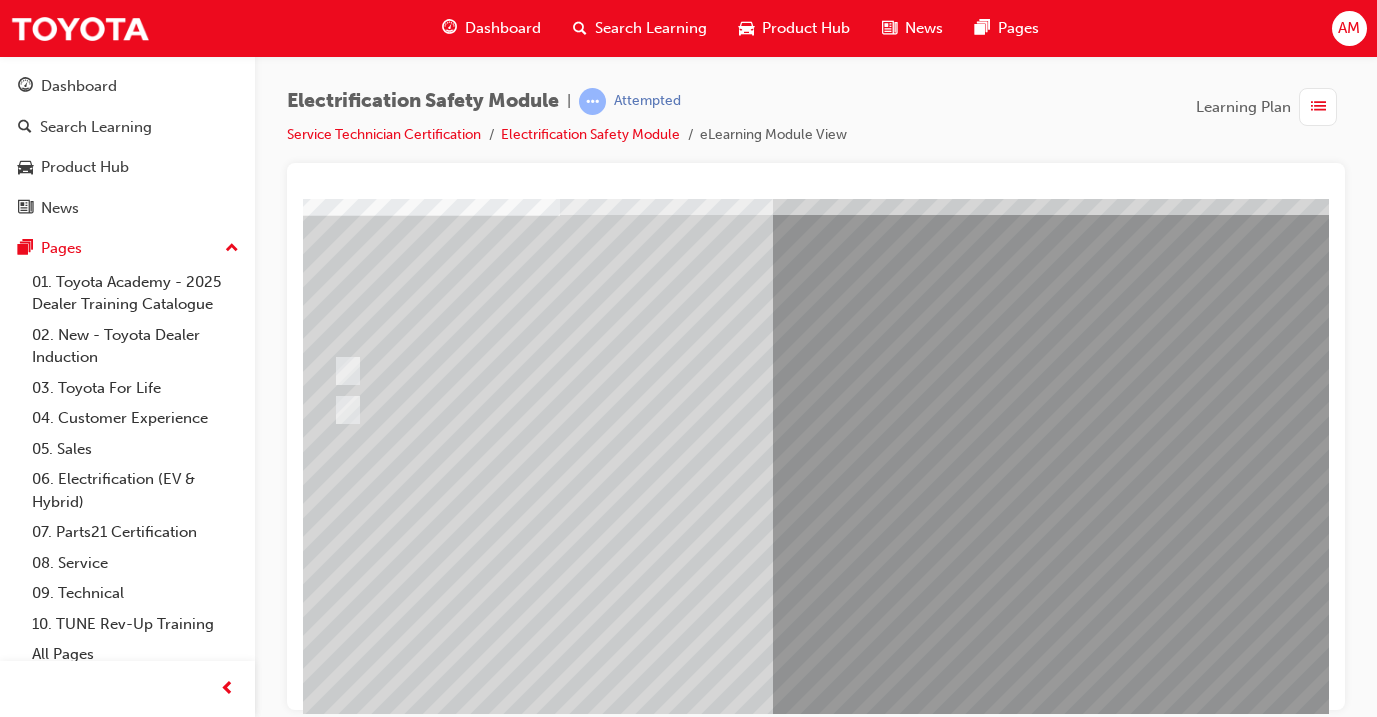 click at bounding box center [332, 2810] 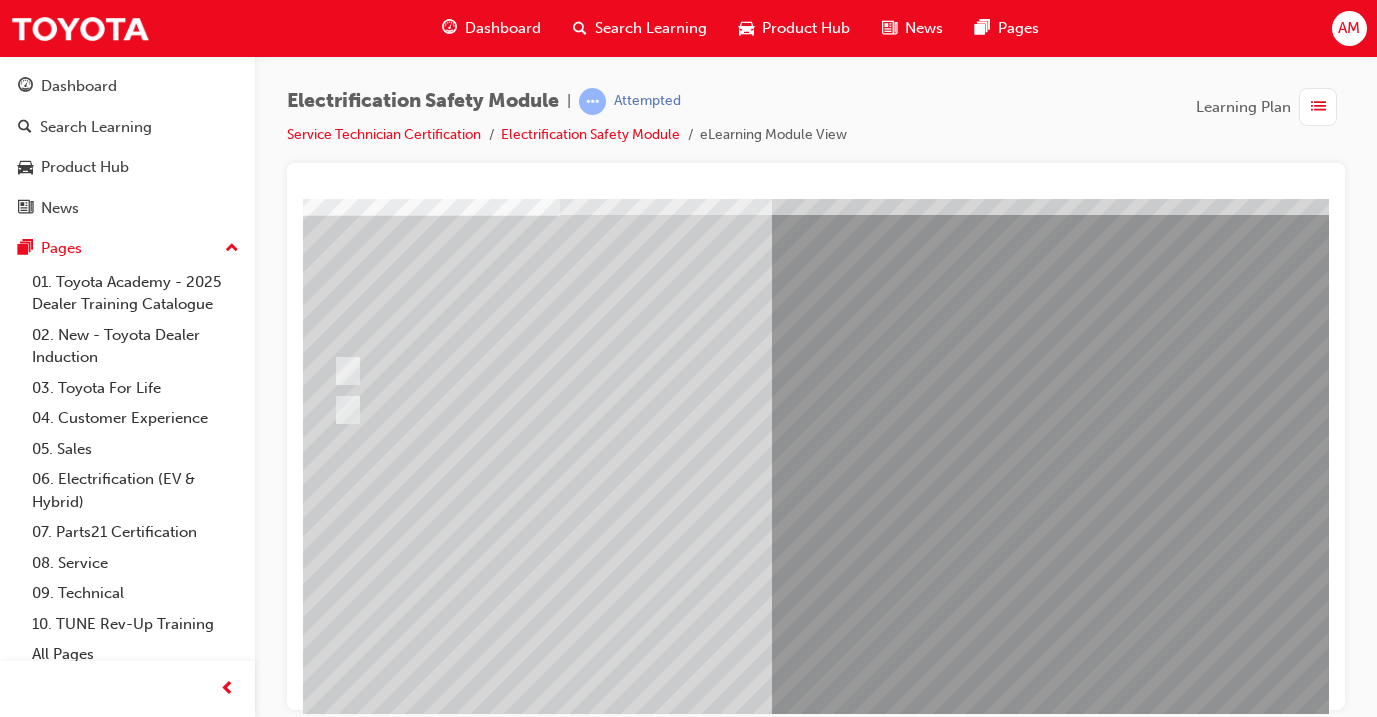 click at bounding box center [592, 2561] 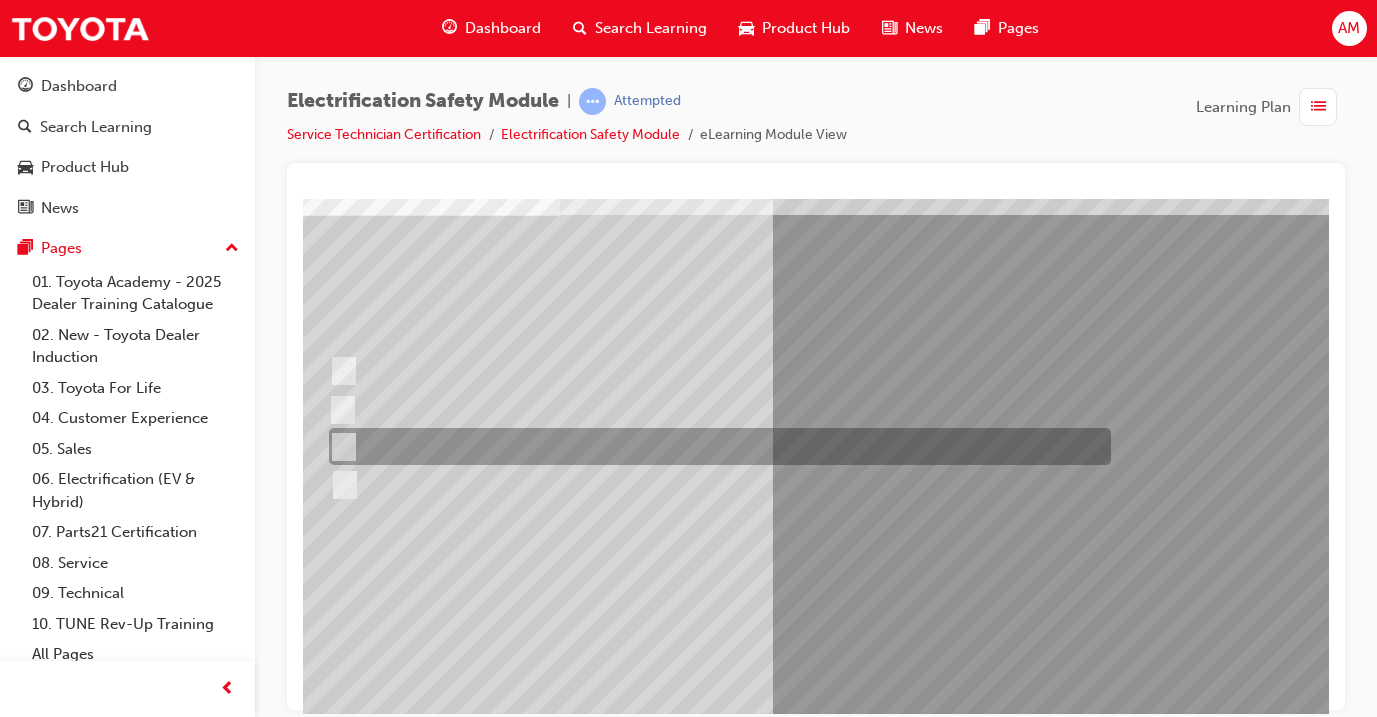 click at bounding box center [715, 446] 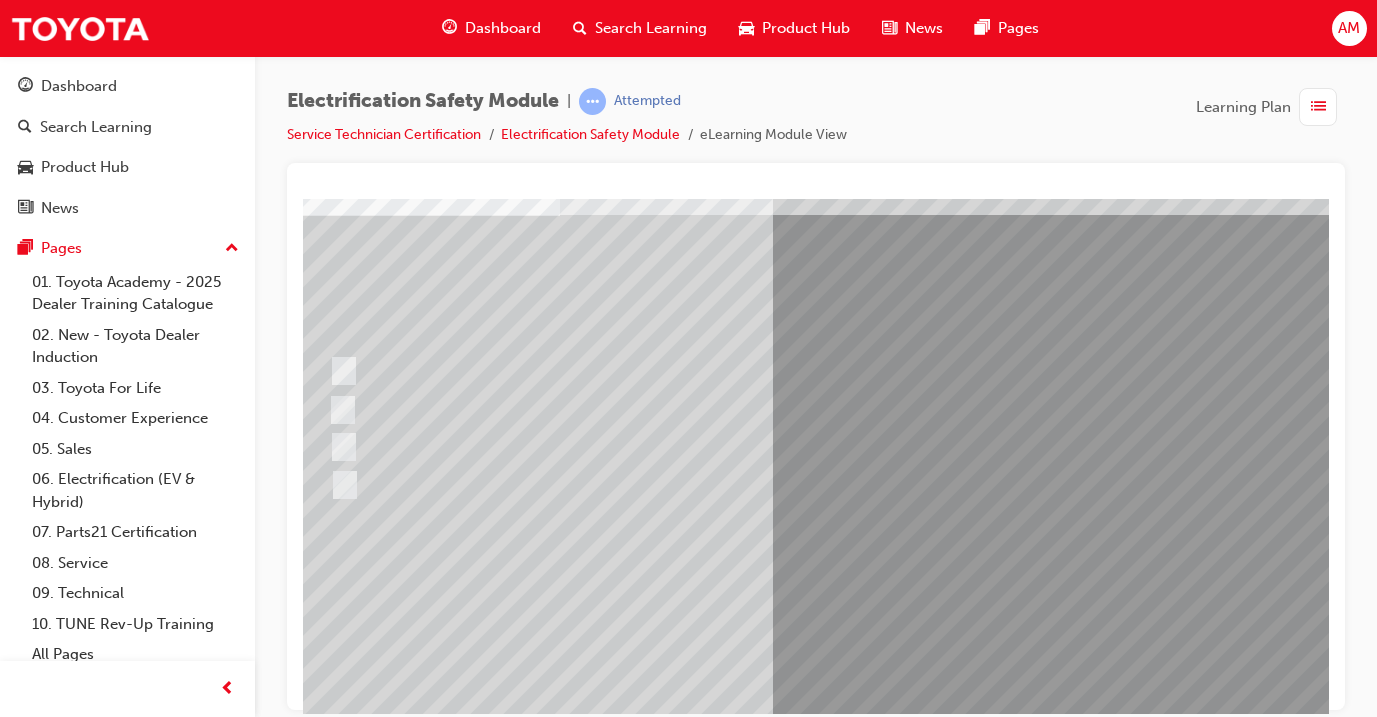 click at bounding box center [332, 2854] 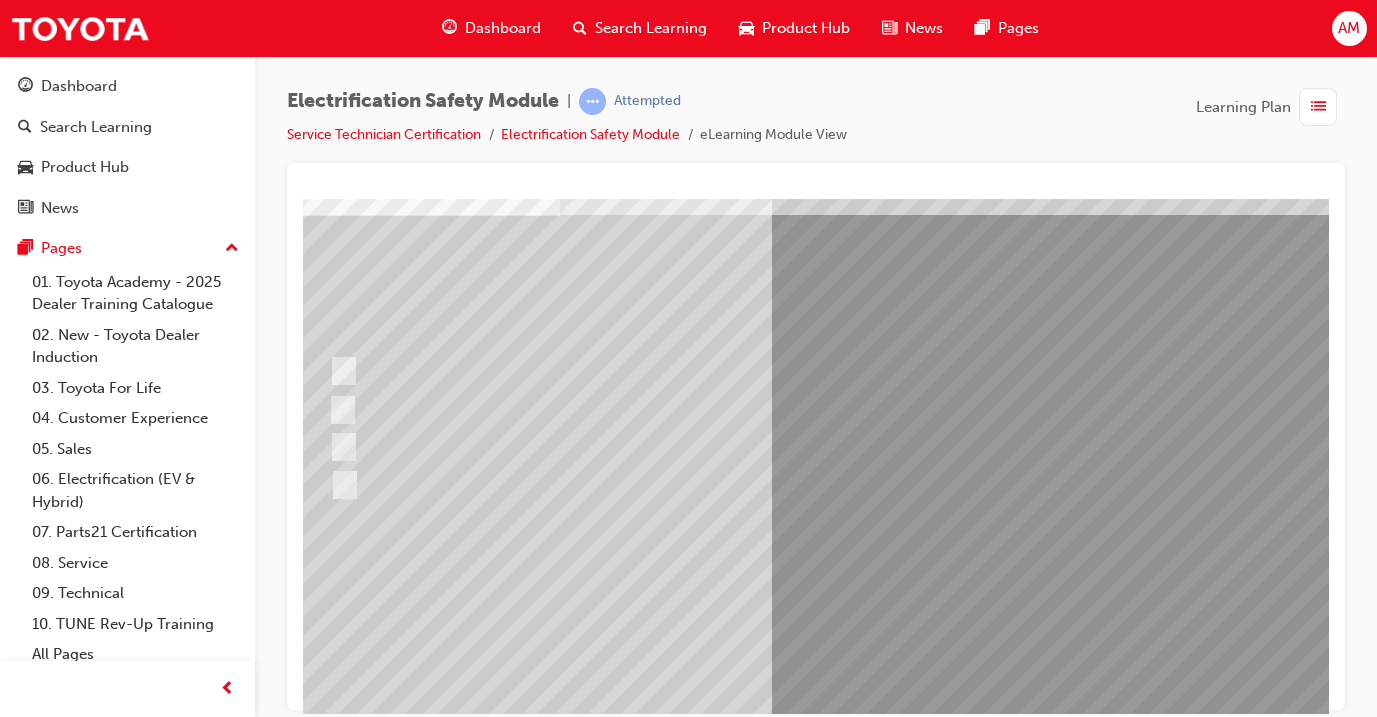 click at bounding box center (592, 2561) 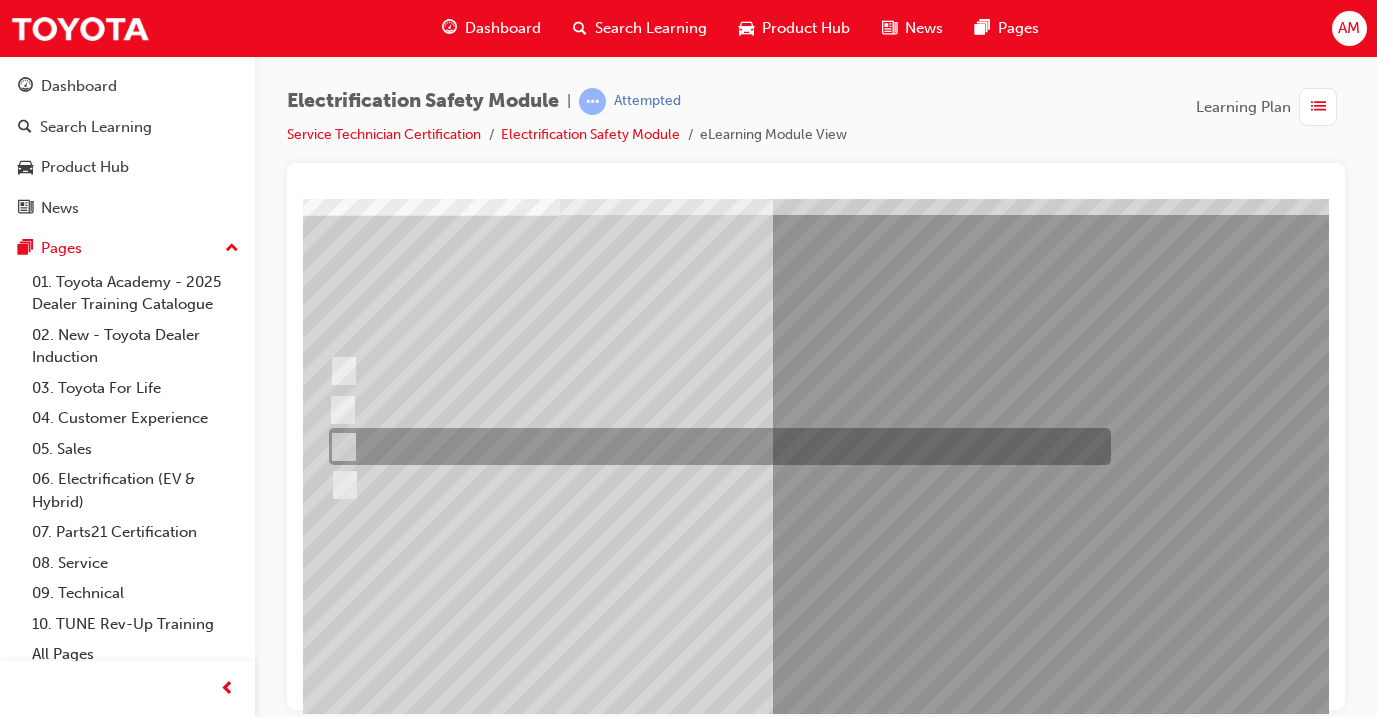 click at bounding box center (715, 446) 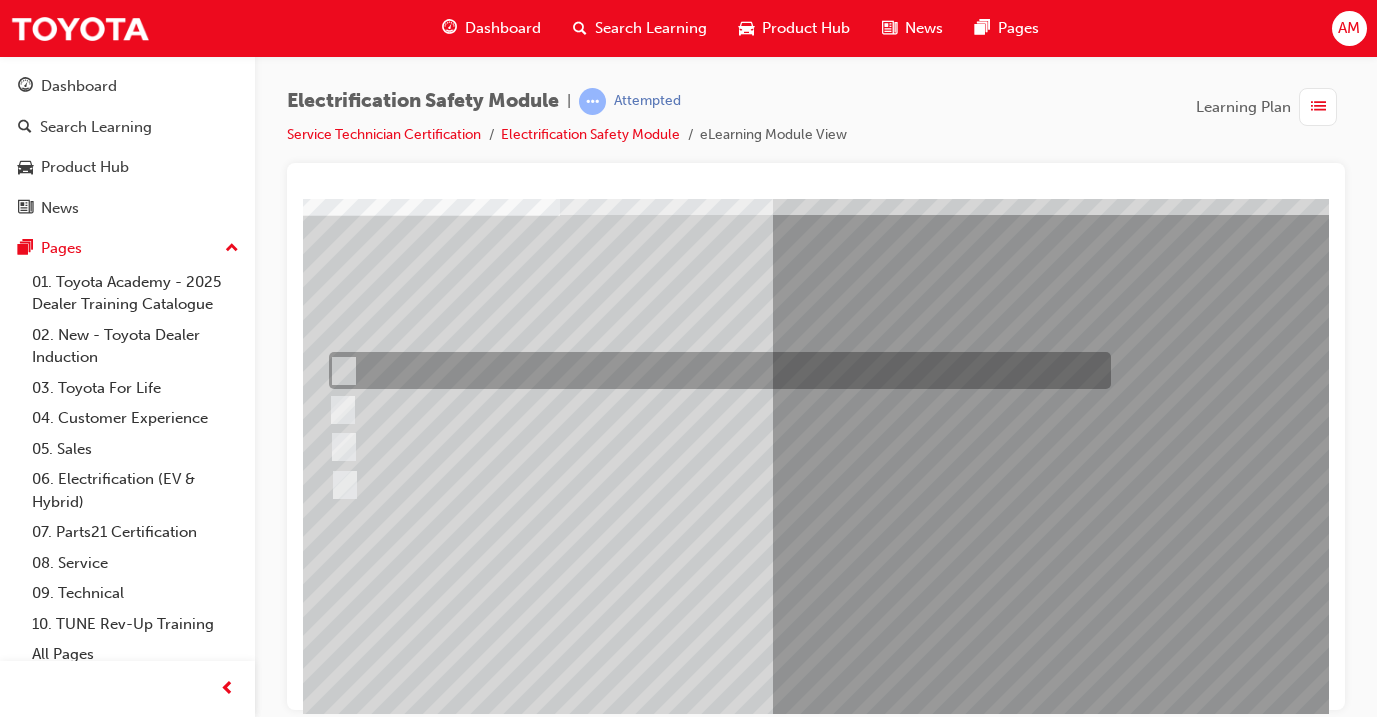 click at bounding box center (715, 370) 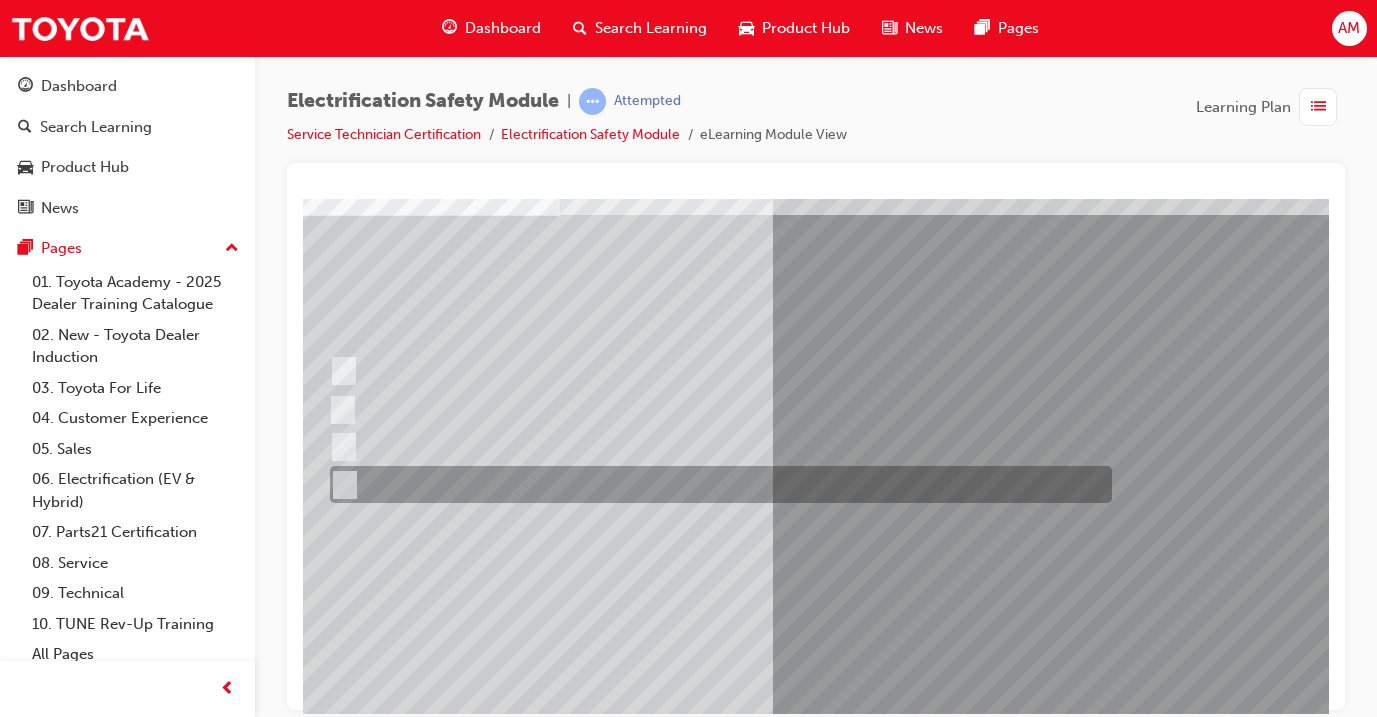 click at bounding box center [716, 484] 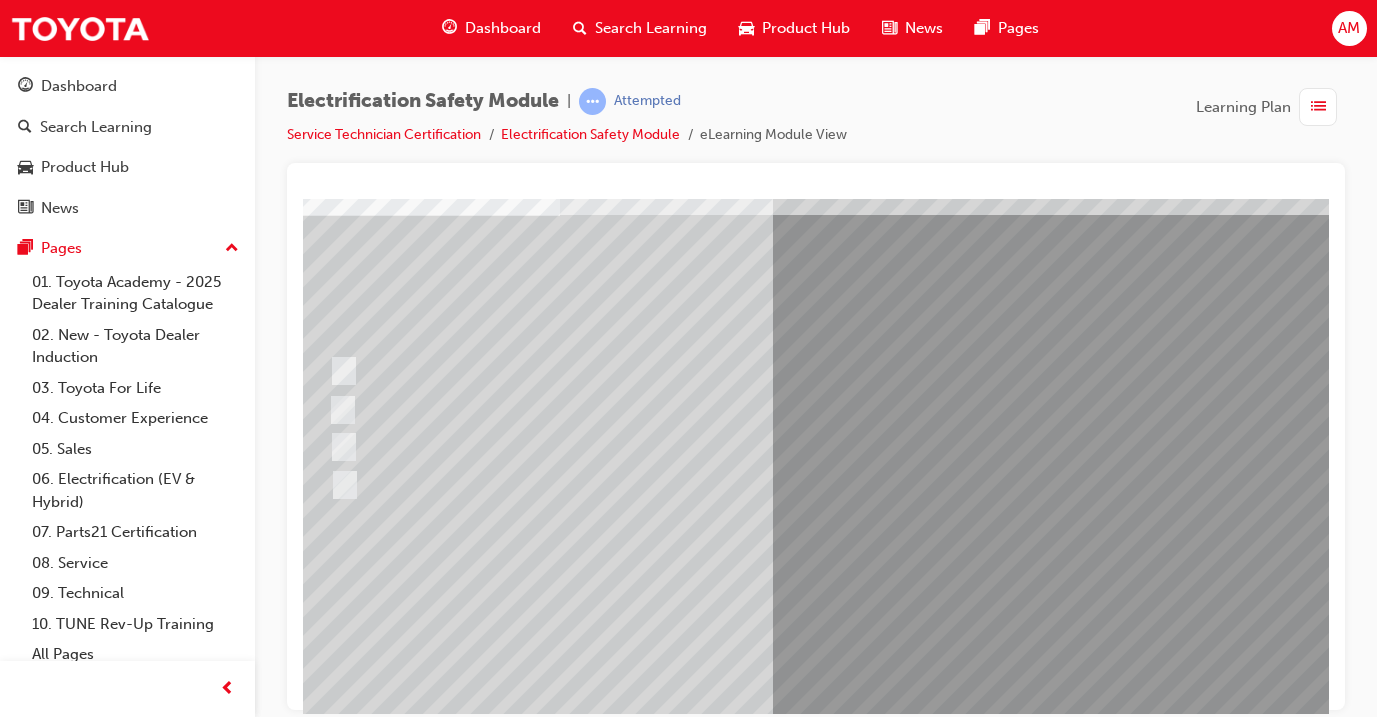 click at bounding box center [332, 2854] 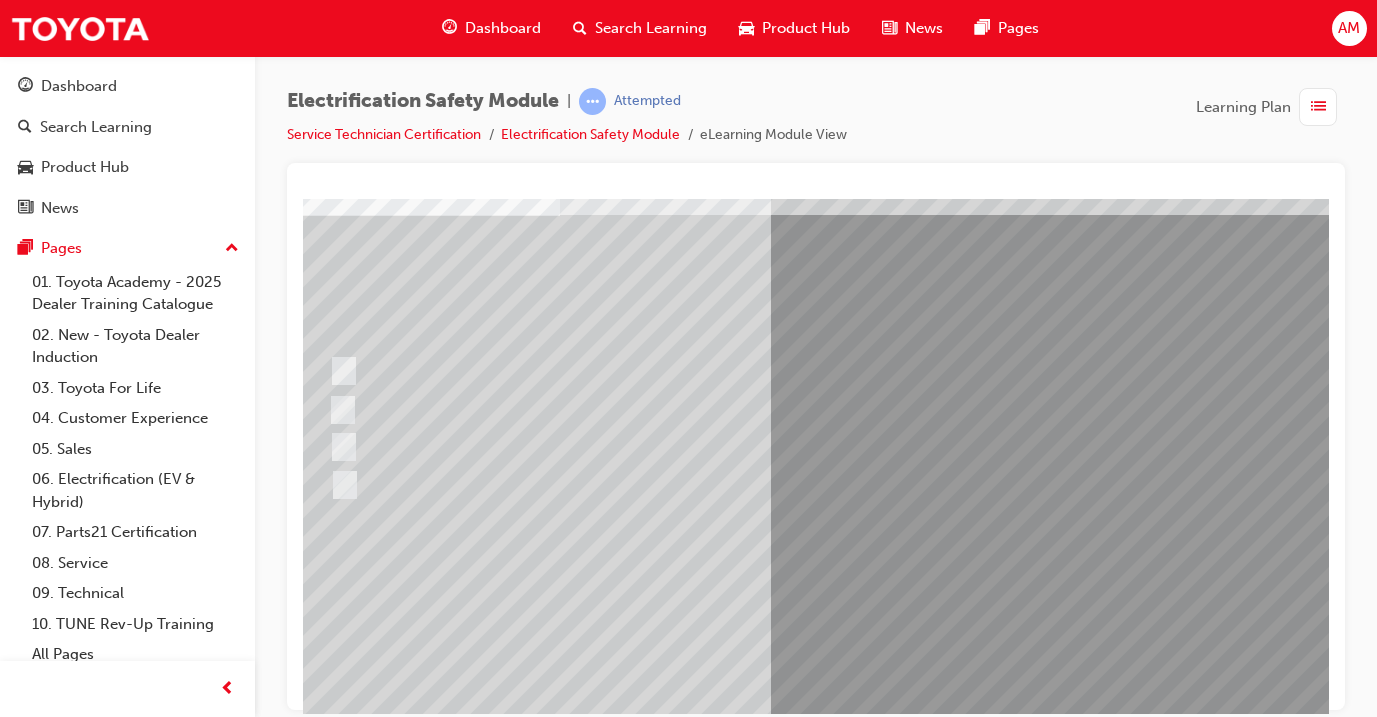 click at bounding box center [592, 2559] 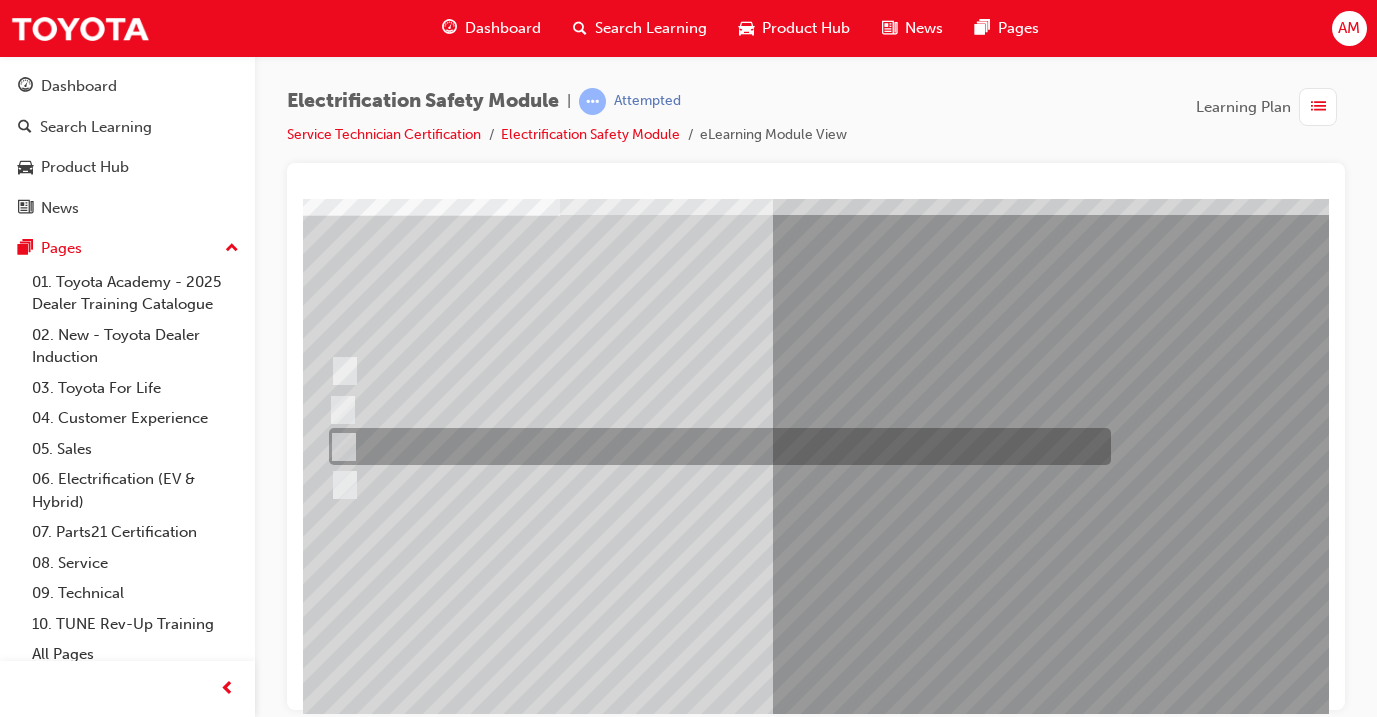 click at bounding box center [715, 446] 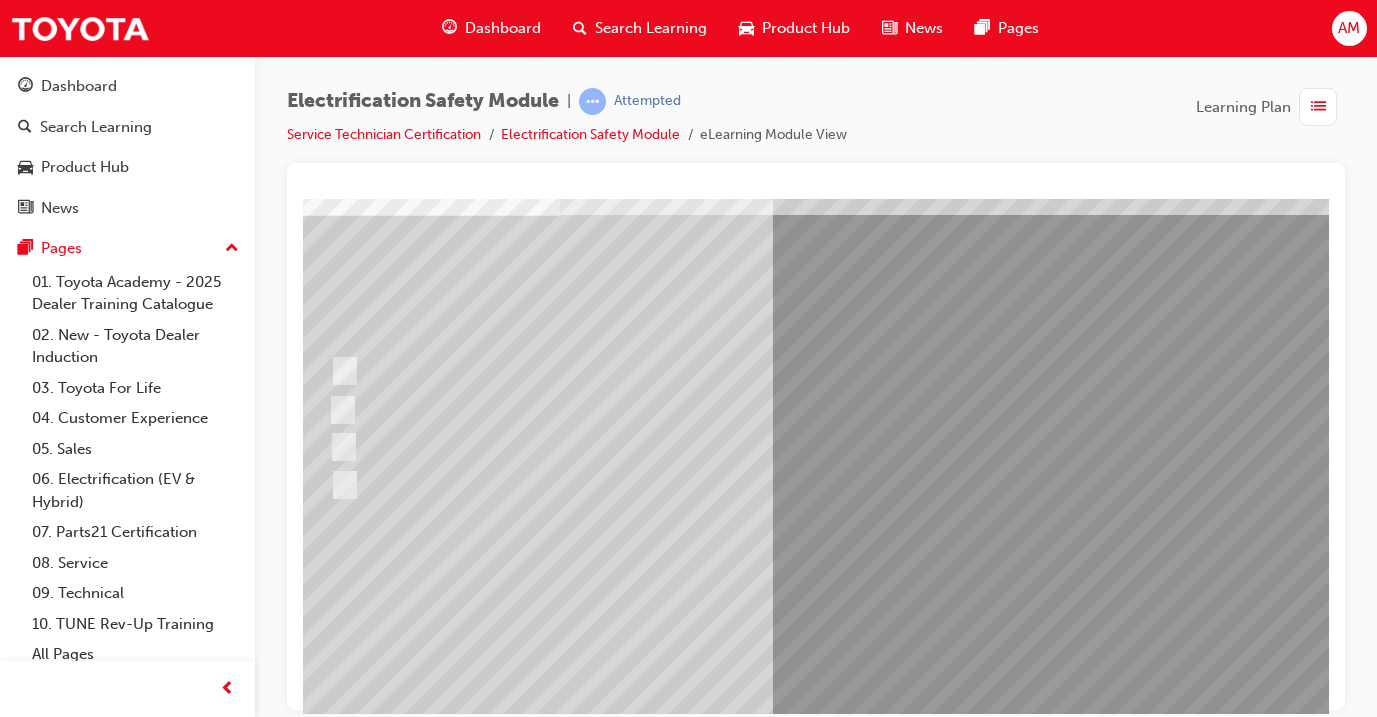 click at bounding box center (332, 2854) 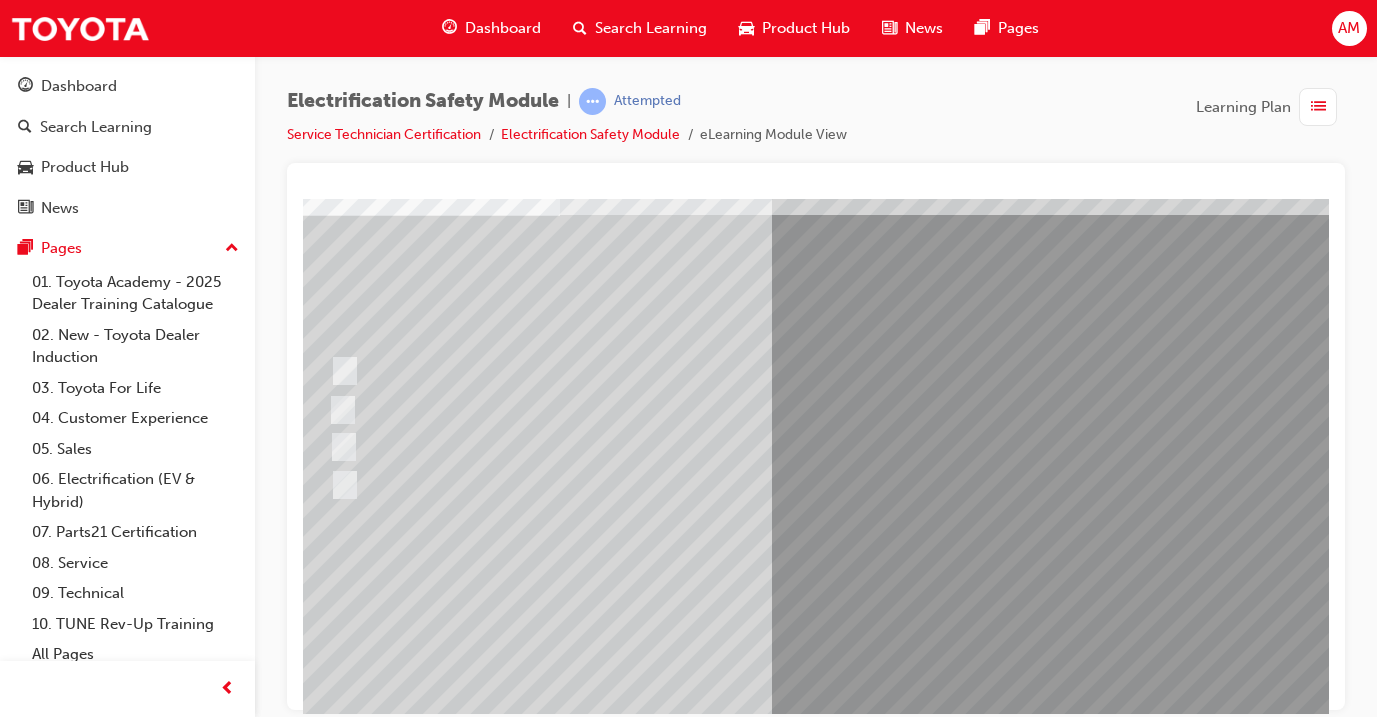 click at bounding box center (592, 2561) 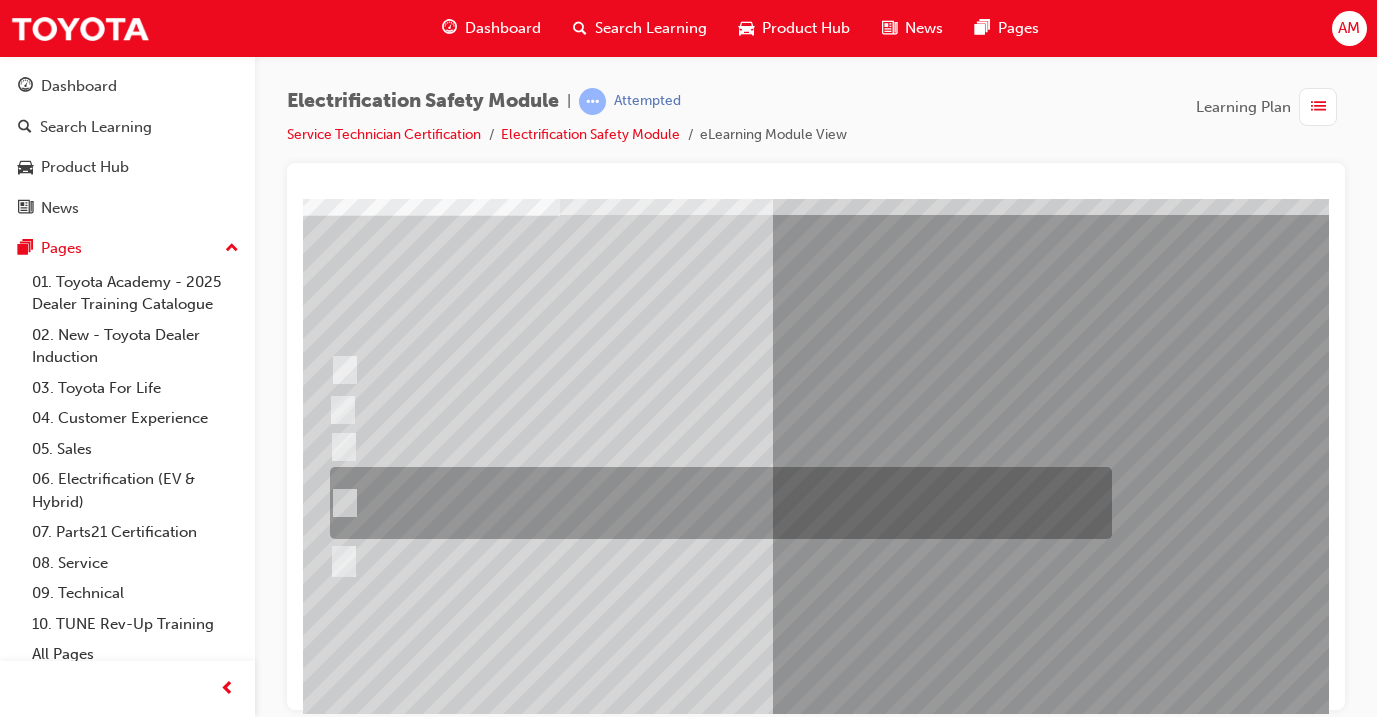 click at bounding box center [716, 503] 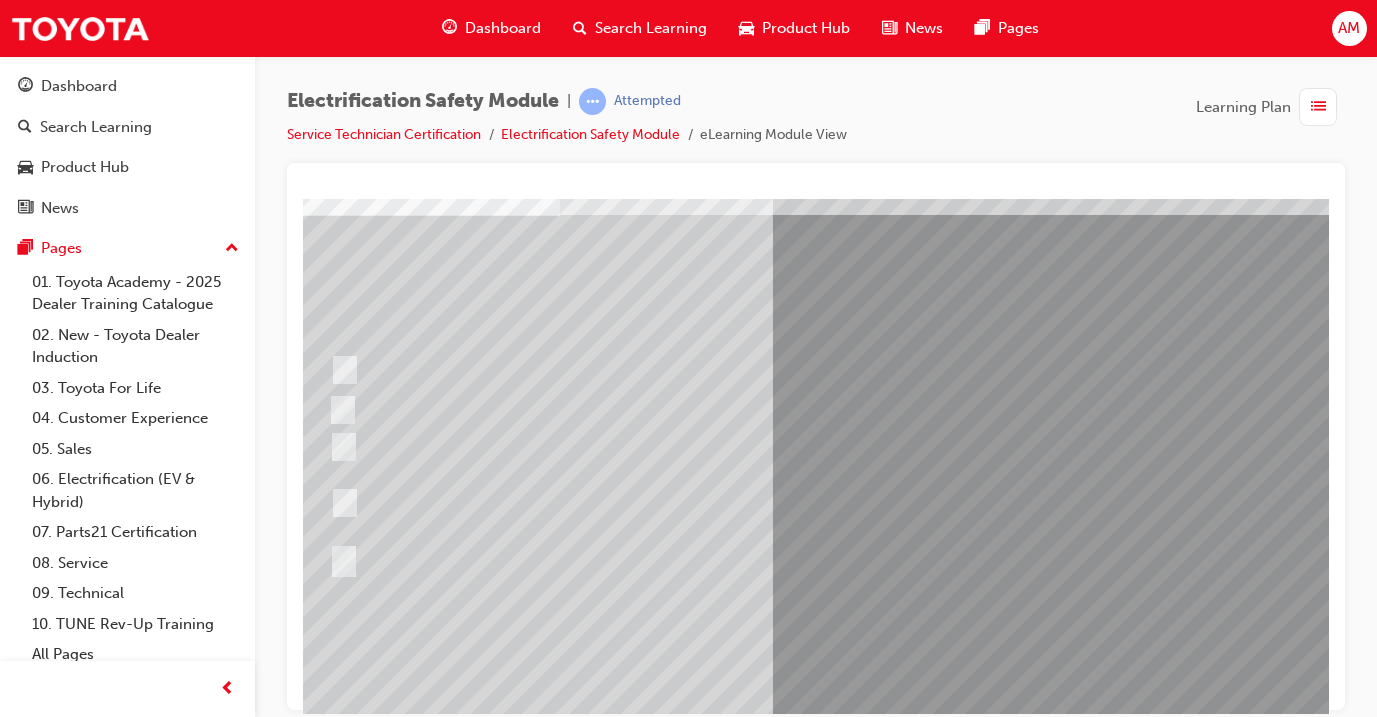 click at bounding box center [940, 1145] 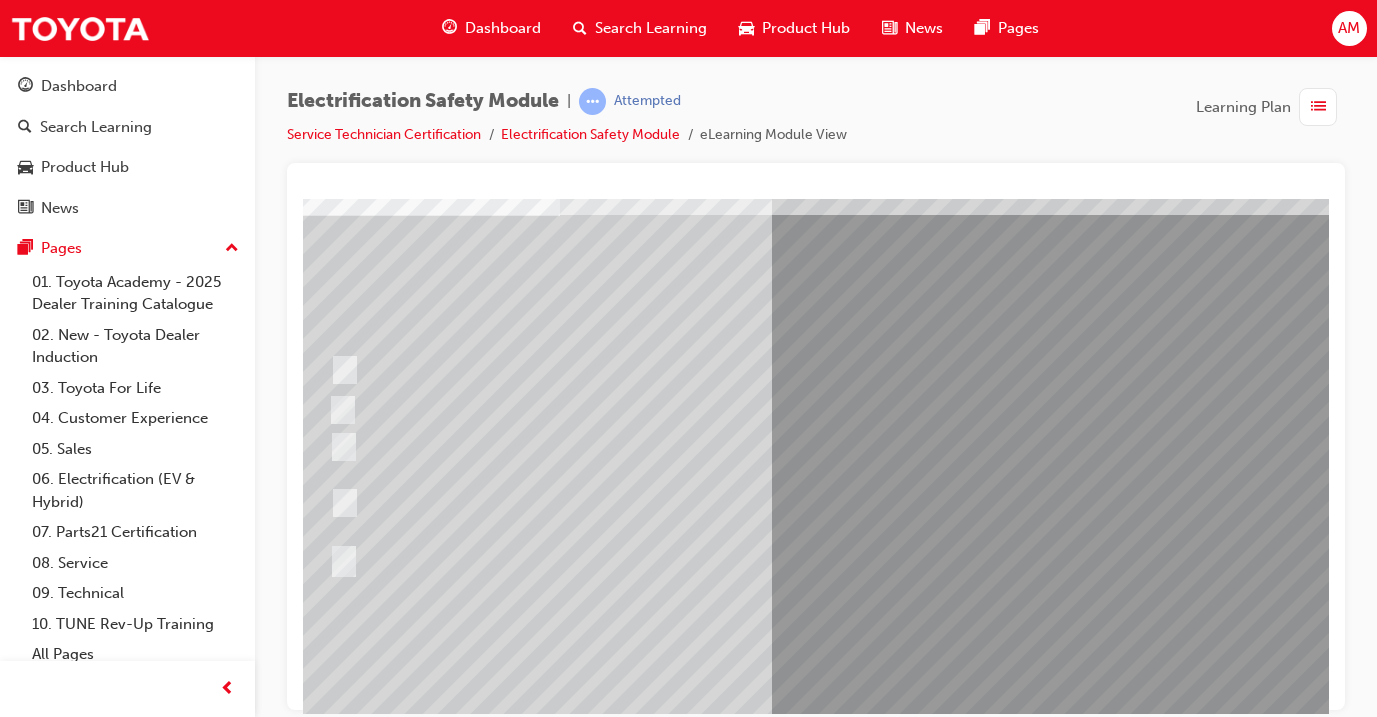 click at bounding box center (592, 2561) 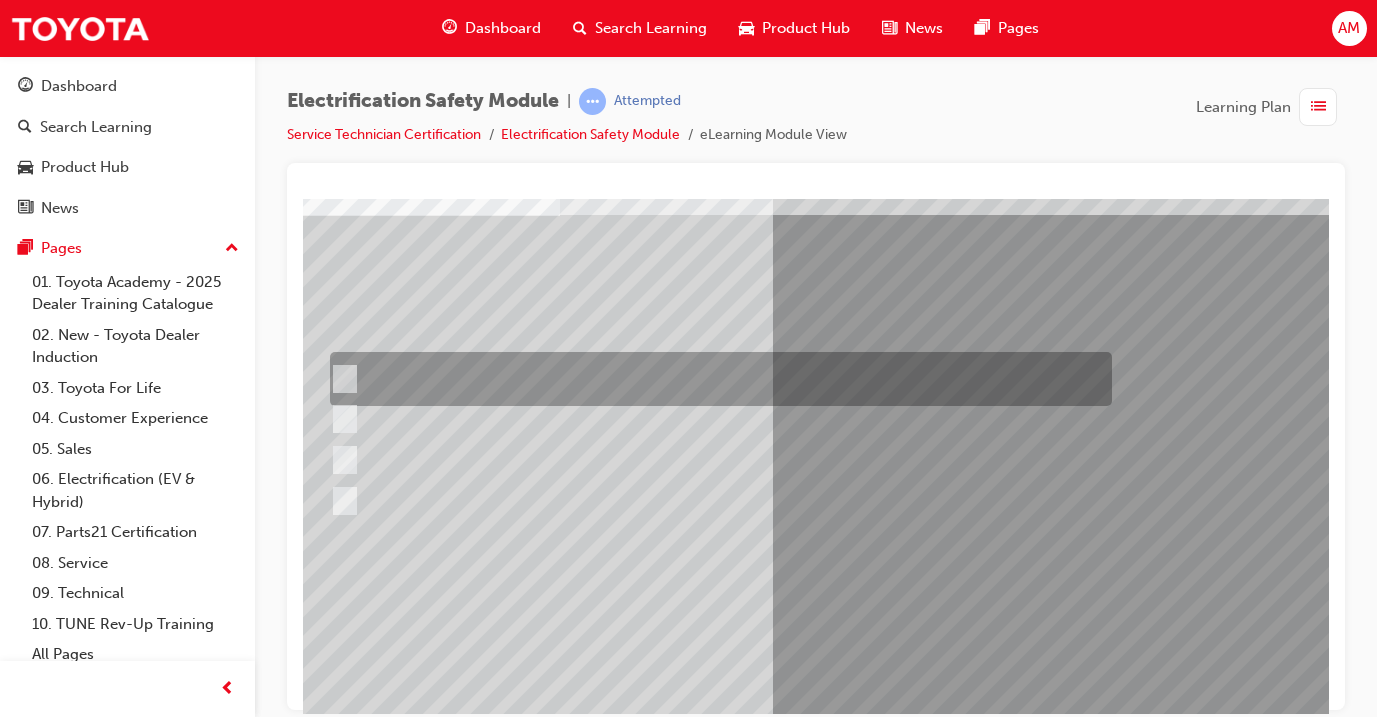 click at bounding box center (716, 379) 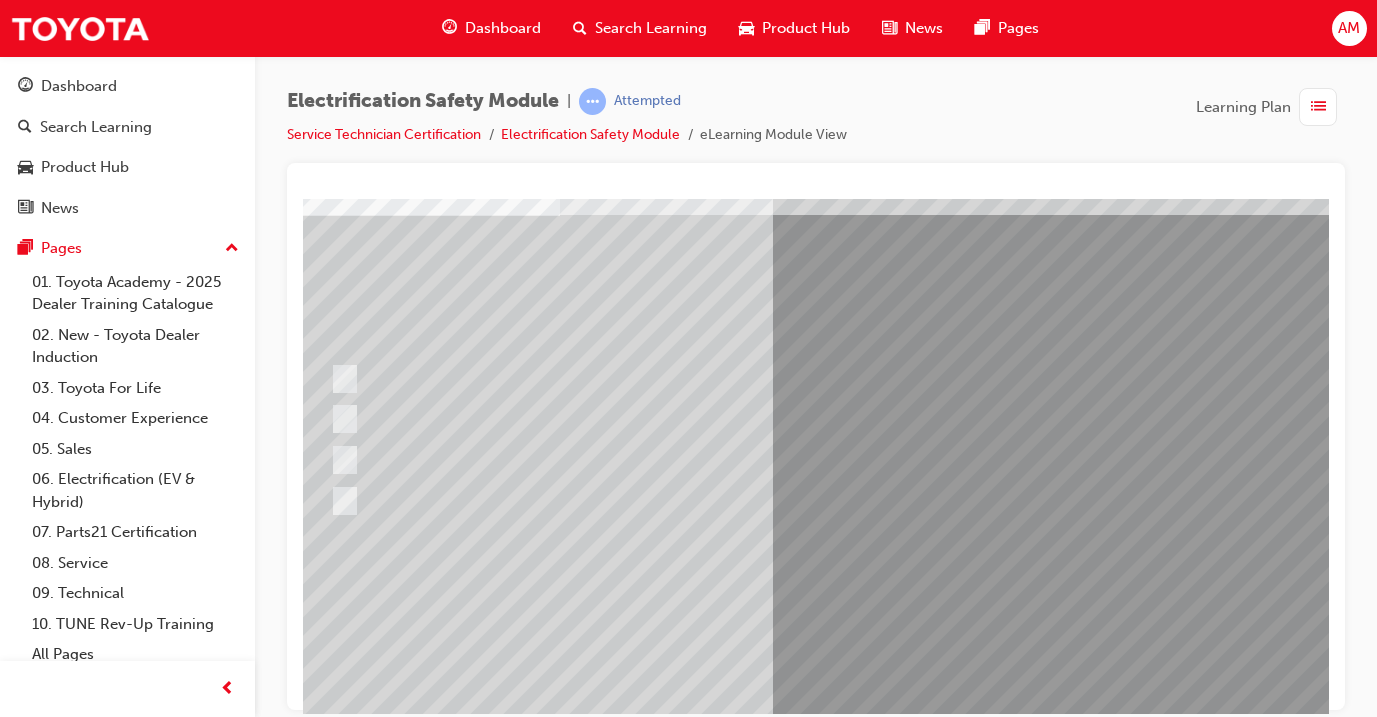 click at bounding box center [332, 2854] 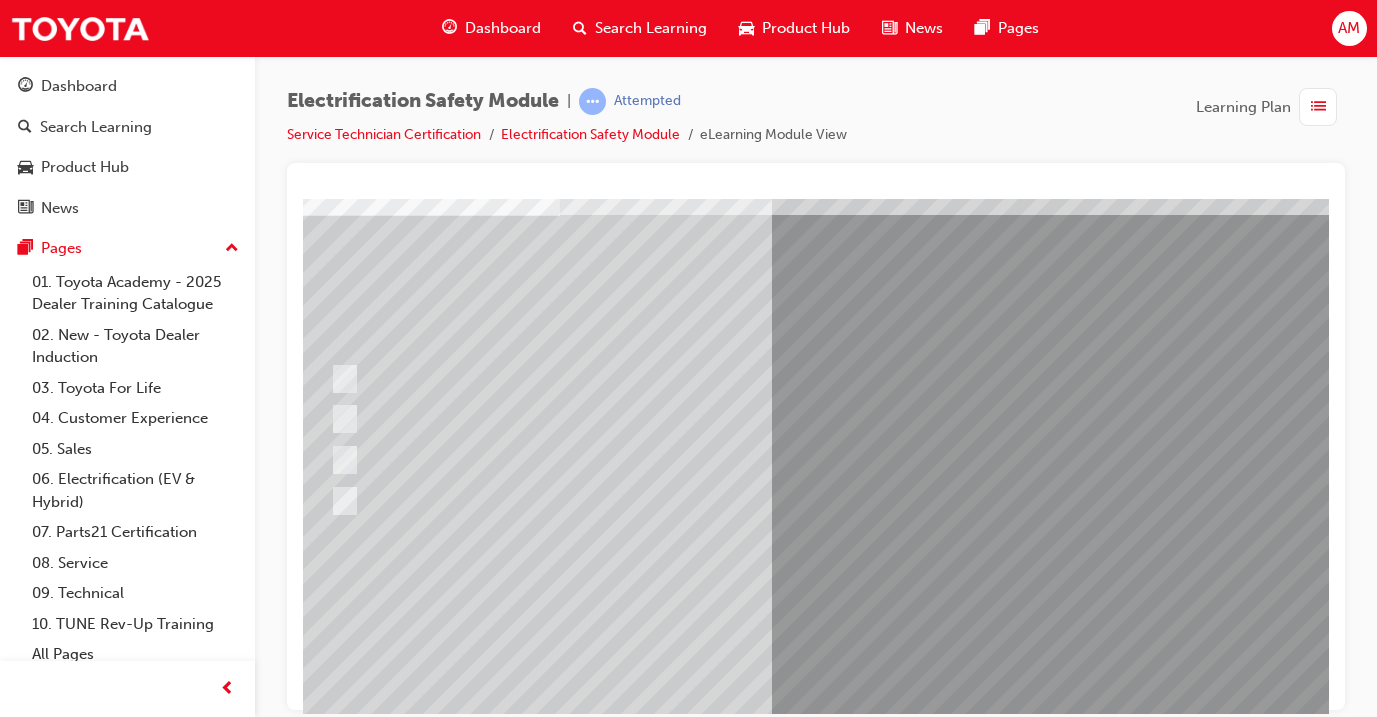 click at bounding box center (592, 2561) 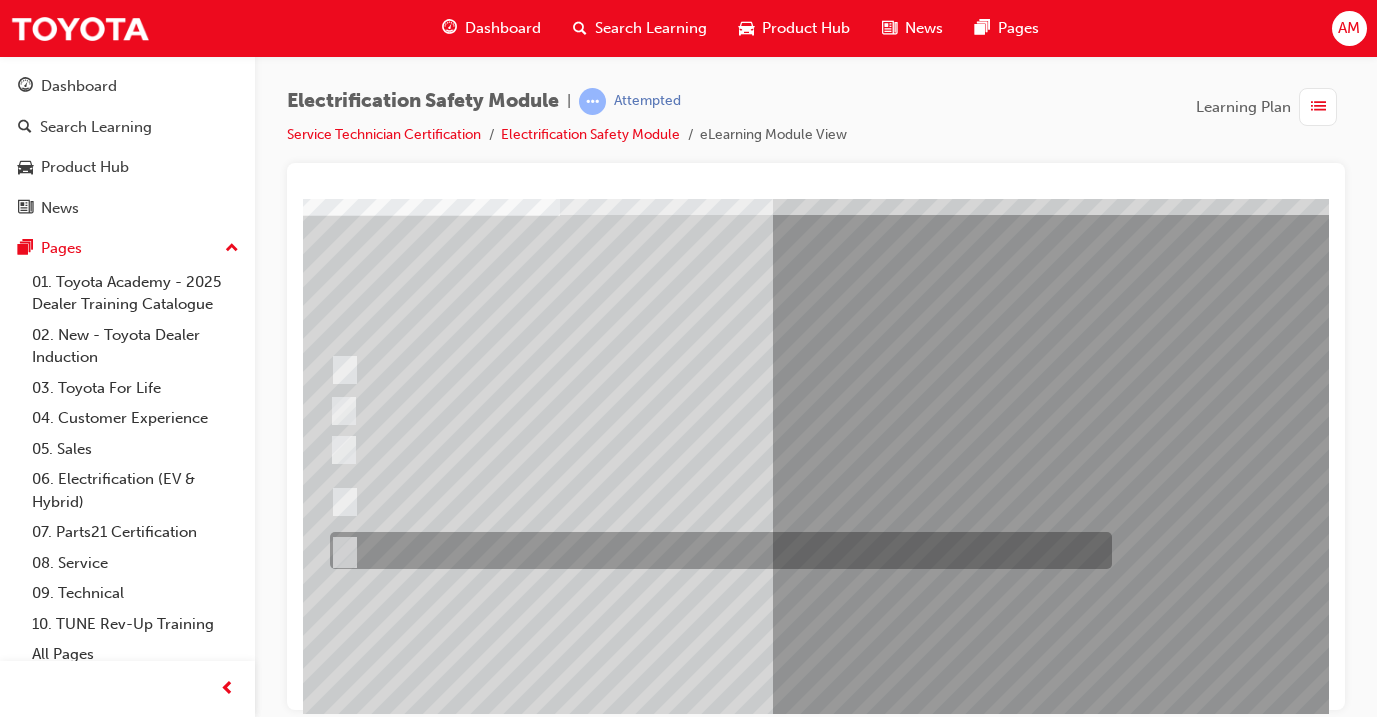 click at bounding box center [716, 550] 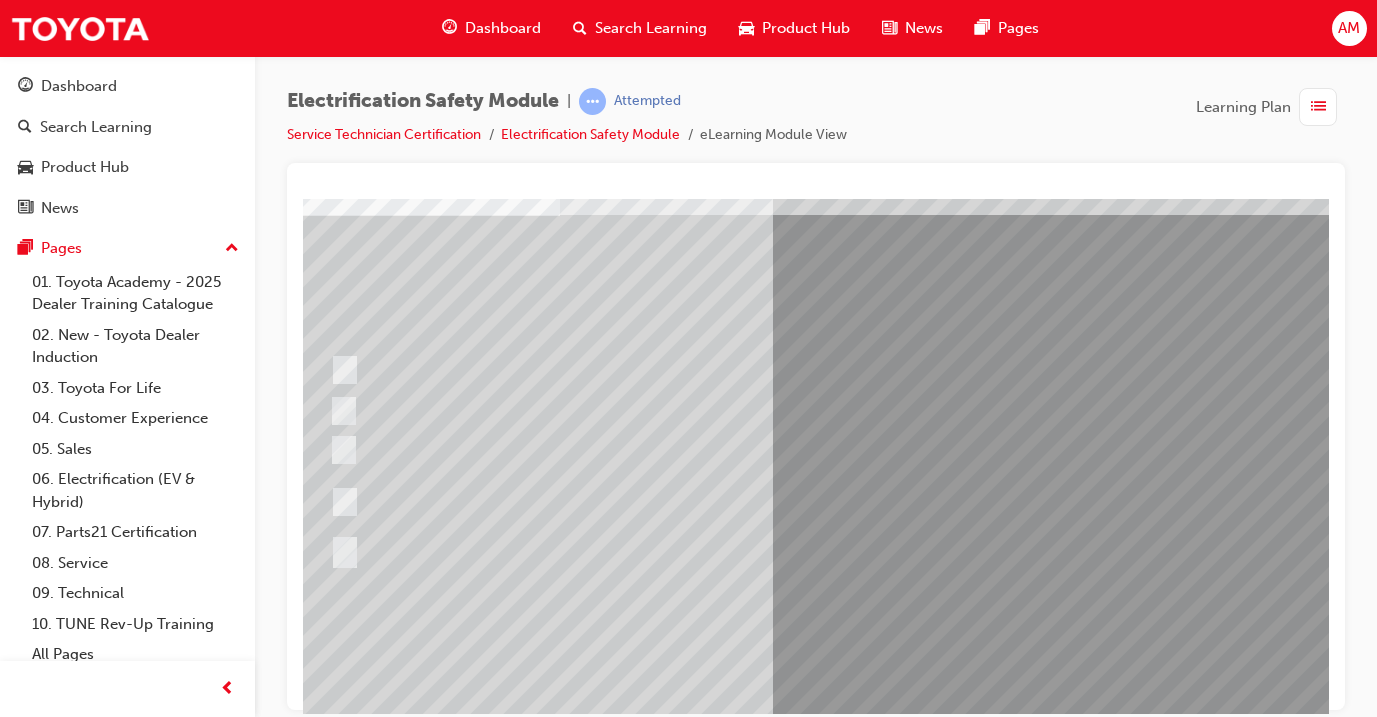click at bounding box center (332, 2881) 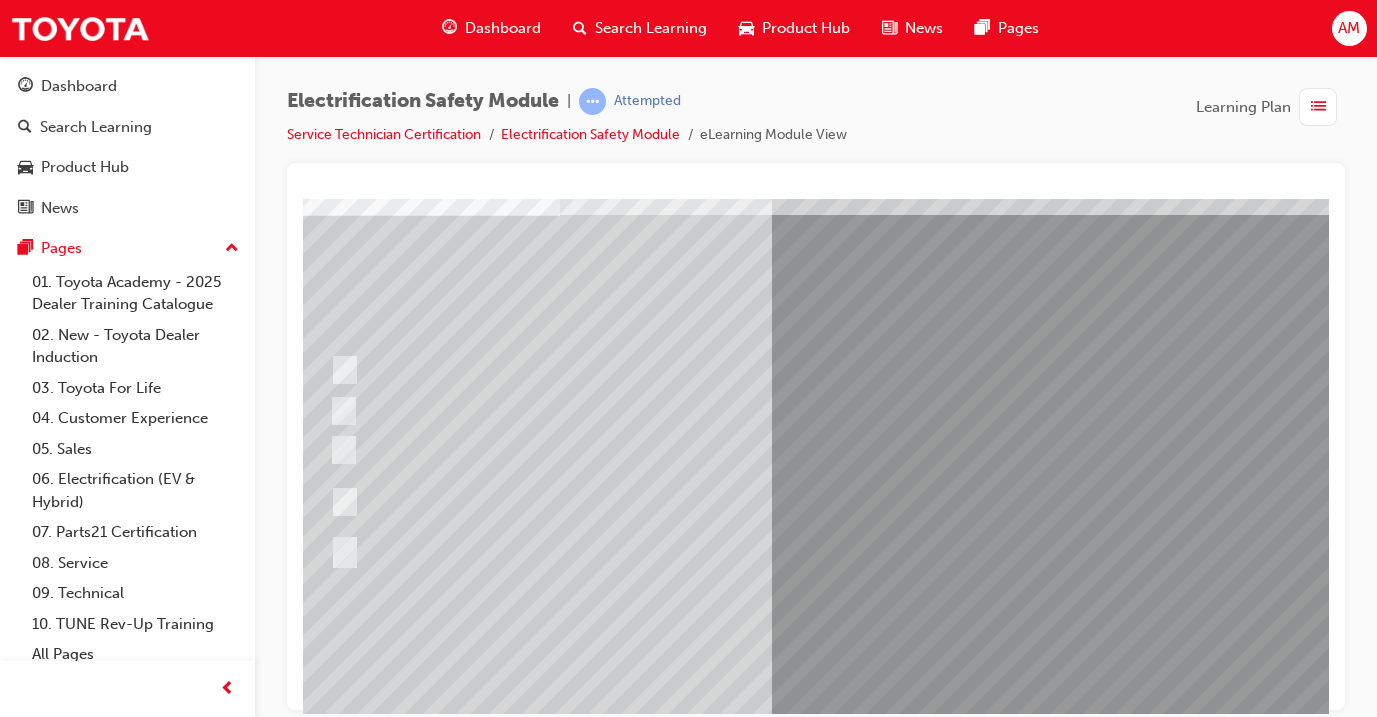 click at bounding box center [592, 2561] 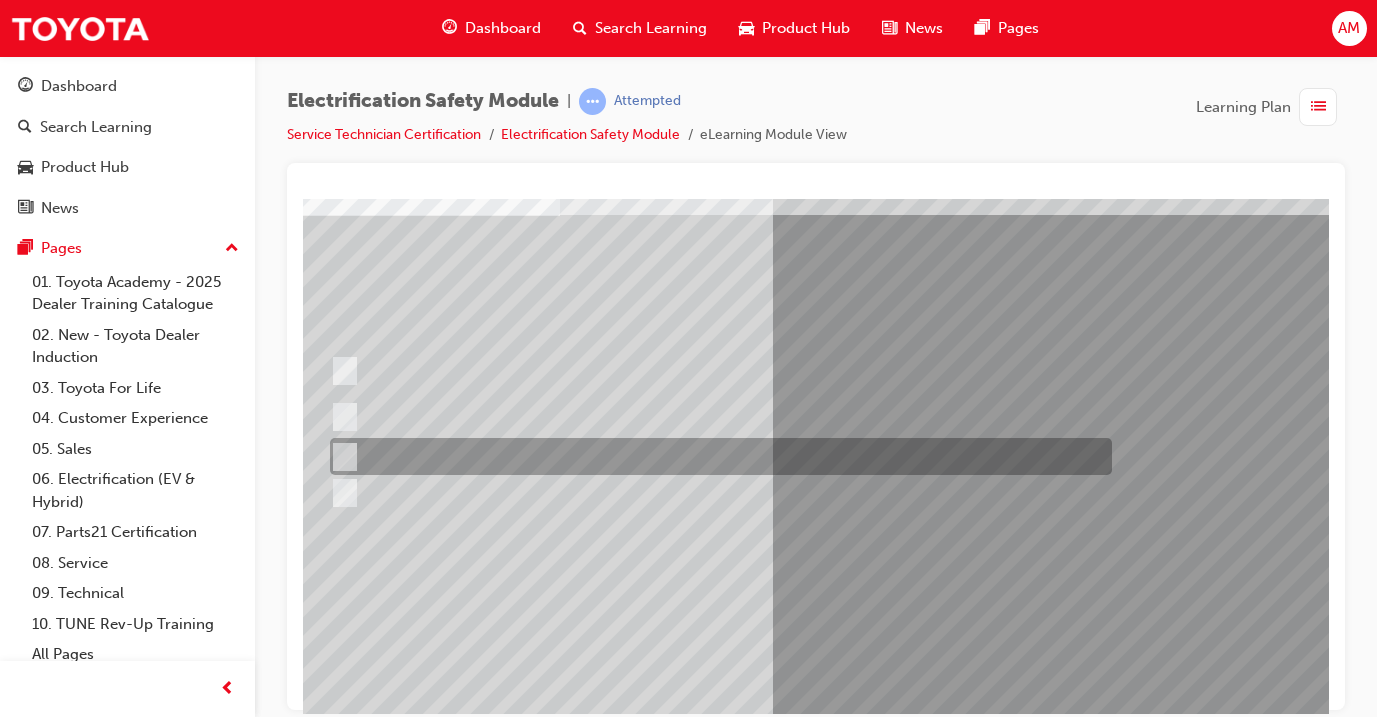 click at bounding box center (716, 456) 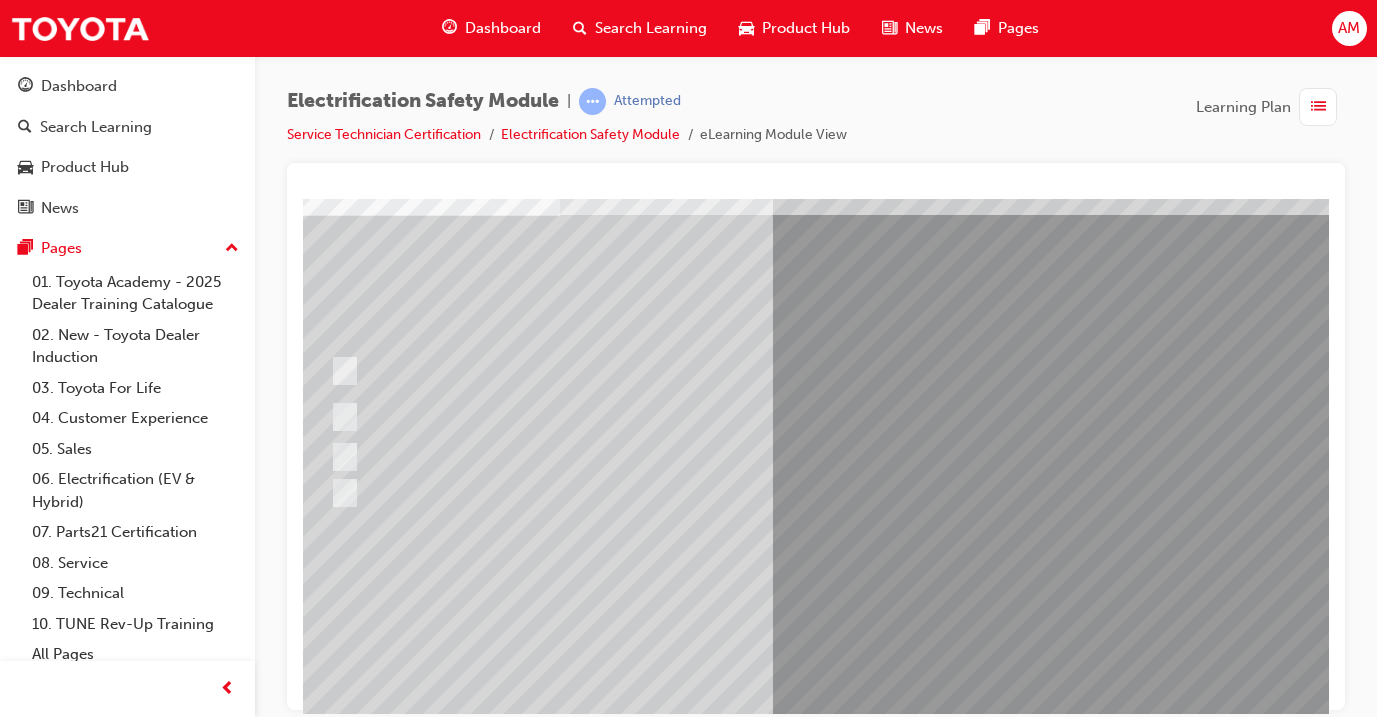 click at bounding box center [332, 2854] 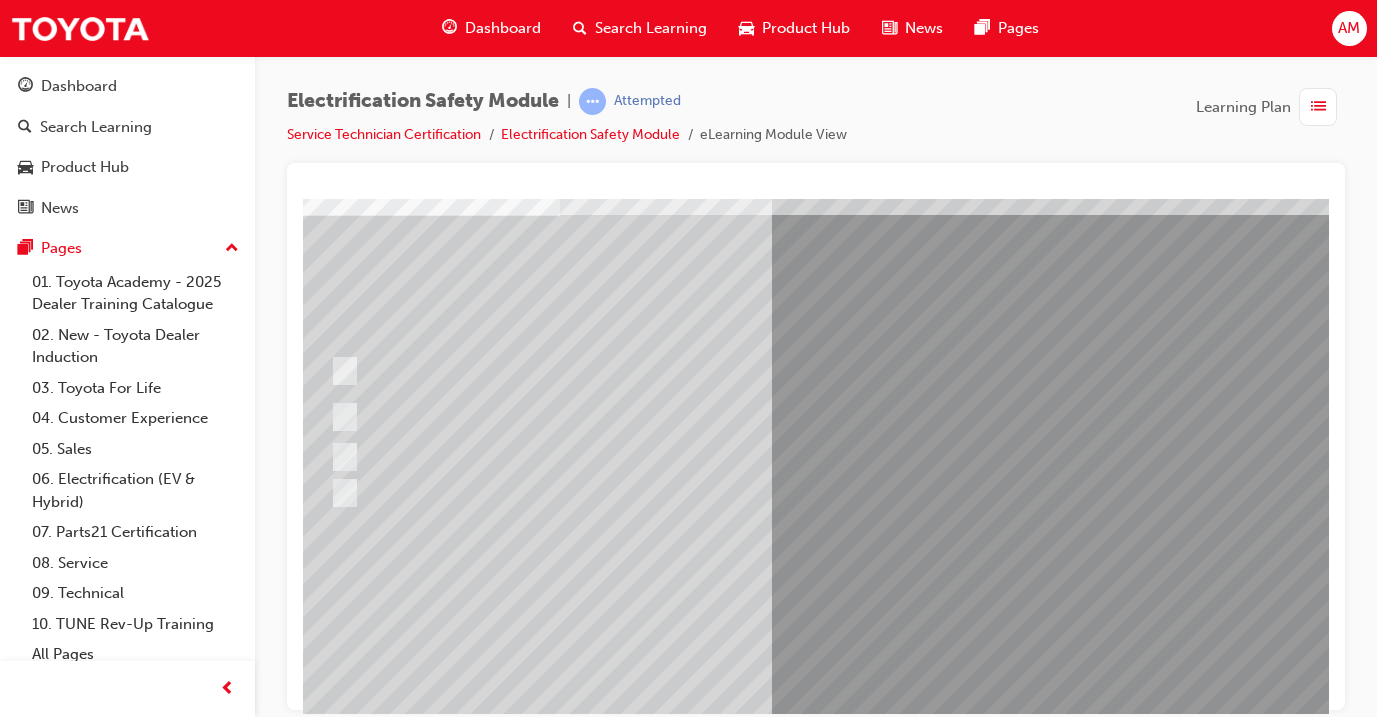 click at bounding box center [592, 2561] 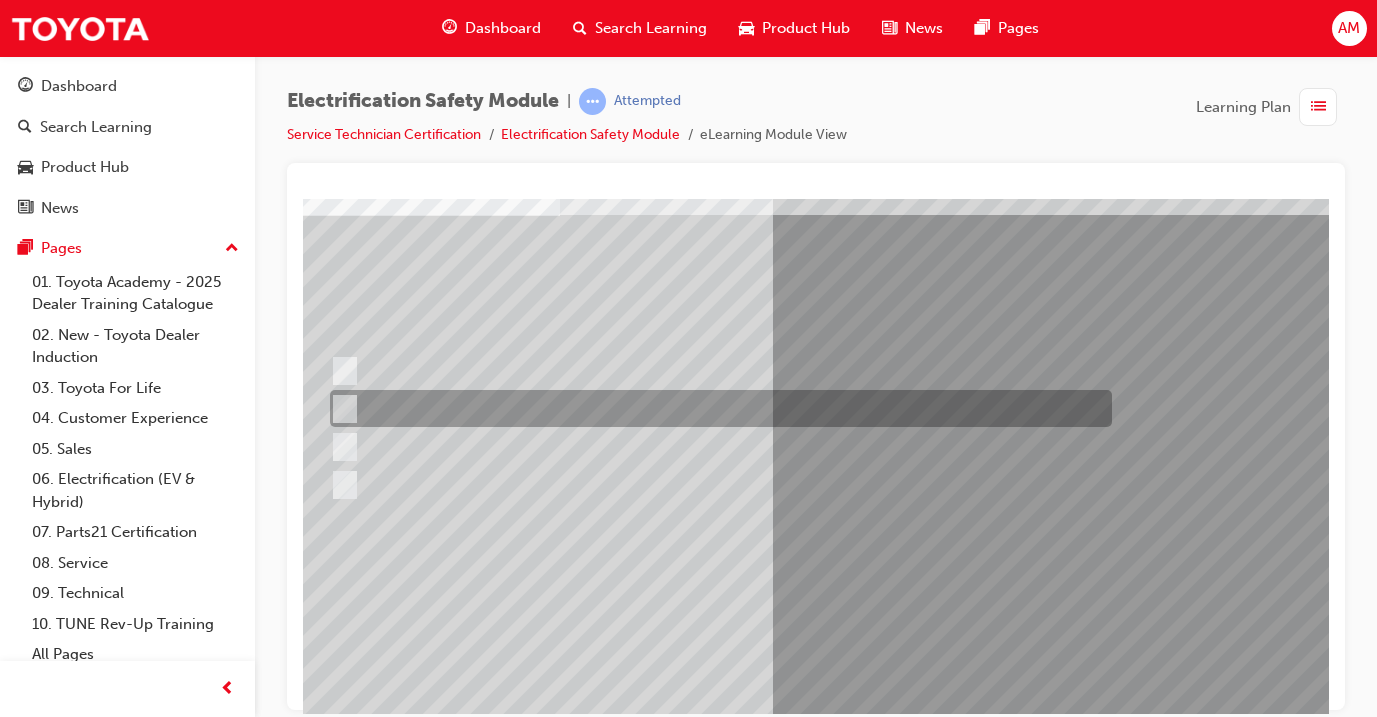 click at bounding box center (716, 408) 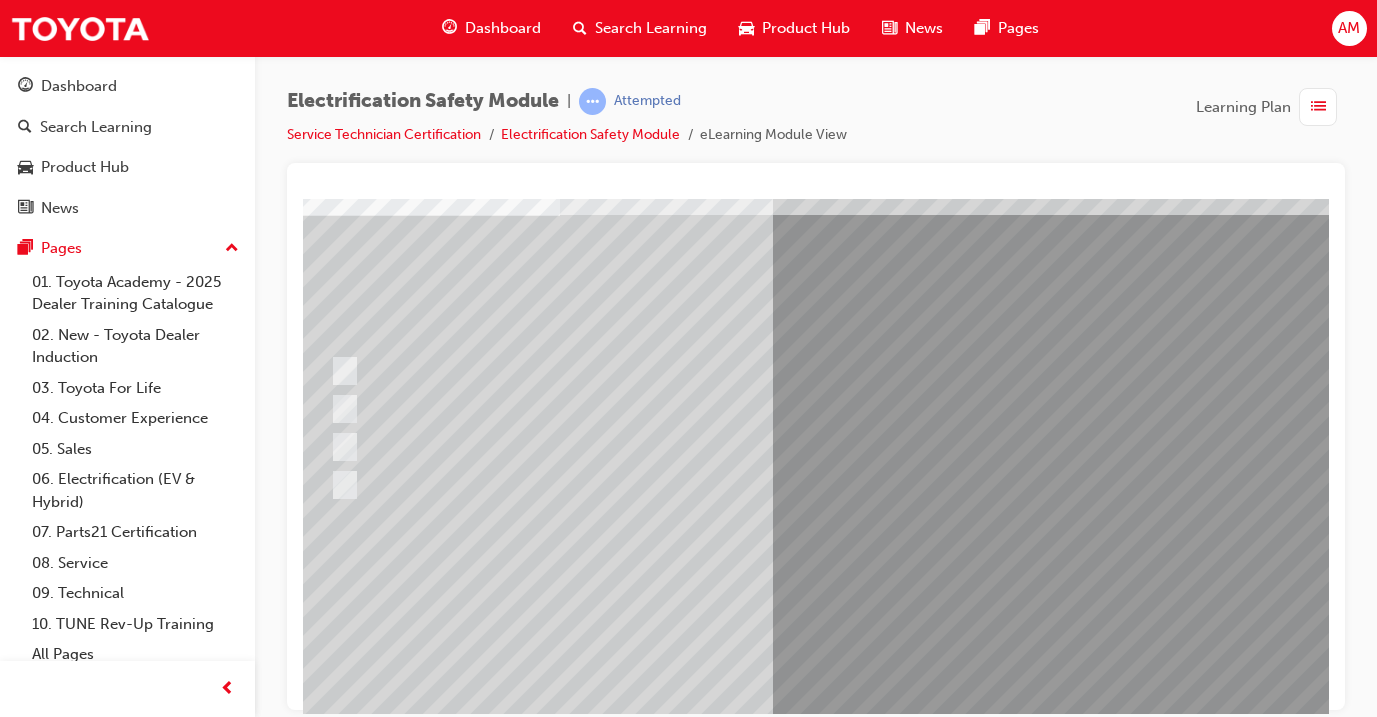 click at bounding box center (332, 2854) 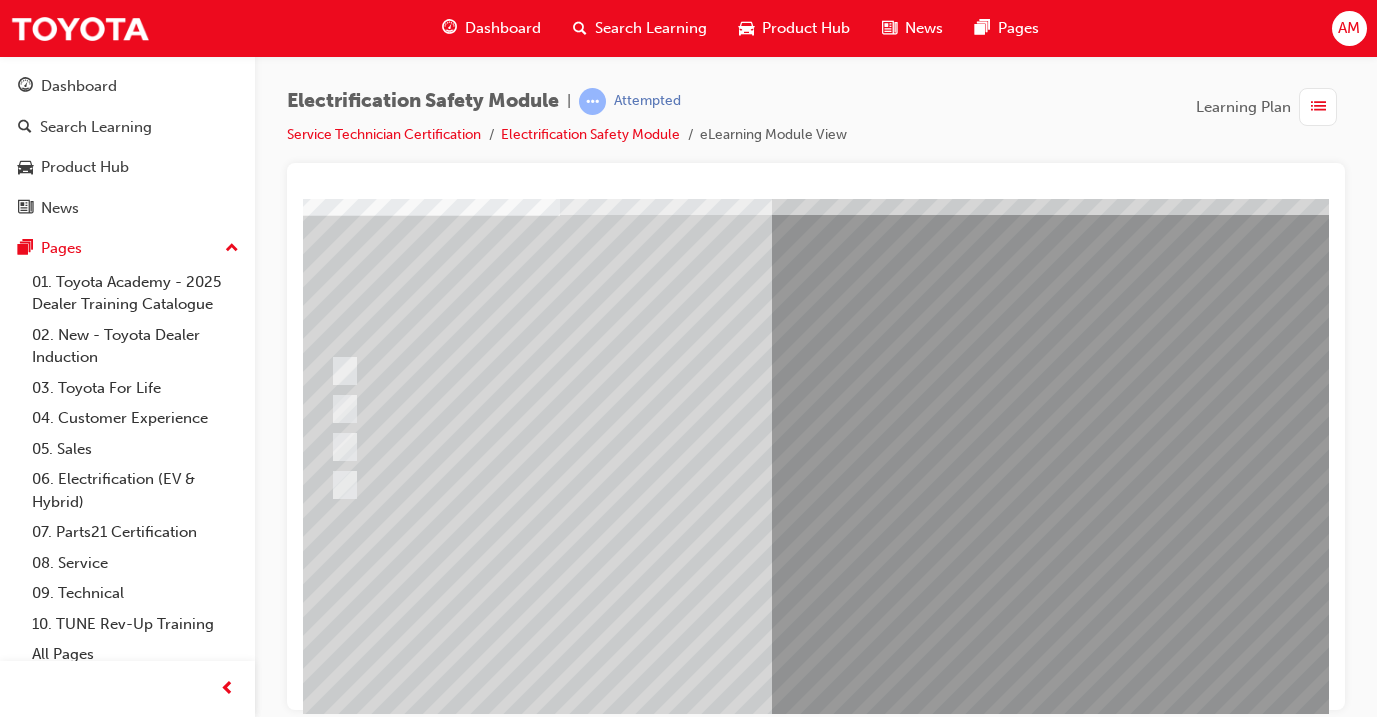 click at bounding box center (332, 2854) 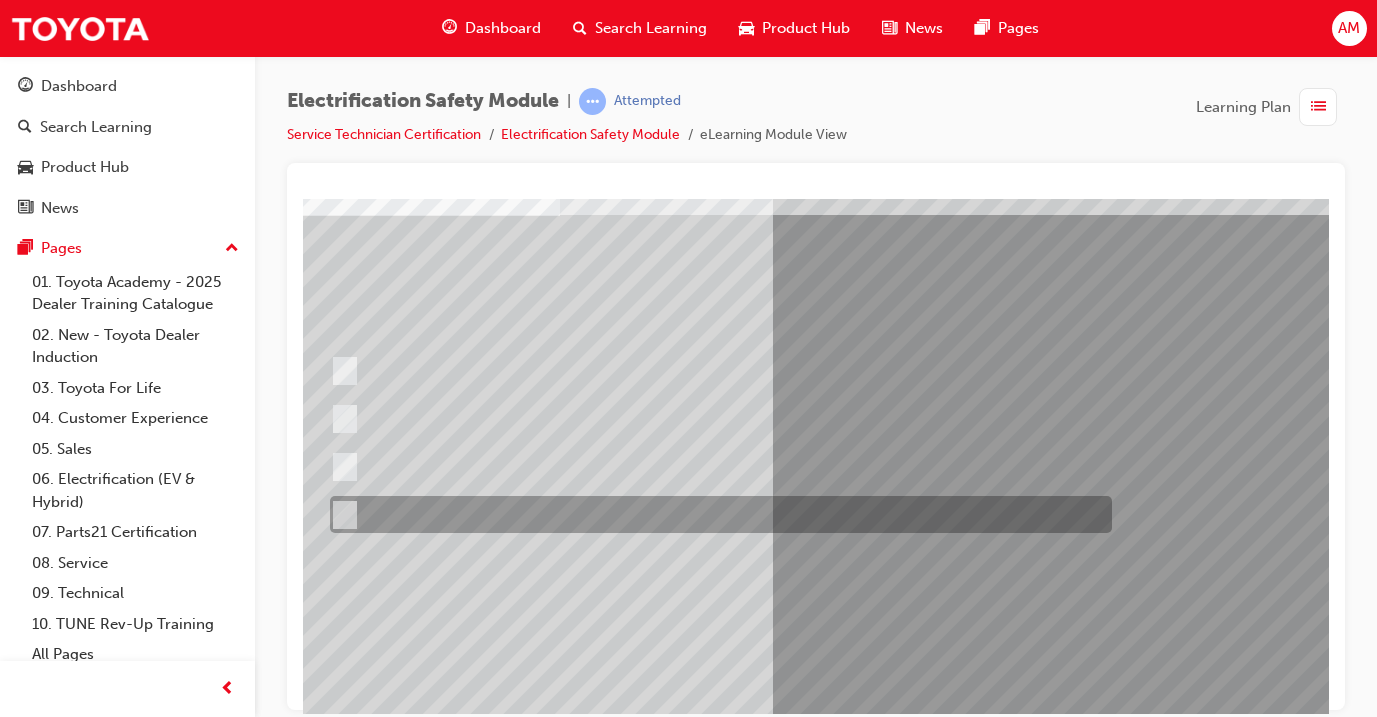 click at bounding box center (716, 514) 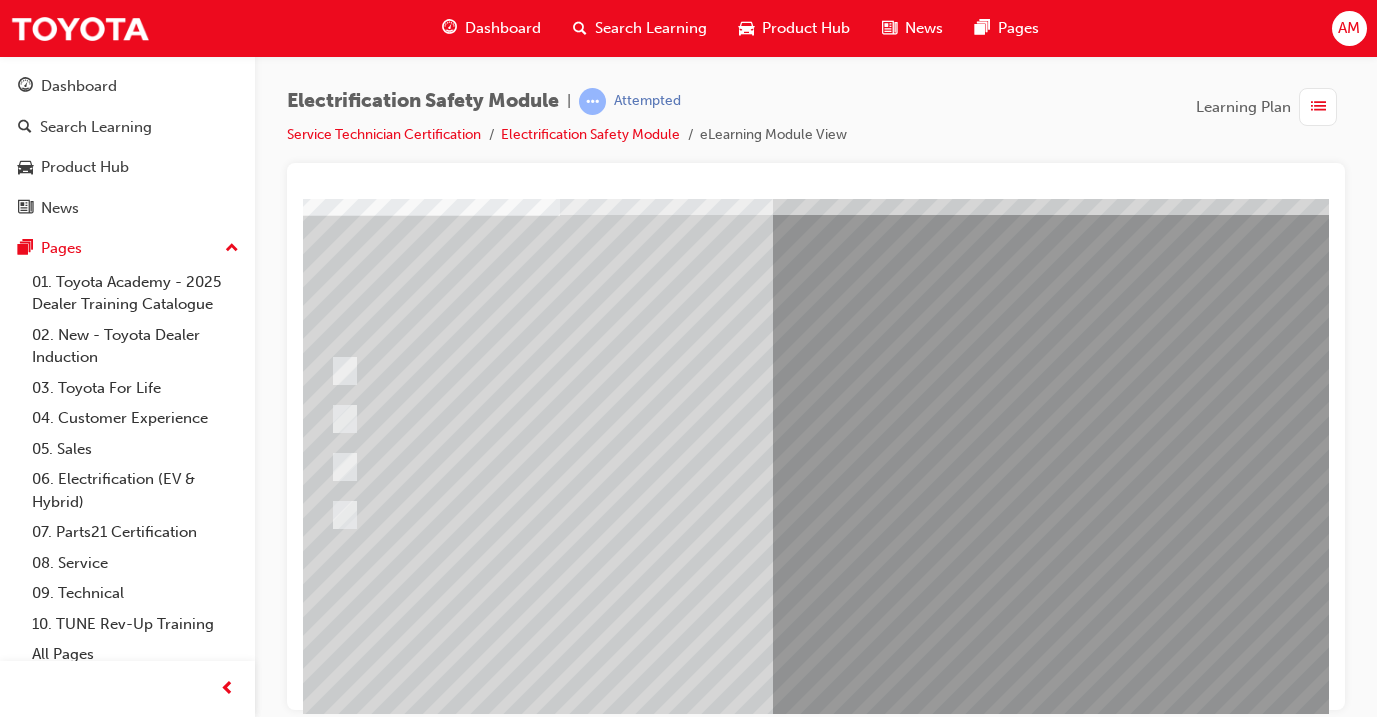 click at bounding box center (332, 2854) 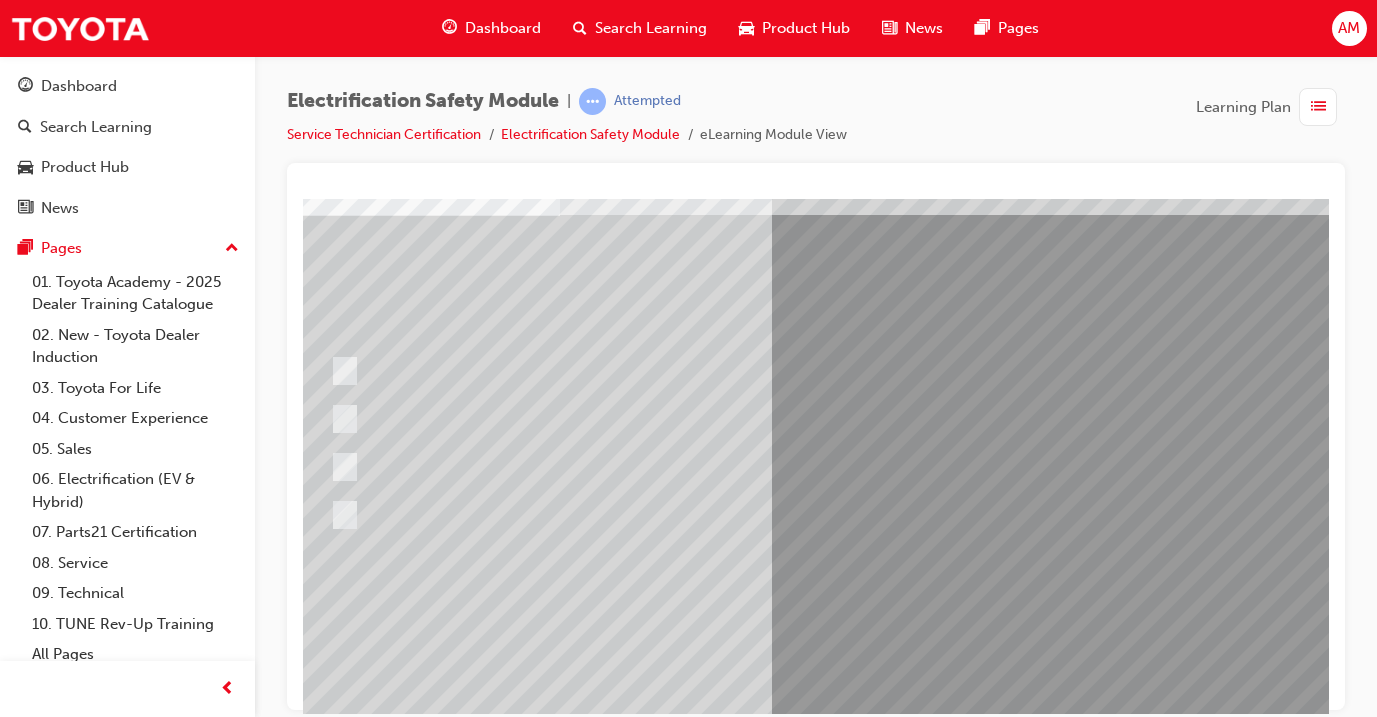 click at bounding box center (592, 2561) 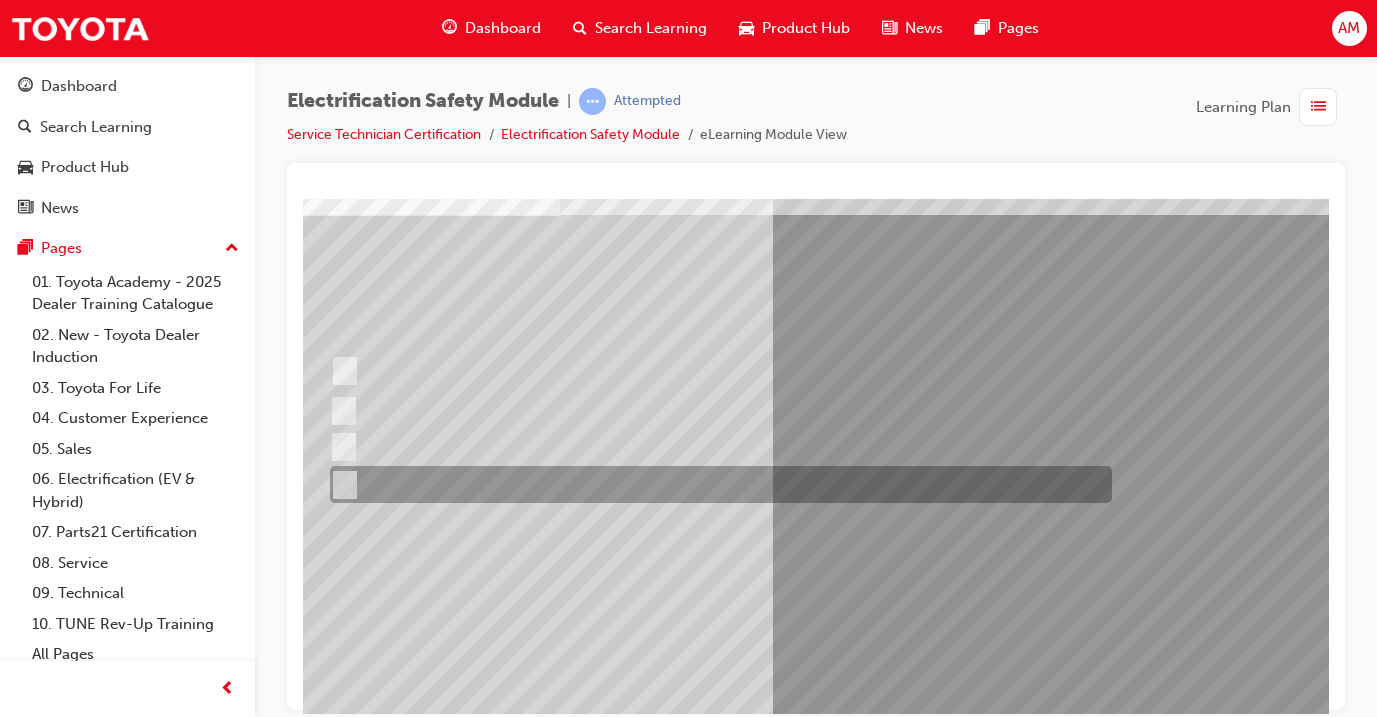 click at bounding box center [716, 484] 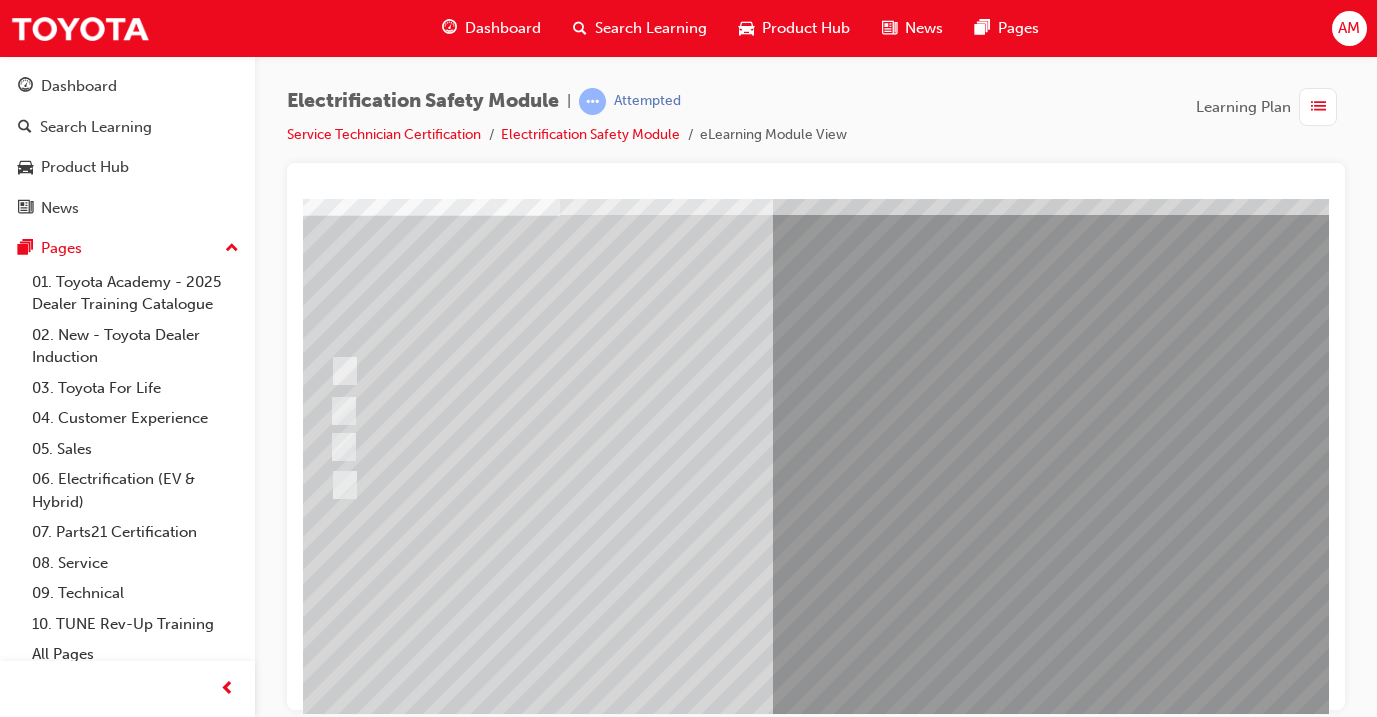 click at bounding box center [332, 2854] 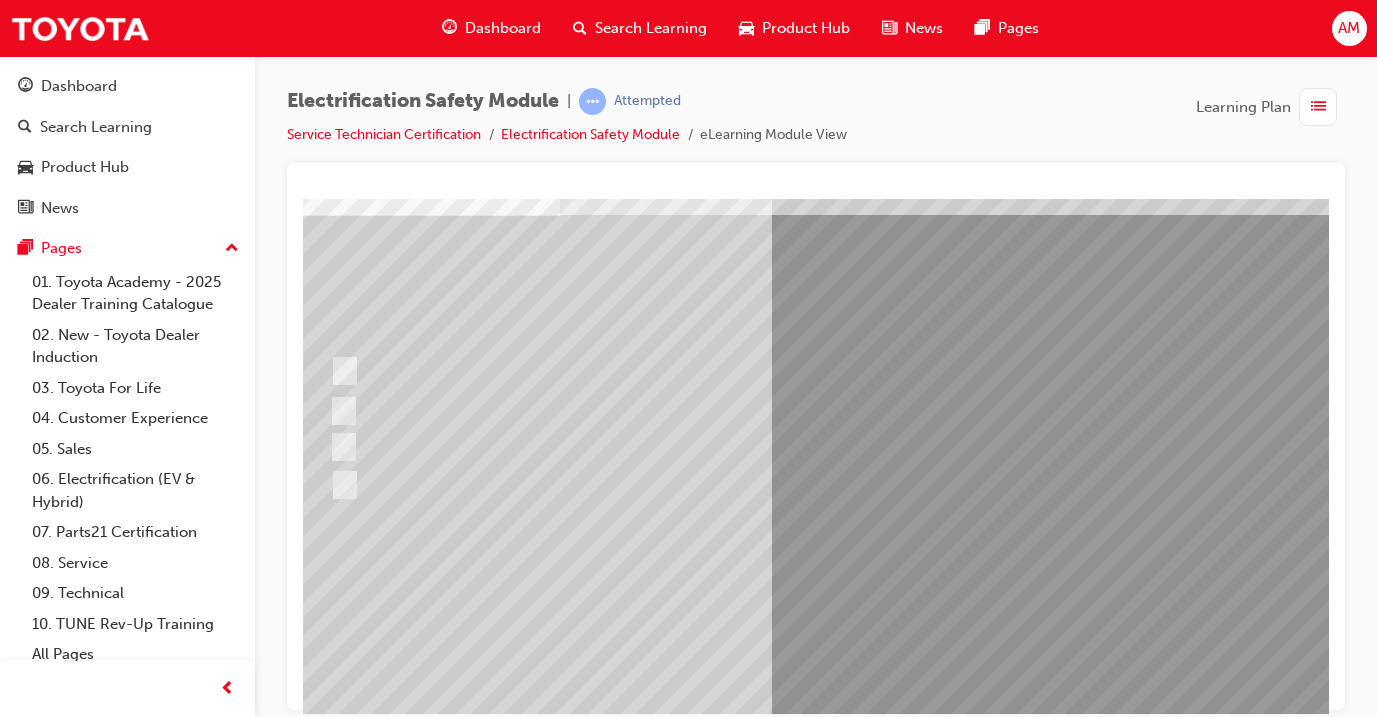 click at bounding box center [592, 2561] 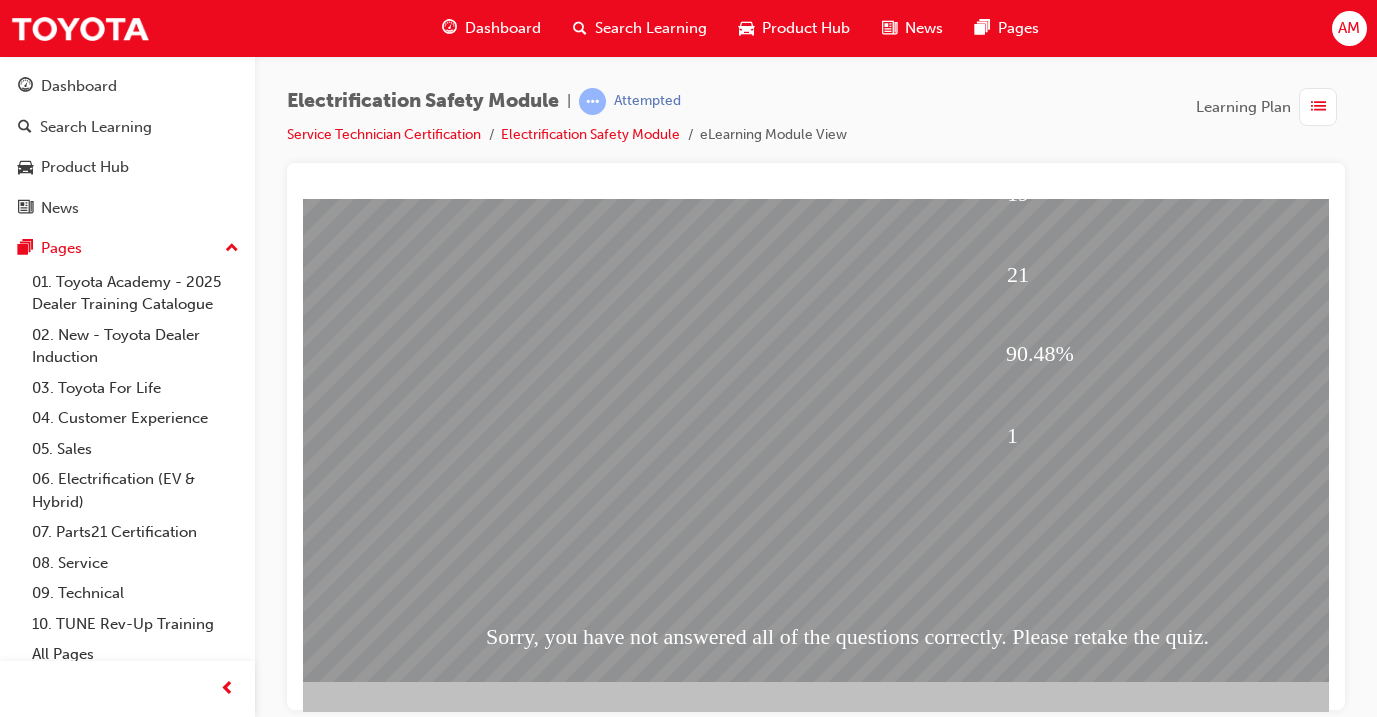 scroll, scrollTop: 235, scrollLeft: 42, axis: both 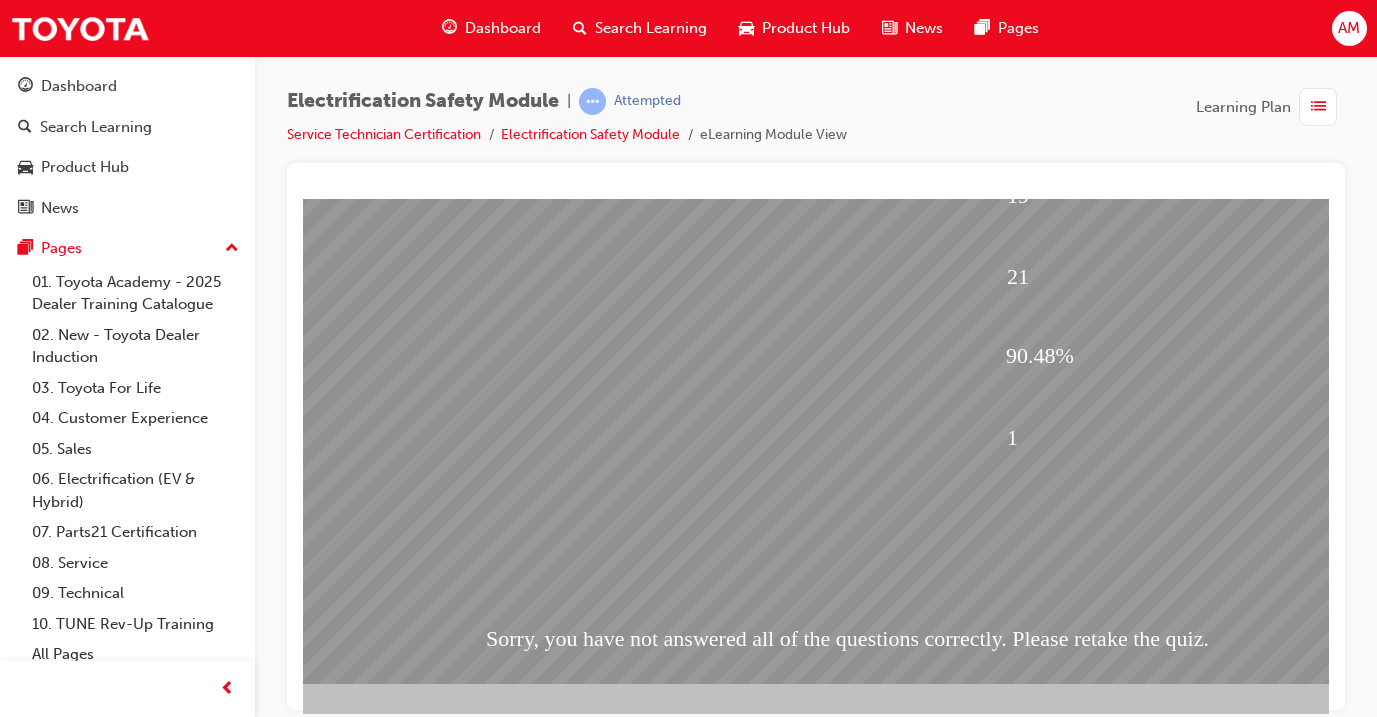 click at bounding box center [941, 1043] 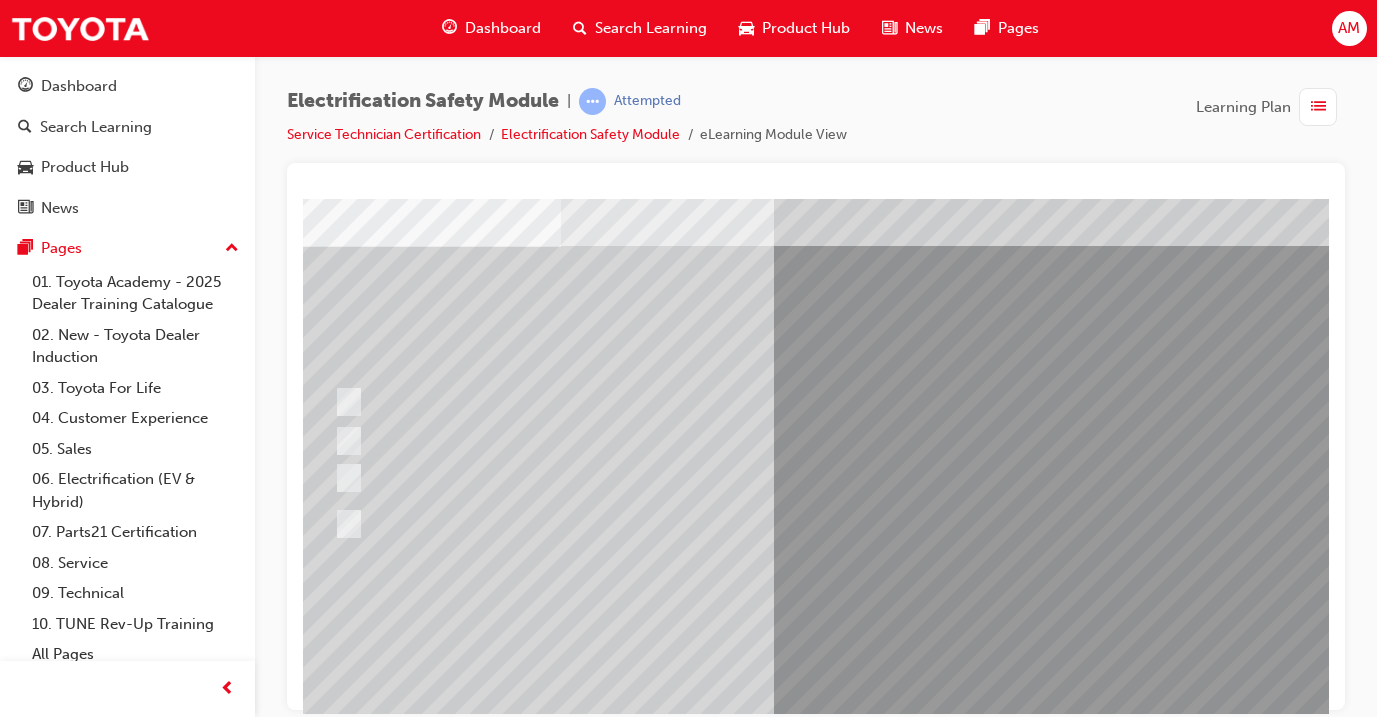 scroll, scrollTop: 97, scrollLeft: 42, axis: both 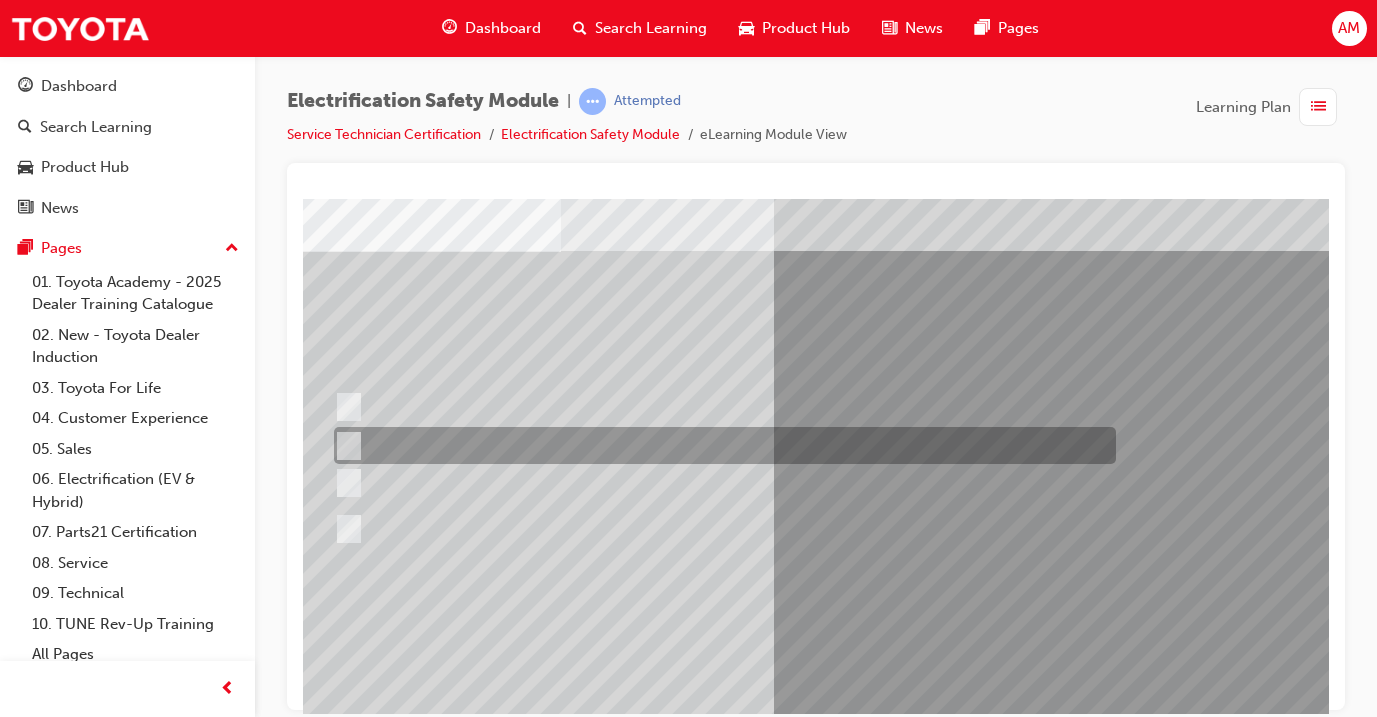 click at bounding box center (720, 445) 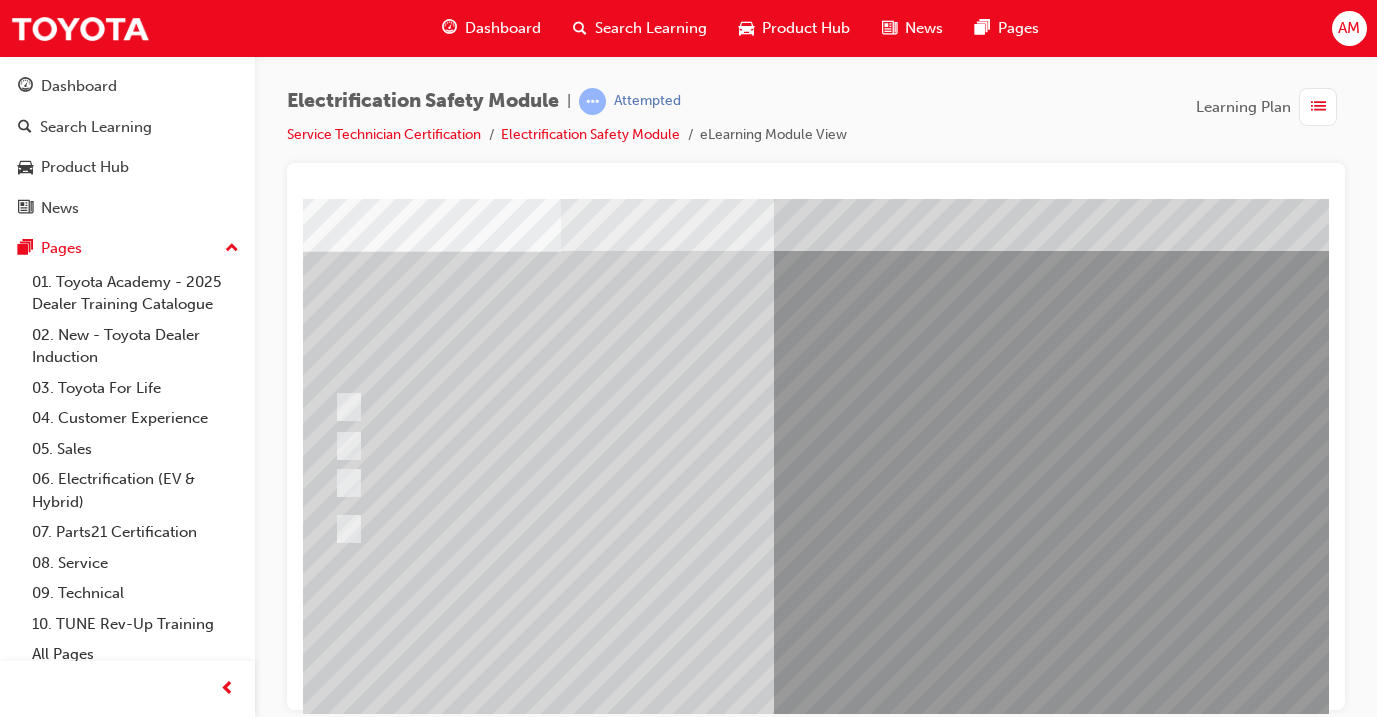 click at bounding box center (333, 2890) 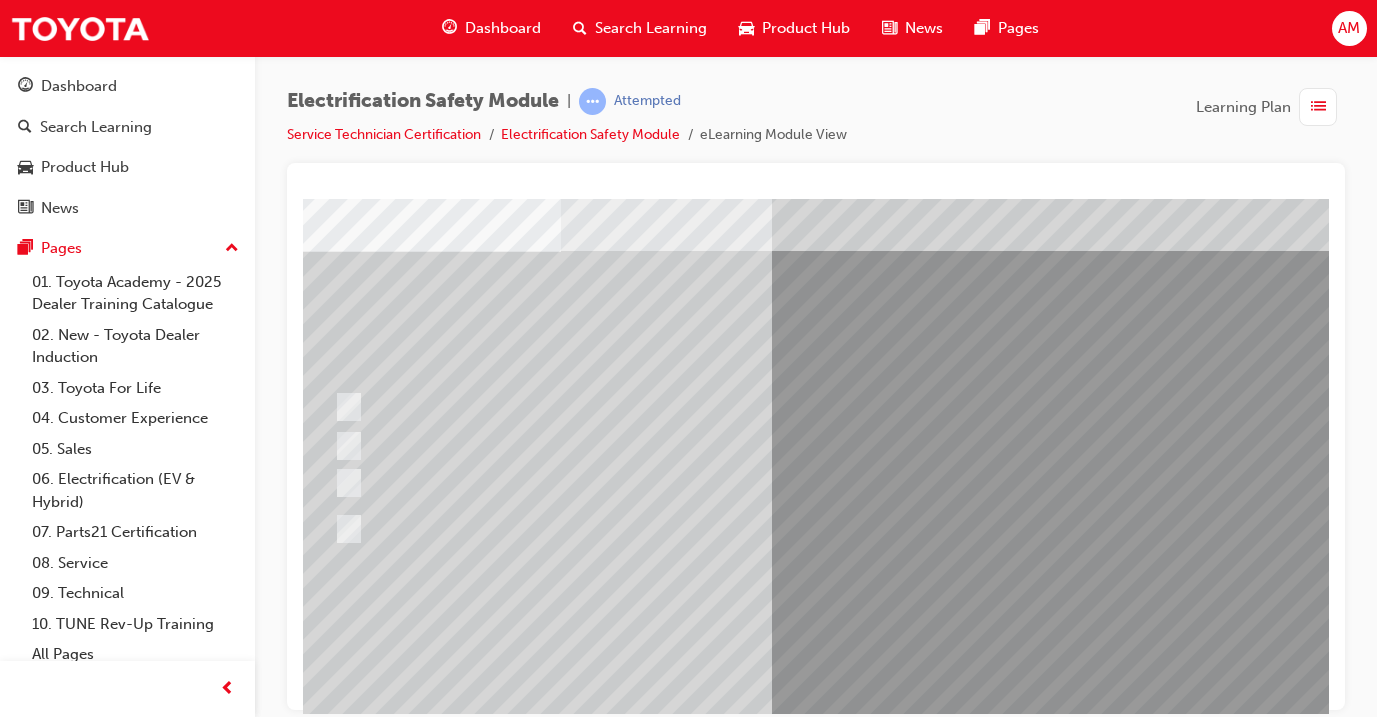 click at bounding box center [593, 2595] 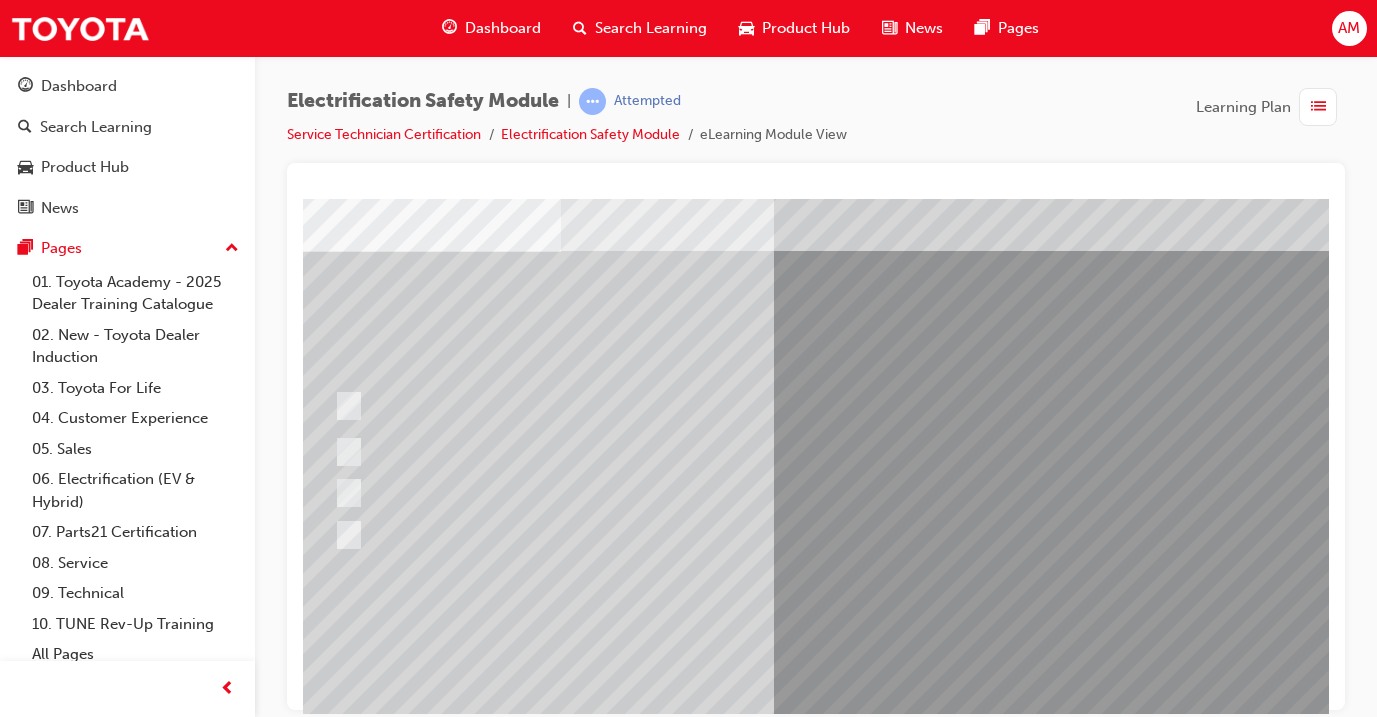 click at bounding box center (593, 2597) 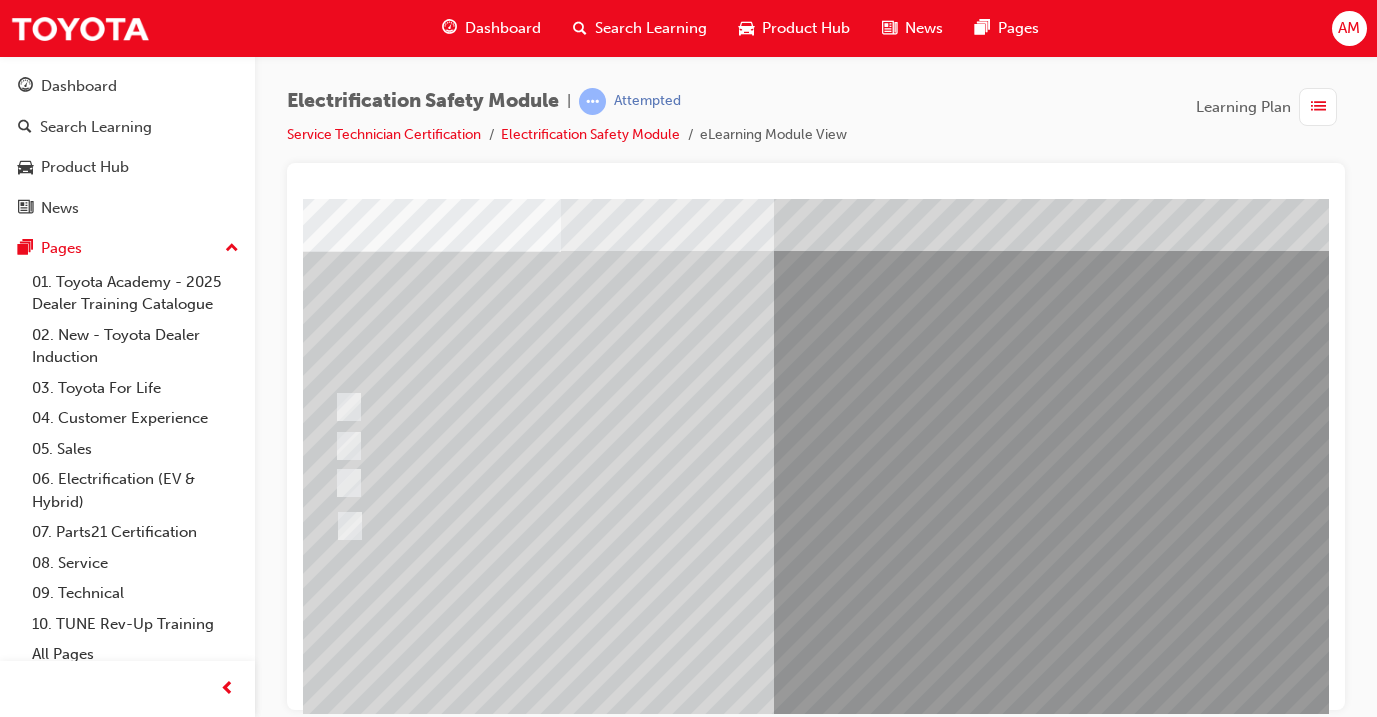 click at bounding box center [593, 2597] 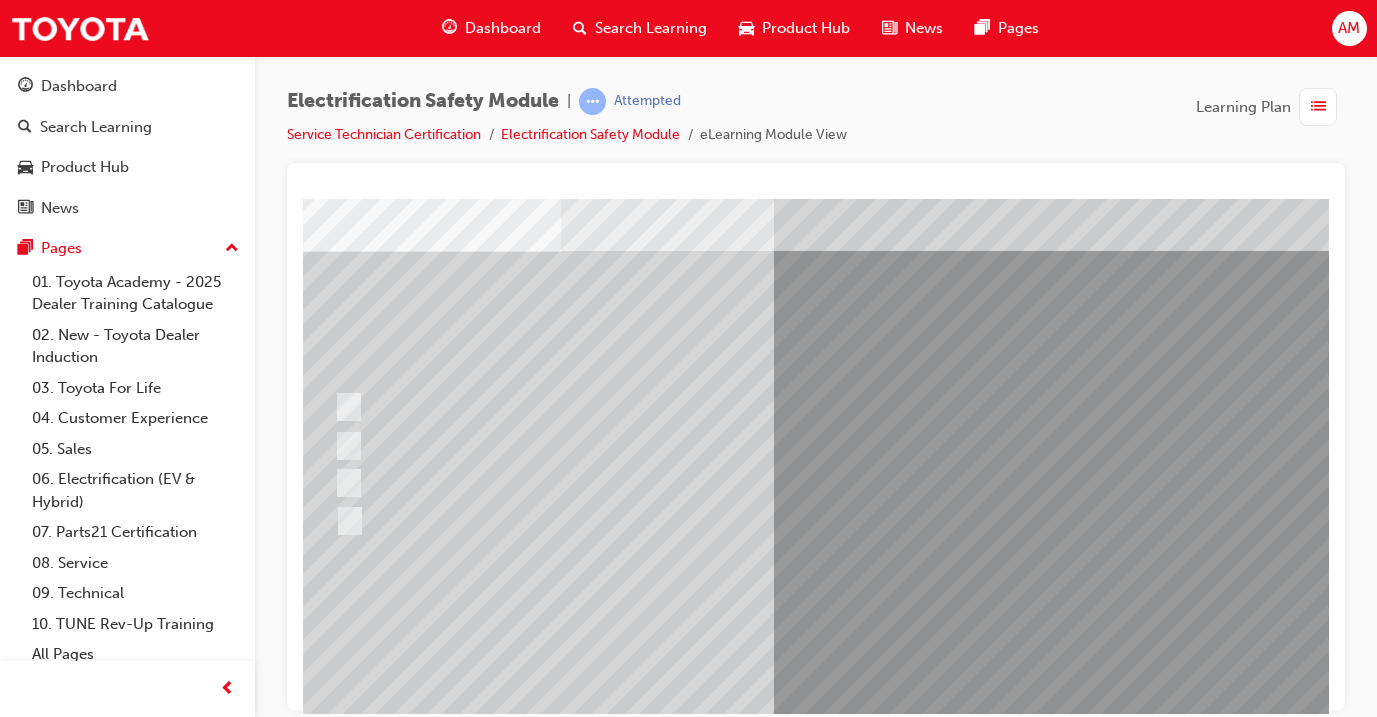 click at bounding box center (593, 2597) 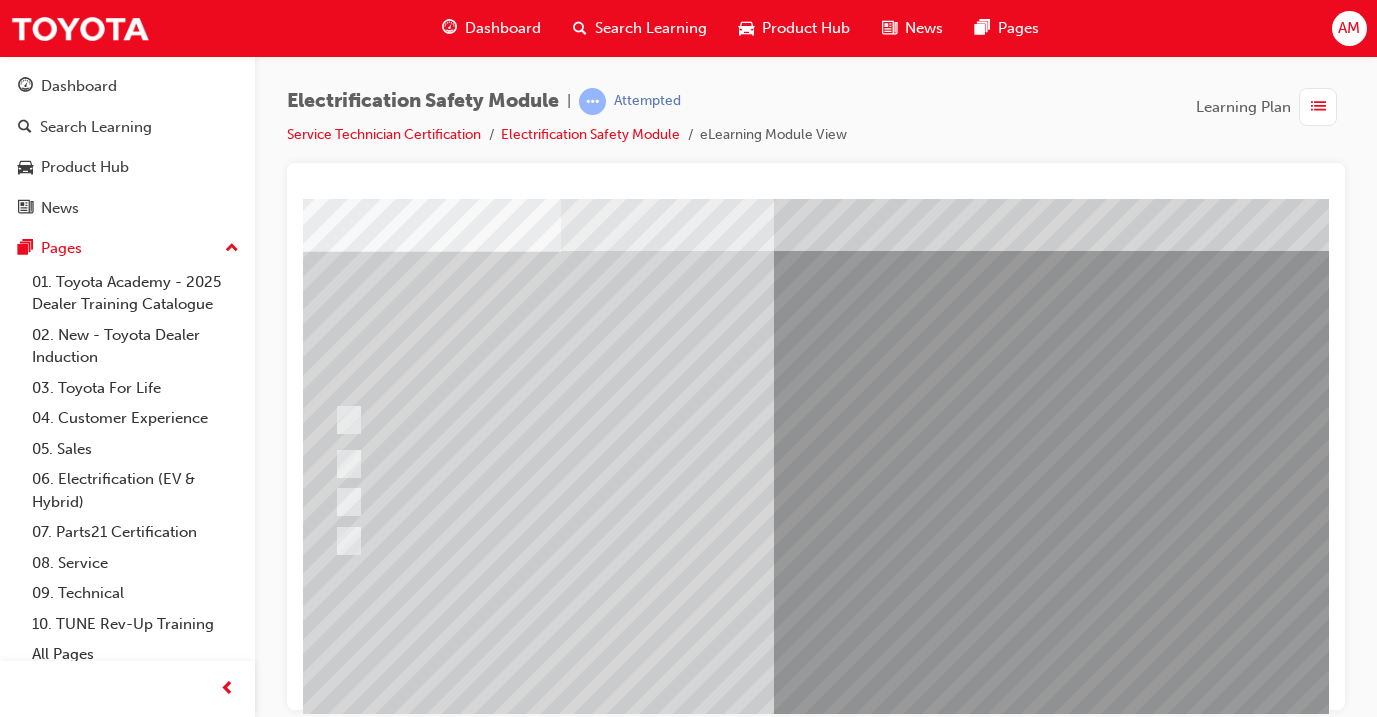 click at bounding box center [593, 2597] 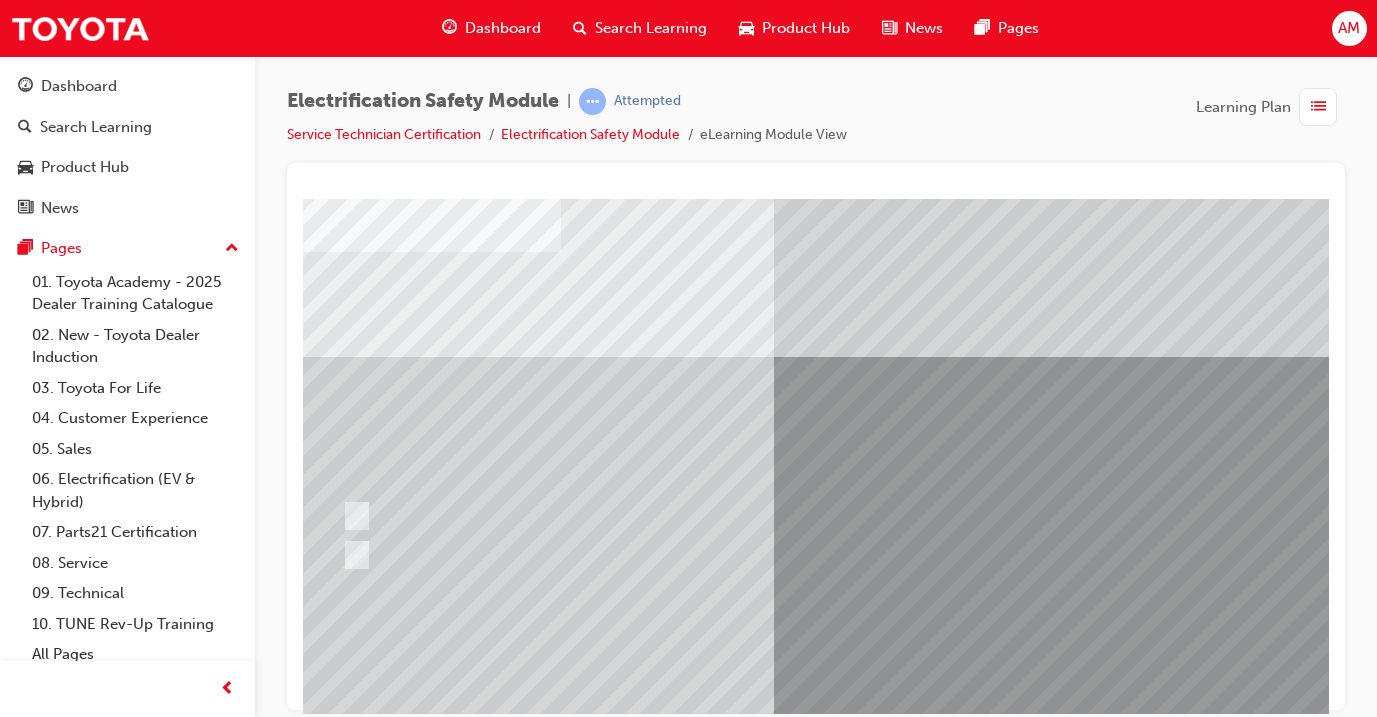 click at bounding box center (593, 2597) 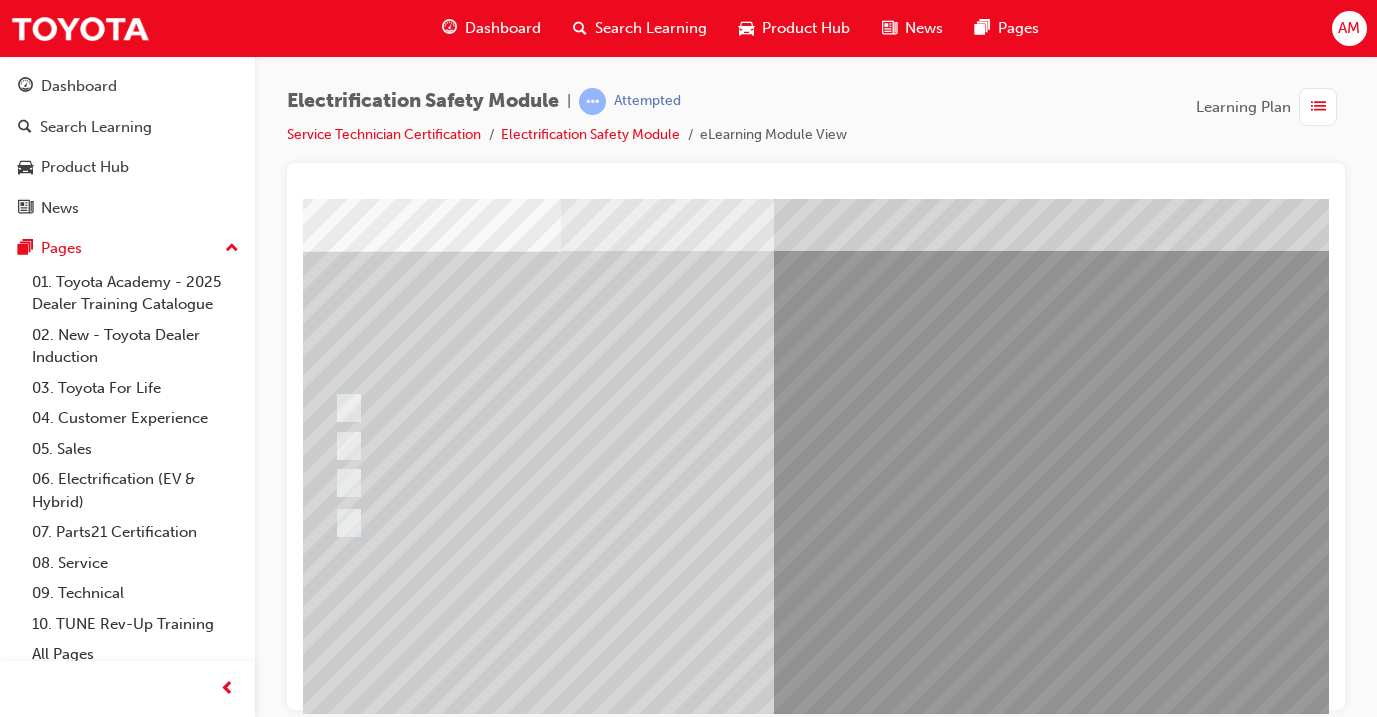 click at bounding box center [593, 2597] 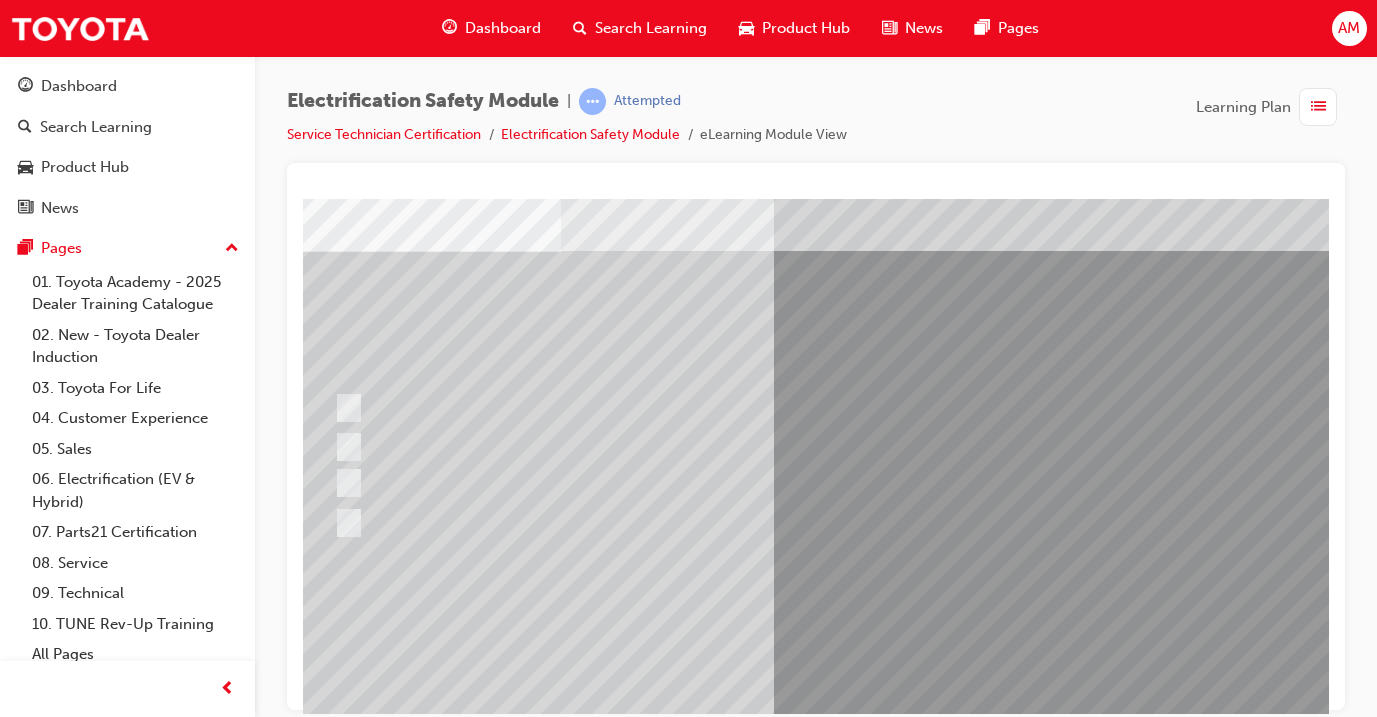 click at bounding box center [593, 2597] 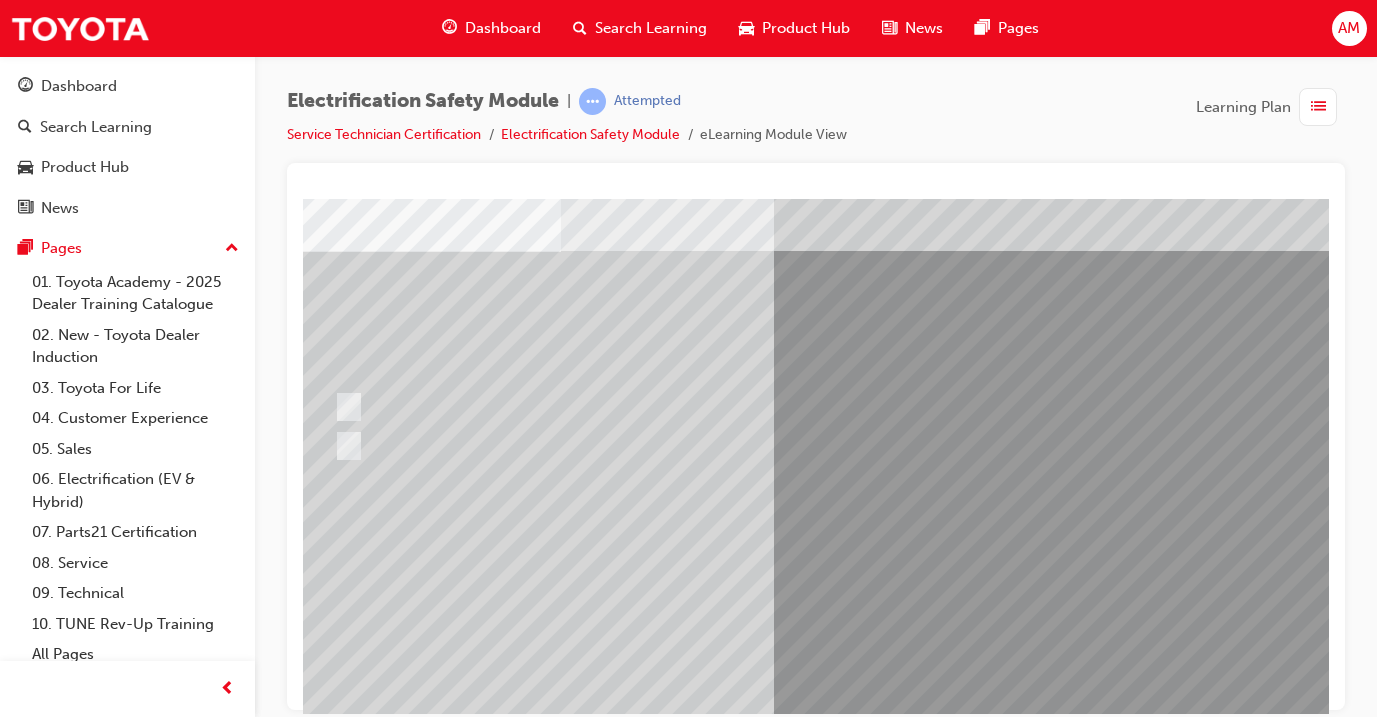 click at bounding box center [593, 2597] 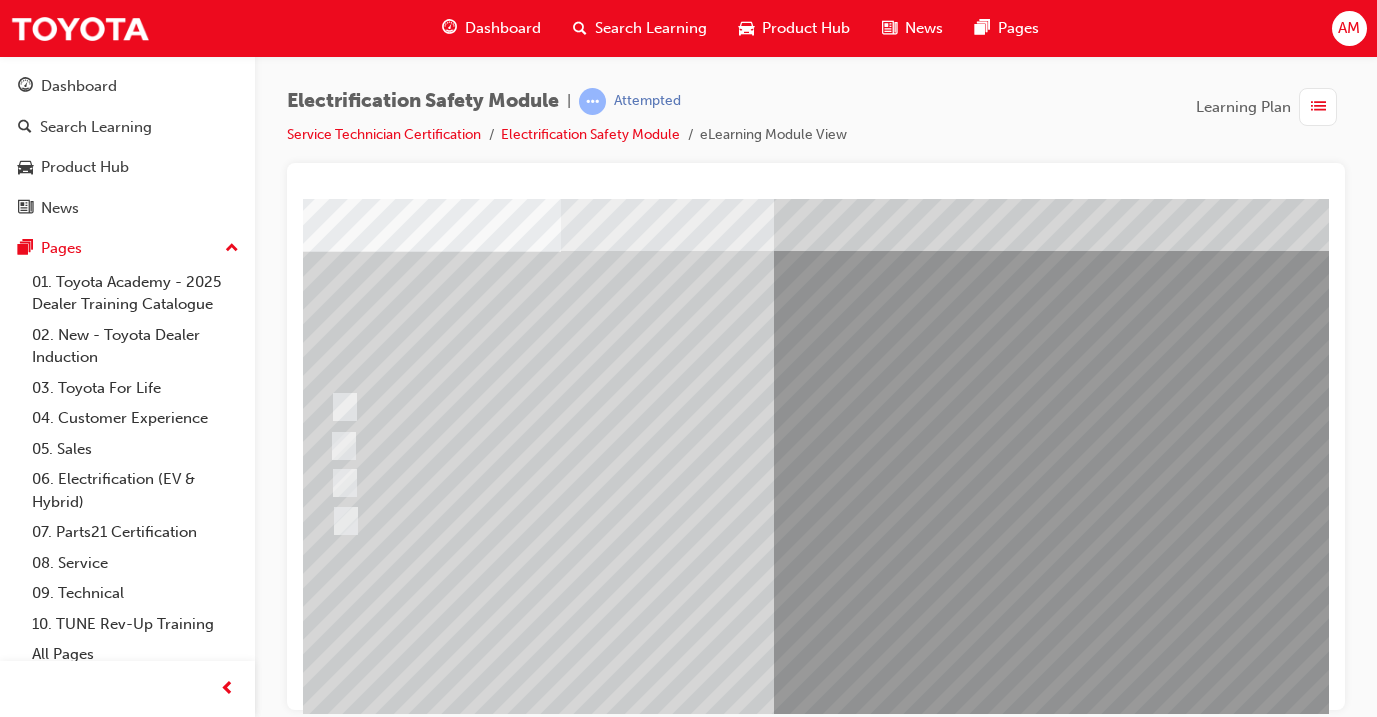 click at bounding box center (593, 2597) 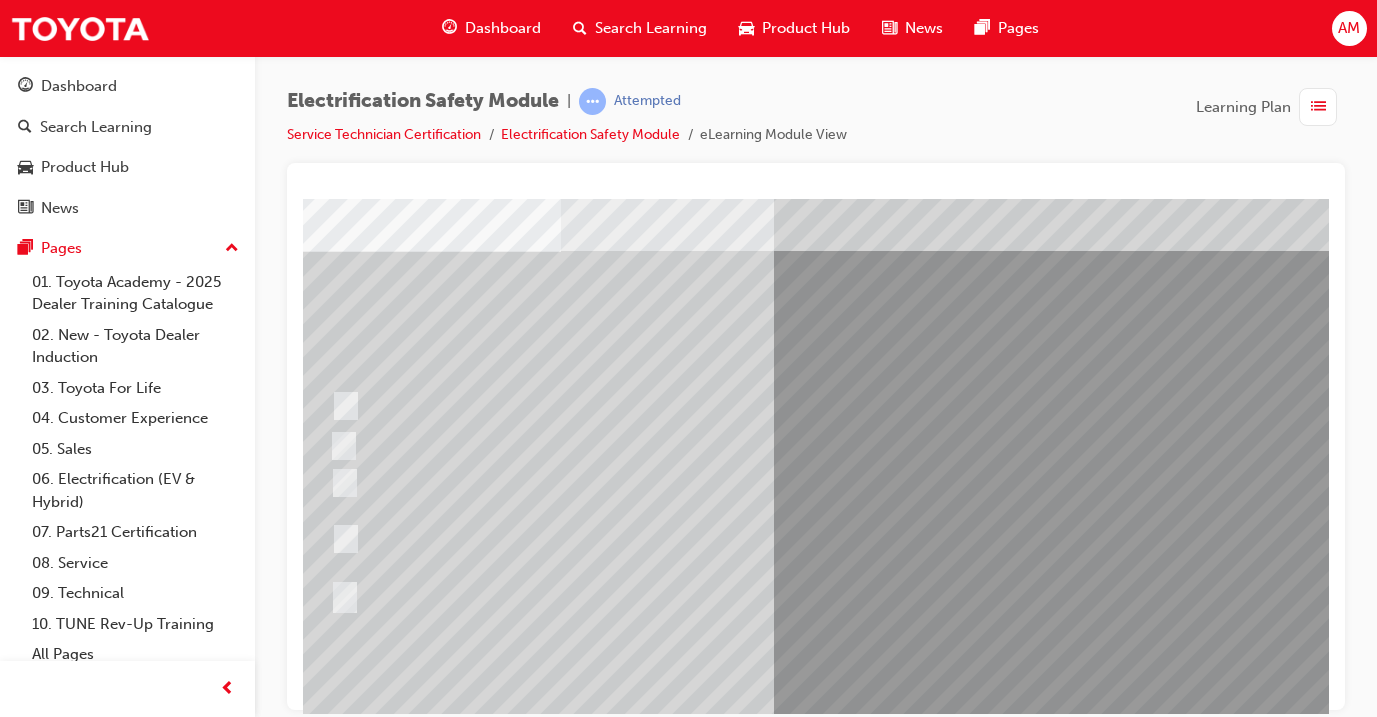 click at bounding box center [593, 2597] 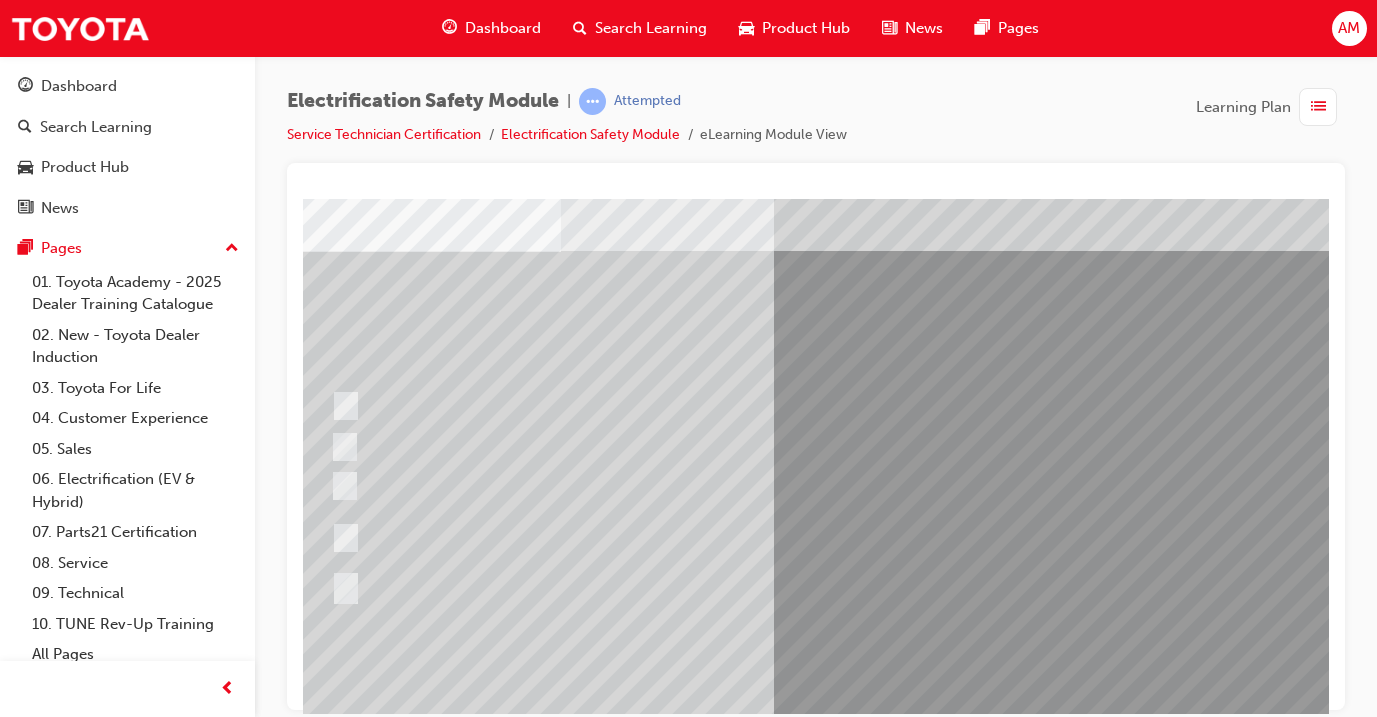 click at bounding box center [593, 2597] 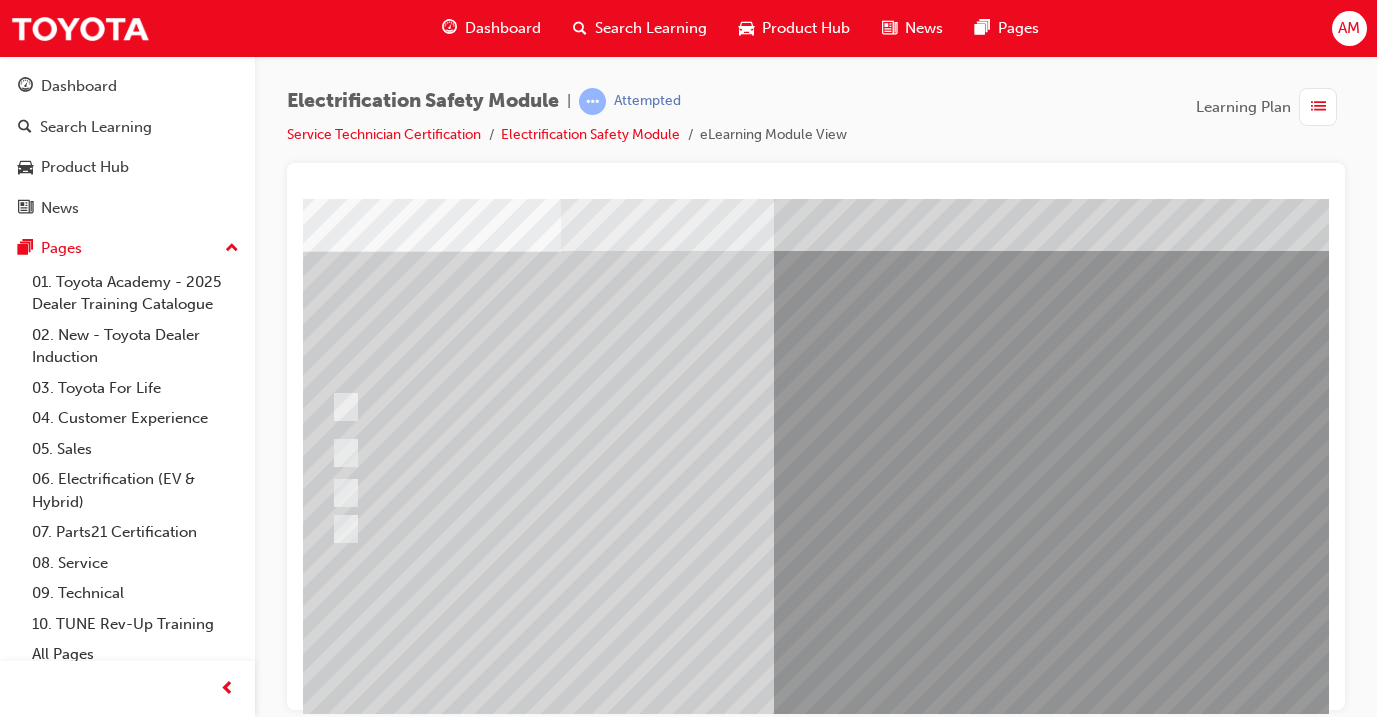 click at bounding box center (593, 2597) 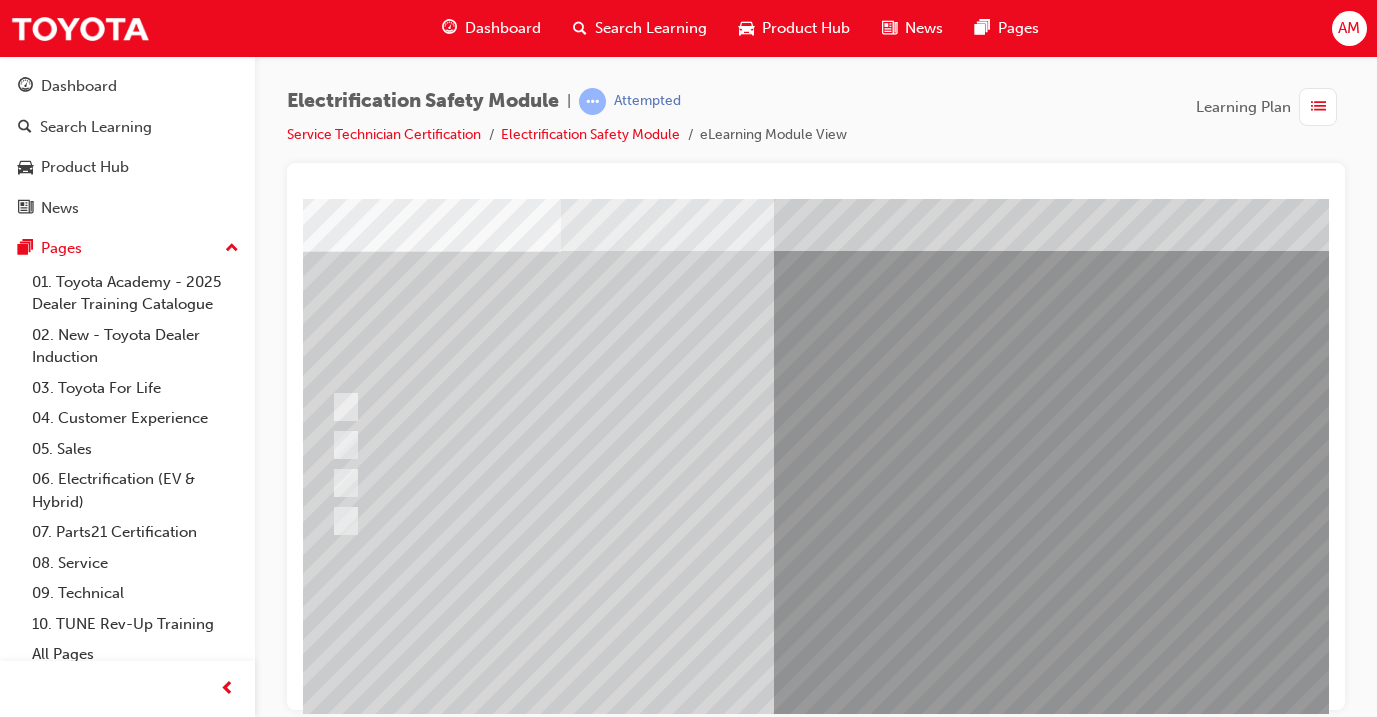 click at bounding box center [593, 2597] 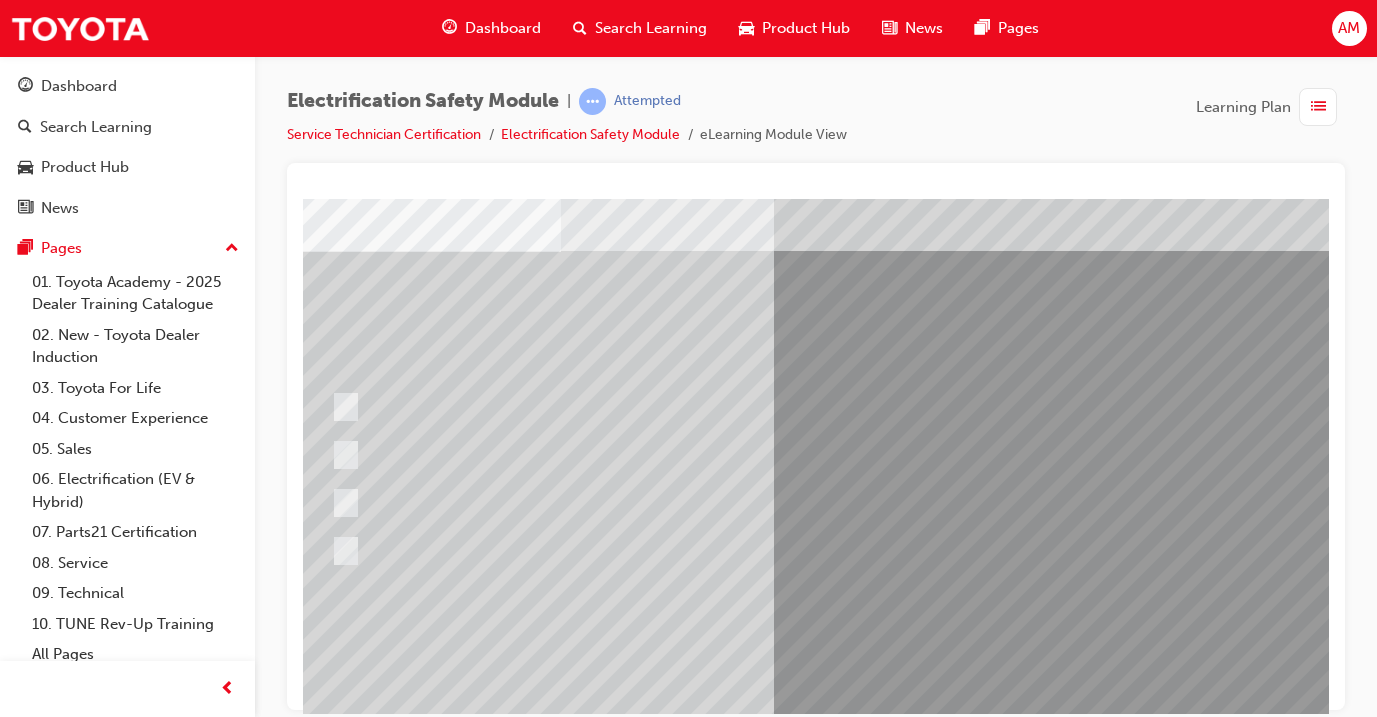click at bounding box center [593, 2597] 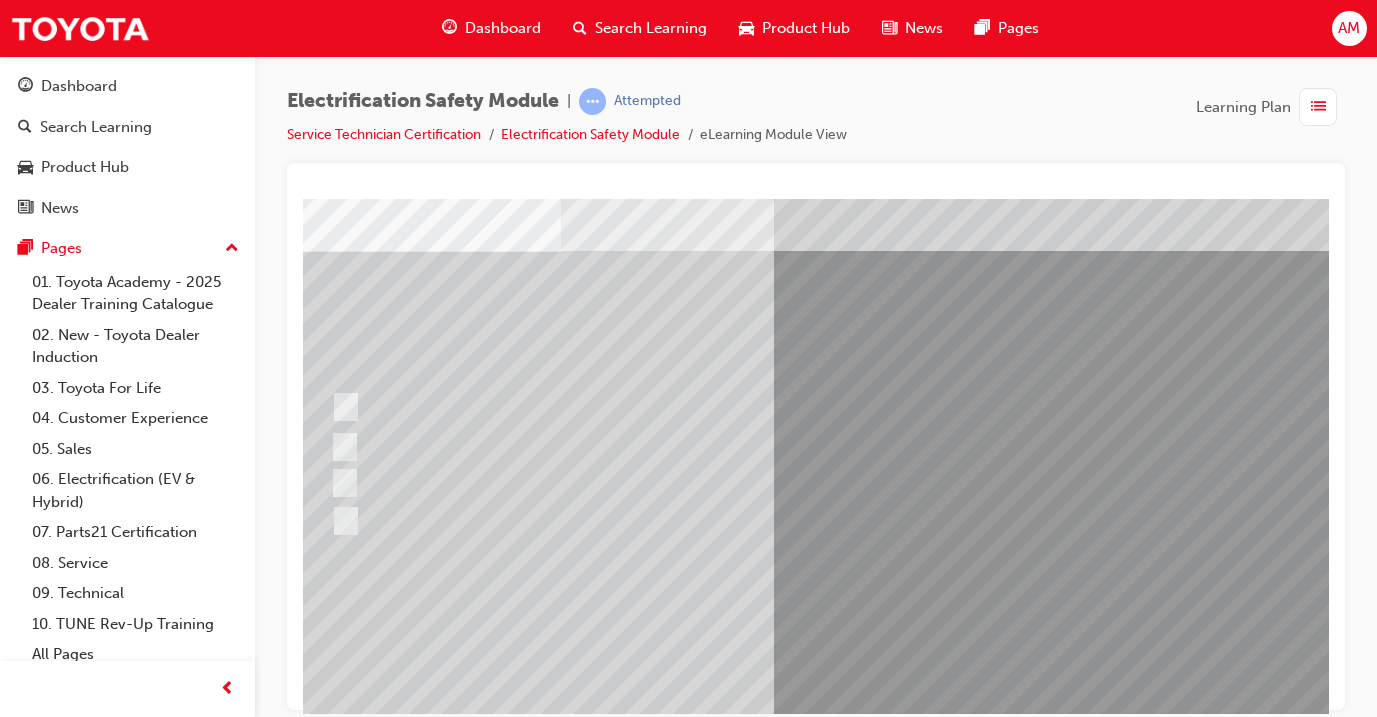 click at bounding box center (593, 2597) 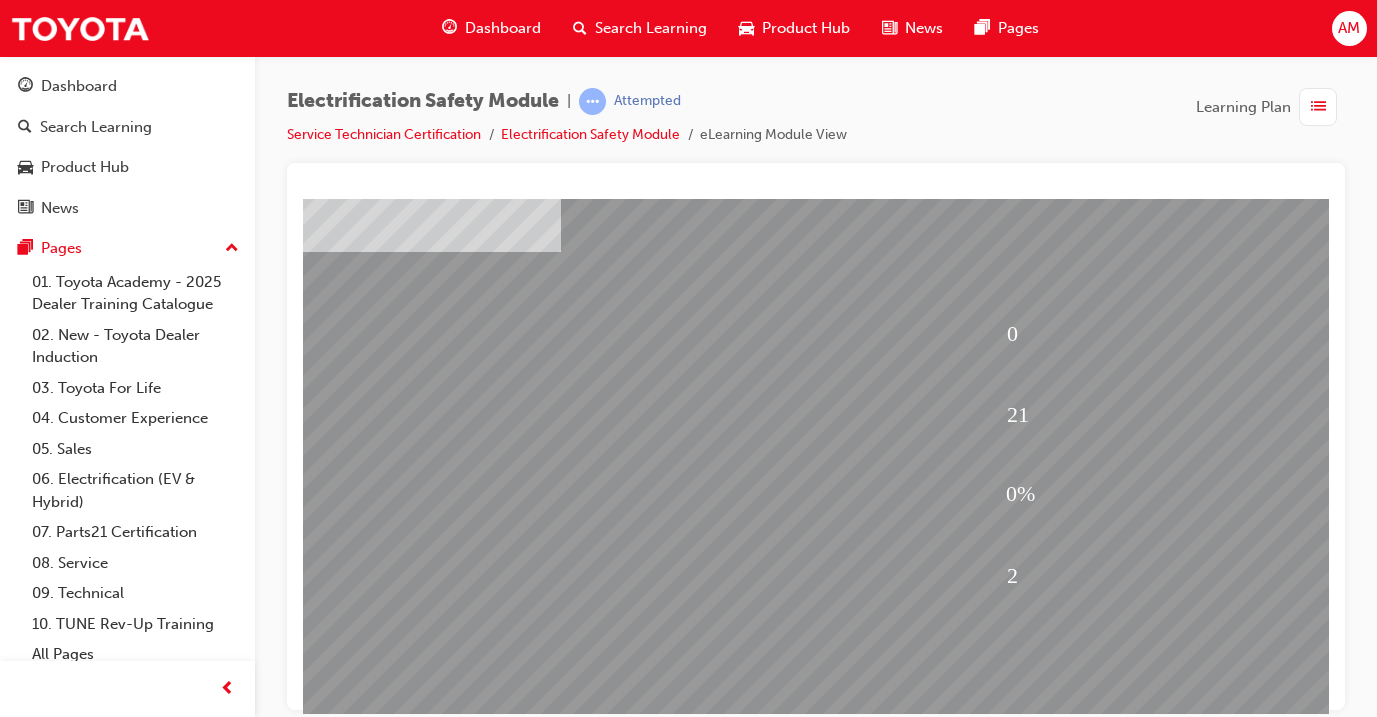click at bounding box center (941, 1181) 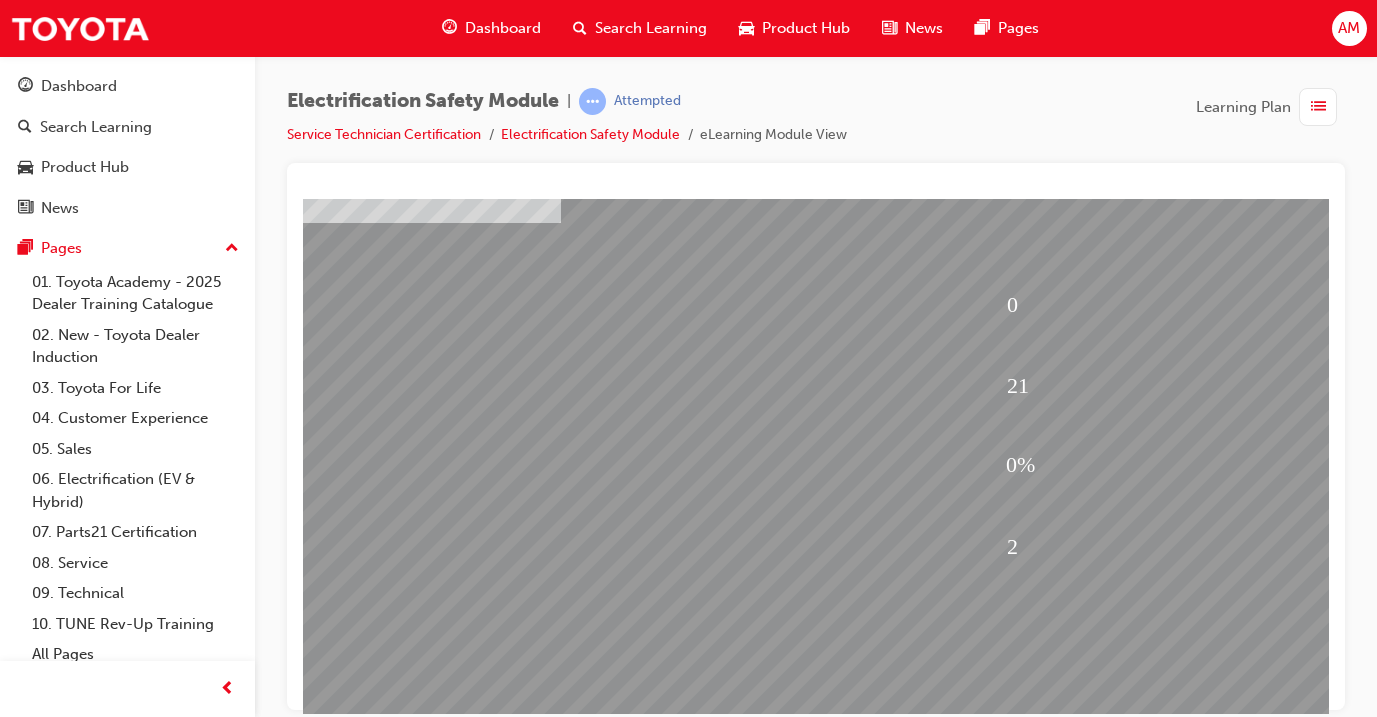scroll, scrollTop: 141, scrollLeft: 42, axis: both 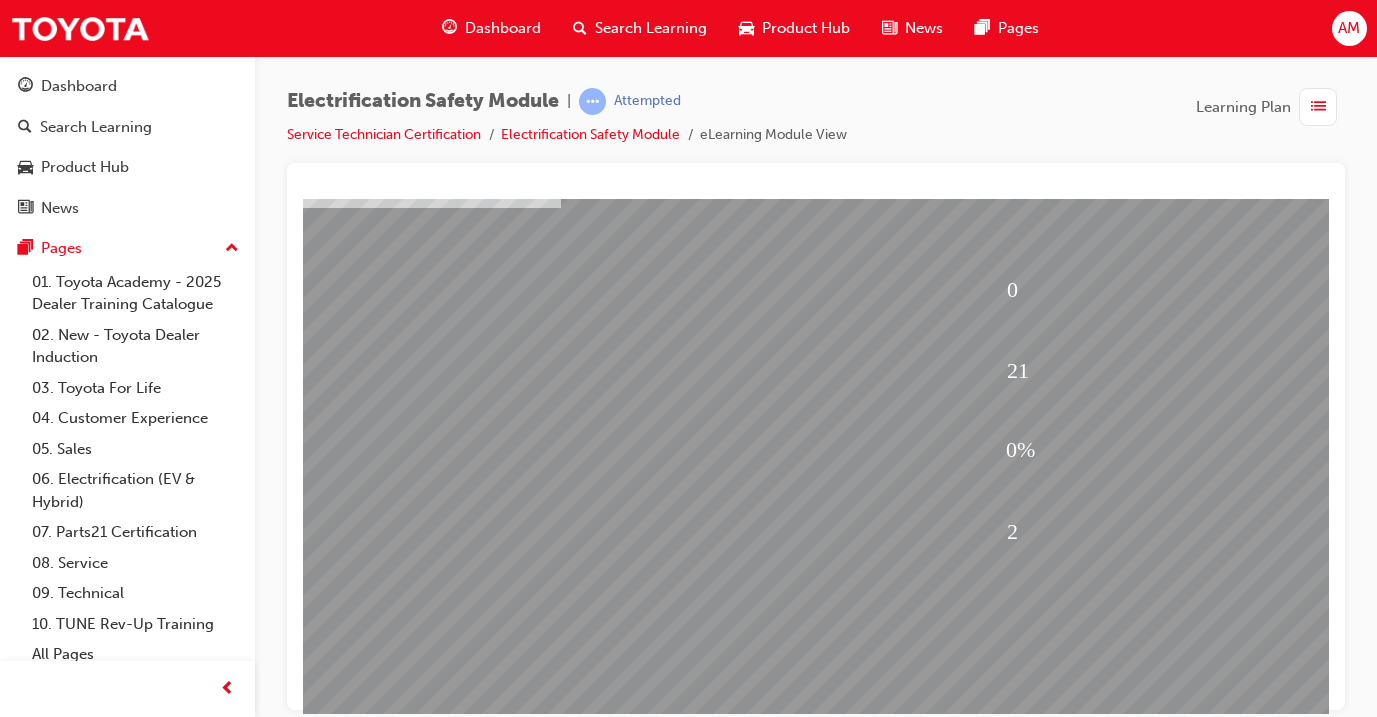 click at bounding box center (333, 1872) 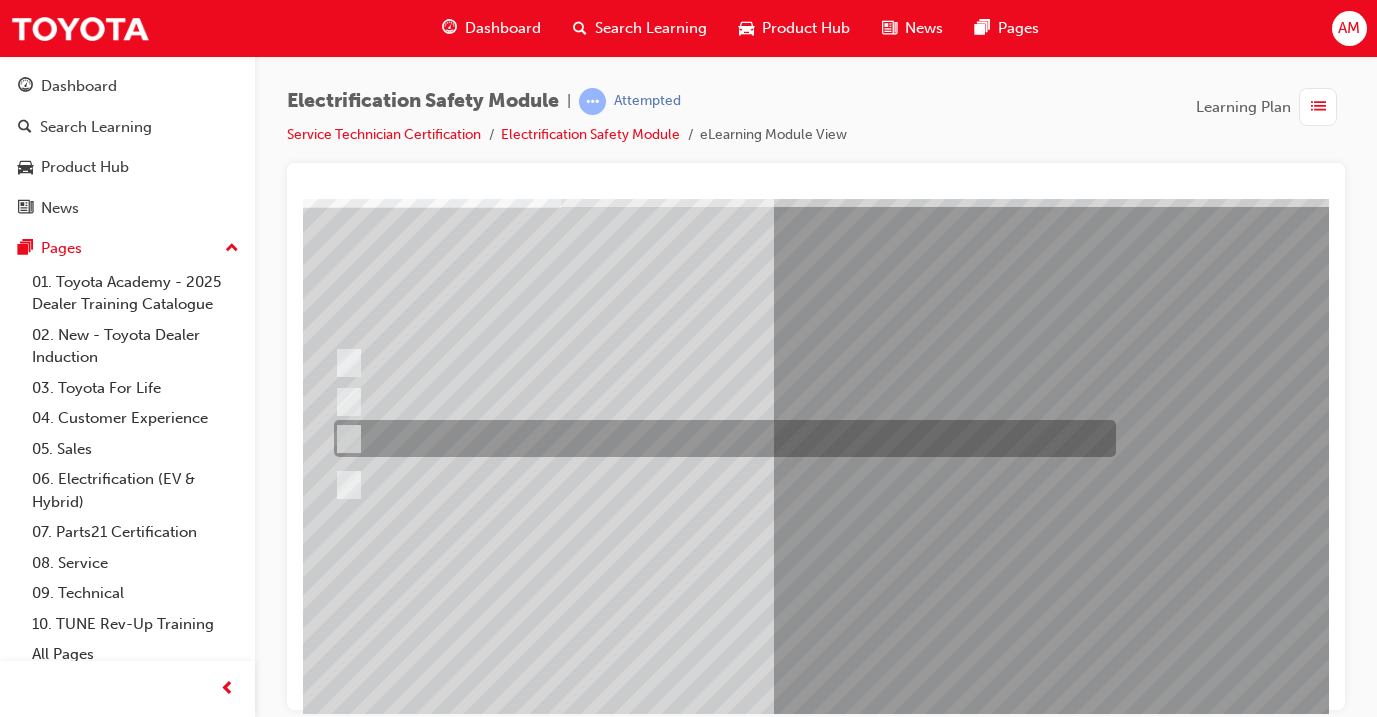click at bounding box center [720, 438] 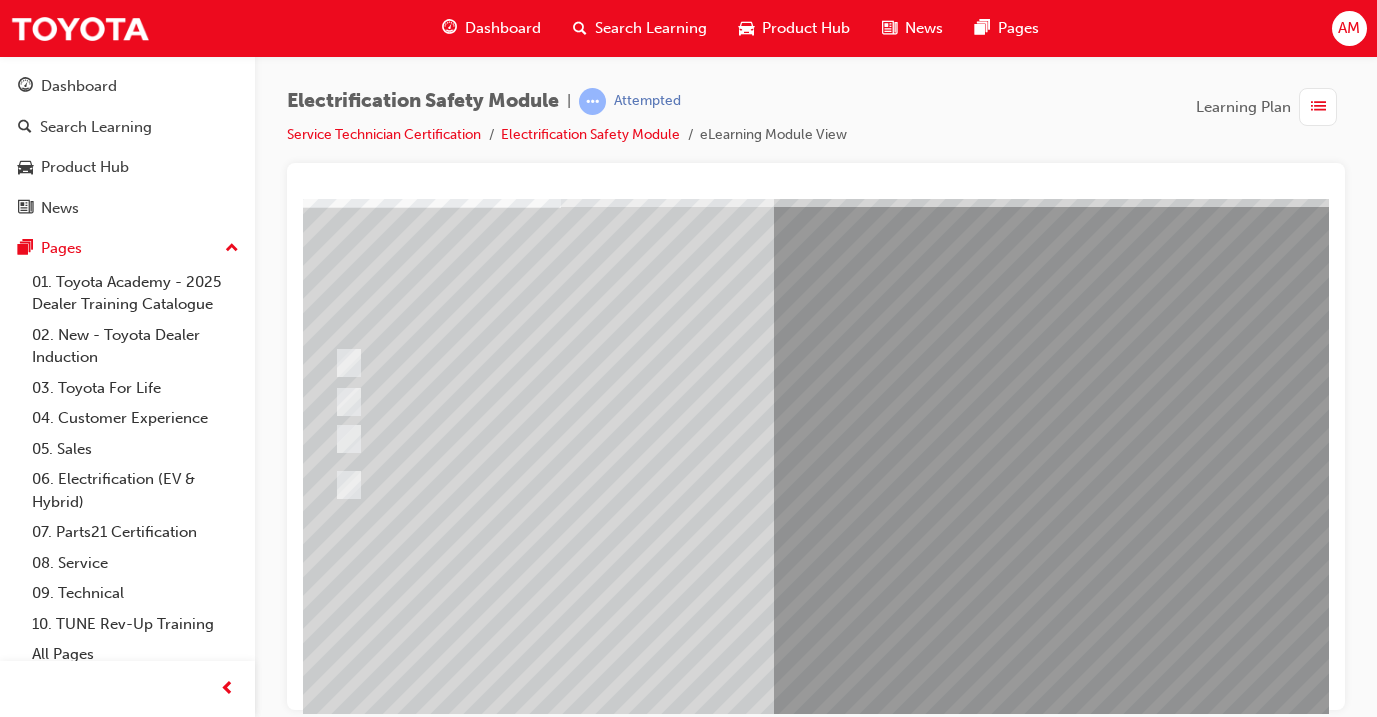 click at bounding box center (333, 2846) 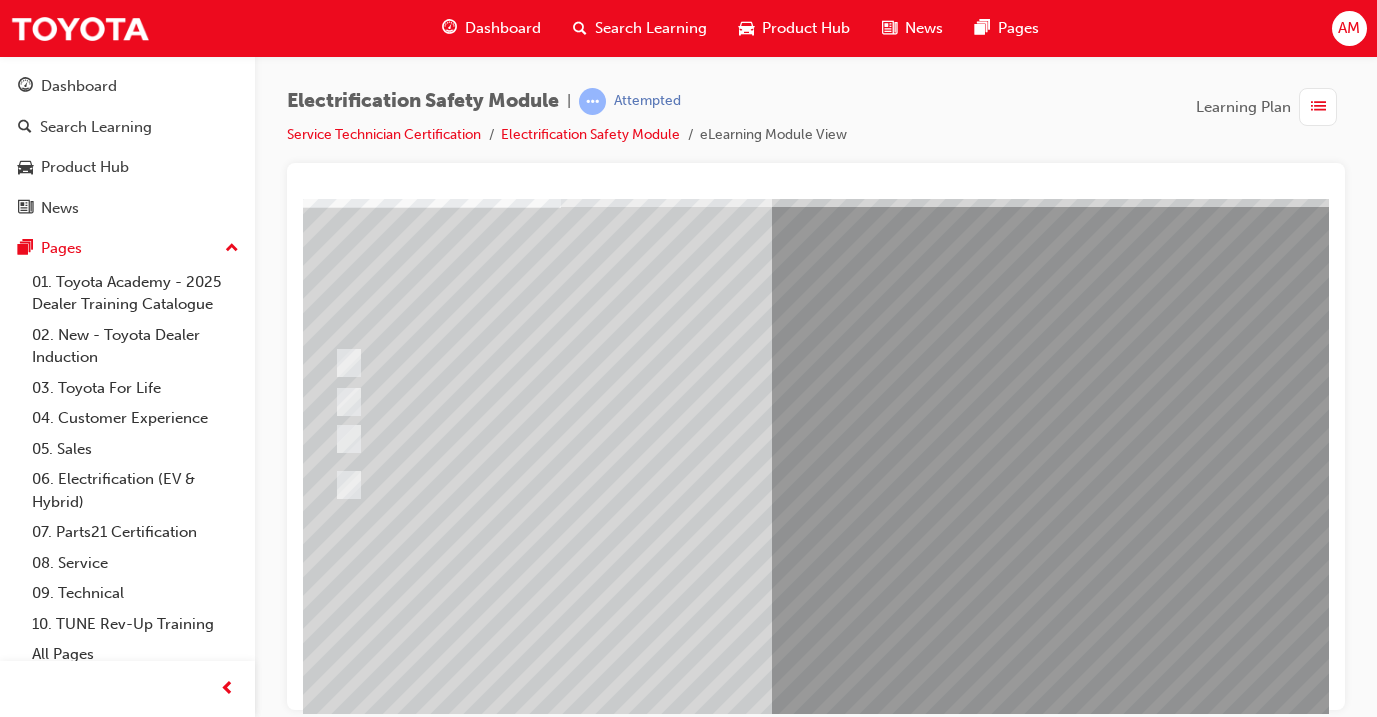 click at bounding box center [941, 1137] 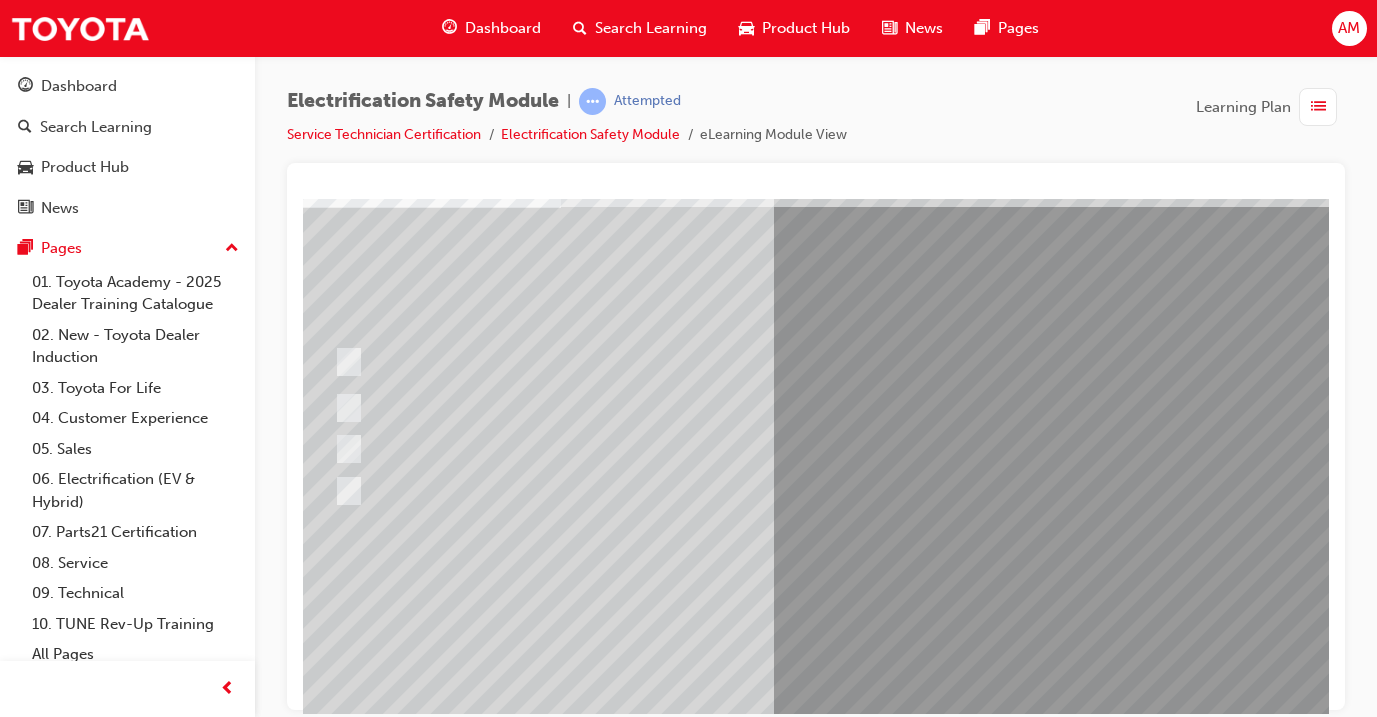 click at bounding box center (593, 2553) 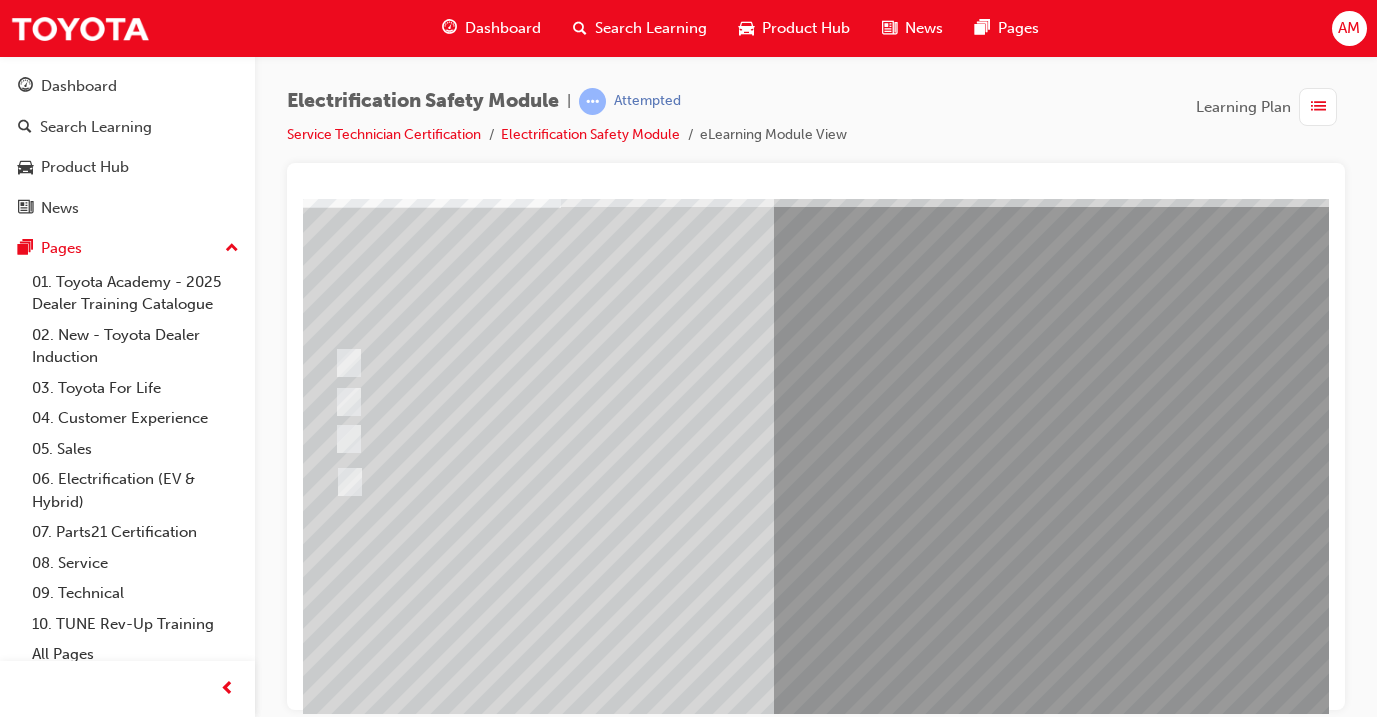 click at bounding box center (593, 2553) 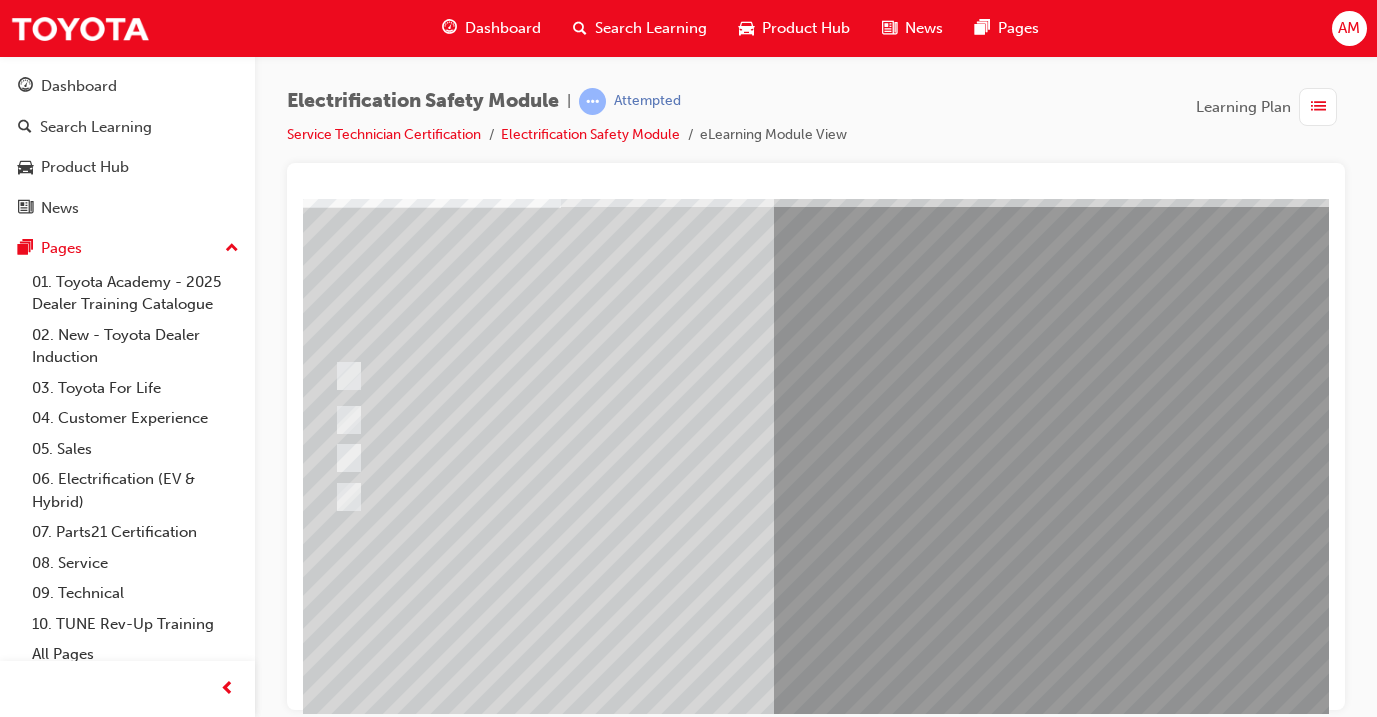 click at bounding box center (593, 2553) 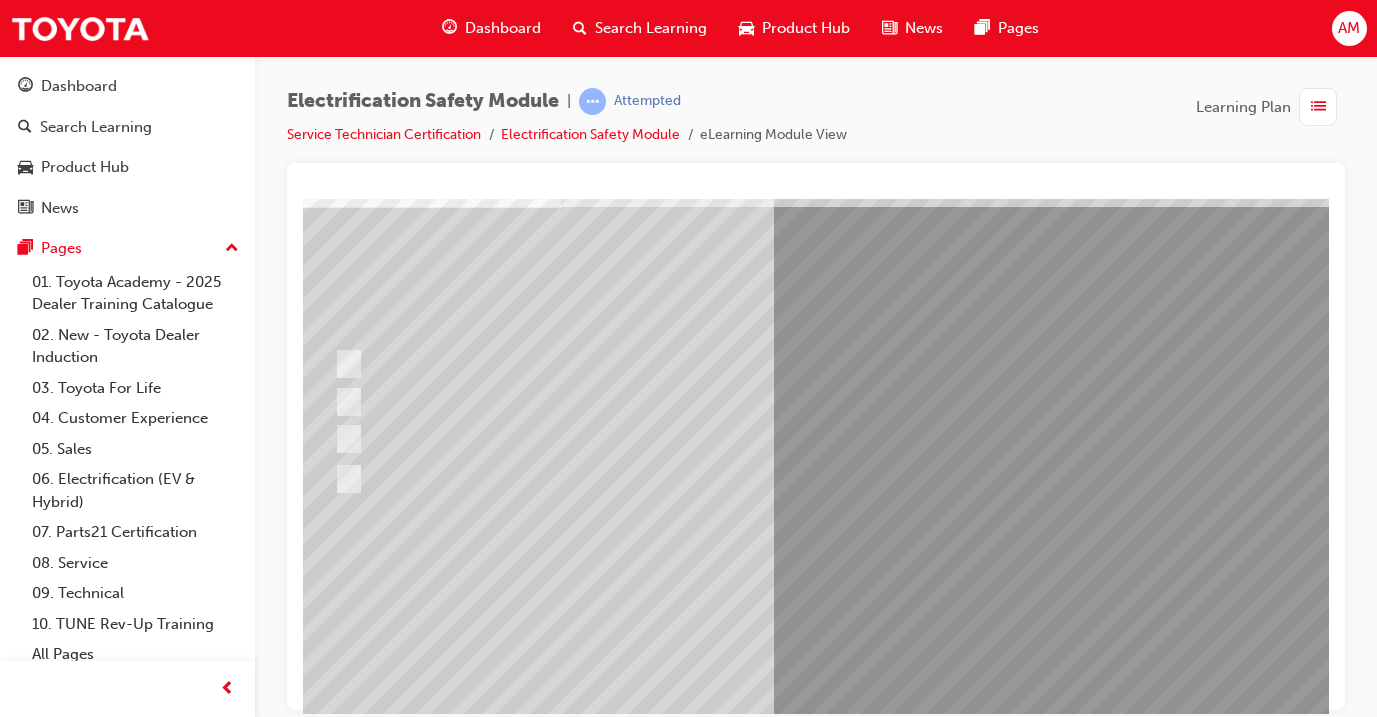 click at bounding box center (593, 2553) 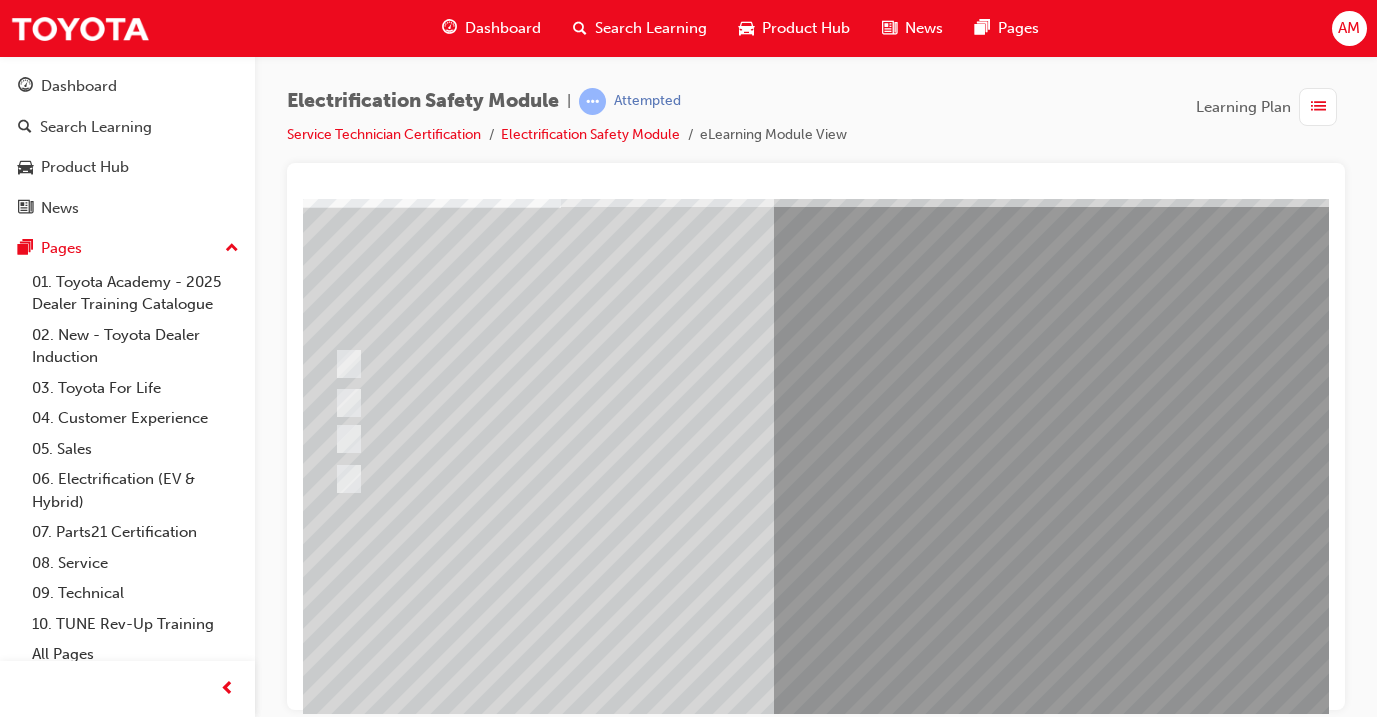 click at bounding box center (593, 2553) 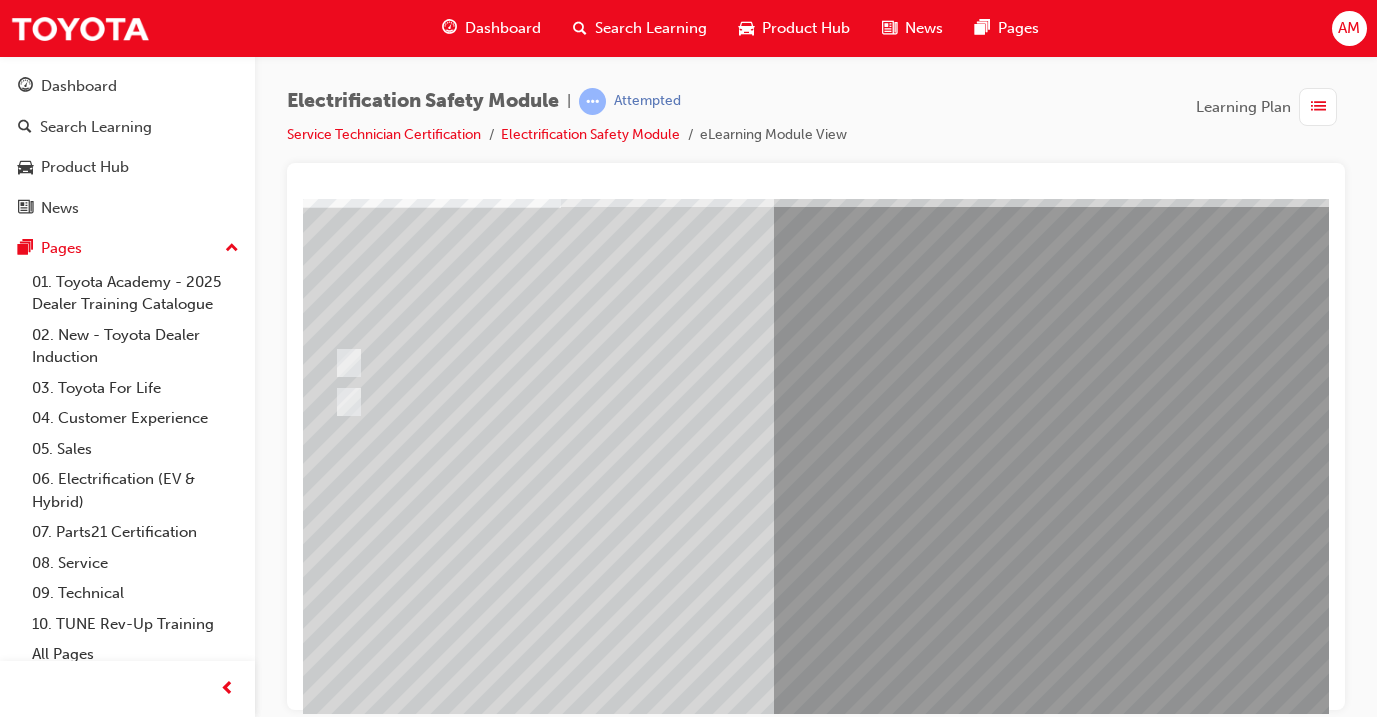 click at bounding box center [593, 2553] 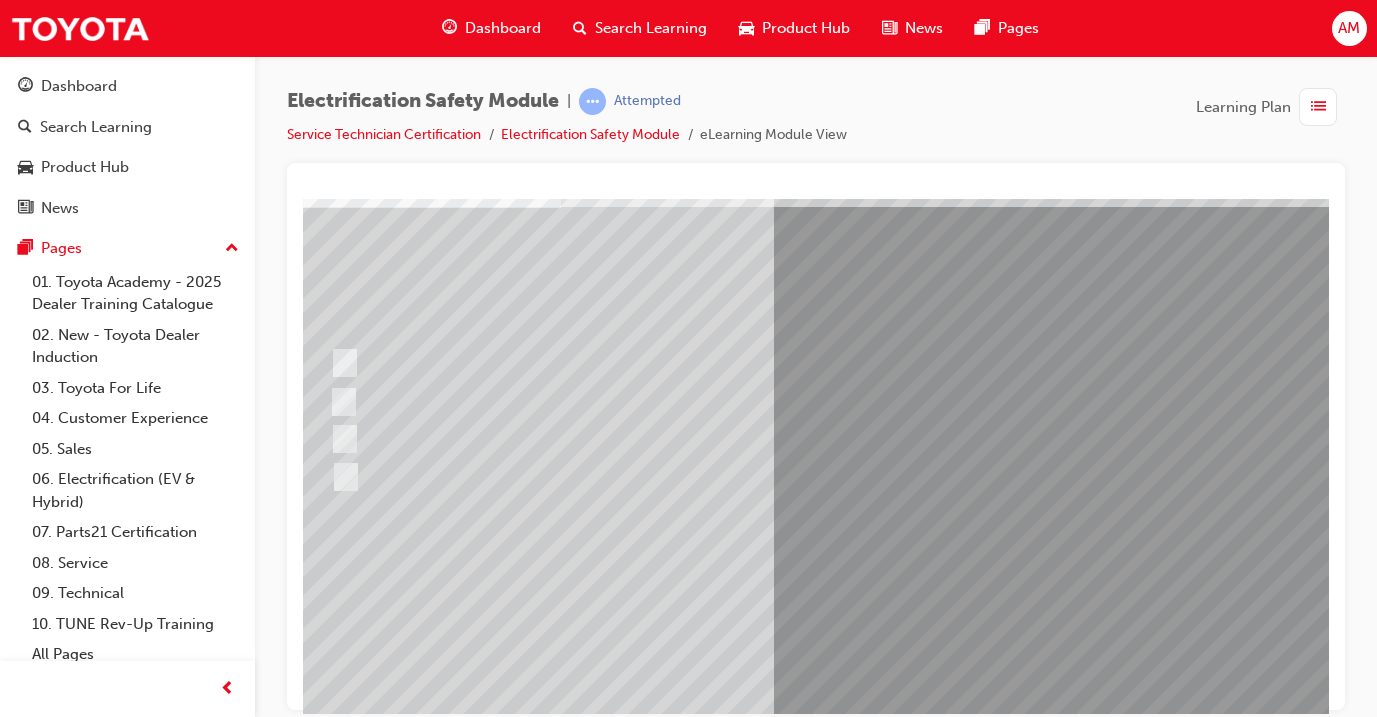 click at bounding box center [593, 2553] 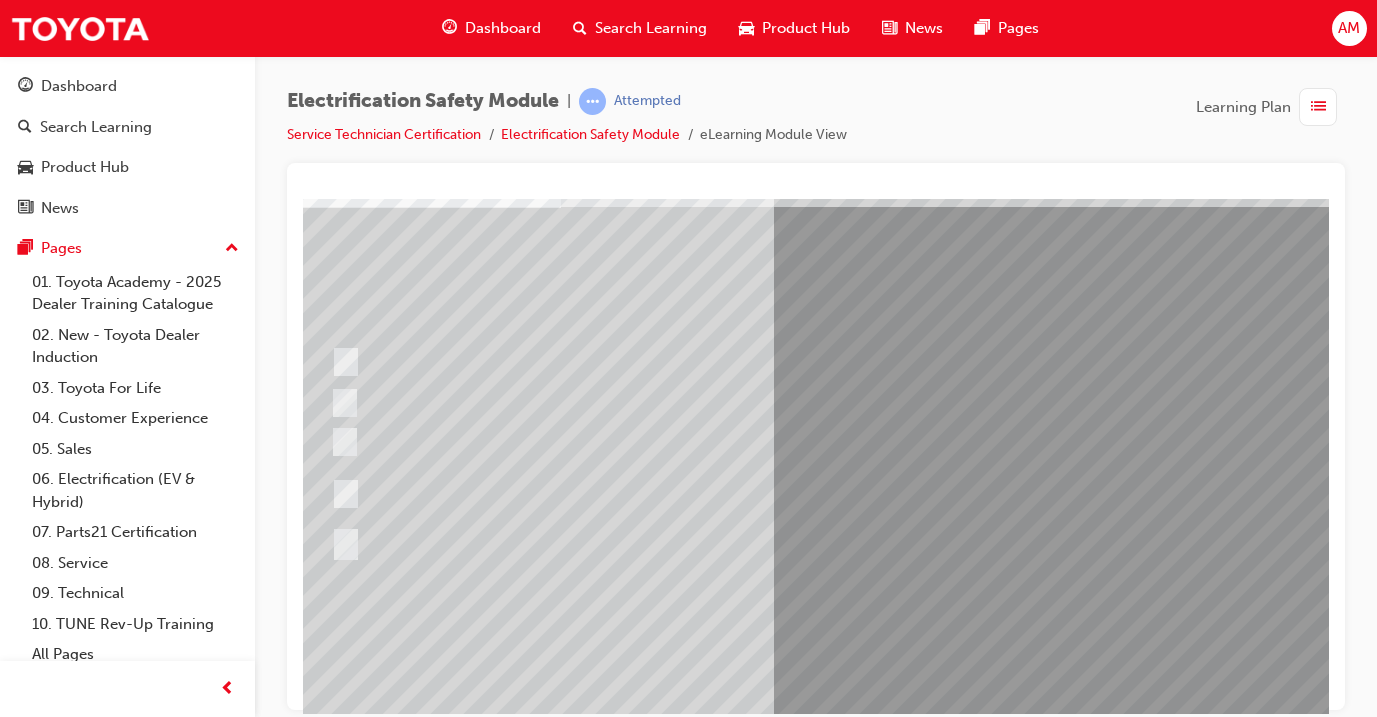 click at bounding box center [593, 2553] 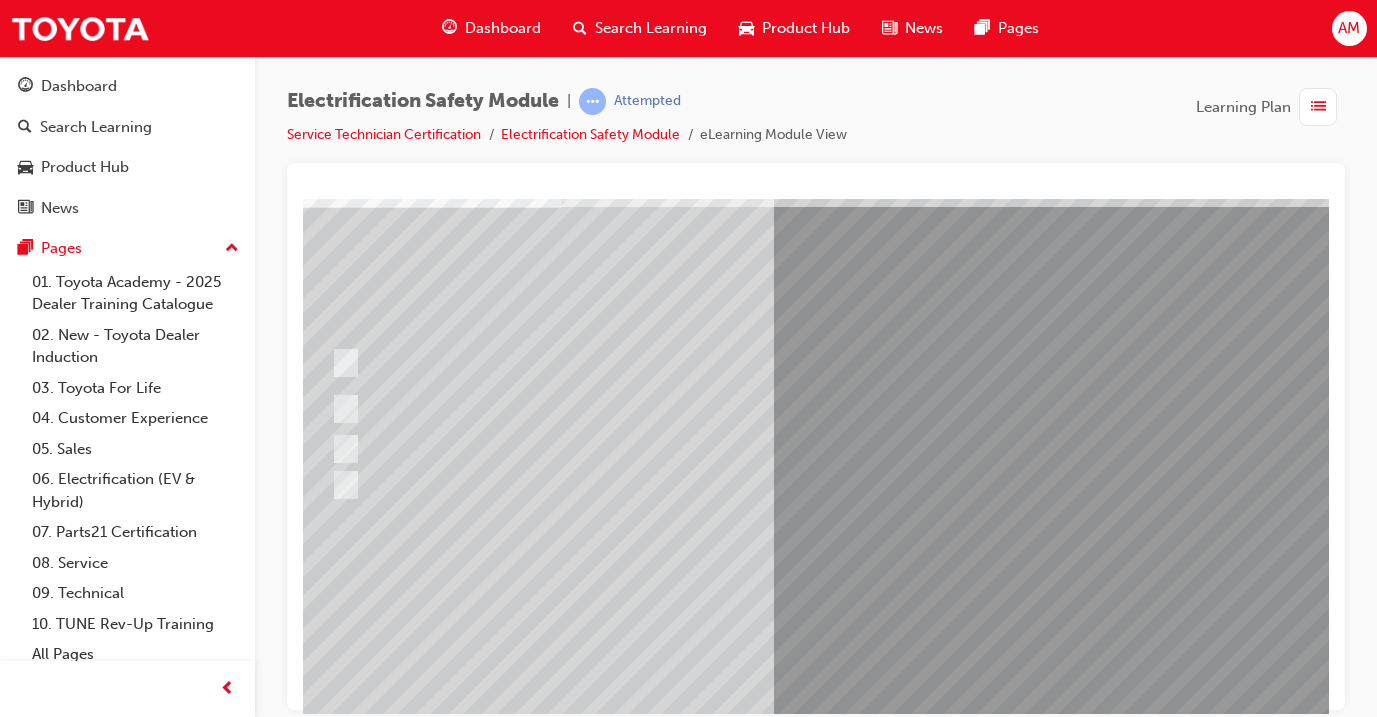 click at bounding box center [593, 2553] 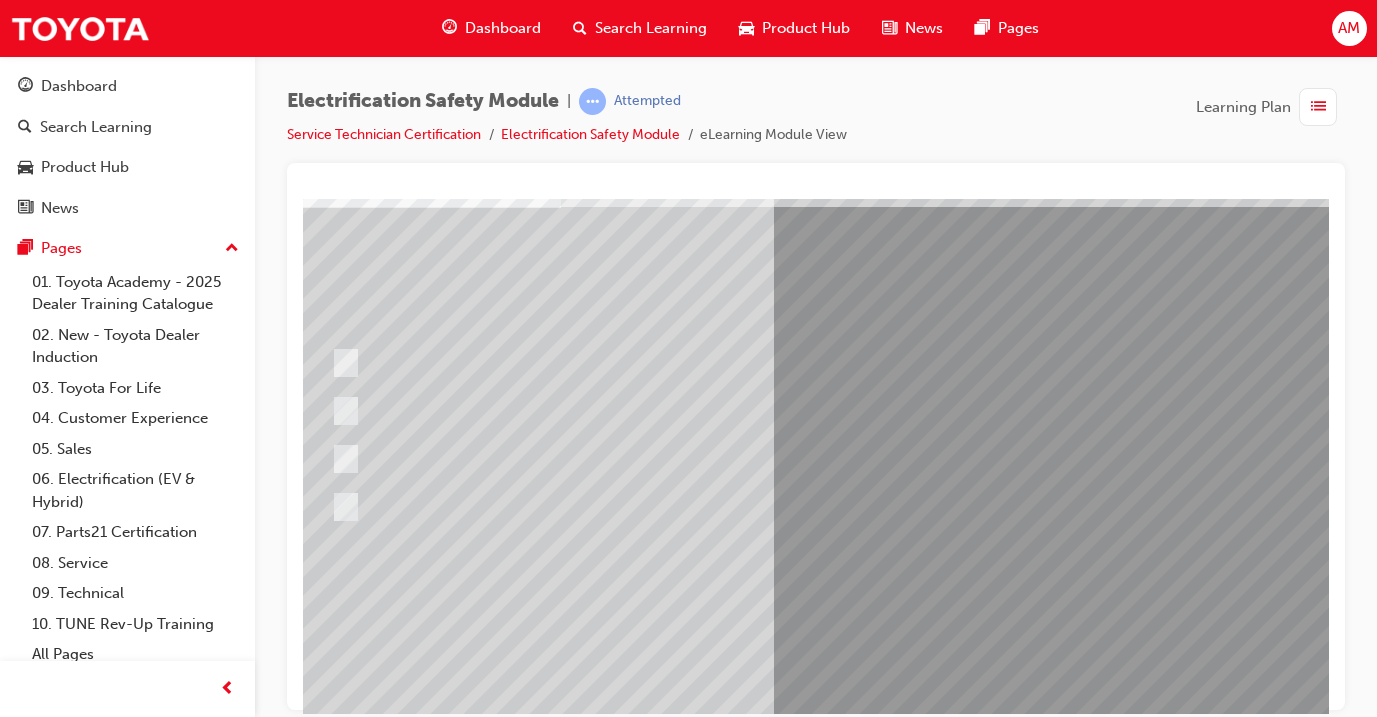 click at bounding box center [593, 2553] 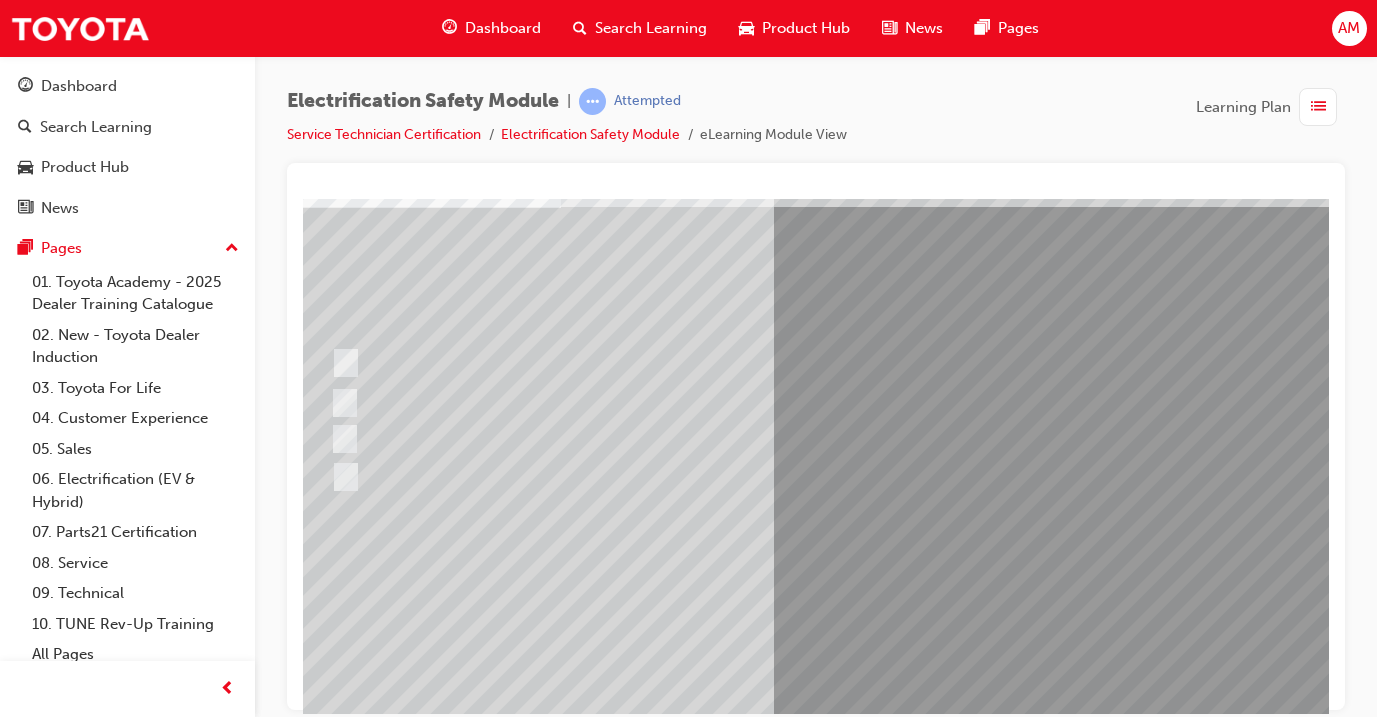 click at bounding box center (593, 2553) 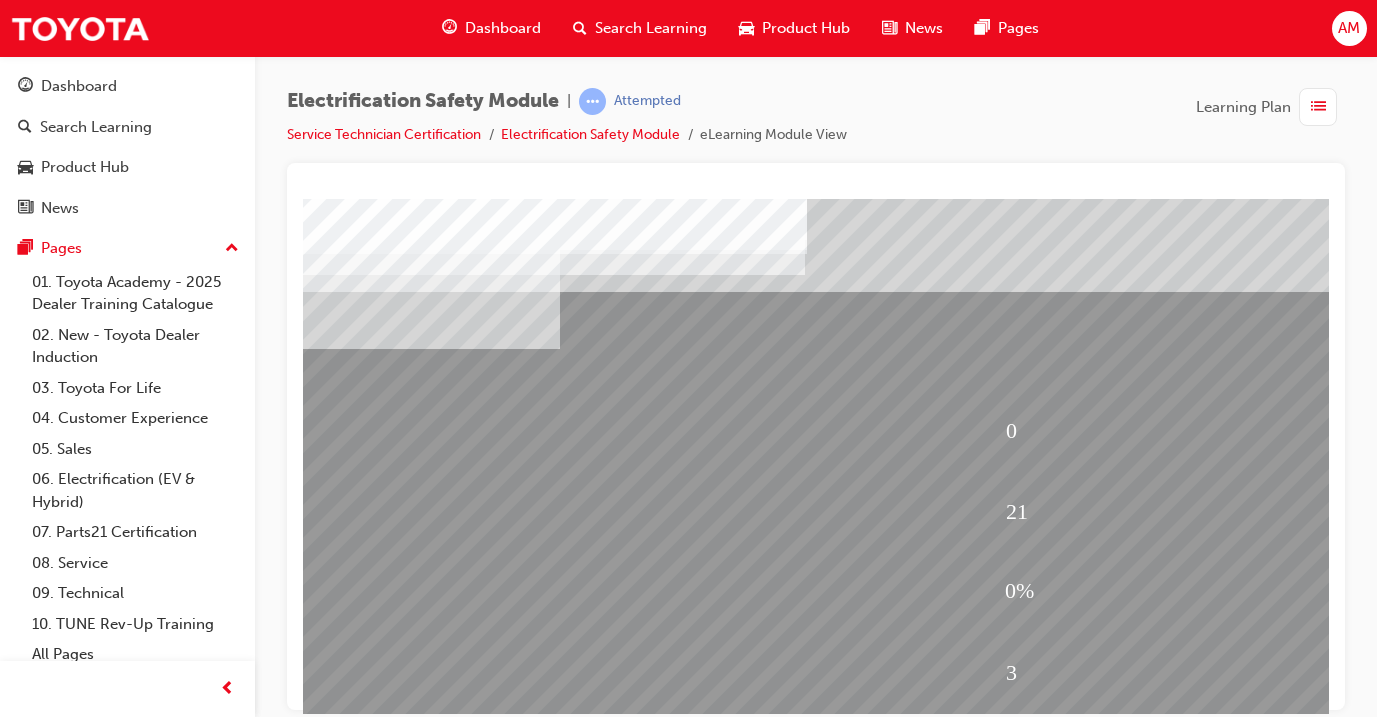 scroll, scrollTop: 0, scrollLeft: 43, axis: horizontal 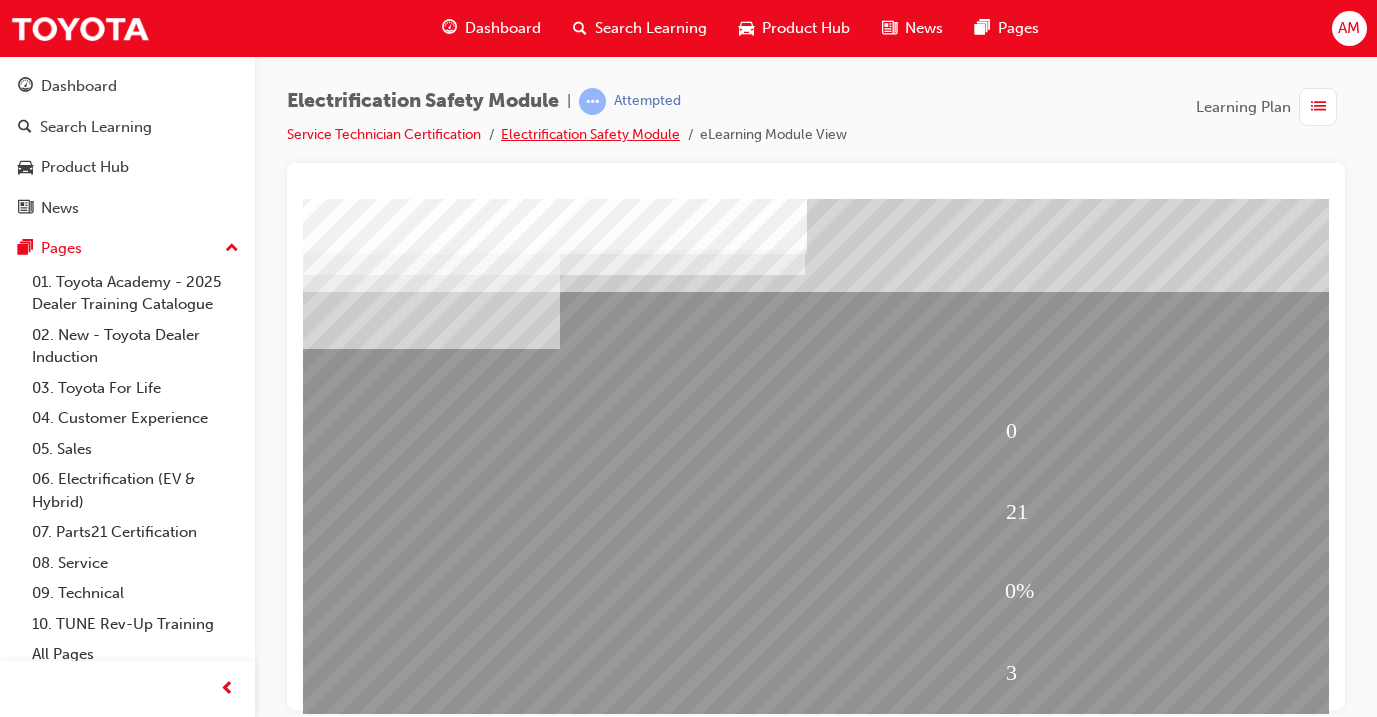 click on "Electrification Safety Module" at bounding box center (590, 134) 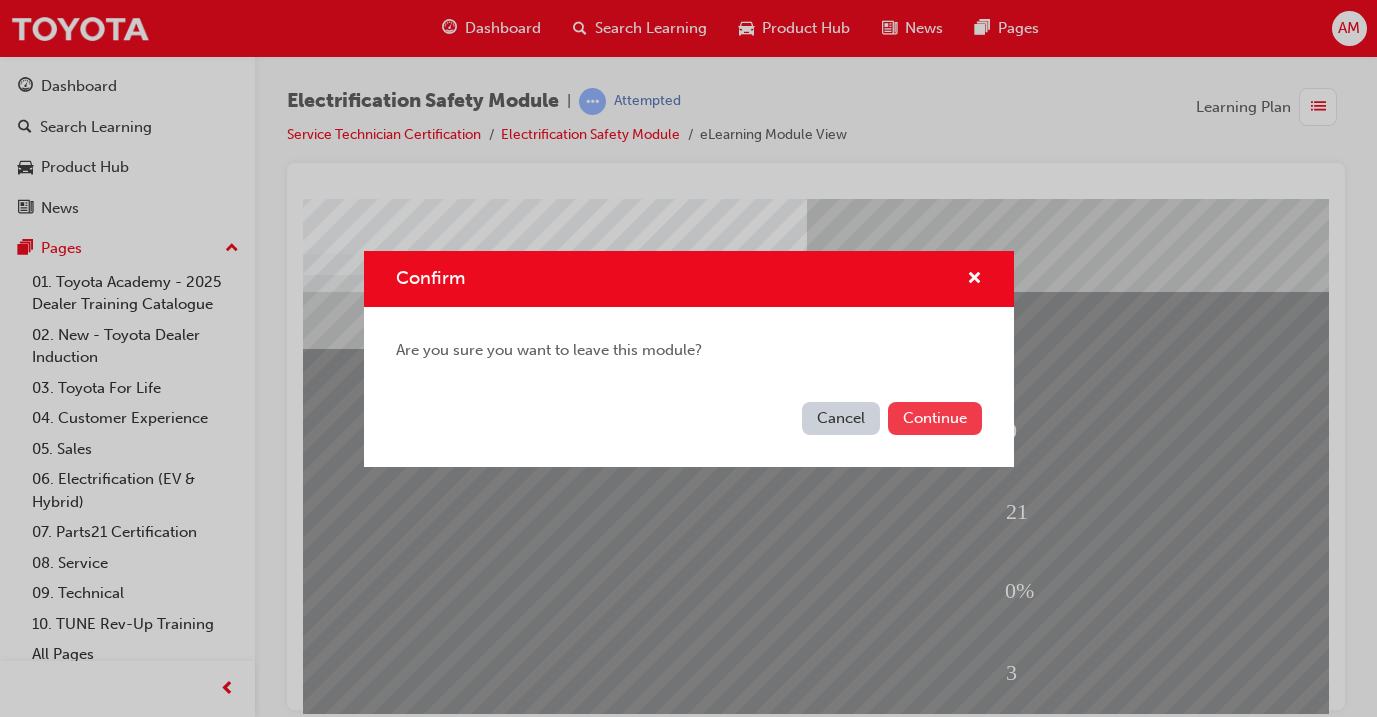click on "Continue" at bounding box center (935, 418) 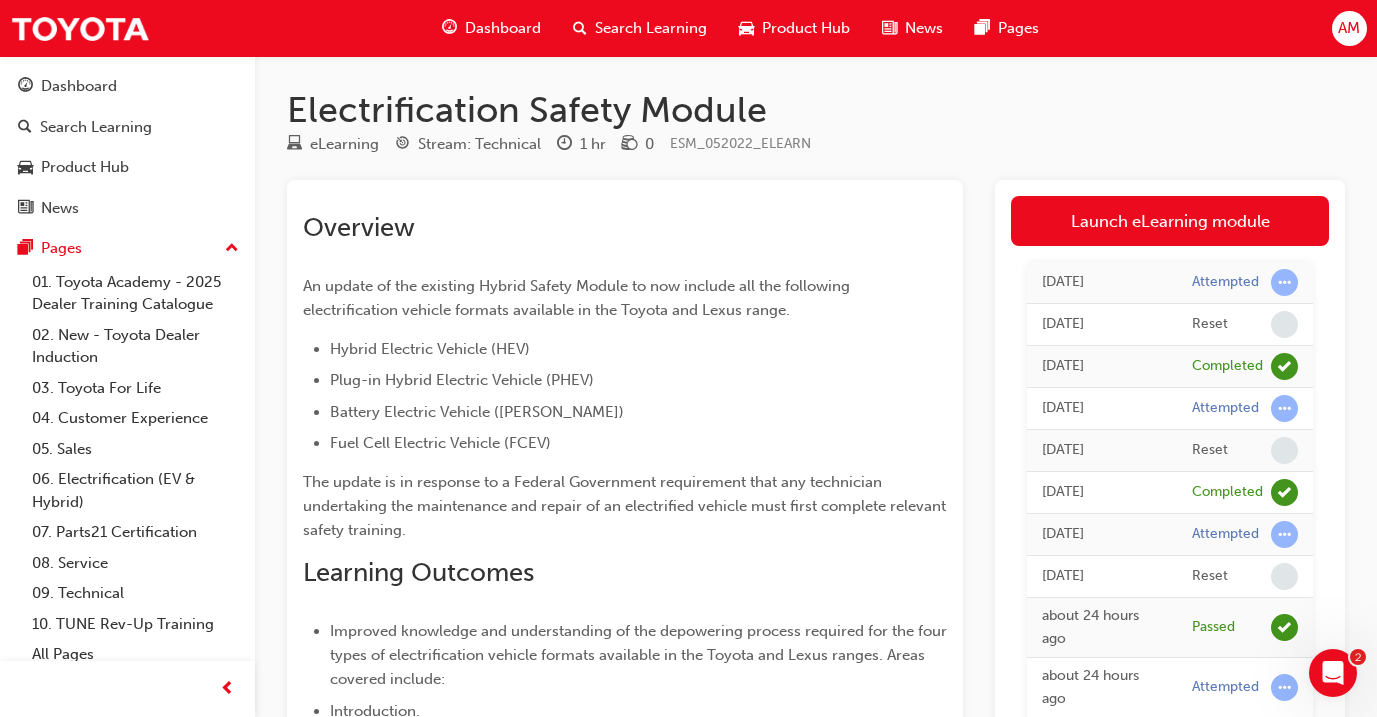 scroll, scrollTop: 0, scrollLeft: 0, axis: both 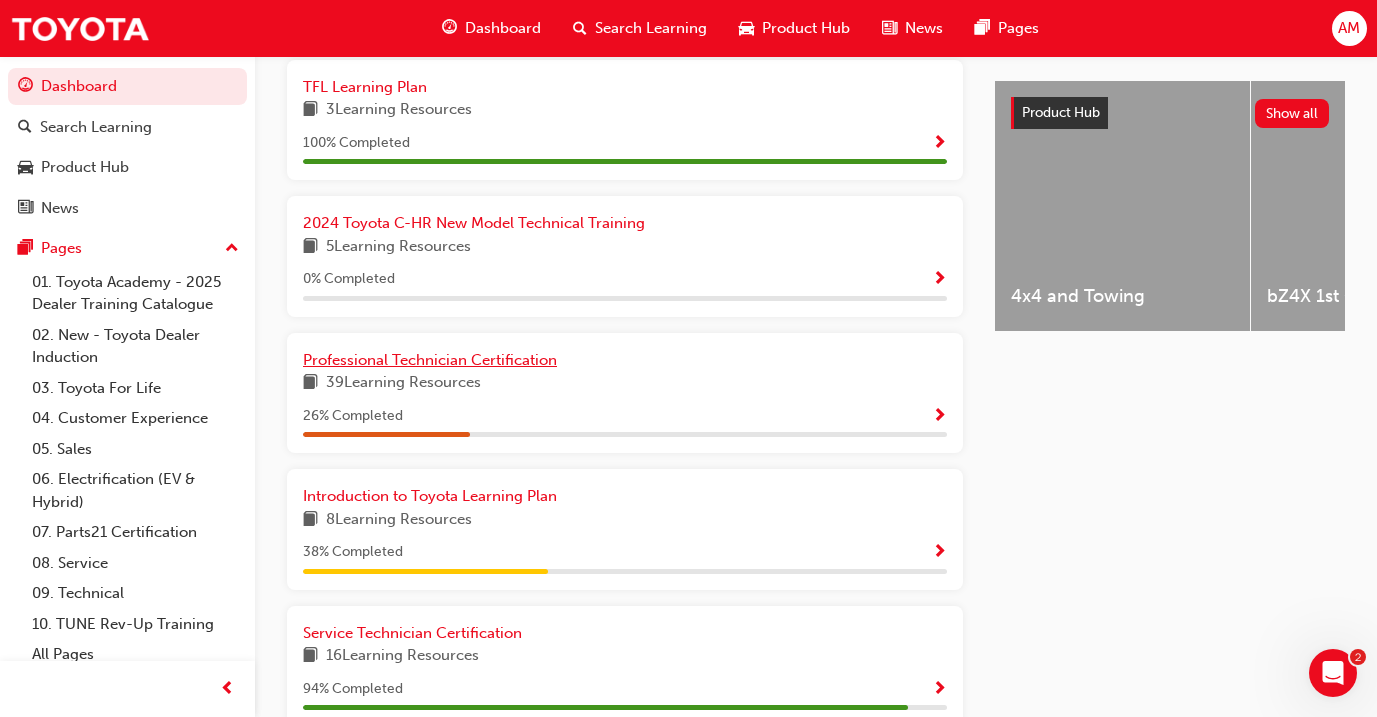 click on "Professional Technician Certification" at bounding box center [430, 360] 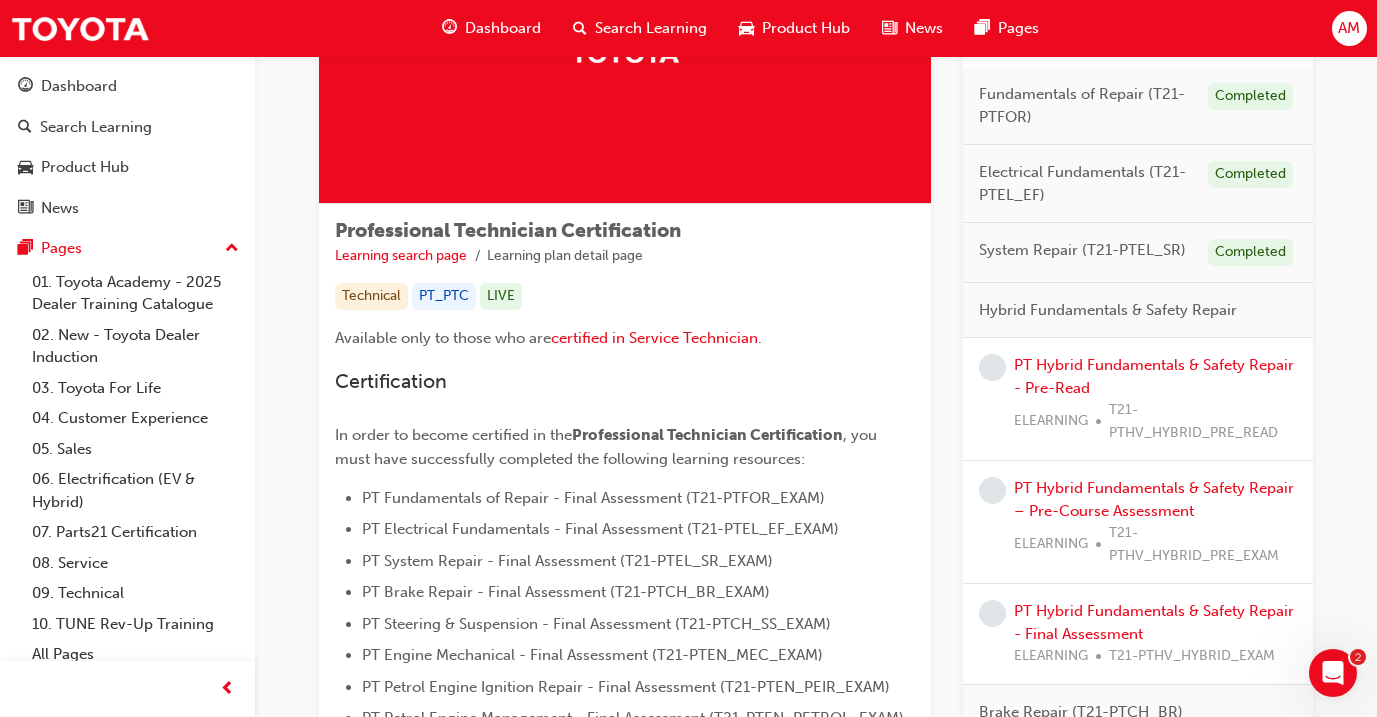 scroll, scrollTop: 193, scrollLeft: 0, axis: vertical 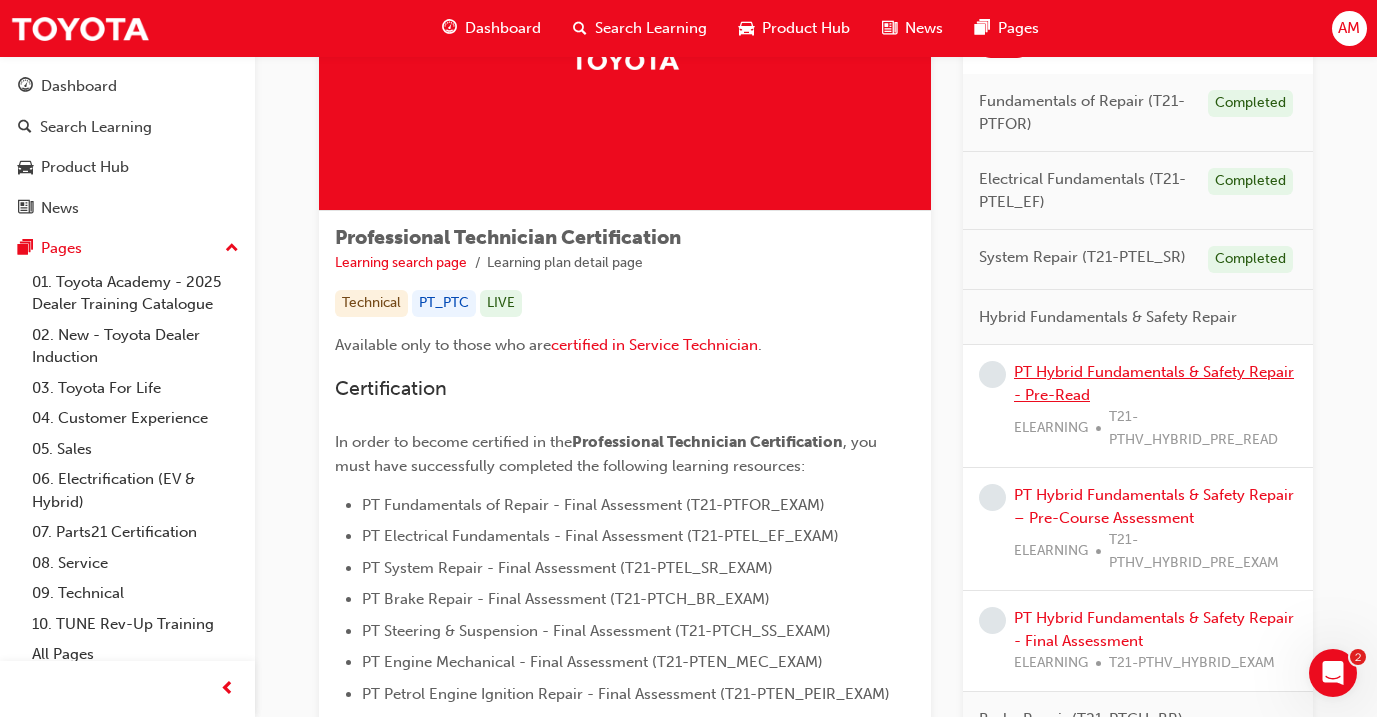 click on "PT Hybrid Fundamentals & Safety Repair - Pre-Read" at bounding box center (1154, 383) 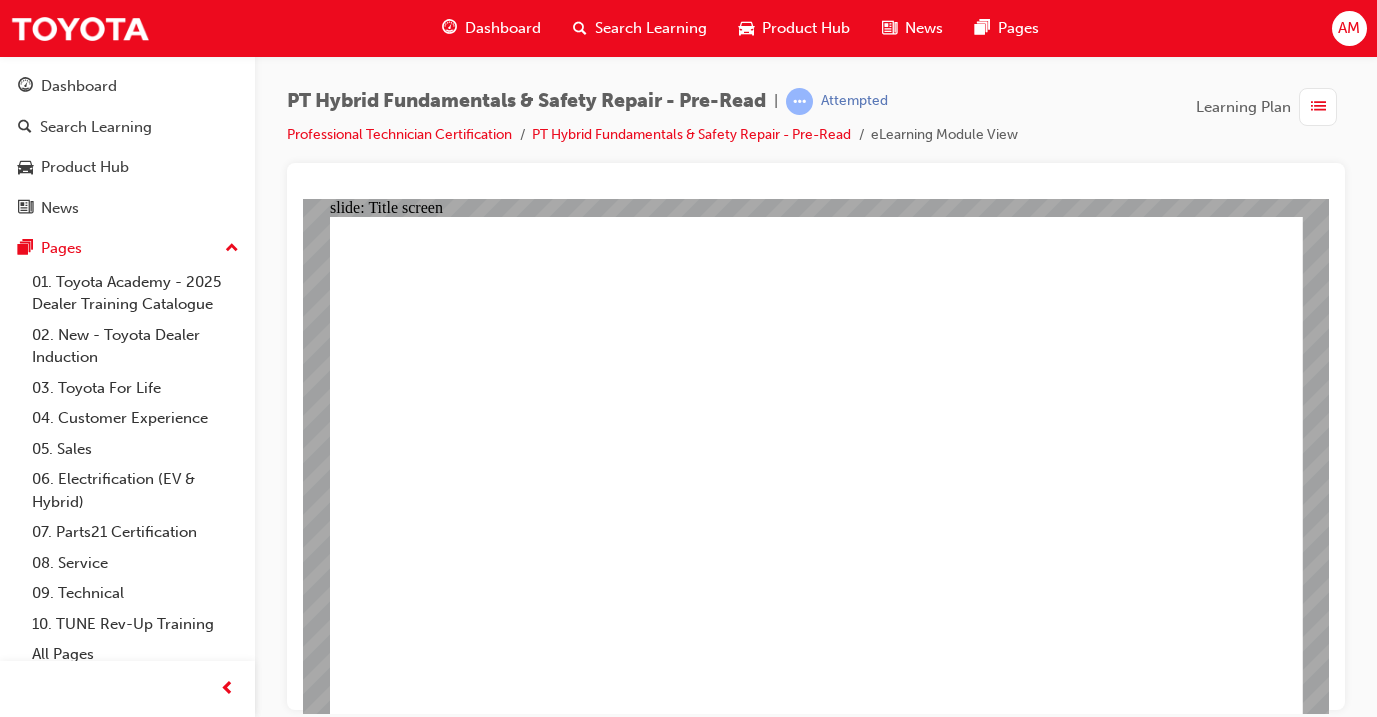 scroll, scrollTop: 0, scrollLeft: 0, axis: both 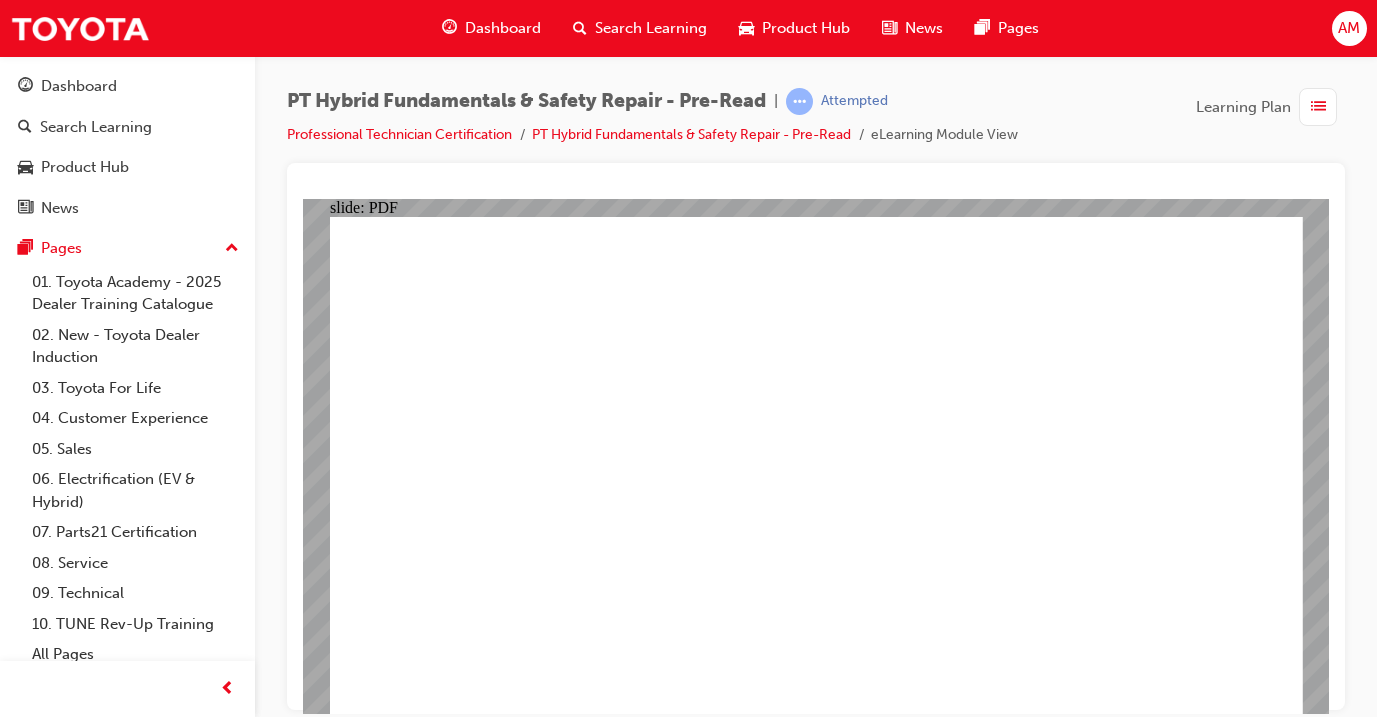 click on "Dashboard" at bounding box center [503, 28] 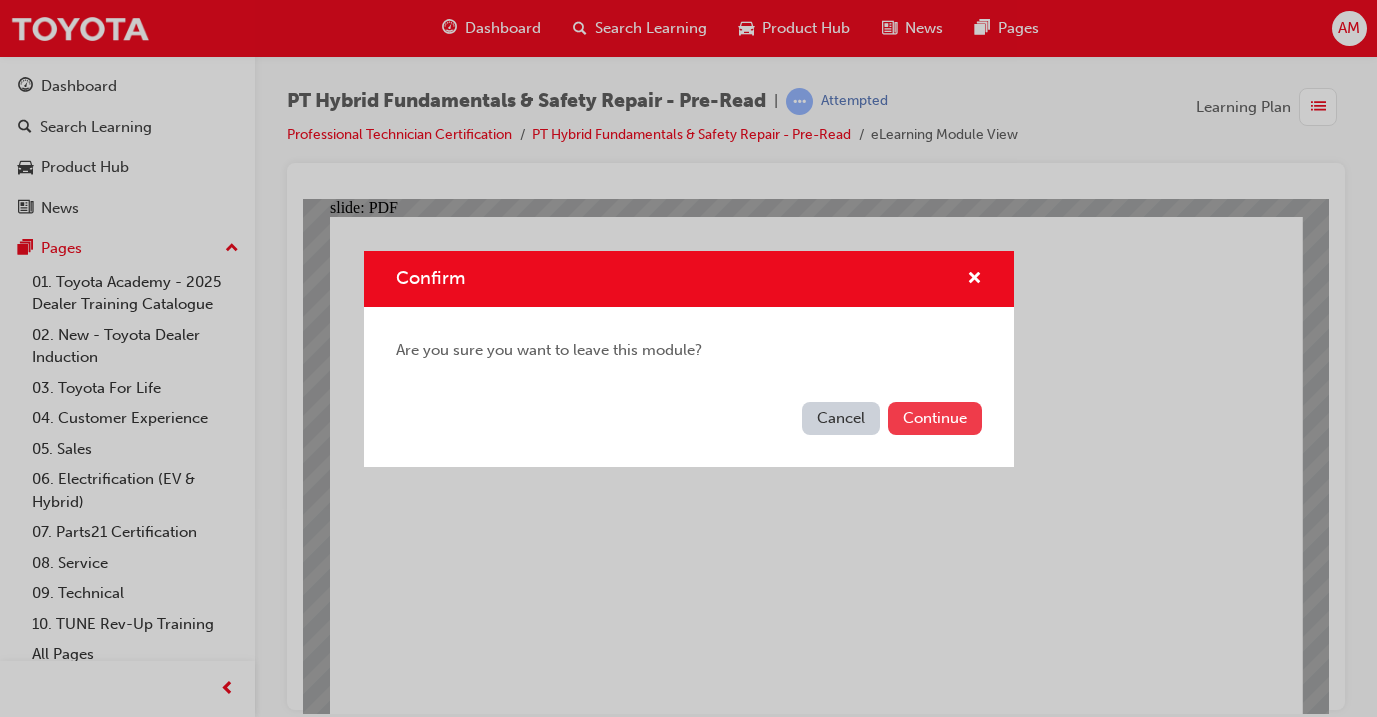 click on "Continue" at bounding box center (935, 418) 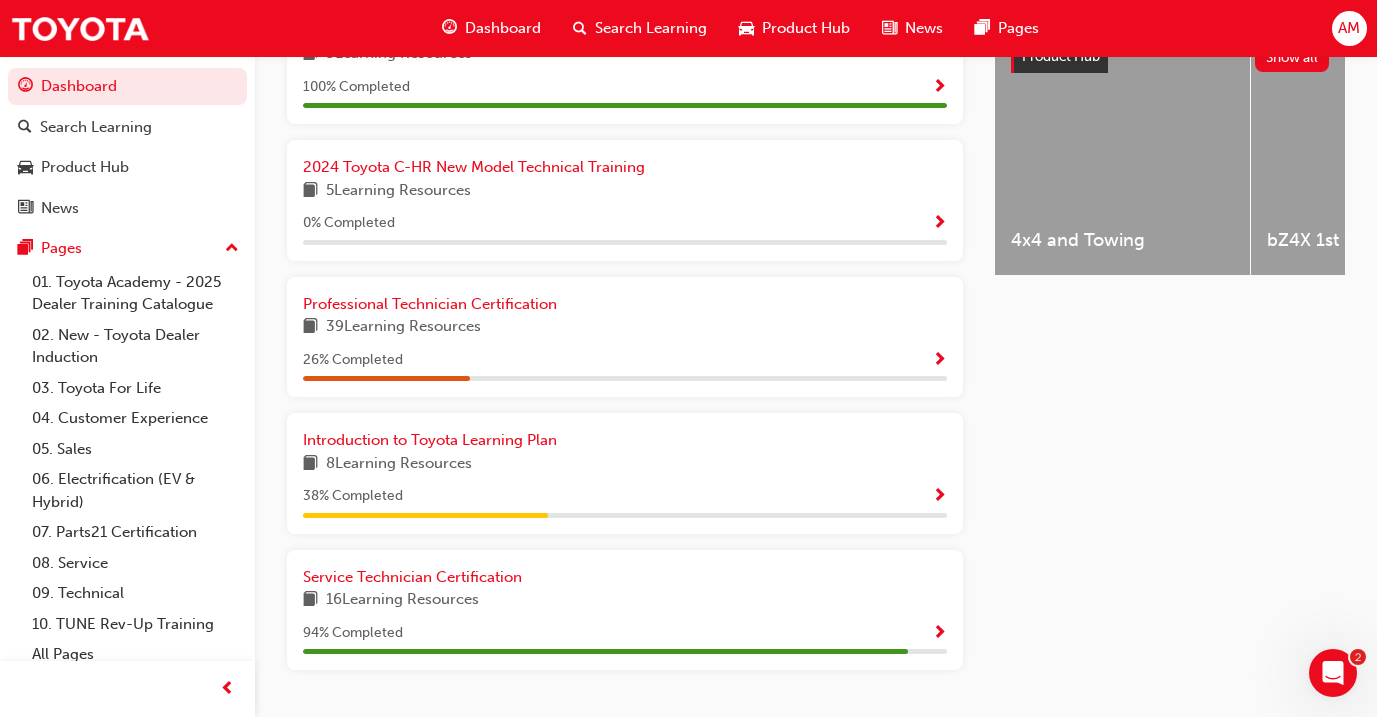 scroll, scrollTop: 821, scrollLeft: 0, axis: vertical 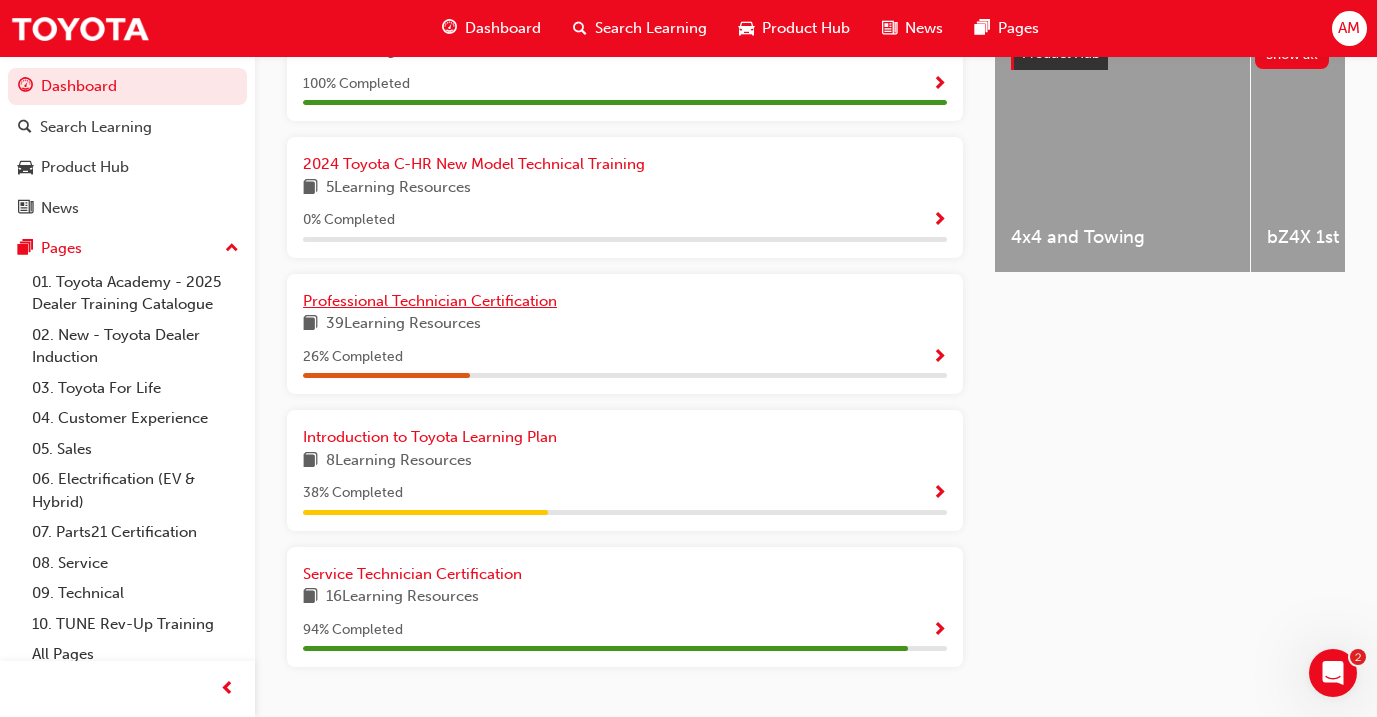 click on "Professional Technician Certification" at bounding box center [430, 301] 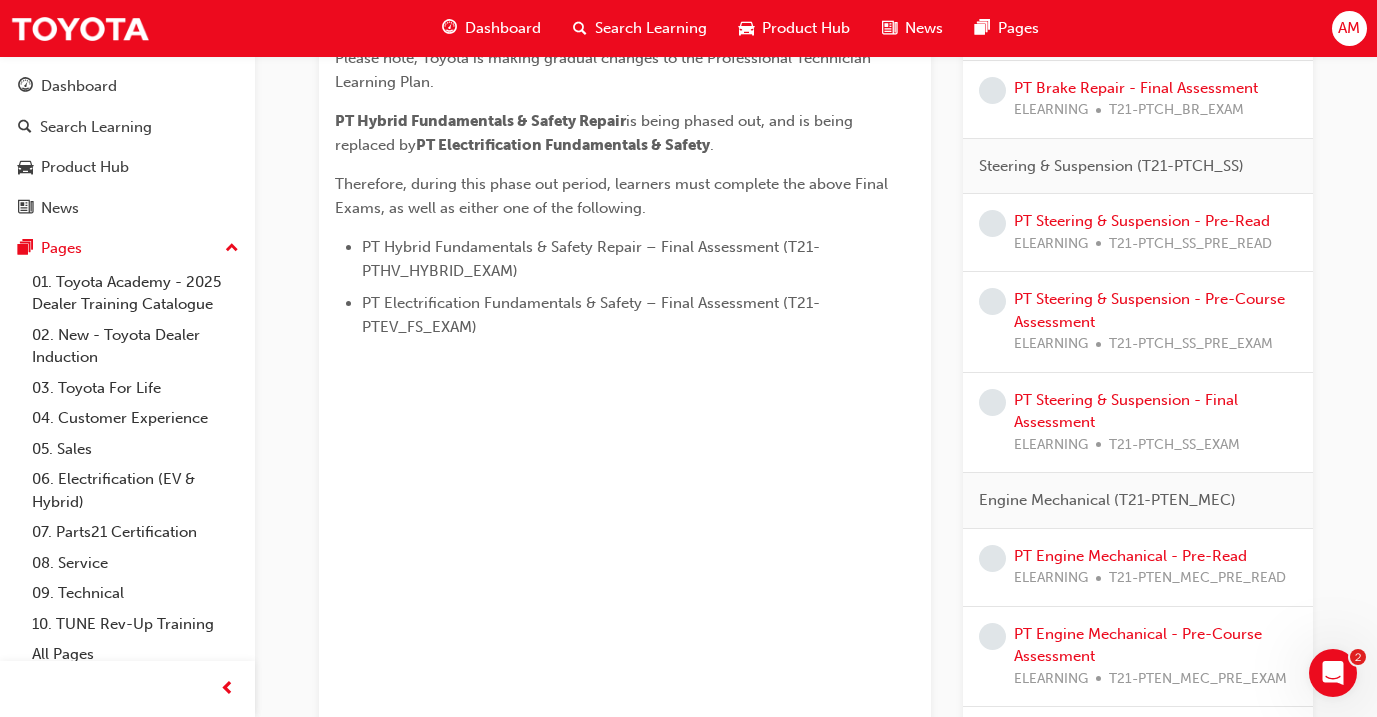 scroll, scrollTop: 1057, scrollLeft: 0, axis: vertical 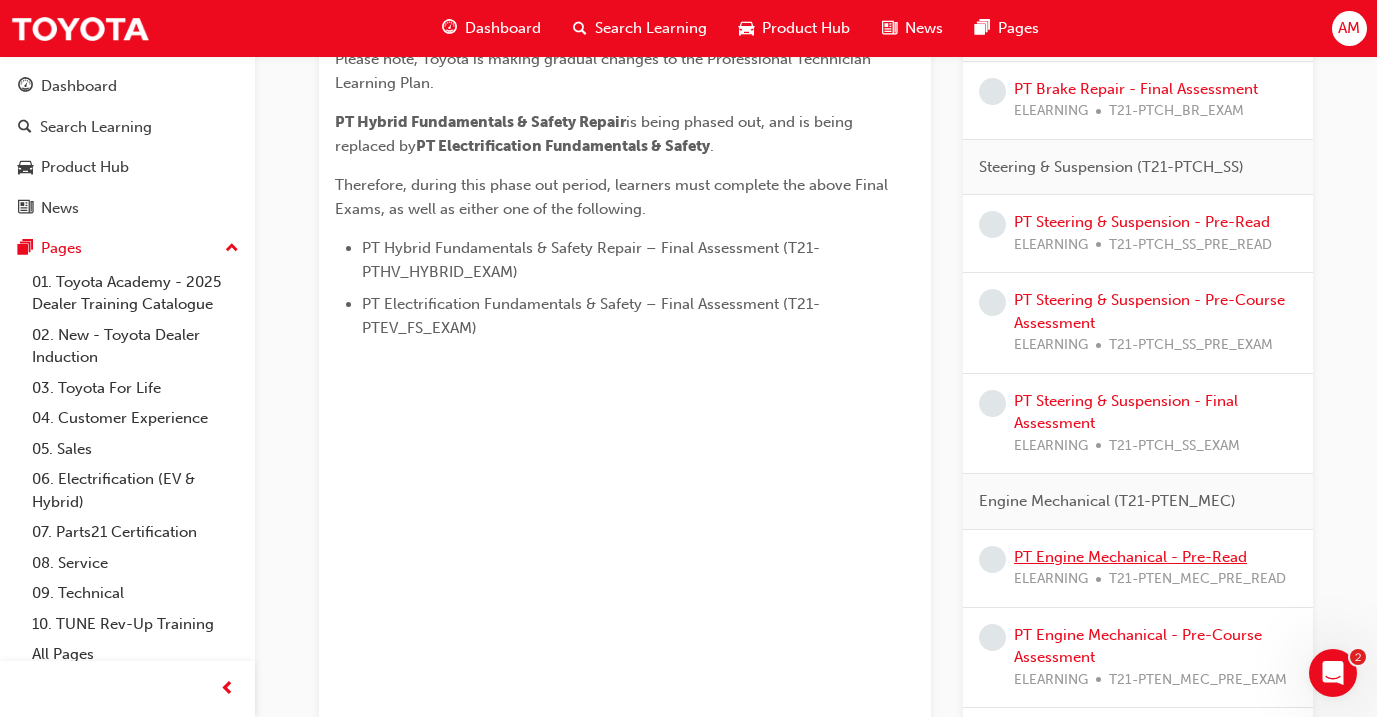 click on "PT Engine Mechanical - Pre-Read" at bounding box center [1130, 557] 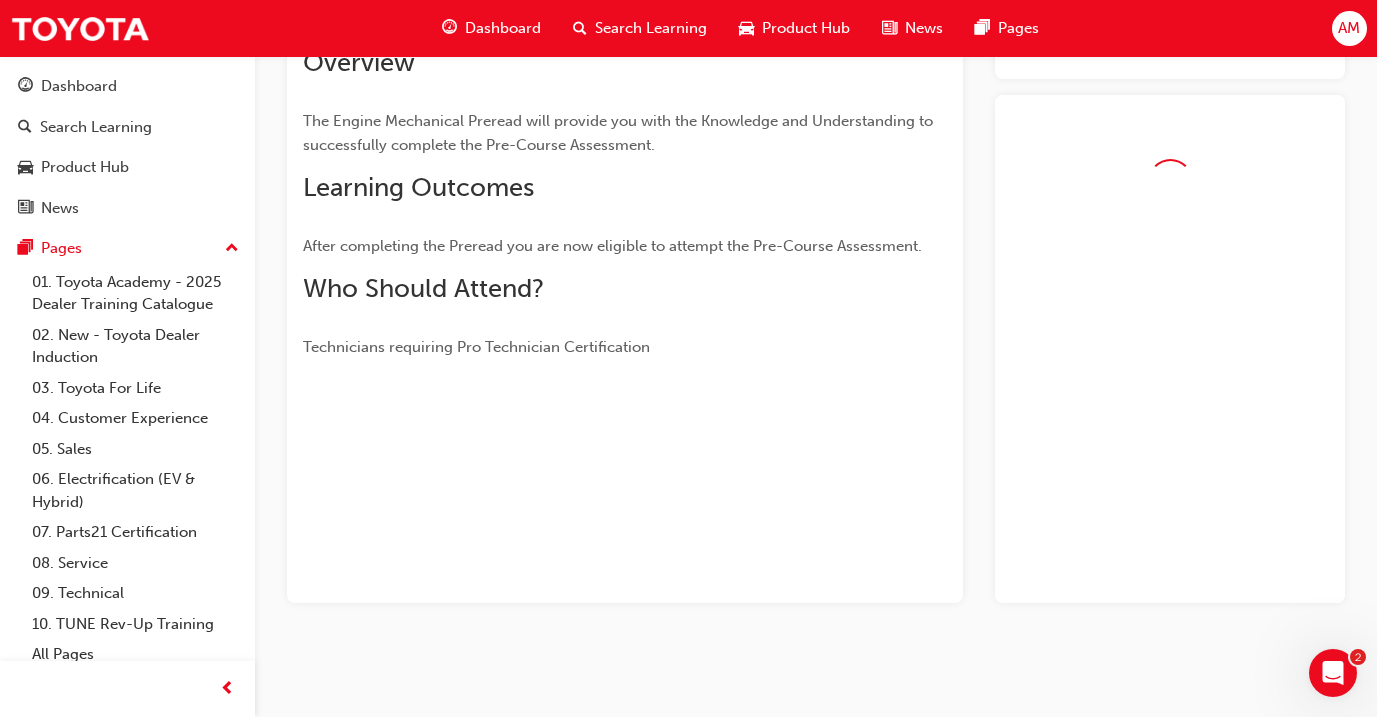 scroll, scrollTop: 185, scrollLeft: 0, axis: vertical 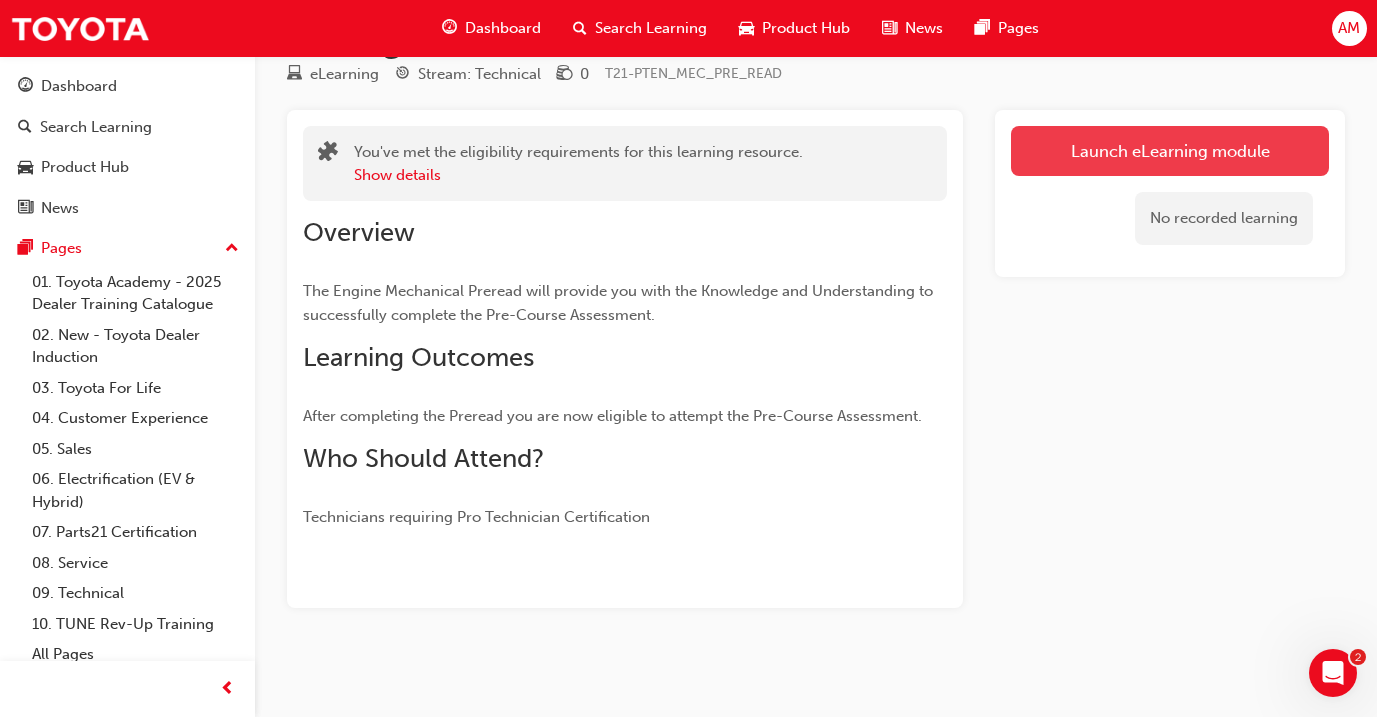 click on "Launch eLearning module" at bounding box center [1170, 151] 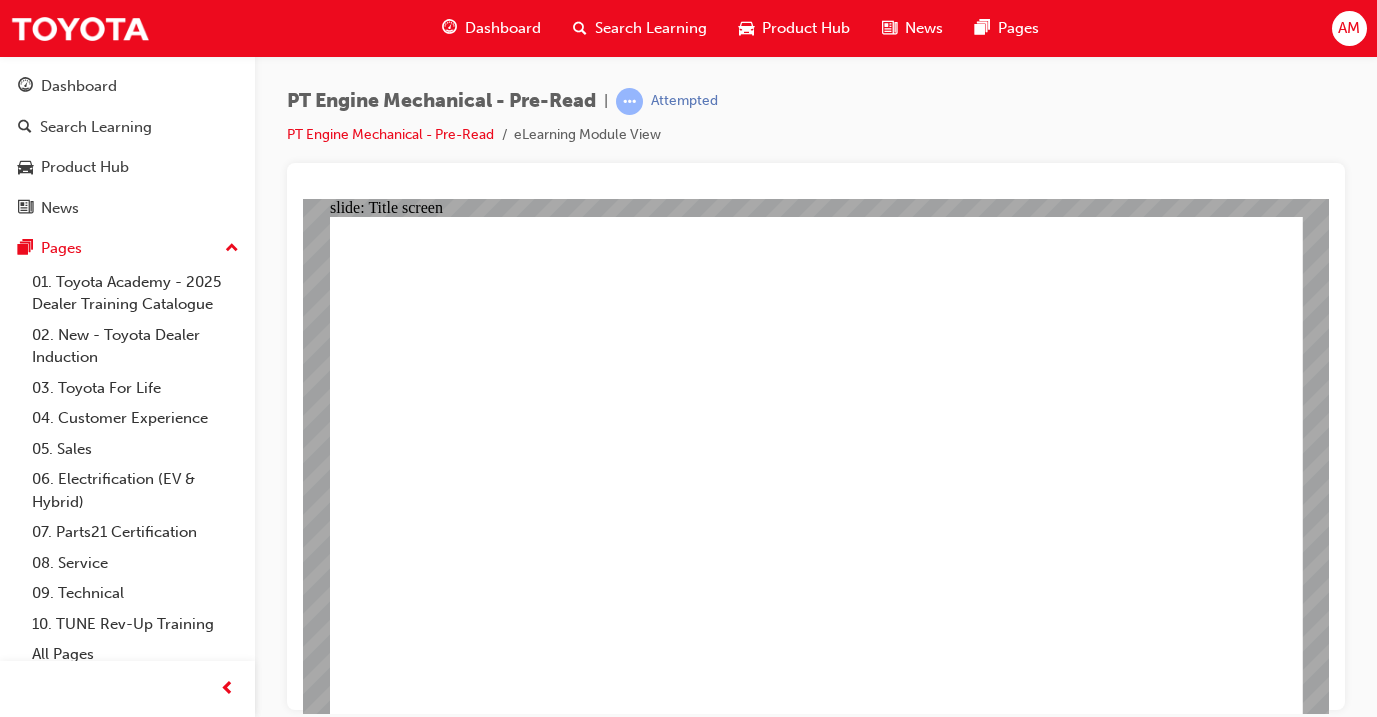 scroll, scrollTop: 0, scrollLeft: 0, axis: both 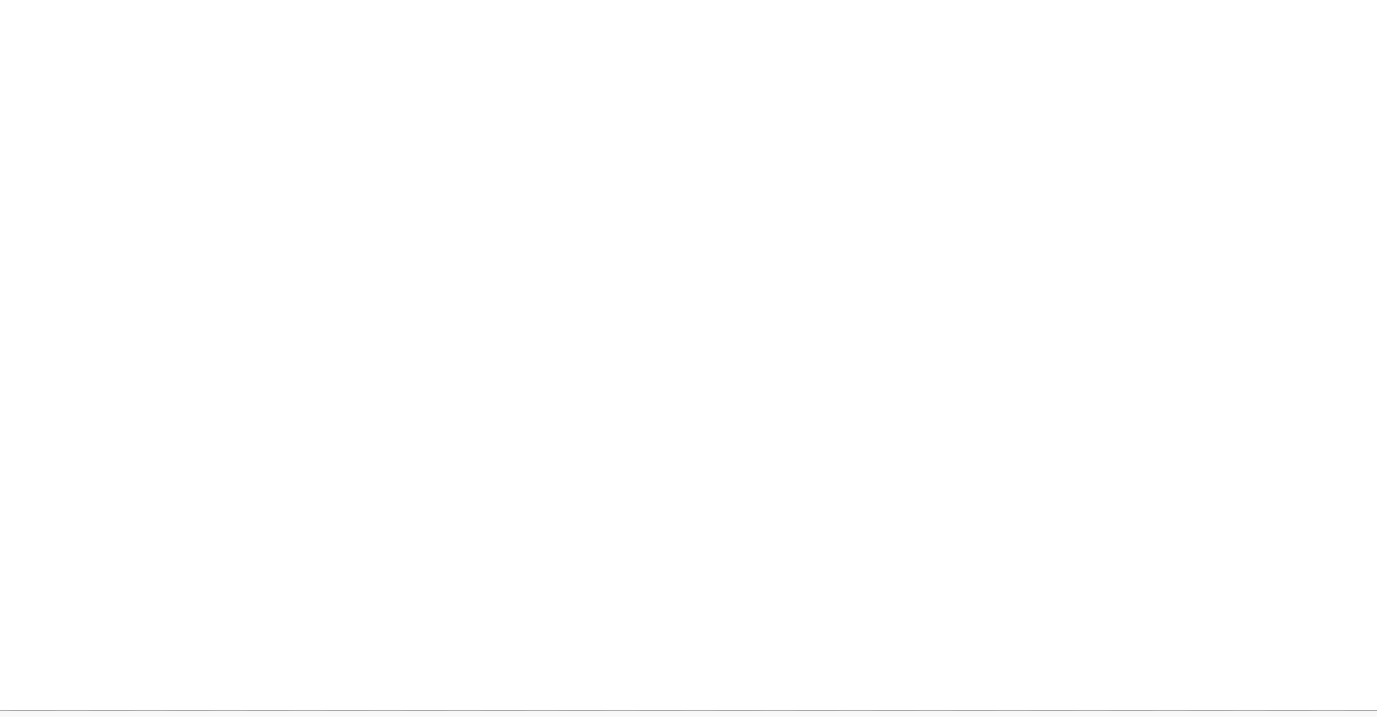 click 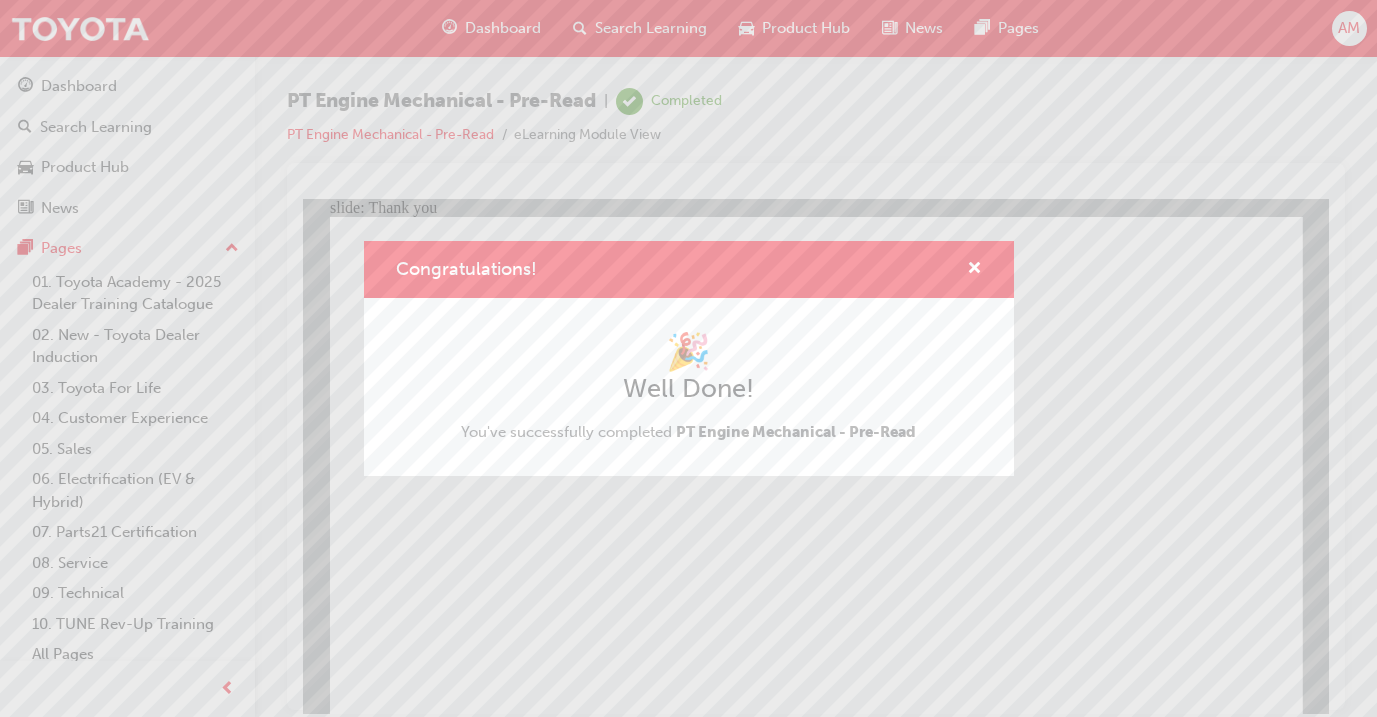 click on "Congratulations! 🎉 Well Done! You've successfully completed   PT Engine Mechanical - Pre-Read" at bounding box center [688, 358] 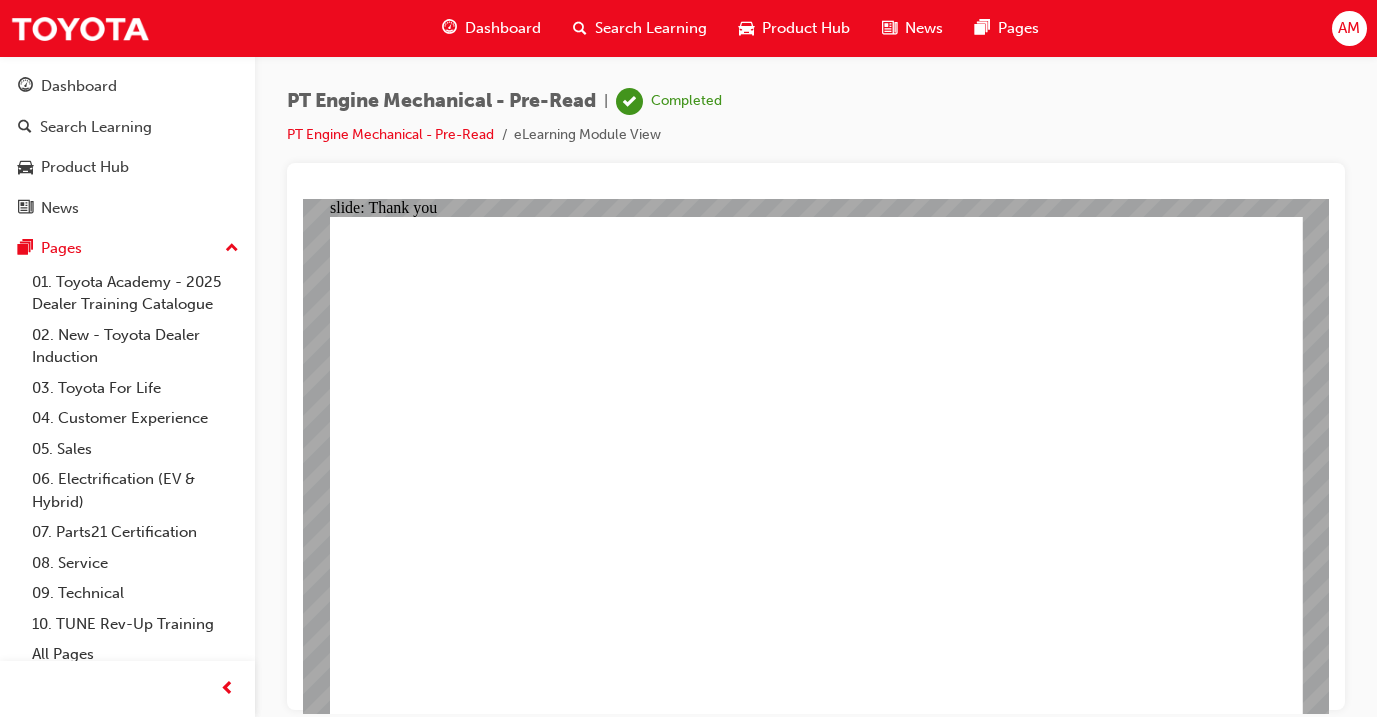 click 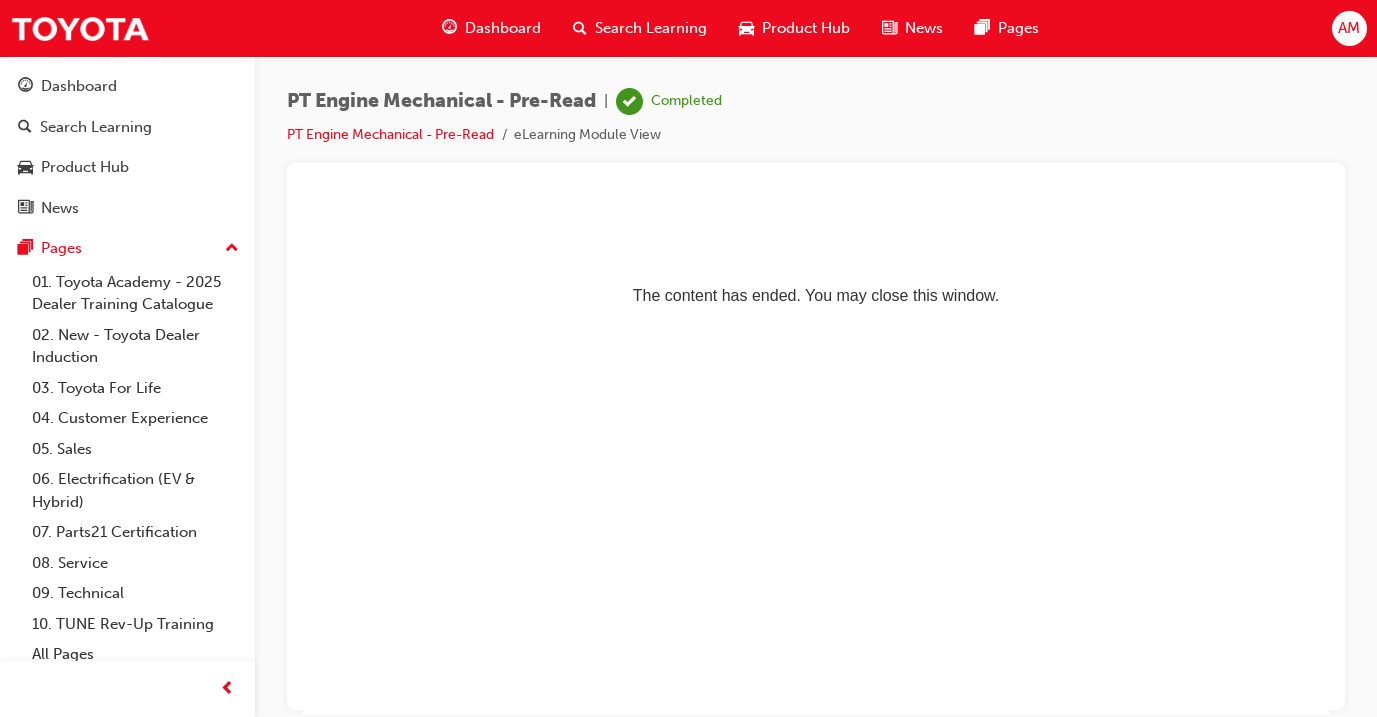 scroll, scrollTop: 0, scrollLeft: 0, axis: both 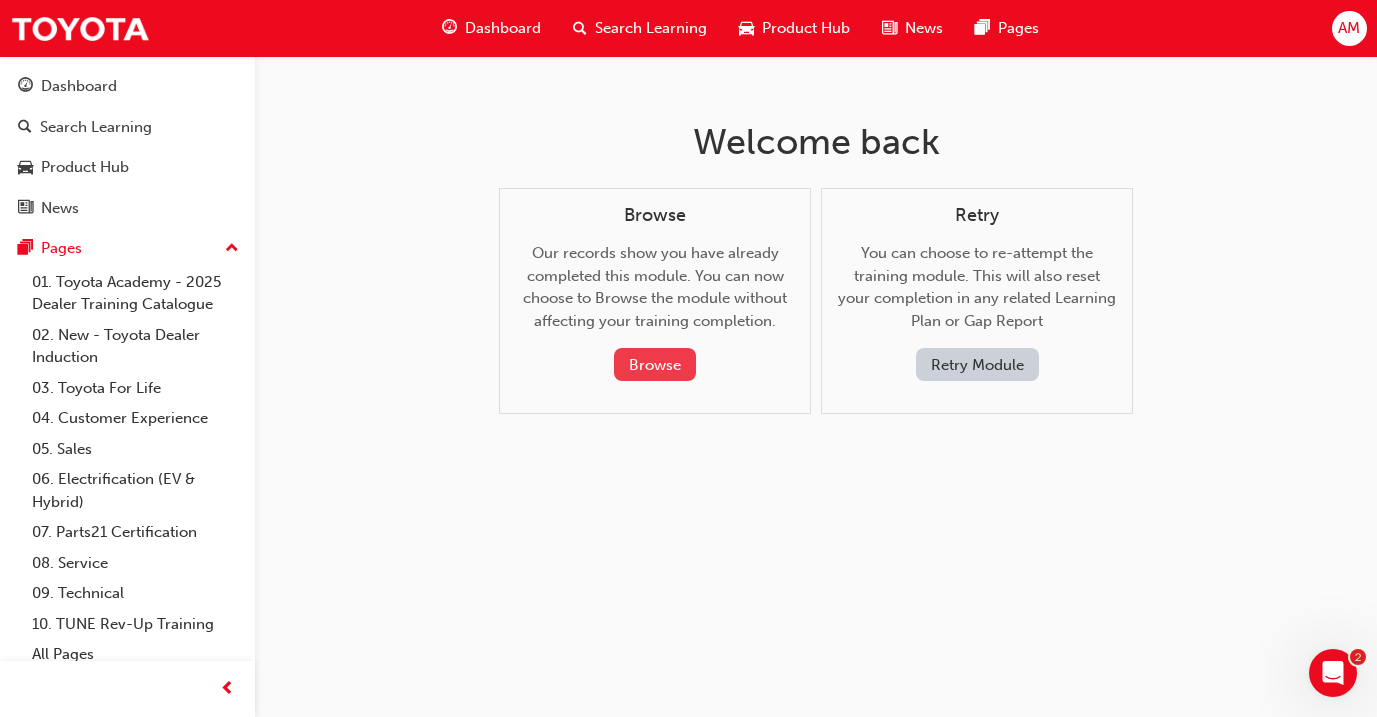 click on "Browse" at bounding box center (655, 364) 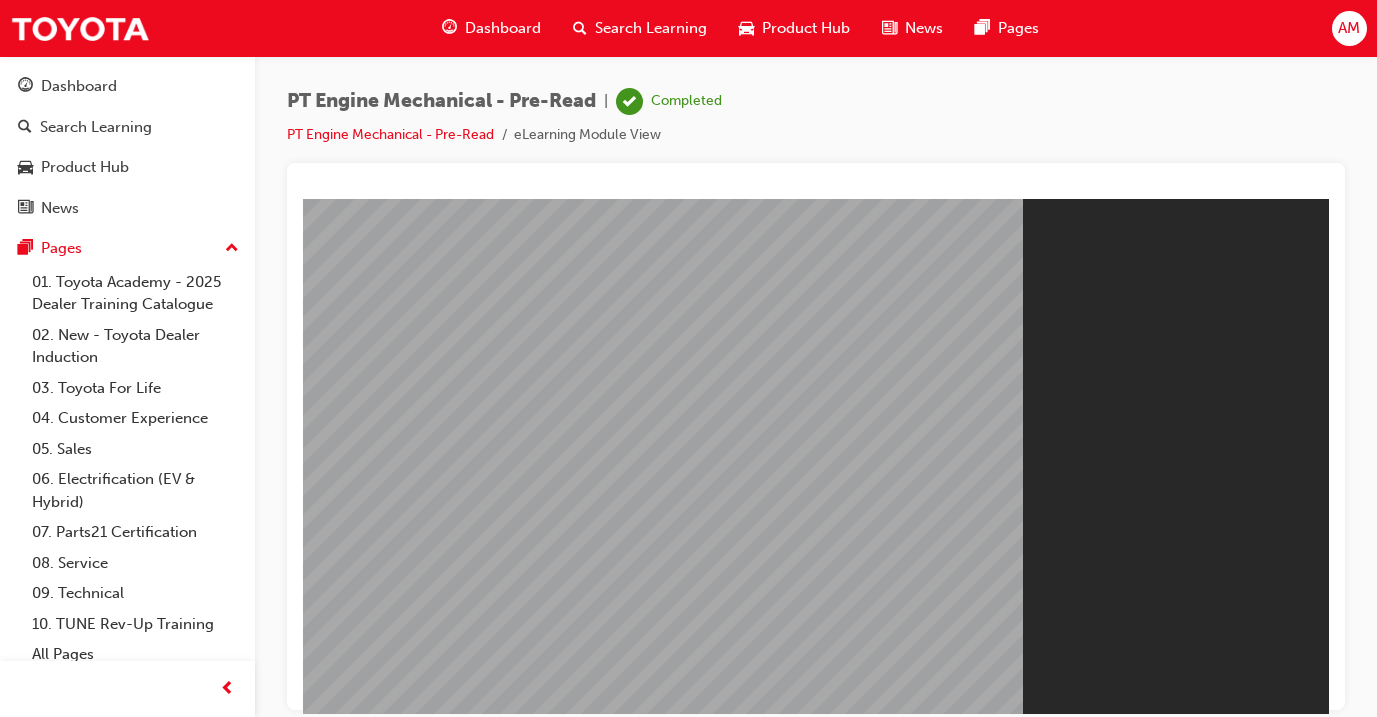 scroll, scrollTop: 0, scrollLeft: 0, axis: both 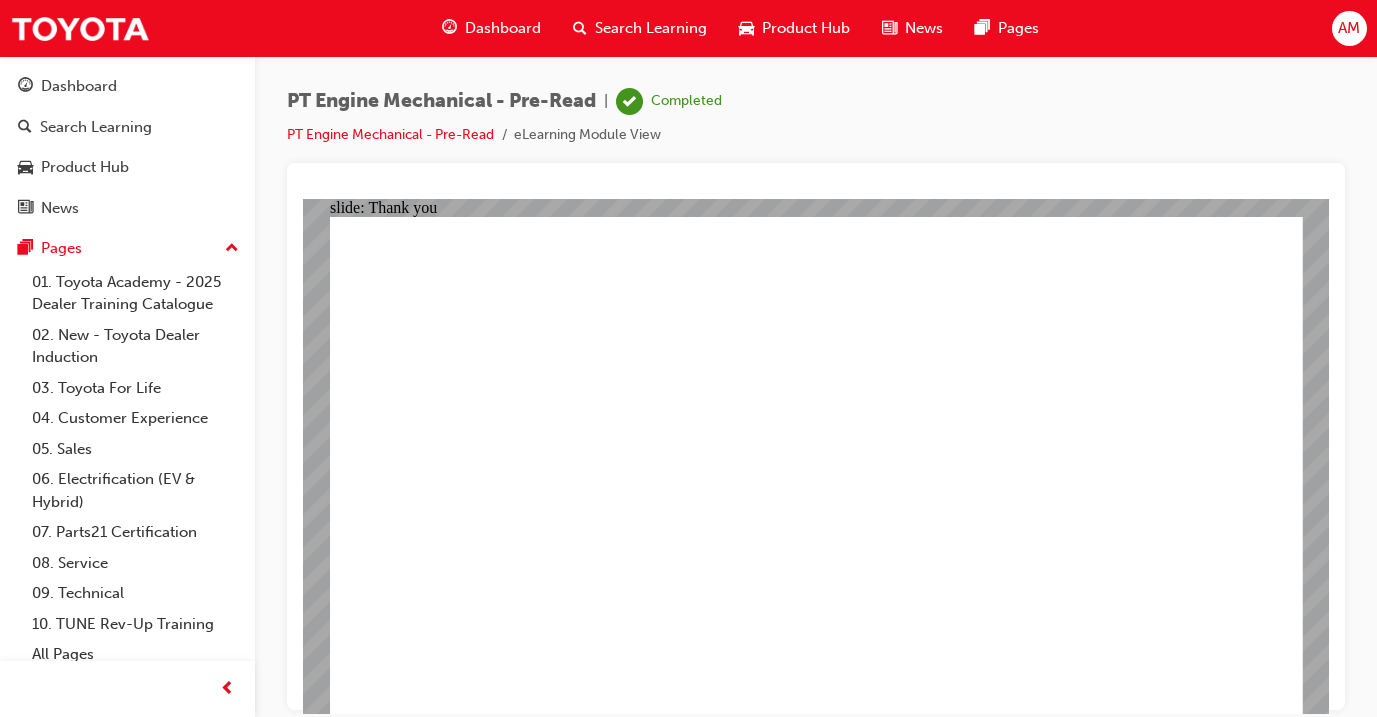 click 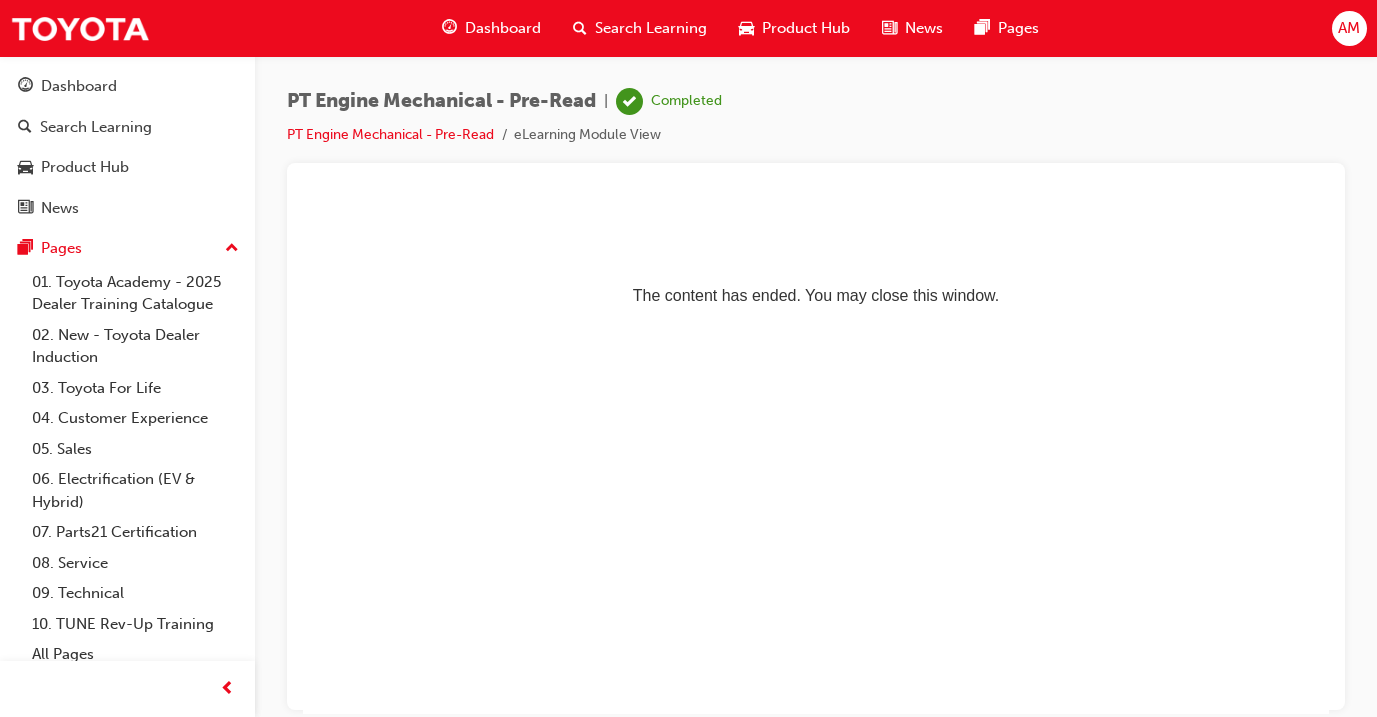 scroll, scrollTop: 0, scrollLeft: 0, axis: both 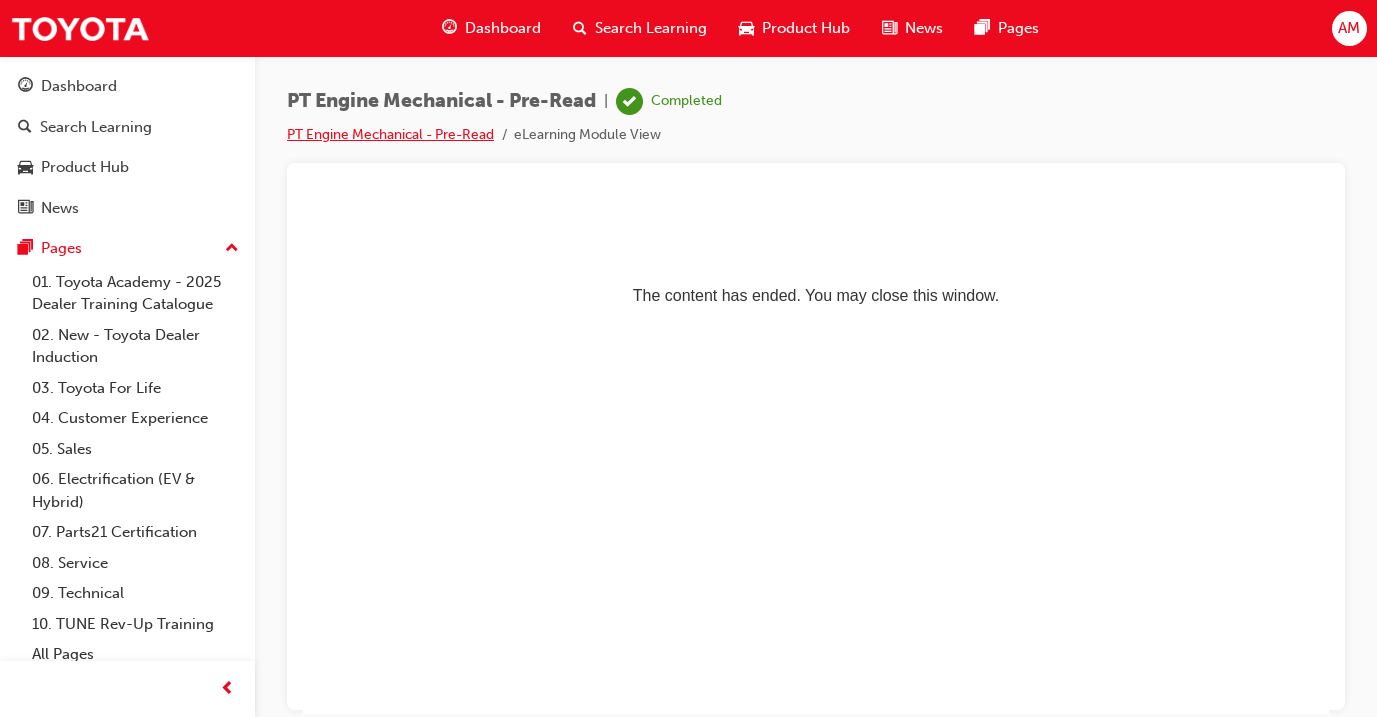click on "PT Engine Mechanical - Pre-Read" at bounding box center [390, 134] 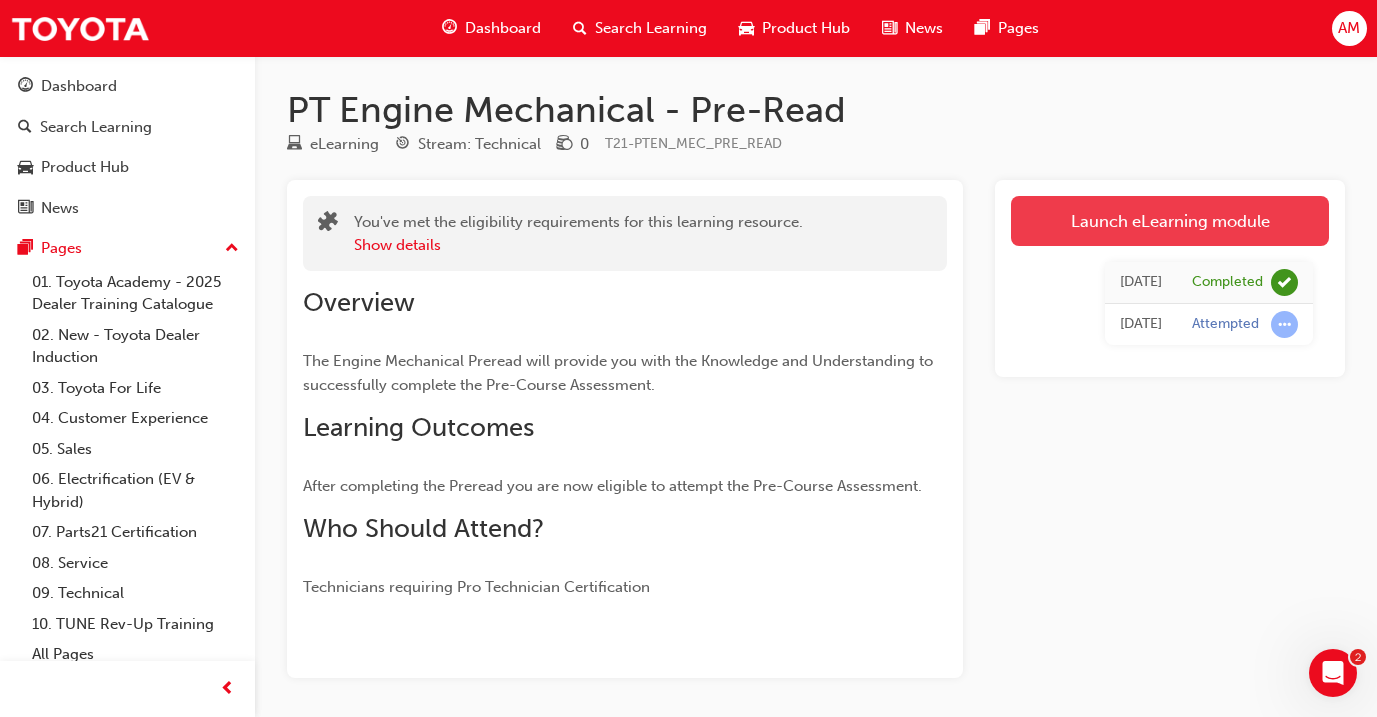 click on "Launch eLearning module" at bounding box center [1170, 221] 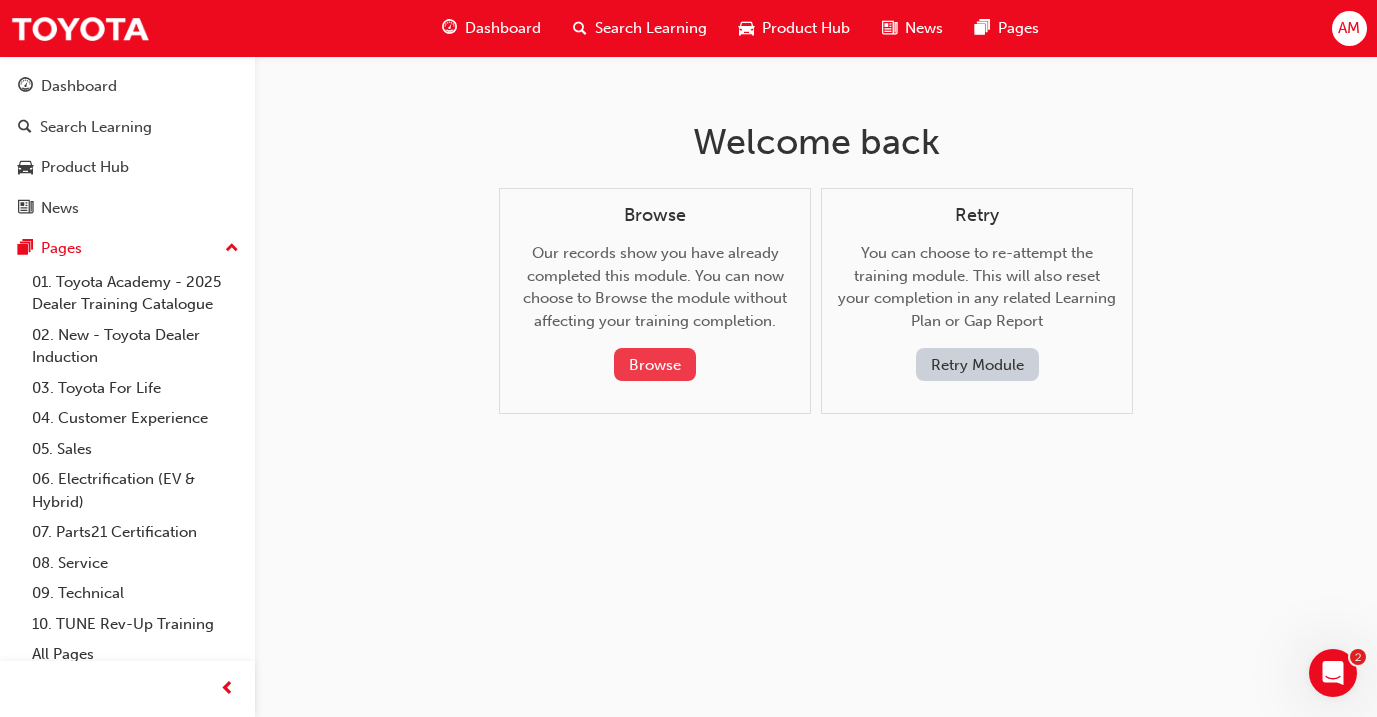 click on "Browse" at bounding box center (655, 364) 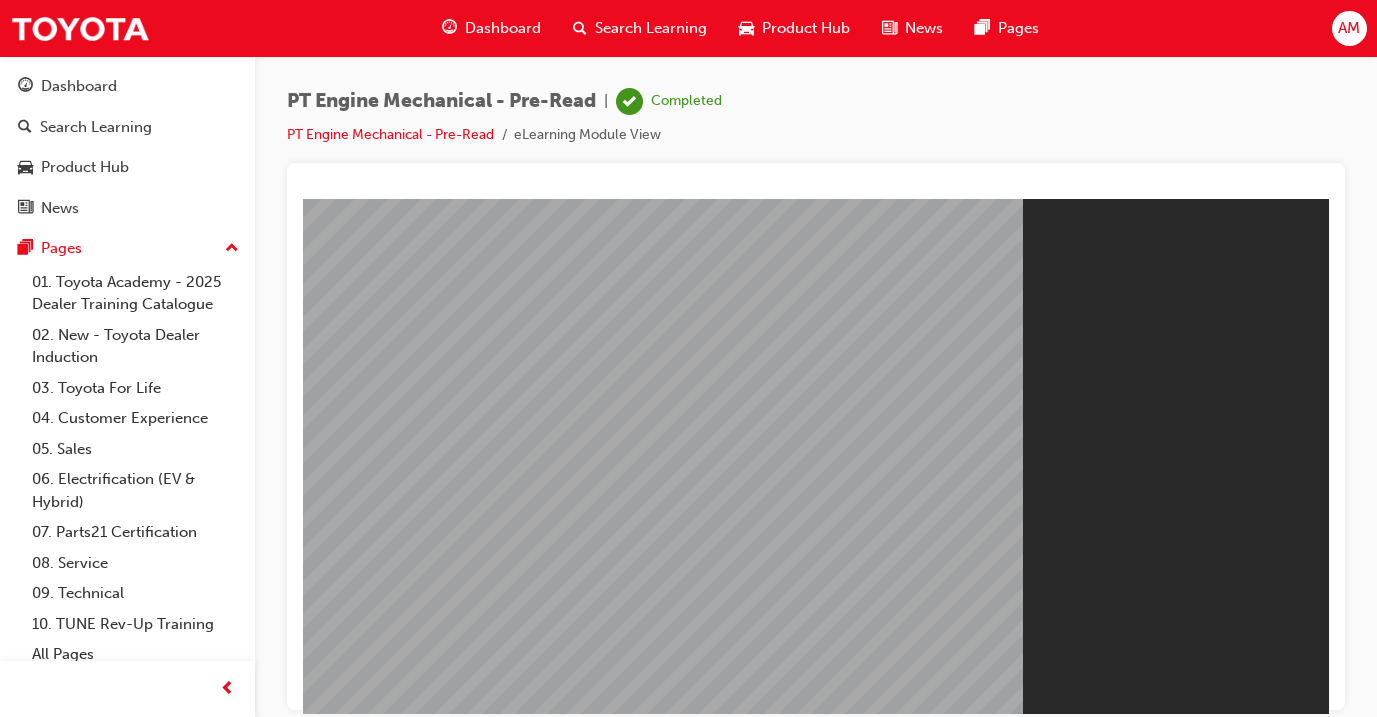 scroll, scrollTop: 0, scrollLeft: 0, axis: both 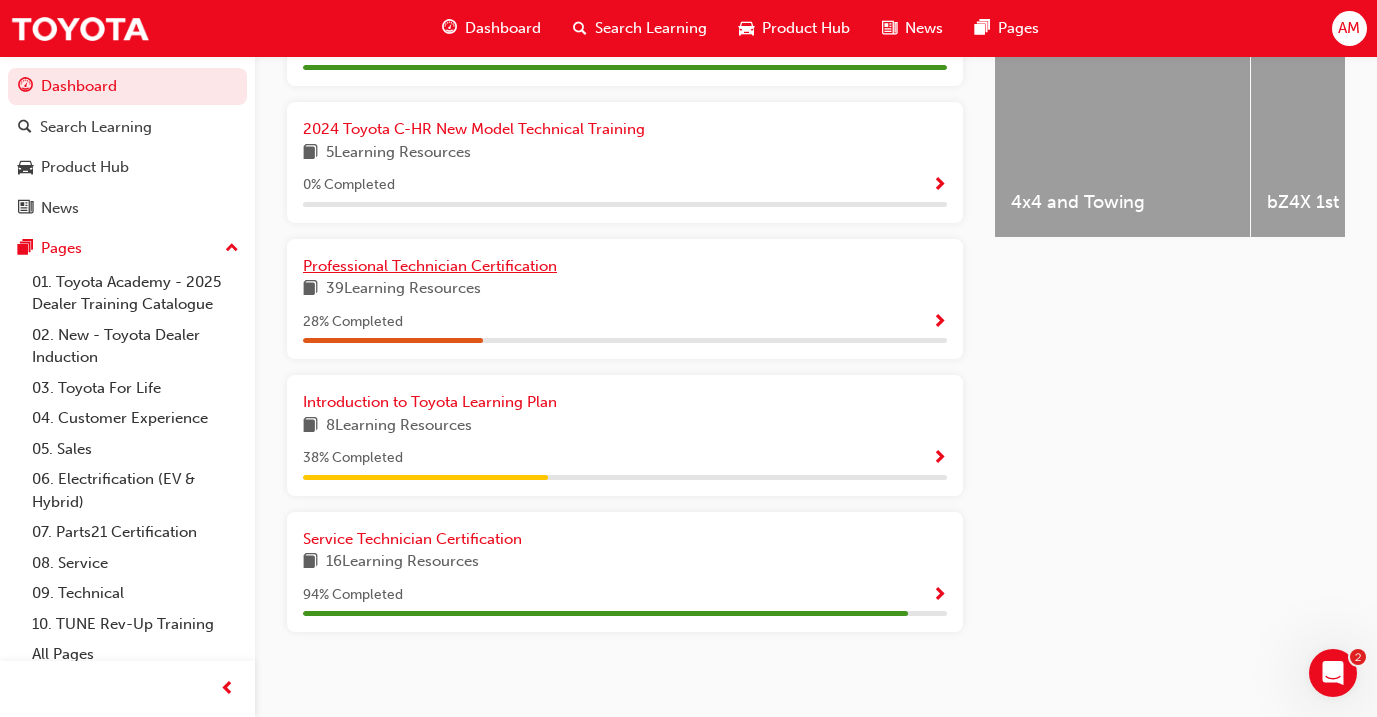 click on "Professional Technician Certification" at bounding box center [430, 266] 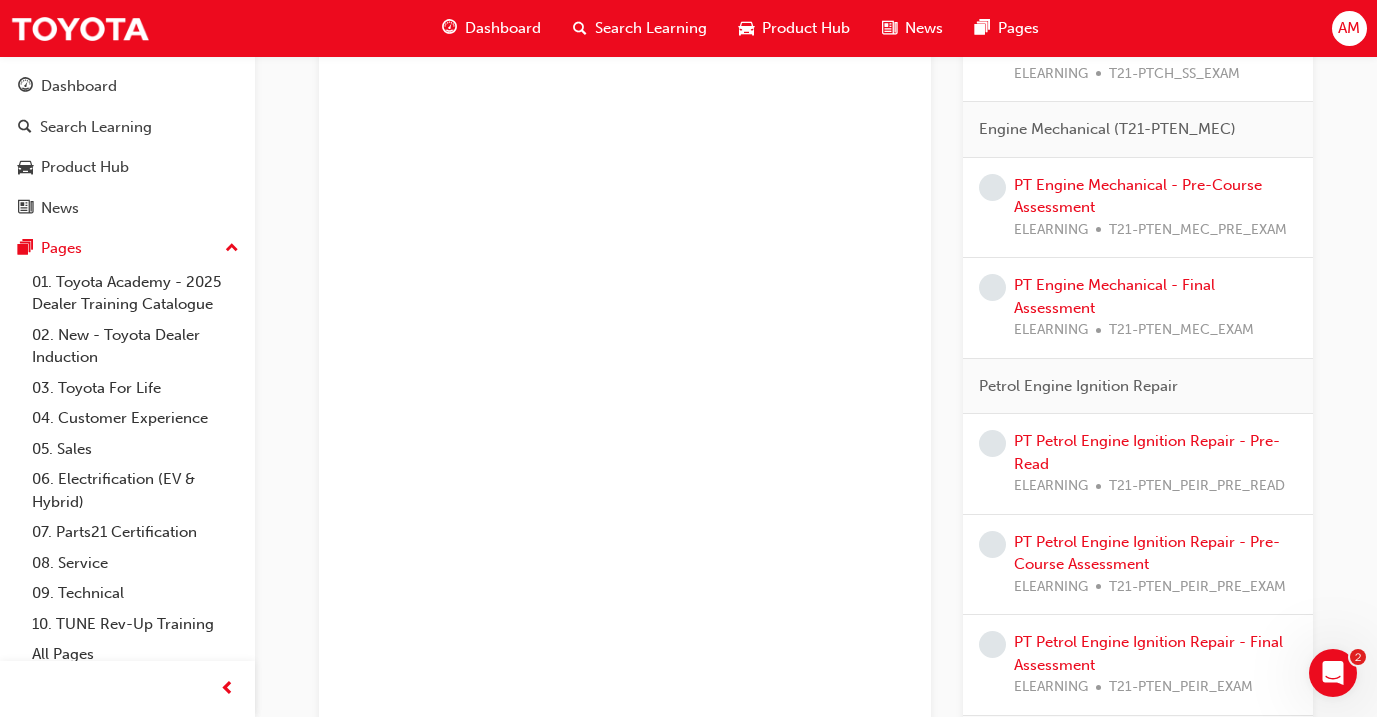 scroll, scrollTop: 1419, scrollLeft: 0, axis: vertical 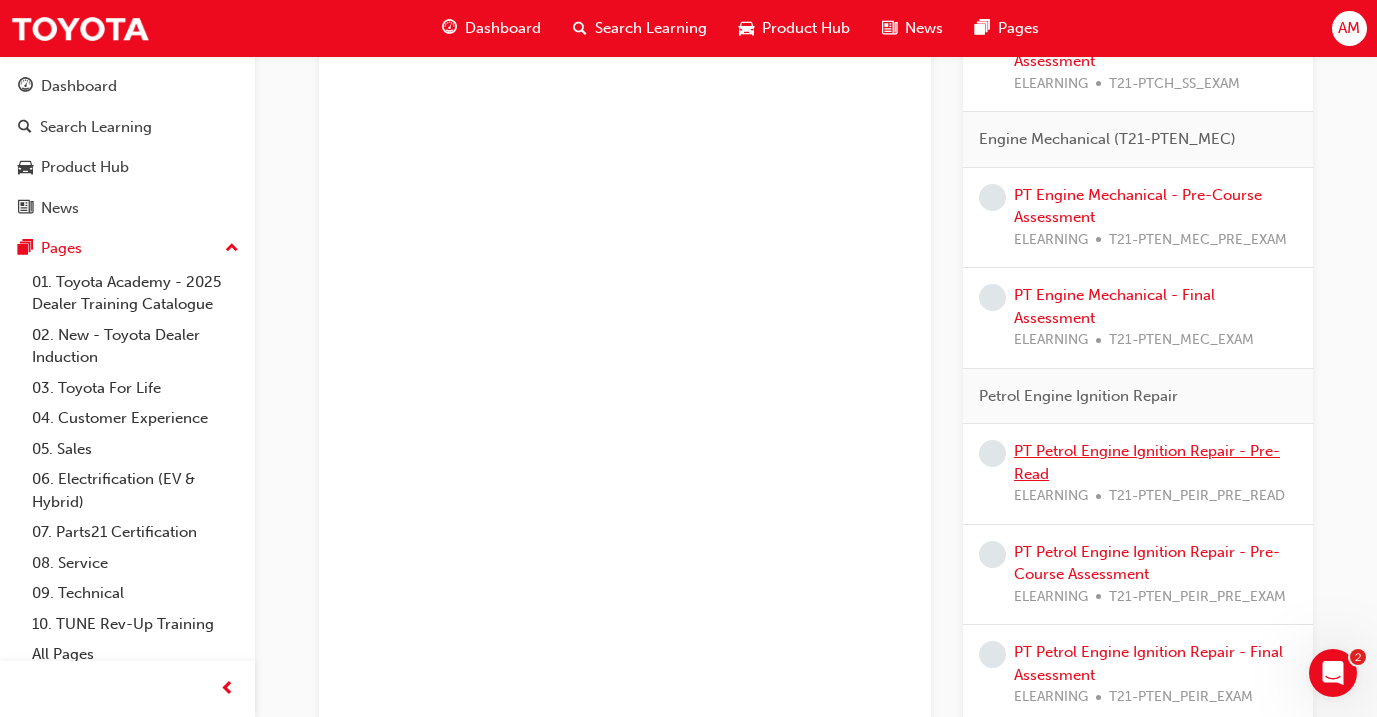 click on "PT Petrol Engine Ignition Repair - Pre-Read" at bounding box center [1147, 462] 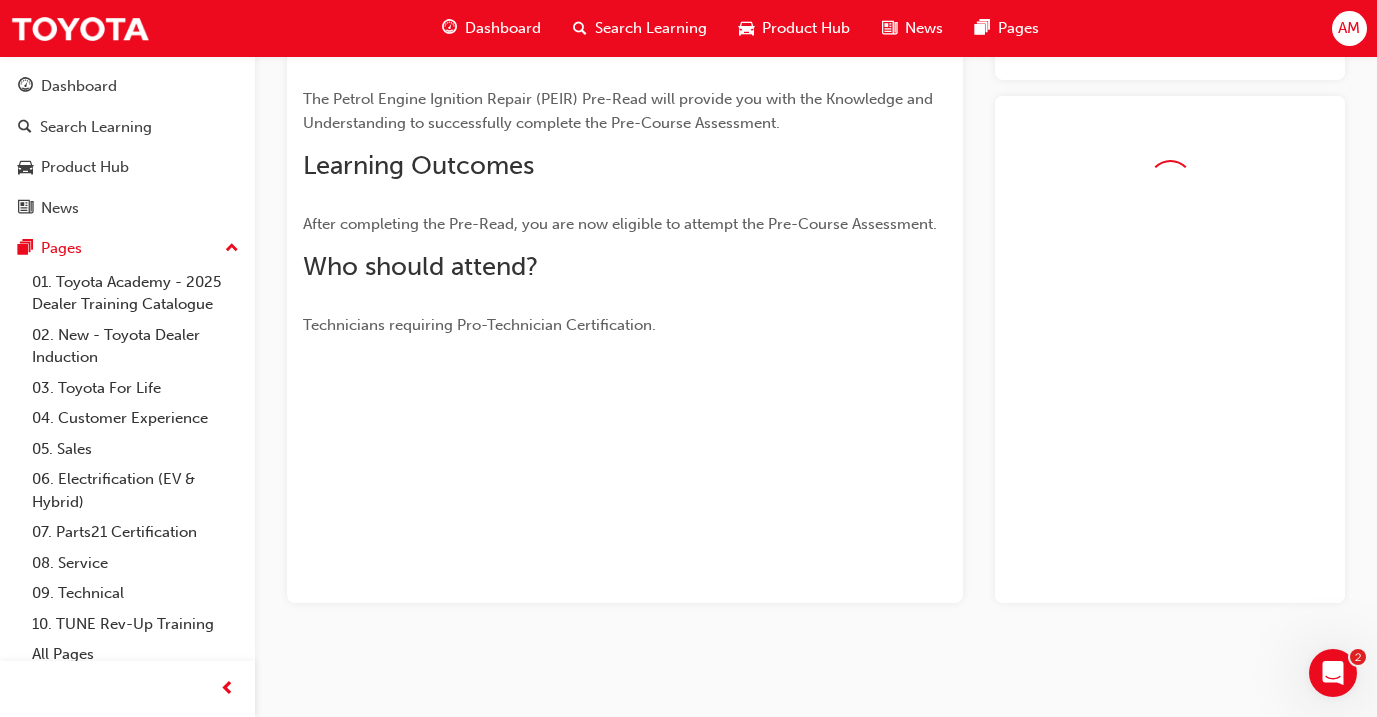 scroll, scrollTop: 185, scrollLeft: 0, axis: vertical 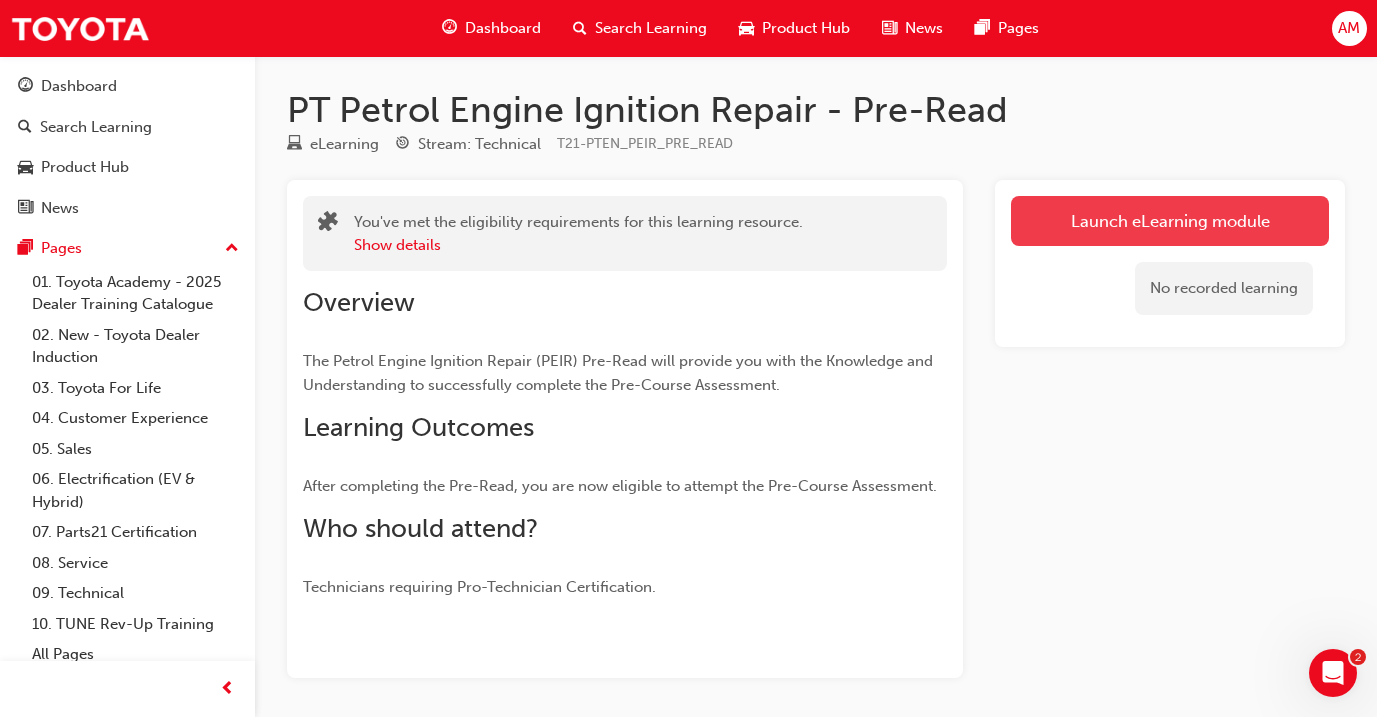 click on "Launch eLearning module" at bounding box center [1170, 221] 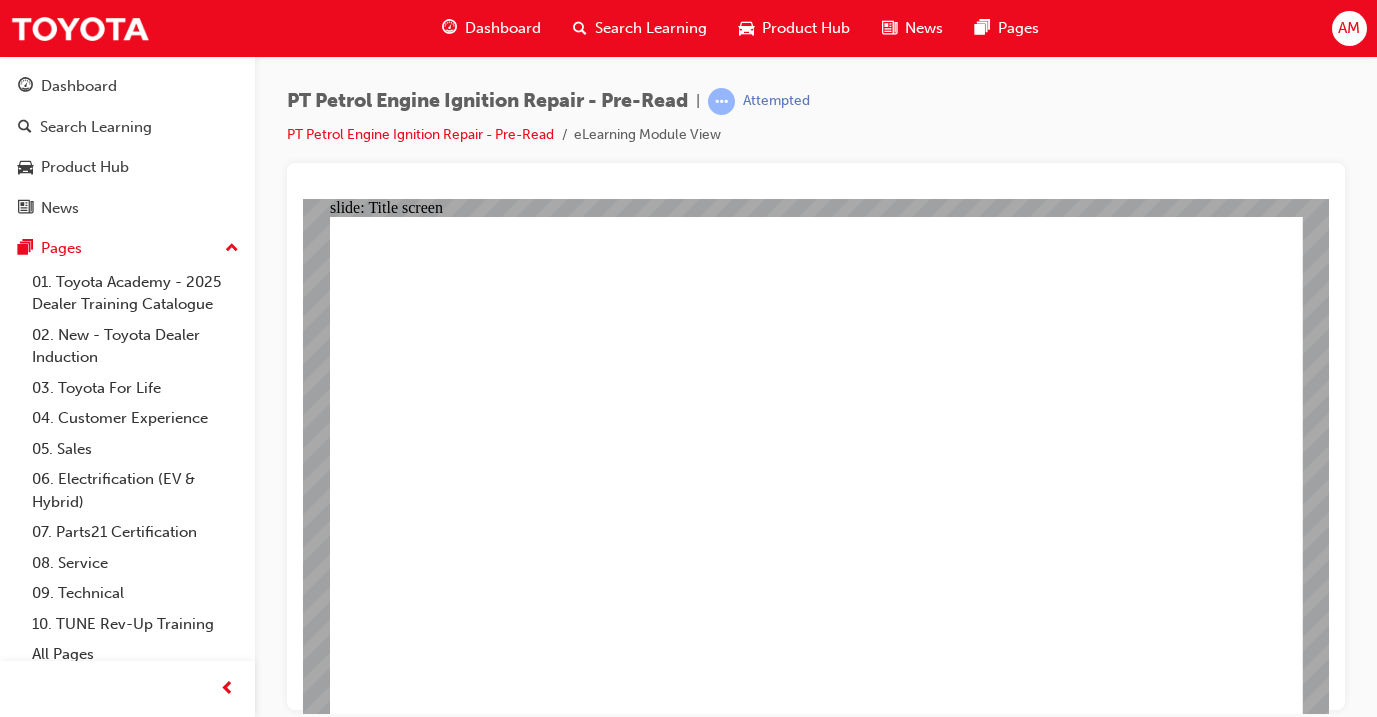 scroll, scrollTop: 0, scrollLeft: 0, axis: both 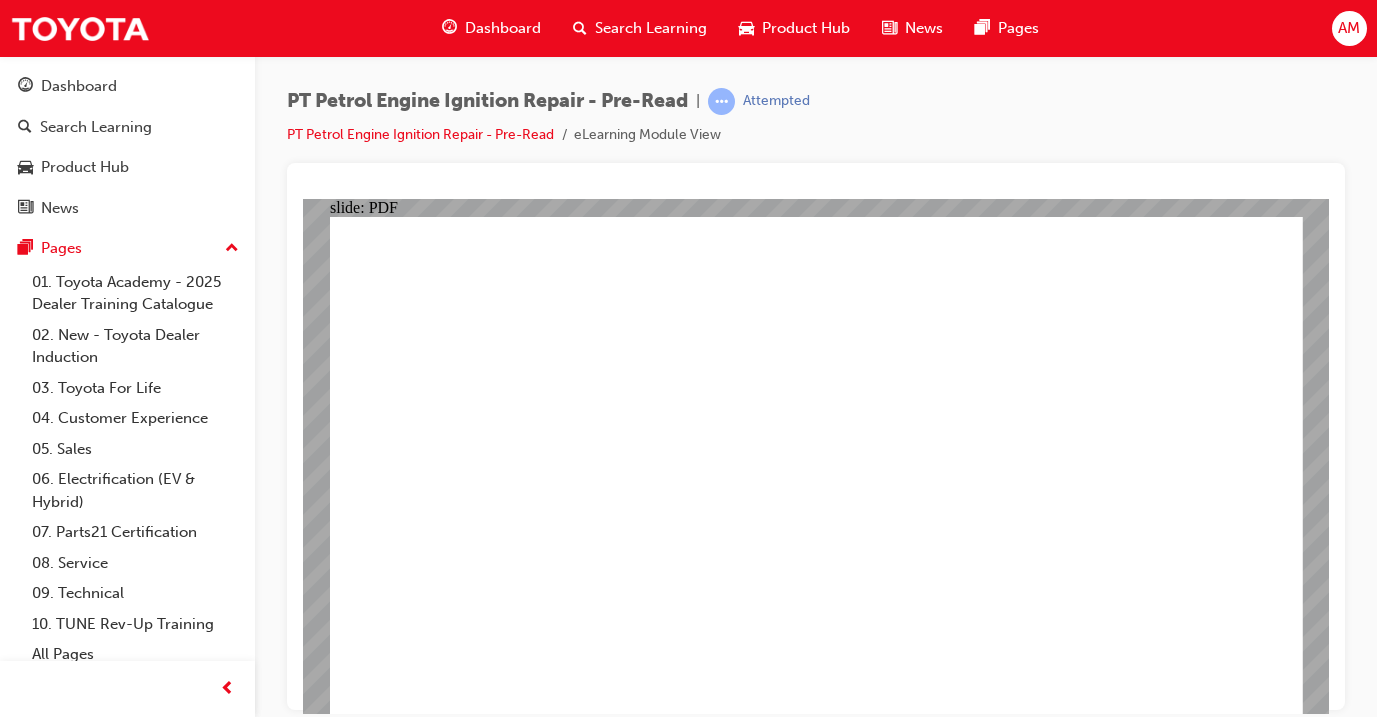 click 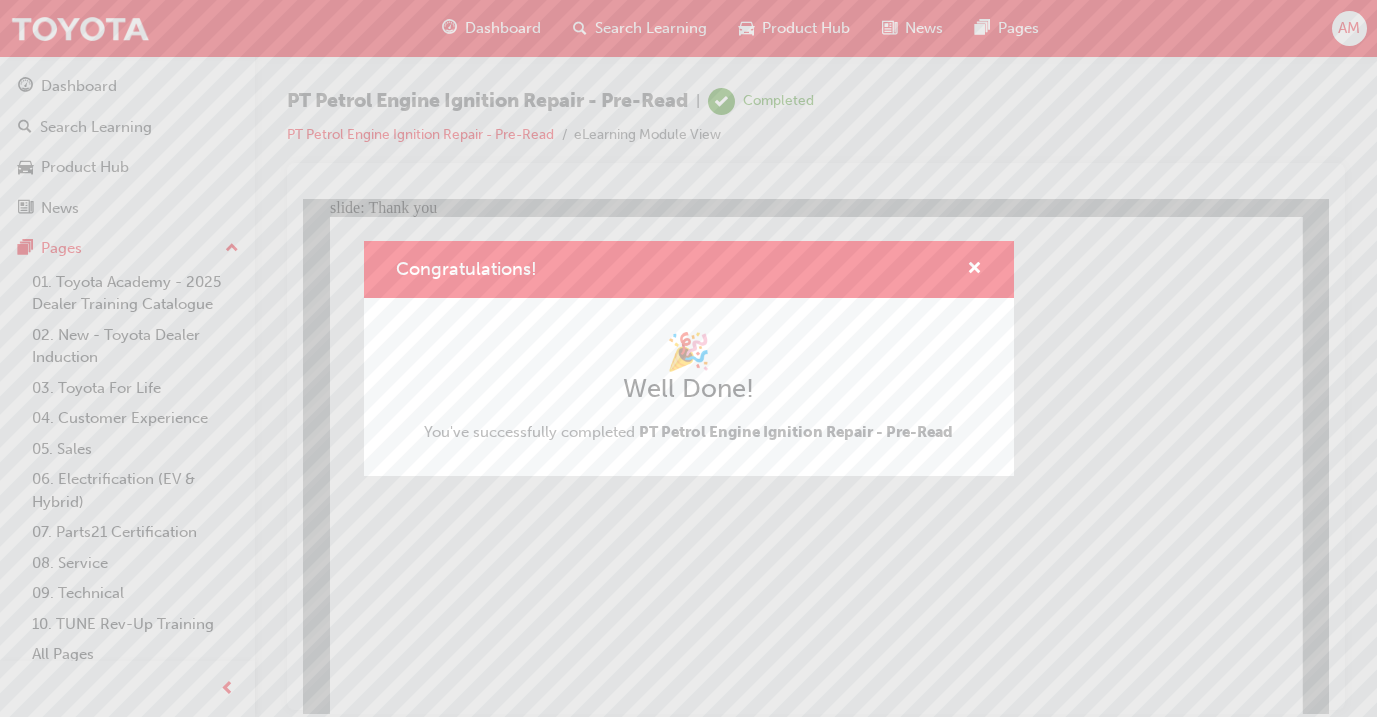 click on "Congratulations! 🎉 Well Done! You've successfully completed   PT Petrol Engine Ignition Repair - Pre-Read" at bounding box center [688, 358] 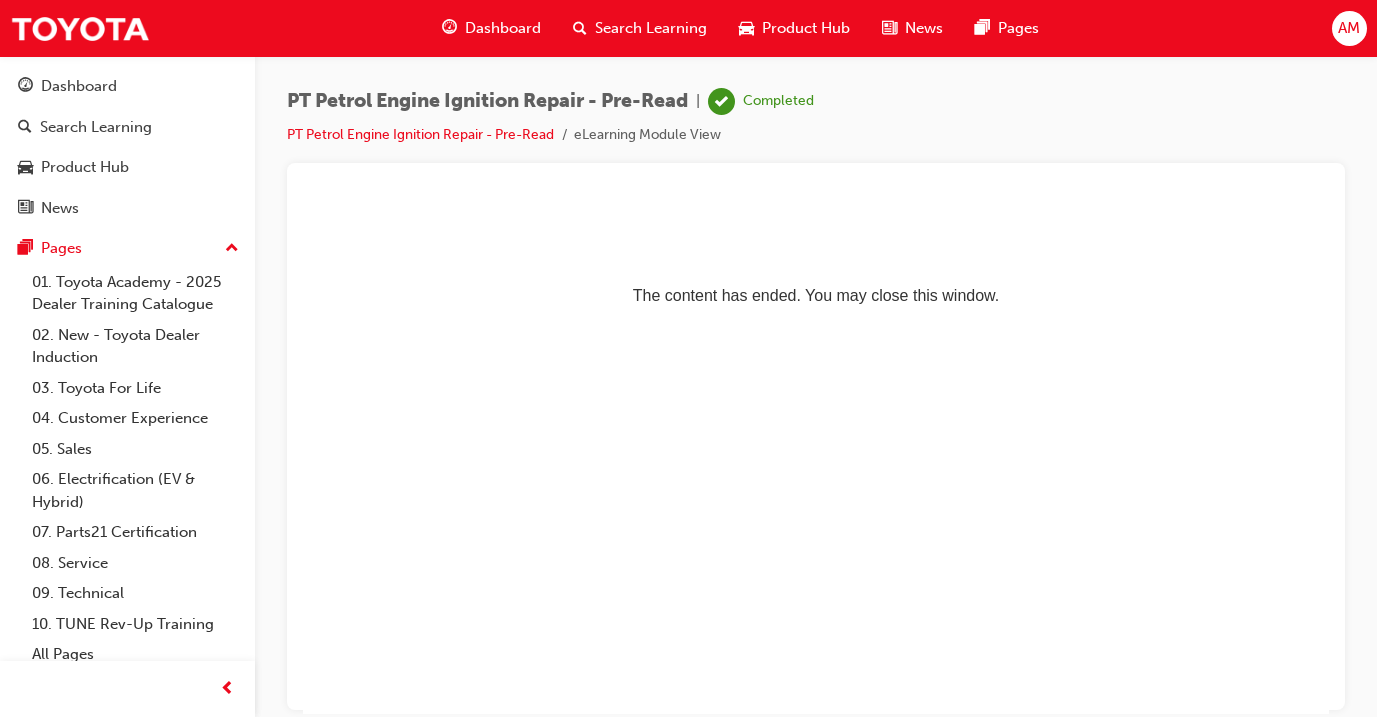 scroll, scrollTop: 0, scrollLeft: 0, axis: both 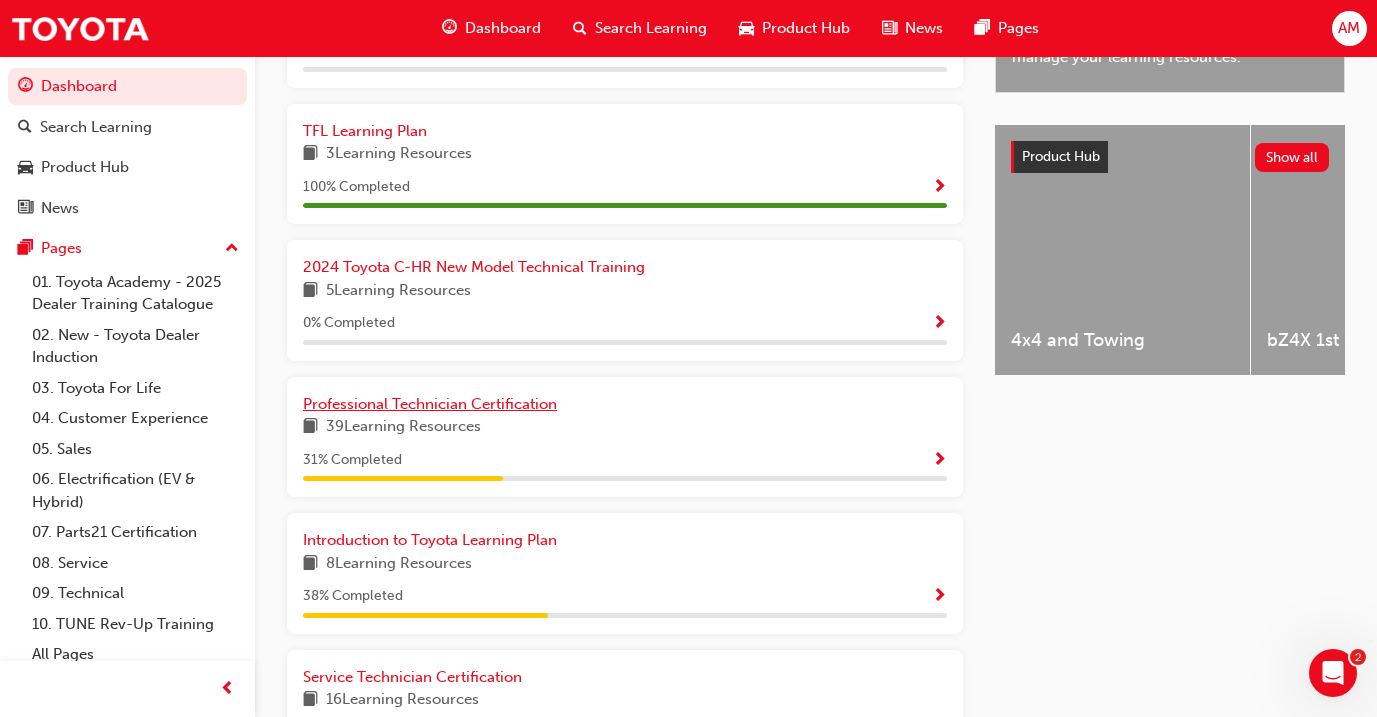 click on "Professional Technician Certification" at bounding box center [430, 404] 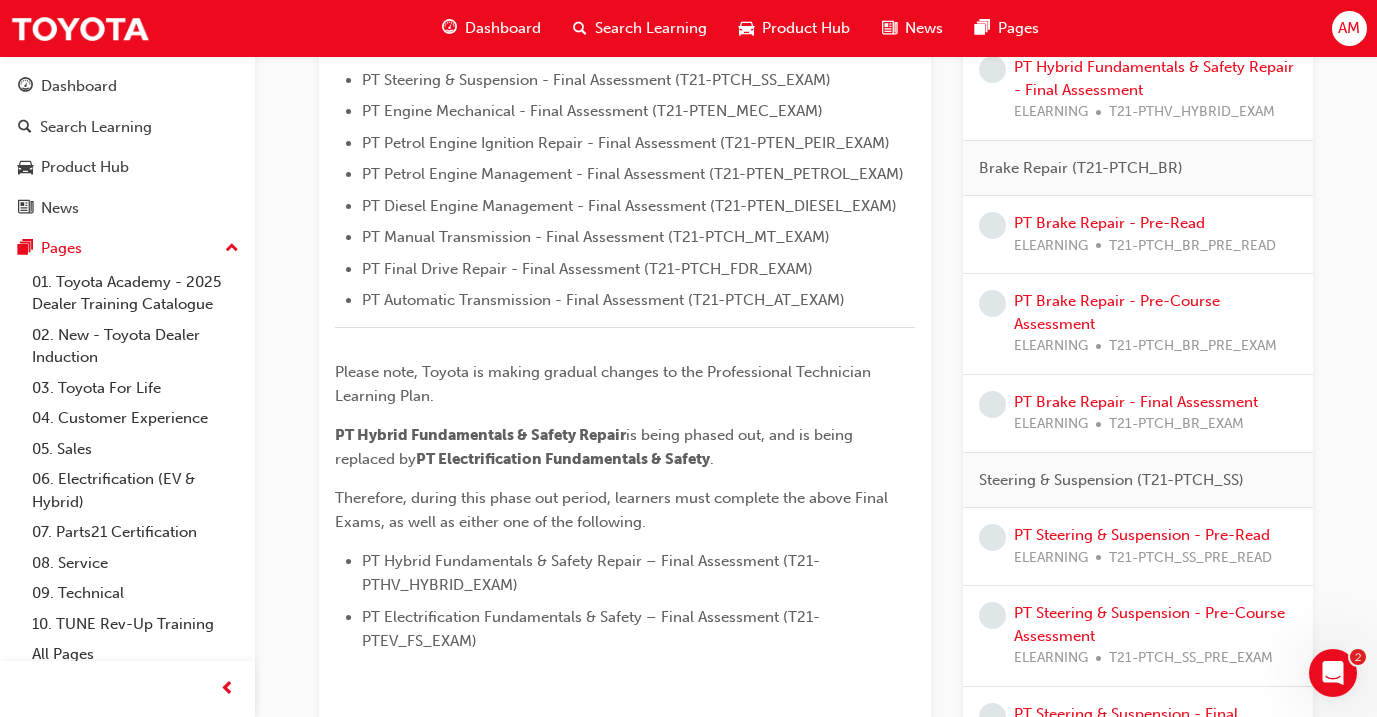 scroll, scrollTop: 714, scrollLeft: 0, axis: vertical 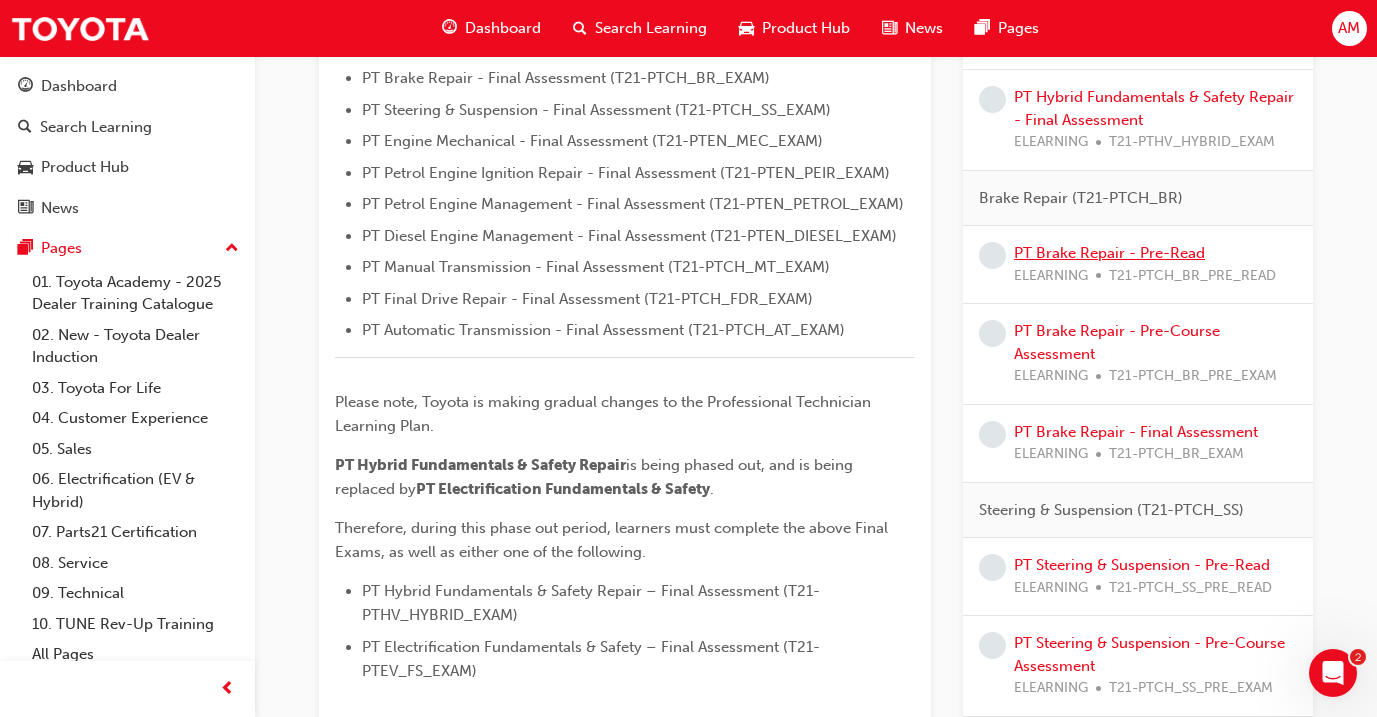click on "PT Brake Repair - Pre-Read" at bounding box center (1109, 253) 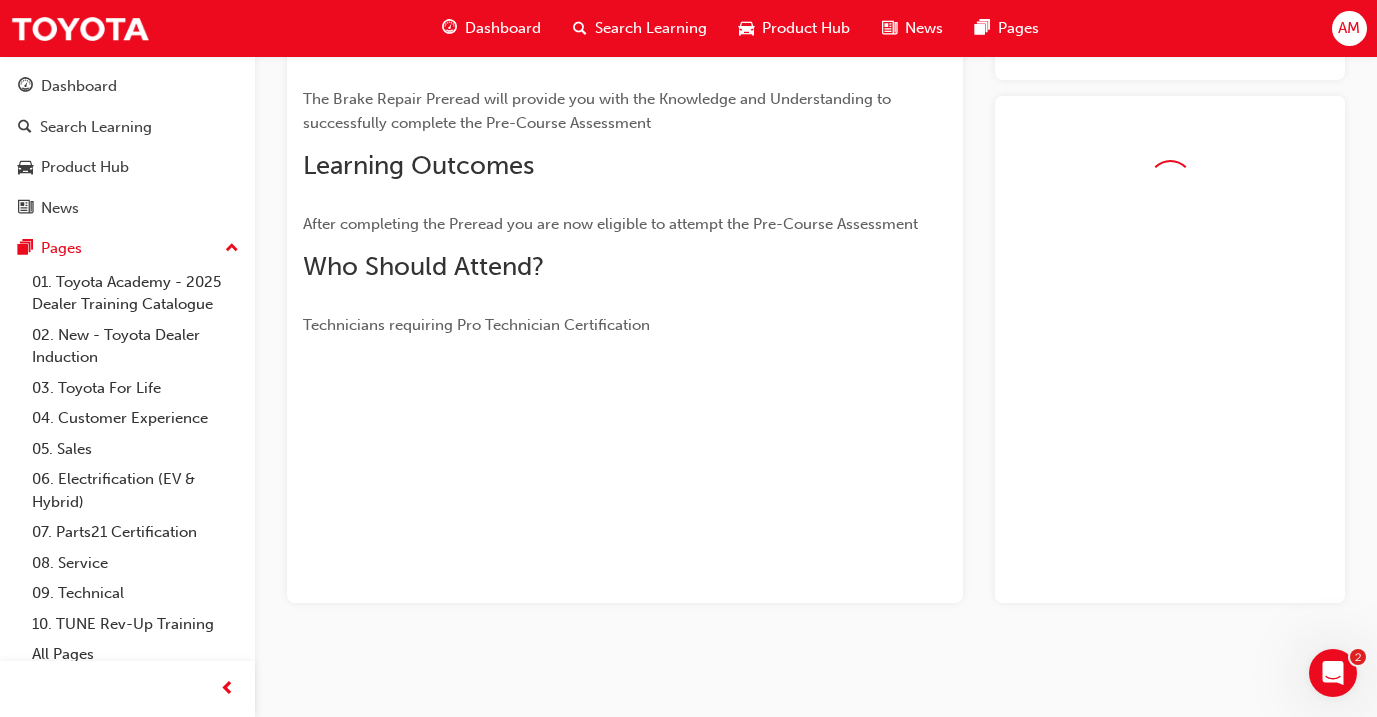 scroll, scrollTop: 185, scrollLeft: 0, axis: vertical 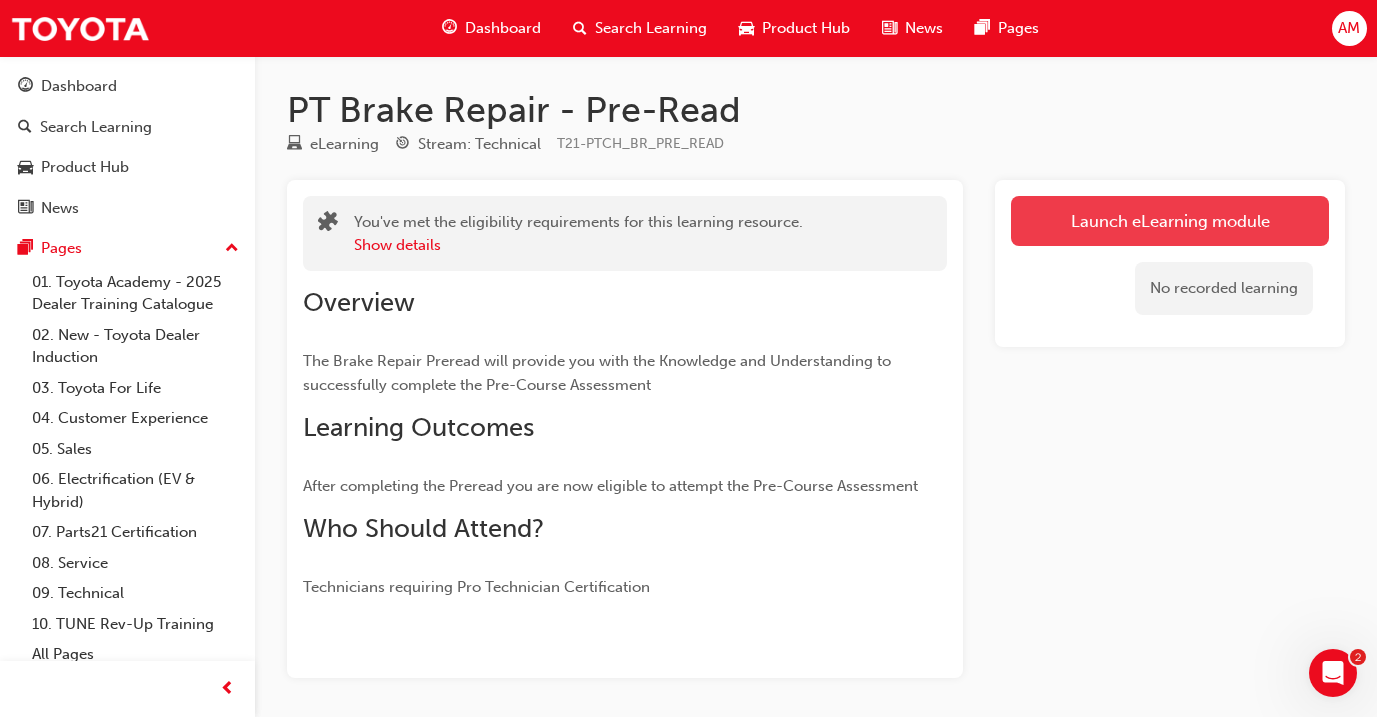 click on "Launch eLearning module" at bounding box center (1170, 221) 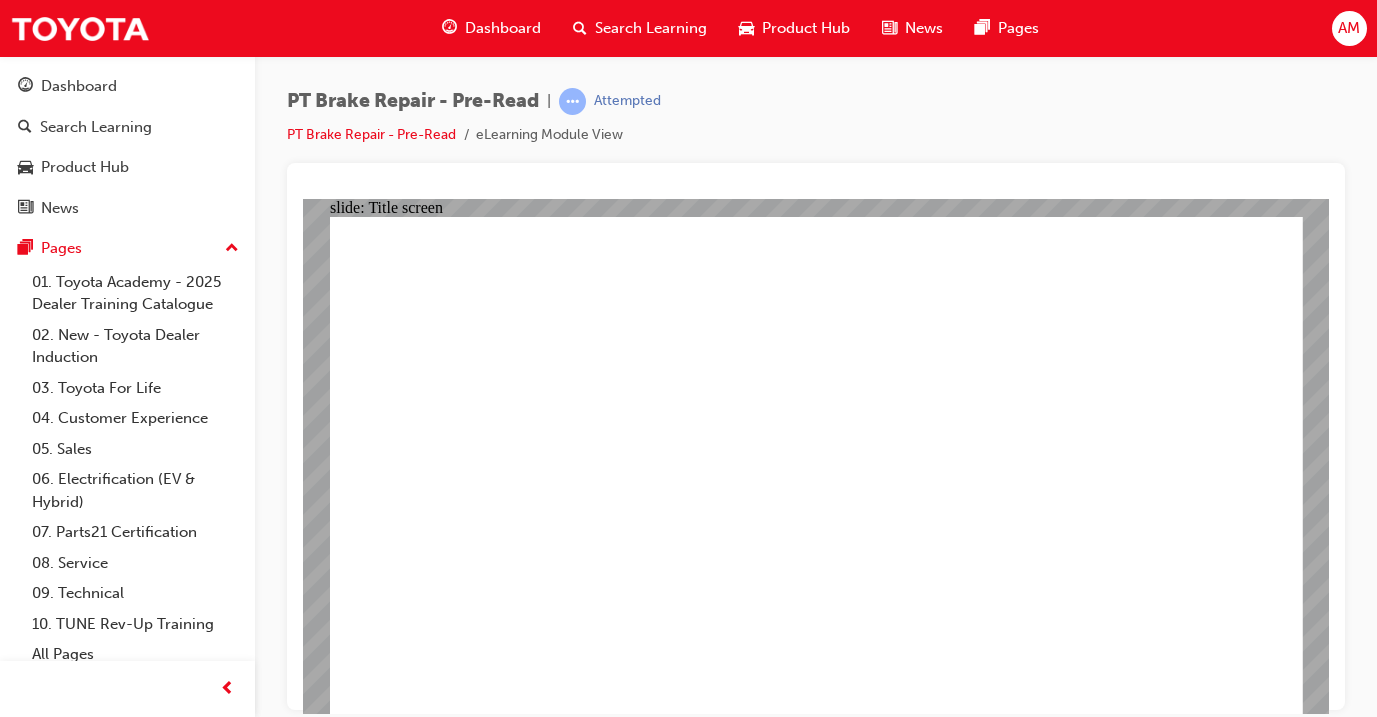 scroll, scrollTop: 0, scrollLeft: 0, axis: both 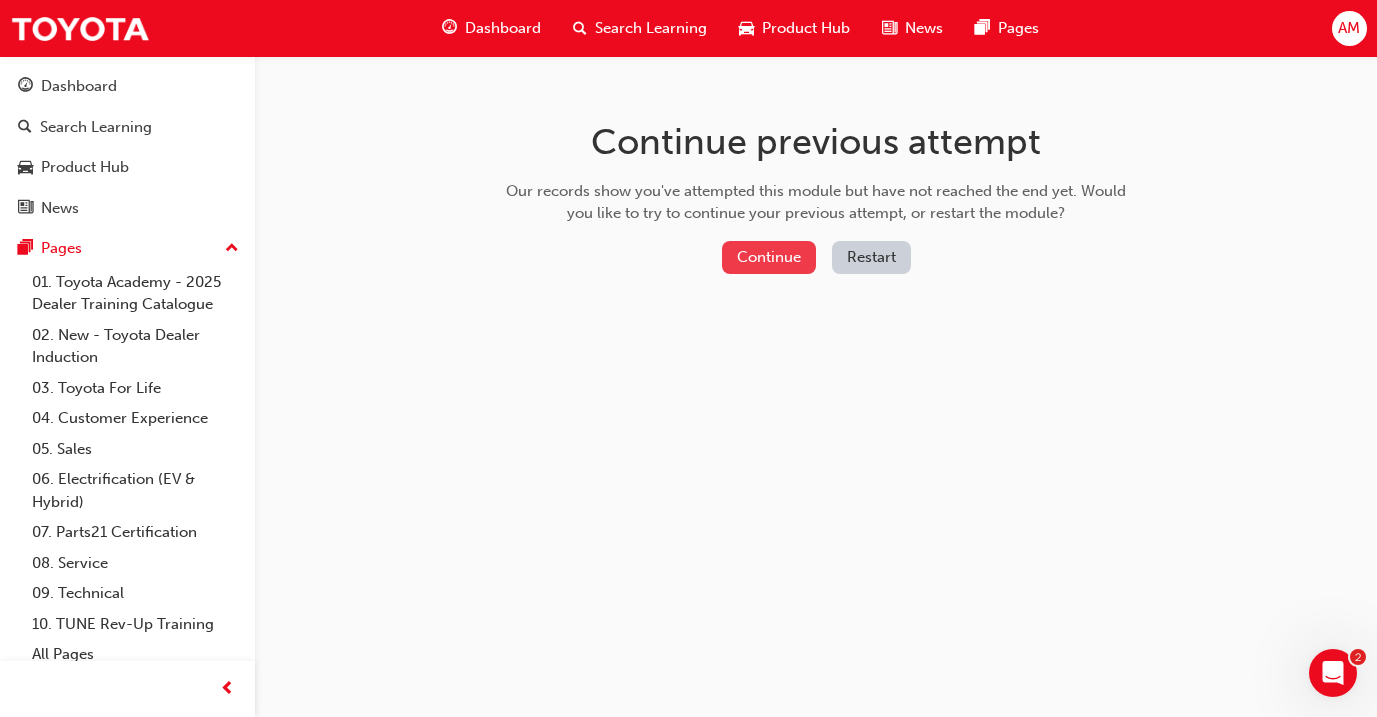click on "Continue" at bounding box center (769, 257) 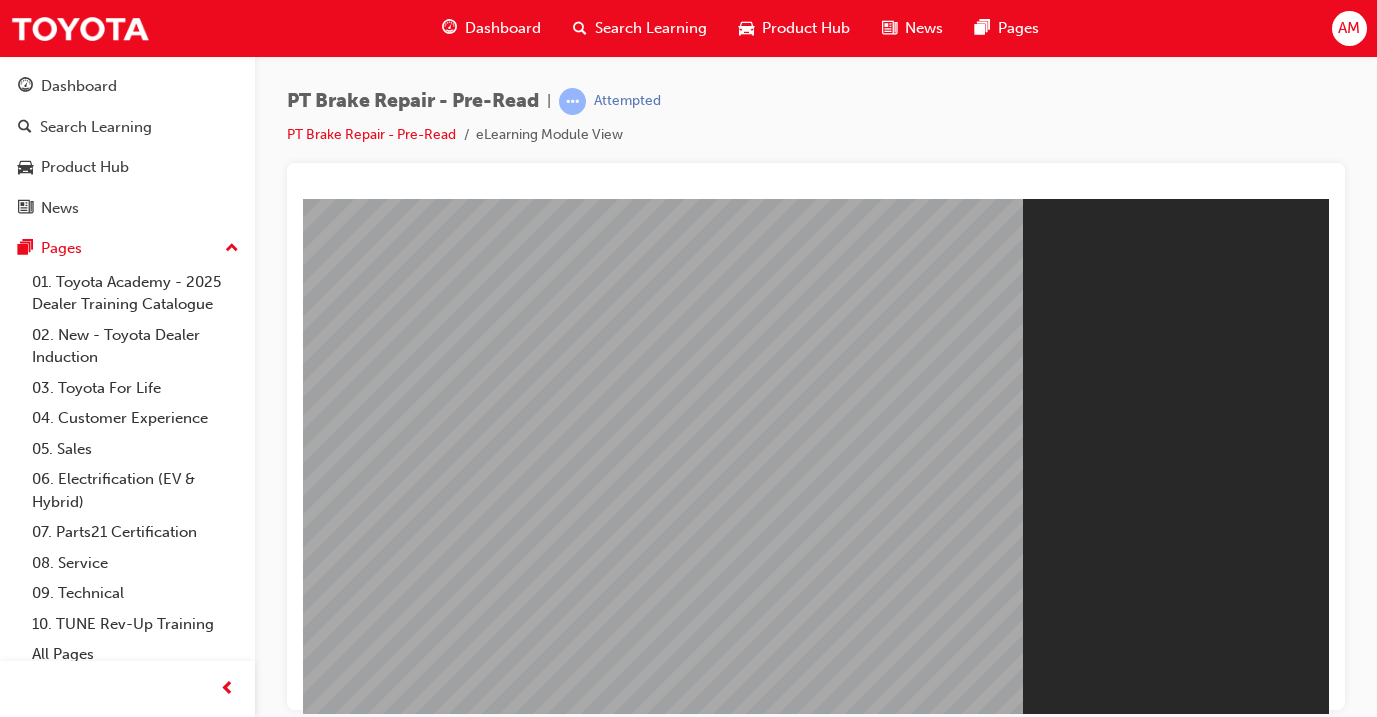 scroll, scrollTop: 0, scrollLeft: 0, axis: both 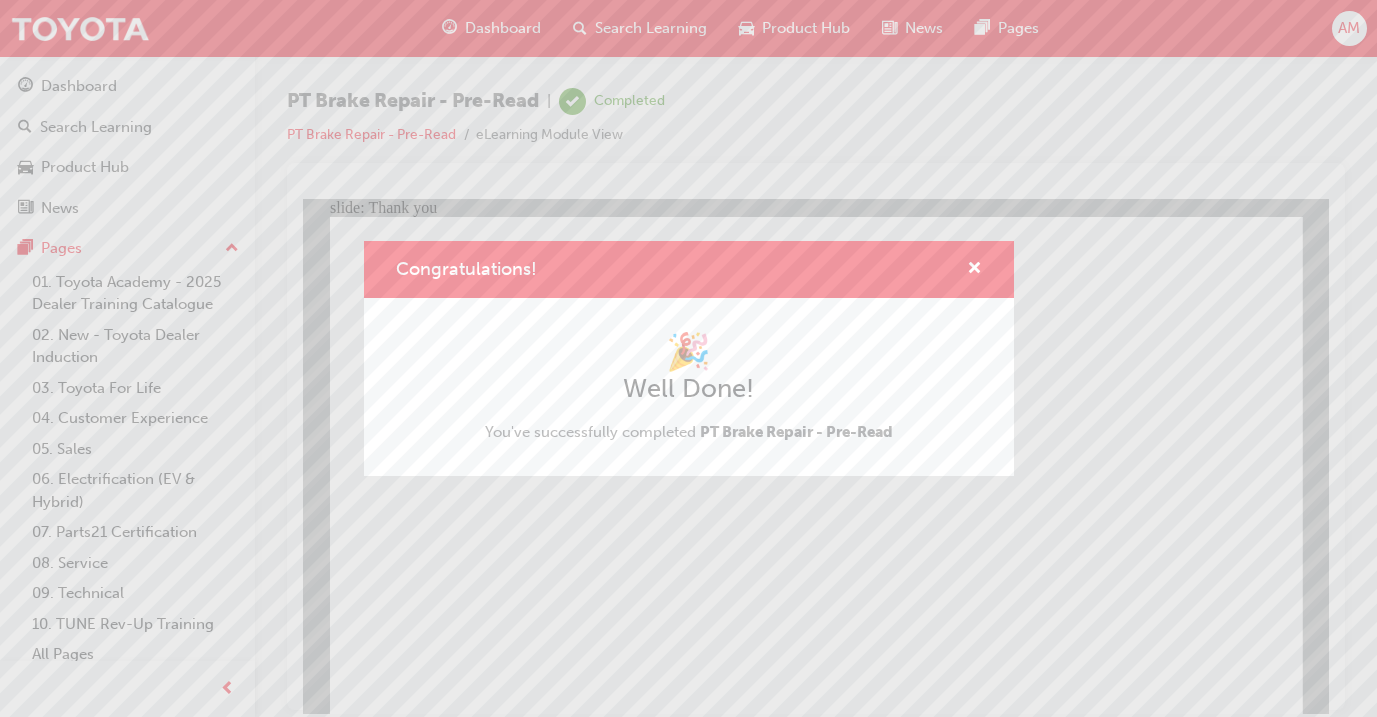 click on "Congratulations! 🎉 Well Done! You've successfully completed   PT Brake Repair - Pre-Read" at bounding box center (688, 358) 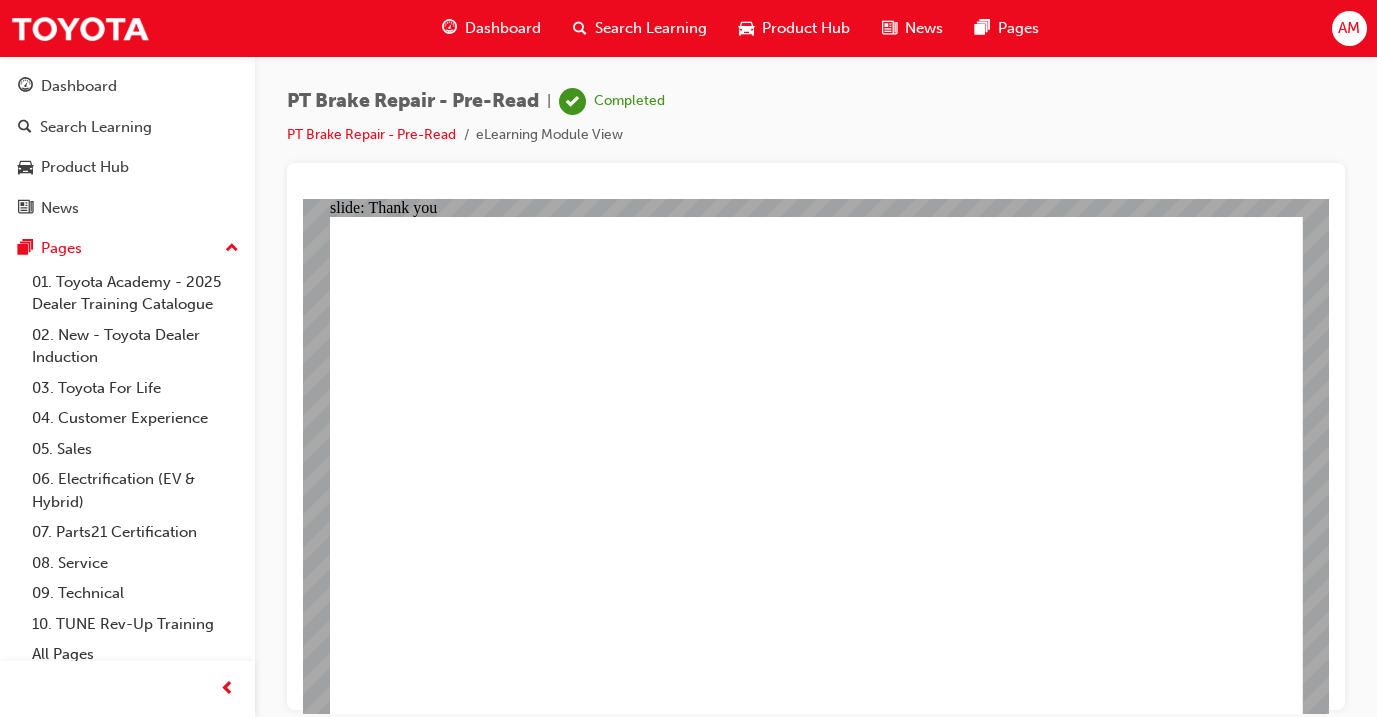 click on "Dashboard" at bounding box center [503, 28] 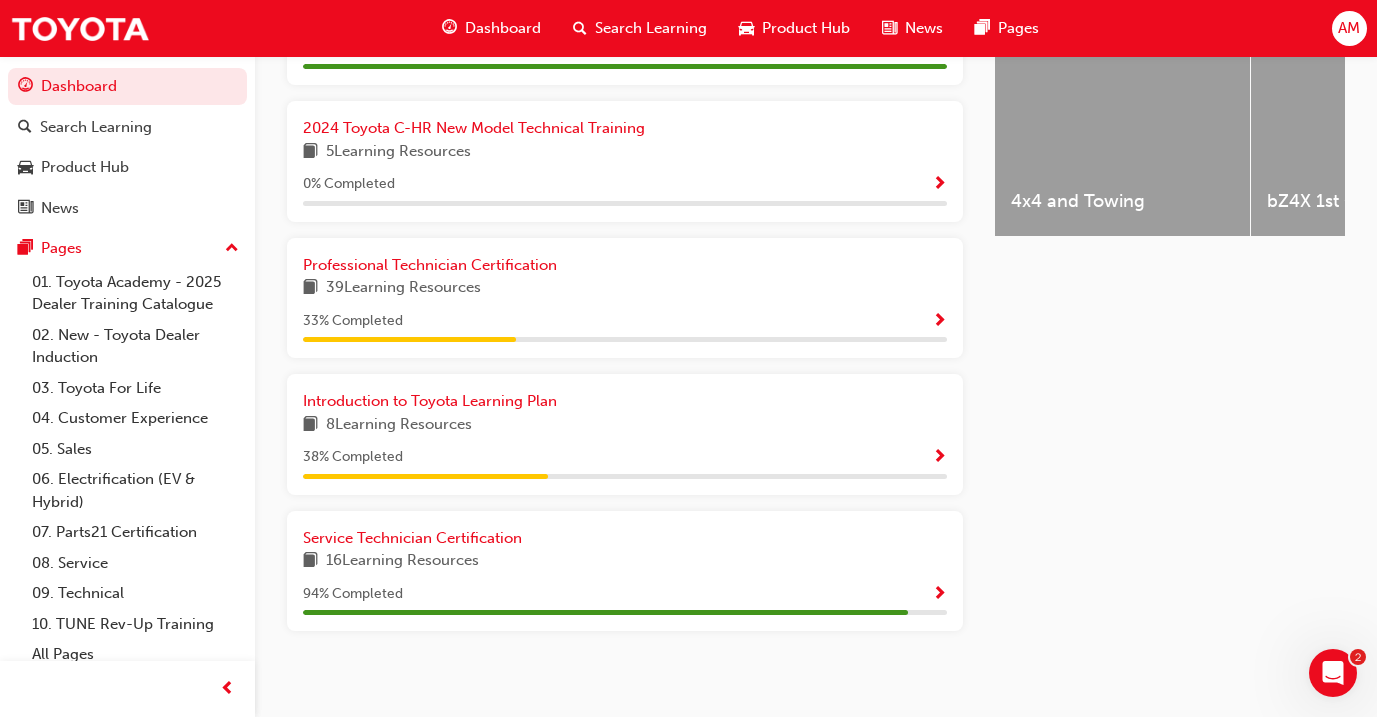 scroll, scrollTop: 856, scrollLeft: 0, axis: vertical 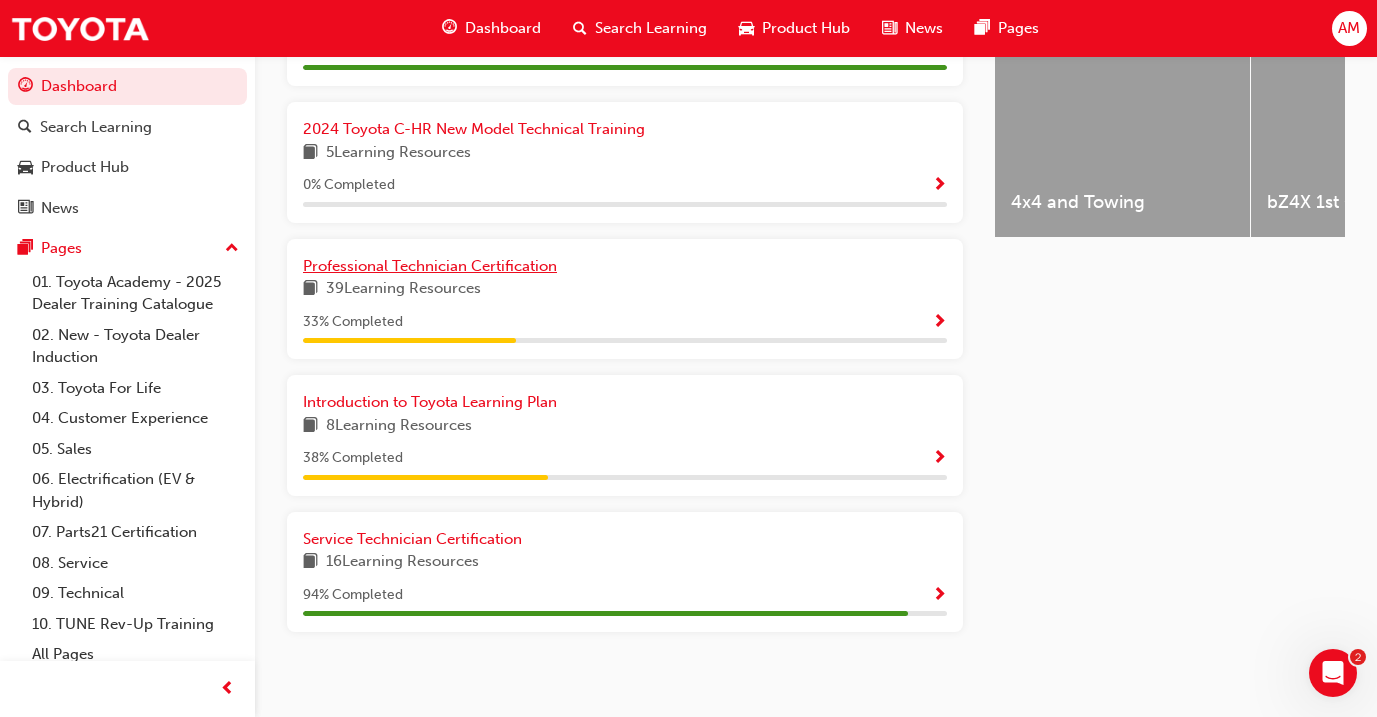 click on "Professional Technician Certification" at bounding box center [430, 266] 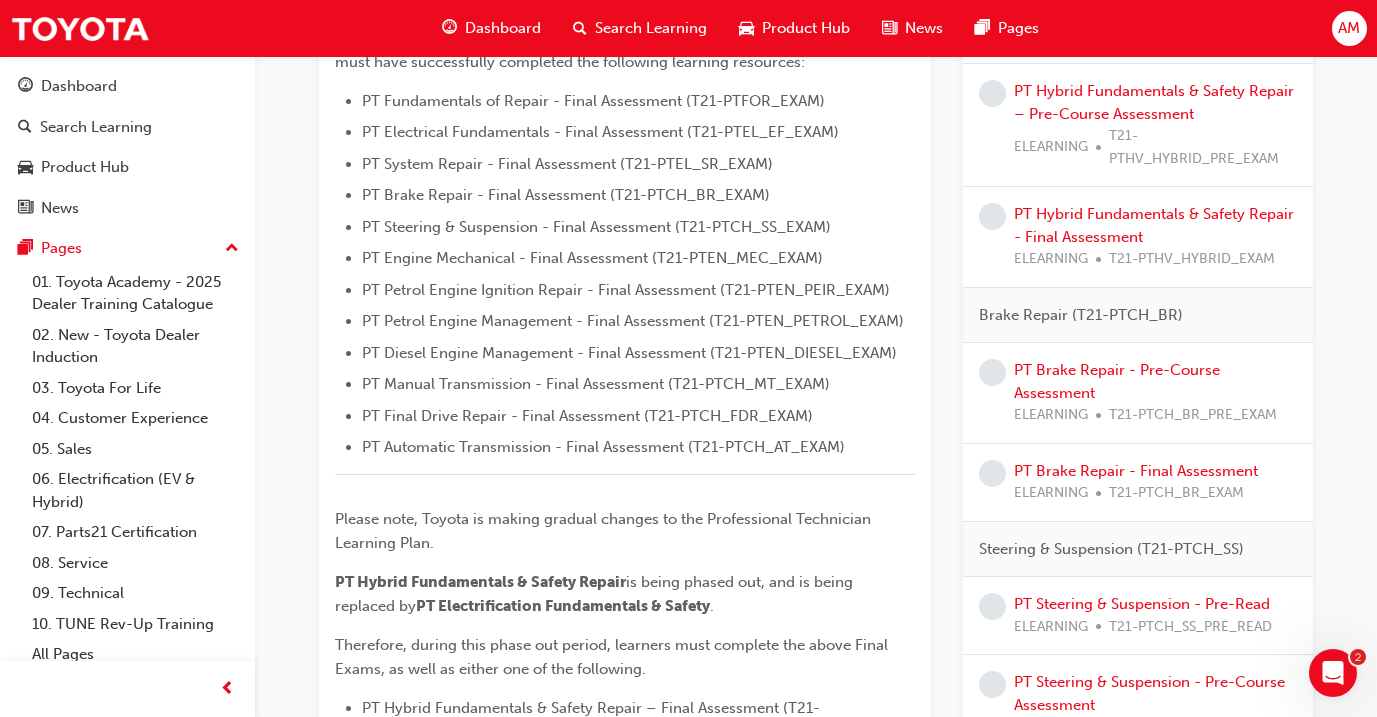 scroll, scrollTop: 625, scrollLeft: 0, axis: vertical 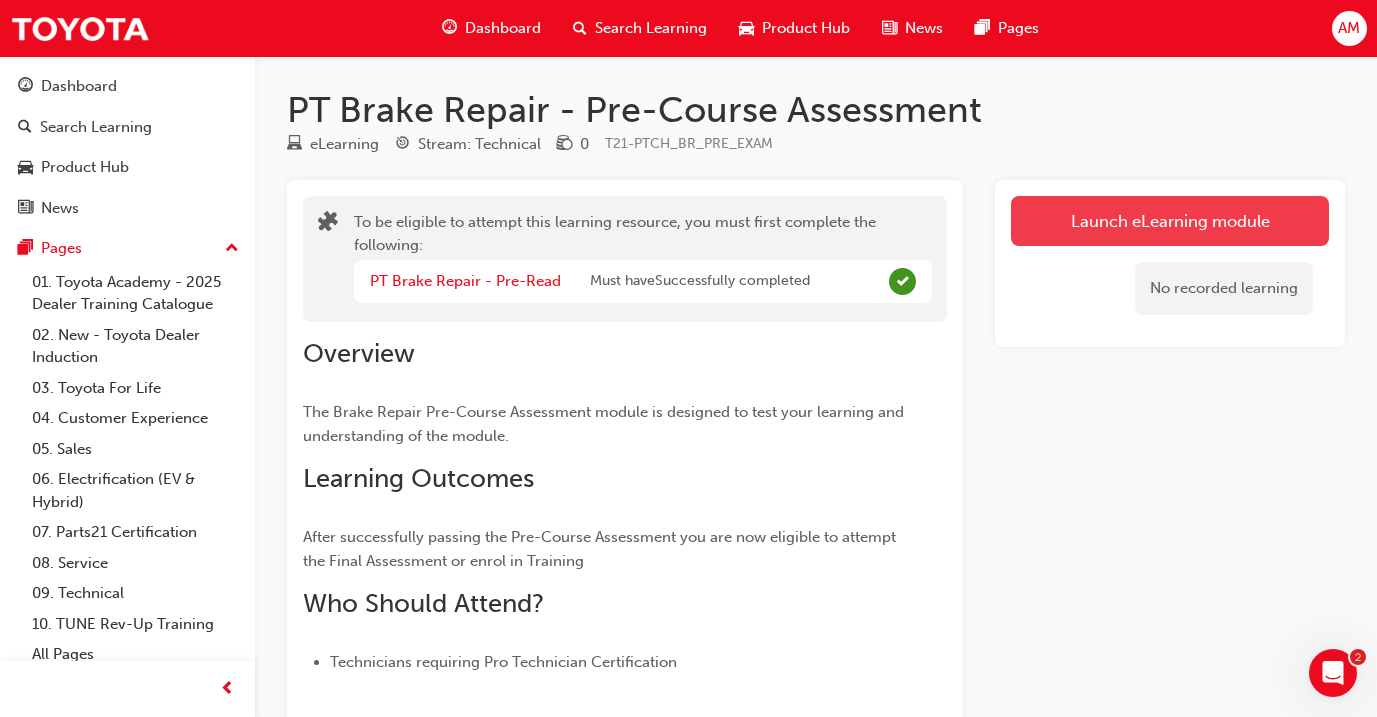 click on "Launch eLearning module" at bounding box center [1170, 221] 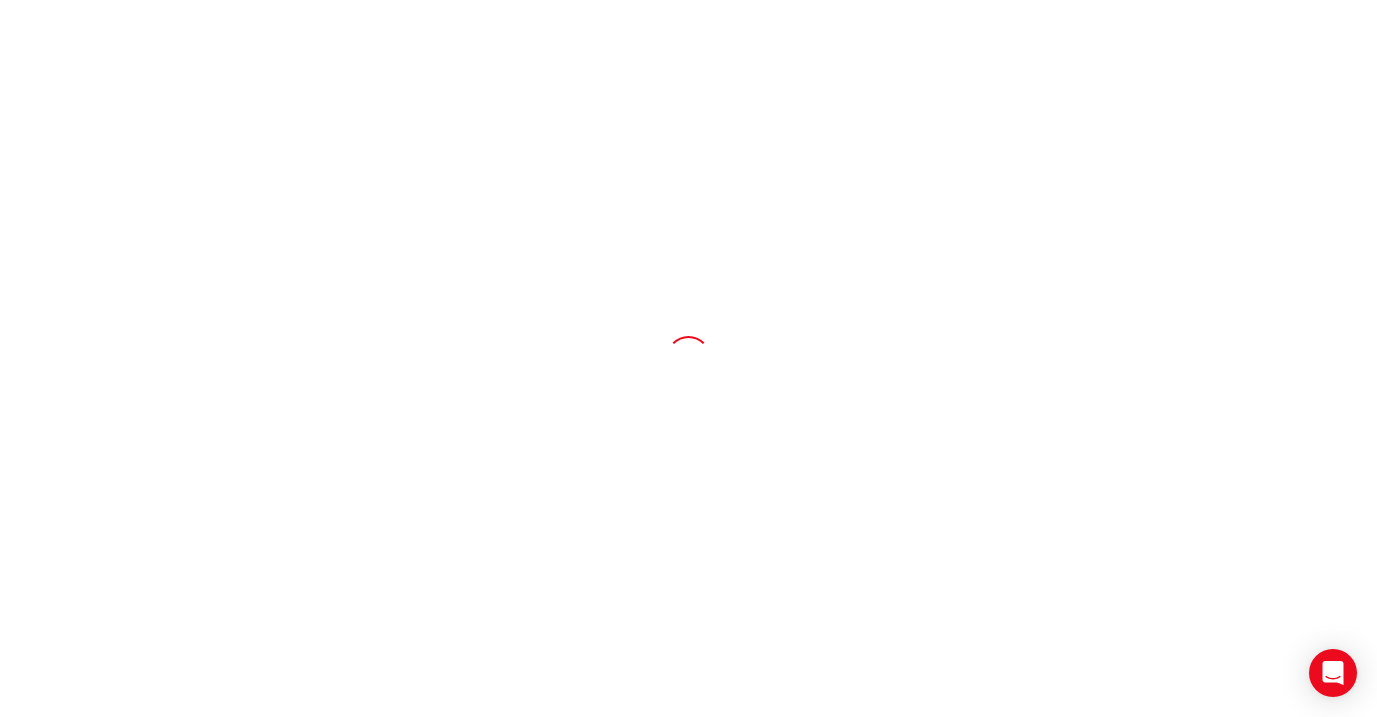scroll, scrollTop: 0, scrollLeft: 0, axis: both 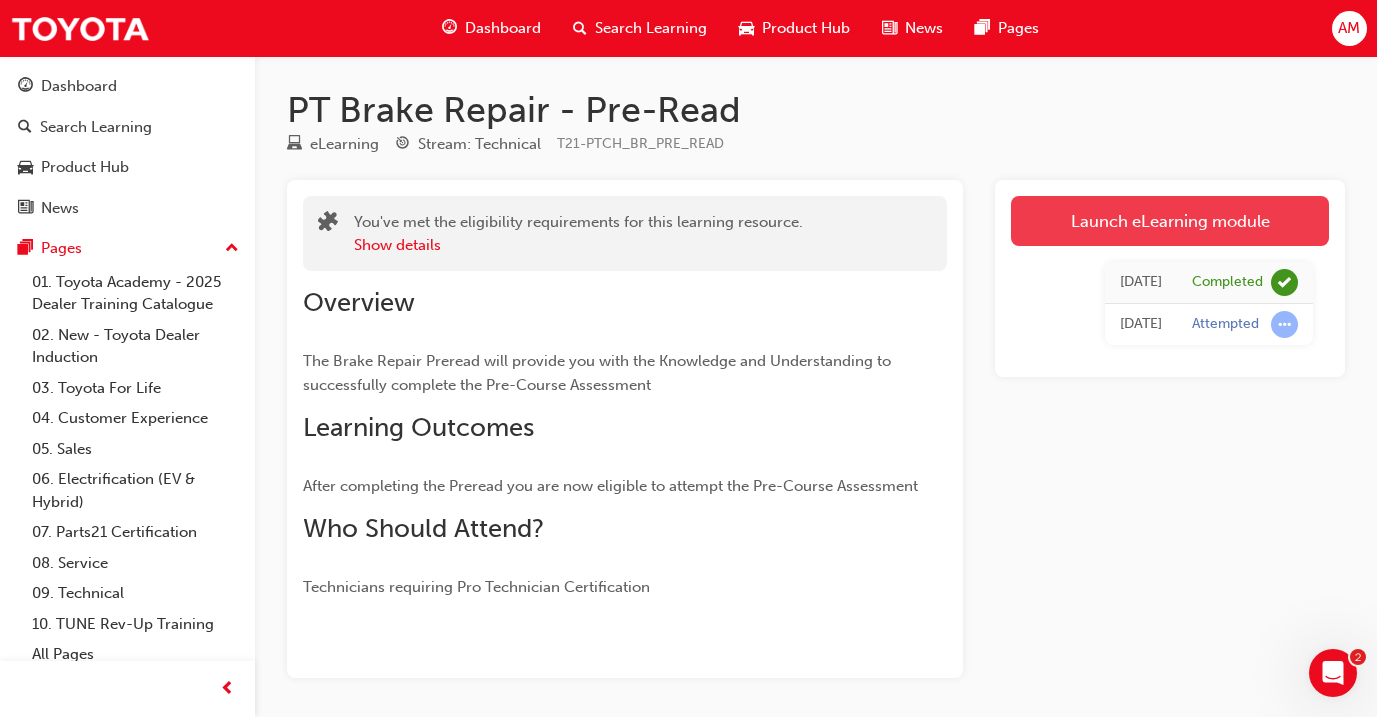 click on "Launch eLearning module" at bounding box center [1170, 221] 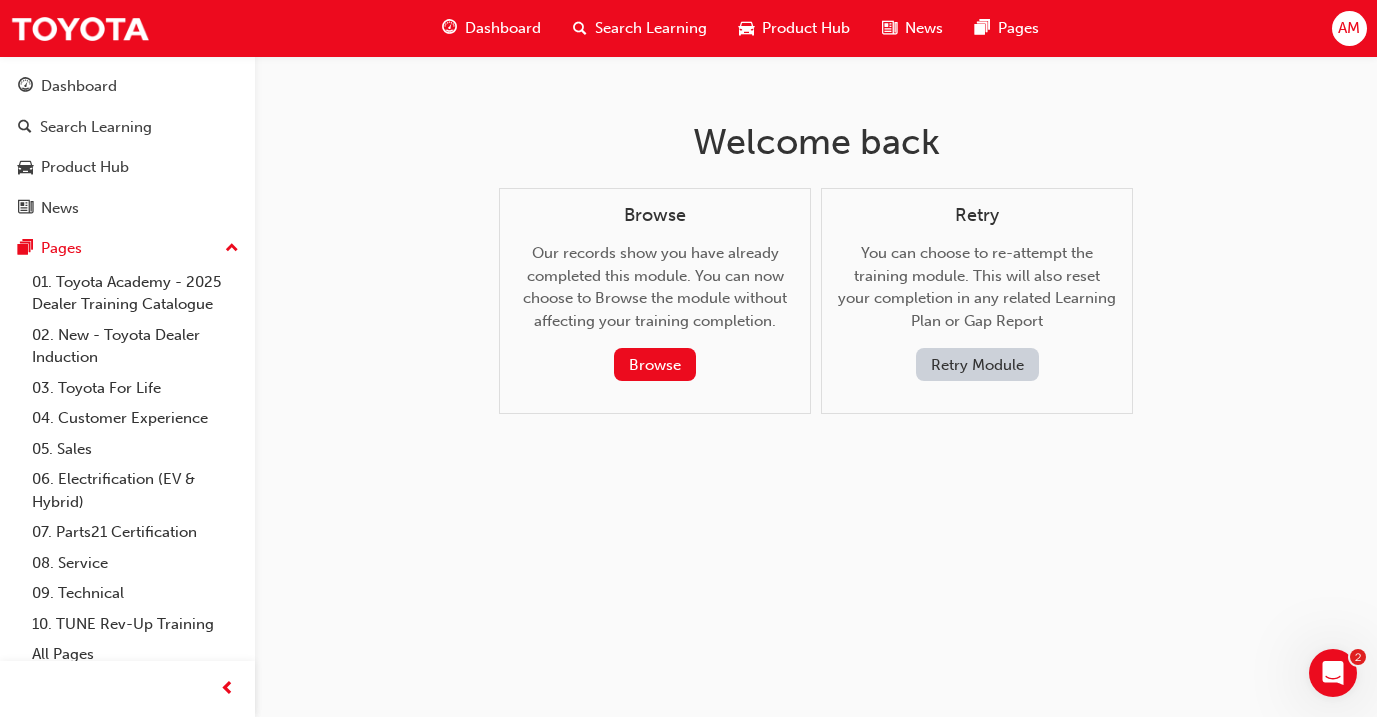 click on "Retry Module" at bounding box center [977, 364] 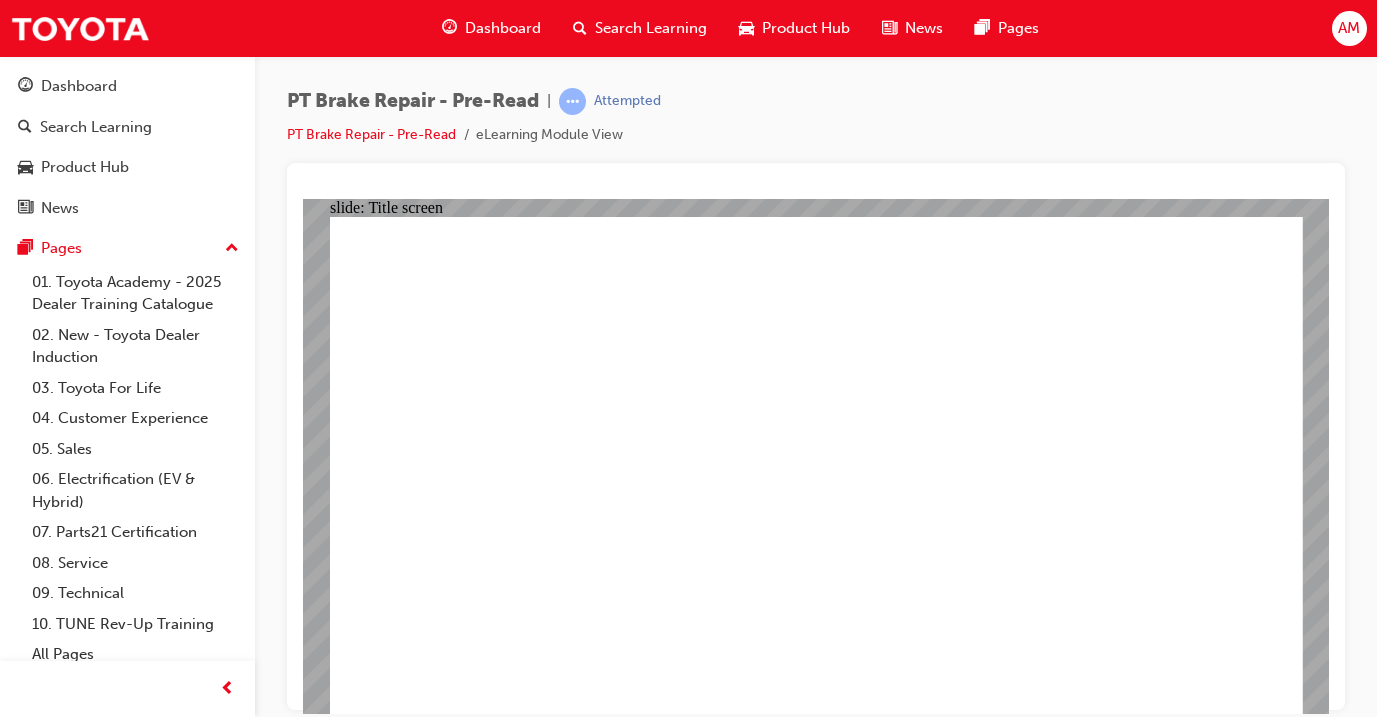 scroll, scrollTop: 0, scrollLeft: 0, axis: both 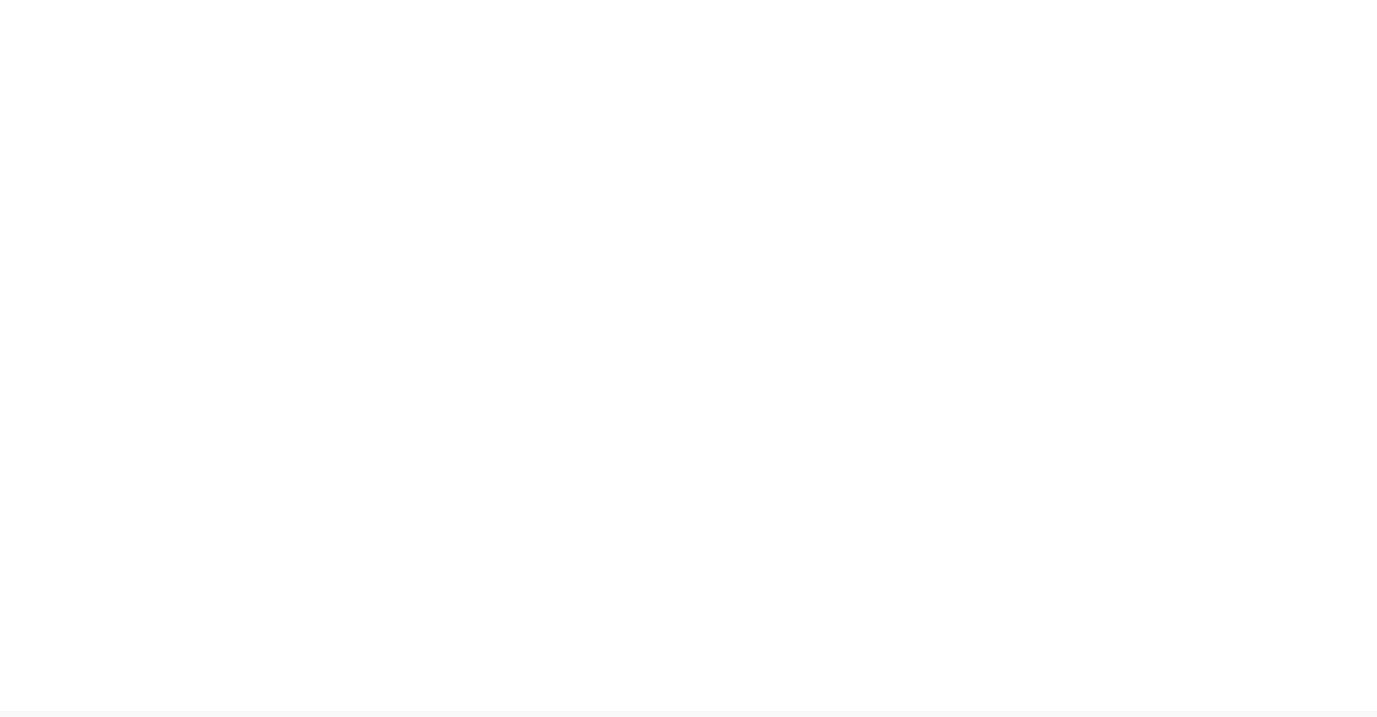 click 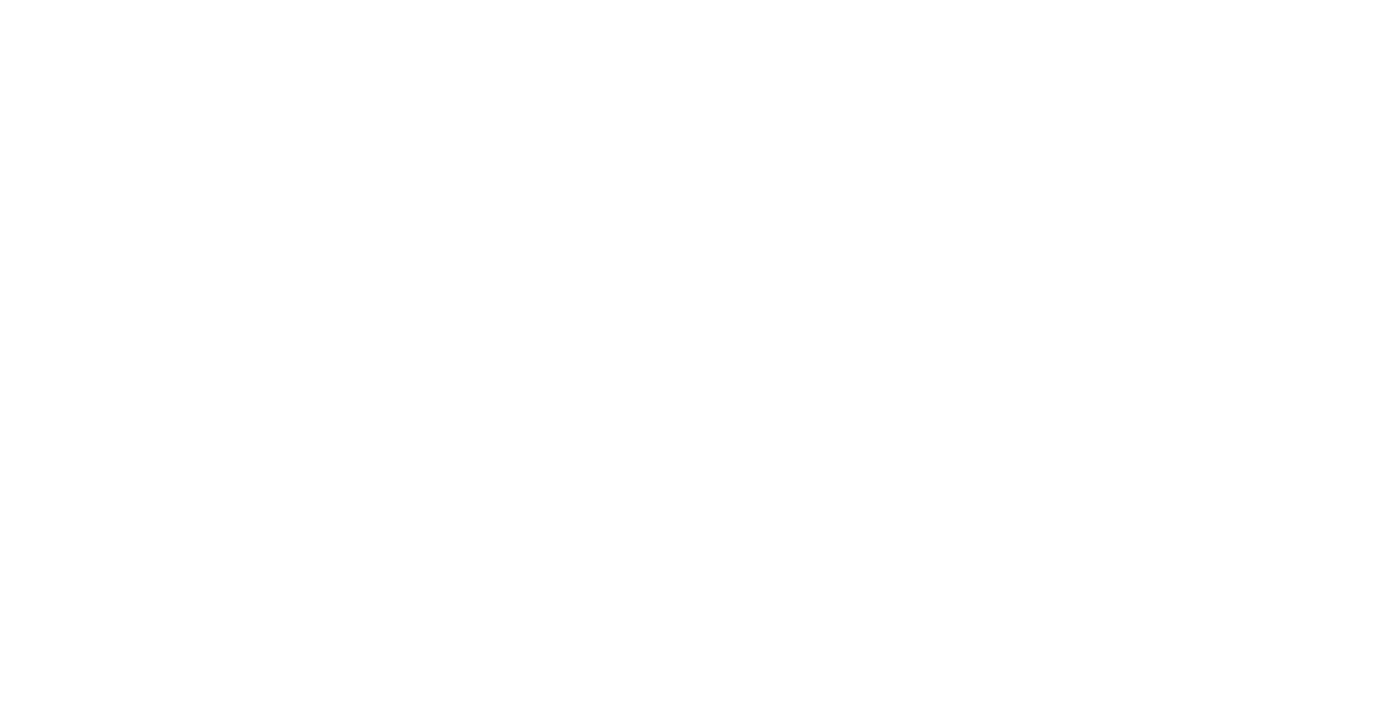 scroll, scrollTop: 369, scrollLeft: 523, axis: both 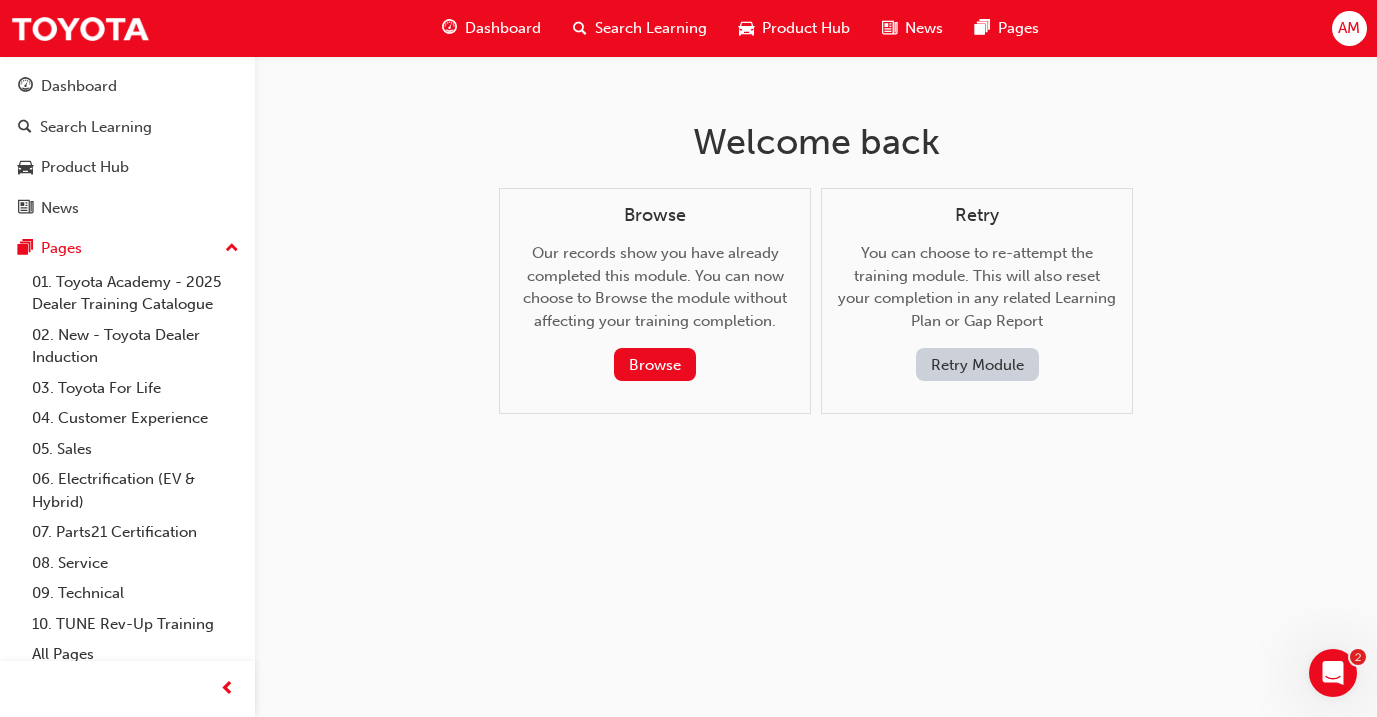 click on "Dashboard" at bounding box center [503, 28] 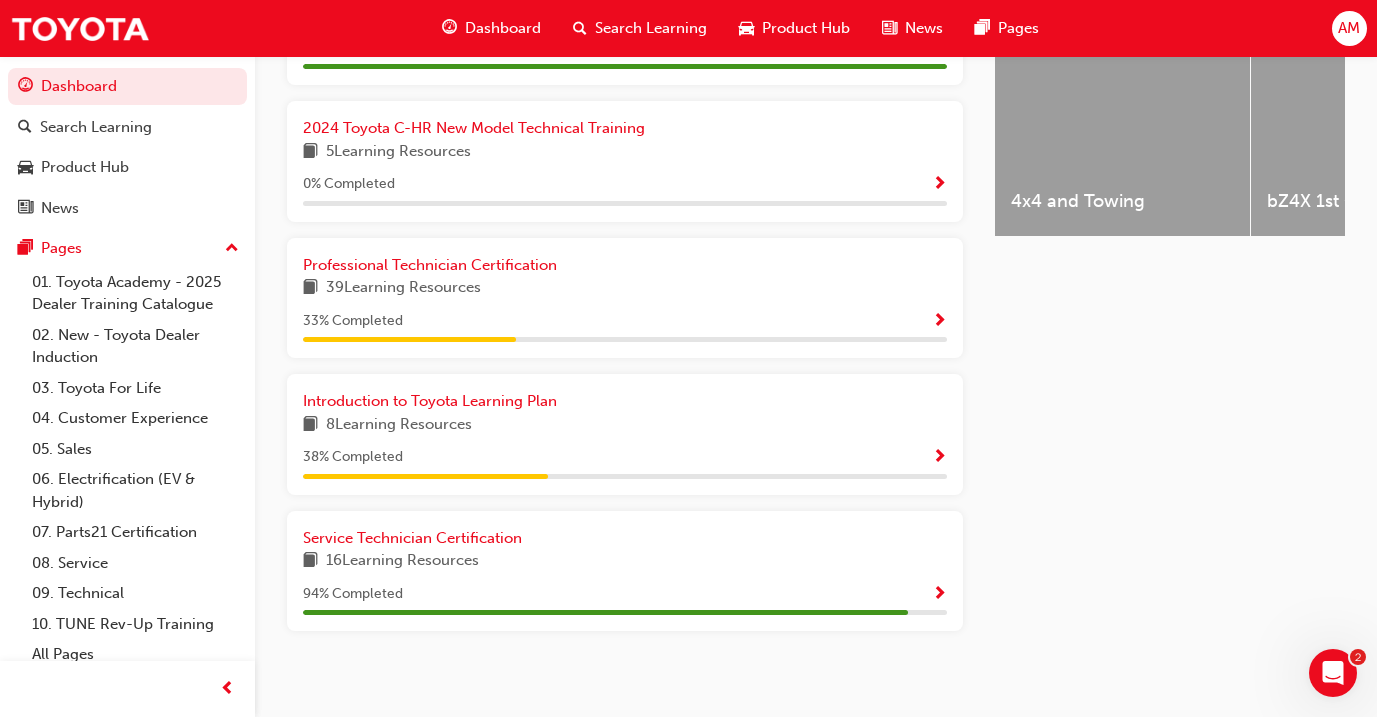 scroll, scrollTop: 856, scrollLeft: 0, axis: vertical 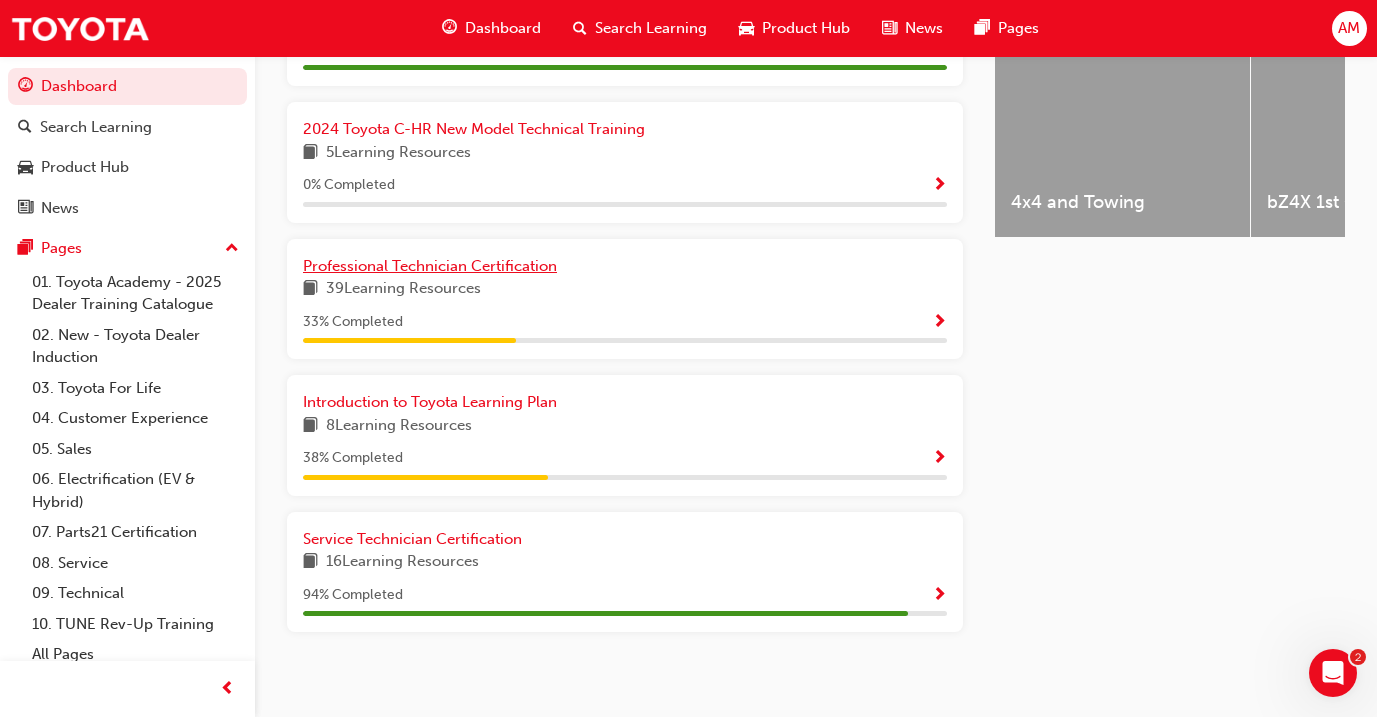 click on "Professional Technician Certification" at bounding box center (430, 266) 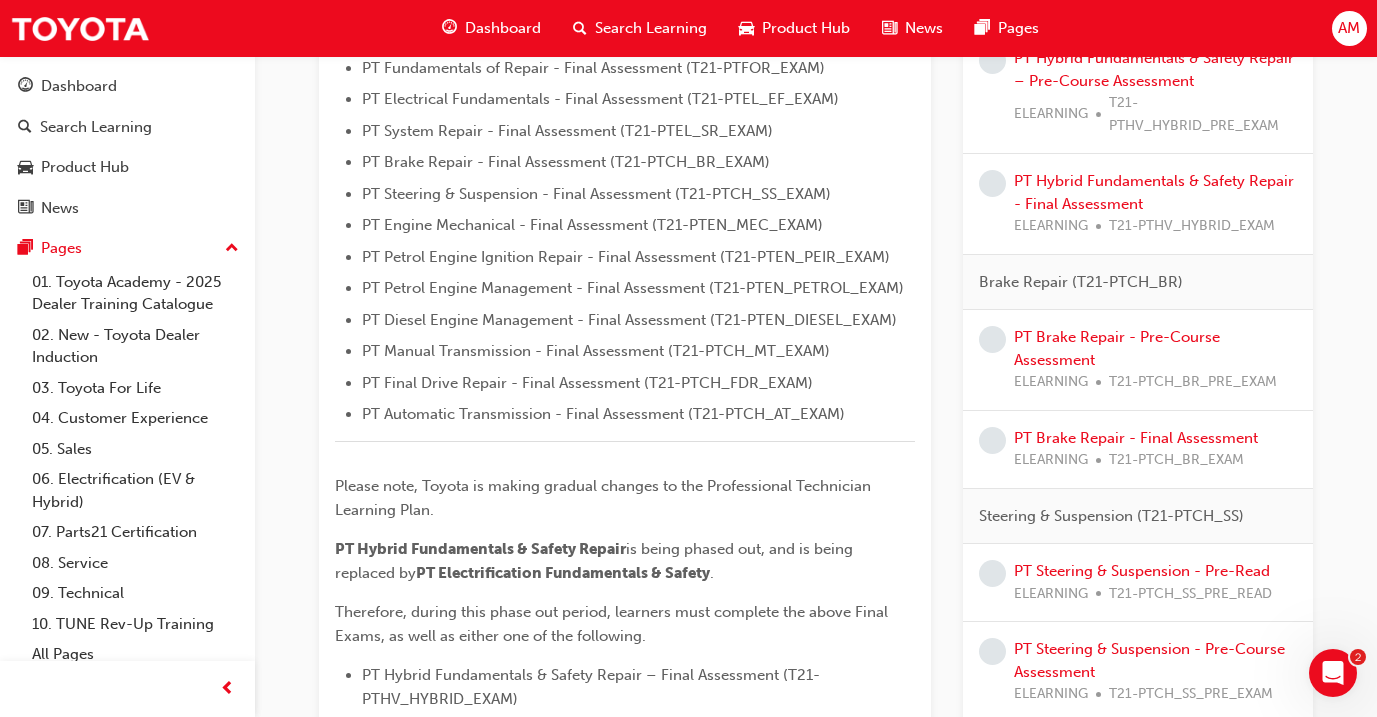 scroll, scrollTop: 622, scrollLeft: 0, axis: vertical 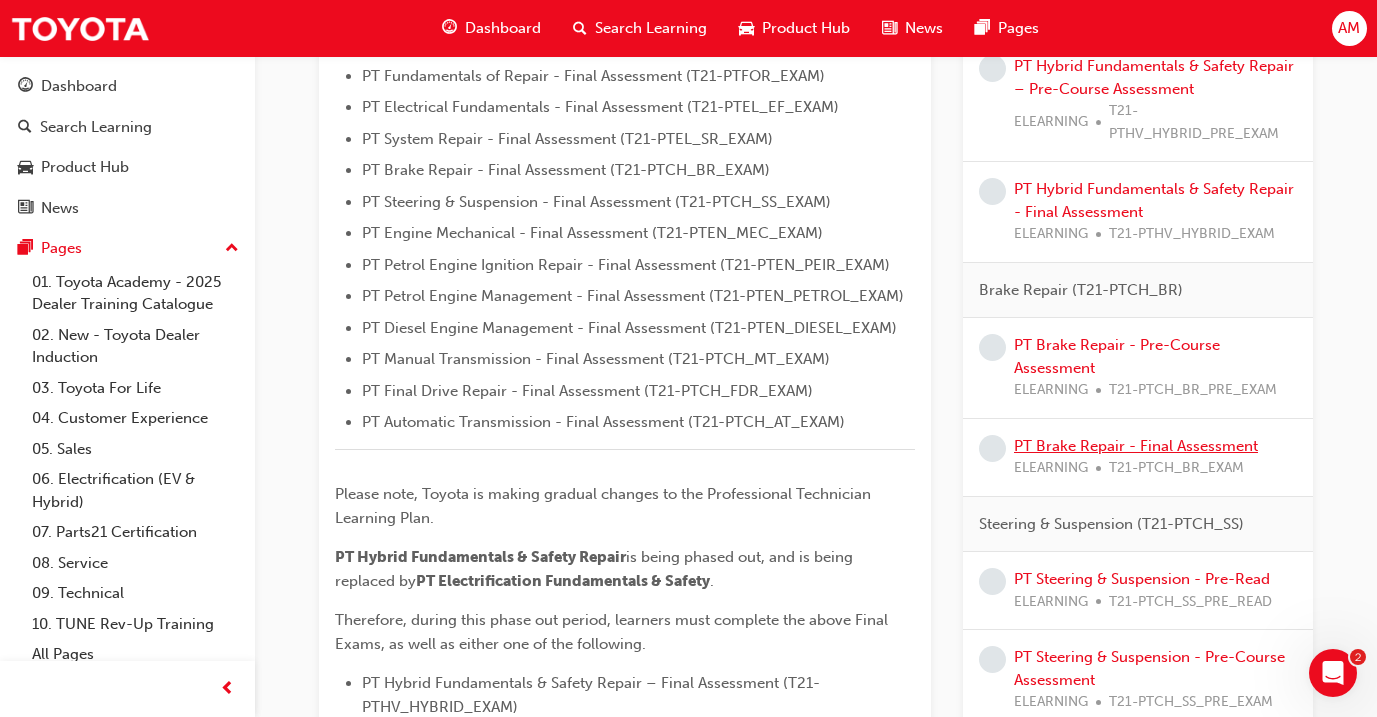 click on "PT Brake Repair - Final Assessment" at bounding box center (1136, 446) 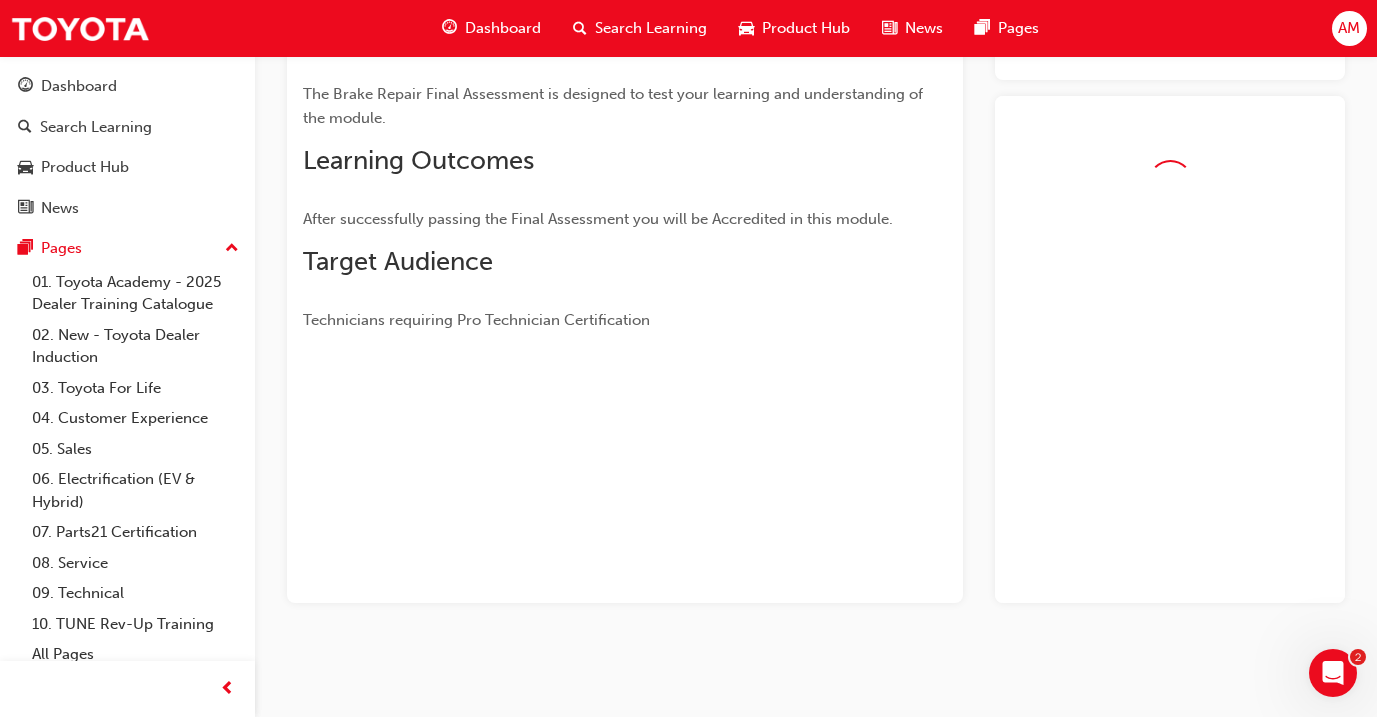 scroll, scrollTop: 0, scrollLeft: 0, axis: both 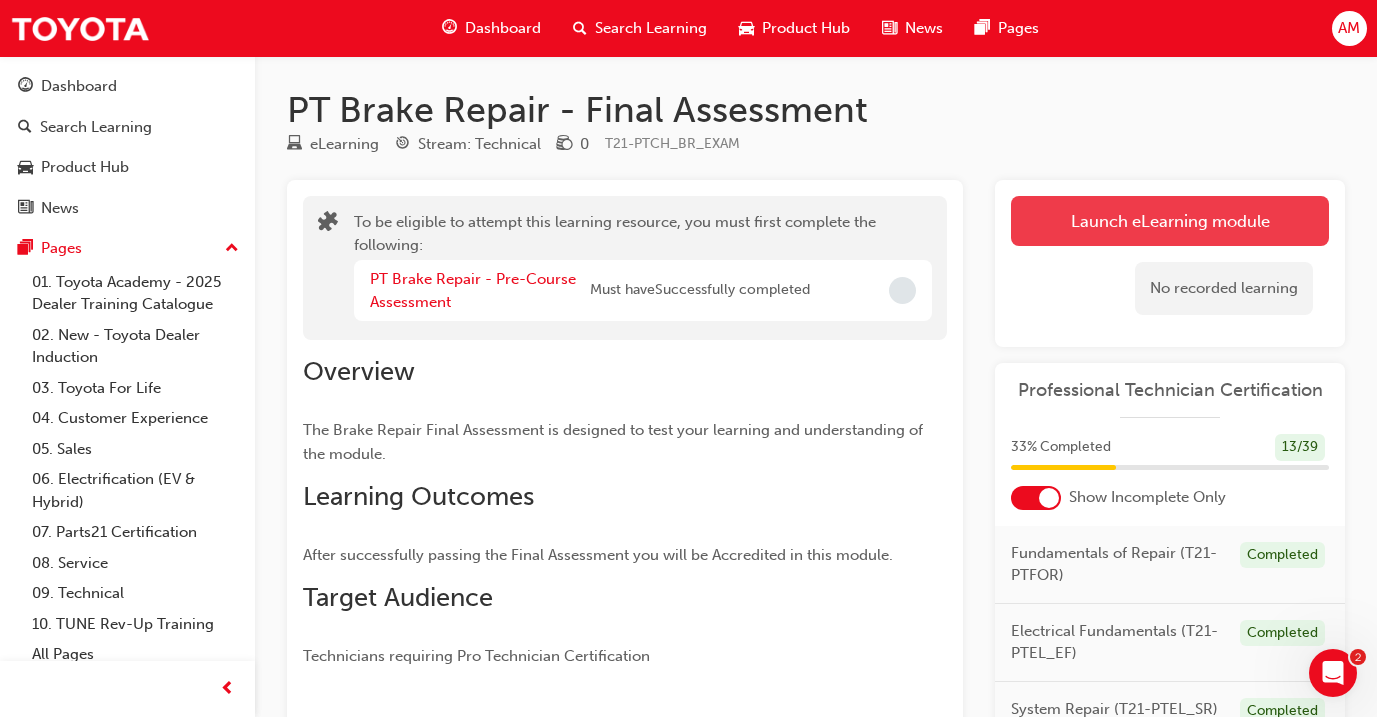 click on "Launch eLearning module" at bounding box center (1170, 221) 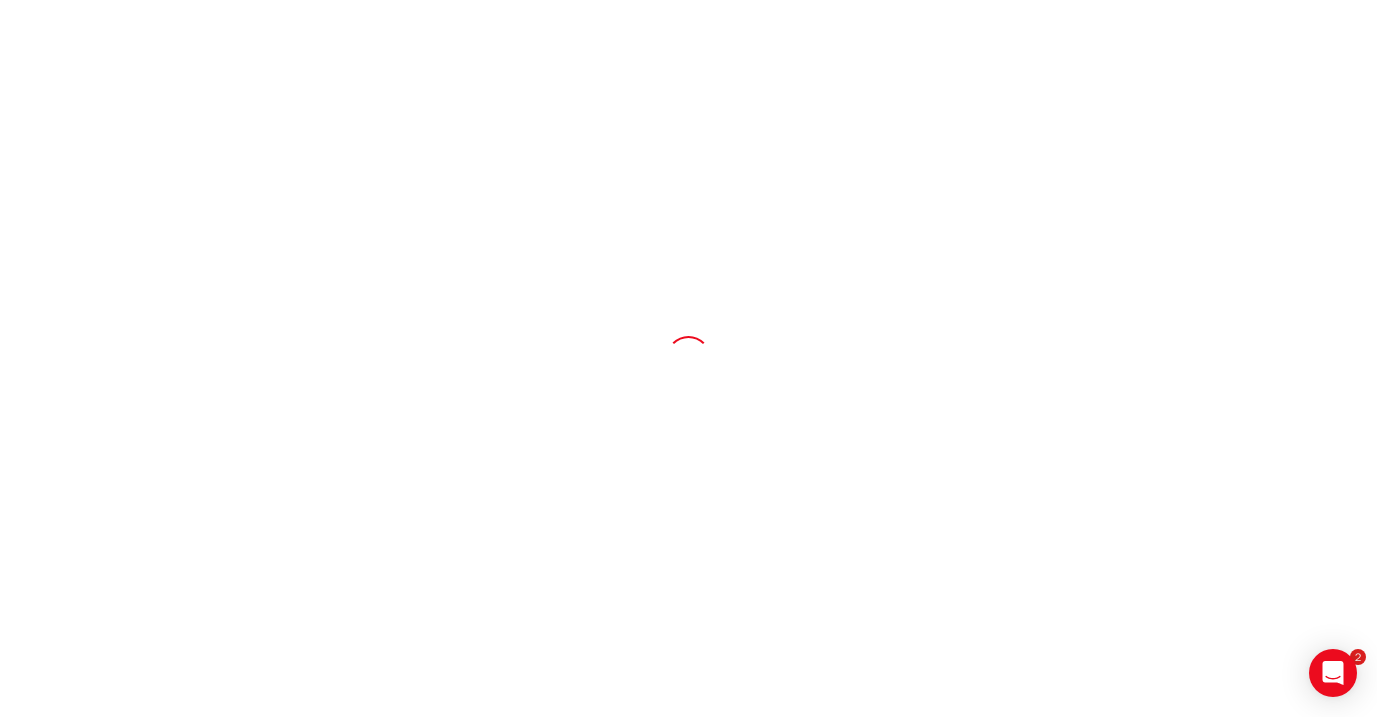 scroll, scrollTop: 0, scrollLeft: 0, axis: both 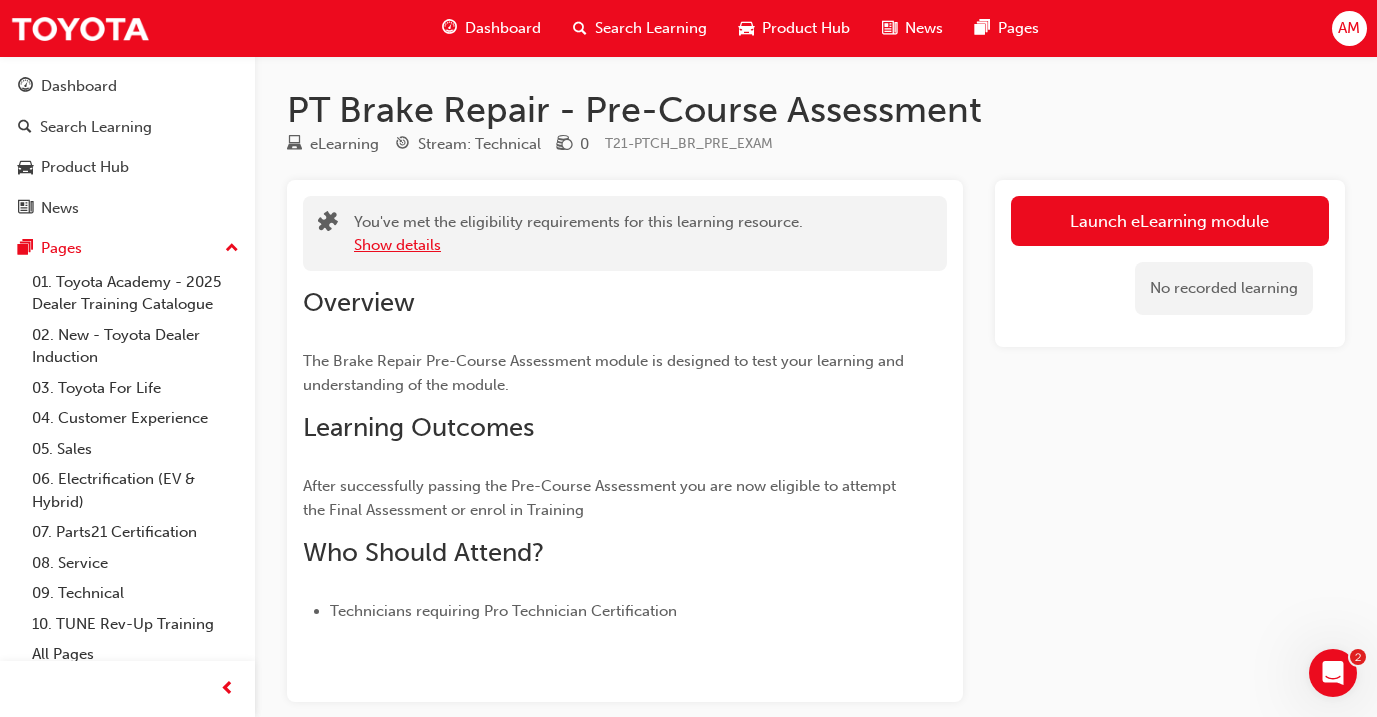 click on "Show details" at bounding box center (397, 245) 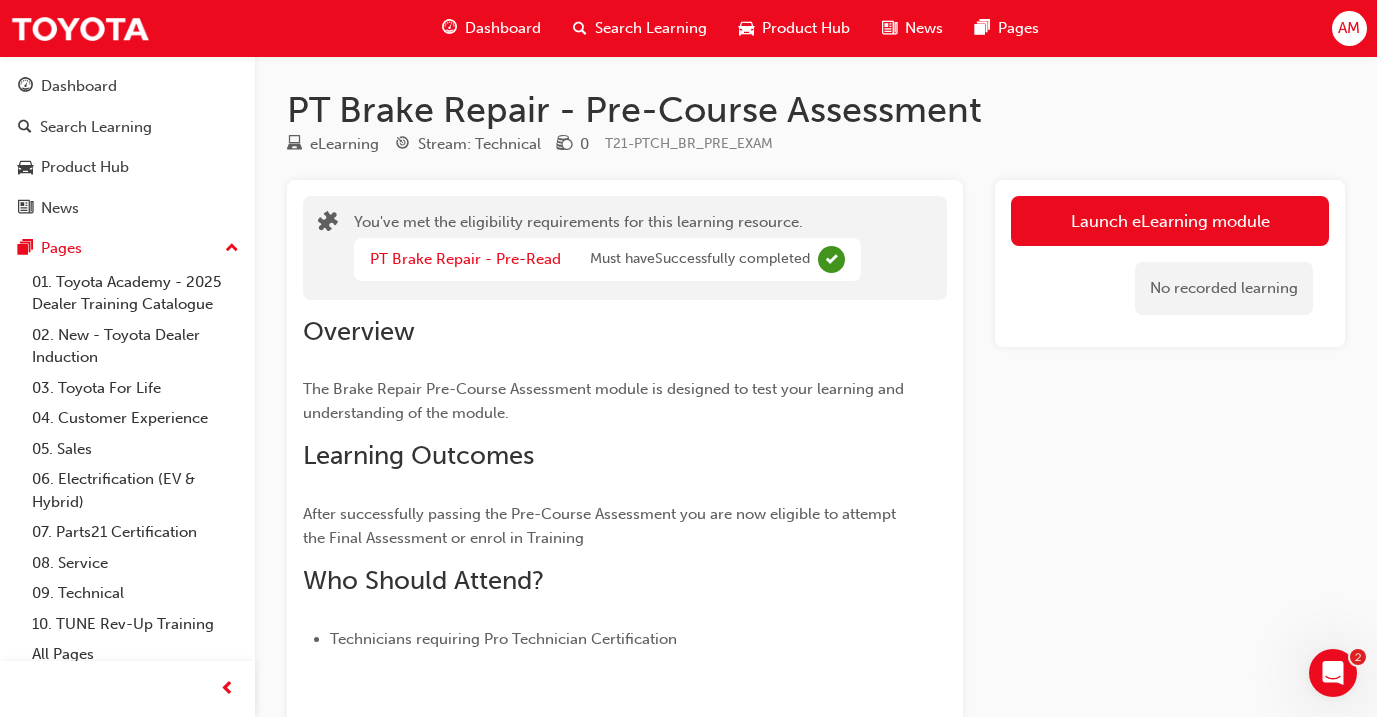 click on "PT Brake Repair - Pre-Read" at bounding box center (480, 259) 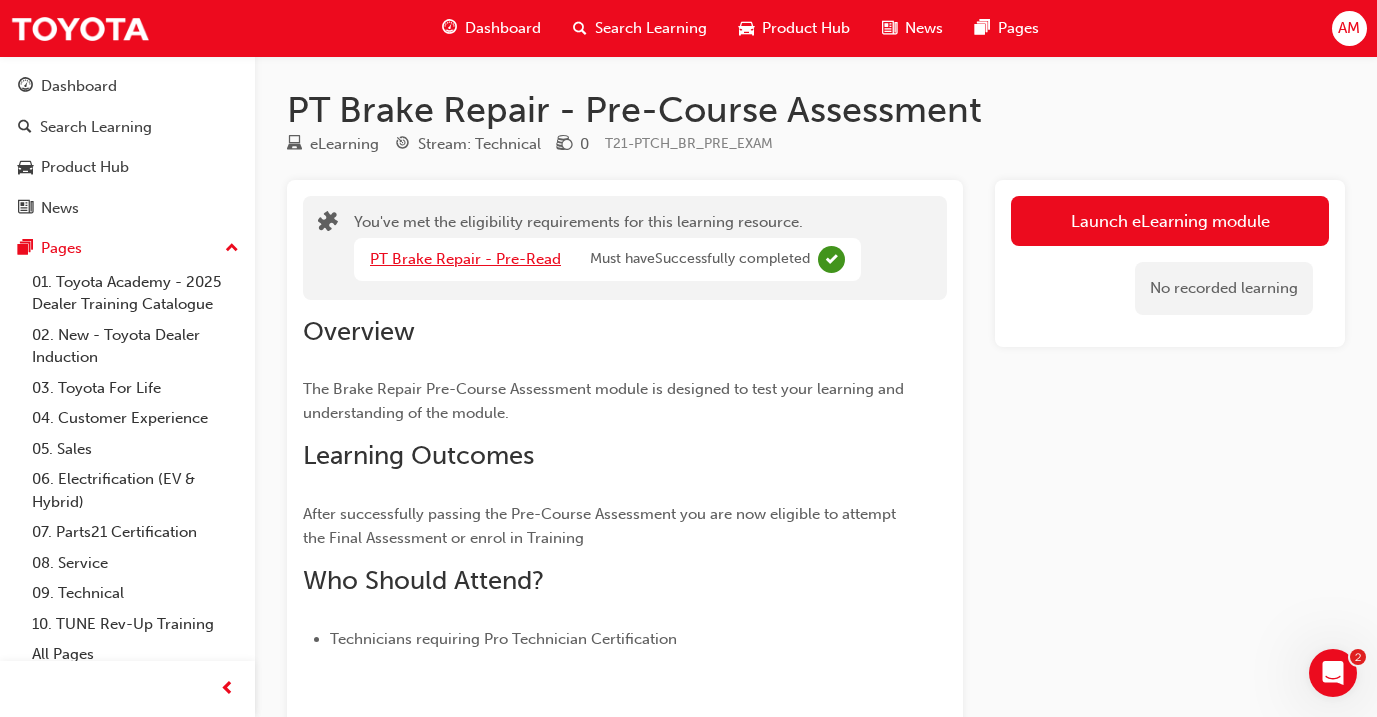 click on "PT Brake Repair - Pre-Read" at bounding box center [465, 259] 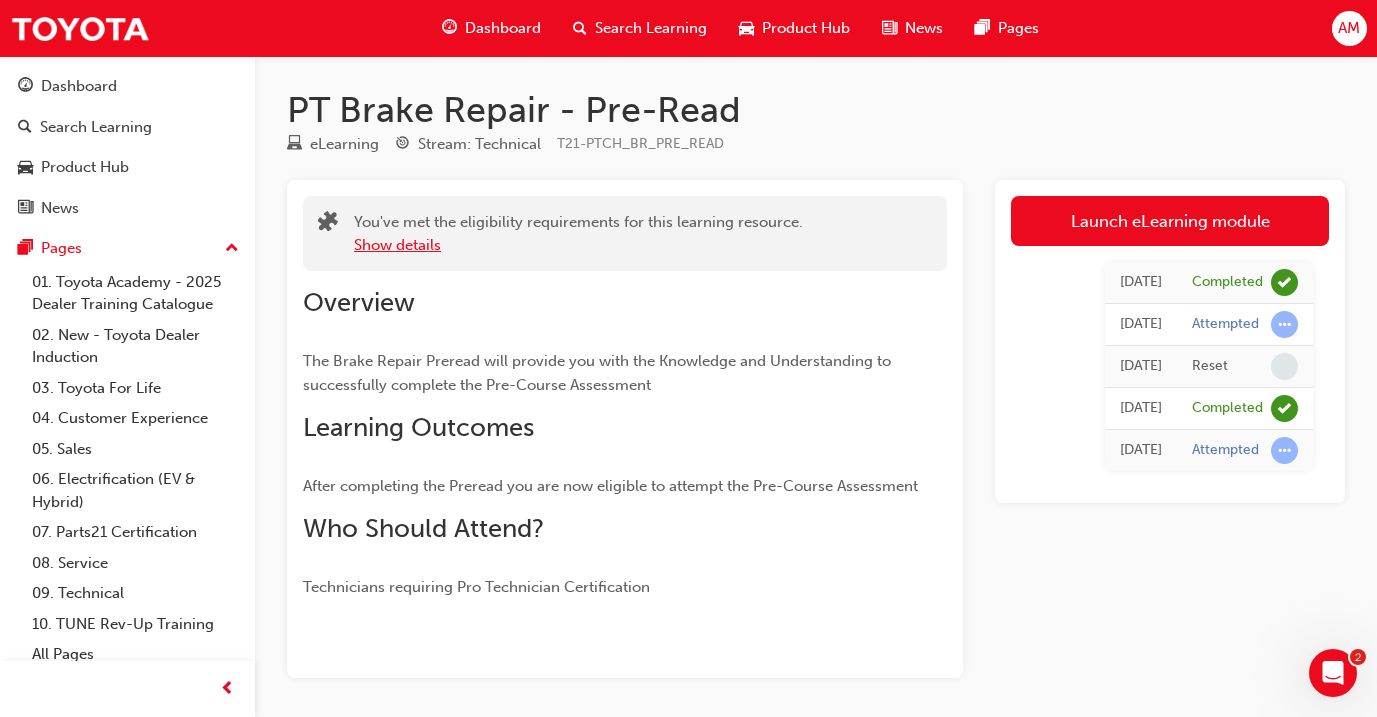 click on "Show details" at bounding box center (397, 245) 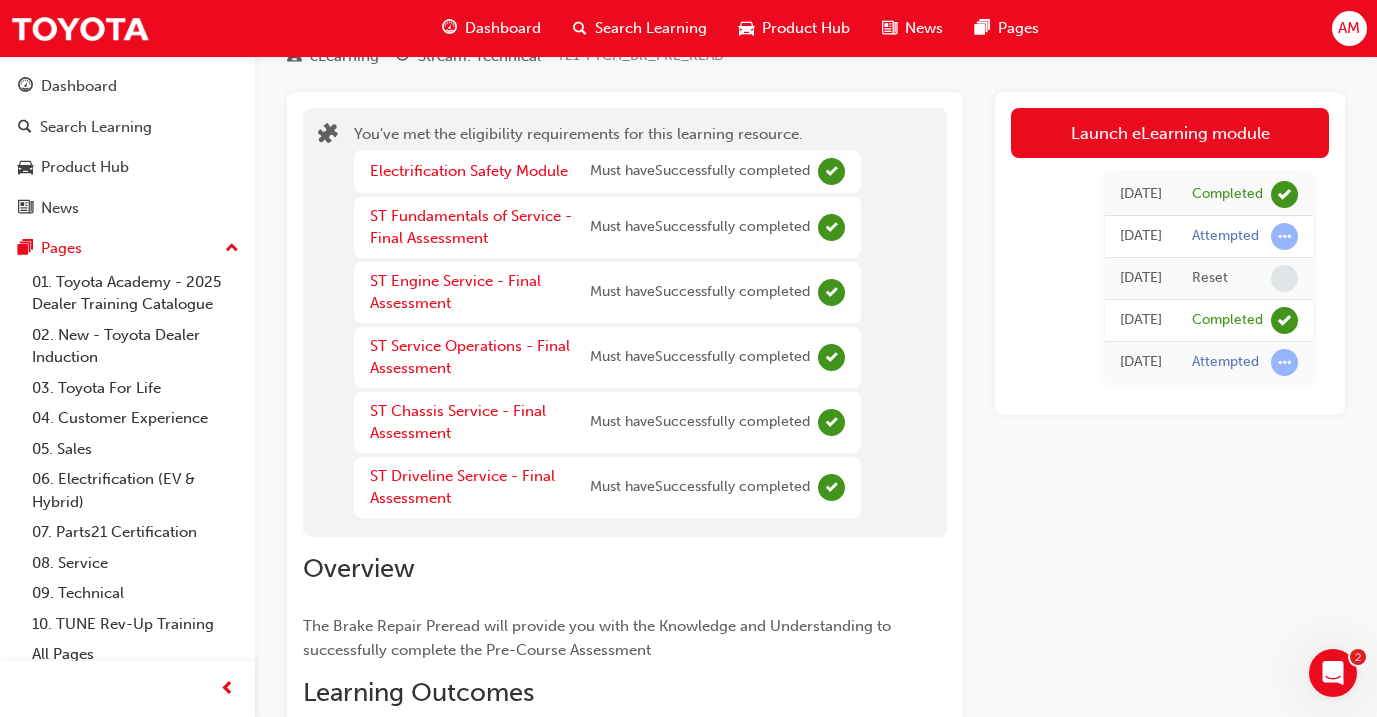 scroll, scrollTop: 90, scrollLeft: 0, axis: vertical 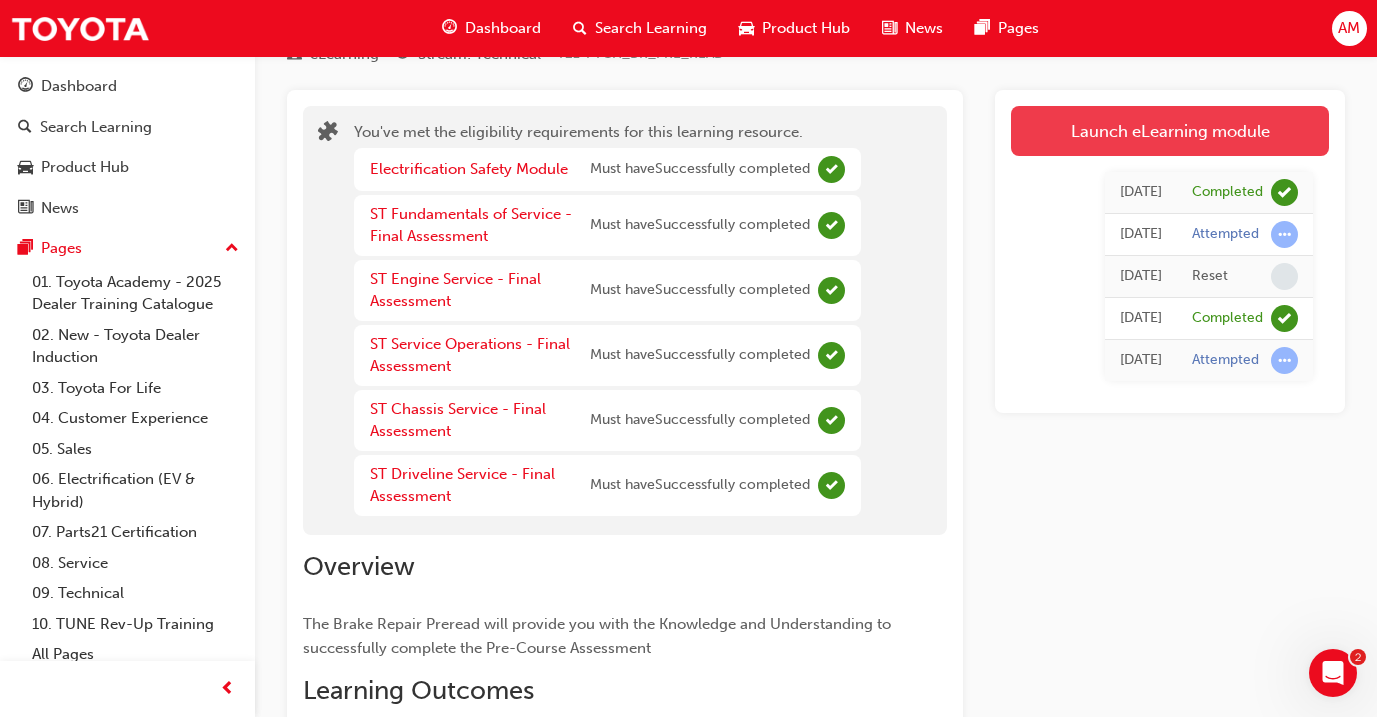 click on "Launch eLearning module" at bounding box center (1170, 131) 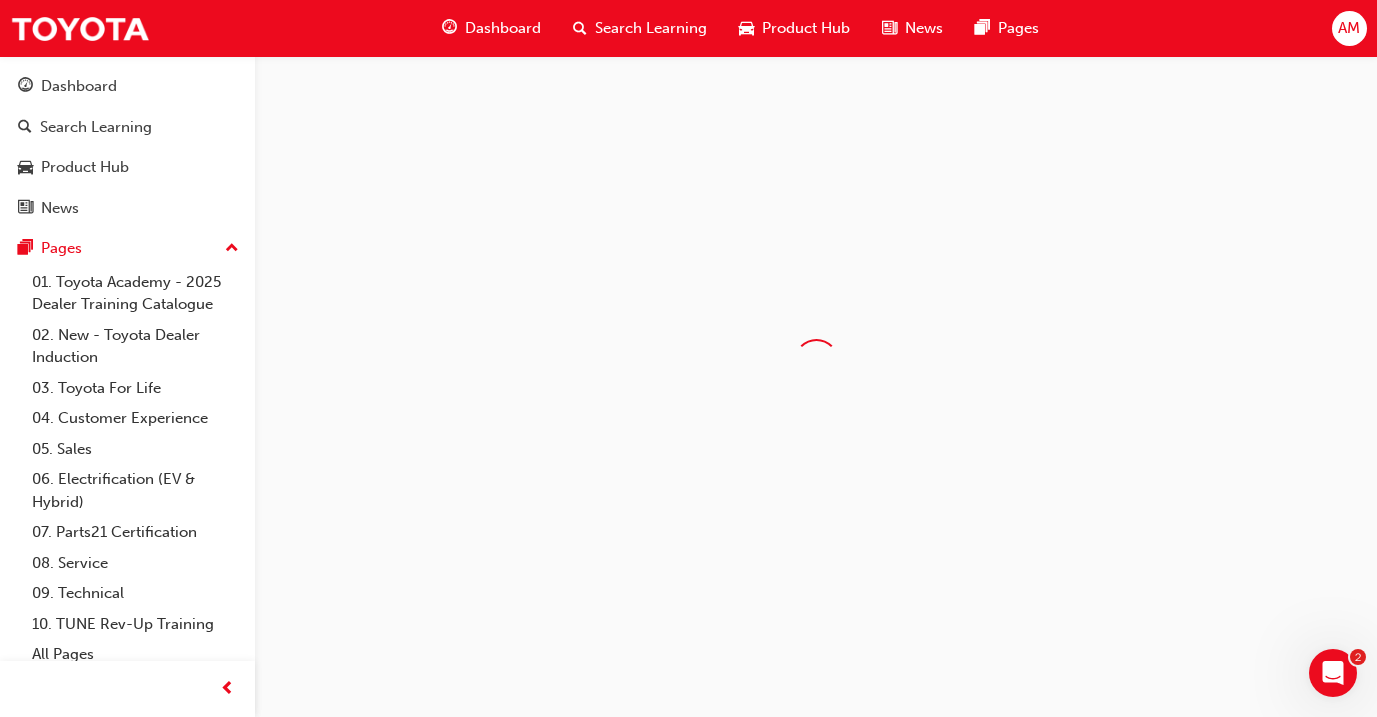 scroll, scrollTop: 0, scrollLeft: 0, axis: both 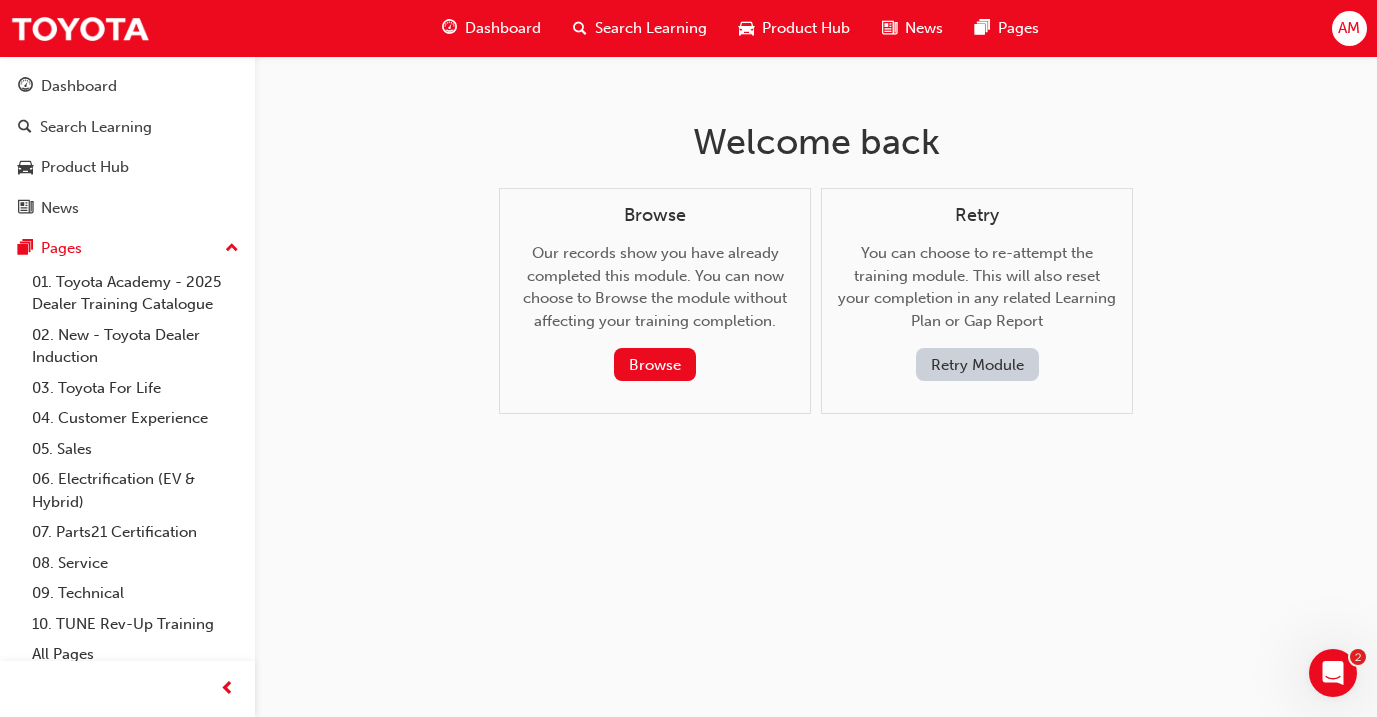 click on "Dashboard" at bounding box center (503, 28) 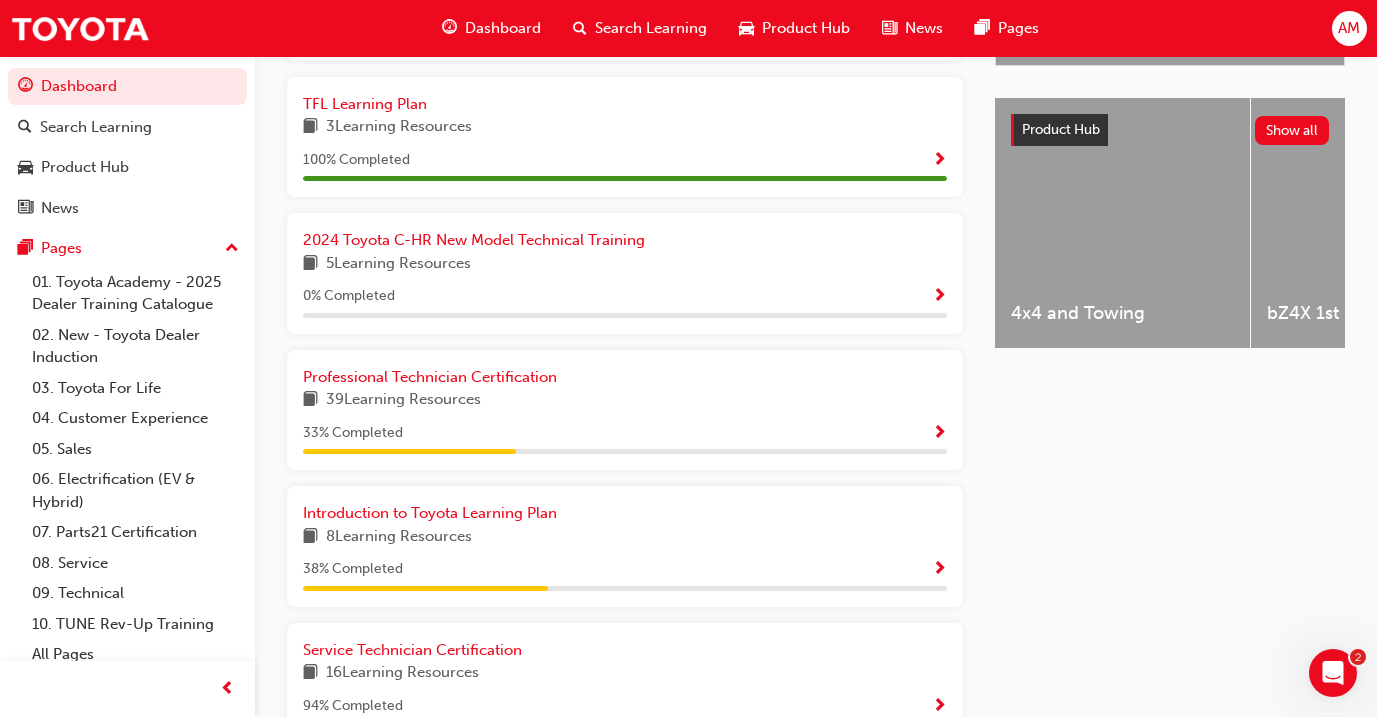 scroll, scrollTop: 753, scrollLeft: 0, axis: vertical 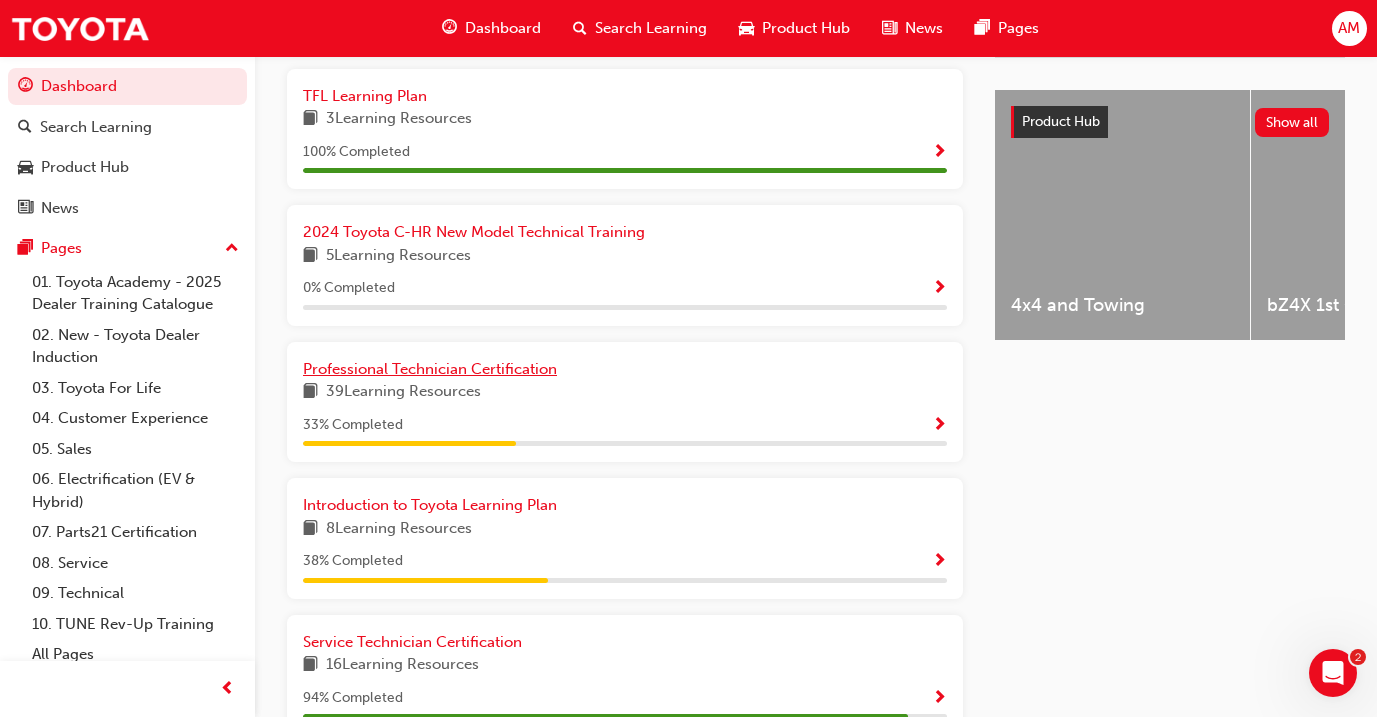 click on "Professional Technician Certification" at bounding box center [430, 369] 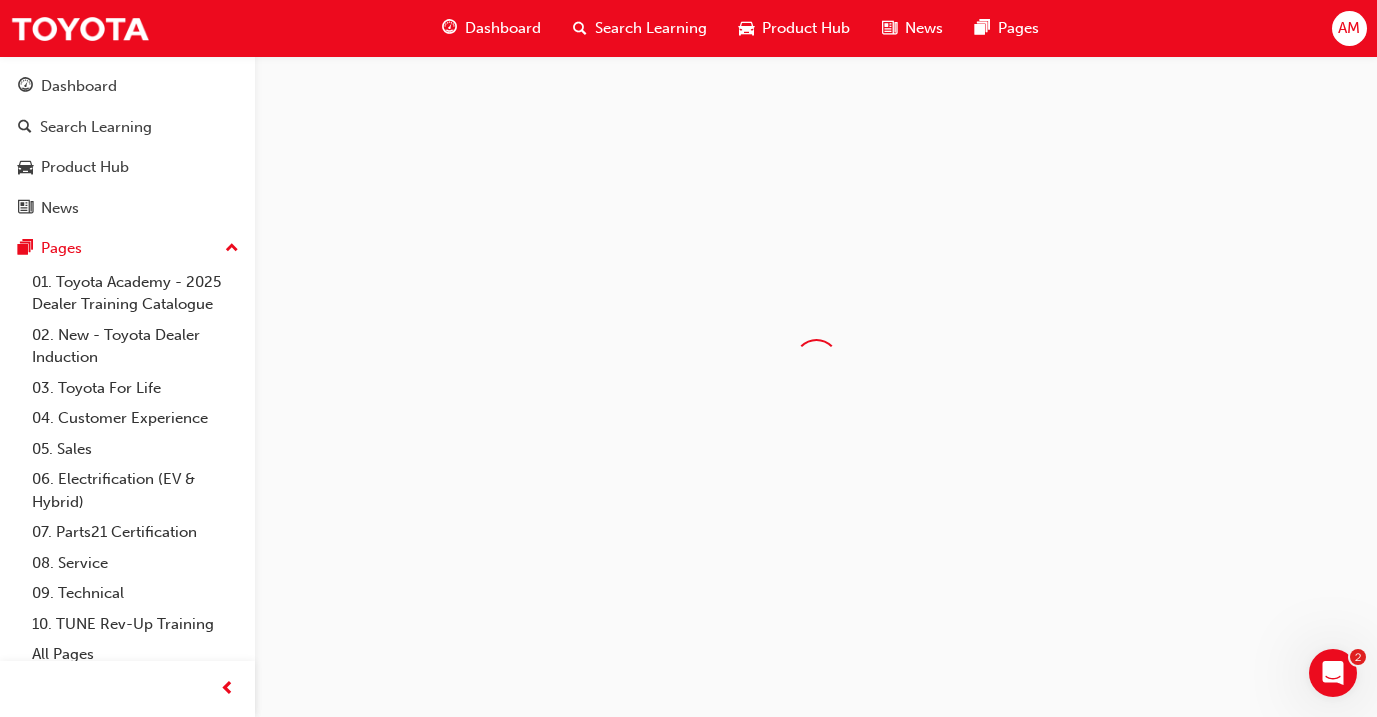 scroll, scrollTop: 0, scrollLeft: 0, axis: both 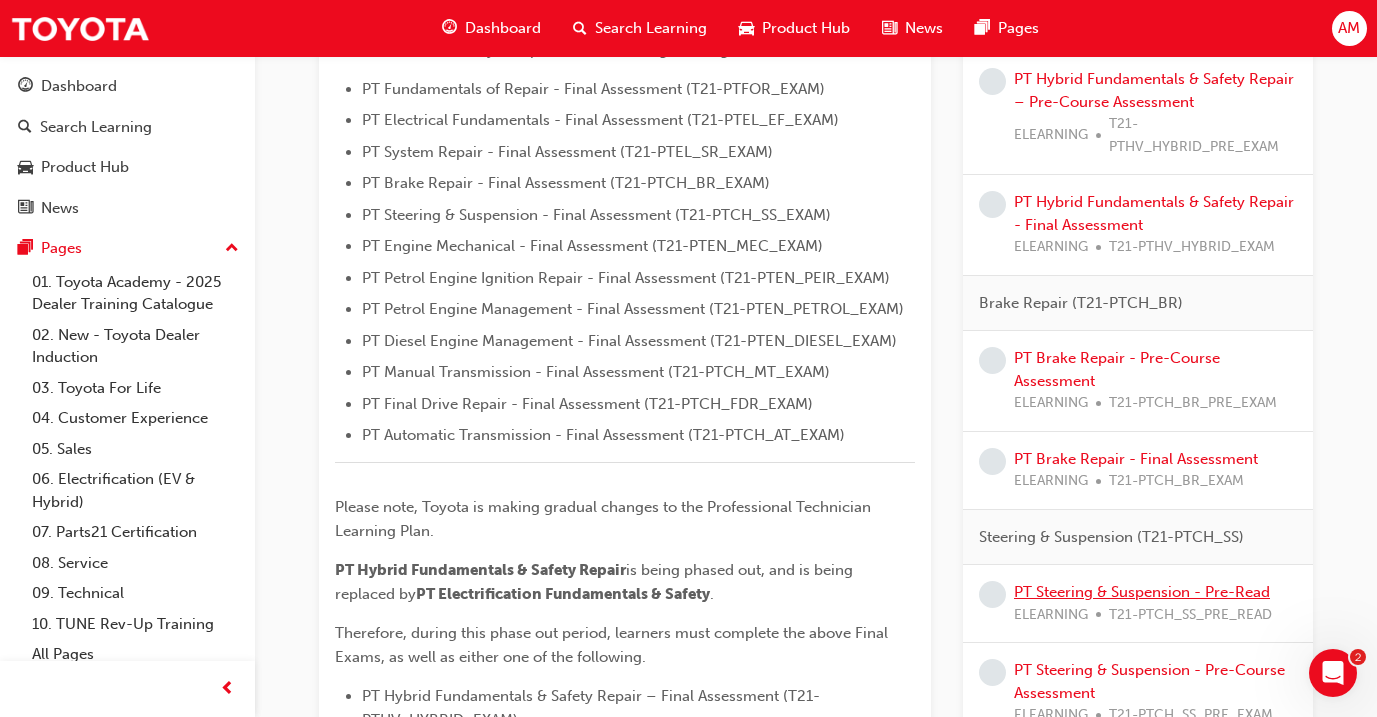 click on "PT Steering & Suspension - Pre-Read" at bounding box center [1142, 592] 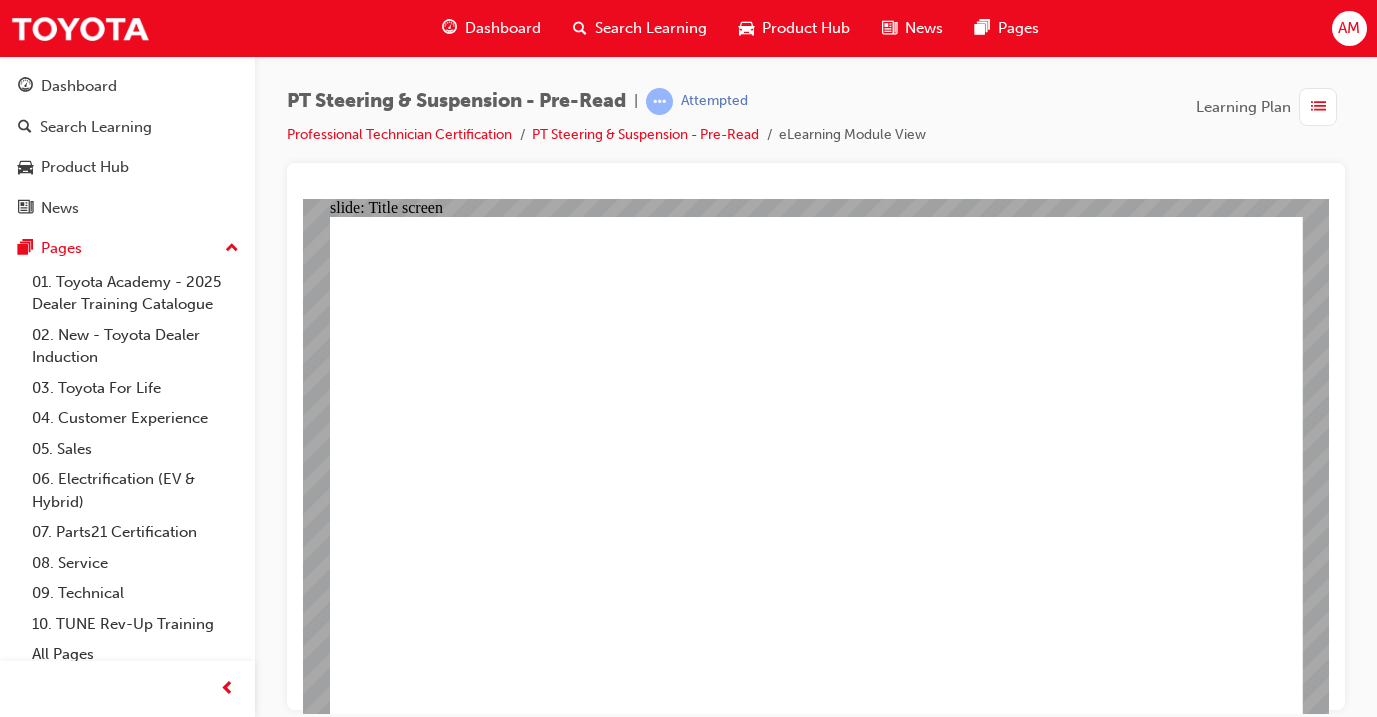 scroll, scrollTop: 0, scrollLeft: 0, axis: both 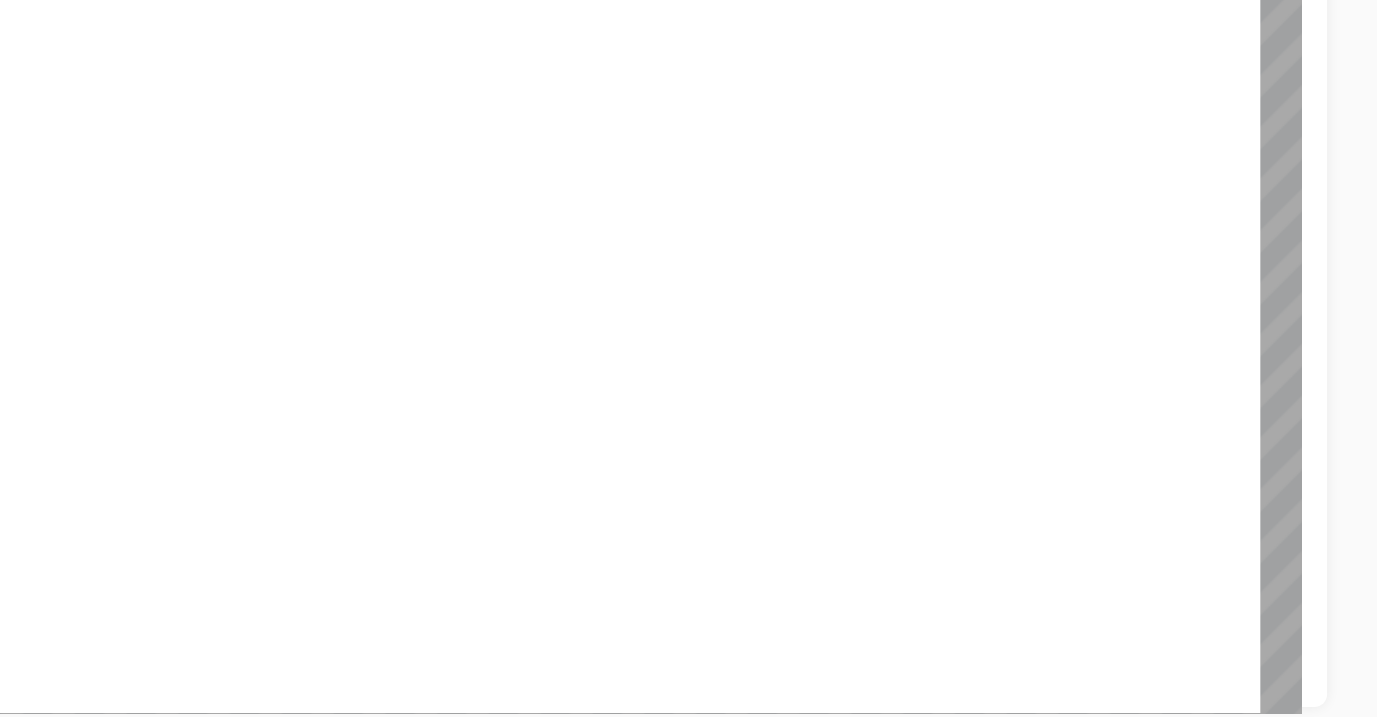 click 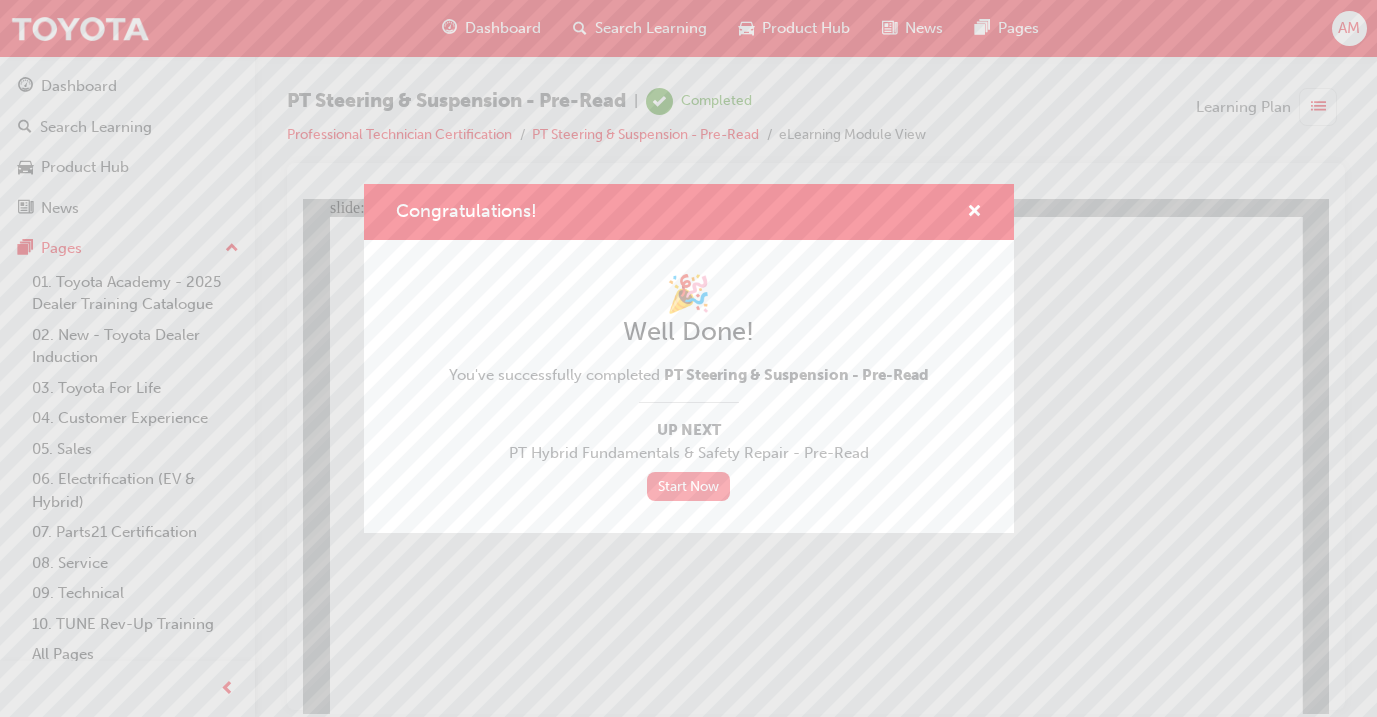 click on "Start Now" at bounding box center [689, 486] 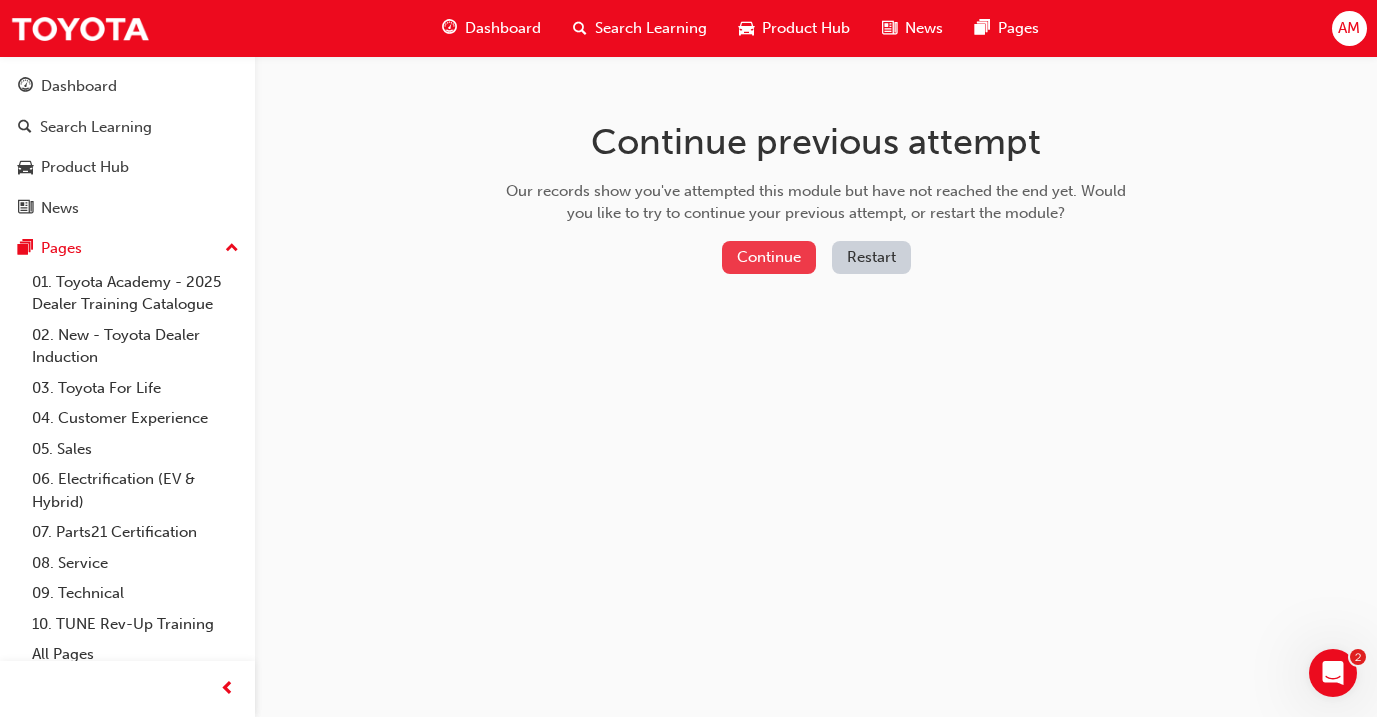 click on "Continue" at bounding box center [769, 257] 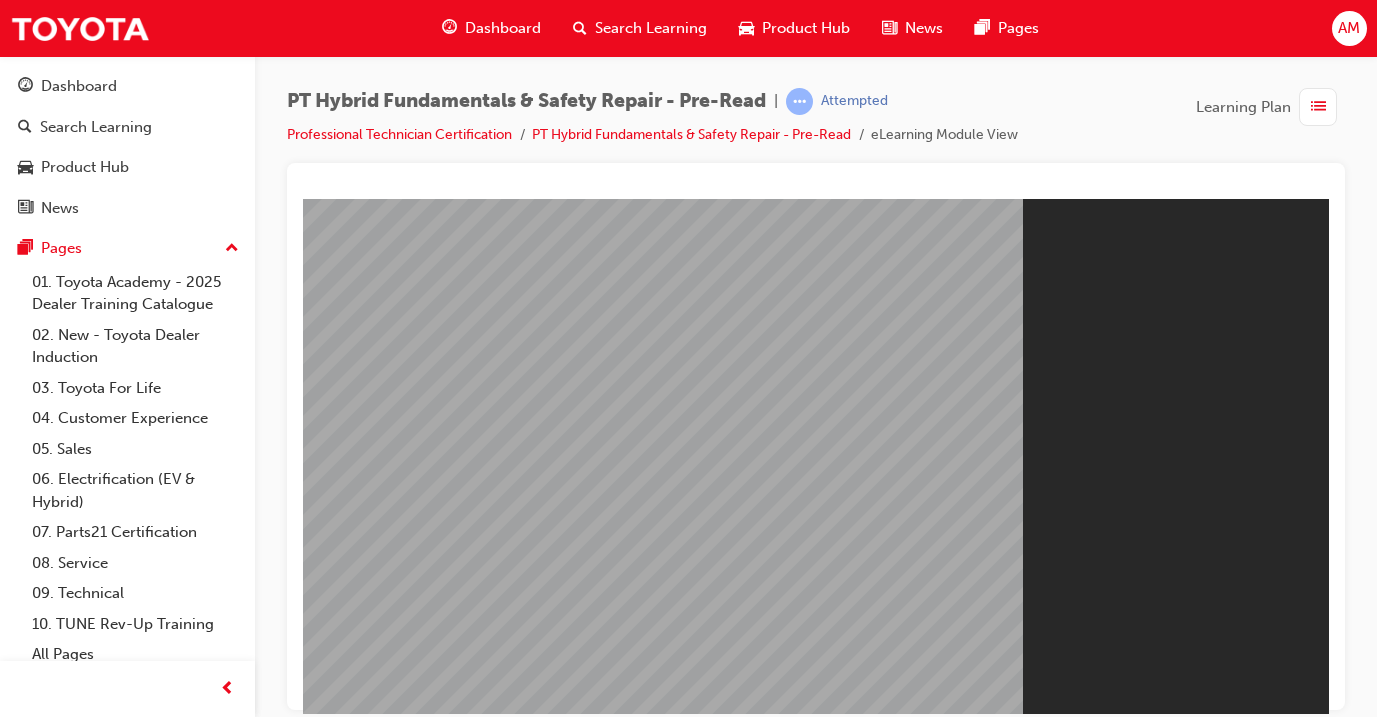 scroll, scrollTop: 0, scrollLeft: 0, axis: both 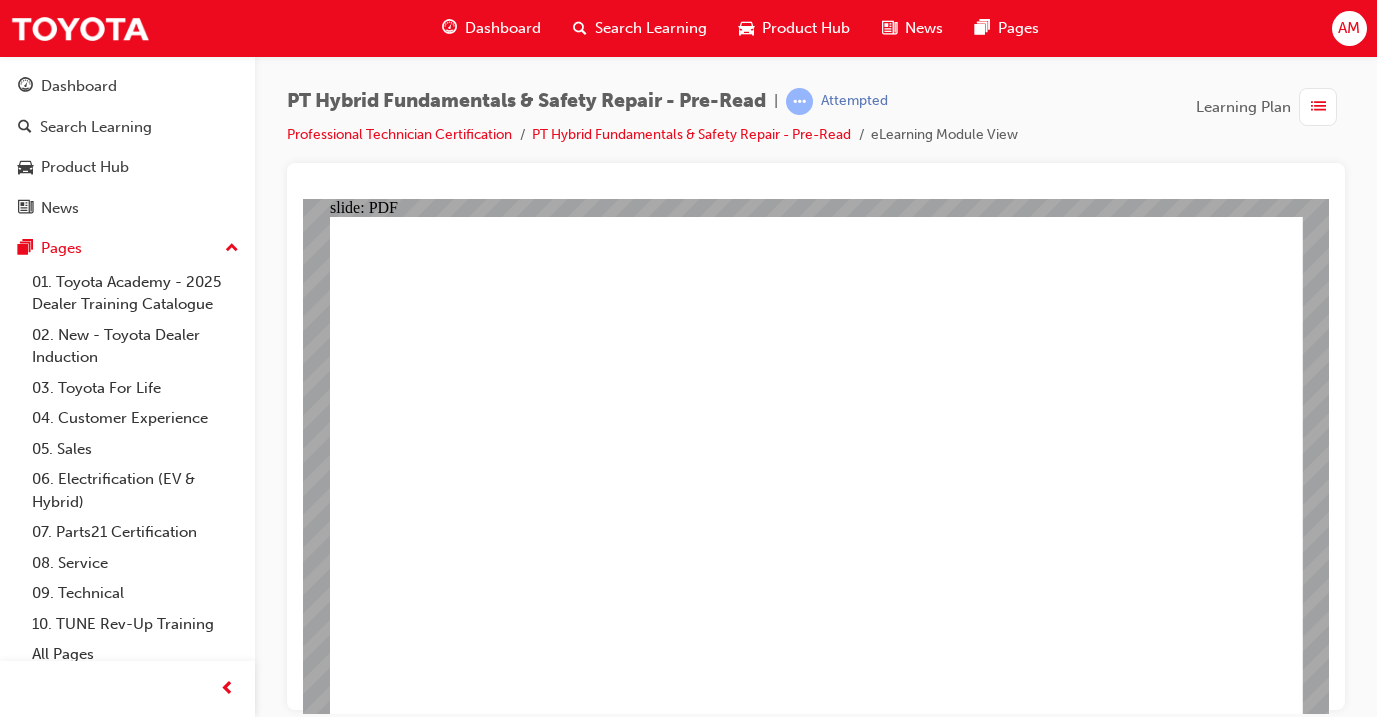 click 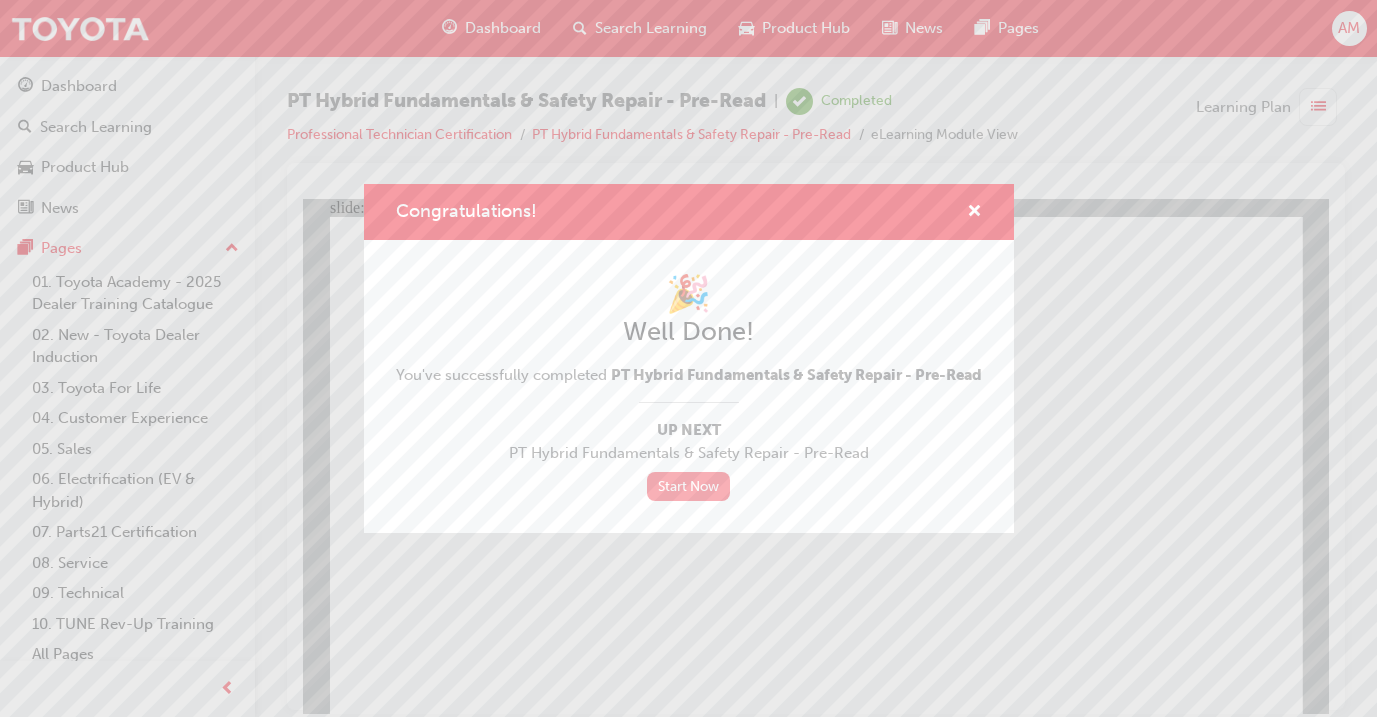 click on "Start Now" at bounding box center [689, 486] 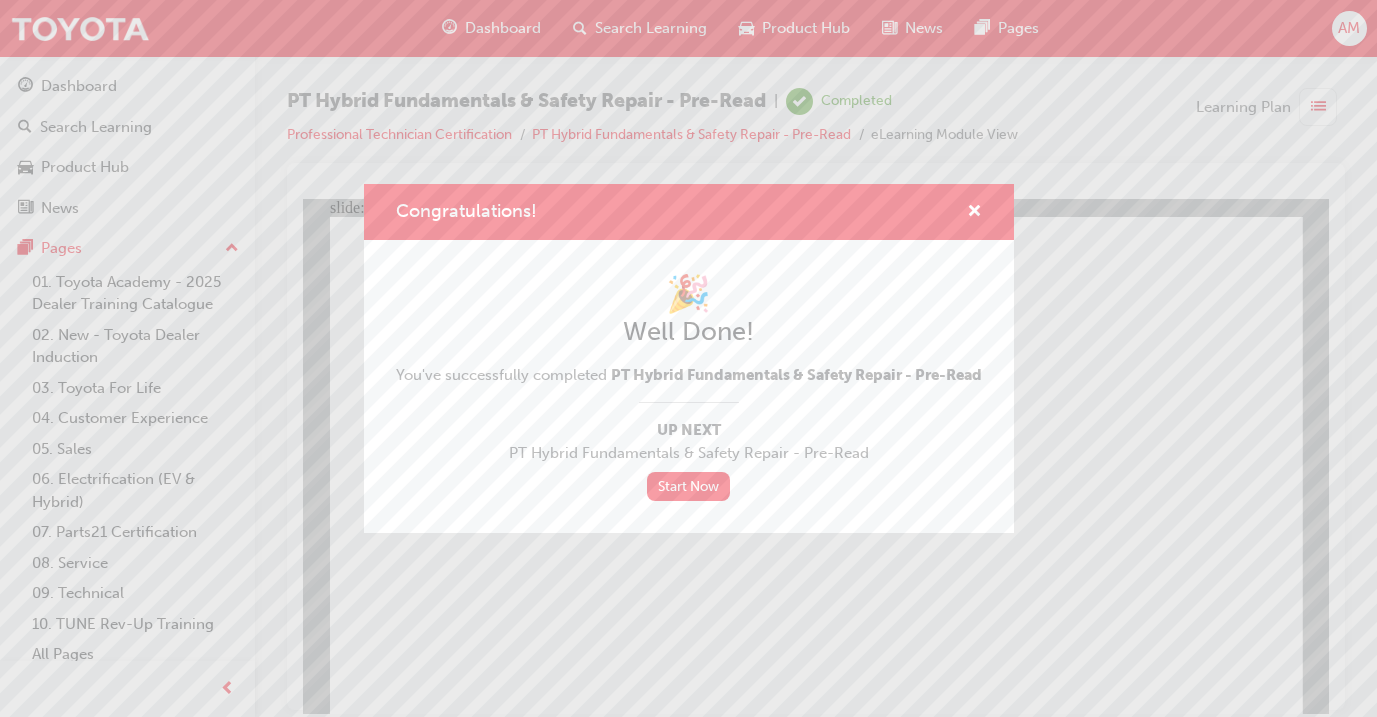click on "Congratulations! 🎉 Well Done! You've successfully completed   PT Hybrid Fundamentals & Safety Repair - Pre-Read Up Next PT Hybrid Fundamentals & Safety Repair - Pre-Read Start Now" at bounding box center (688, 358) 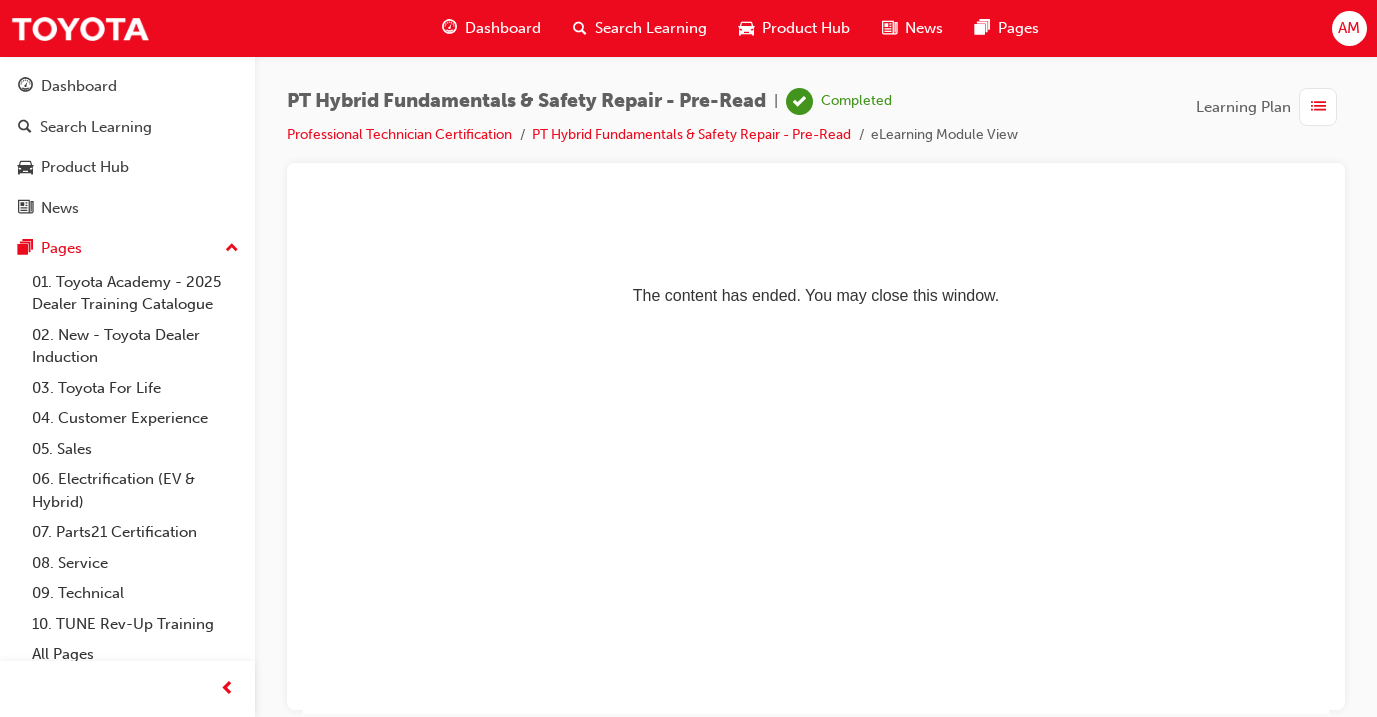 scroll, scrollTop: 0, scrollLeft: 0, axis: both 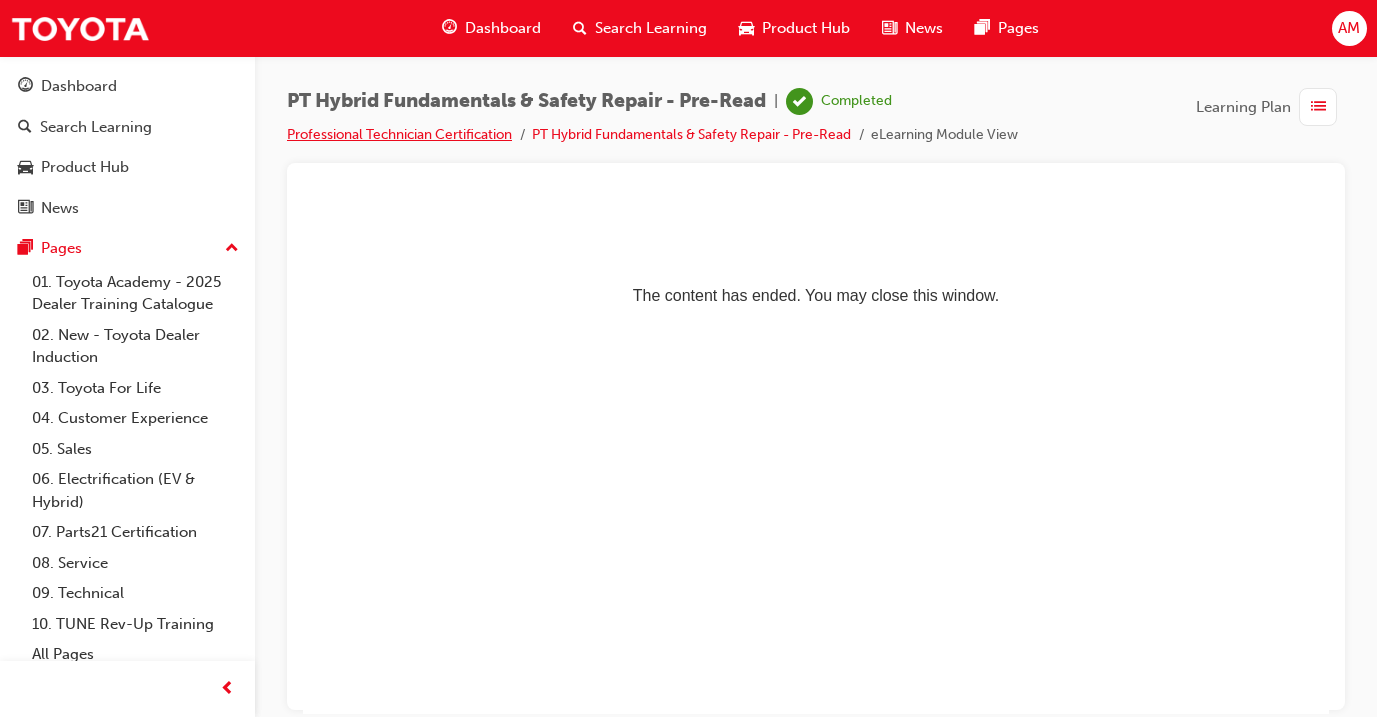 click on "Professional Technician Certification" at bounding box center (399, 134) 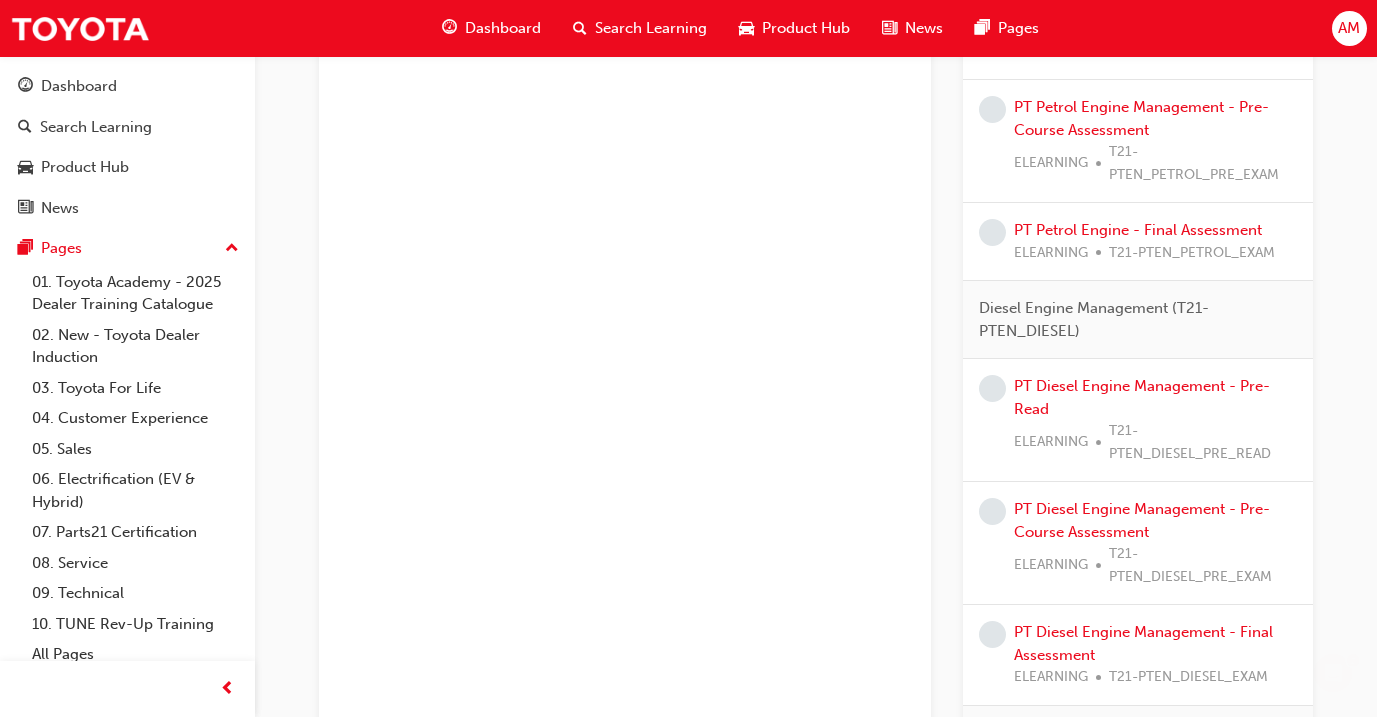 scroll, scrollTop: 1887, scrollLeft: 0, axis: vertical 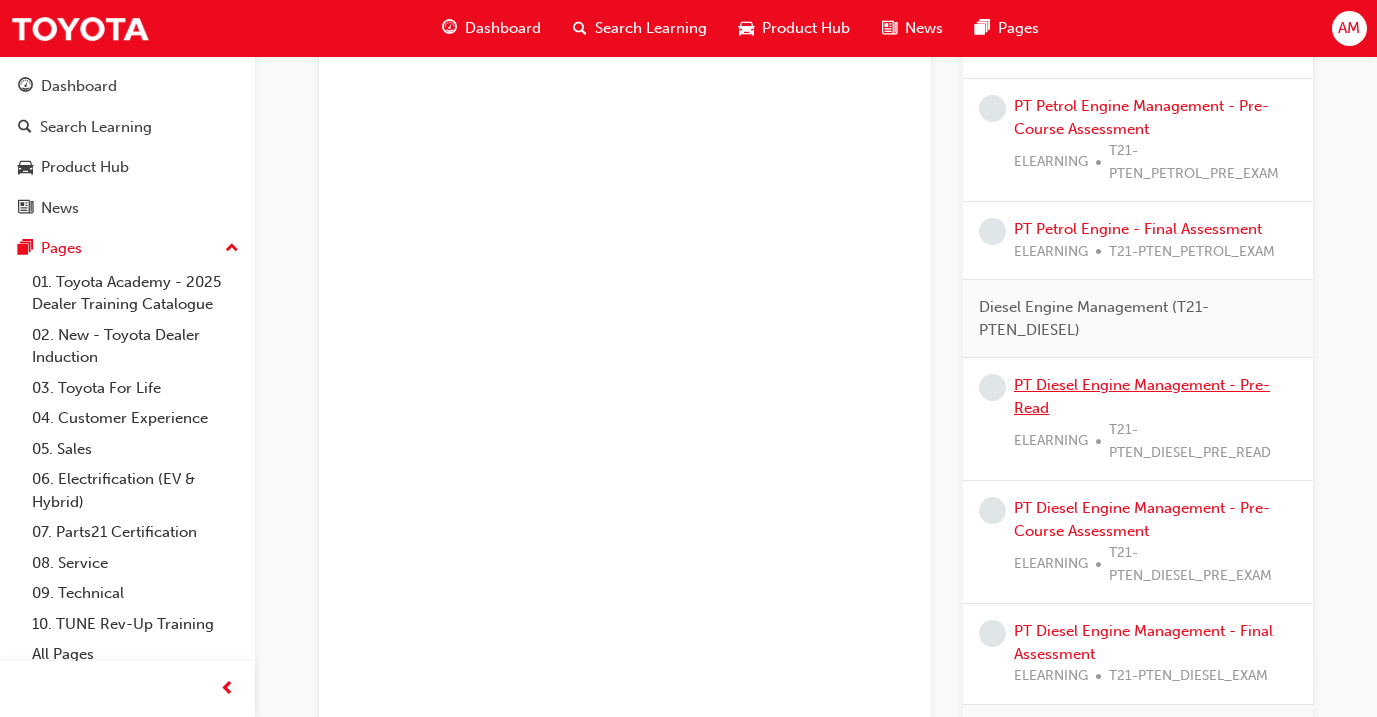 click on "PT Diesel Engine Management - Pre-Read" at bounding box center [1142, 396] 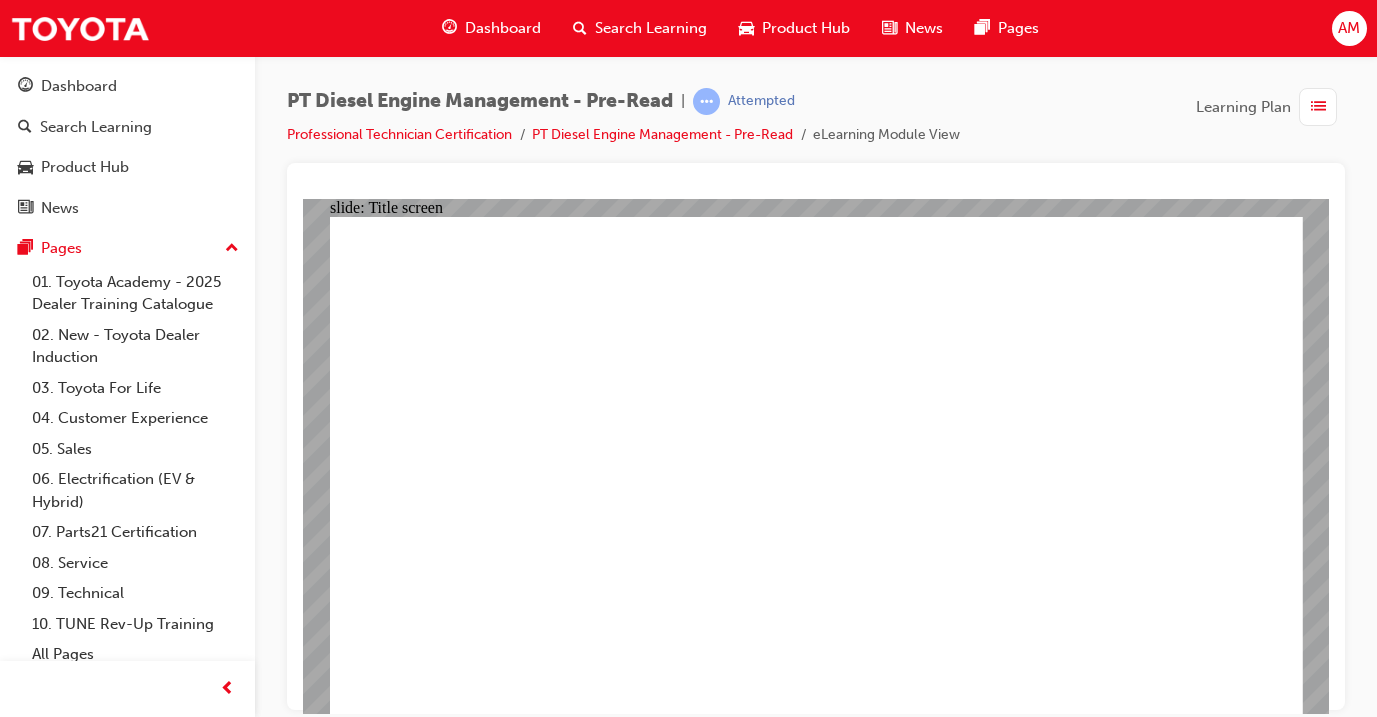 scroll, scrollTop: 0, scrollLeft: 0, axis: both 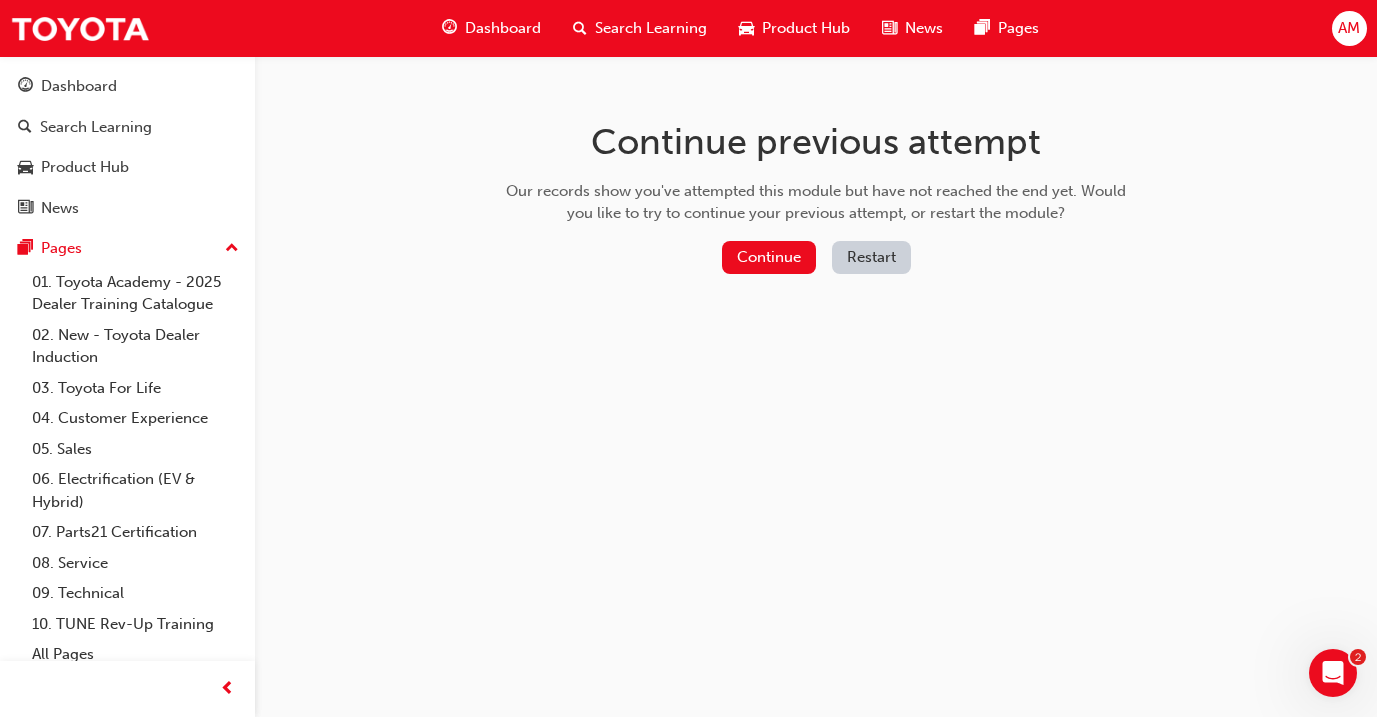 click on "Dashboard" at bounding box center (503, 28) 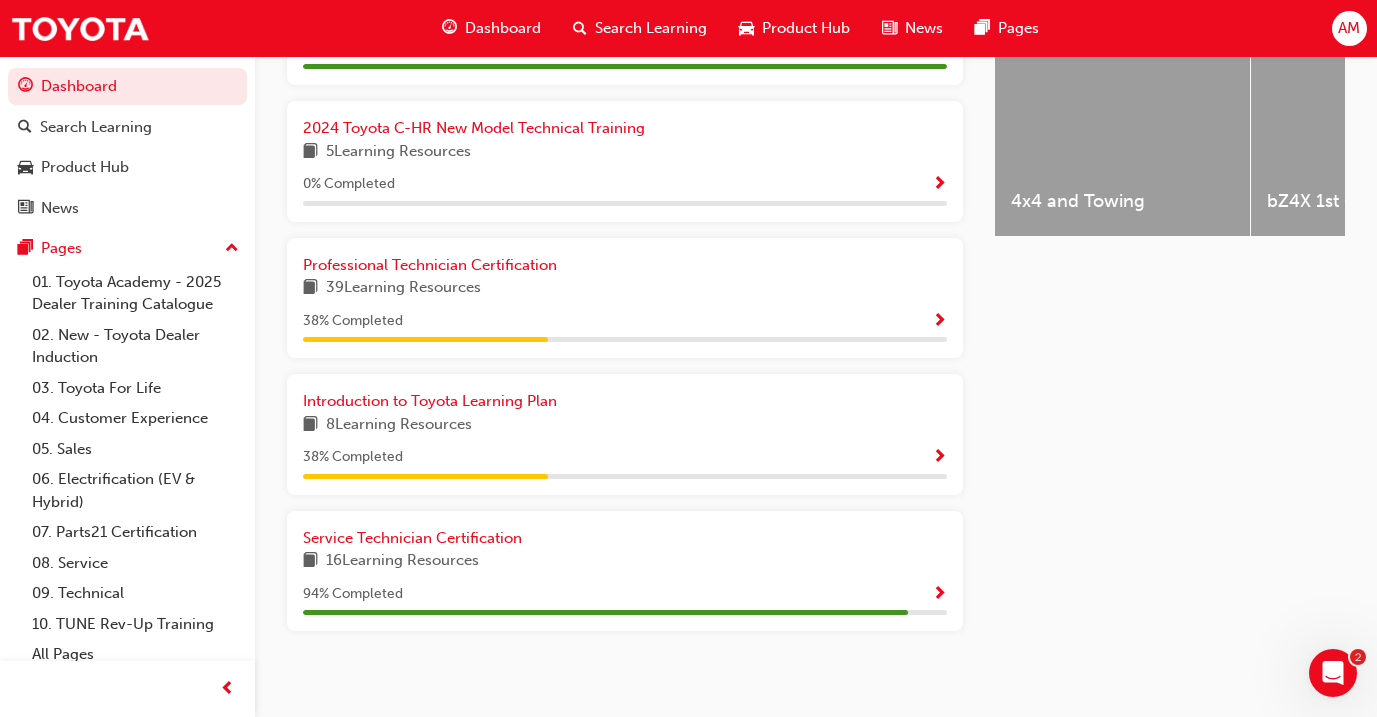 scroll, scrollTop: 856, scrollLeft: 0, axis: vertical 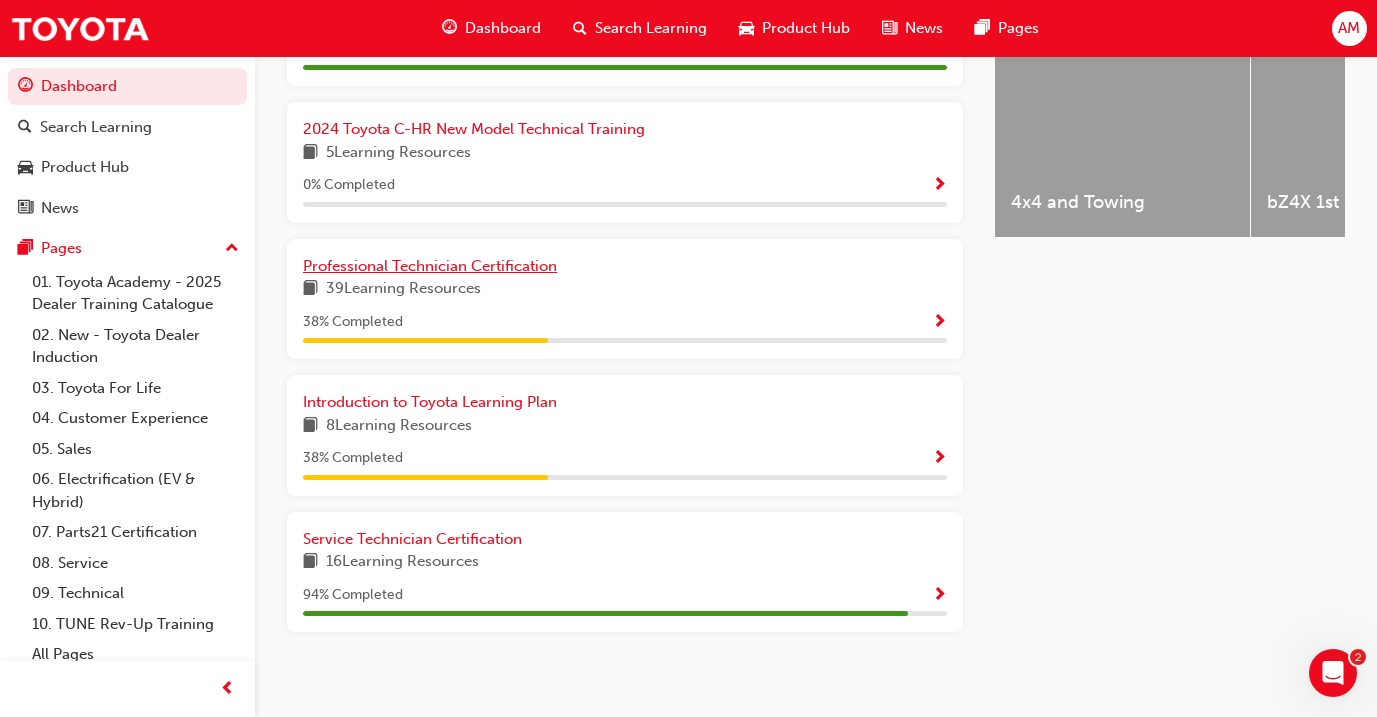 click on "Professional Technician Certification" at bounding box center (430, 266) 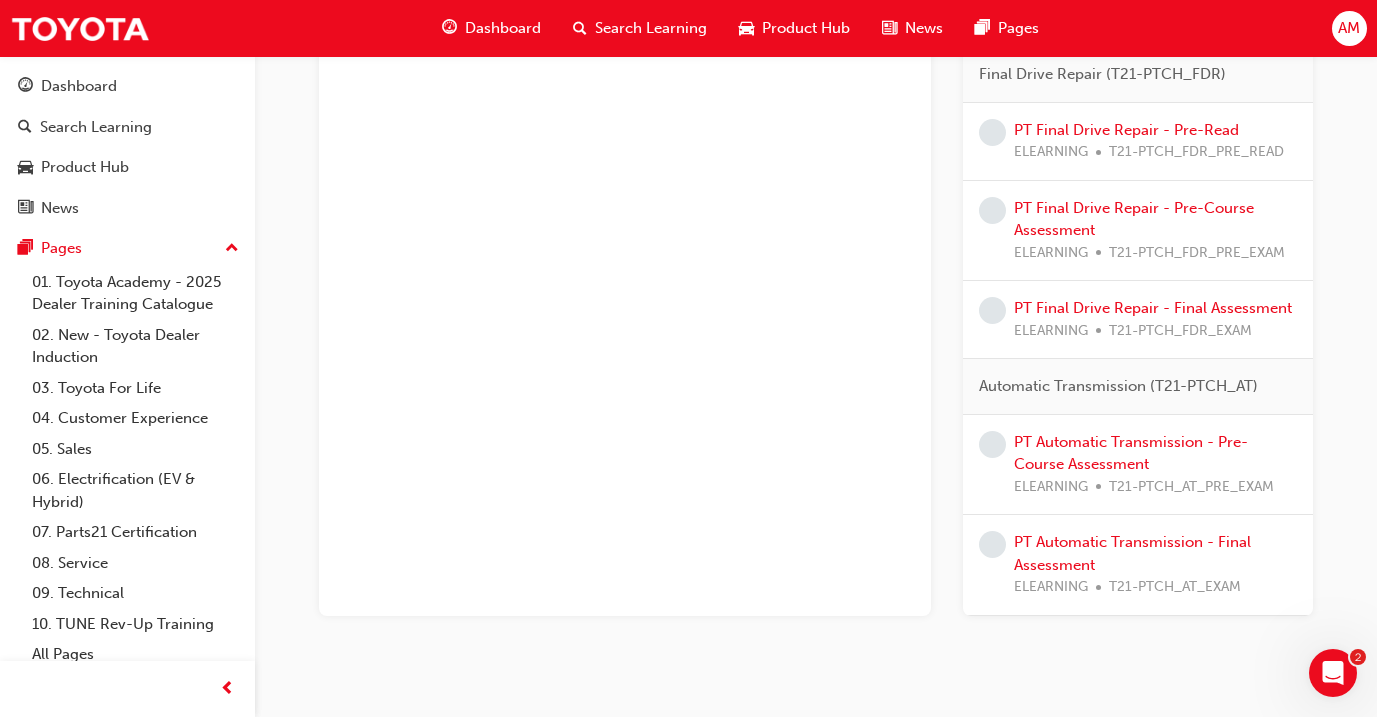 scroll, scrollTop: 2878, scrollLeft: 0, axis: vertical 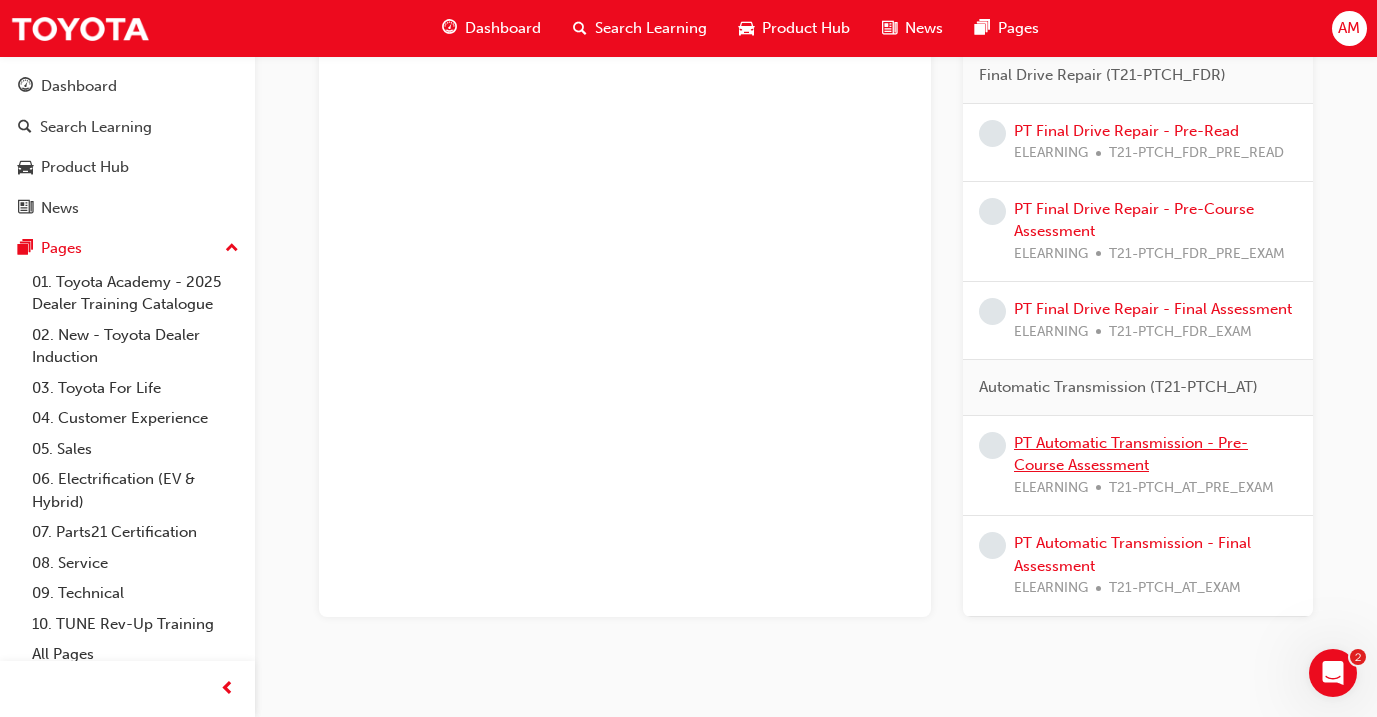 click on "PT Automatic Transmission - Pre-Course Assessment" at bounding box center [1131, 454] 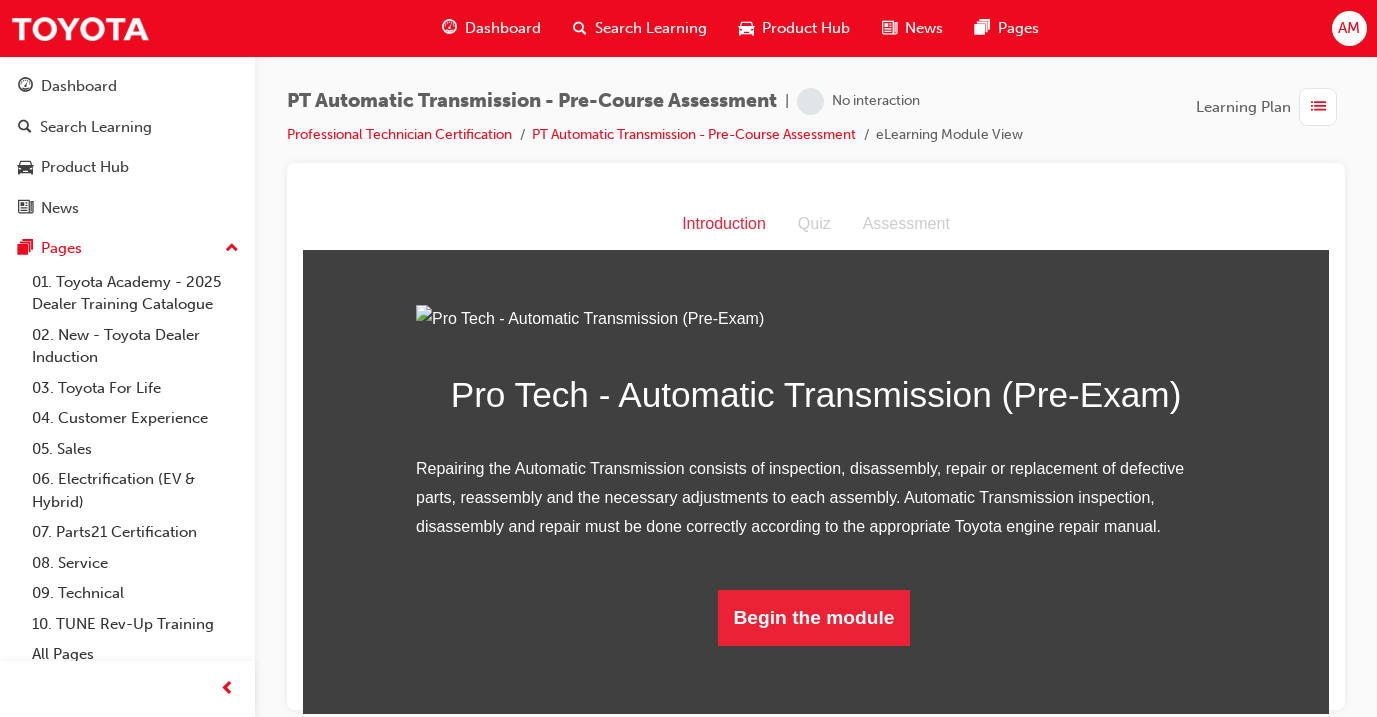 scroll, scrollTop: 0, scrollLeft: 0, axis: both 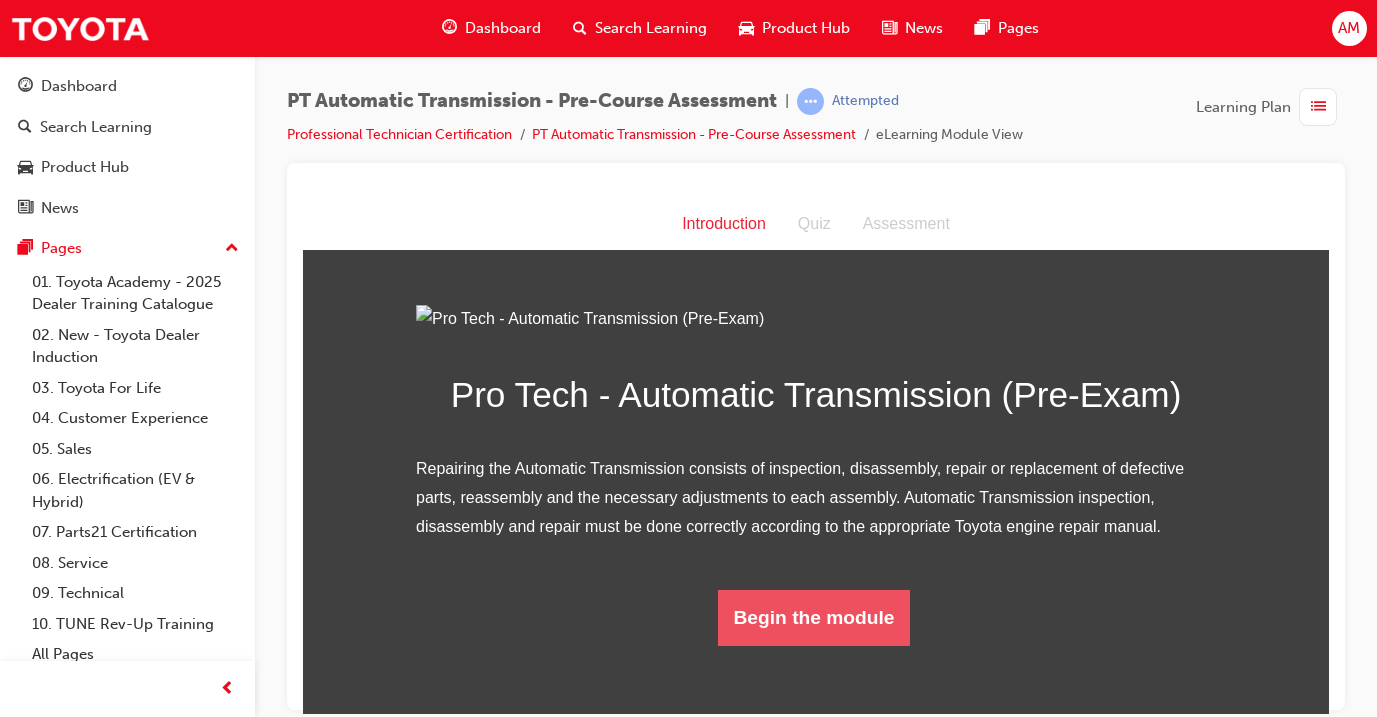 click on "Begin the module" at bounding box center (814, 617) 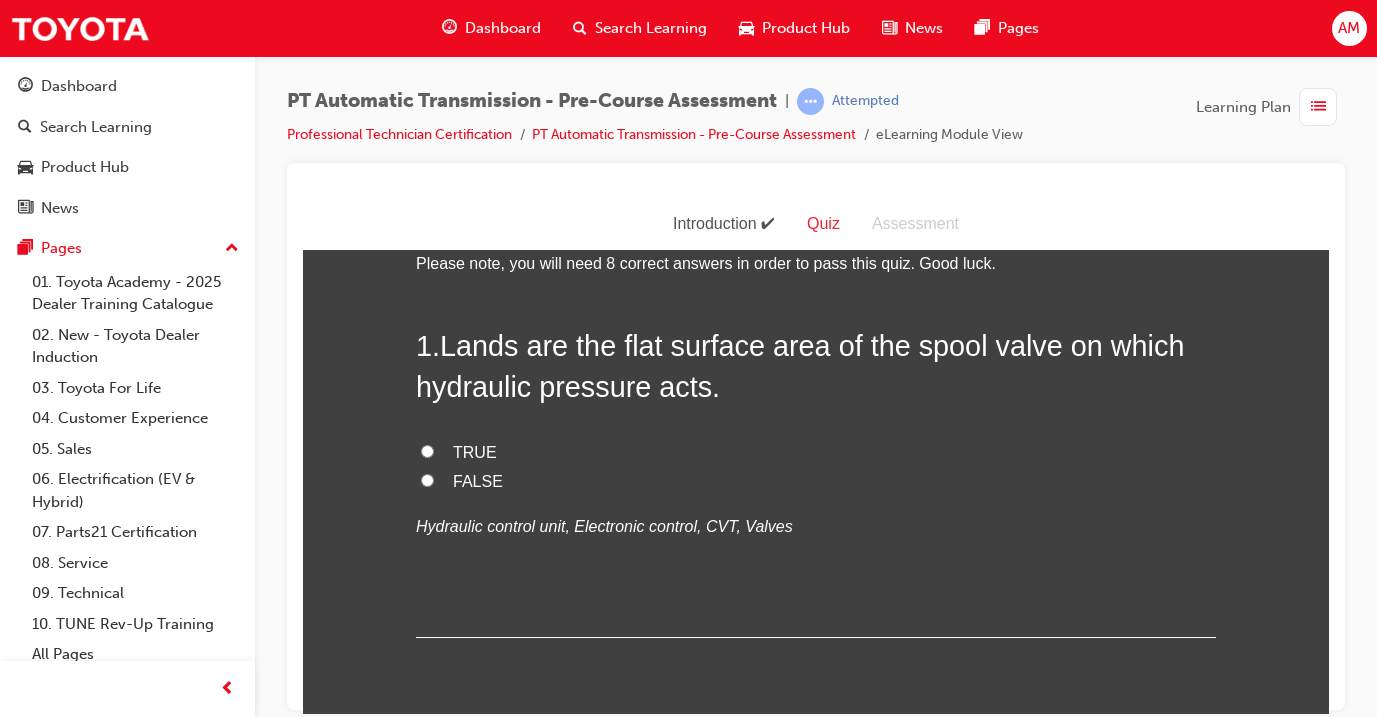 scroll, scrollTop: 59, scrollLeft: 0, axis: vertical 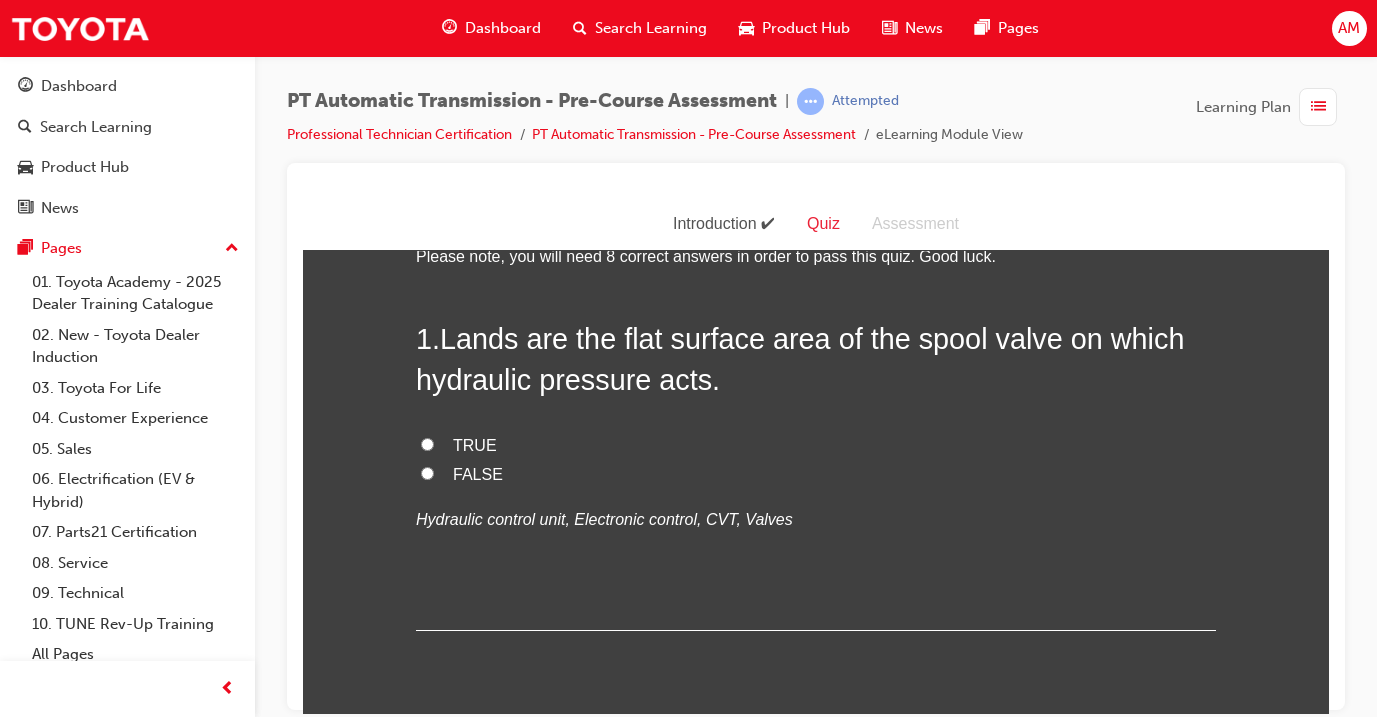 click on "TRUE" at bounding box center (816, 445) 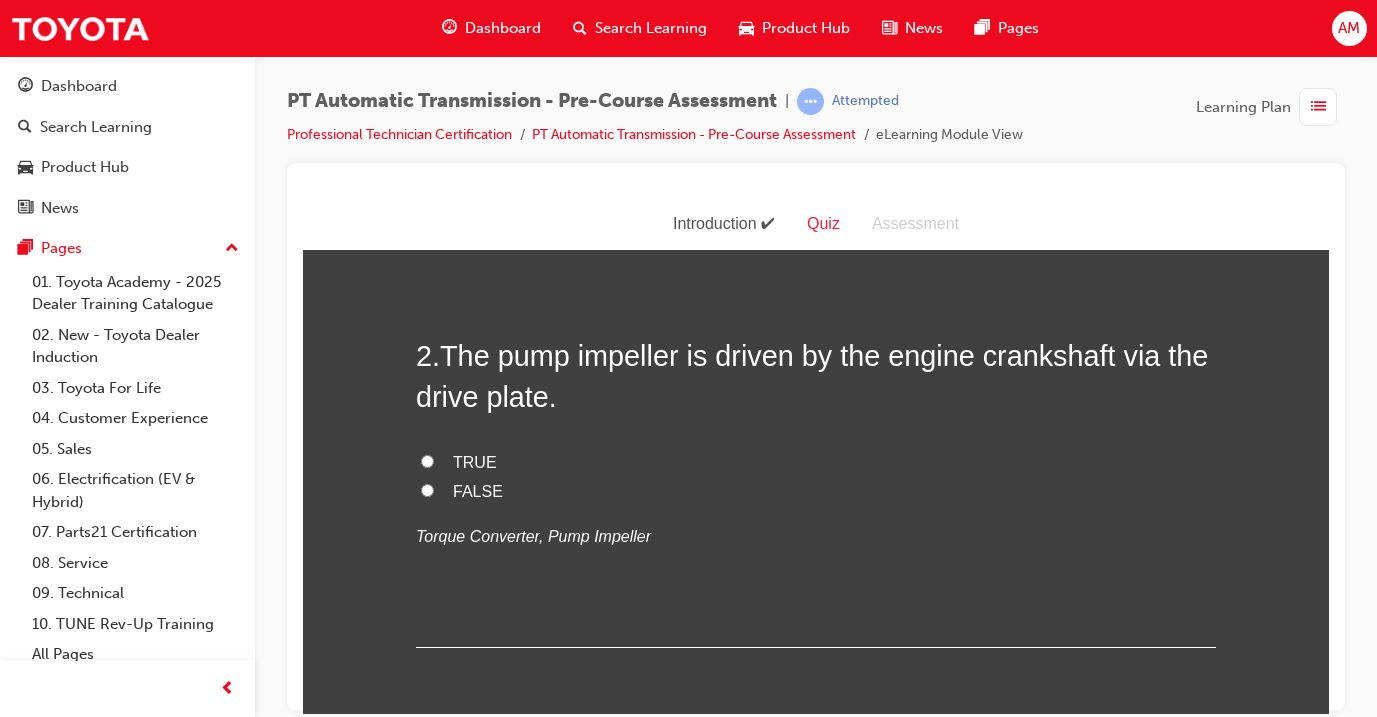 scroll, scrollTop: 443, scrollLeft: 0, axis: vertical 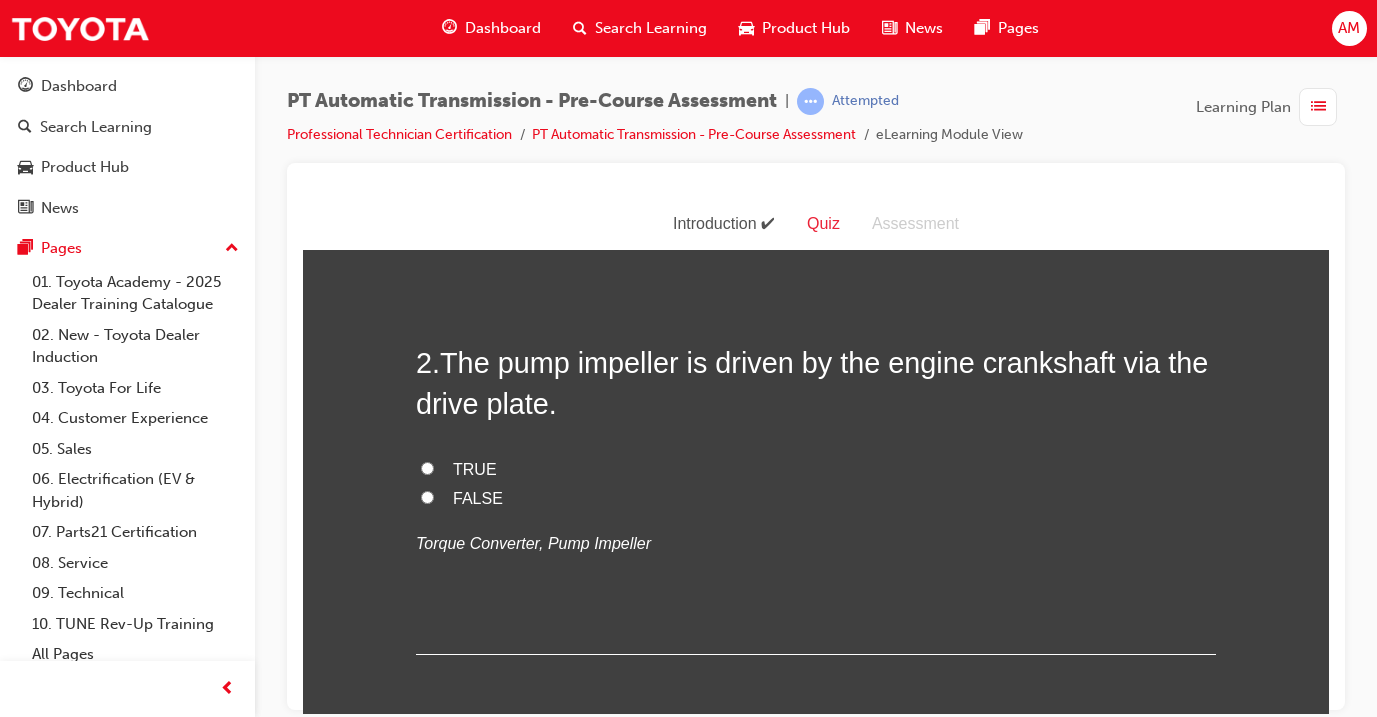 click on "TRUE" at bounding box center [475, 468] 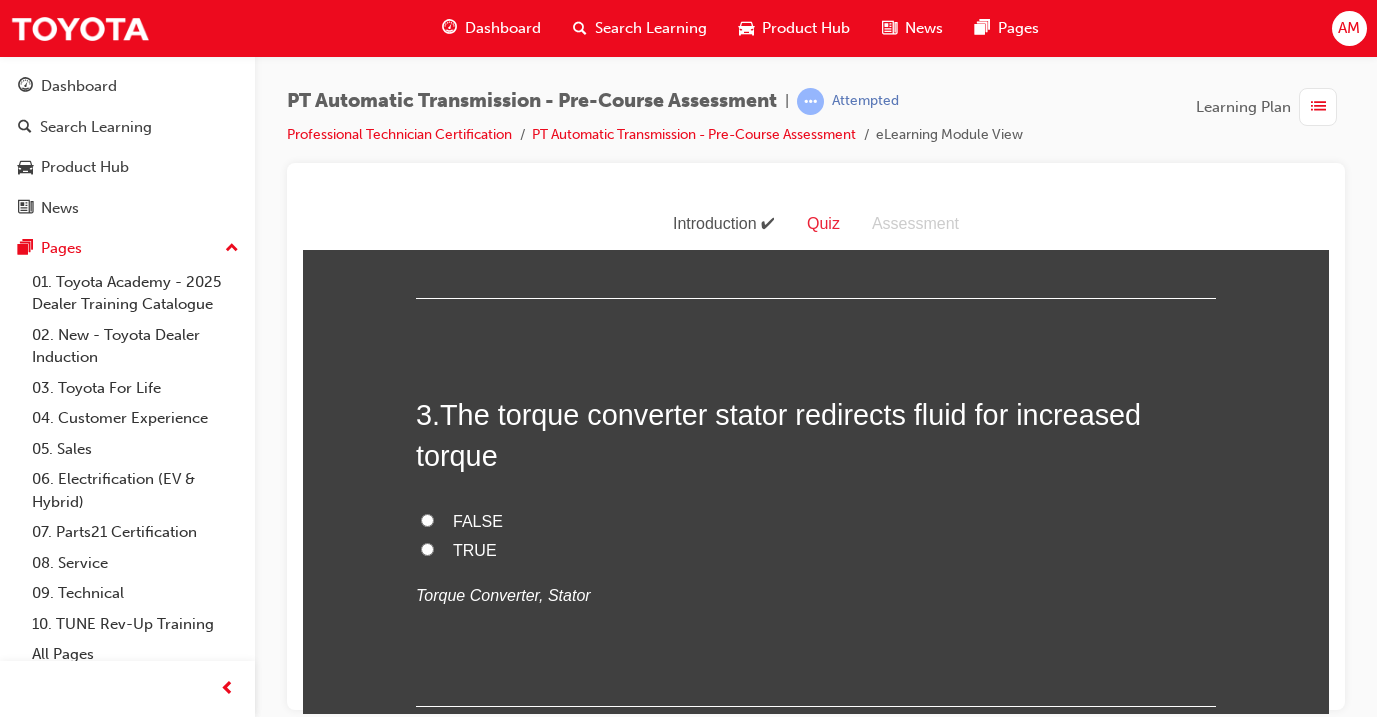 scroll, scrollTop: 798, scrollLeft: 0, axis: vertical 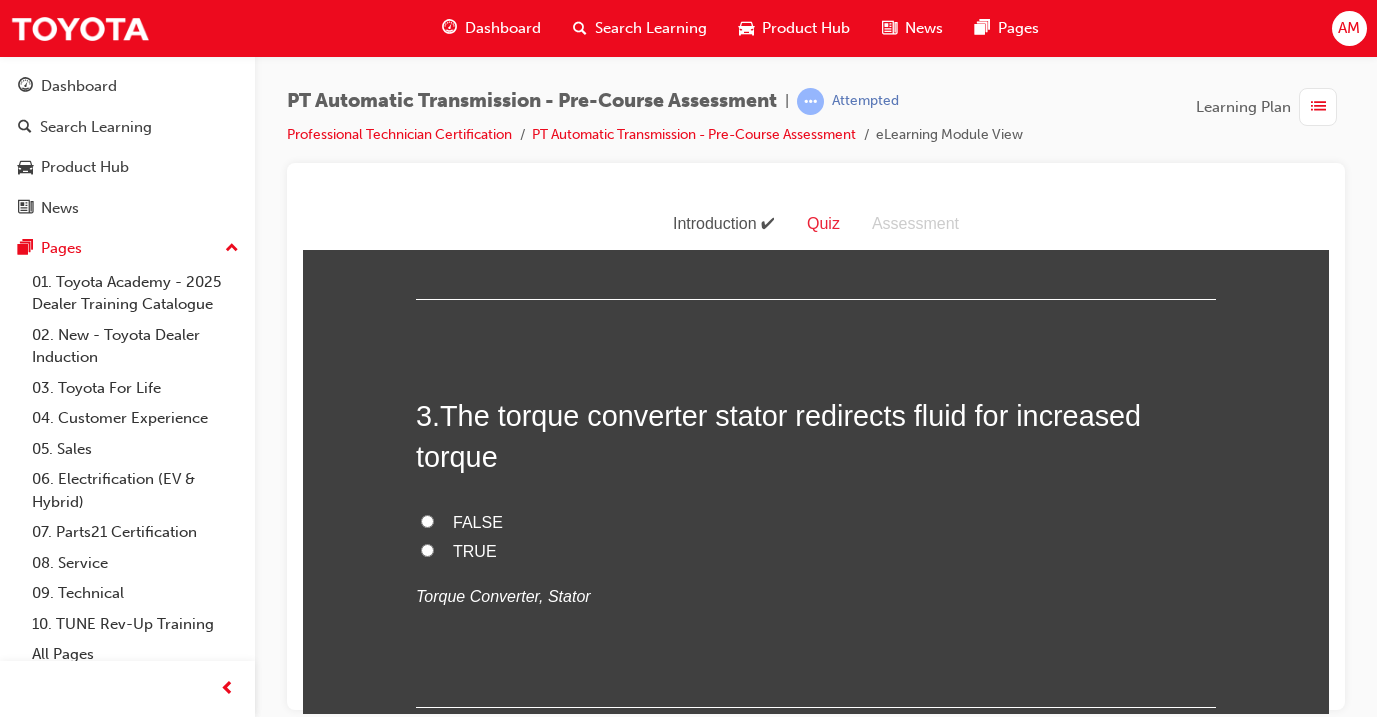 click on "FALSE" at bounding box center [427, 520] 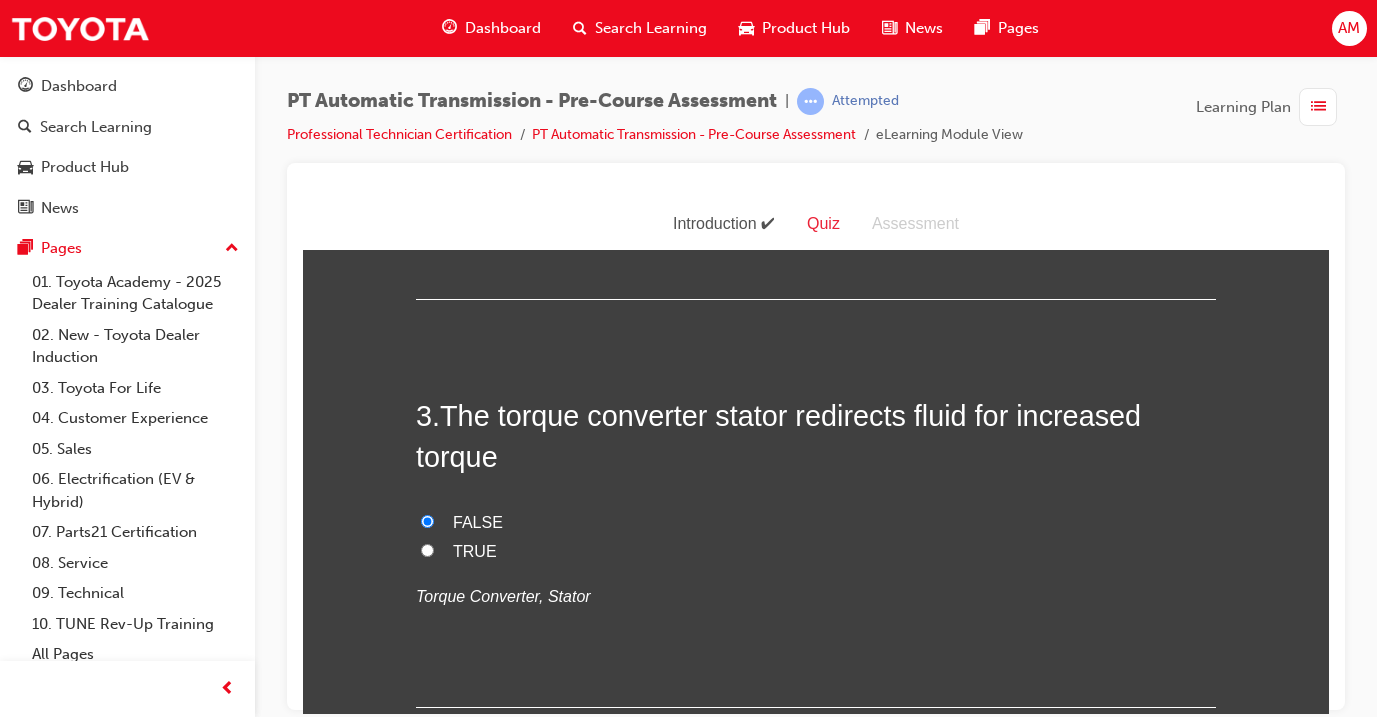 click on "TRUE" at bounding box center [427, 549] 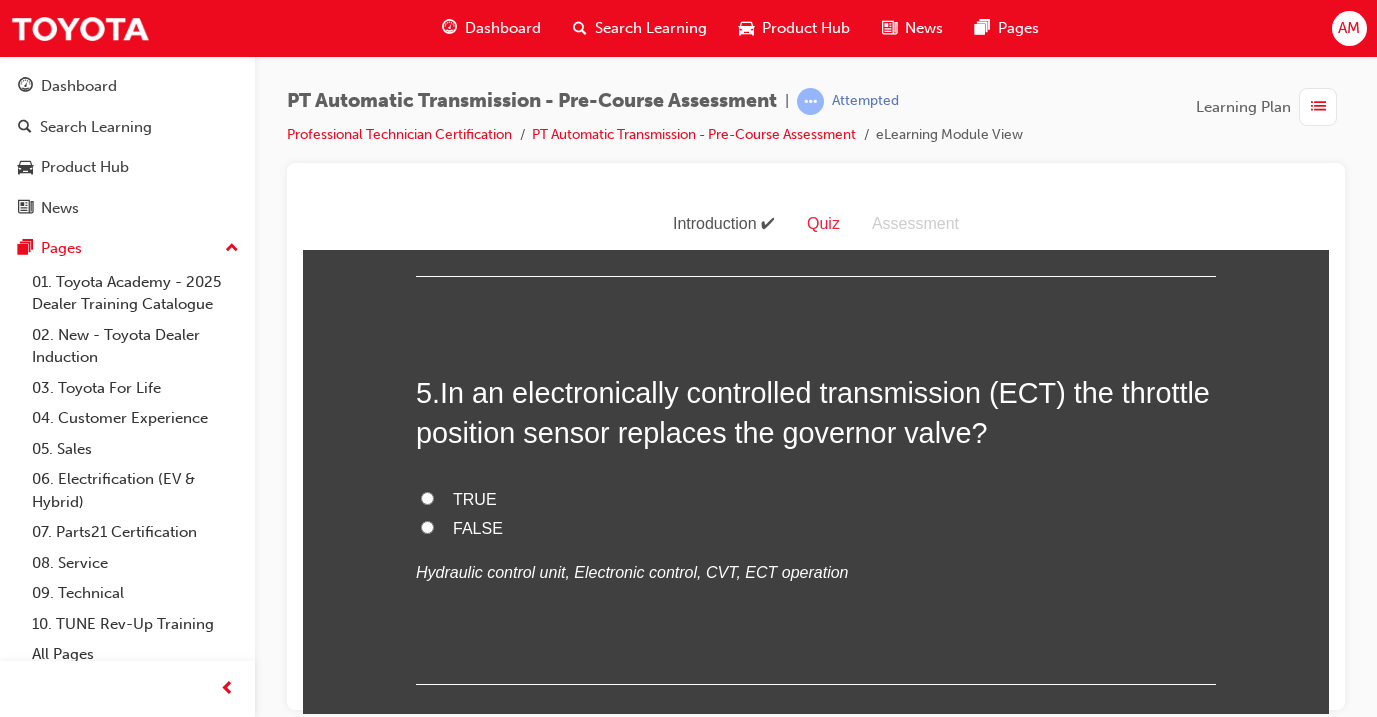 scroll, scrollTop: 1790, scrollLeft: 0, axis: vertical 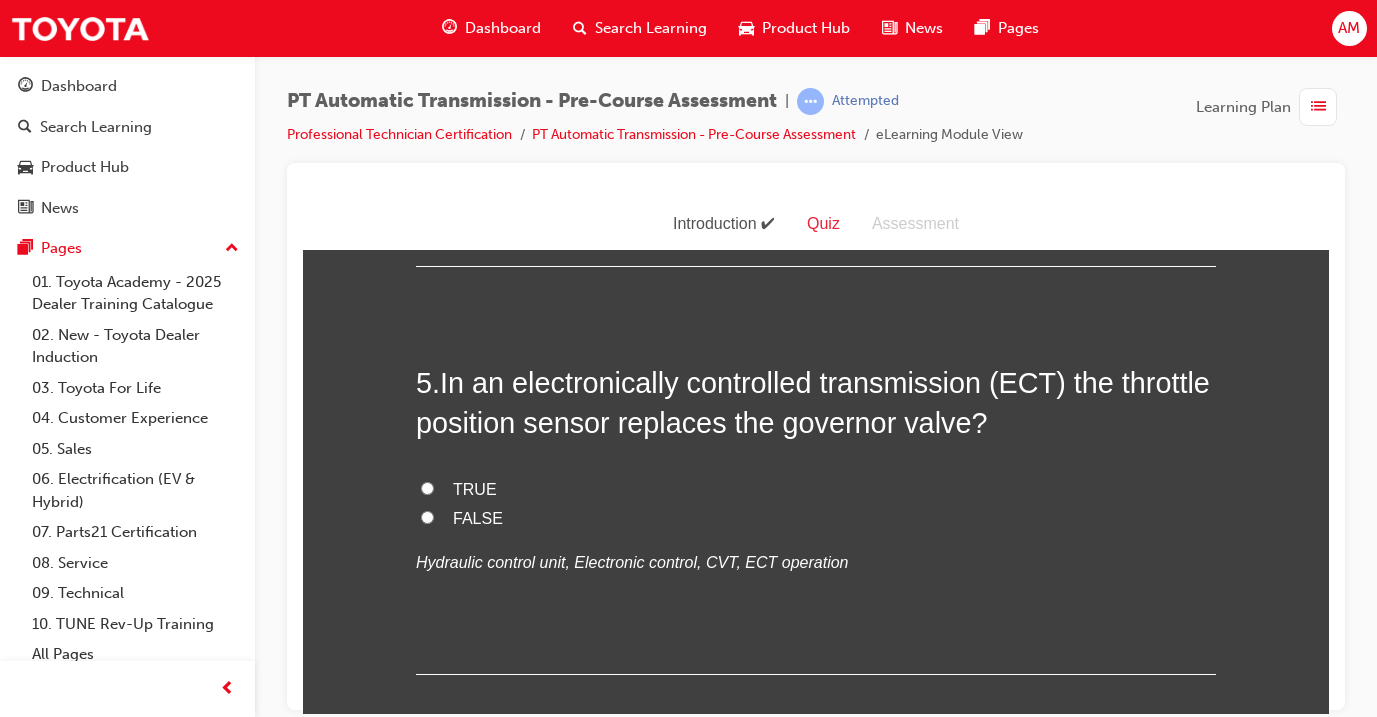 click on "Acceleration" at bounding box center [497, 51] 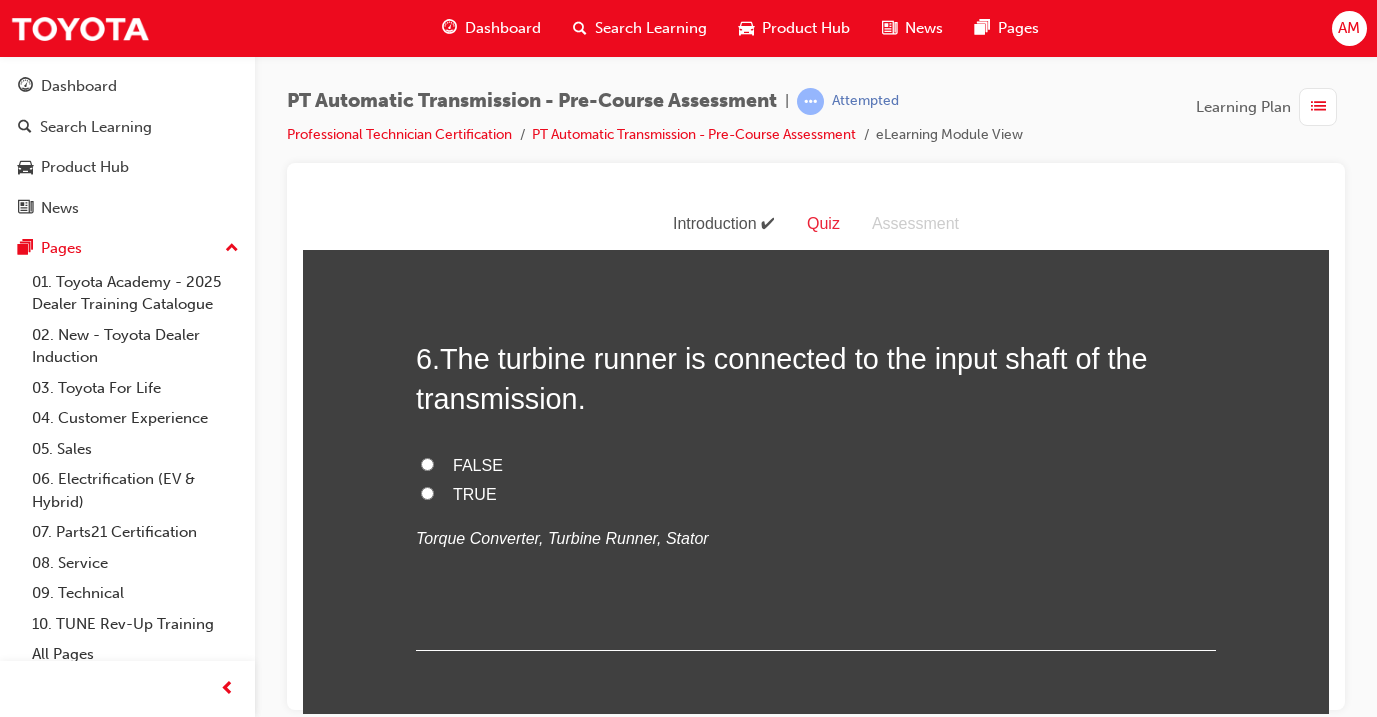 scroll, scrollTop: 2225, scrollLeft: 0, axis: vertical 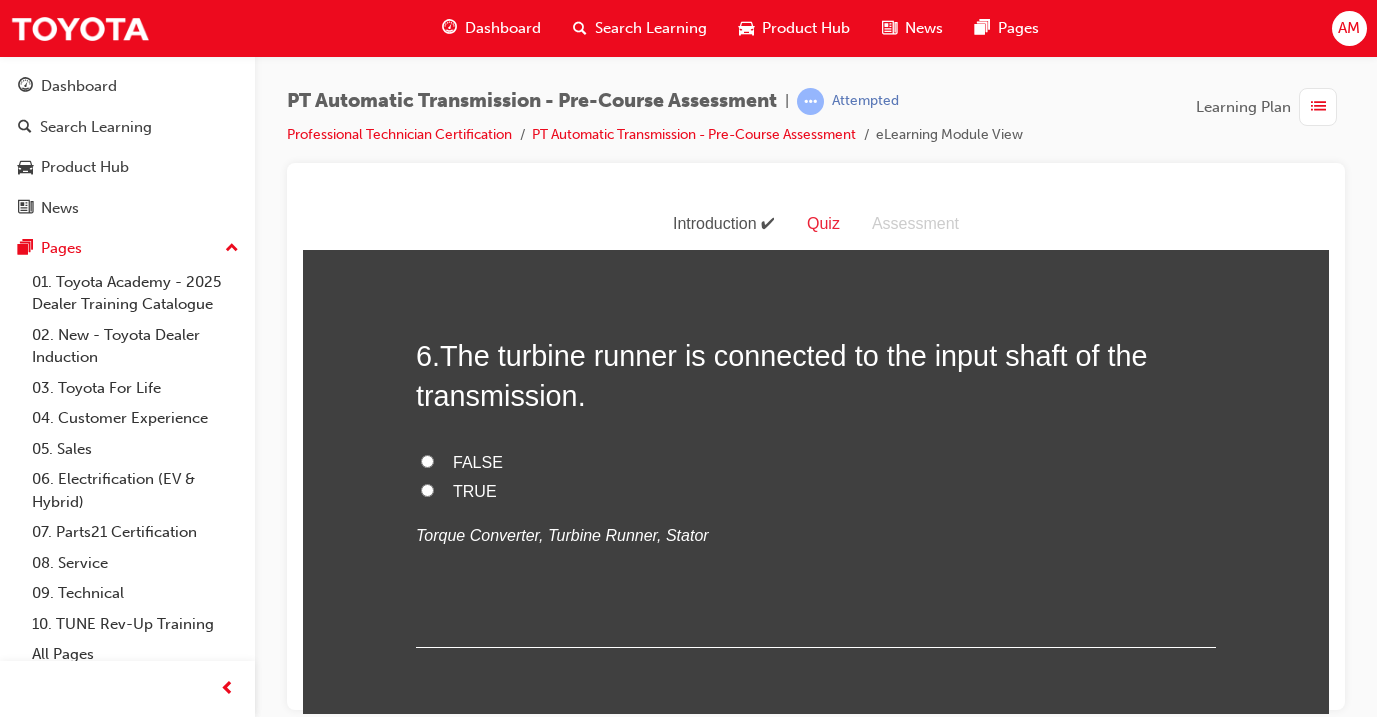 click on "FALSE" at bounding box center [478, 82] 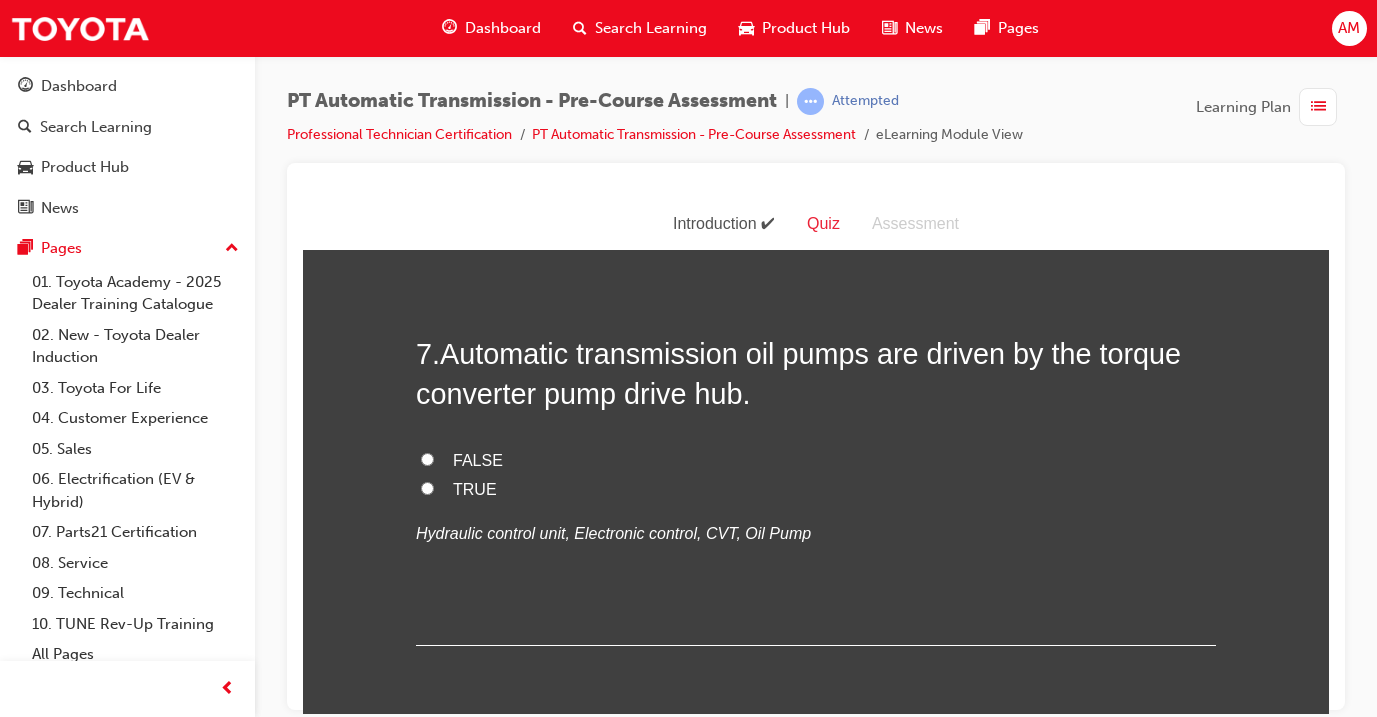 scroll, scrollTop: 2621, scrollLeft: 0, axis: vertical 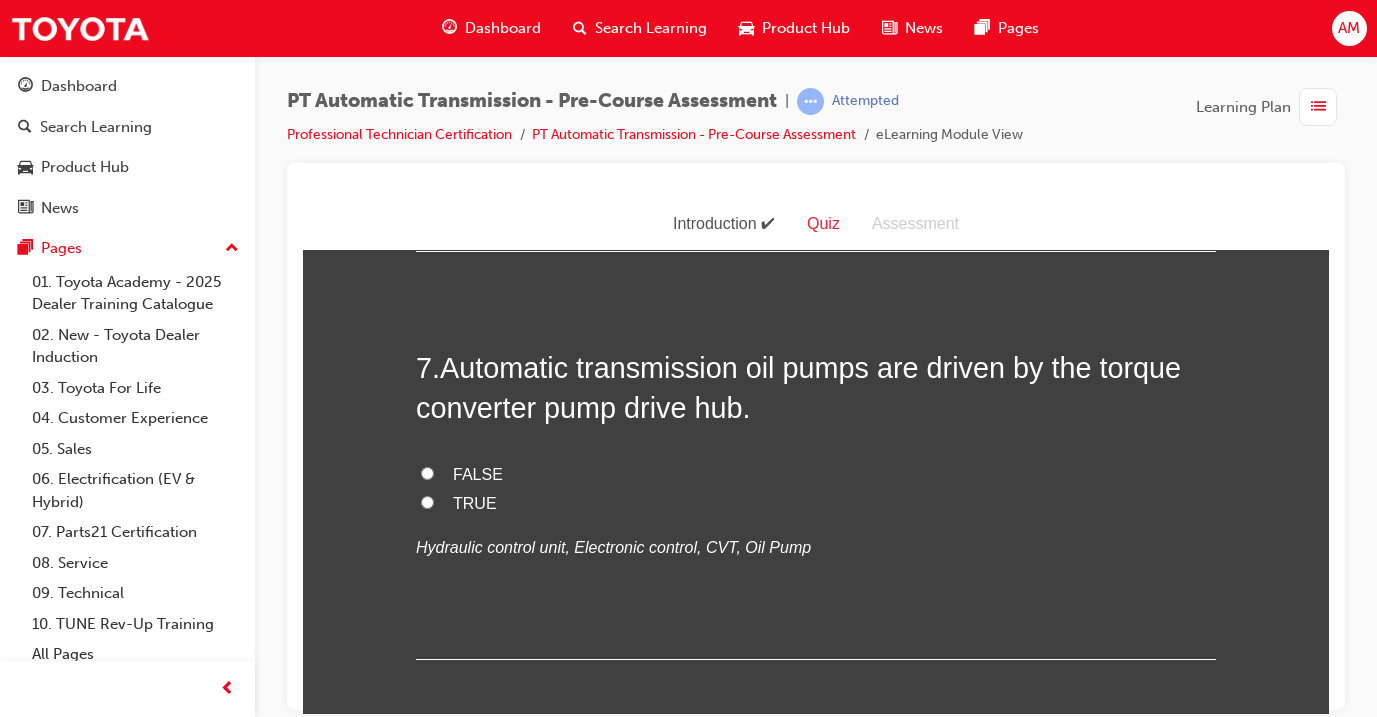 click on "TRUE" at bounding box center [816, 95] 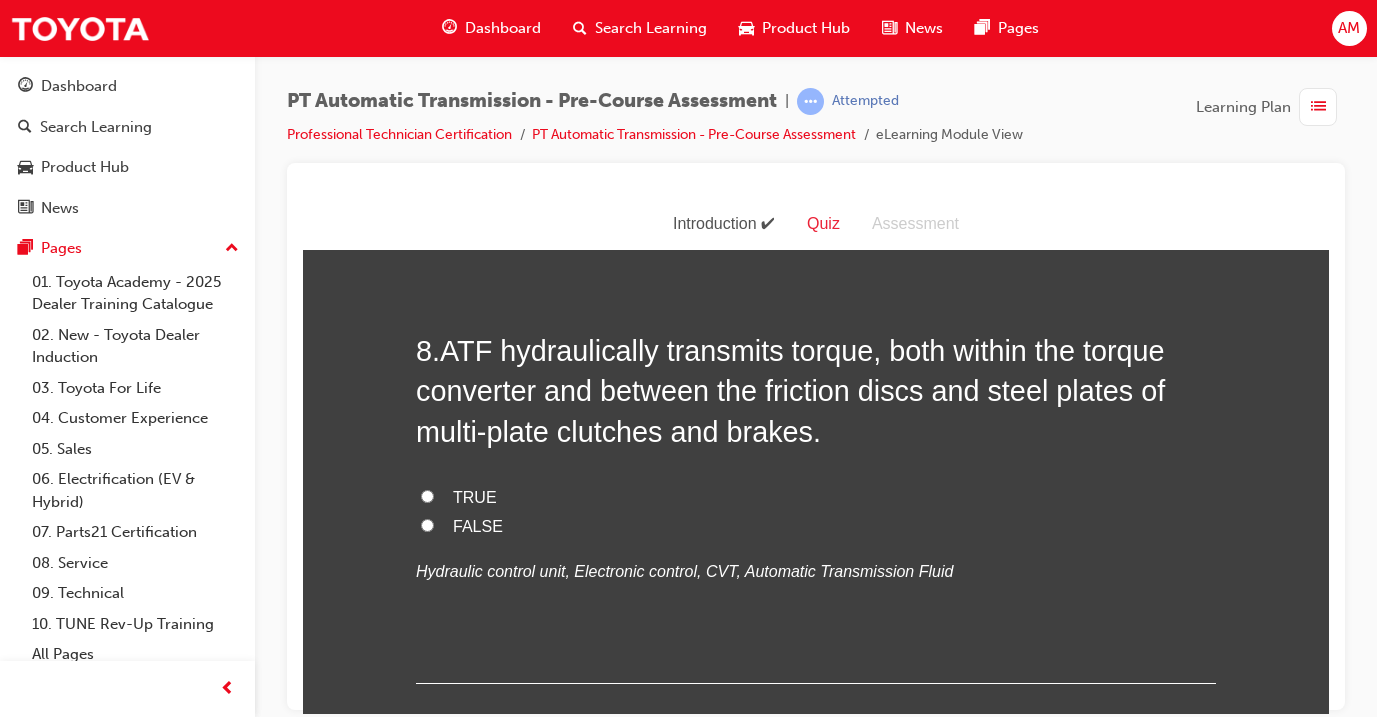 scroll, scrollTop: 3036, scrollLeft: 0, axis: vertical 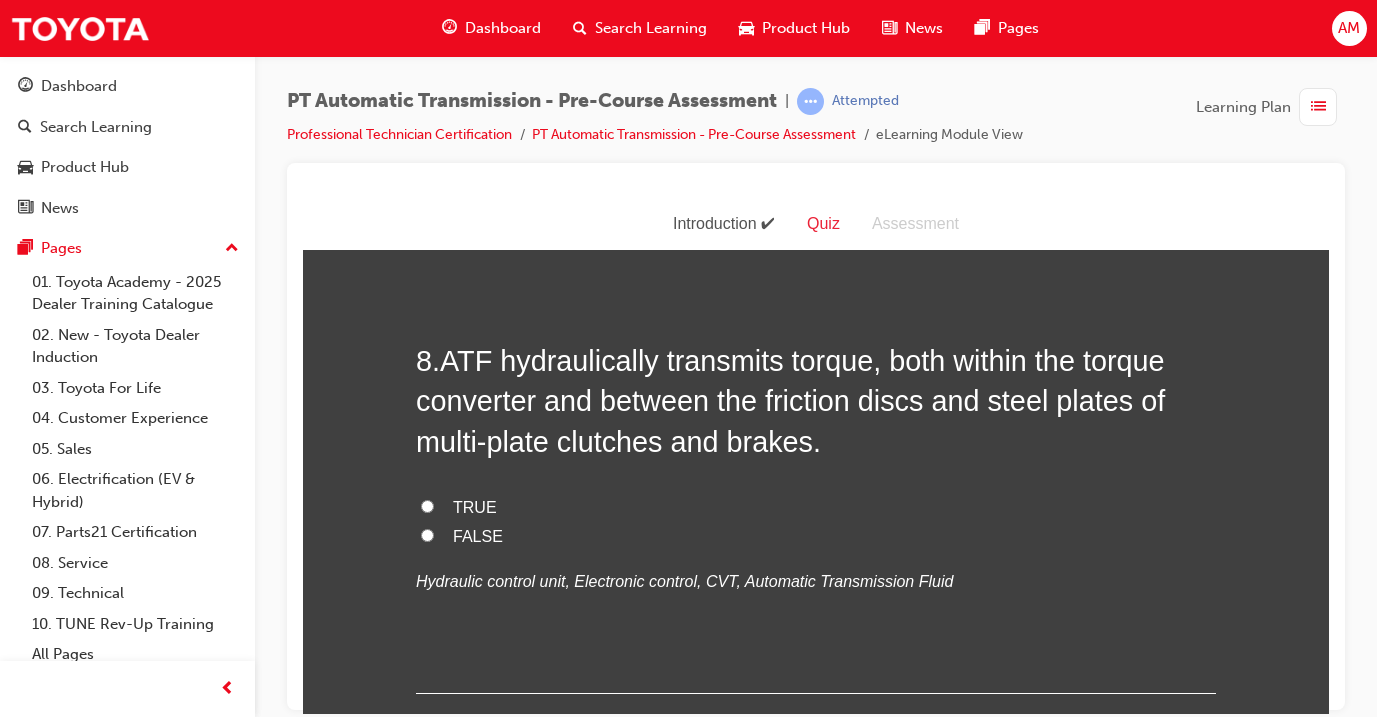 click on "TRUE" at bounding box center [816, 88] 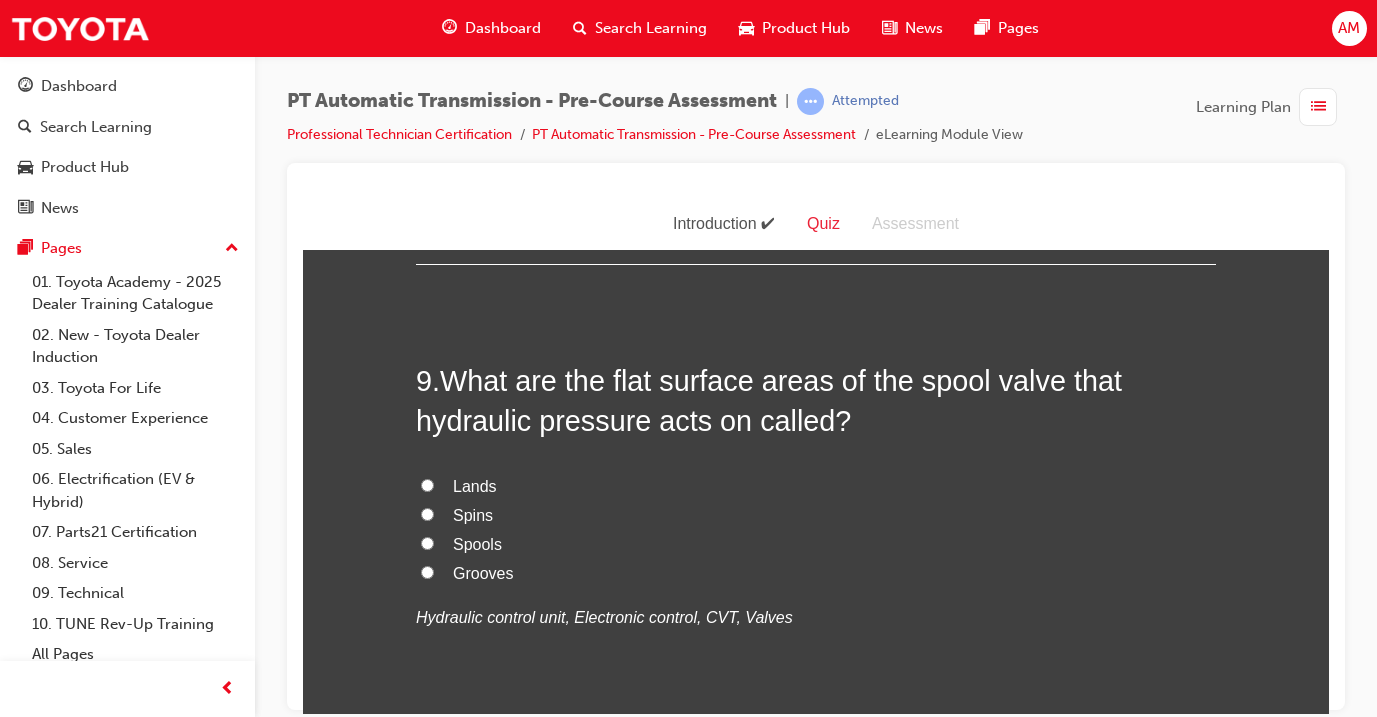 scroll, scrollTop: 3464, scrollLeft: 0, axis: vertical 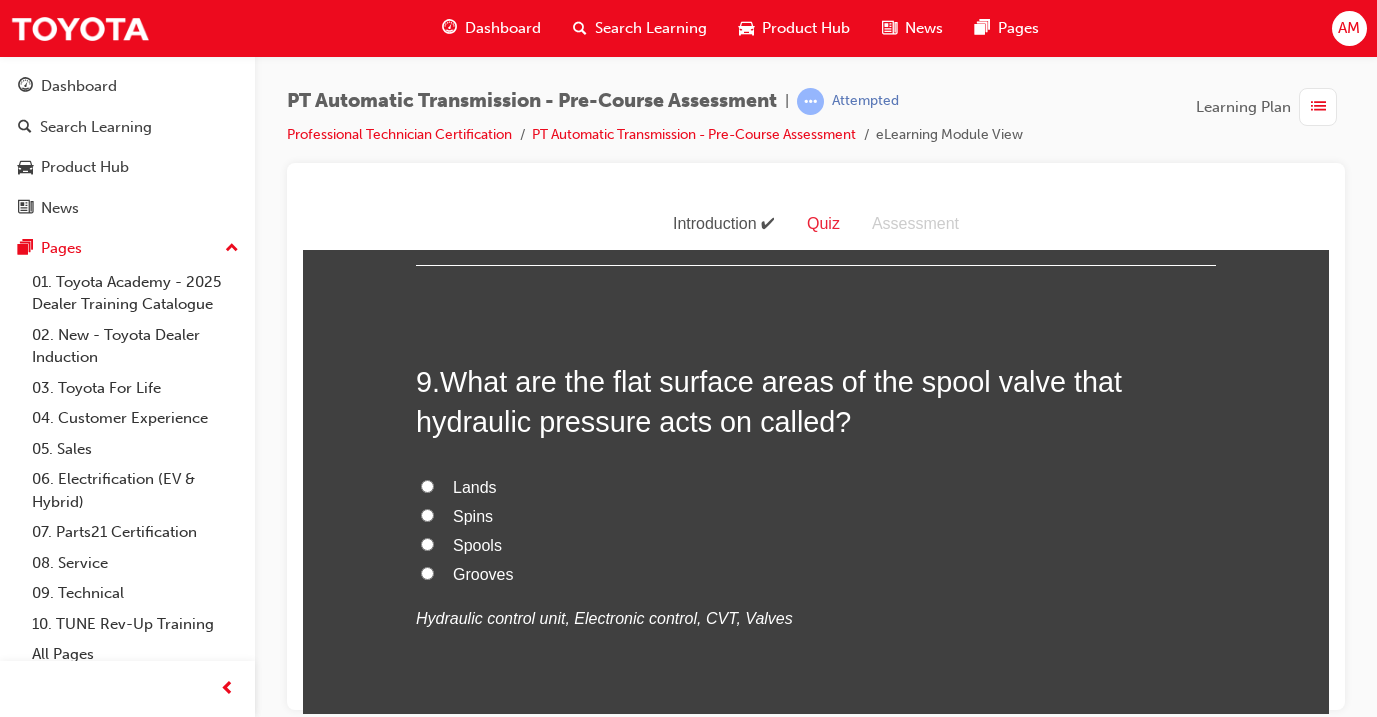 click on "TRUE" at bounding box center (427, 77) 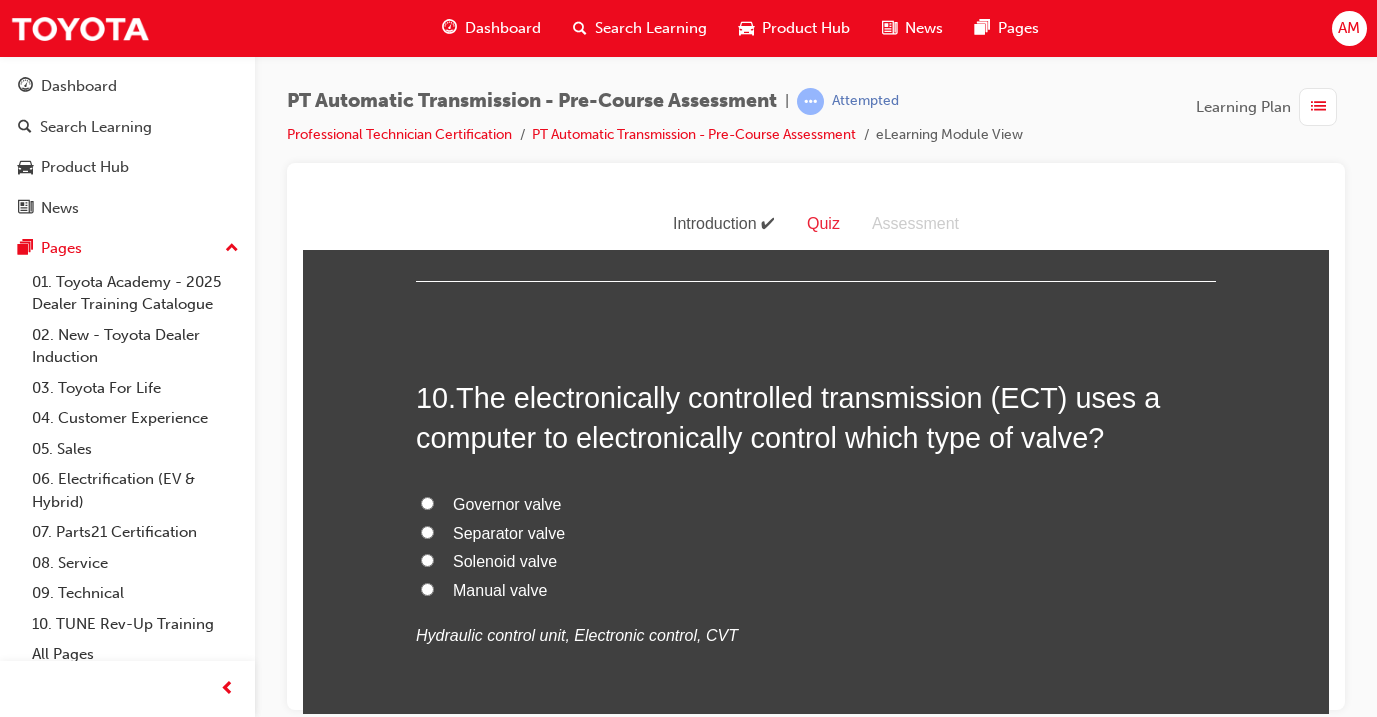 scroll, scrollTop: 3917, scrollLeft: 0, axis: vertical 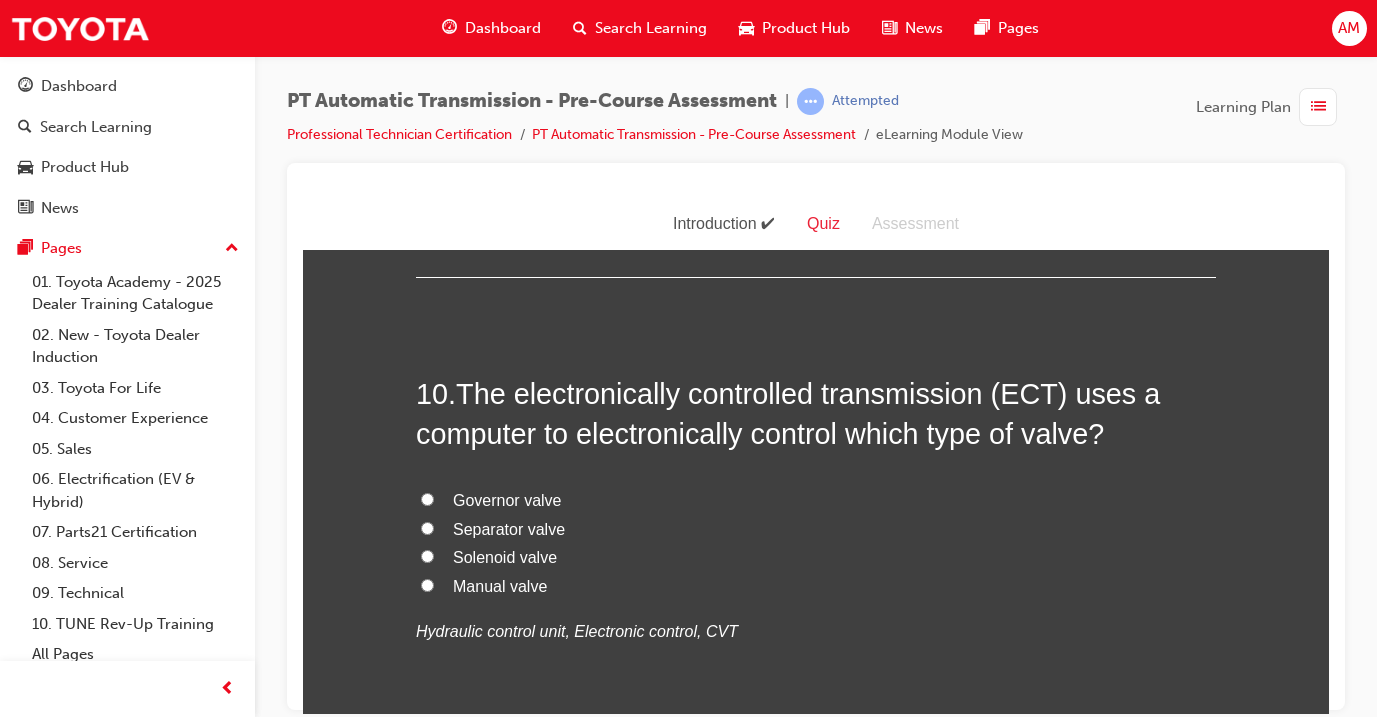 click on "Lands" at bounding box center (475, 33) 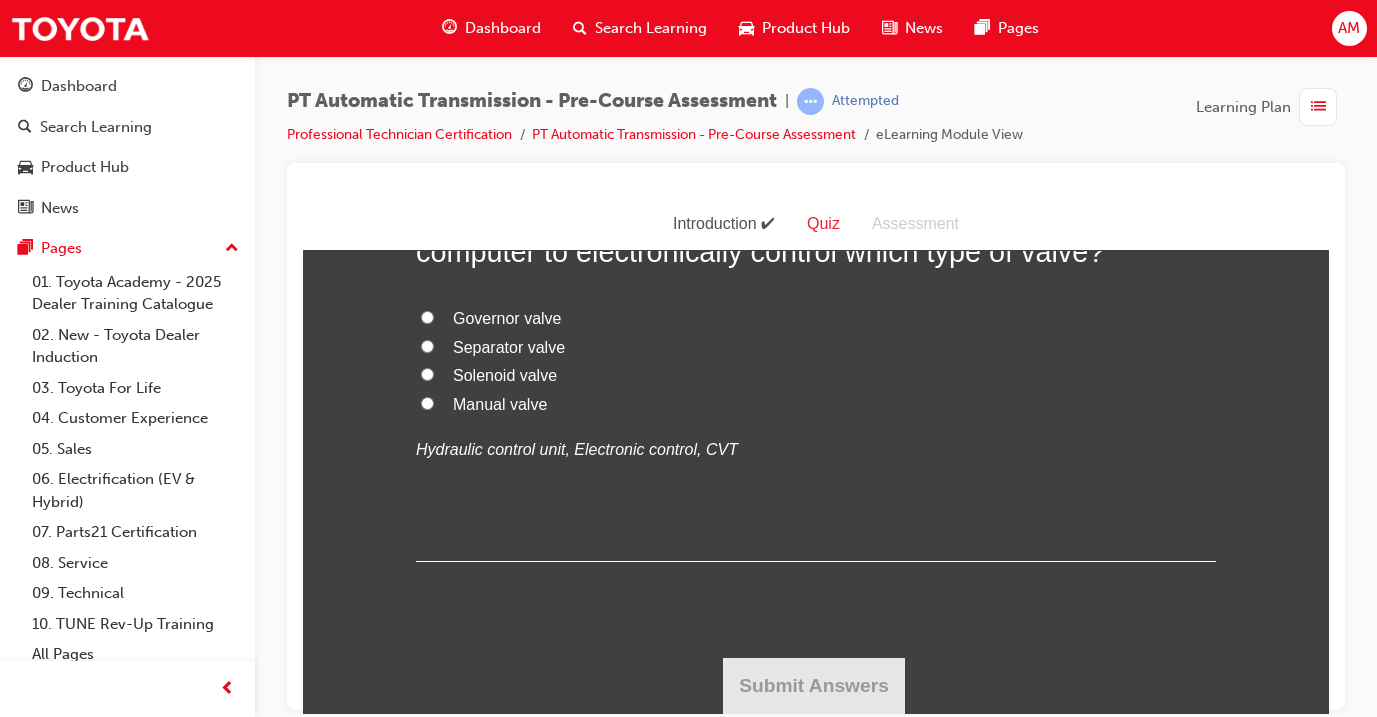 scroll, scrollTop: 4364, scrollLeft: 0, axis: vertical 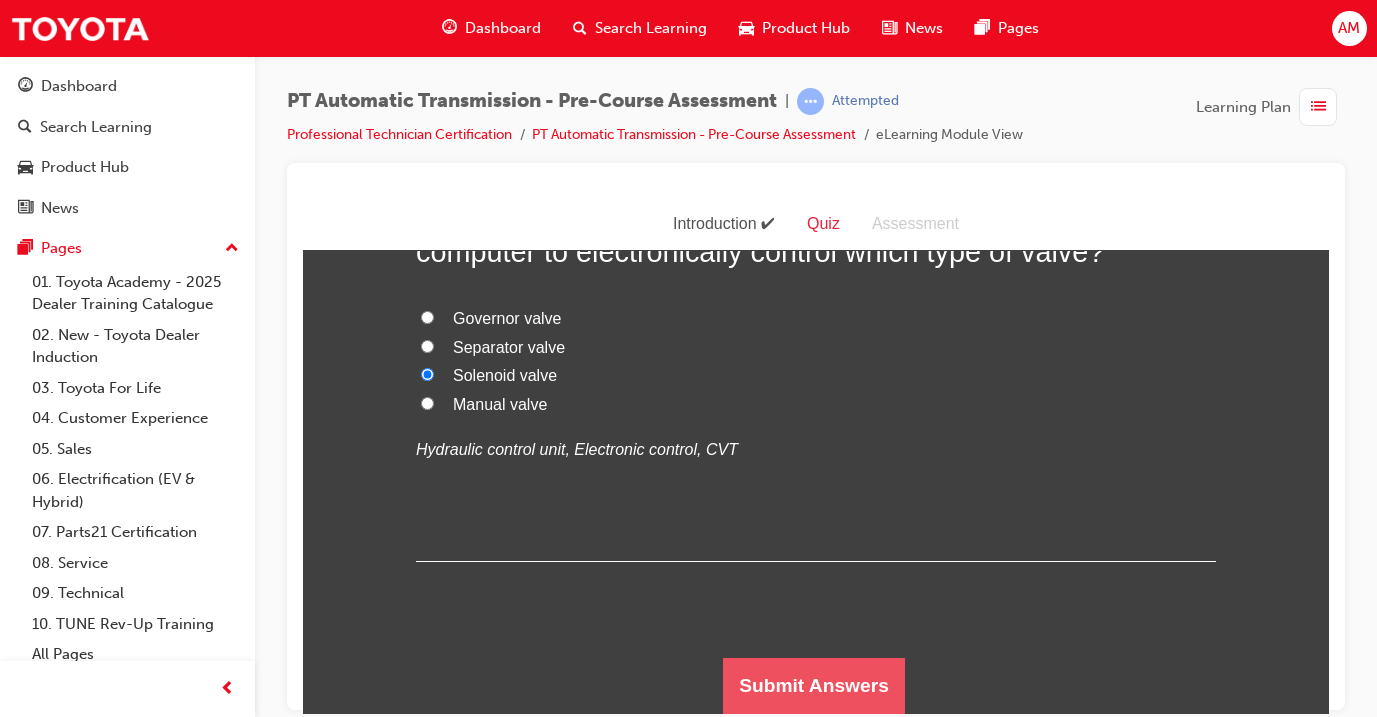 click on "Submit Answers" at bounding box center (814, 685) 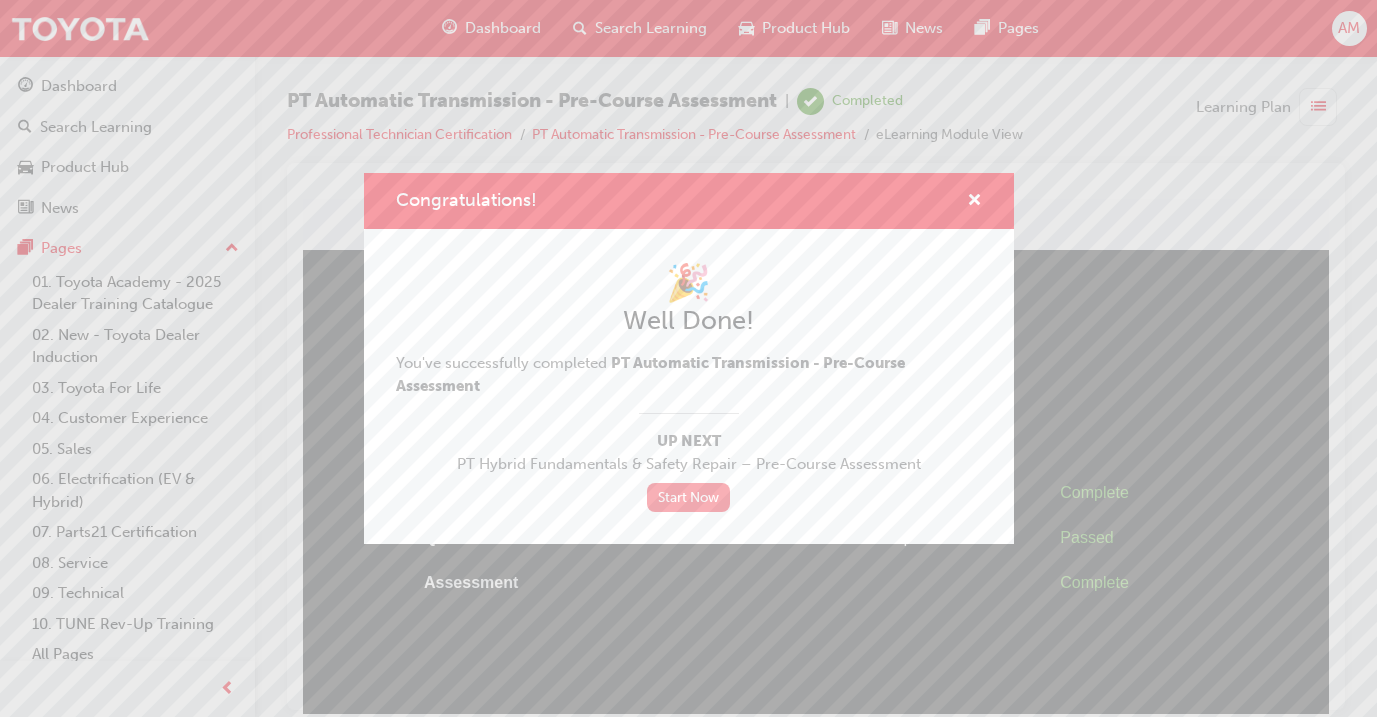 click on "Start Now" at bounding box center [689, 497] 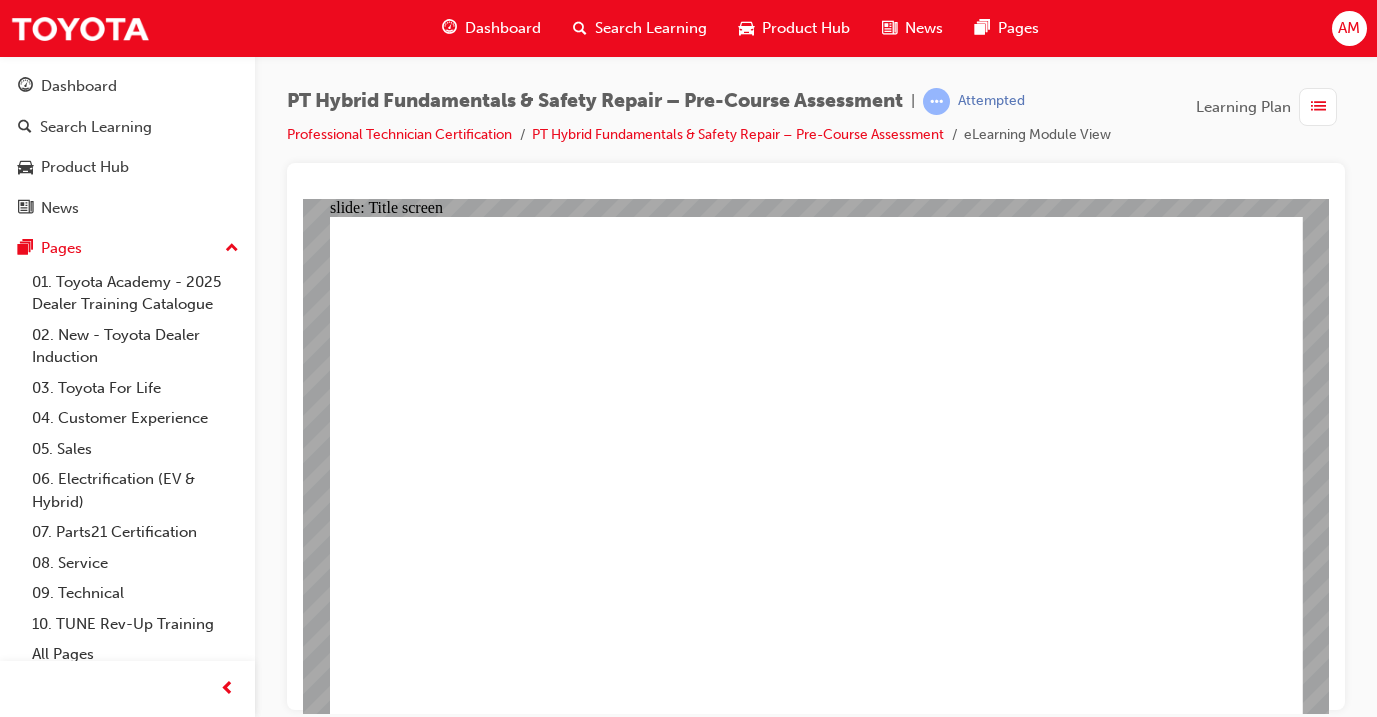 scroll, scrollTop: 0, scrollLeft: 0, axis: both 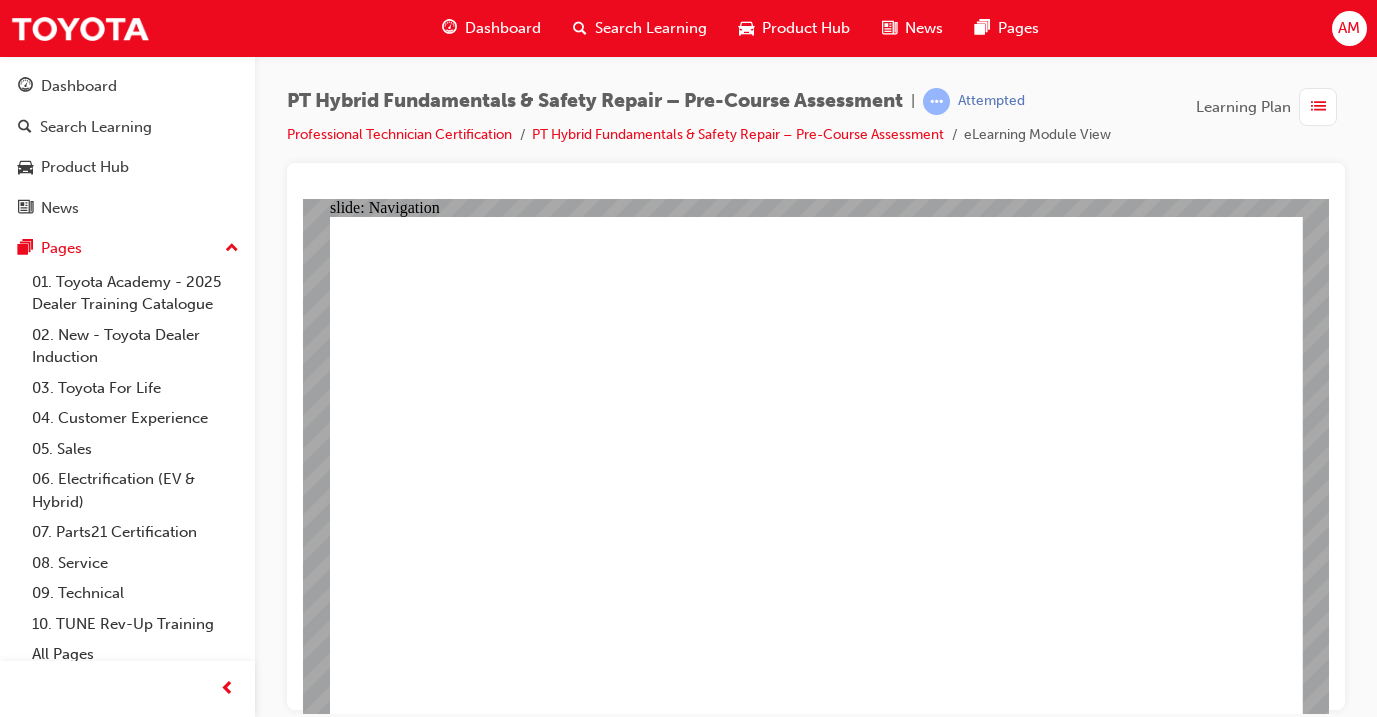 click 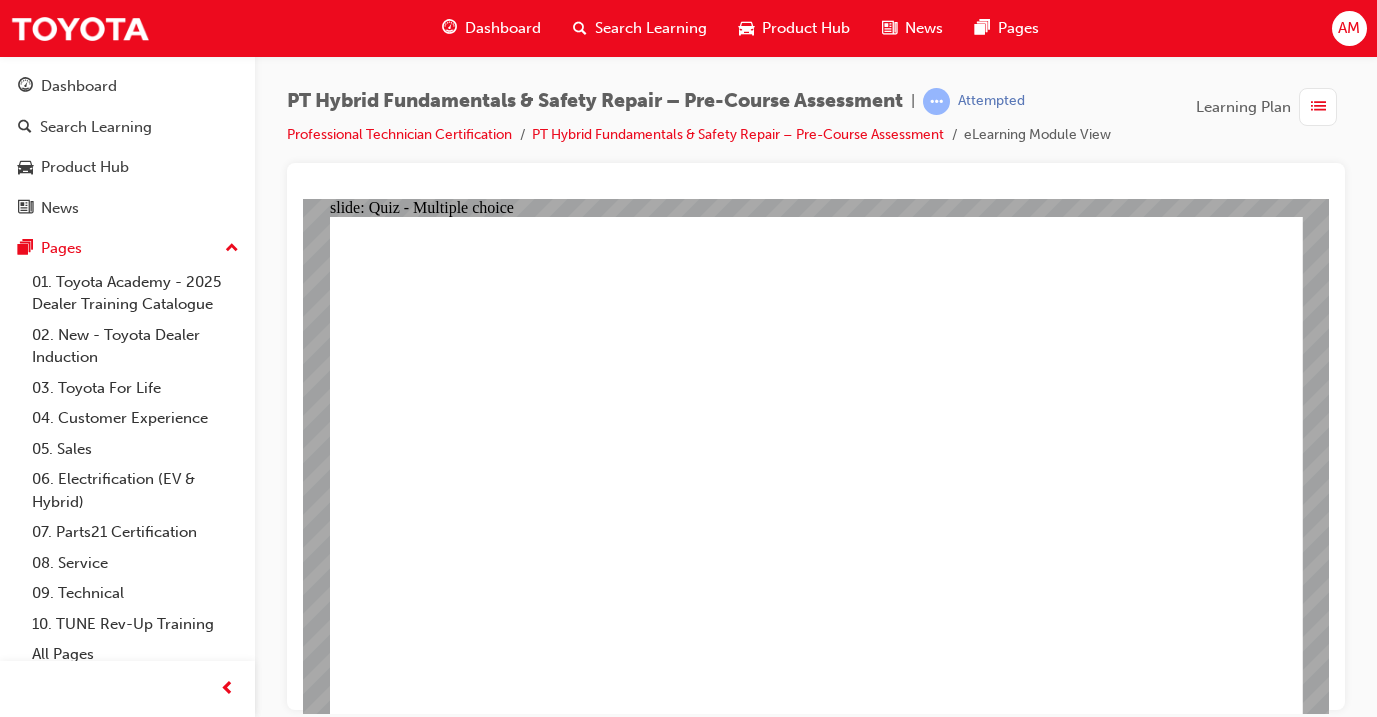 scroll, scrollTop: 0, scrollLeft: 0, axis: both 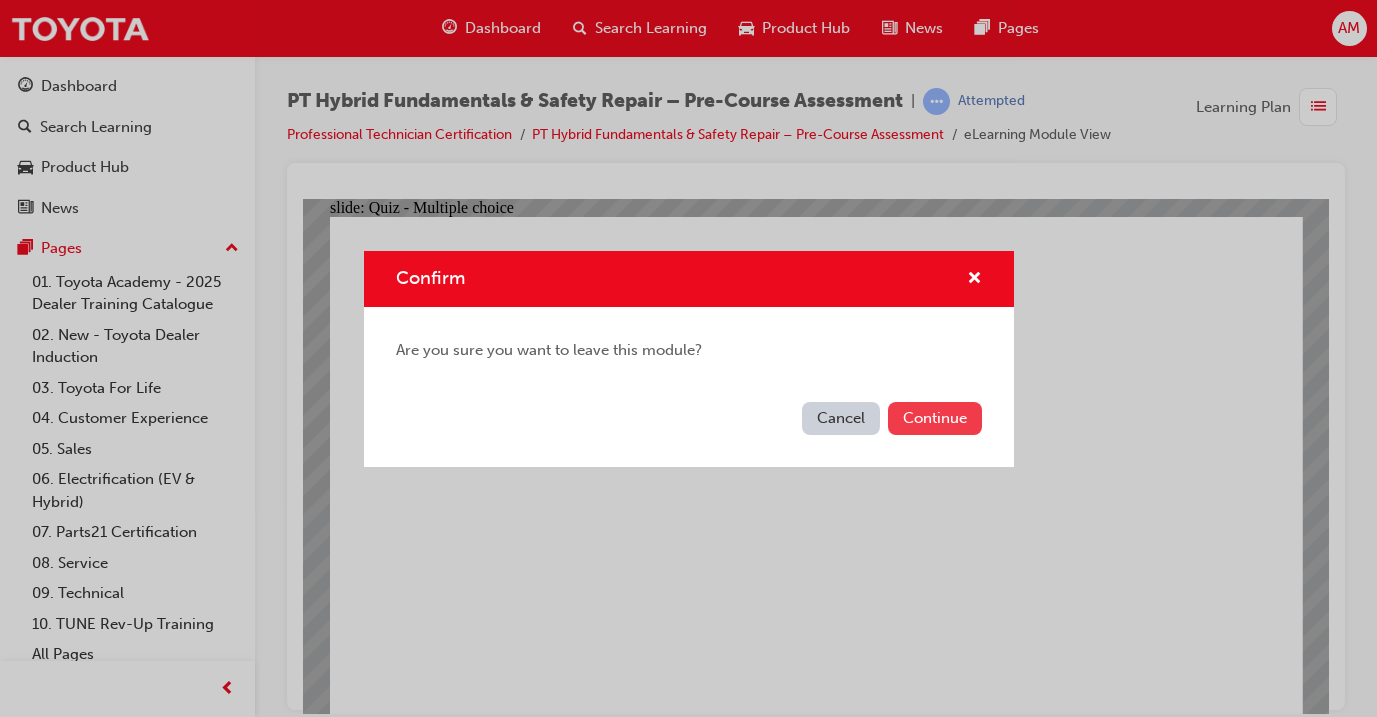 click on "Continue" at bounding box center (935, 418) 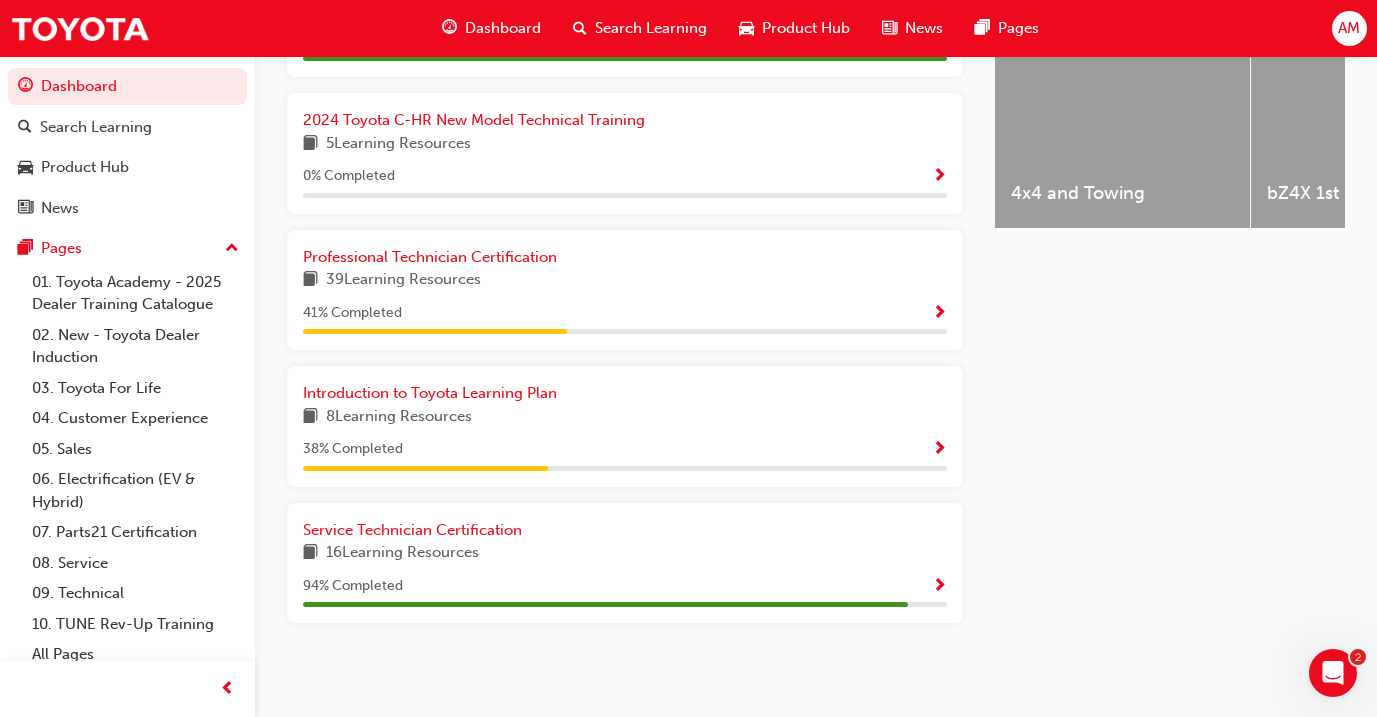 scroll, scrollTop: 864, scrollLeft: 0, axis: vertical 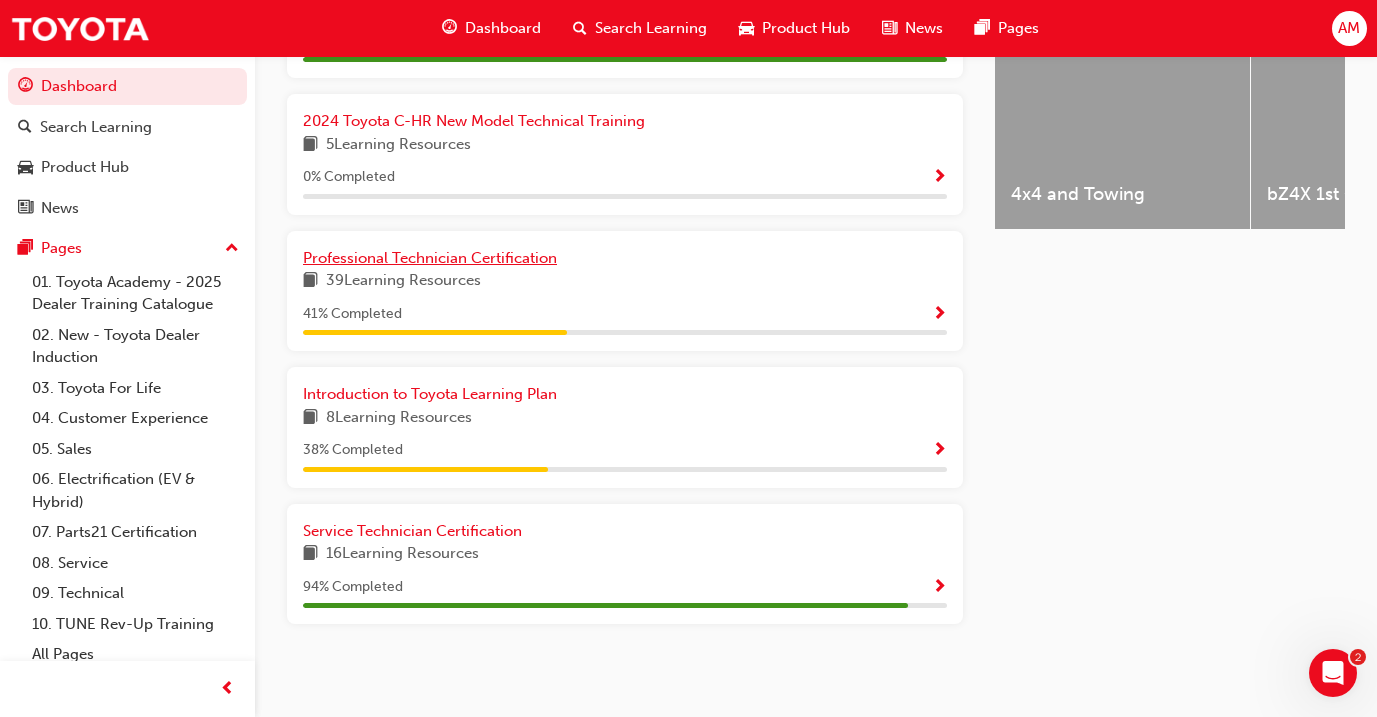 click on "Professional Technician Certification" at bounding box center [430, 258] 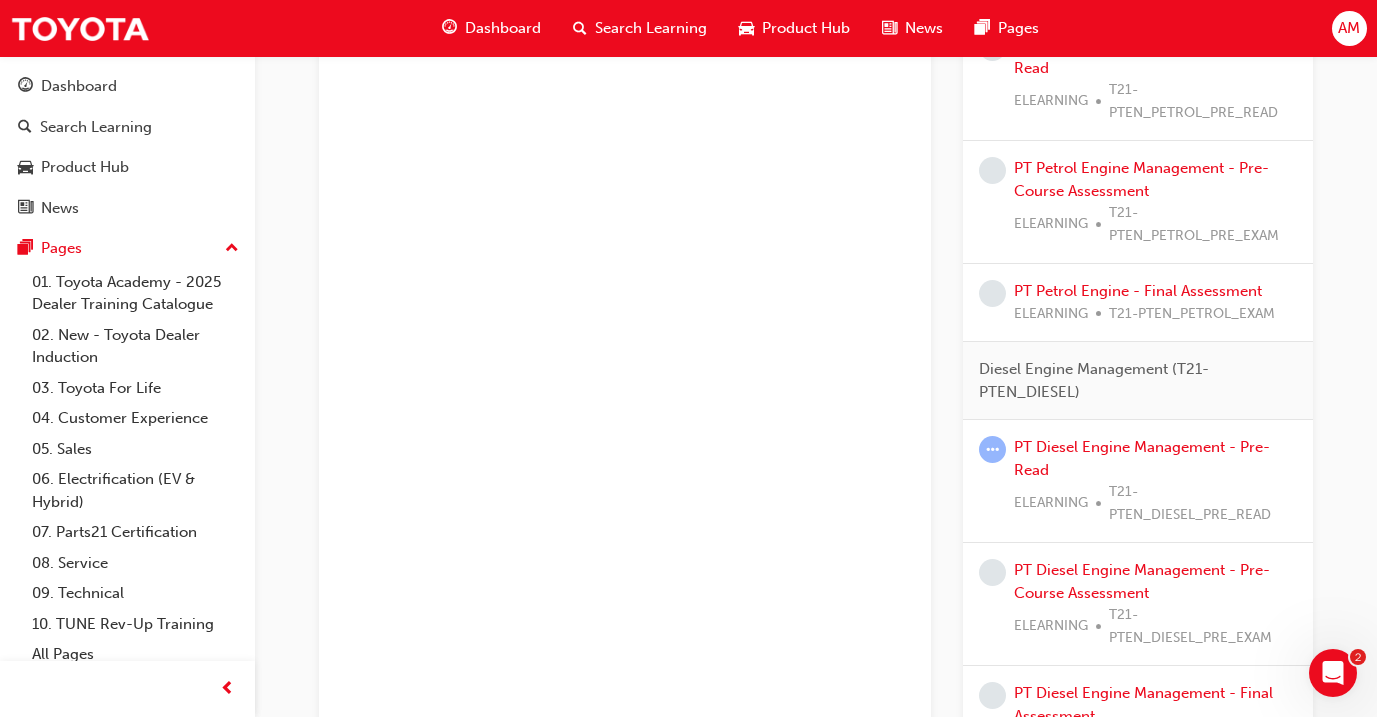 scroll, scrollTop: 1816, scrollLeft: 0, axis: vertical 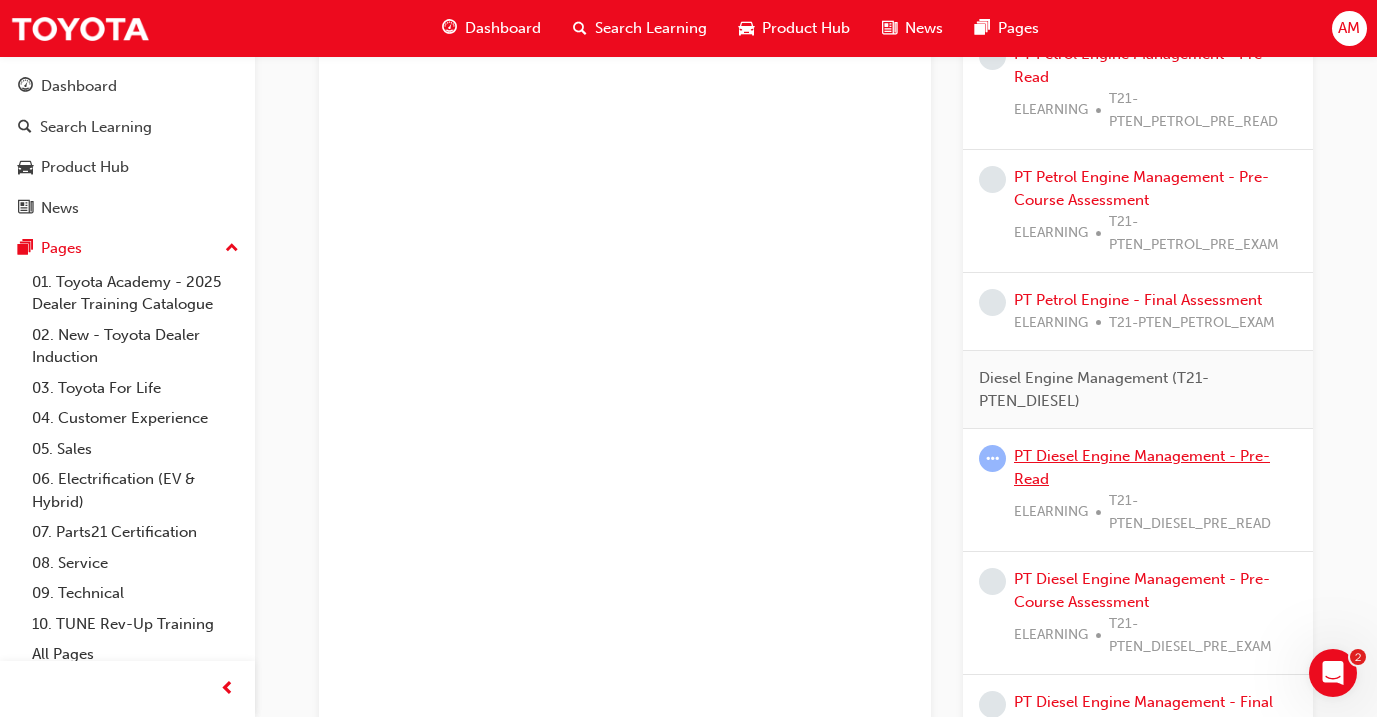 click on "PT Diesel Engine Management - Pre-Read" at bounding box center (1142, 467) 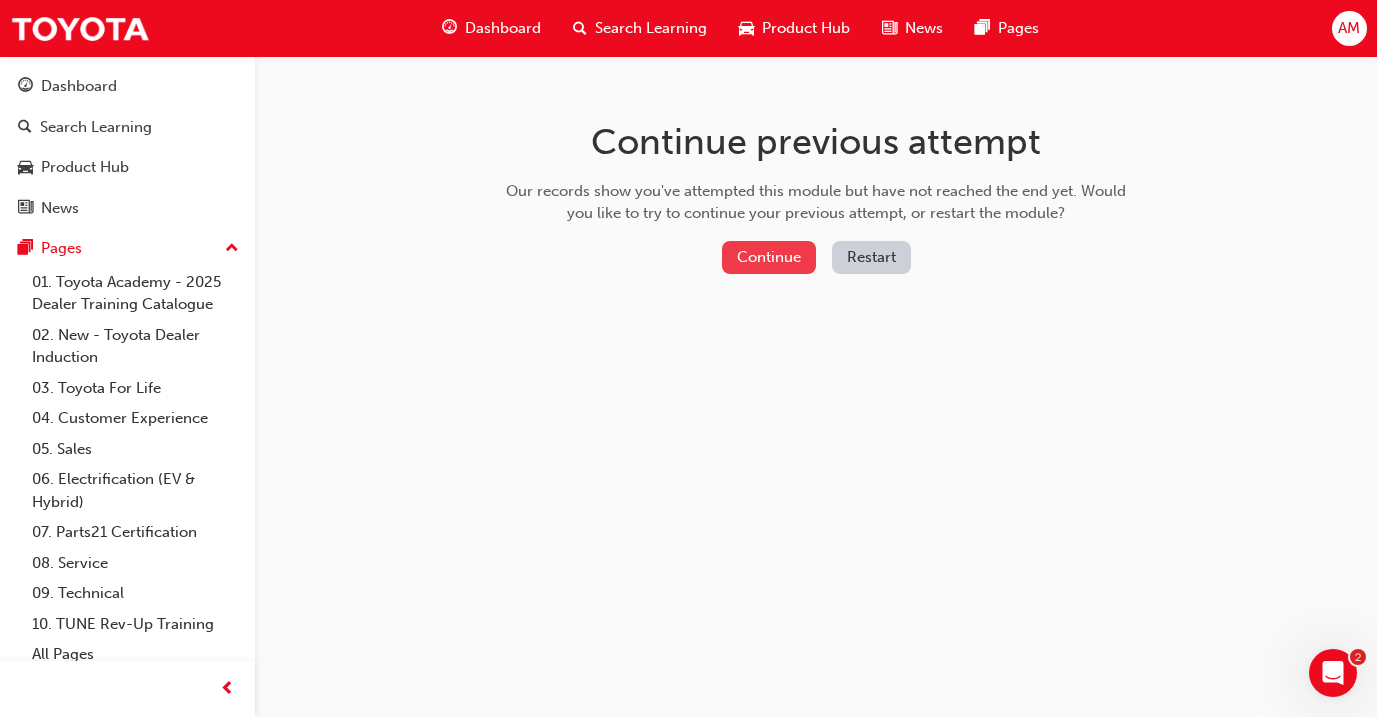 click on "Continue" at bounding box center (769, 257) 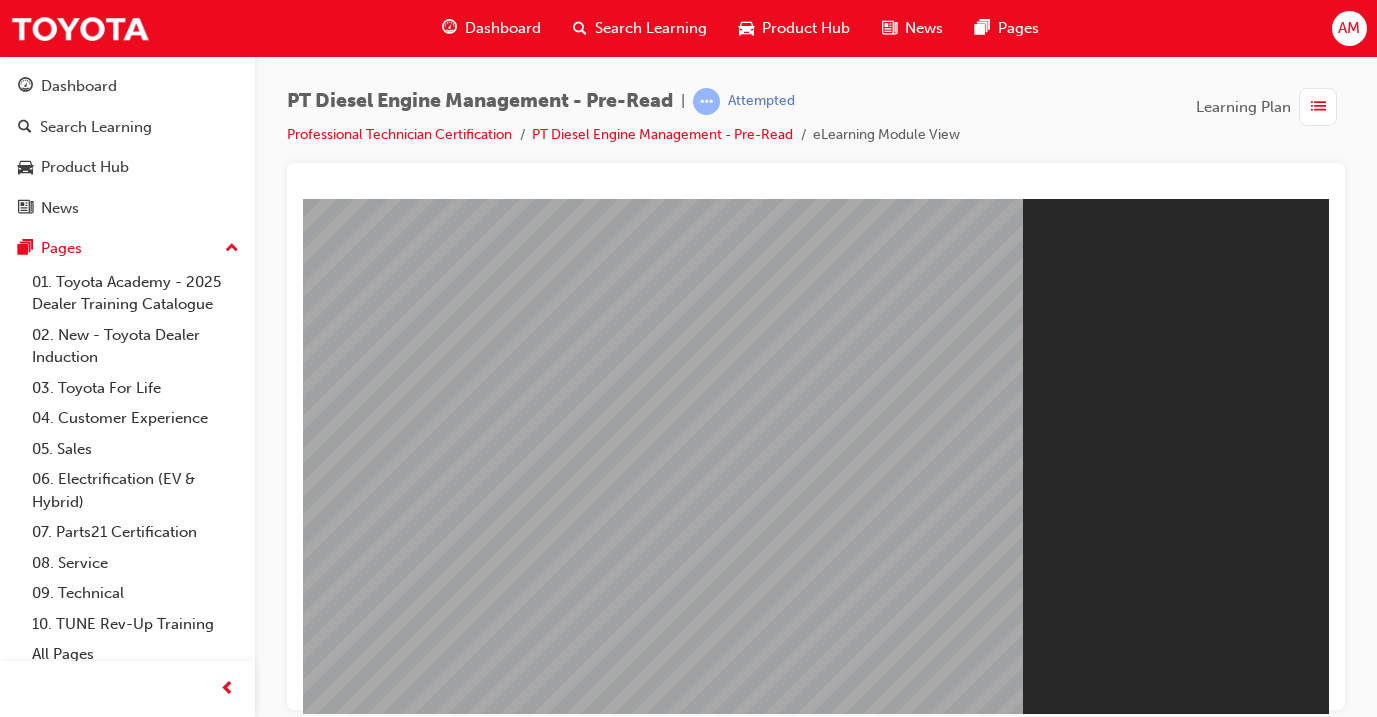 scroll, scrollTop: 0, scrollLeft: 0, axis: both 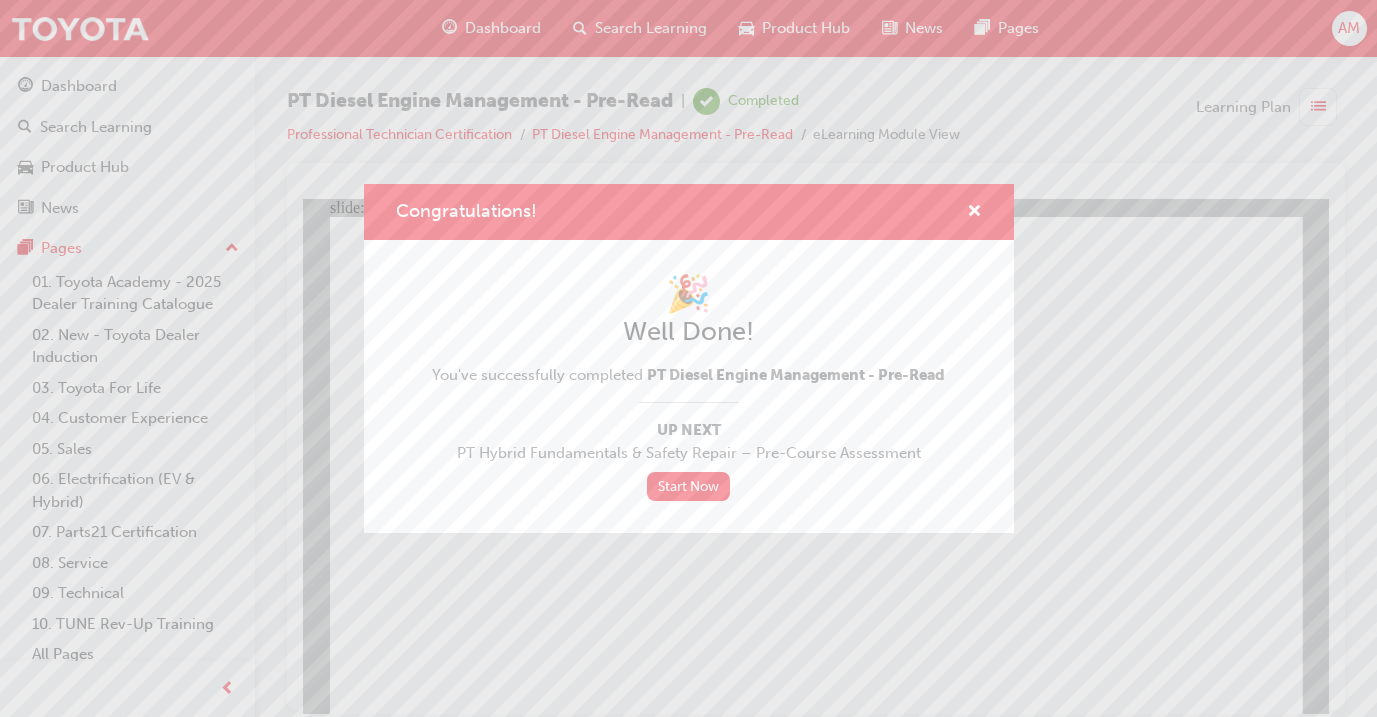 click on "Congratulations! 🎉 Well Done! You've successfully completed   PT Diesel Engine Management - Pre-Read Up Next PT Hybrid Fundamentals & Safety Repair – Pre-Course Assessment Start Now" at bounding box center (688, 358) 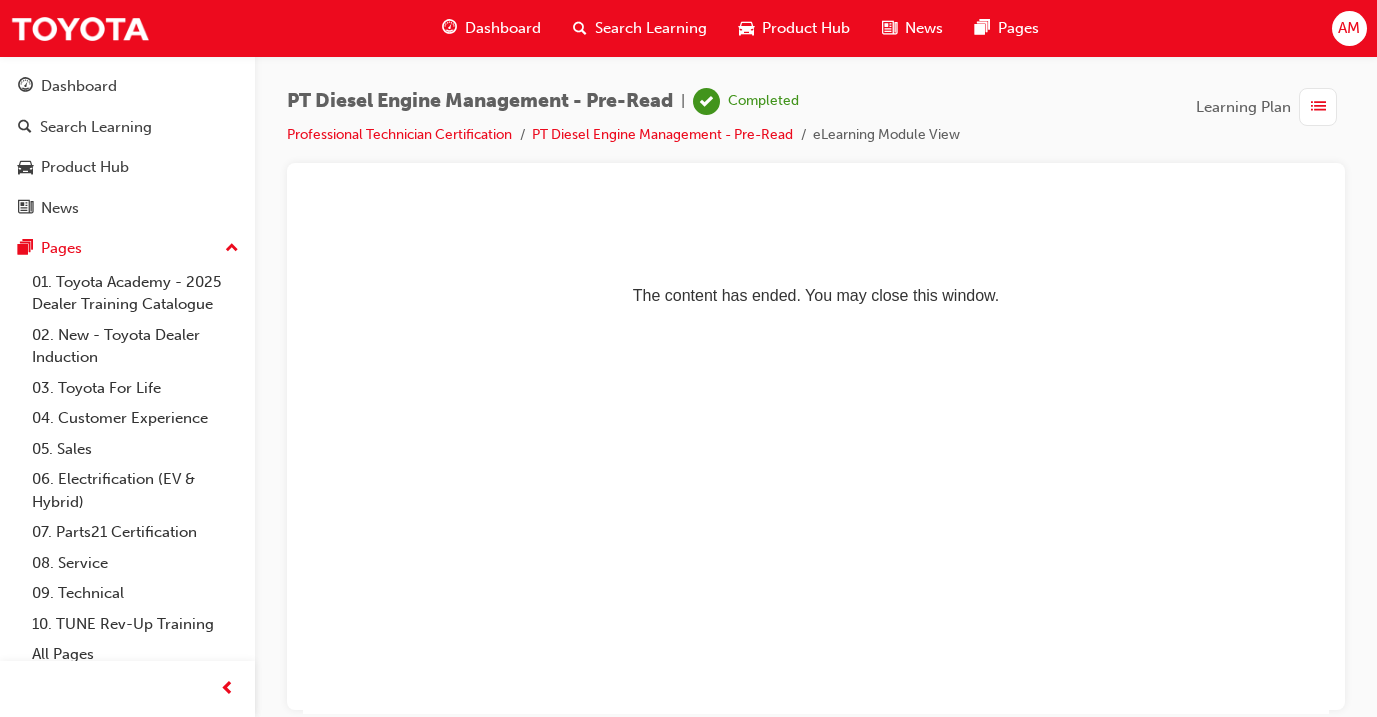 scroll, scrollTop: 0, scrollLeft: 0, axis: both 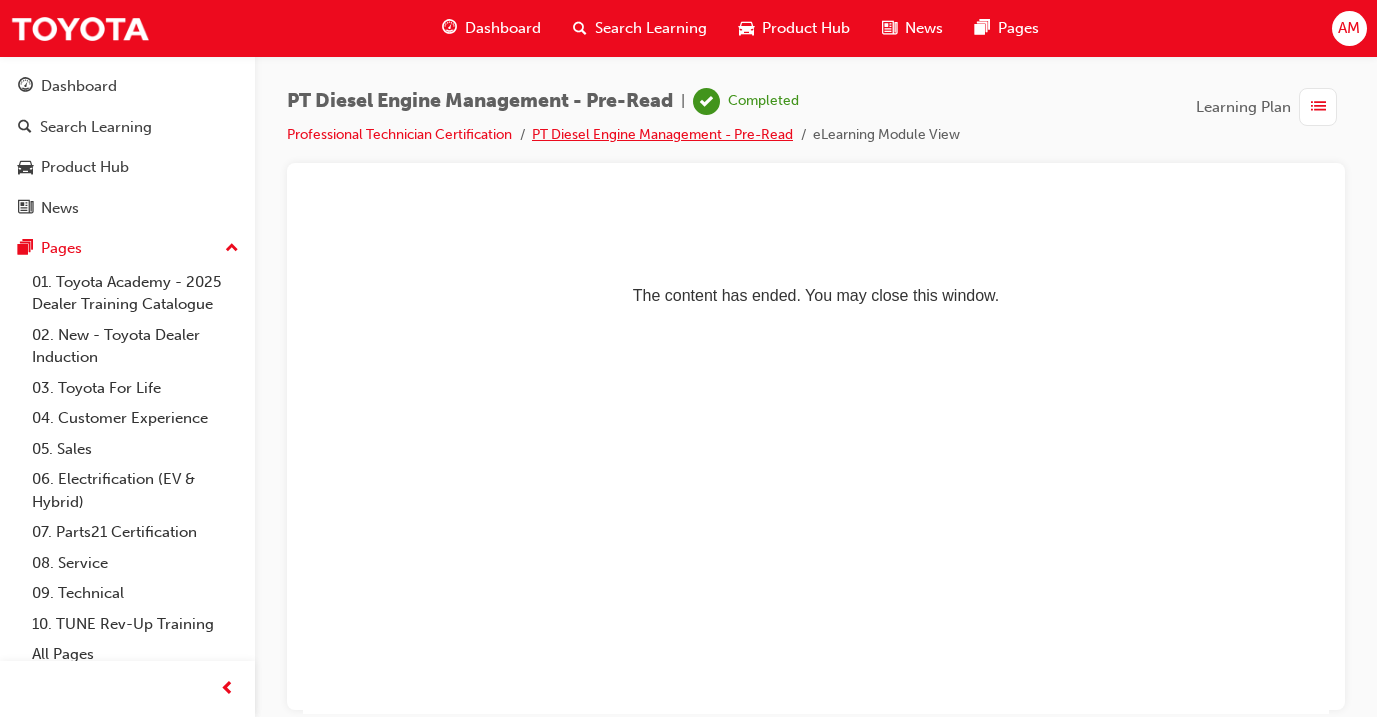 click on "PT Diesel Engine Management - Pre-Read" at bounding box center [662, 134] 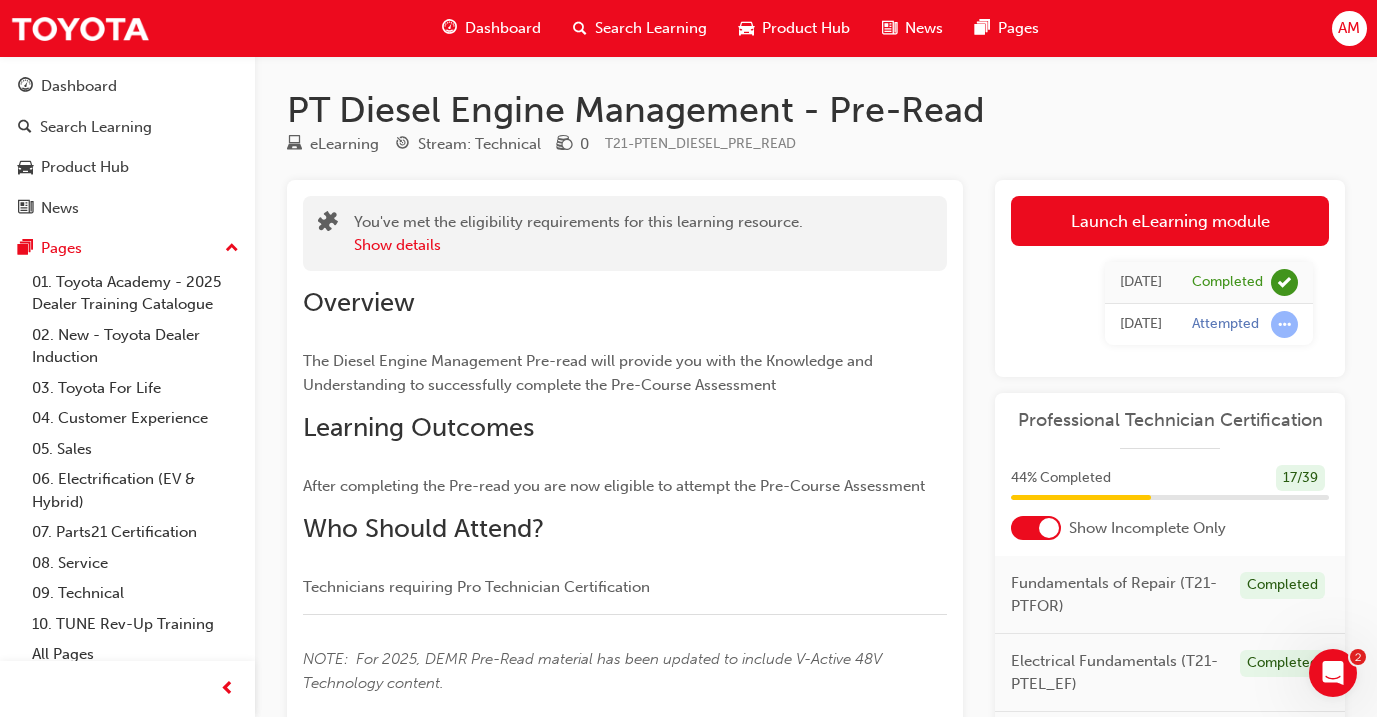 scroll, scrollTop: 0, scrollLeft: 0, axis: both 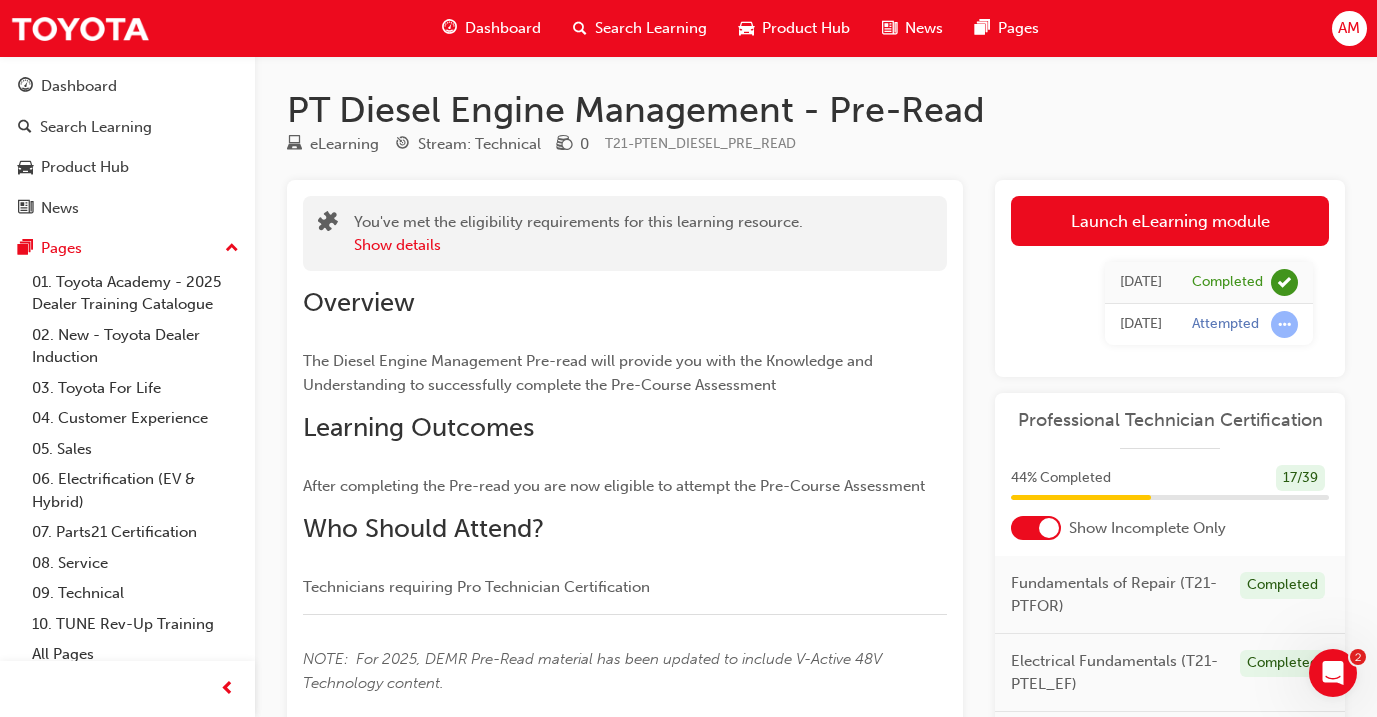 click on "Dashboard" at bounding box center [503, 28] 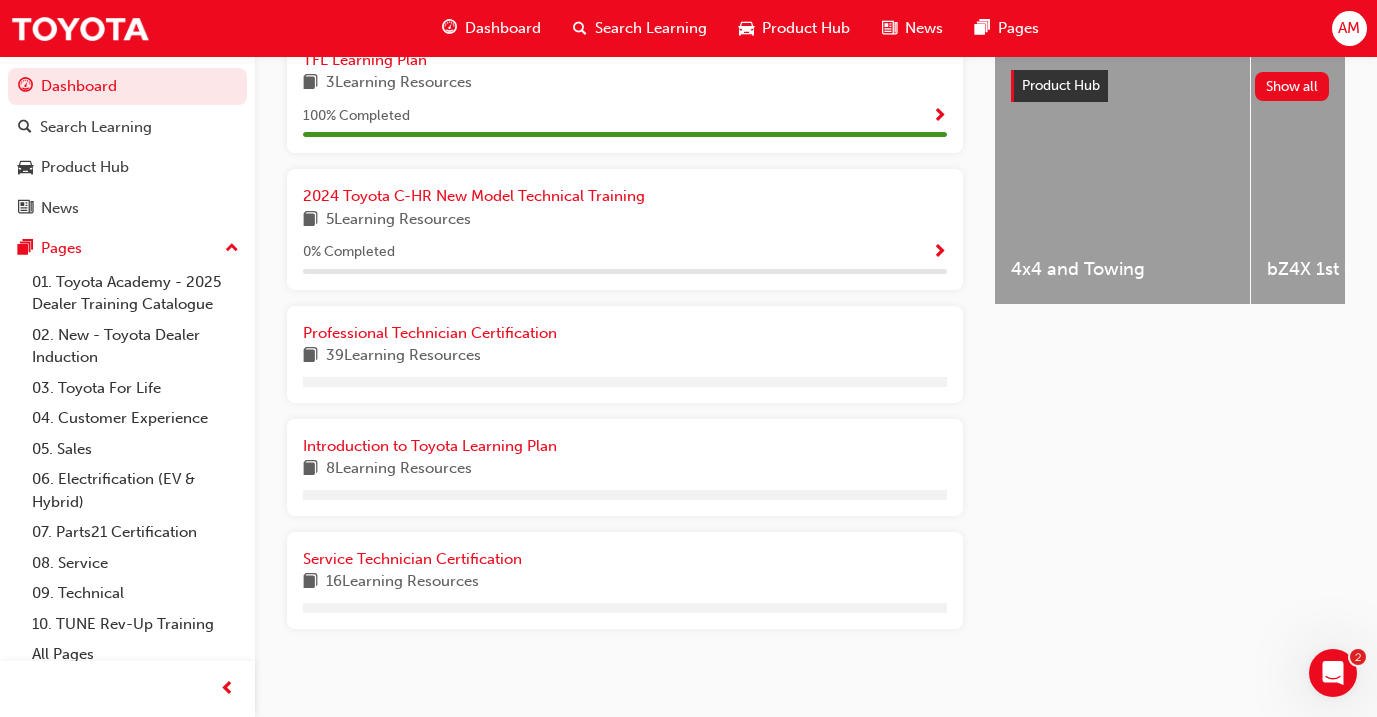 scroll, scrollTop: 787, scrollLeft: 0, axis: vertical 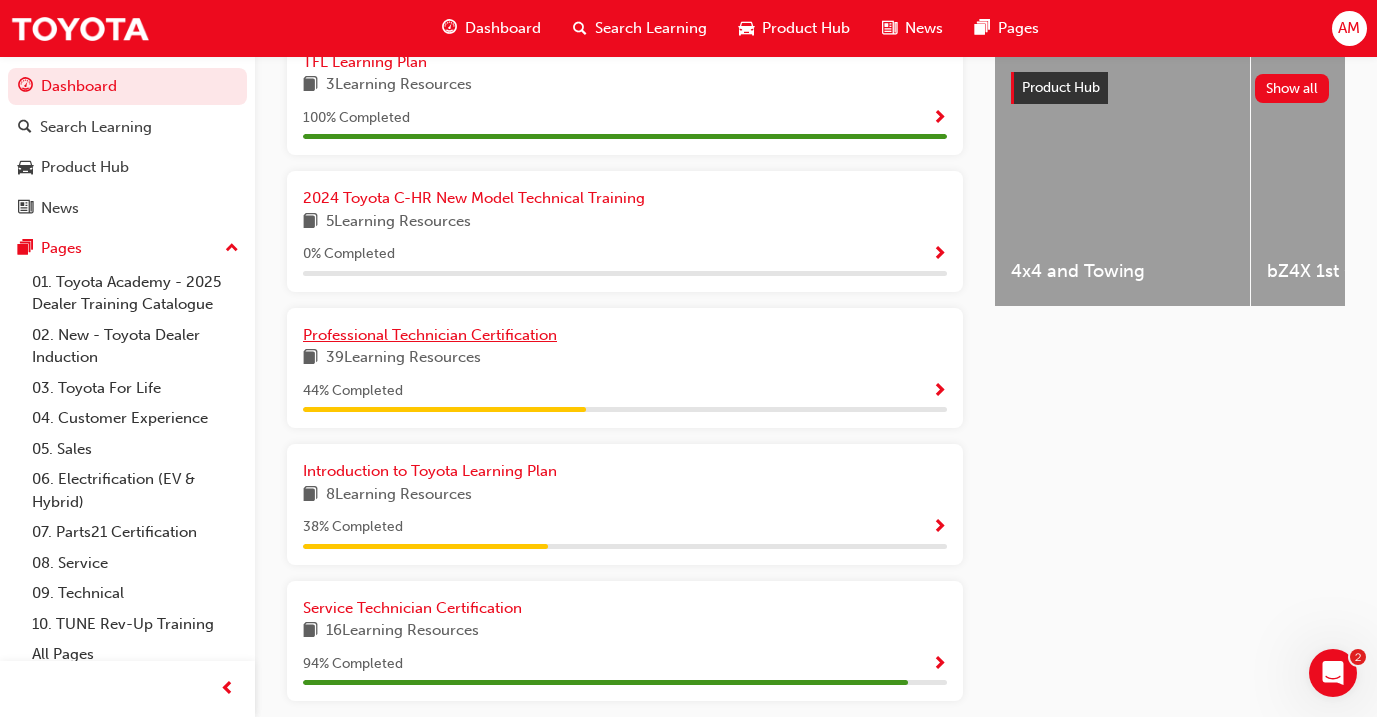 click on "Professional Technician Certification" at bounding box center [430, 335] 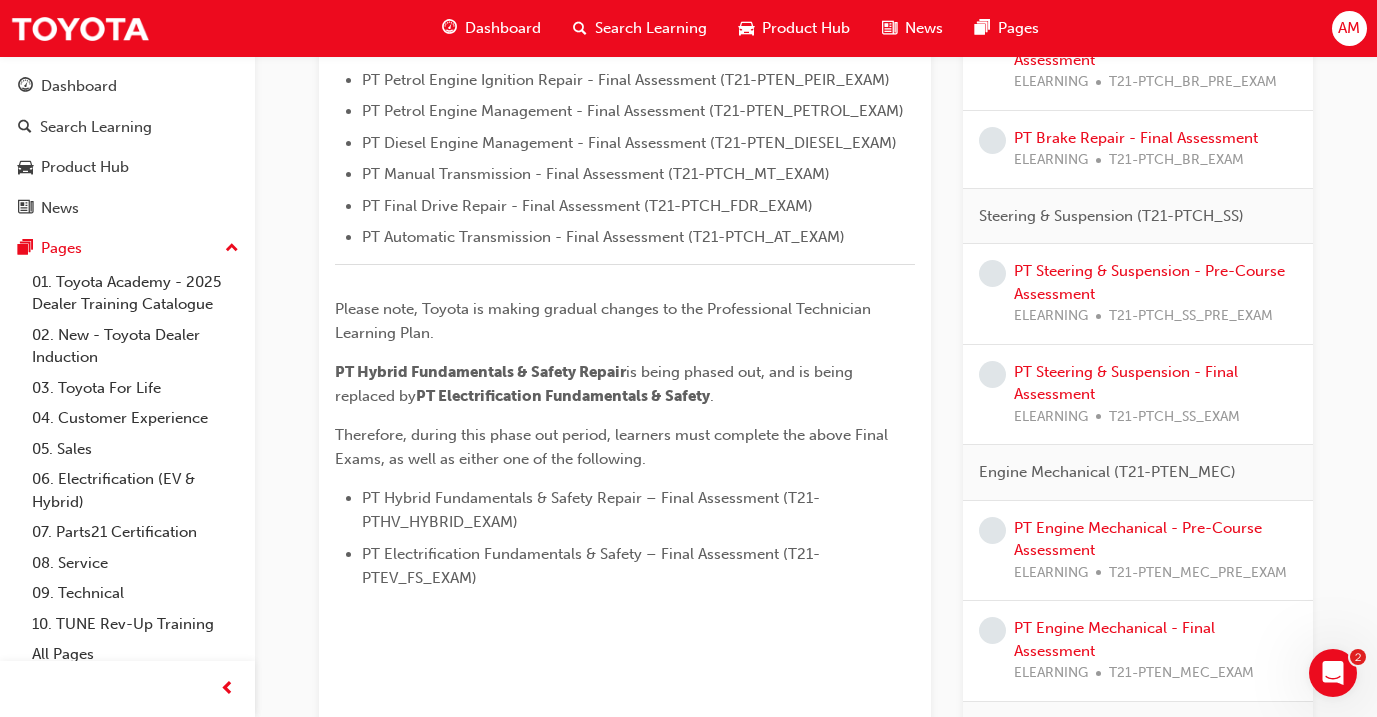 scroll, scrollTop: 803, scrollLeft: 0, axis: vertical 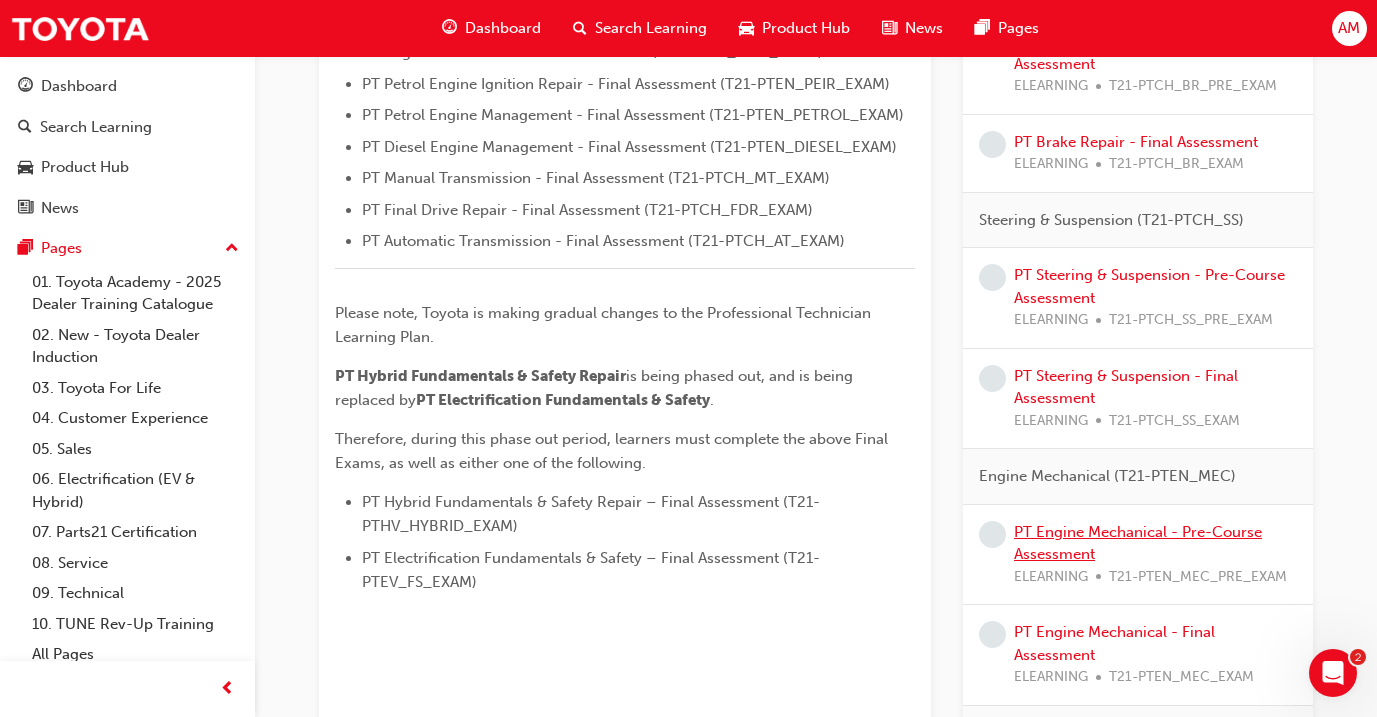 click on "PT Engine Mechanical - Pre-Course Assessment" at bounding box center [1138, 543] 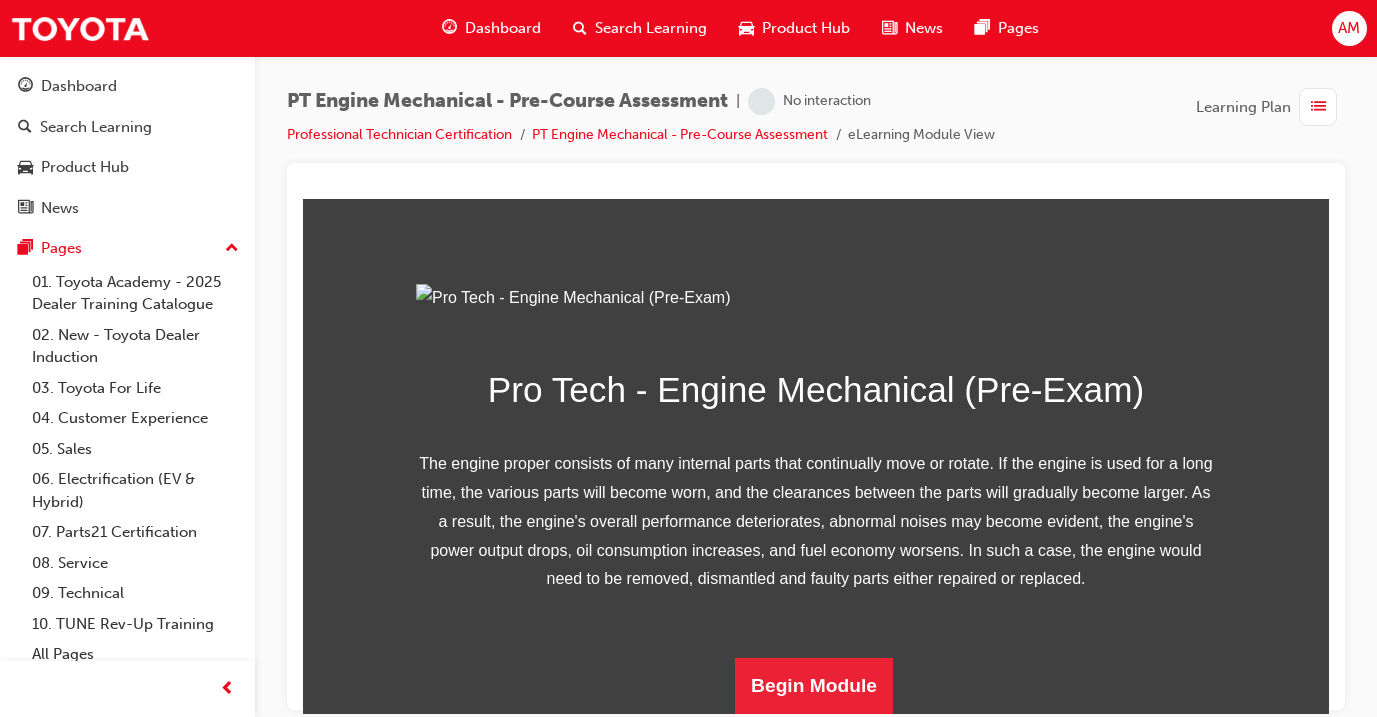 scroll, scrollTop: 0, scrollLeft: 0, axis: both 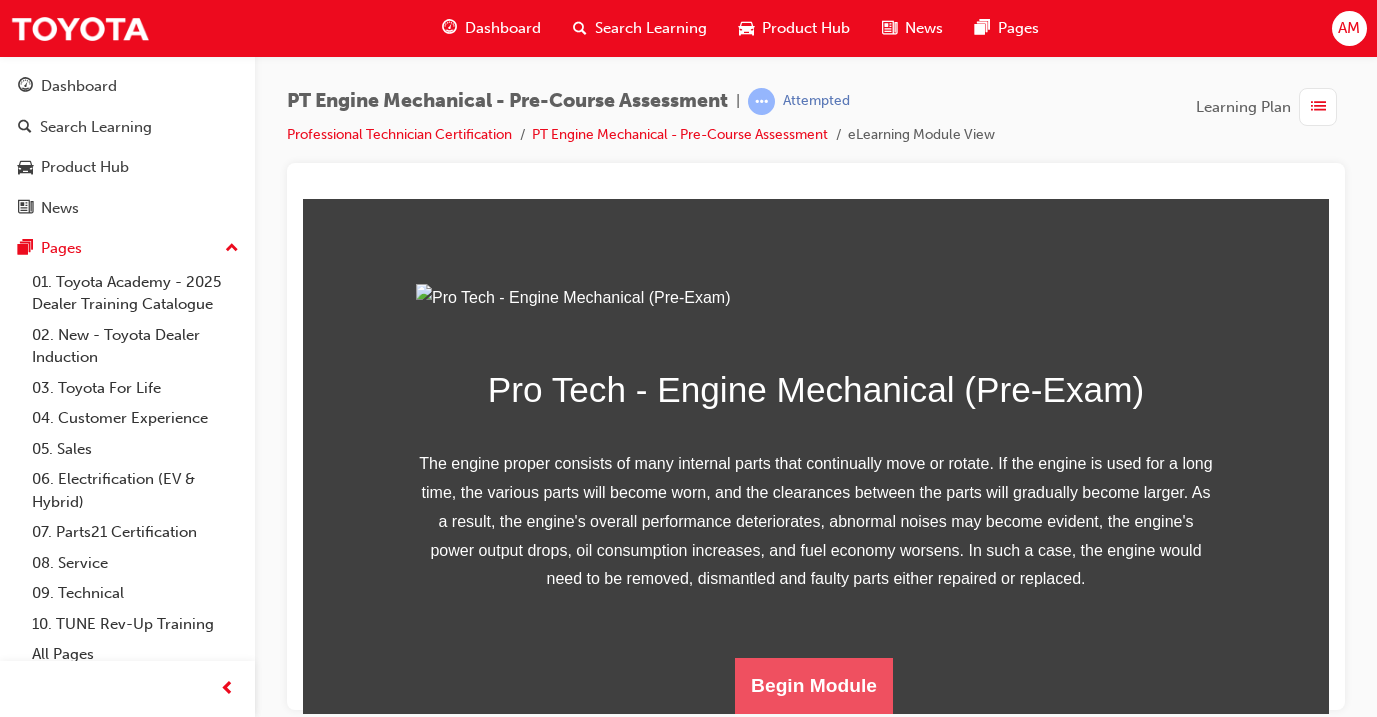 click on "Begin Module" at bounding box center (814, 685) 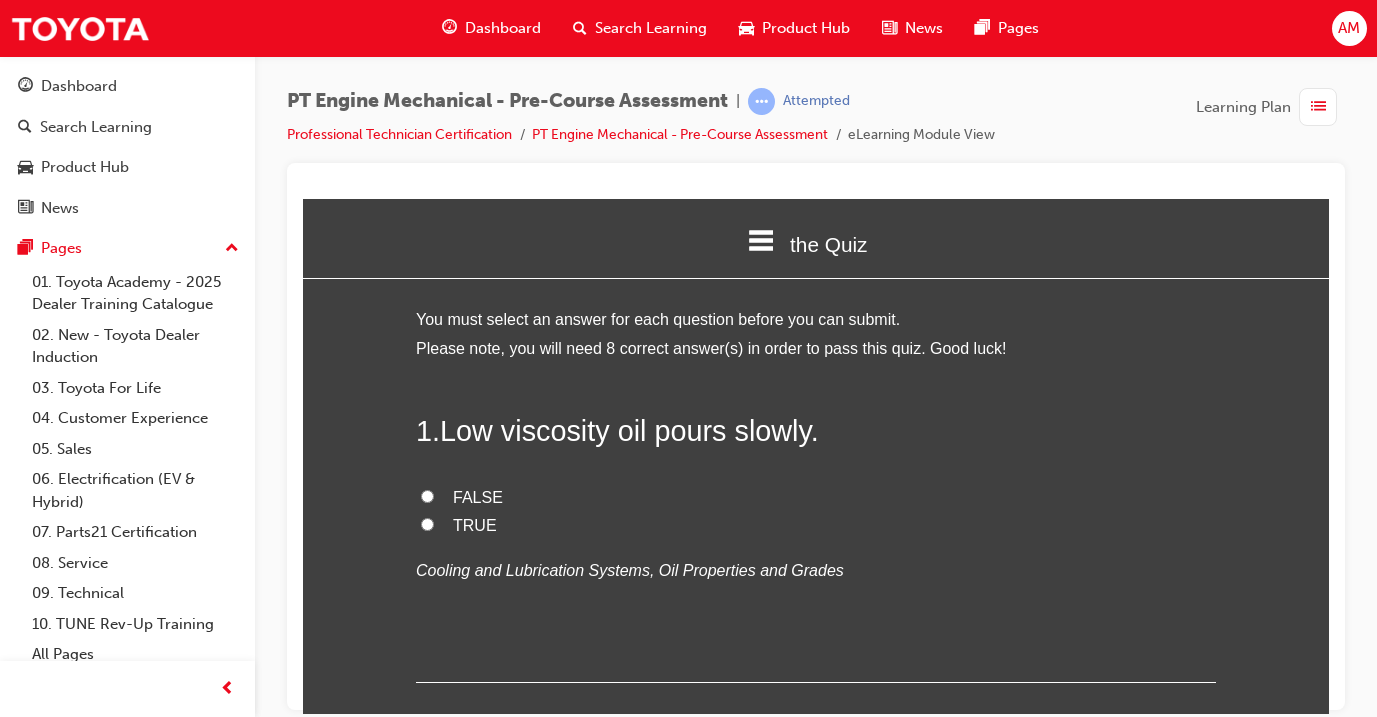 scroll, scrollTop: -2, scrollLeft: 0, axis: vertical 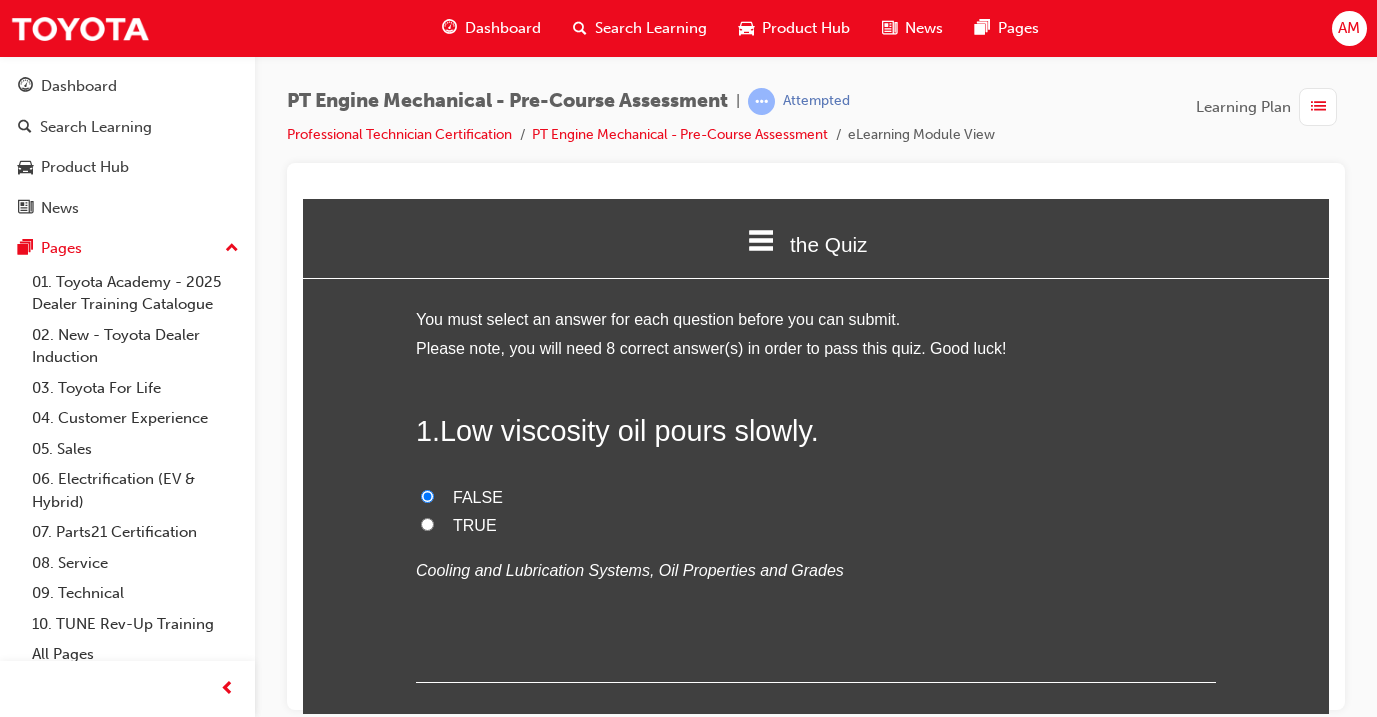 radio on "true" 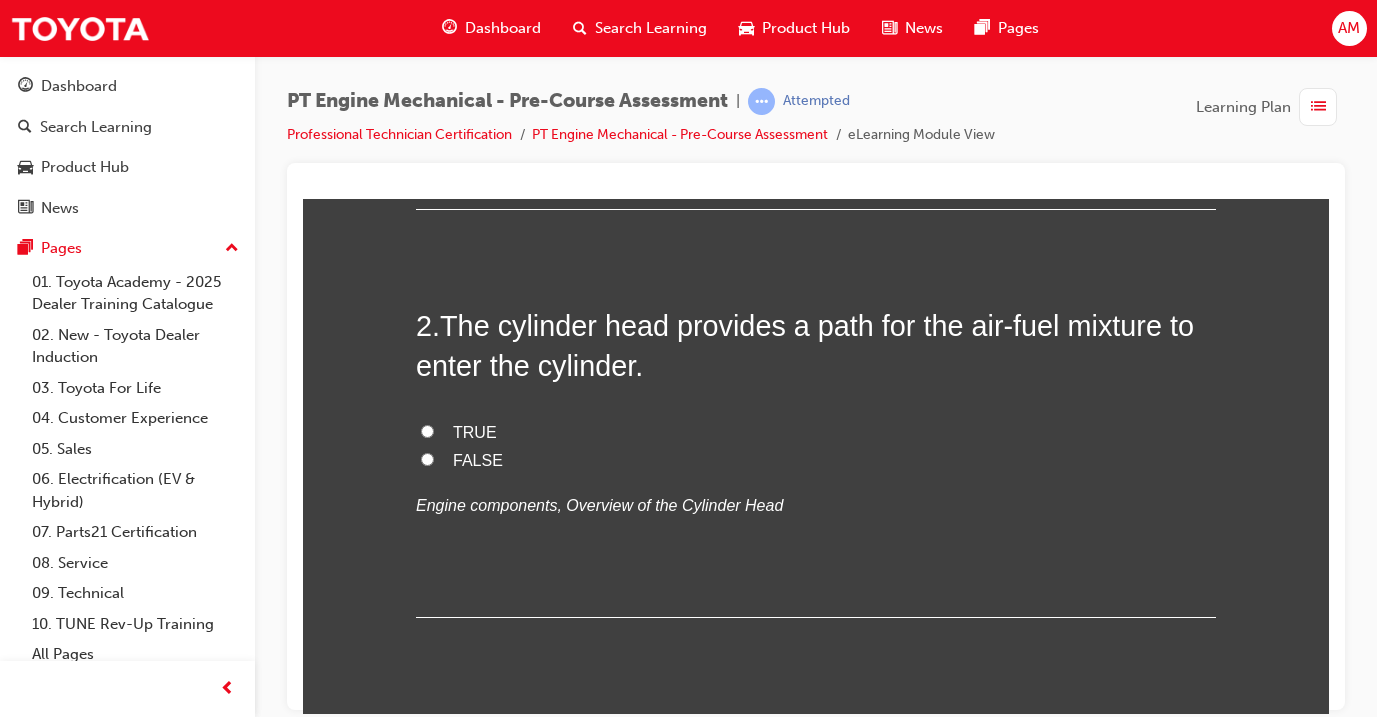 scroll, scrollTop: 480, scrollLeft: 0, axis: vertical 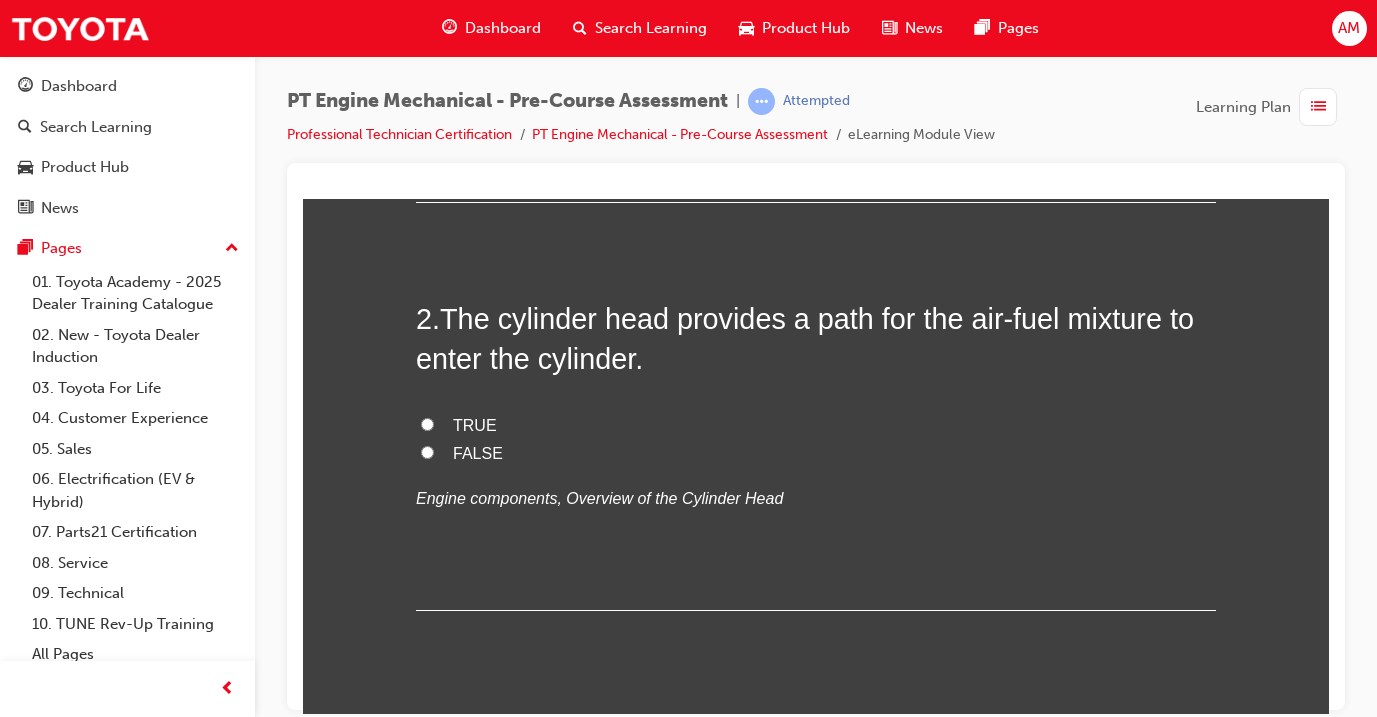 click on "TRUE" at bounding box center [475, 424] 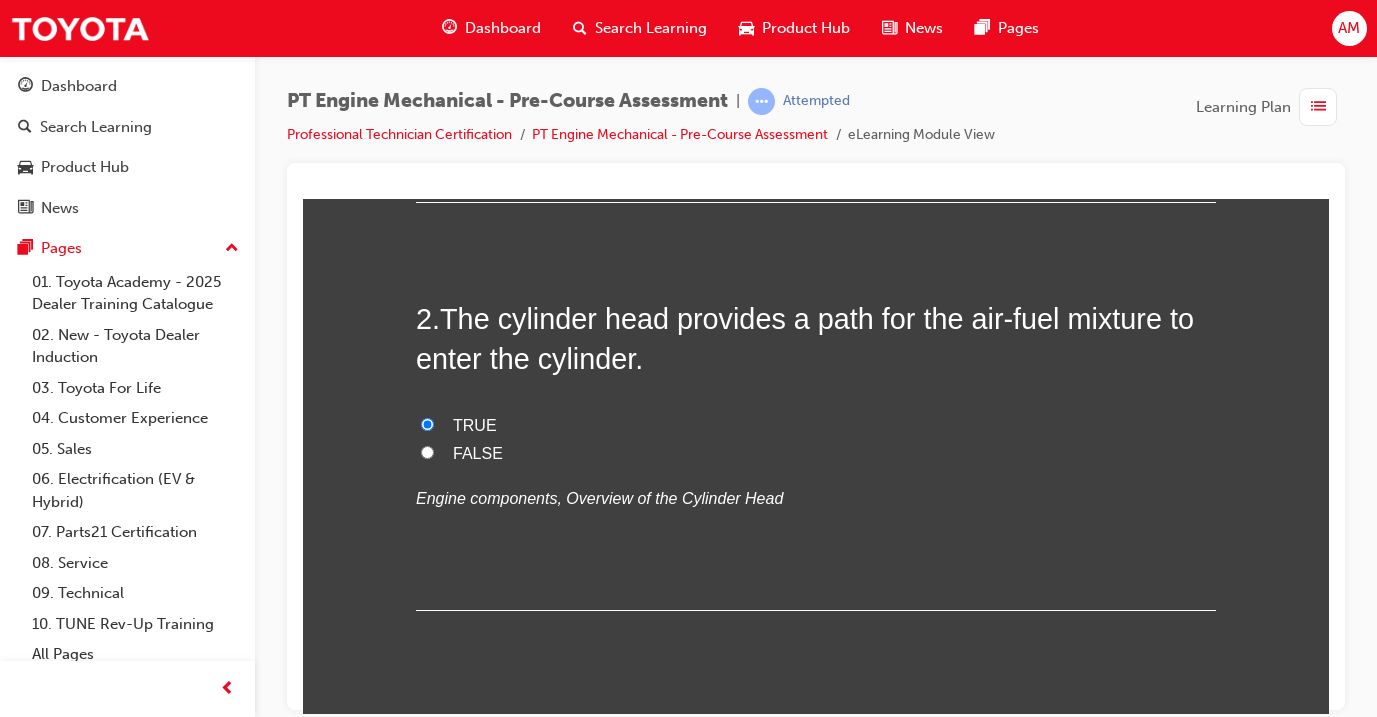 radio on "true" 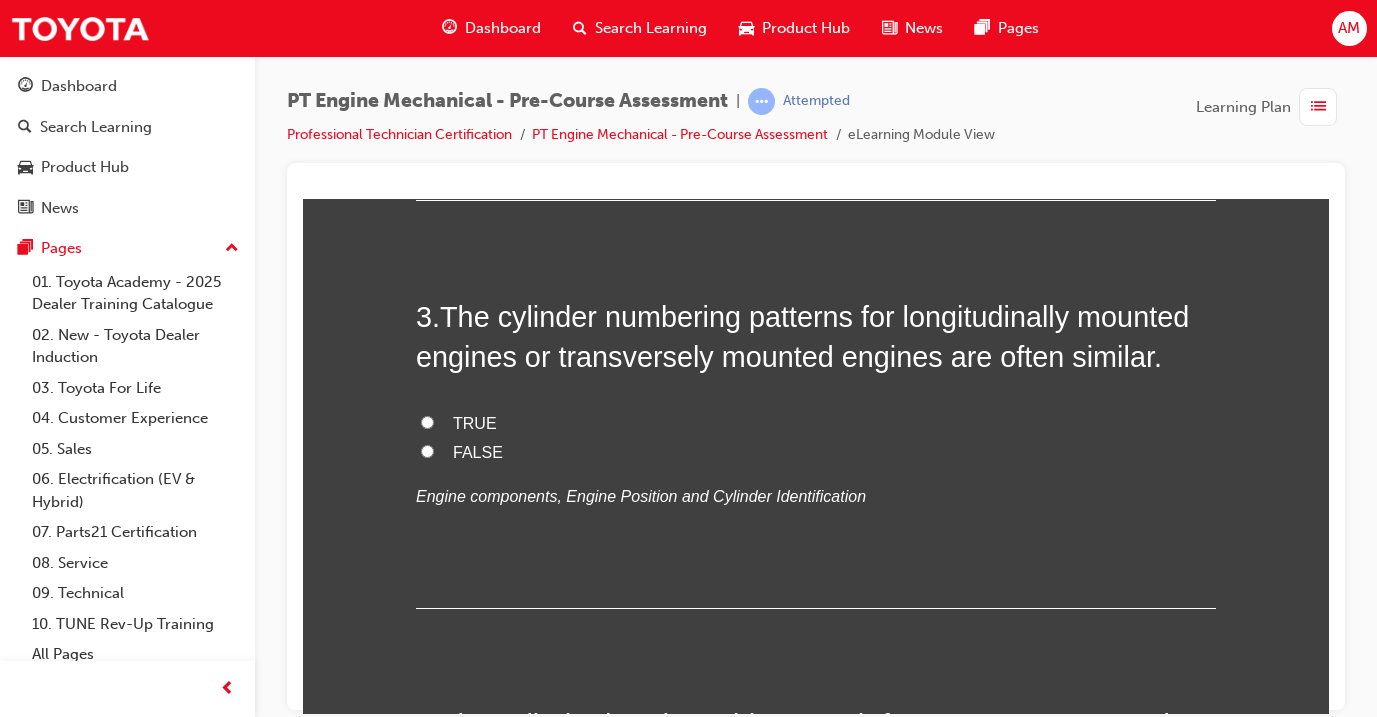 scroll, scrollTop: 884, scrollLeft: 0, axis: vertical 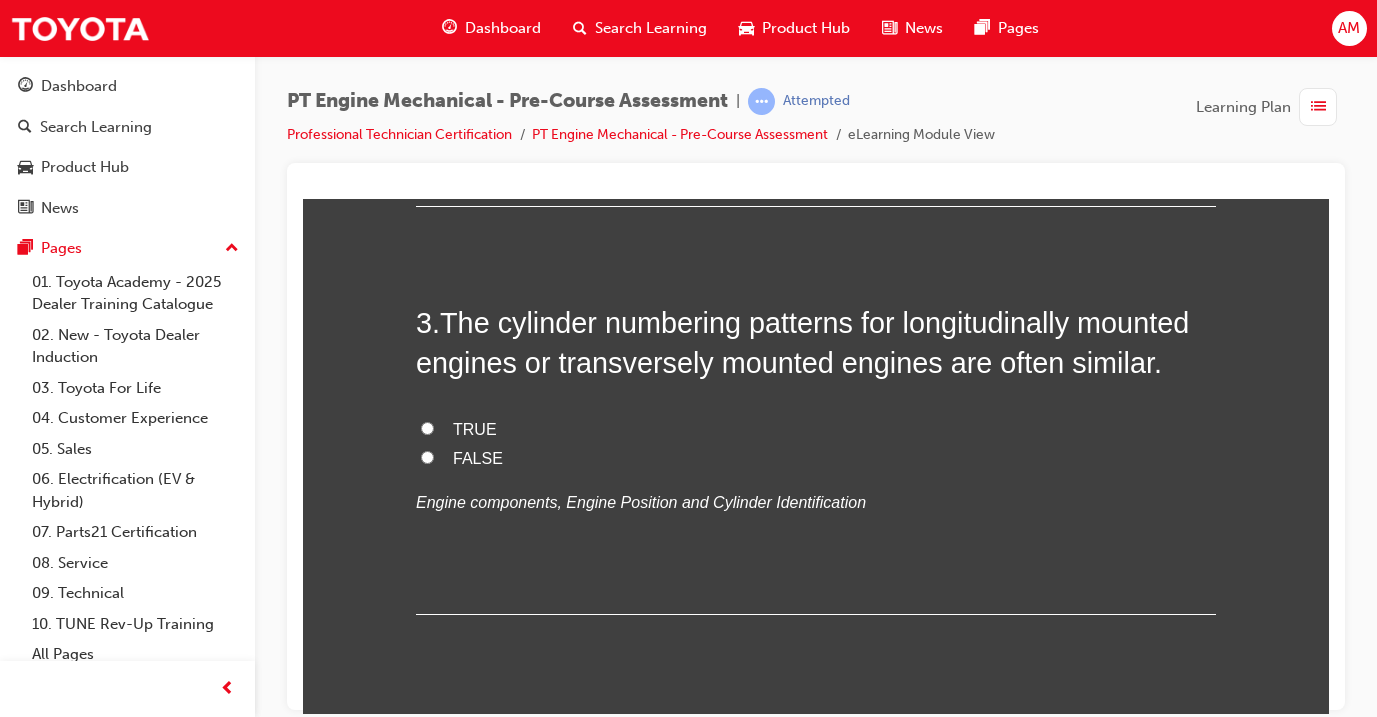 click on "TRUE" at bounding box center (816, 429) 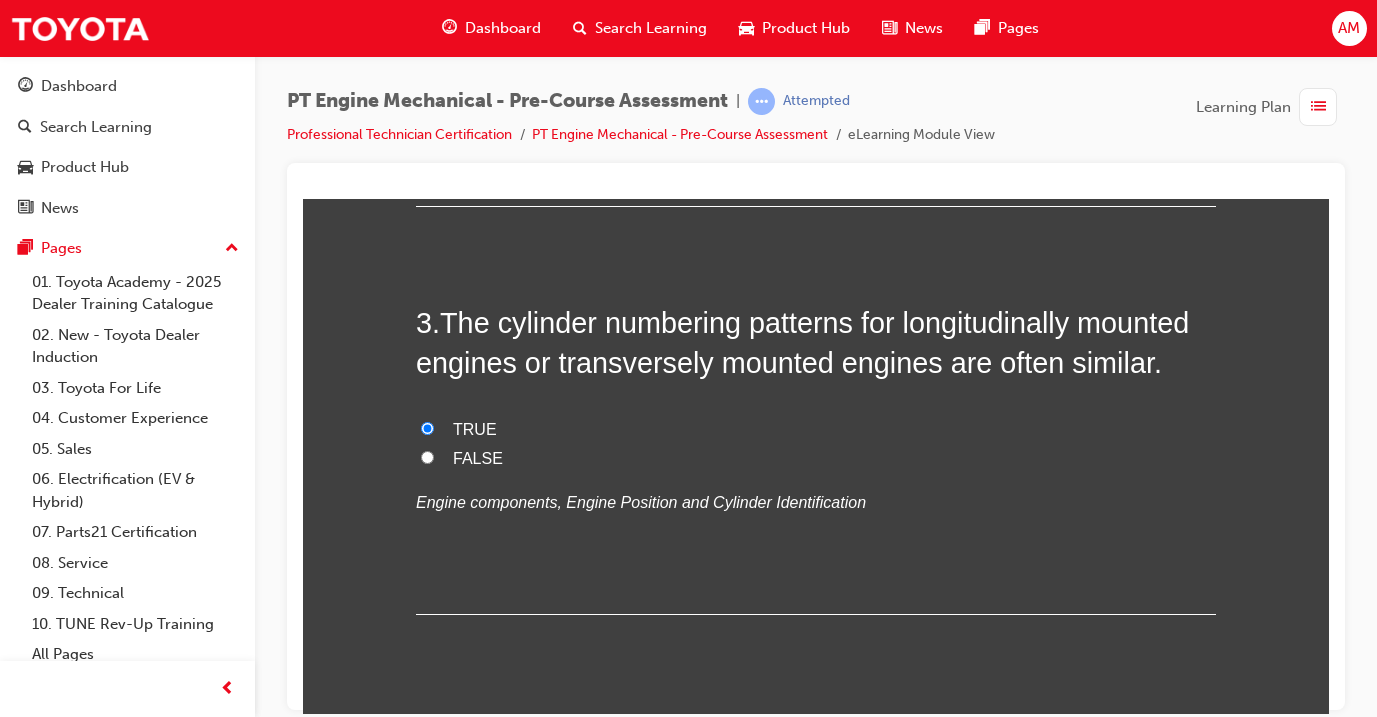 radio on "true" 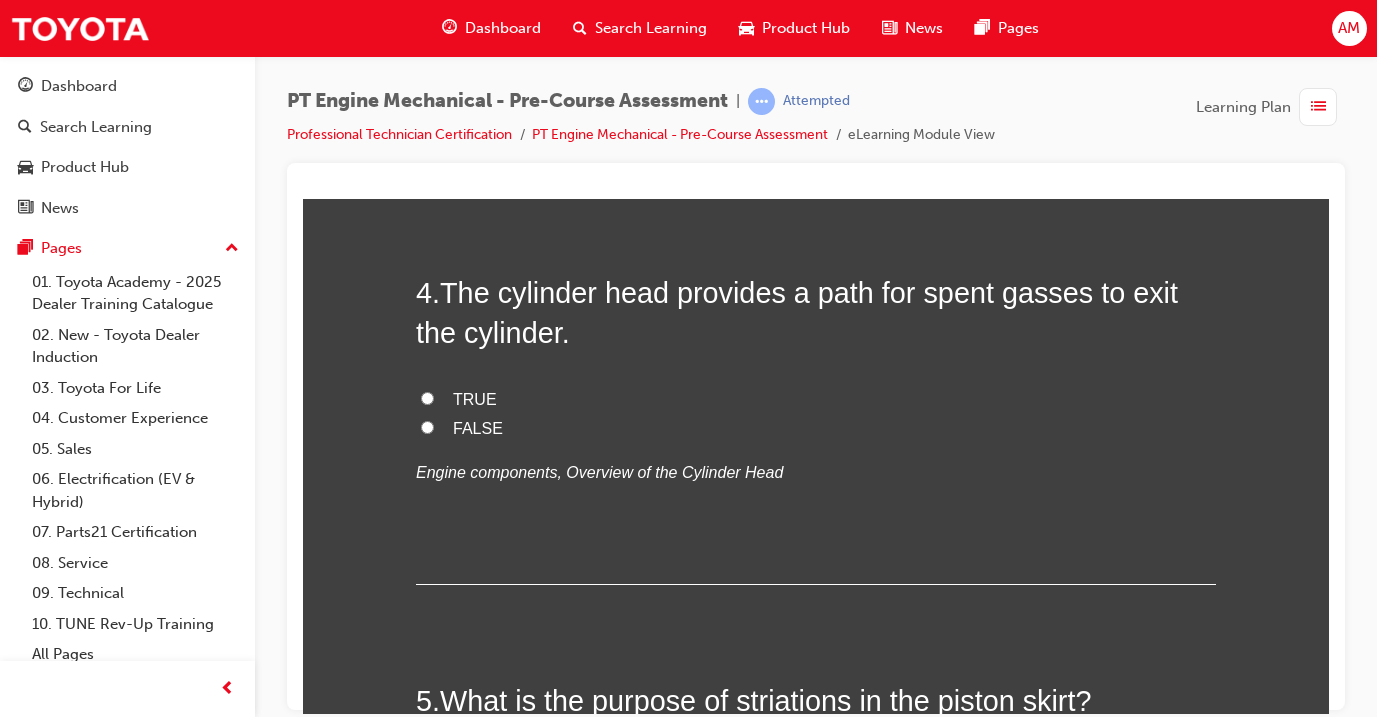 scroll, scrollTop: 1315, scrollLeft: 0, axis: vertical 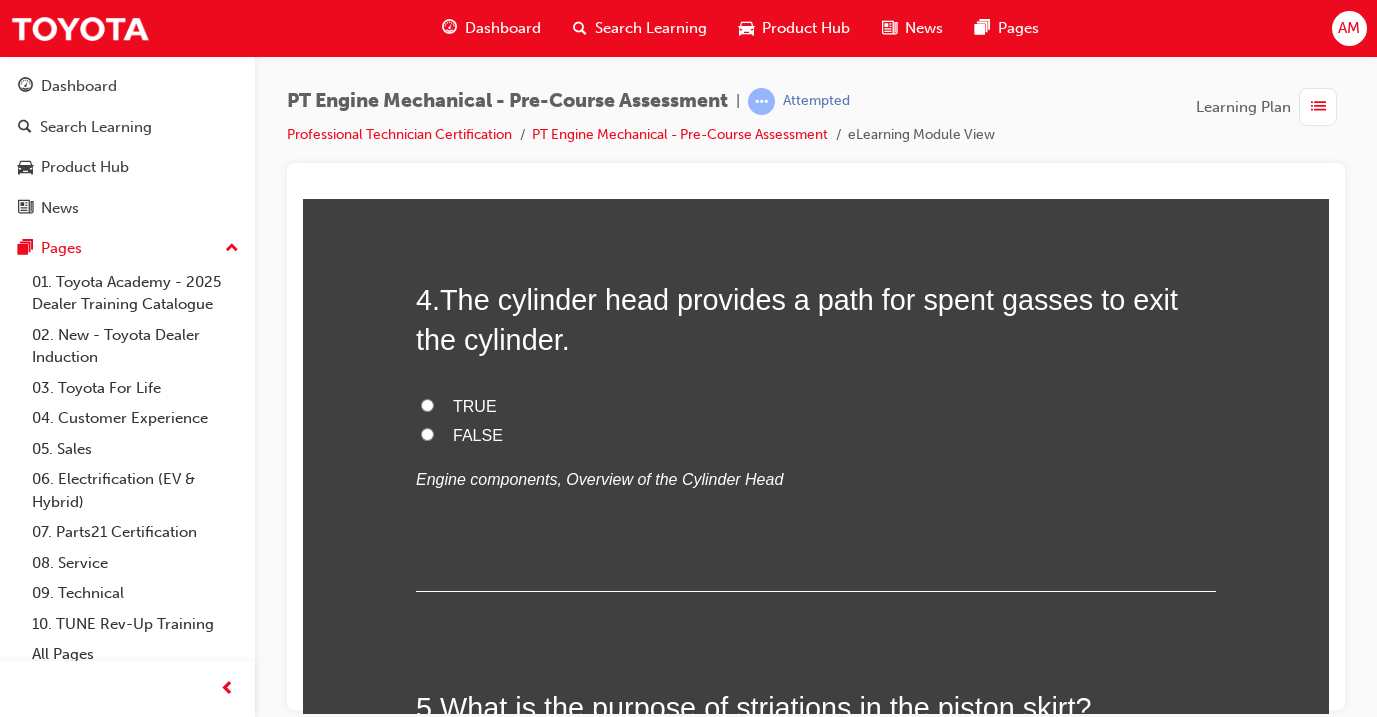 click on "FALSE" at bounding box center (478, 434) 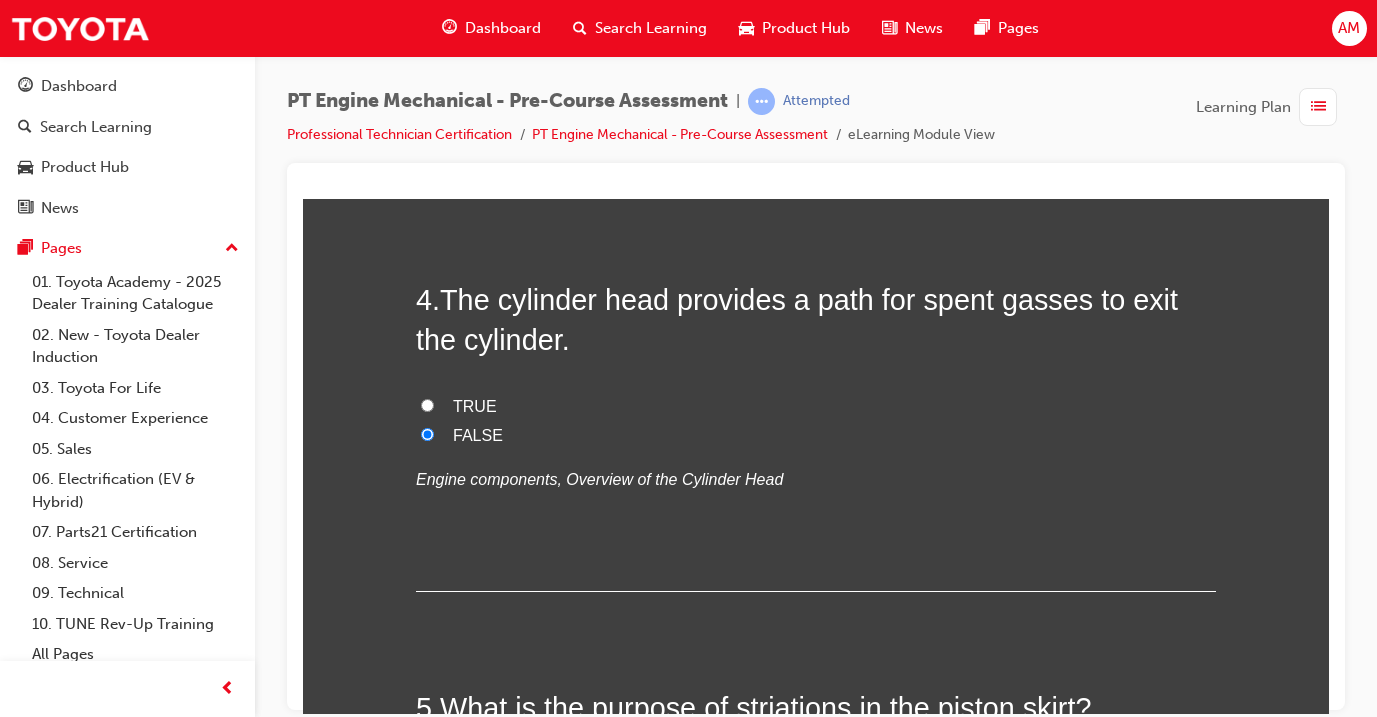 radio on "true" 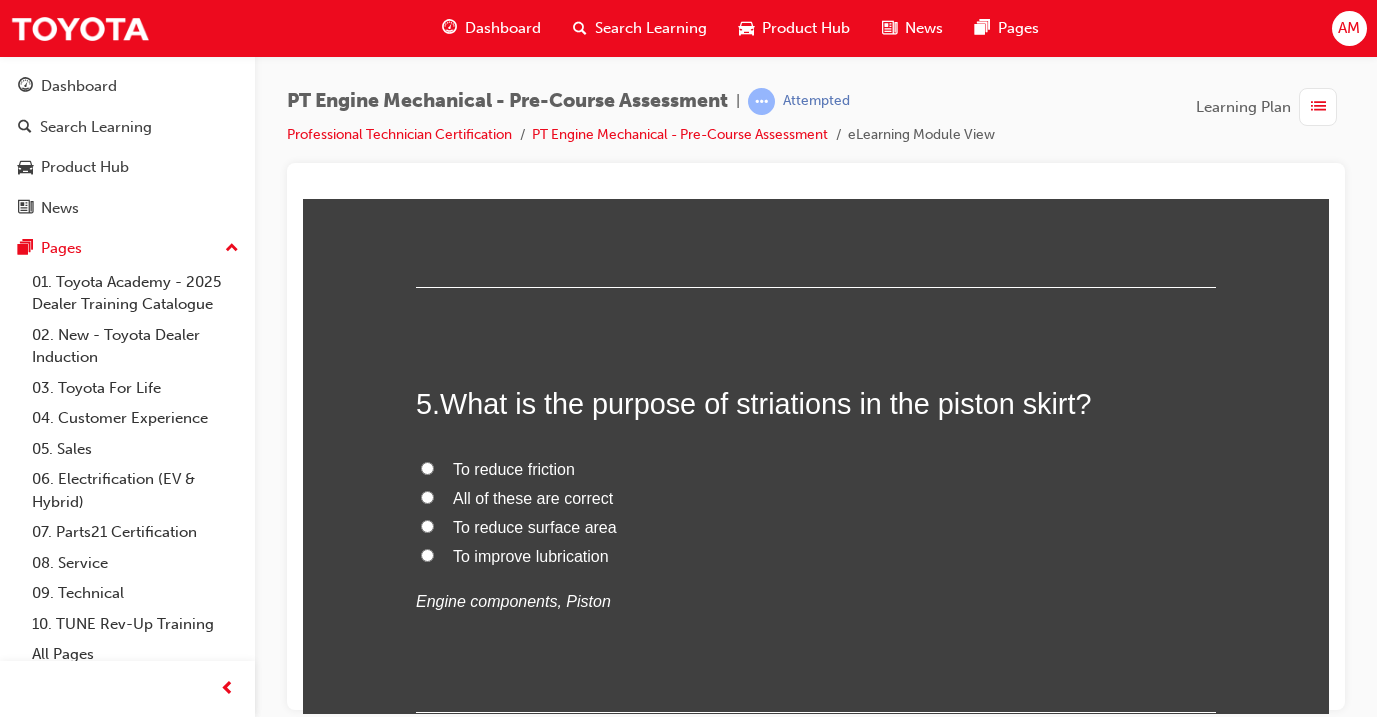 scroll, scrollTop: 1688, scrollLeft: 0, axis: vertical 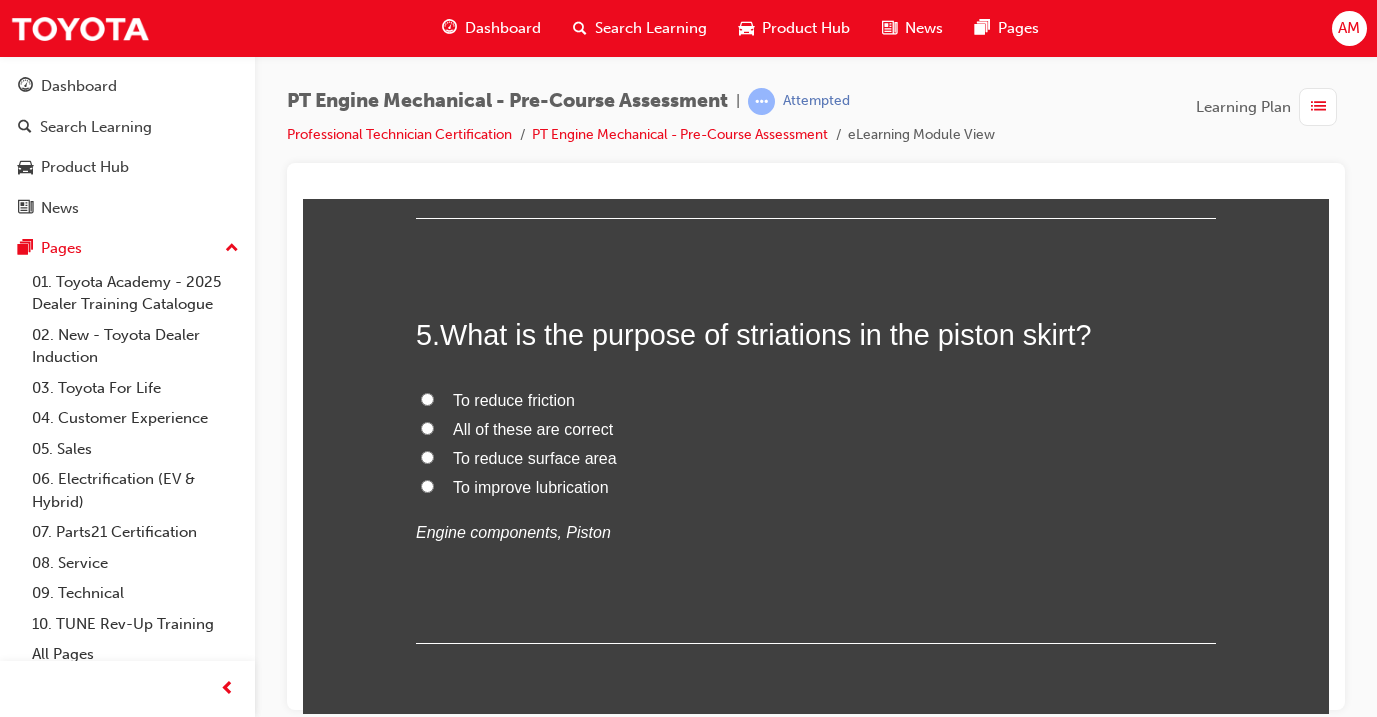click on "All of these are correct" at bounding box center [533, 428] 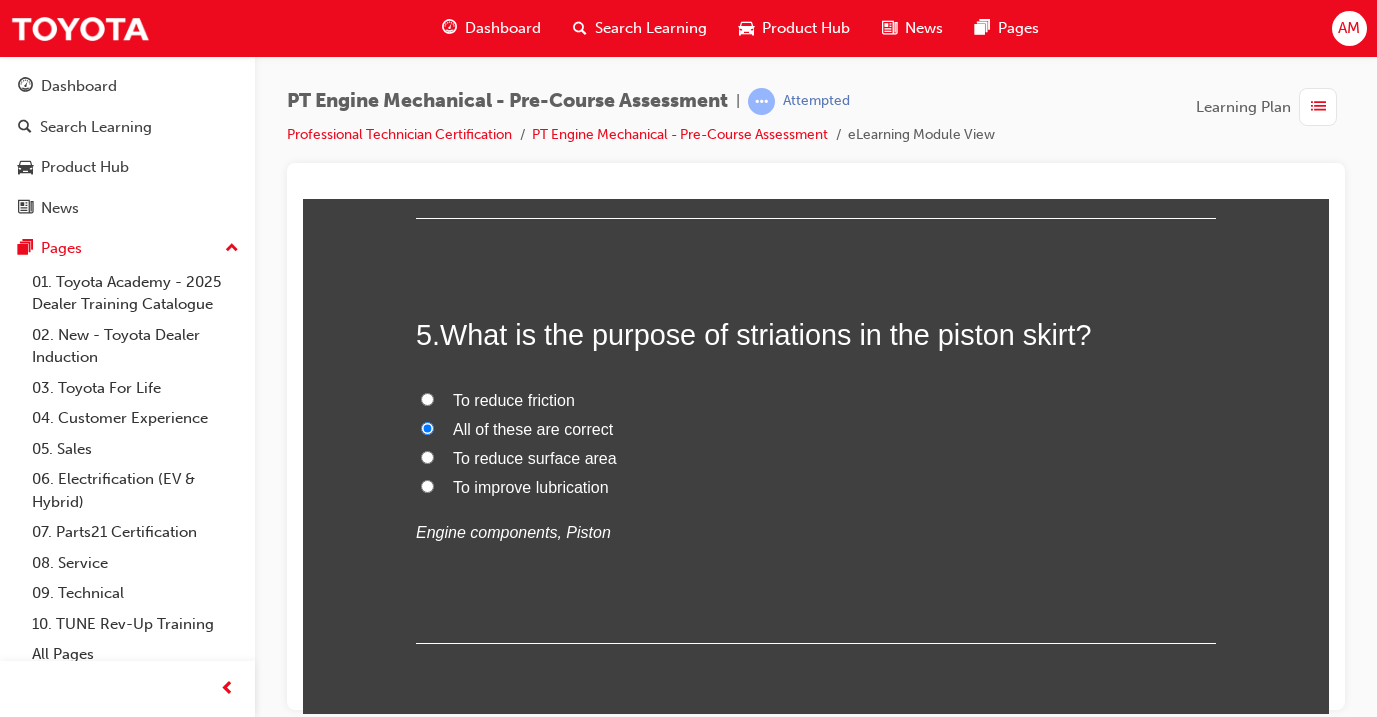 radio on "true" 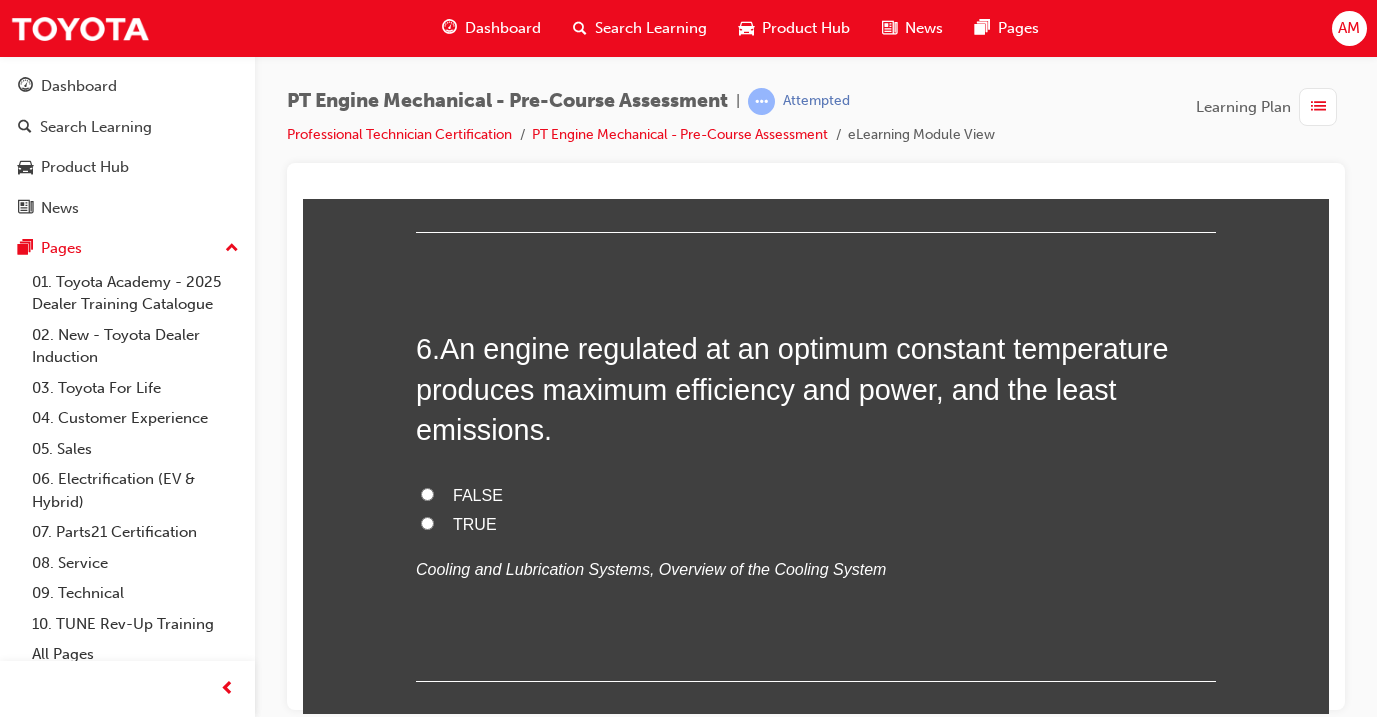 scroll, scrollTop: 2104, scrollLeft: 0, axis: vertical 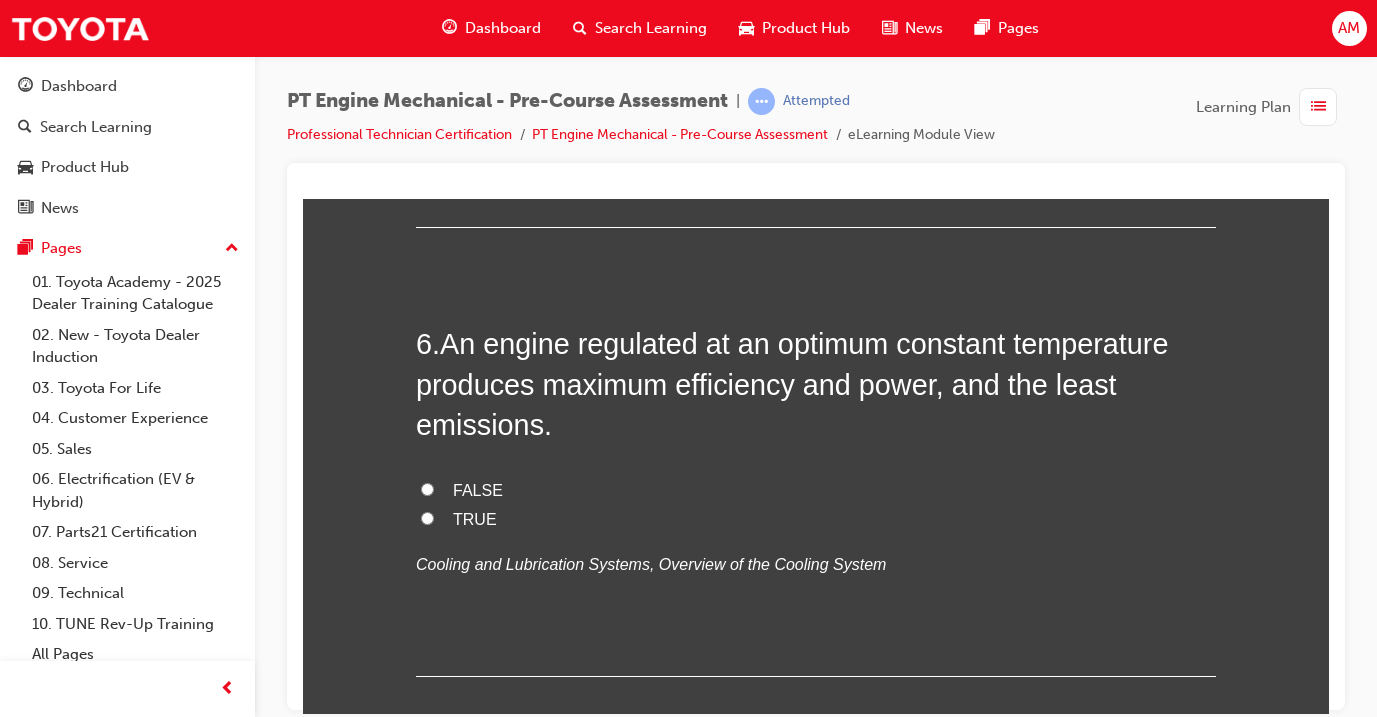 click on "TRUE" at bounding box center [475, 518] 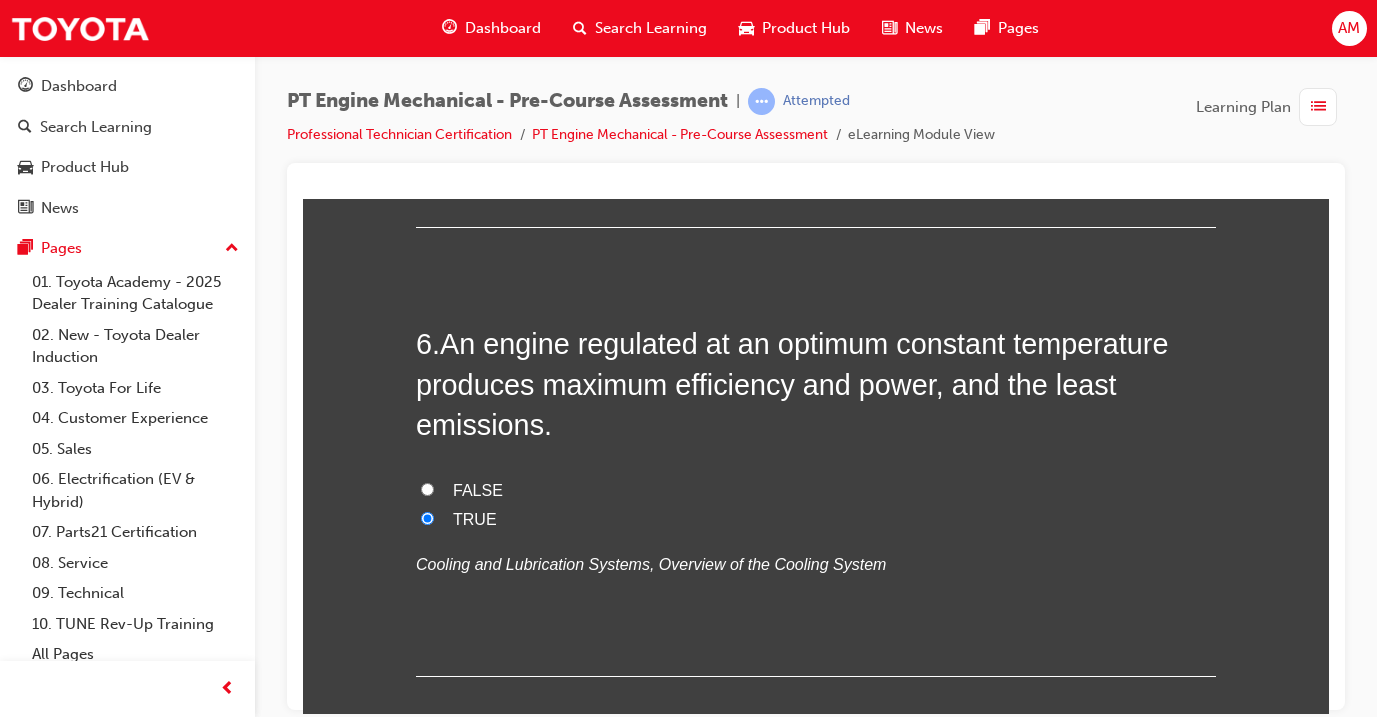 radio on "true" 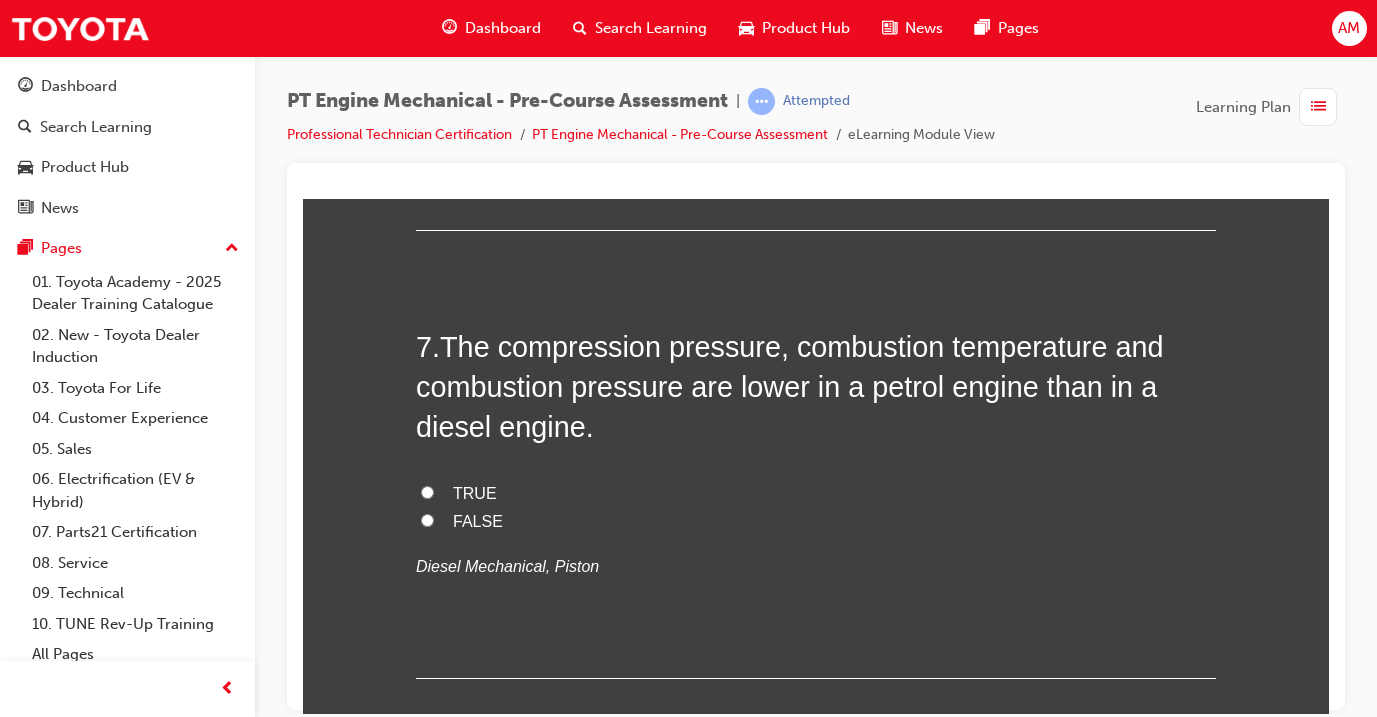 scroll, scrollTop: 2554, scrollLeft: 0, axis: vertical 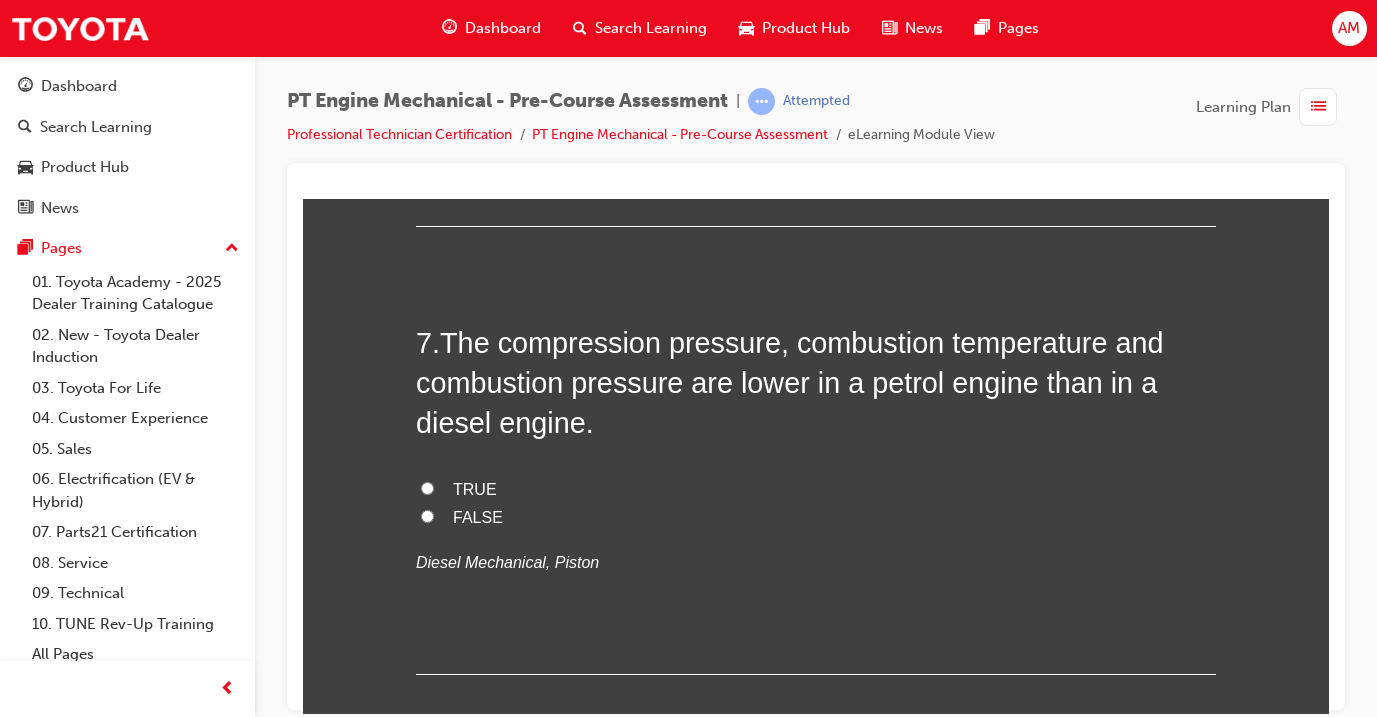 click on "TRUE" at bounding box center [816, 489] 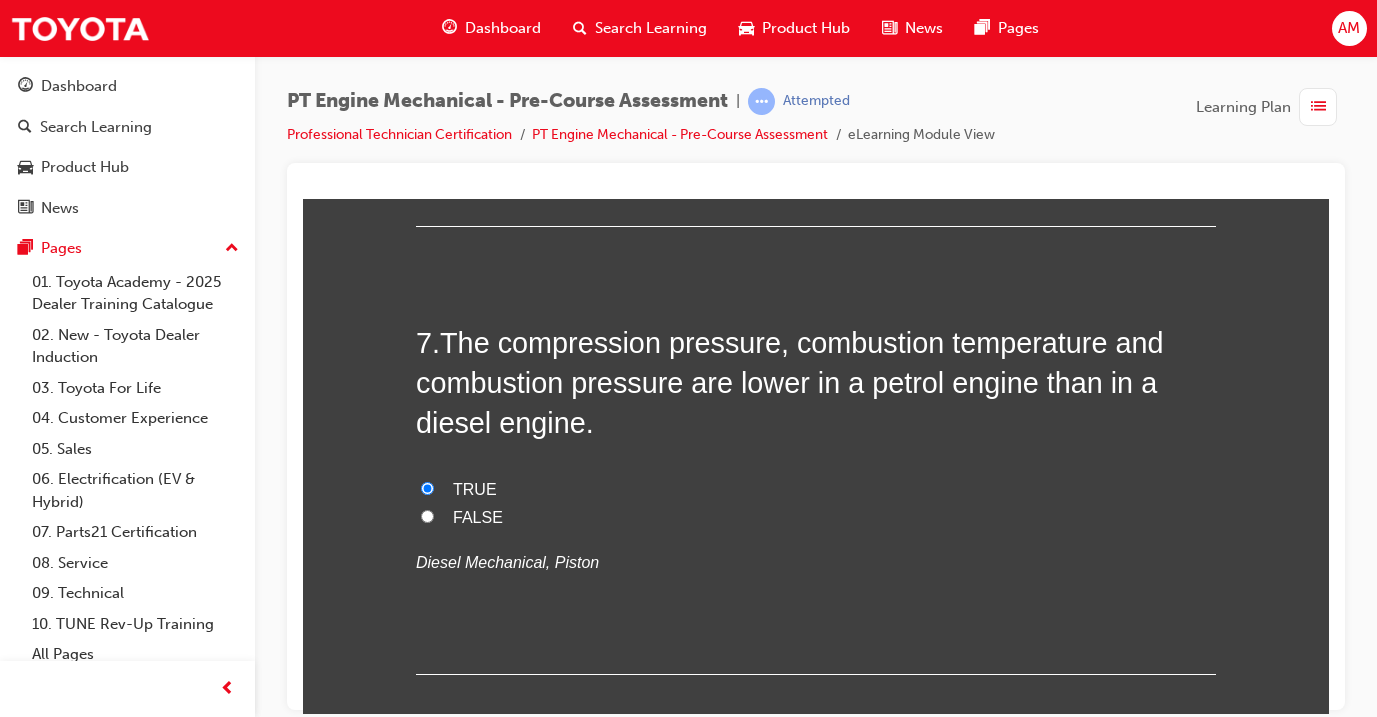 radio on "true" 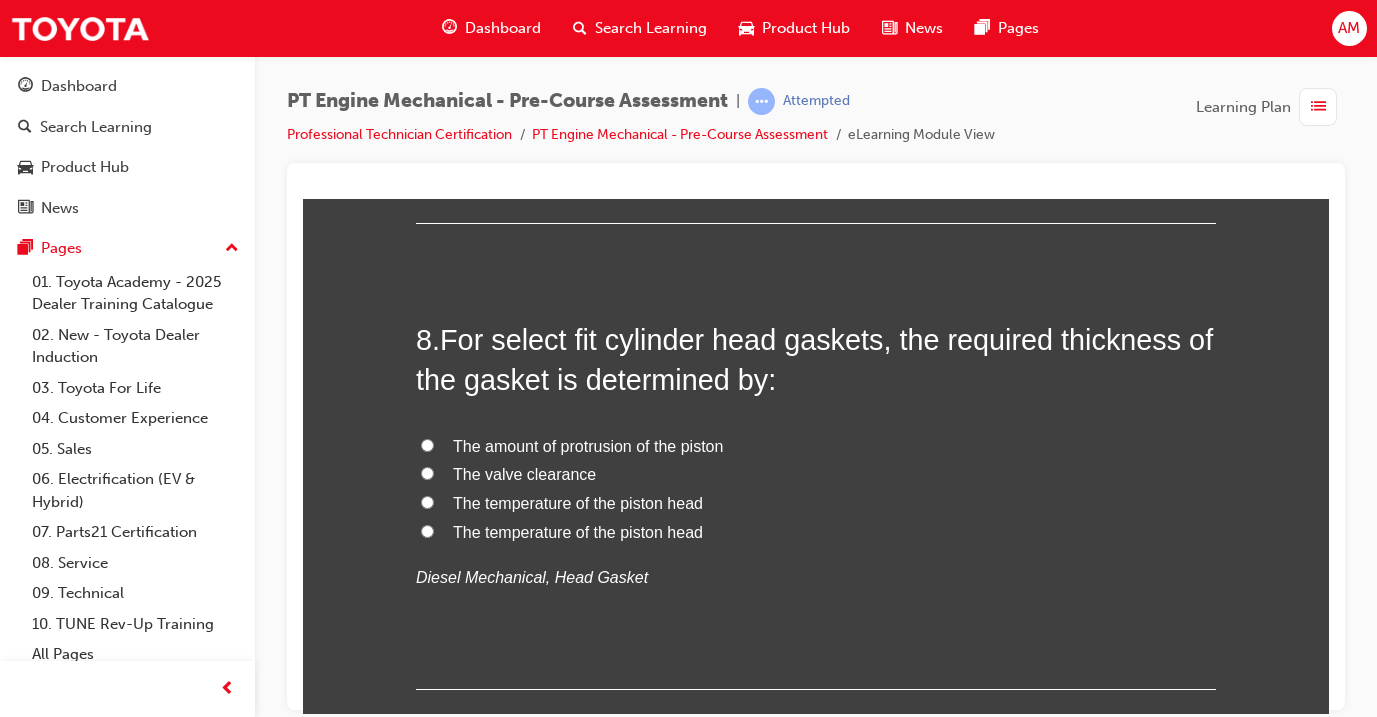 scroll, scrollTop: 3009, scrollLeft: 0, axis: vertical 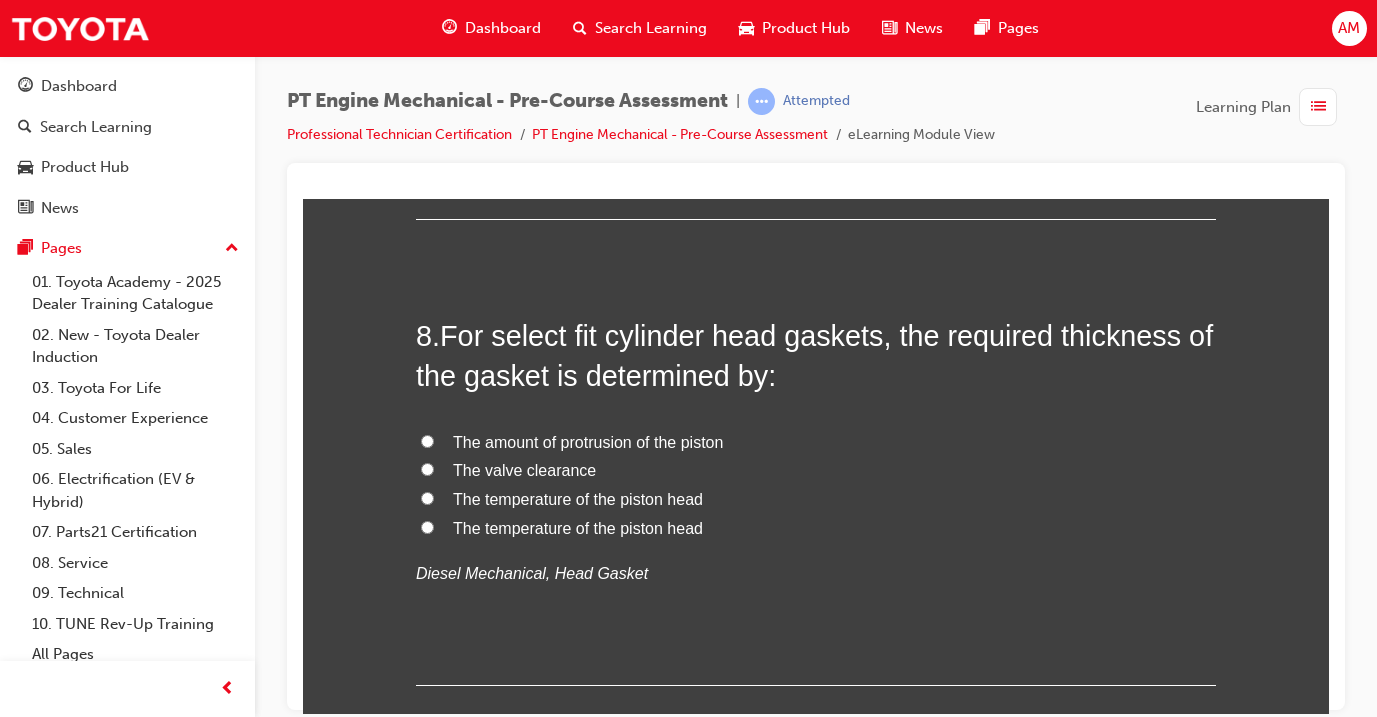 click on "The amount of protrusion of the piston" at bounding box center (588, 441) 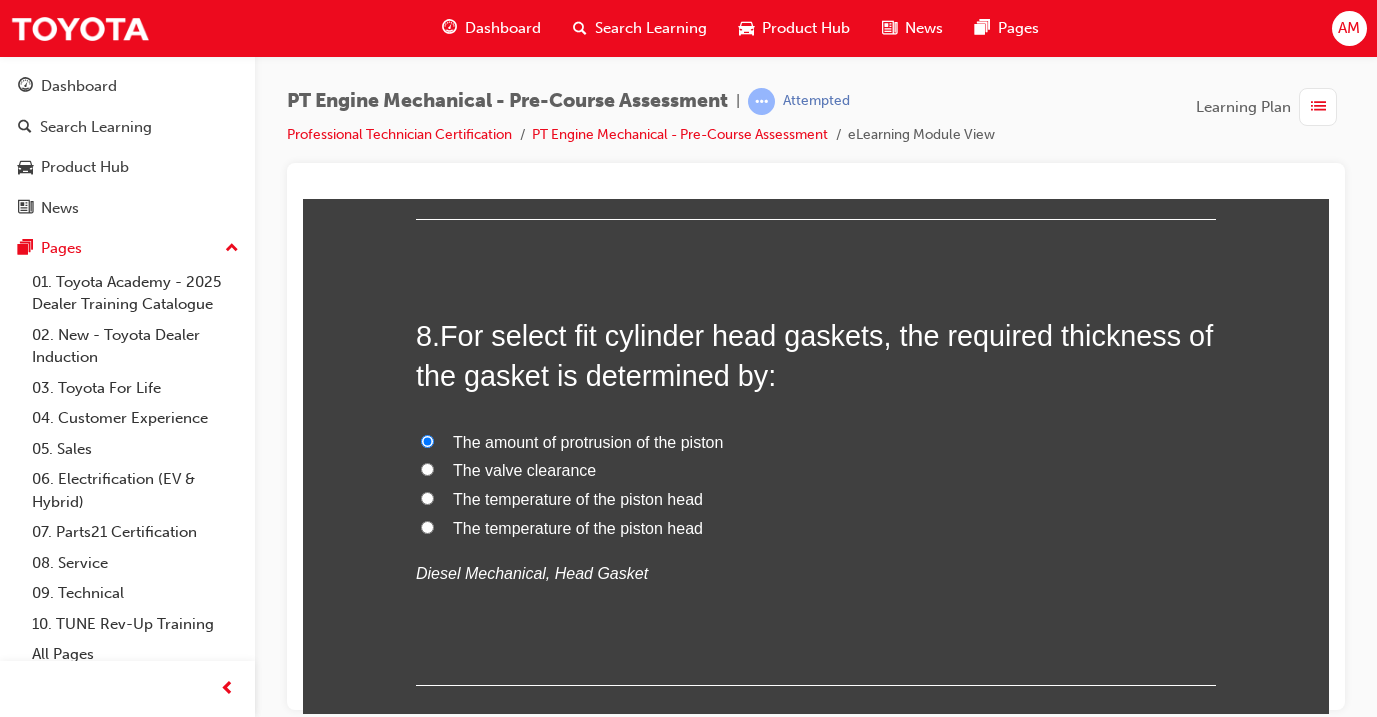 radio on "true" 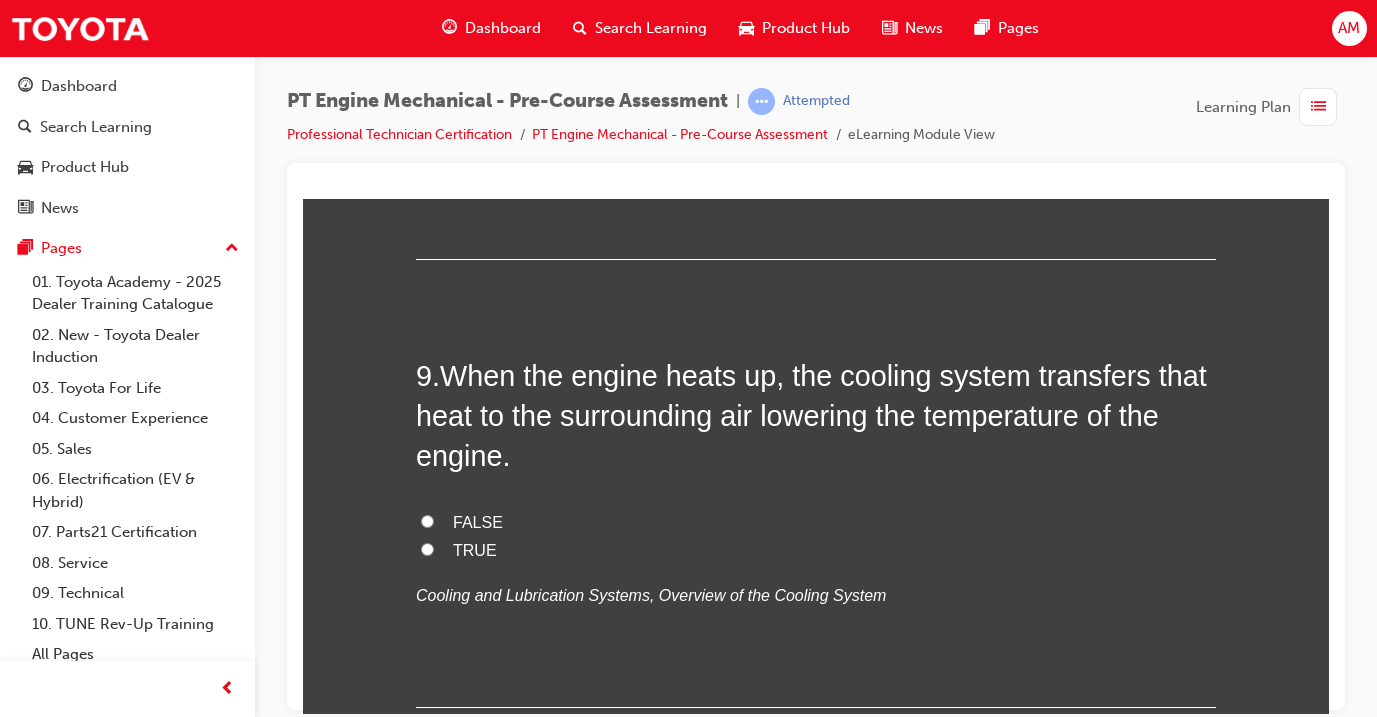 scroll, scrollTop: 3440, scrollLeft: 0, axis: vertical 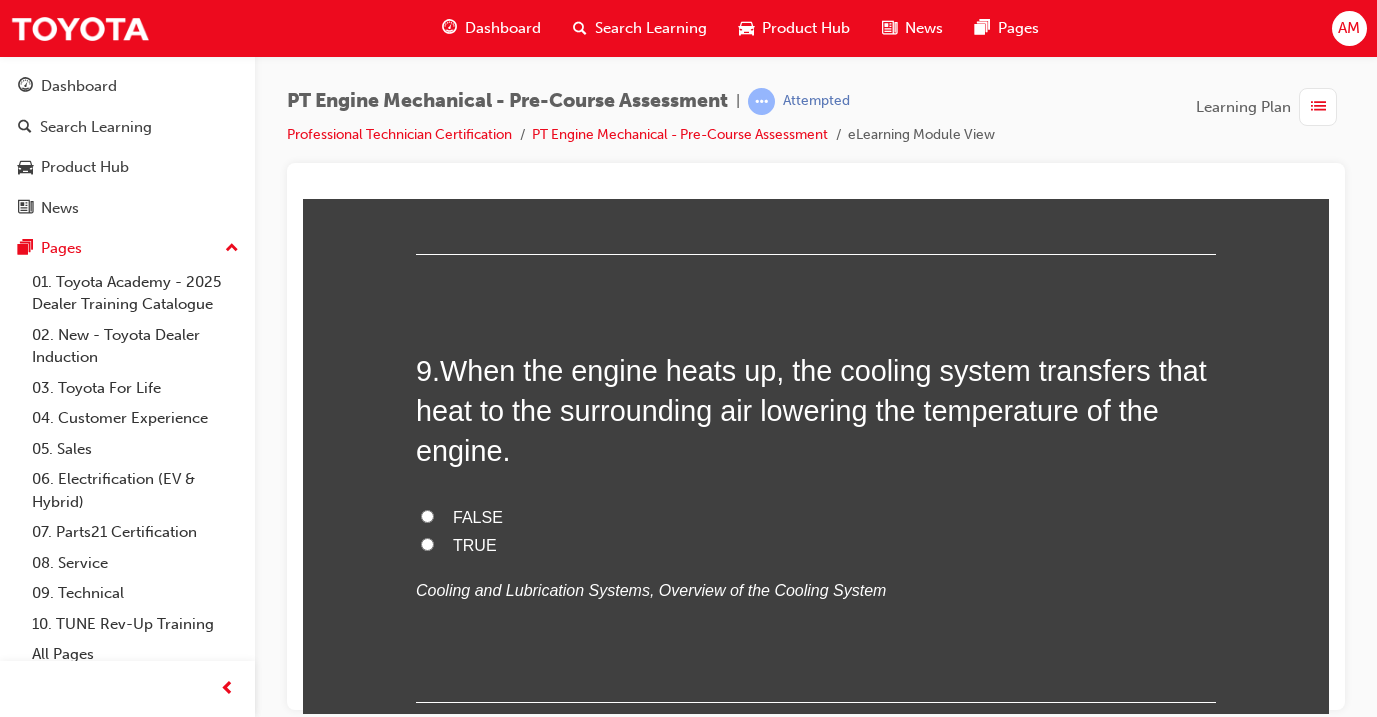 click on "TRUE" at bounding box center [816, 545] 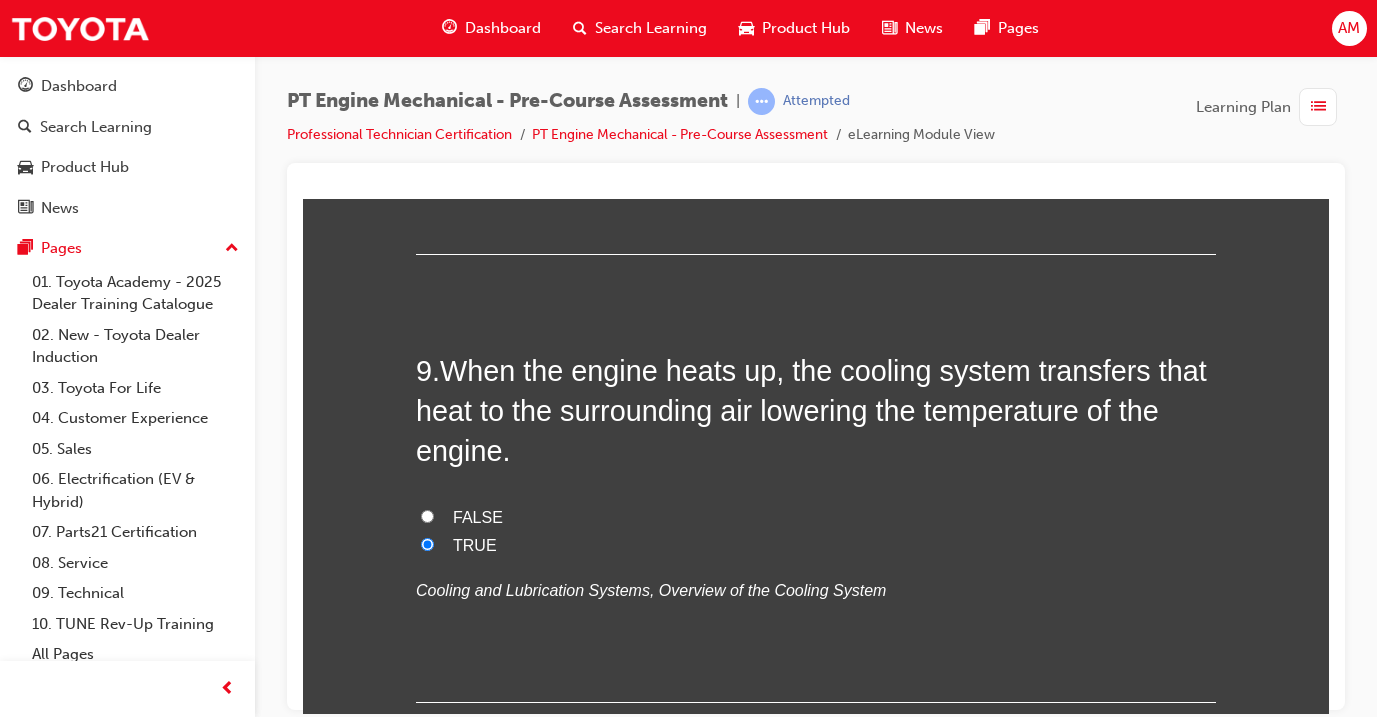 radio on "true" 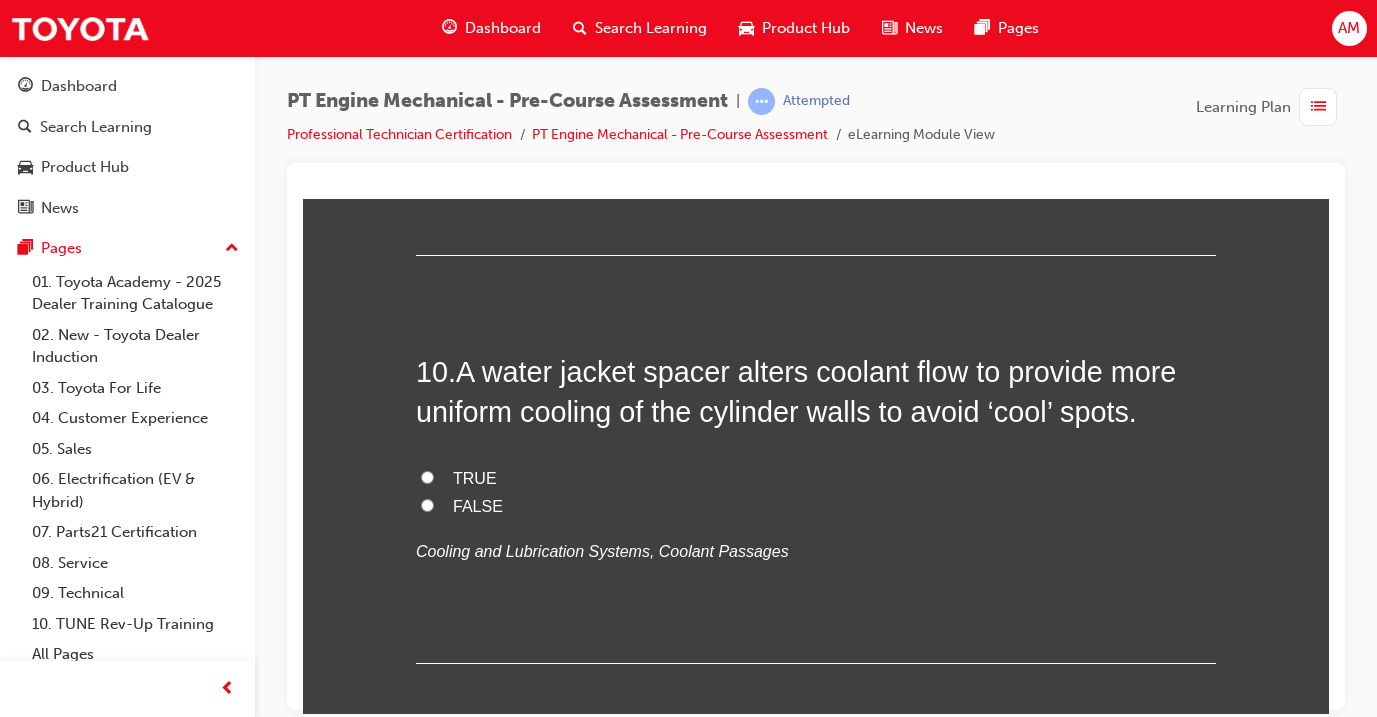 scroll, scrollTop: 3890, scrollLeft: 0, axis: vertical 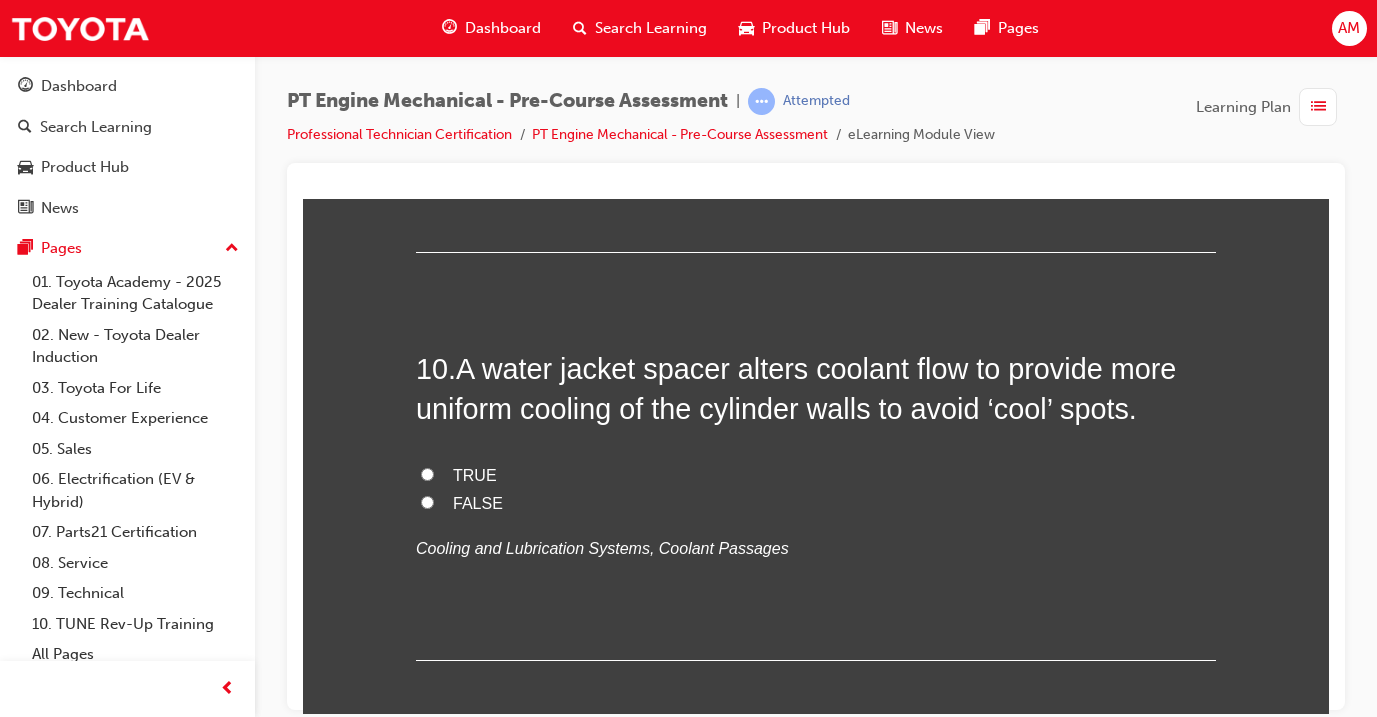 click on "TRUE" at bounding box center (427, 473) 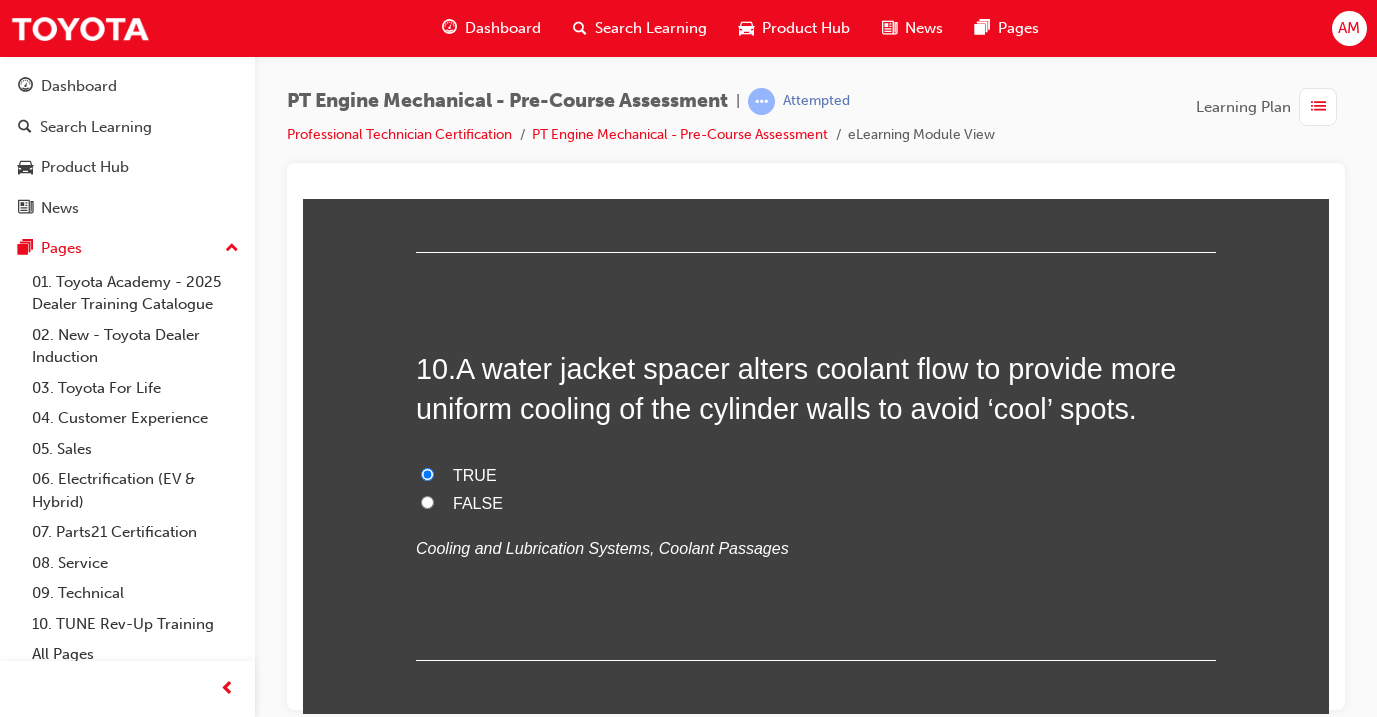 radio on "true" 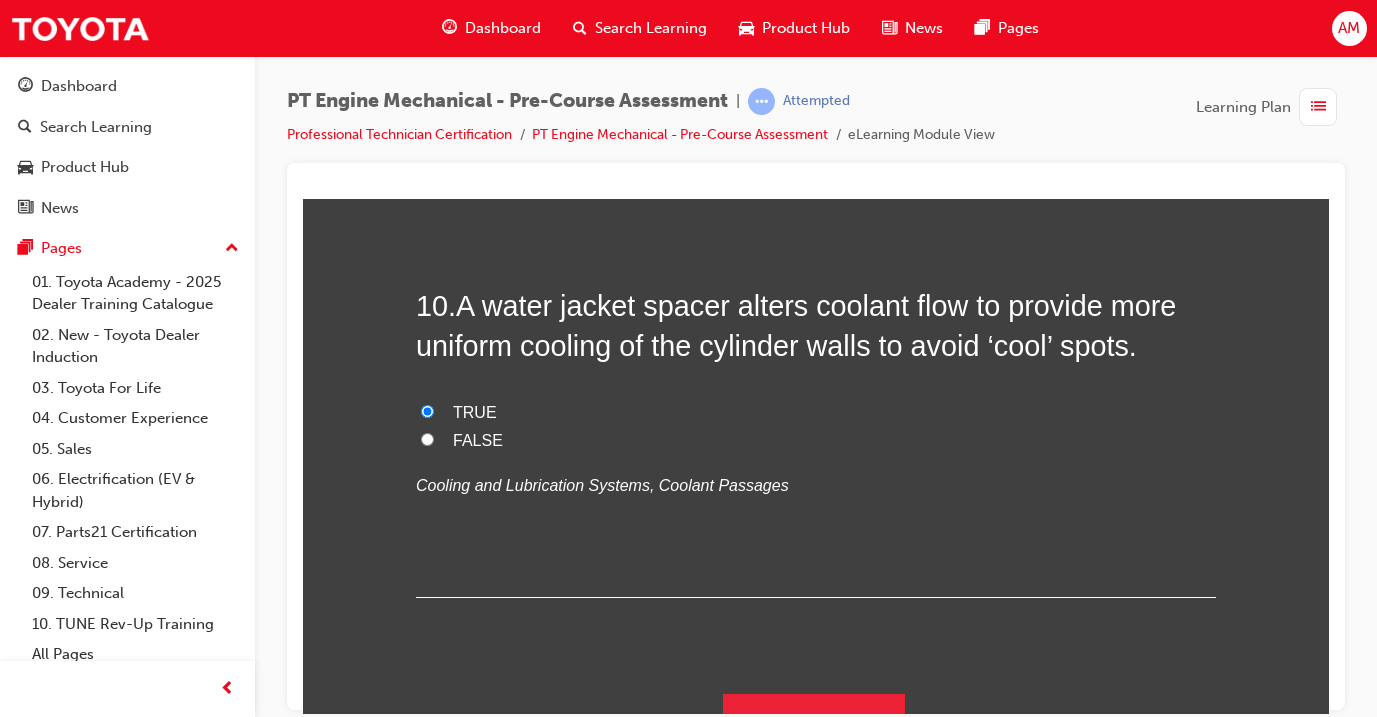 scroll, scrollTop: 3952, scrollLeft: 0, axis: vertical 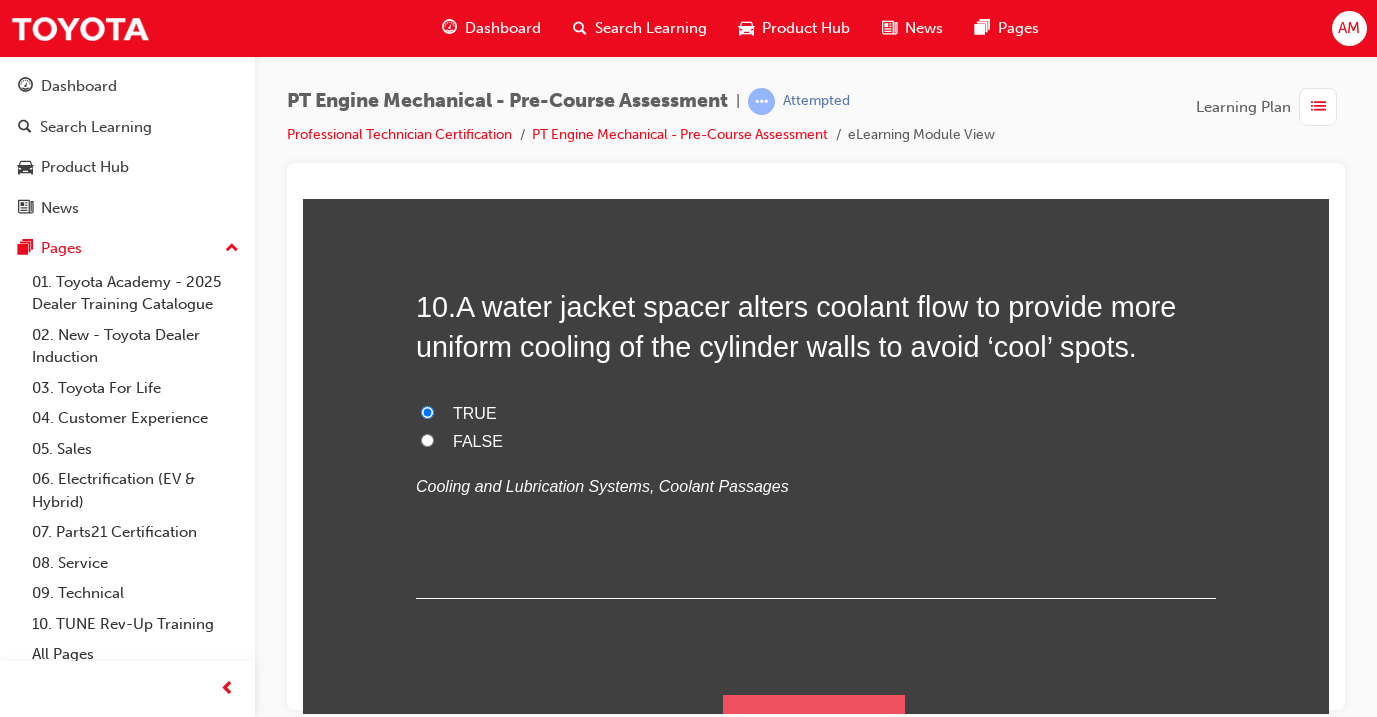 click on "Submit Answers" at bounding box center (814, 722) 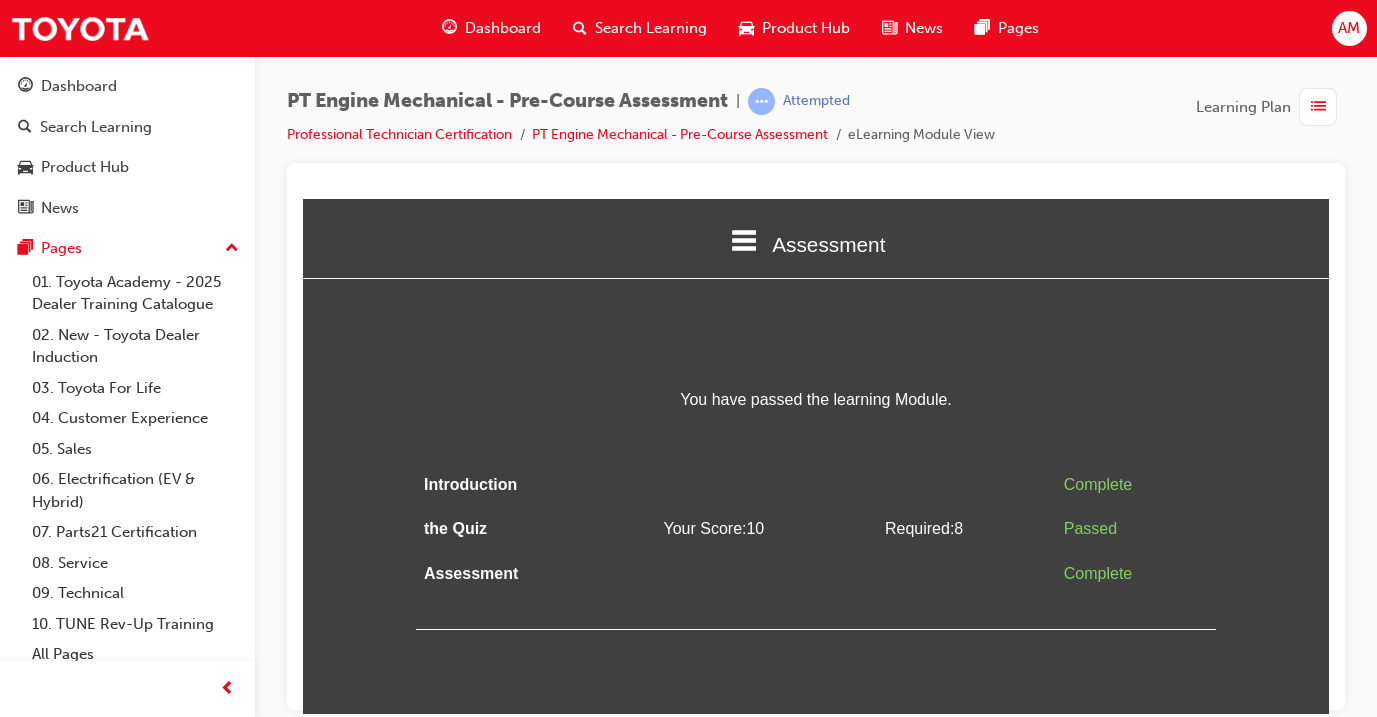 scroll, scrollTop: 0, scrollLeft: 0, axis: both 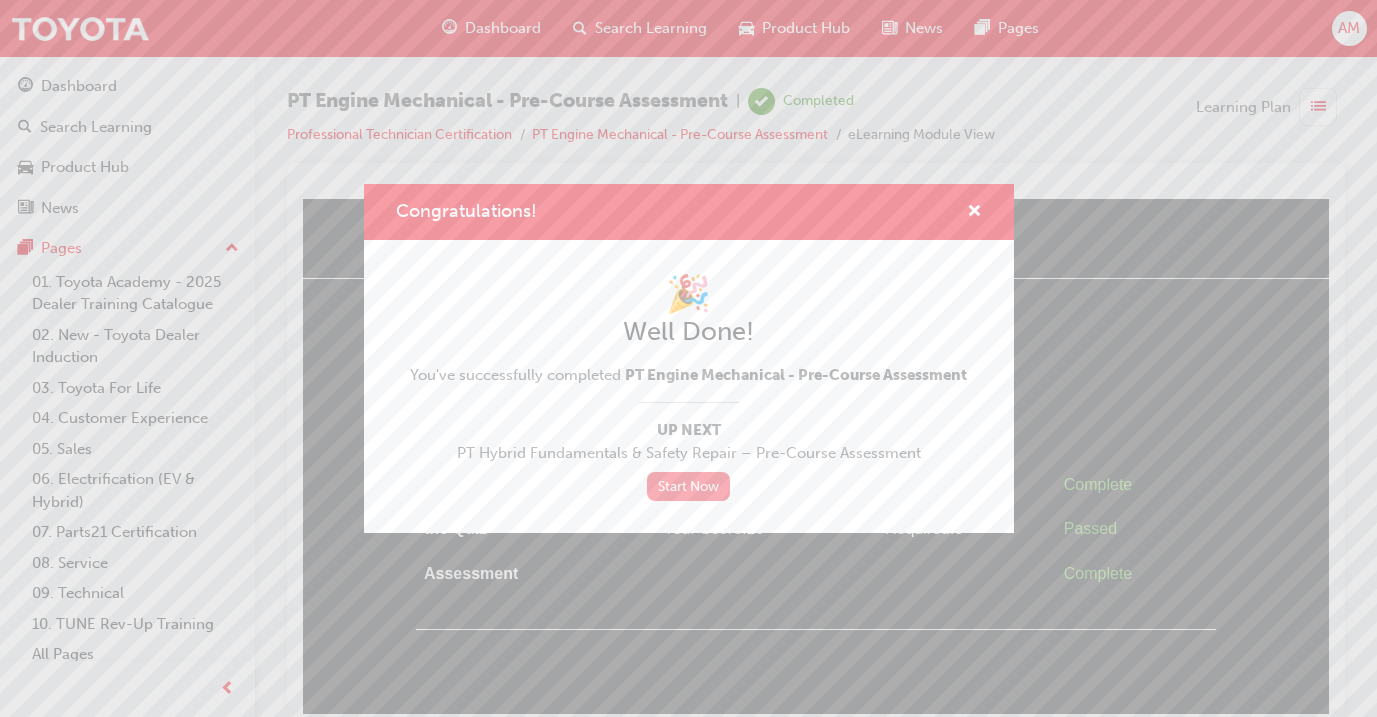 click on "Start Now" at bounding box center [689, 486] 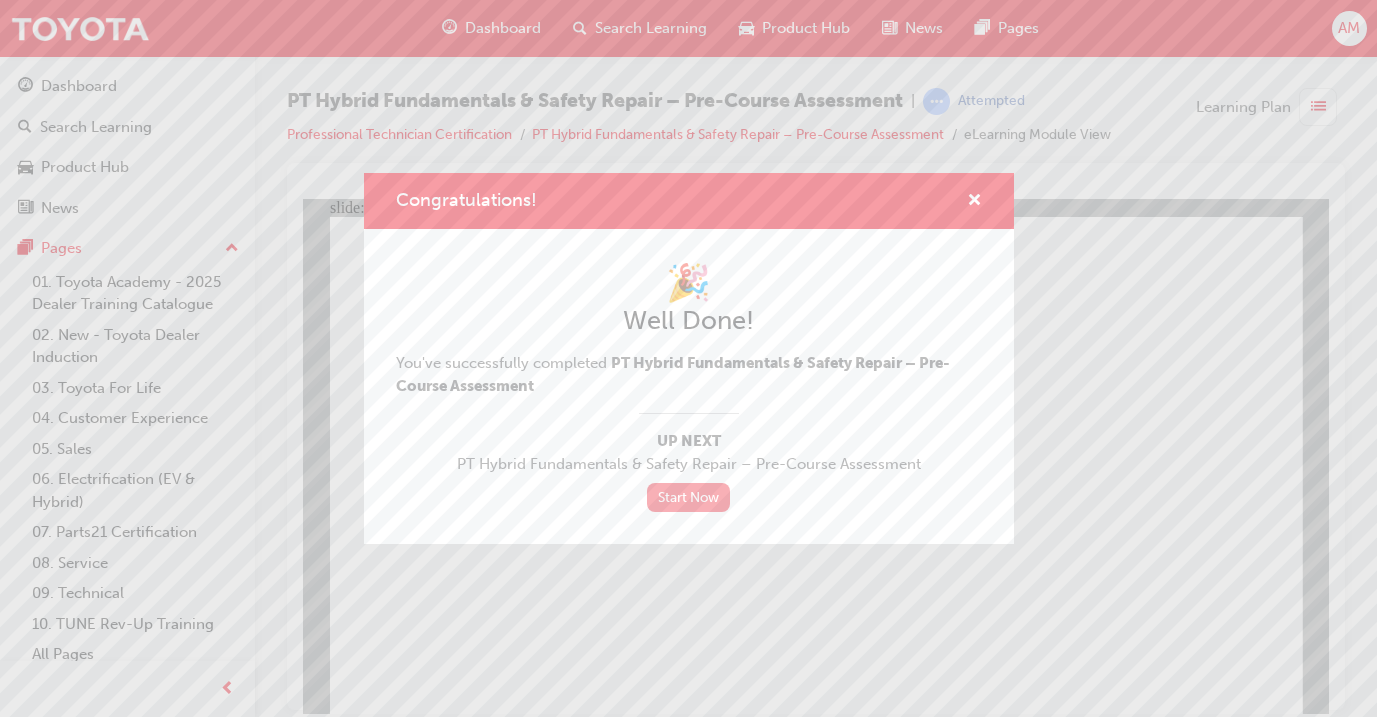 scroll, scrollTop: 0, scrollLeft: 0, axis: both 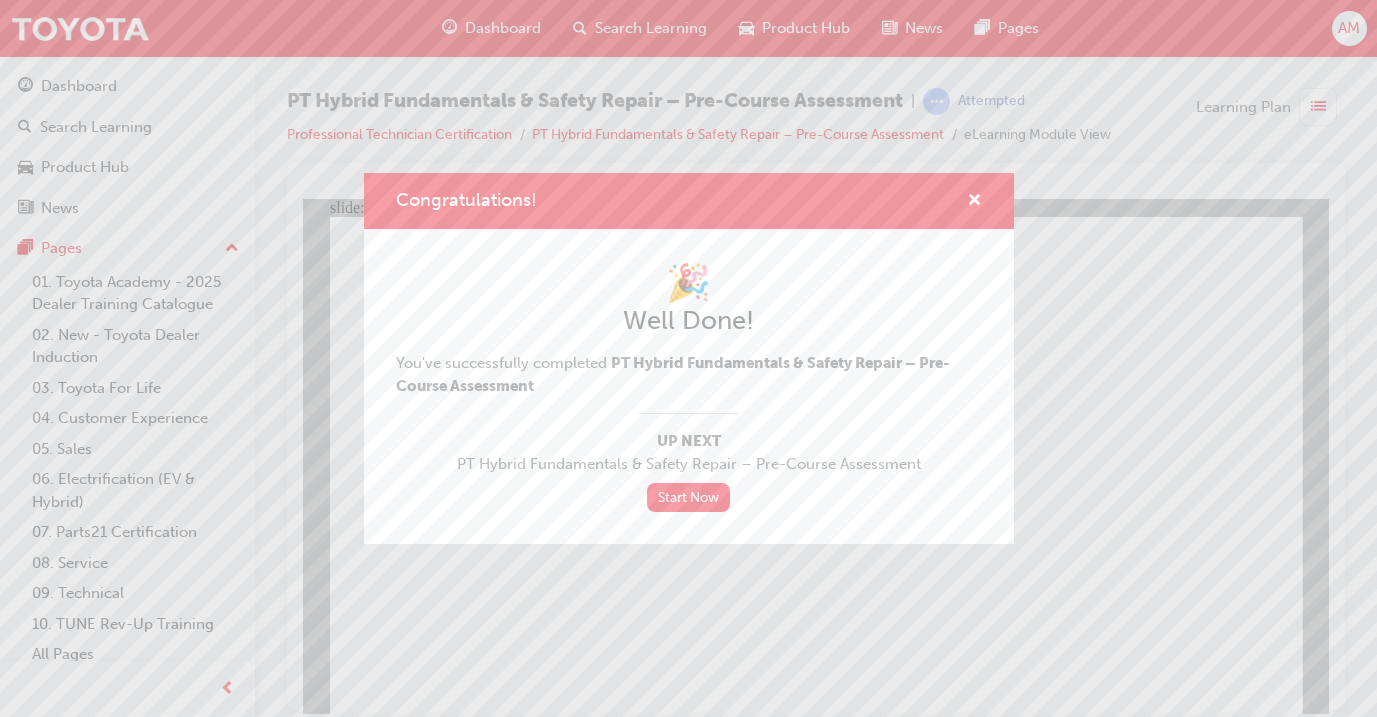 click on "Congratulations! 🎉 Well Done! You've successfully completed   PT Hybrid Fundamentals & Safety Repair – Pre-Course Assessment Up Next PT Hybrid Fundamentals & Safety Repair – Pre-Course Assessment Start Now" at bounding box center (688, 358) 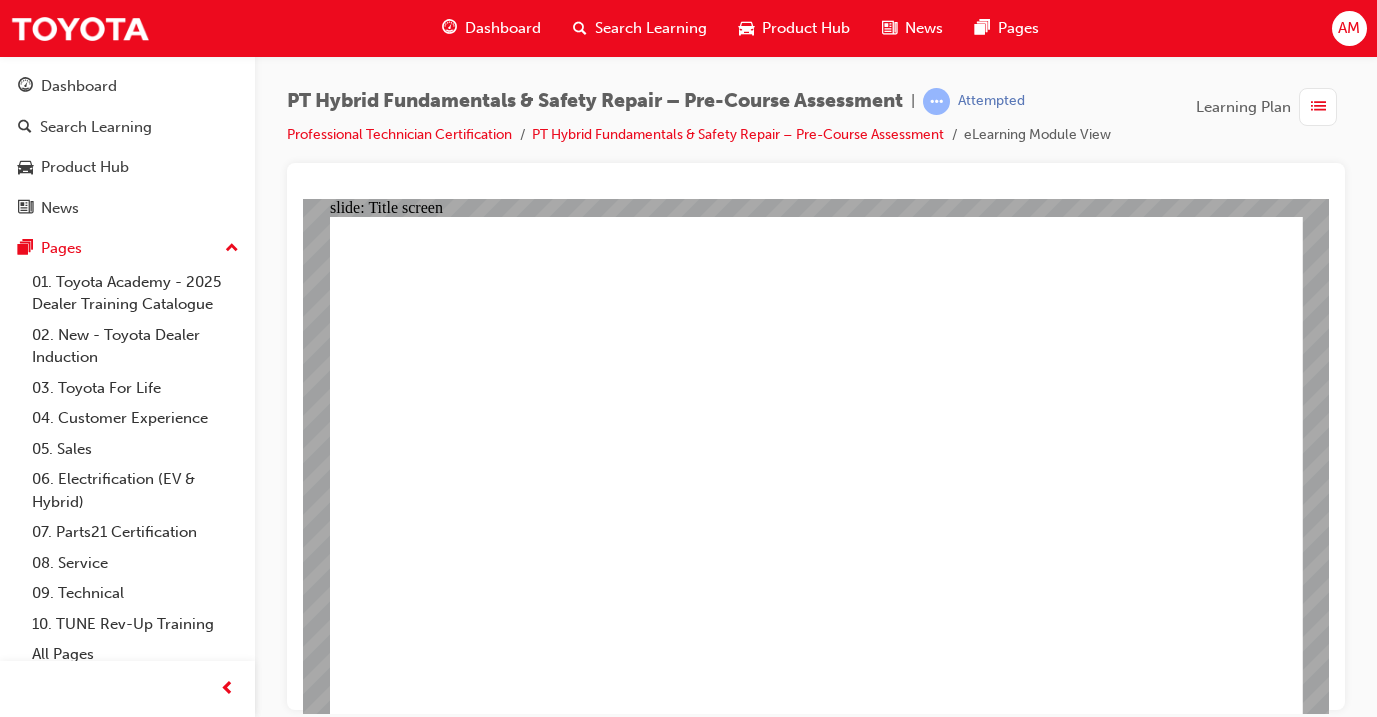 scroll, scrollTop: 0, scrollLeft: 0, axis: both 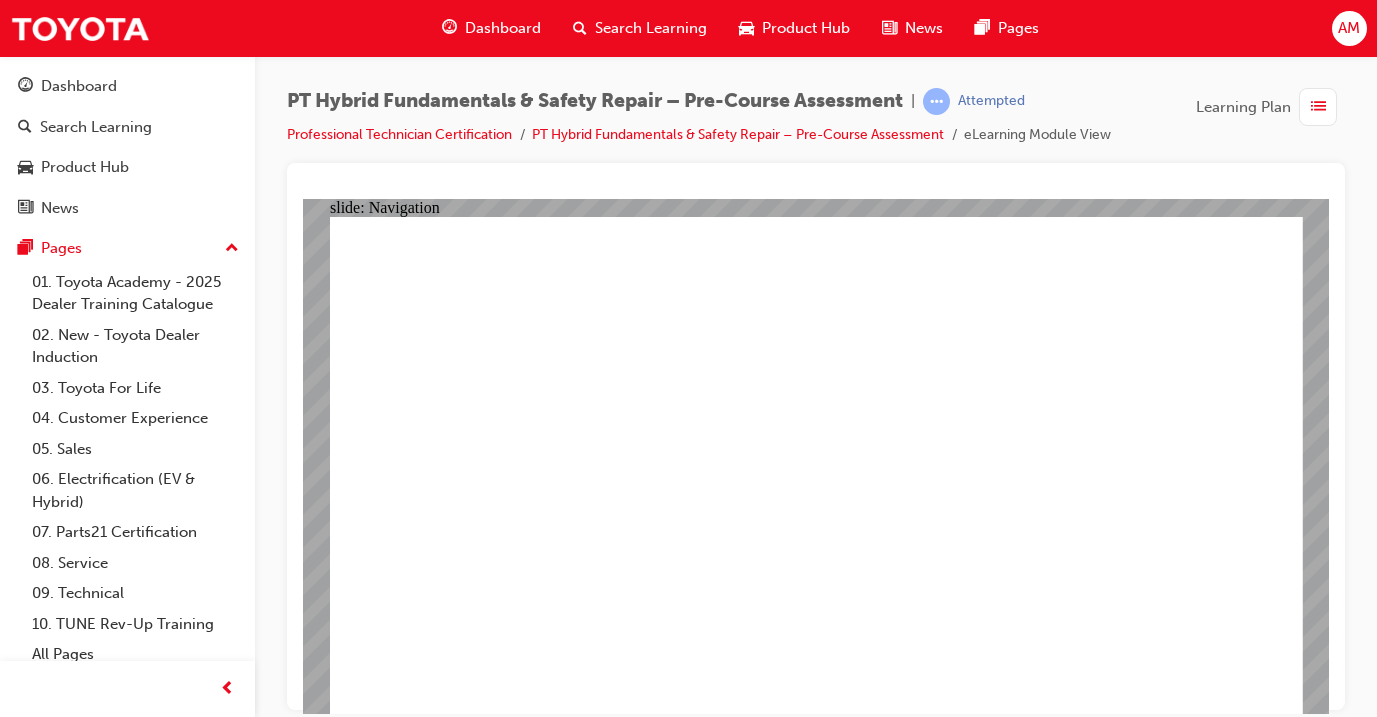 click 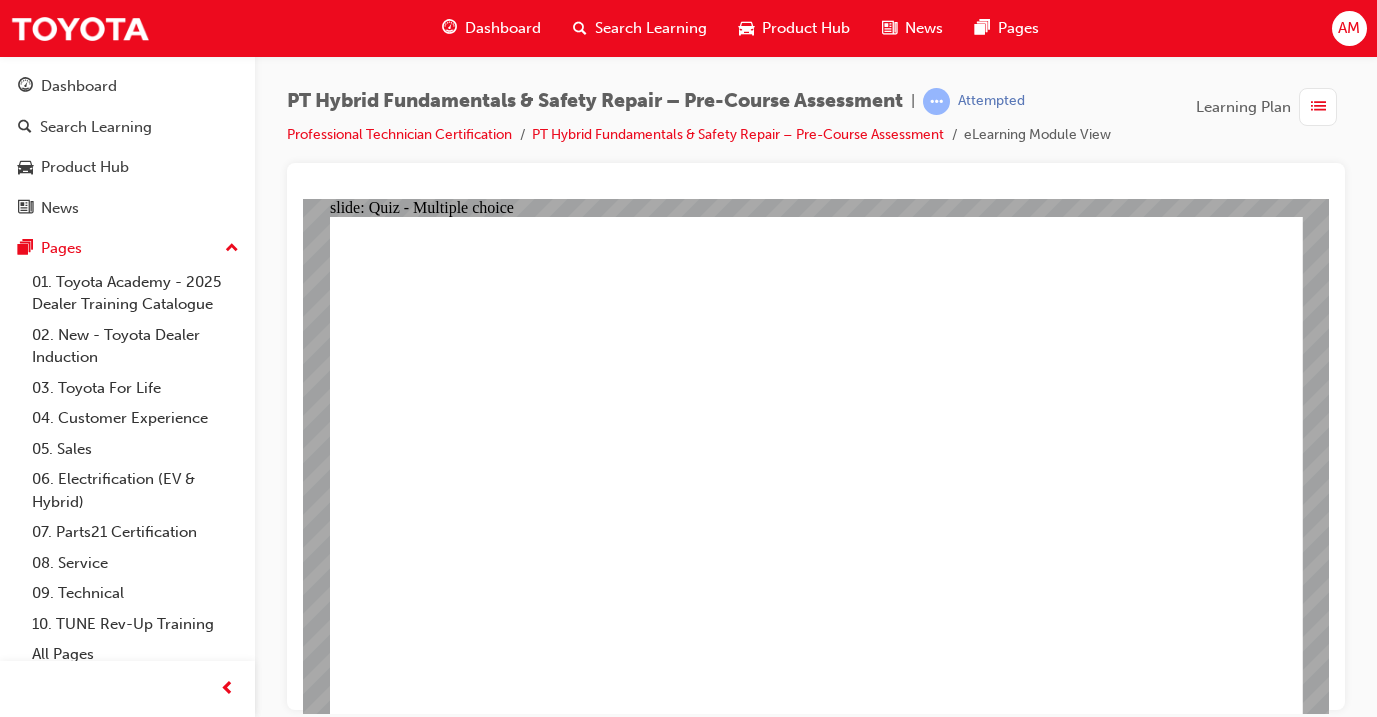 scroll, scrollTop: 0, scrollLeft: 0, axis: both 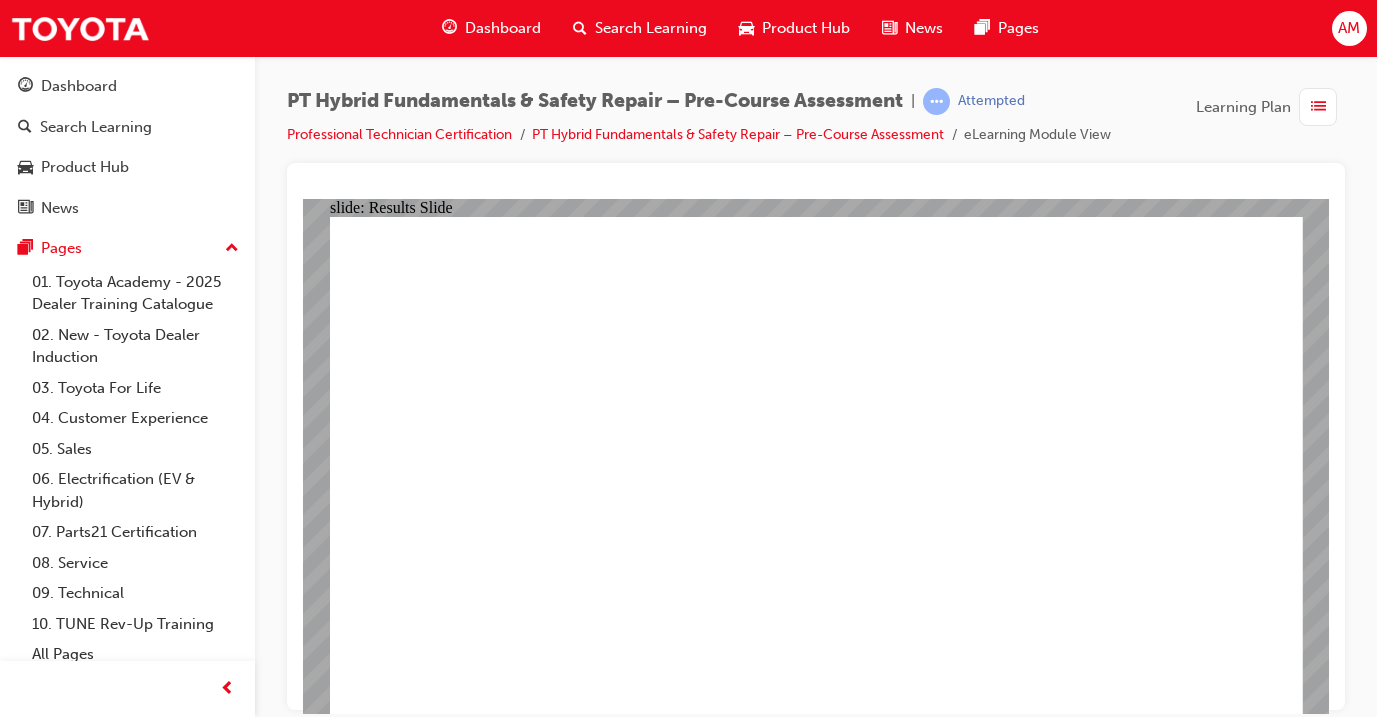 click 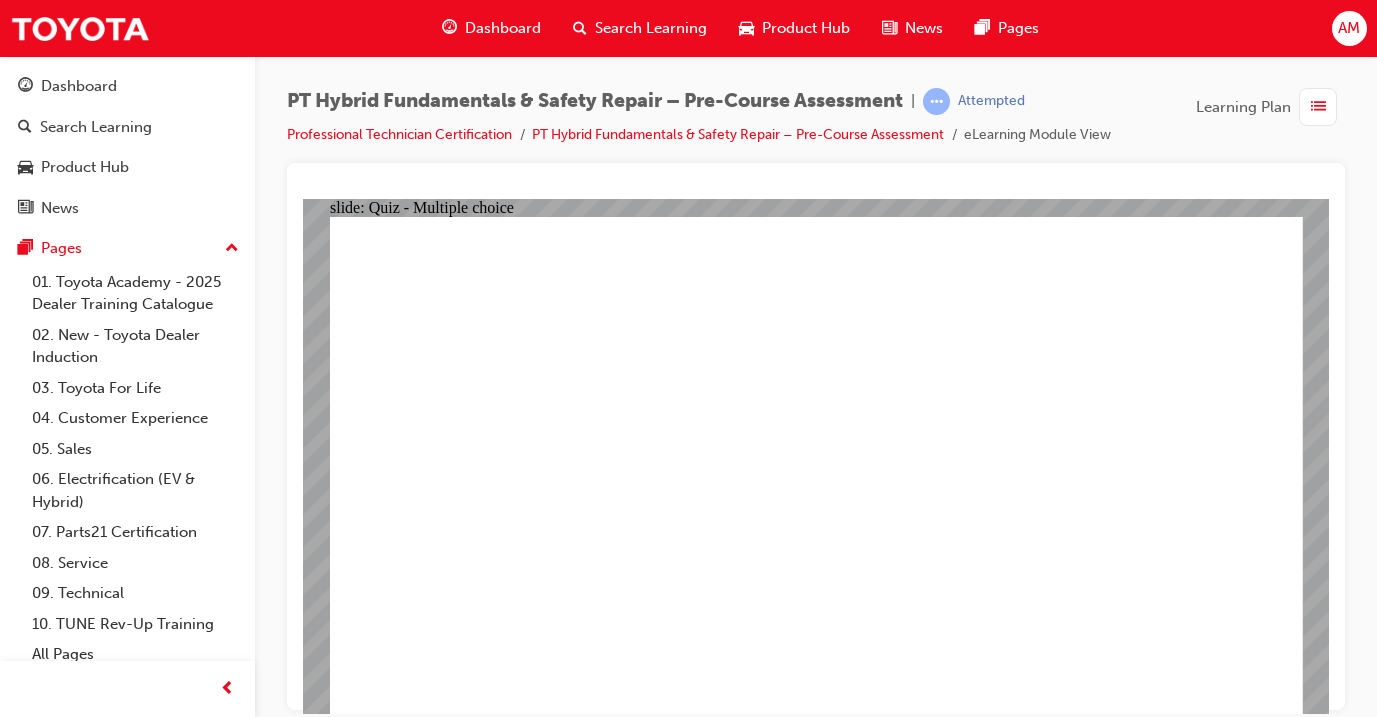 click 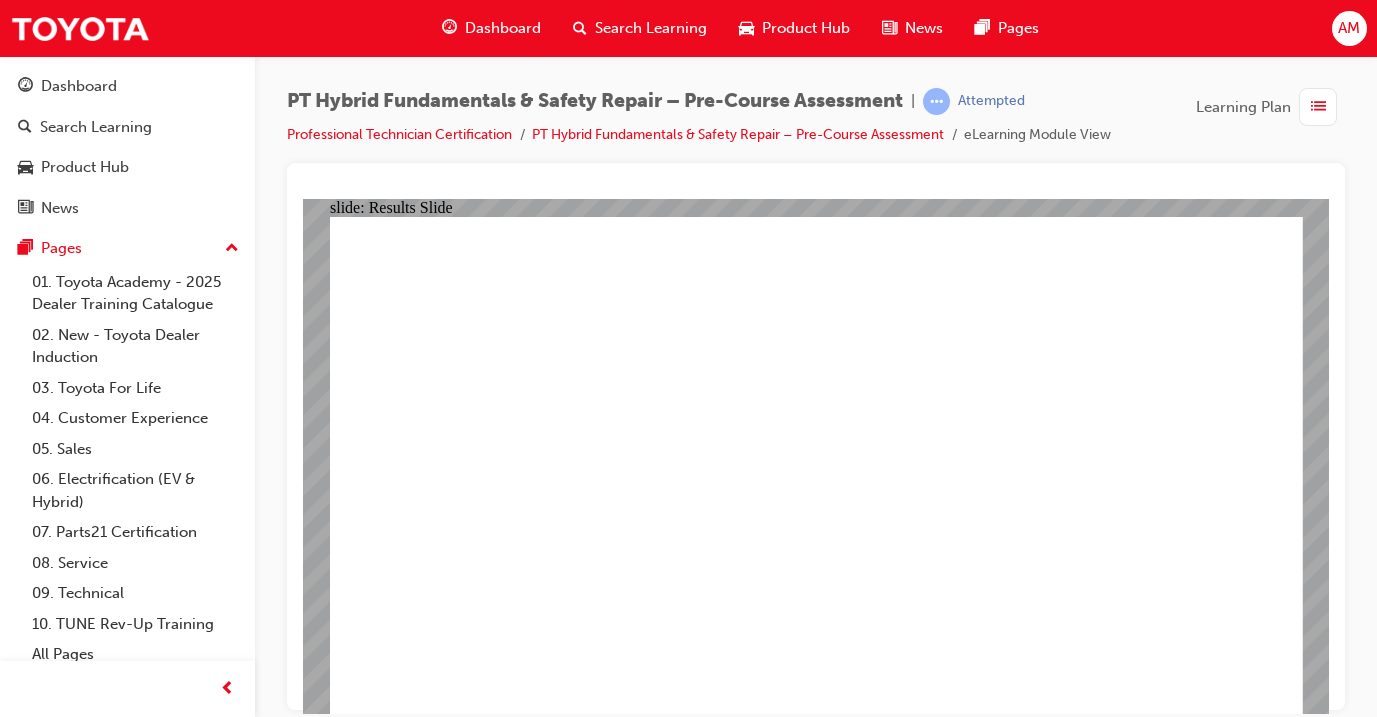 drag, startPoint x: 591, startPoint y: 340, endPoint x: 656, endPoint y: 426, distance: 107.80074 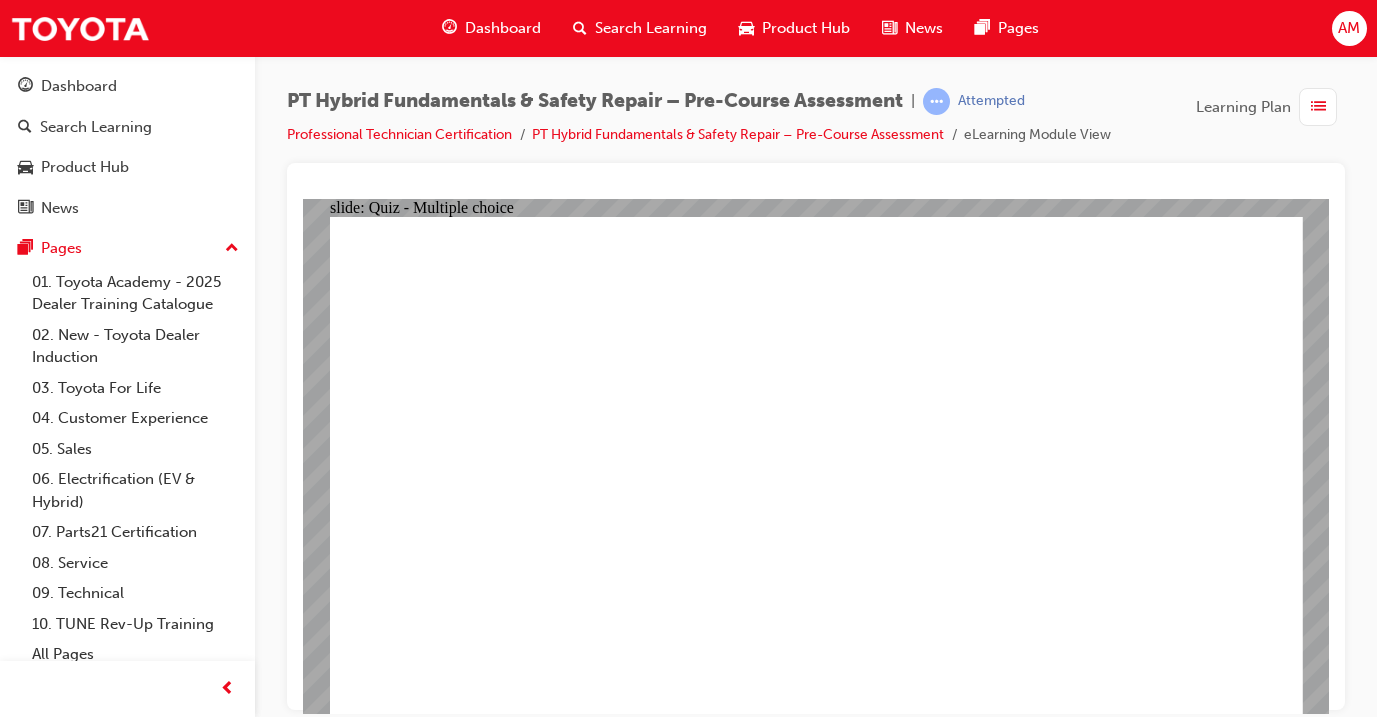click 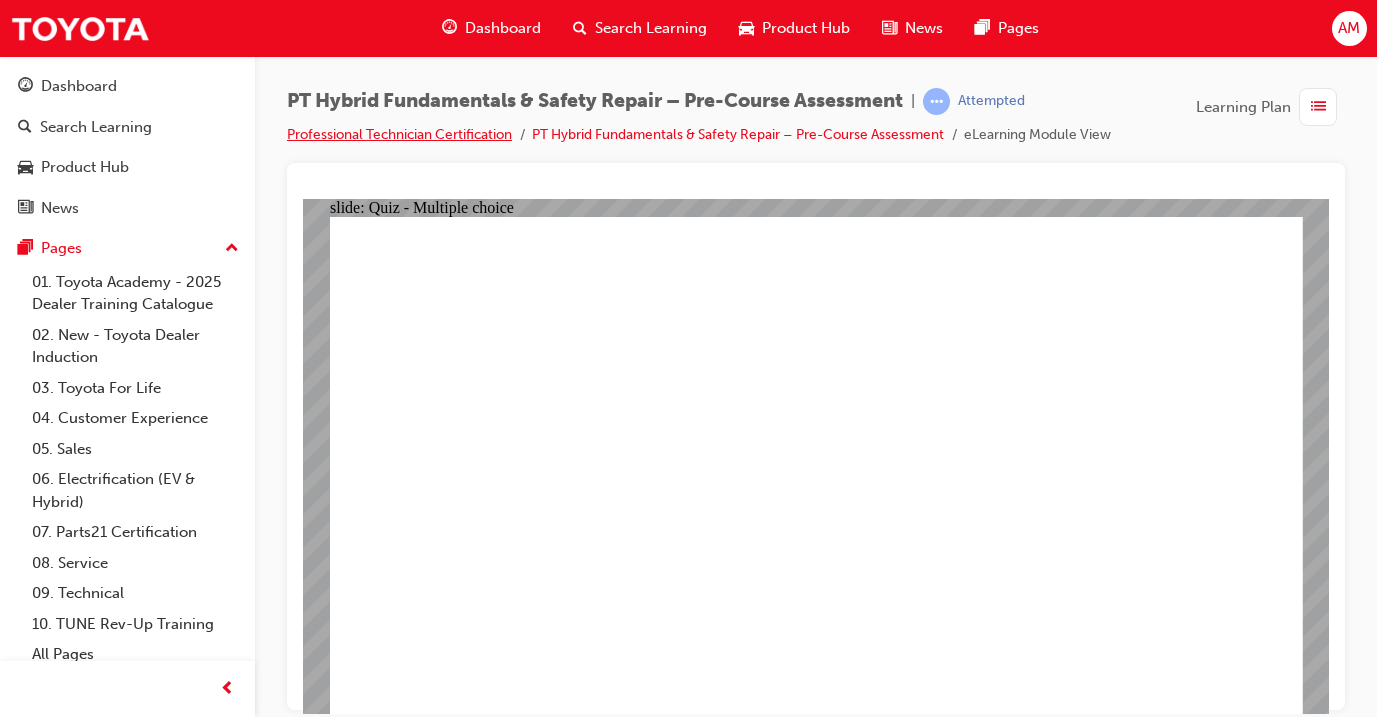 click on "Professional Technician Certification" at bounding box center (399, 134) 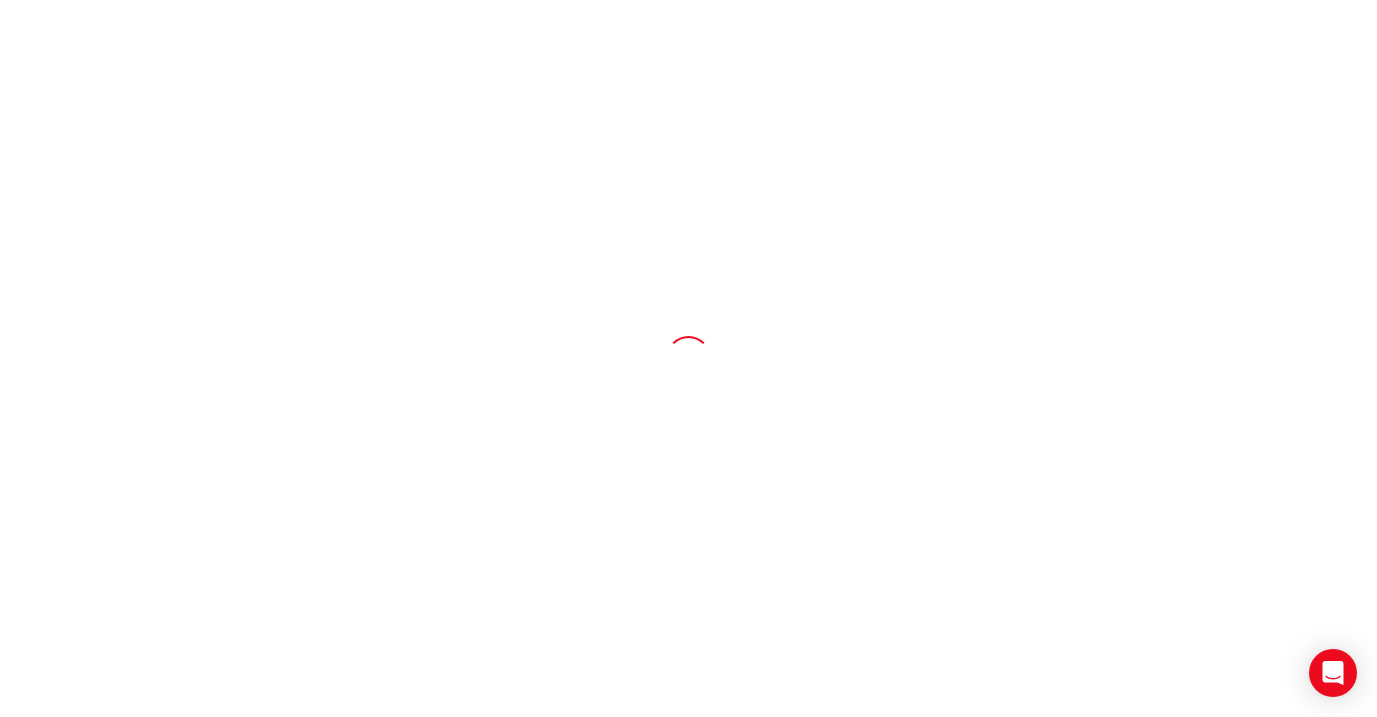 scroll, scrollTop: 0, scrollLeft: 0, axis: both 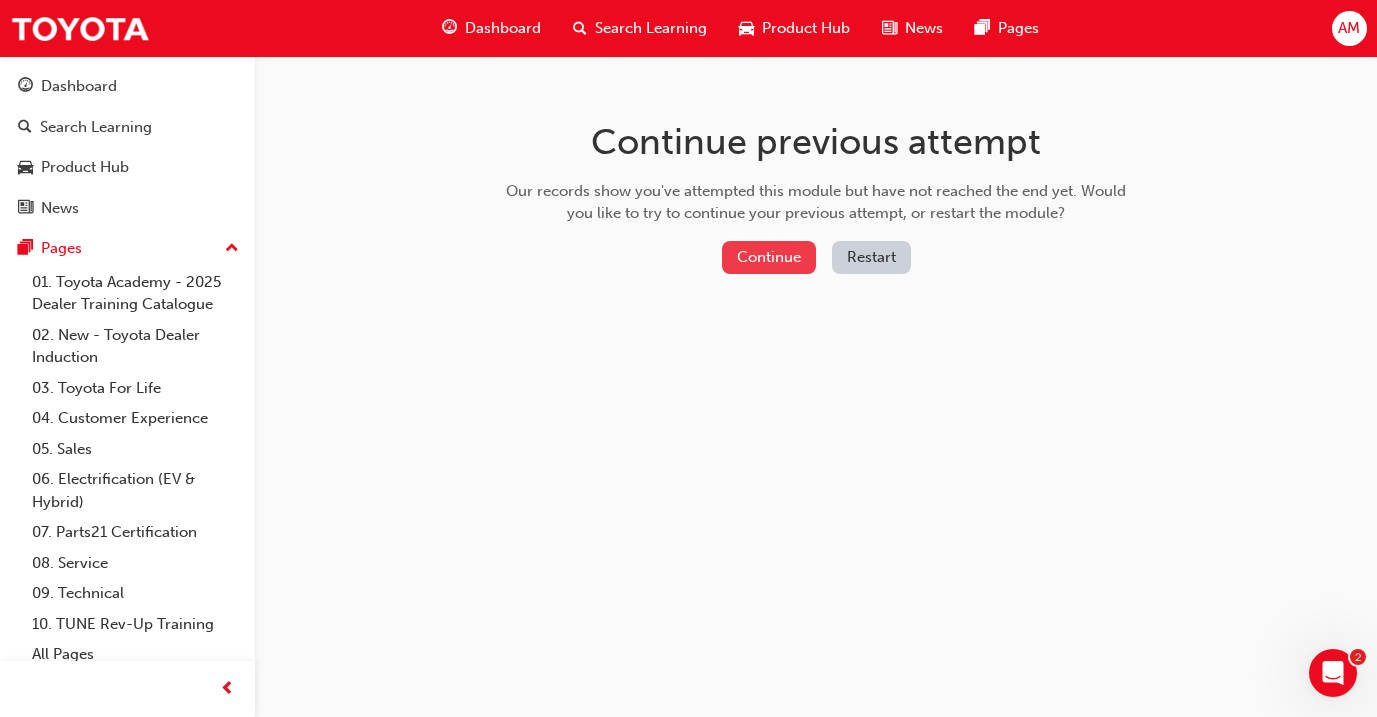 click on "Continue" at bounding box center (769, 257) 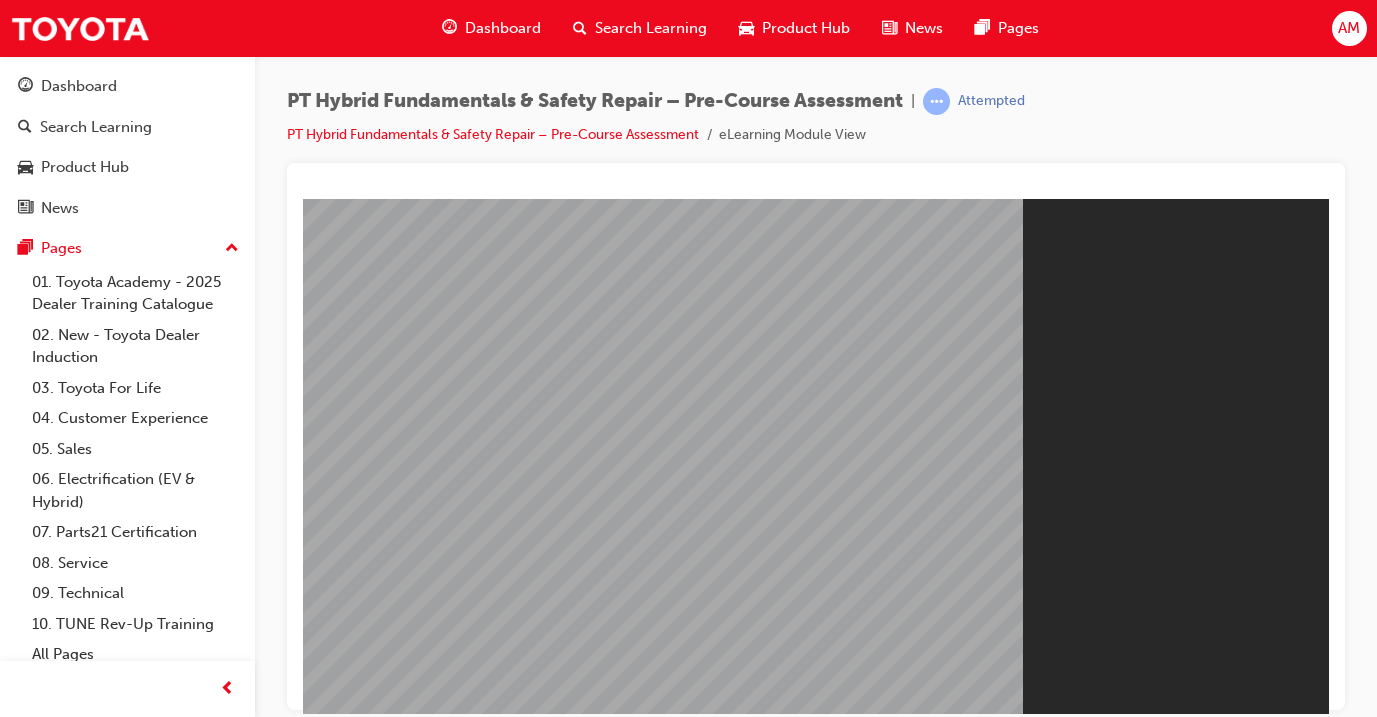 scroll, scrollTop: 0, scrollLeft: 0, axis: both 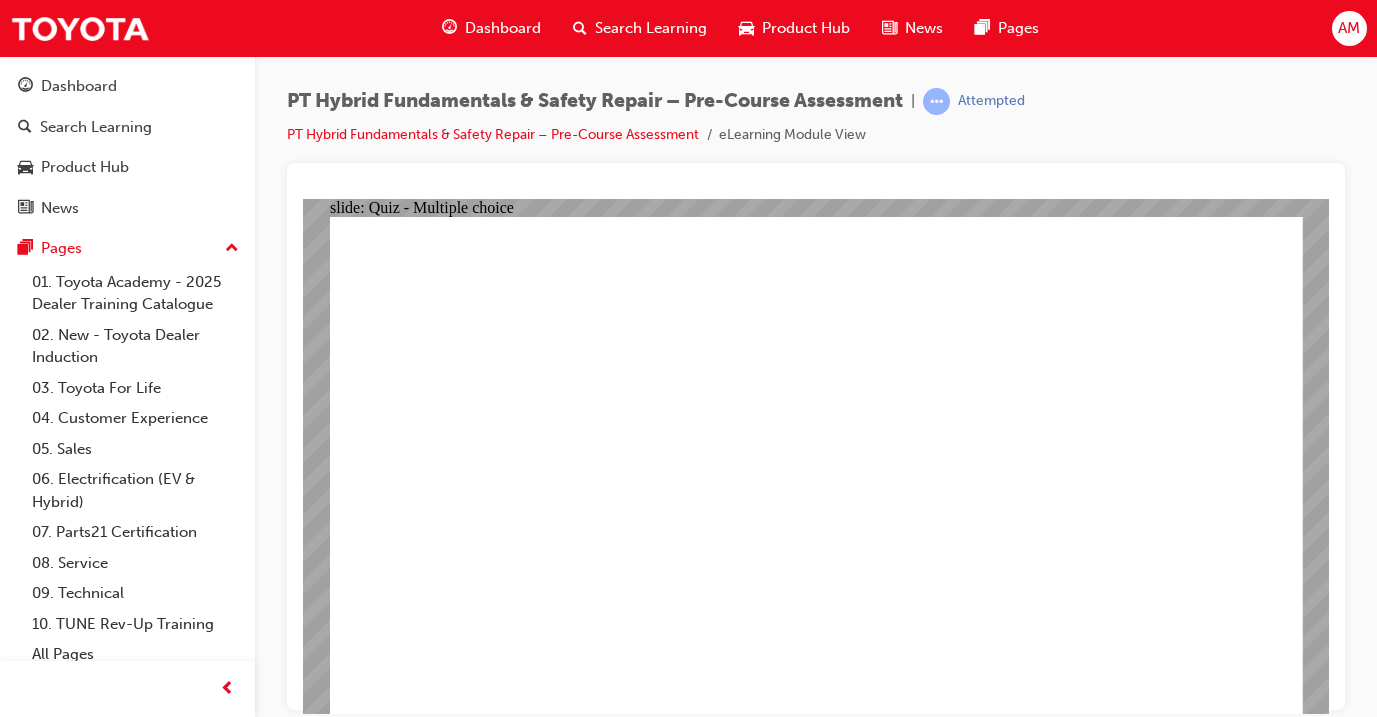click 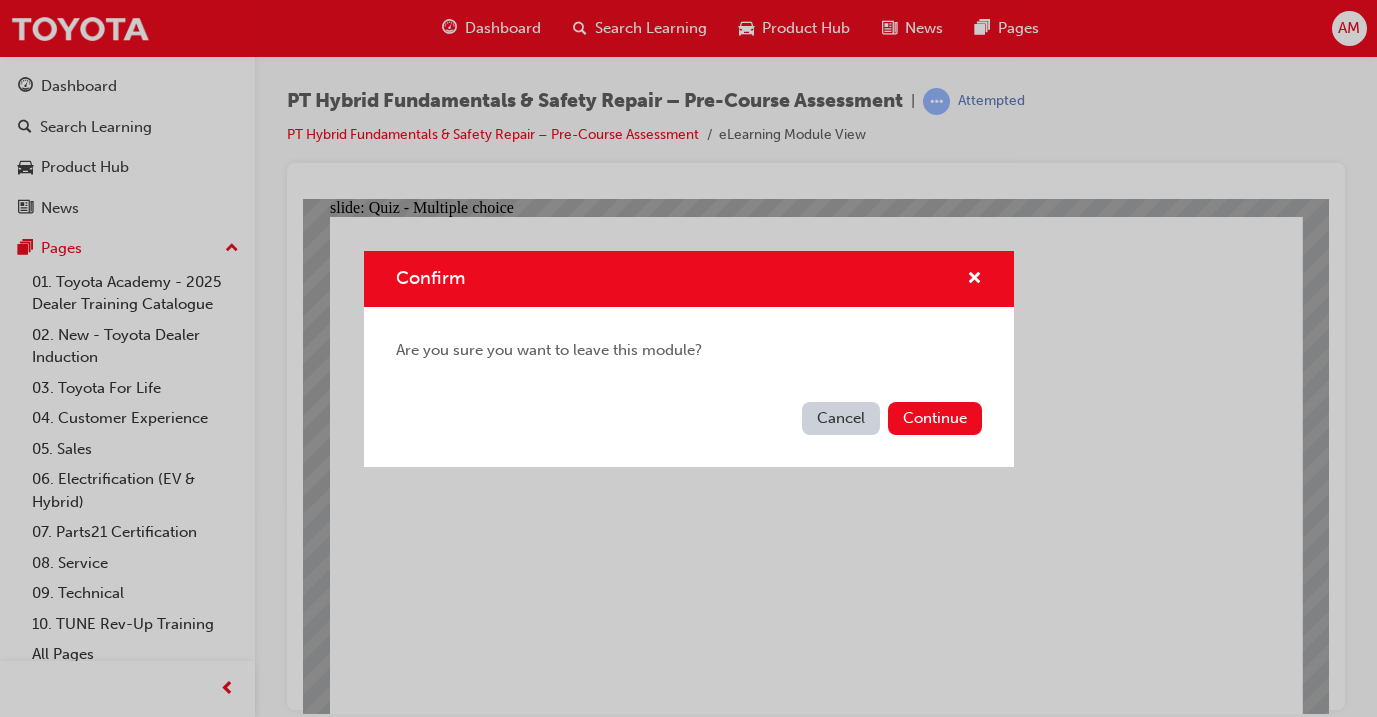 click on "Cancel" at bounding box center [841, 418] 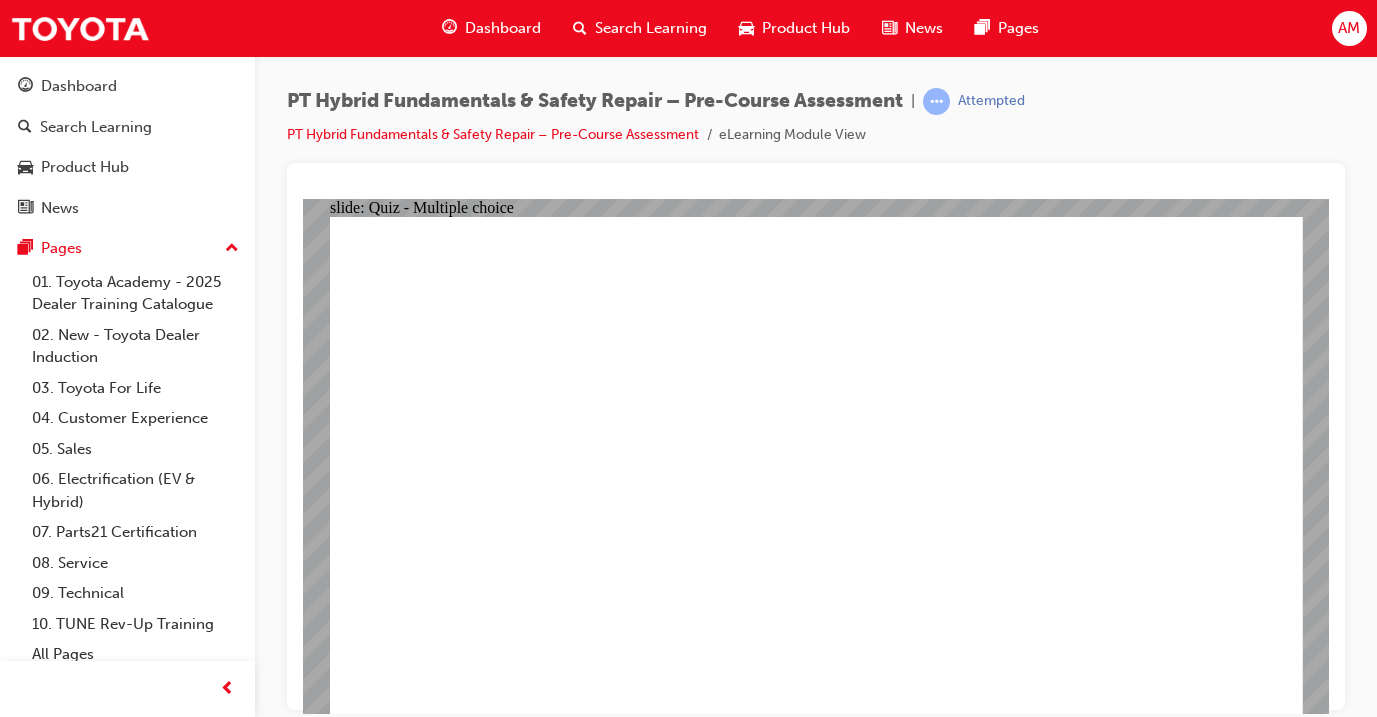 click on "Dashboard" at bounding box center (503, 28) 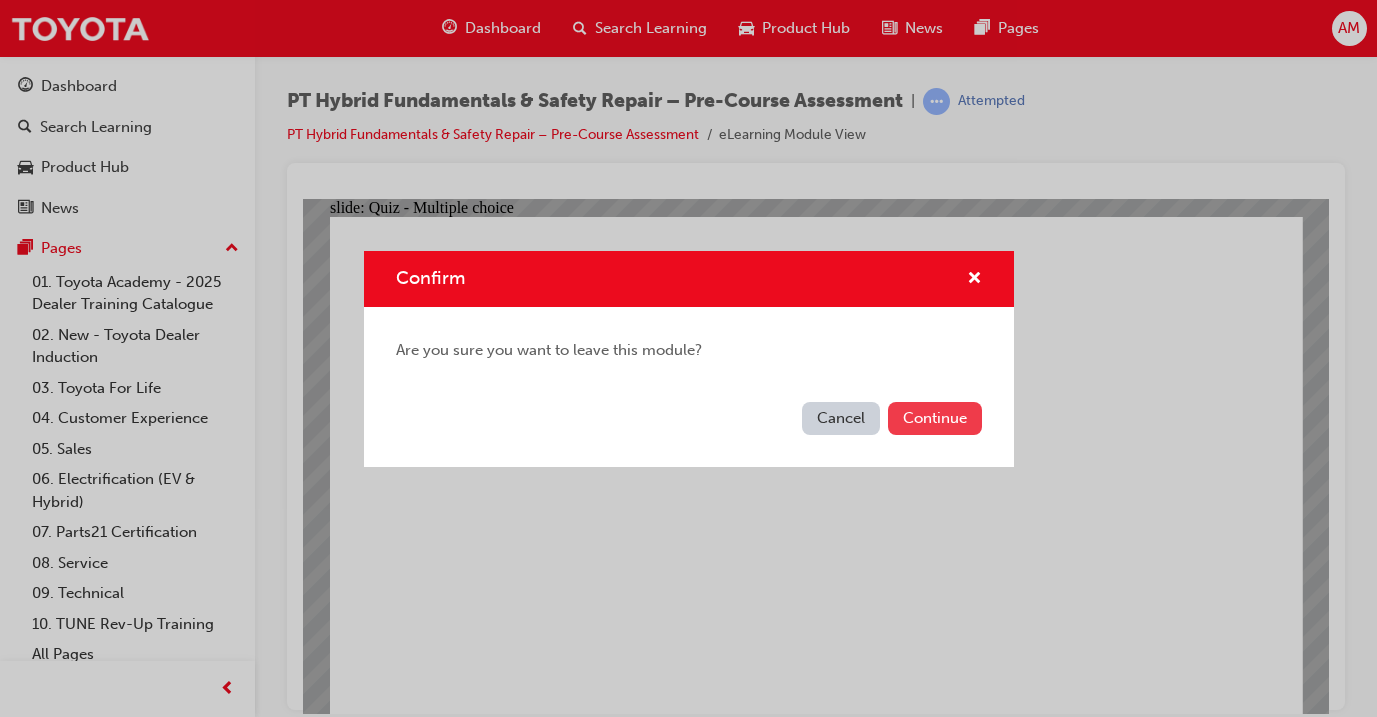 click on "Continue" at bounding box center (935, 418) 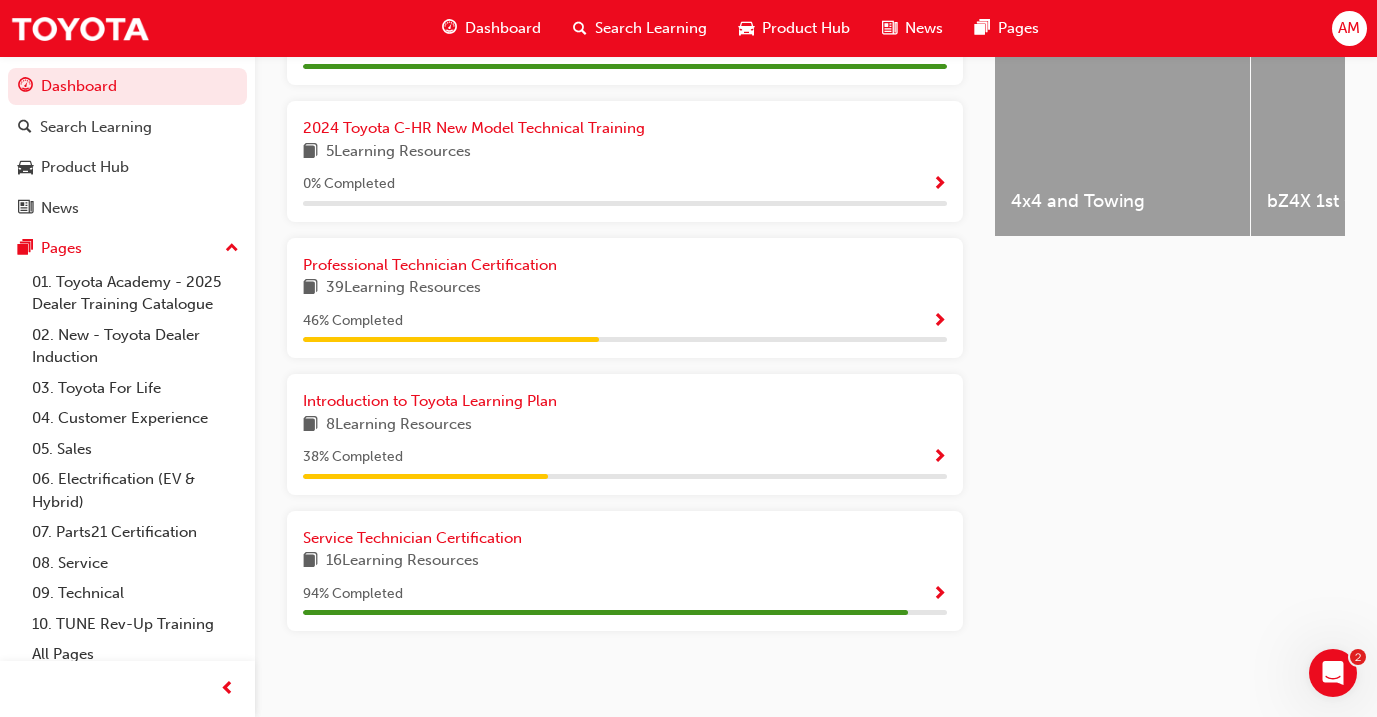 scroll, scrollTop: 856, scrollLeft: 0, axis: vertical 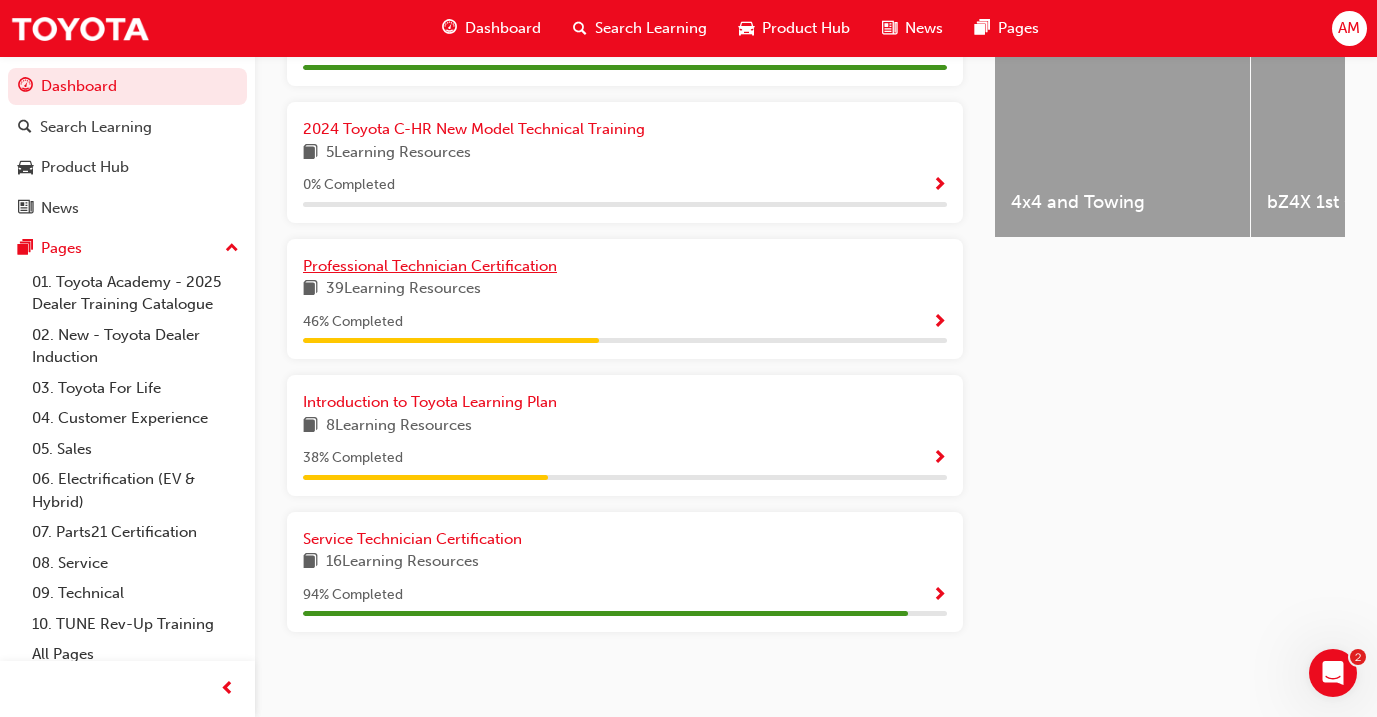 click on "Professional Technician Certification" at bounding box center (430, 266) 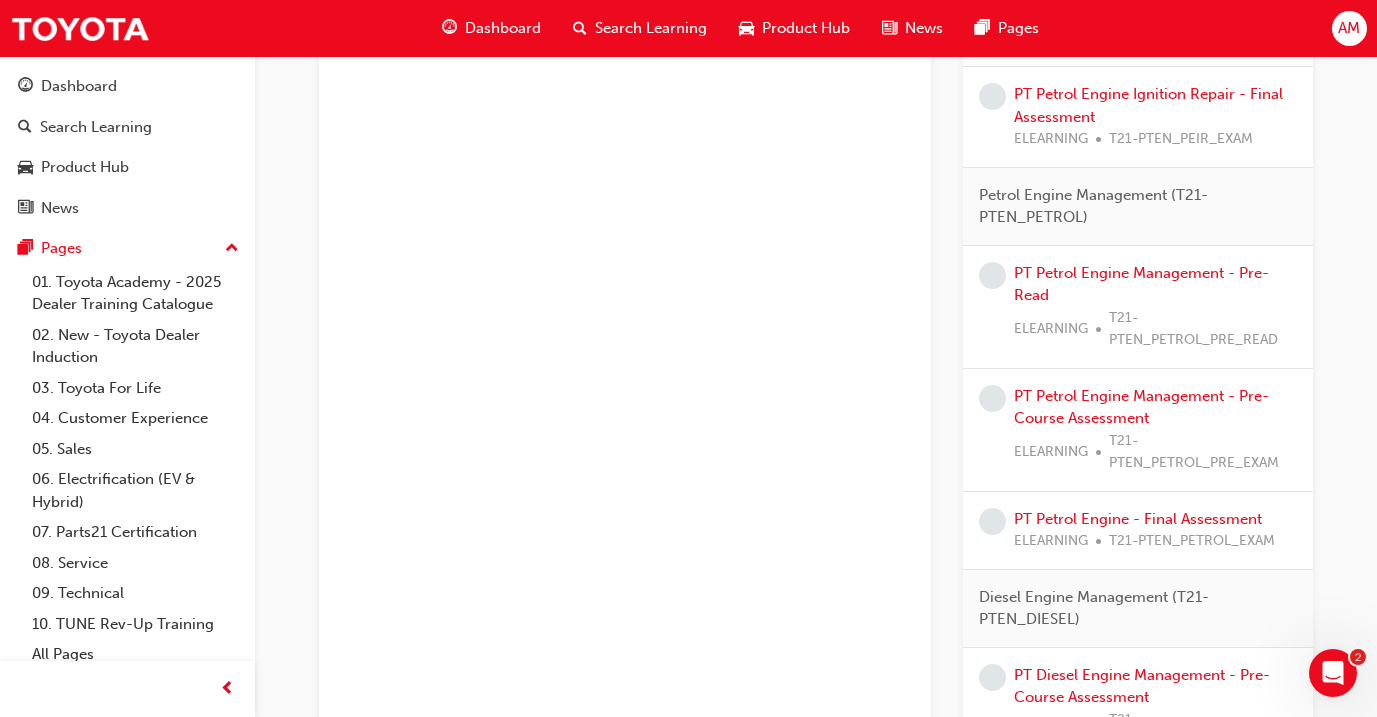 scroll, scrollTop: 1498, scrollLeft: 0, axis: vertical 